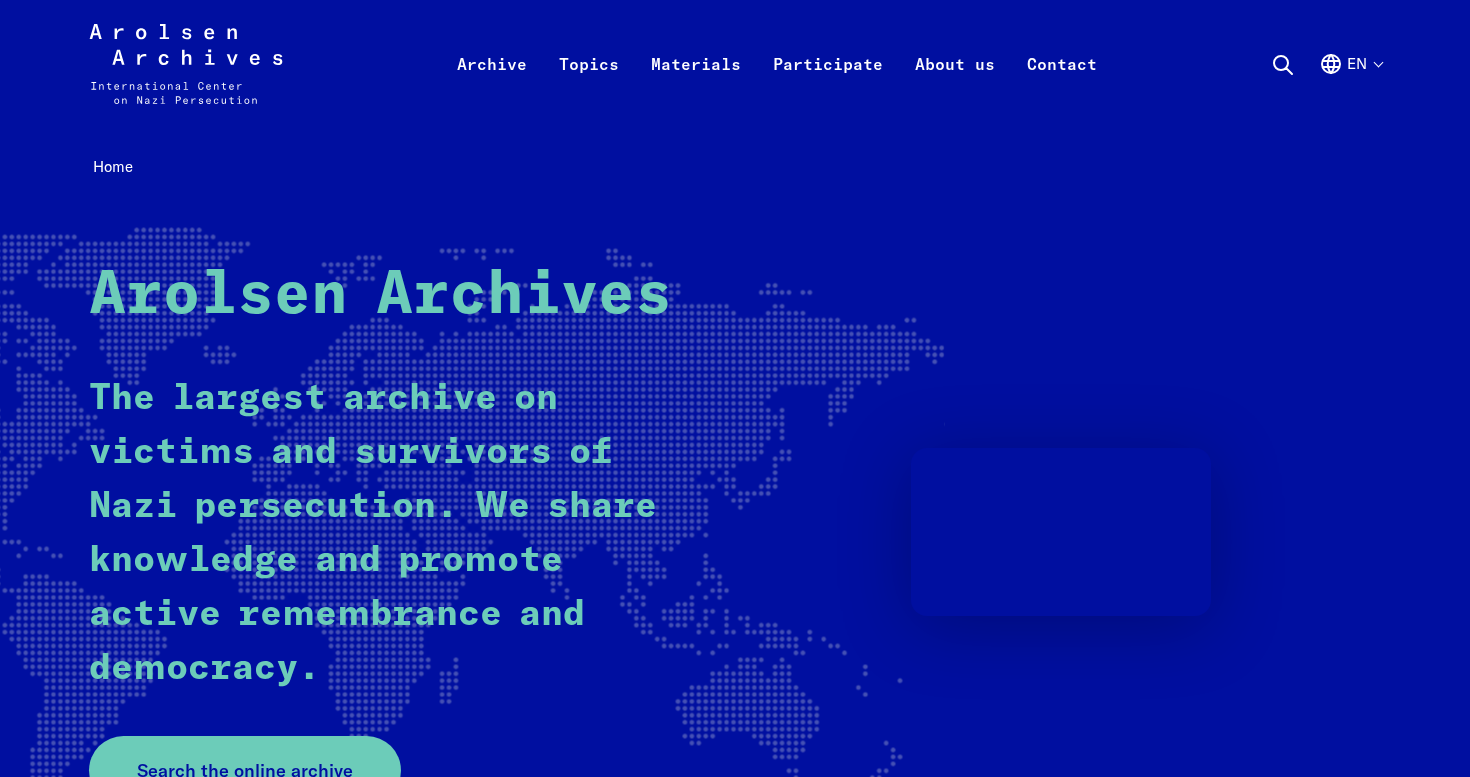 scroll, scrollTop: 0, scrollLeft: 0, axis: both 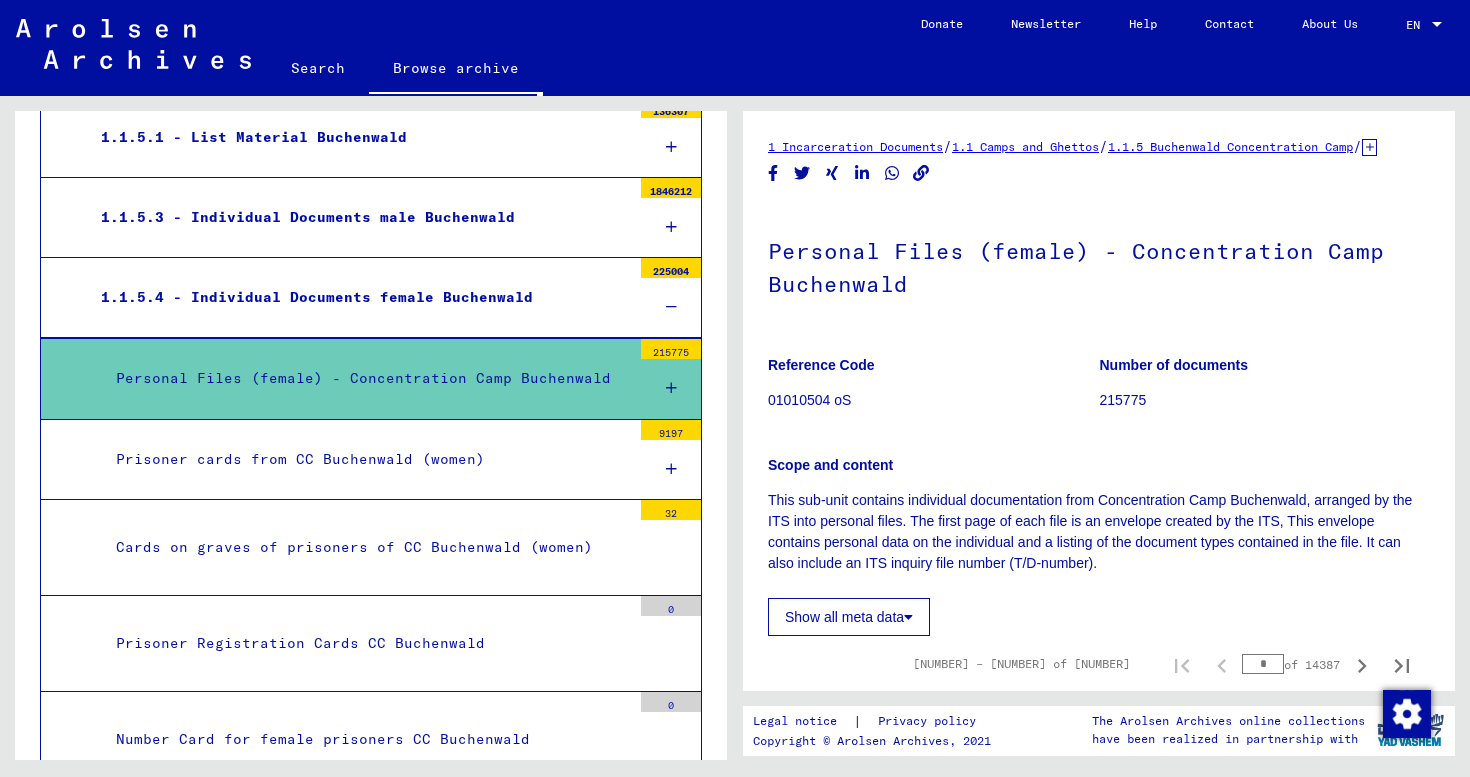 click at bounding box center (671, 307) 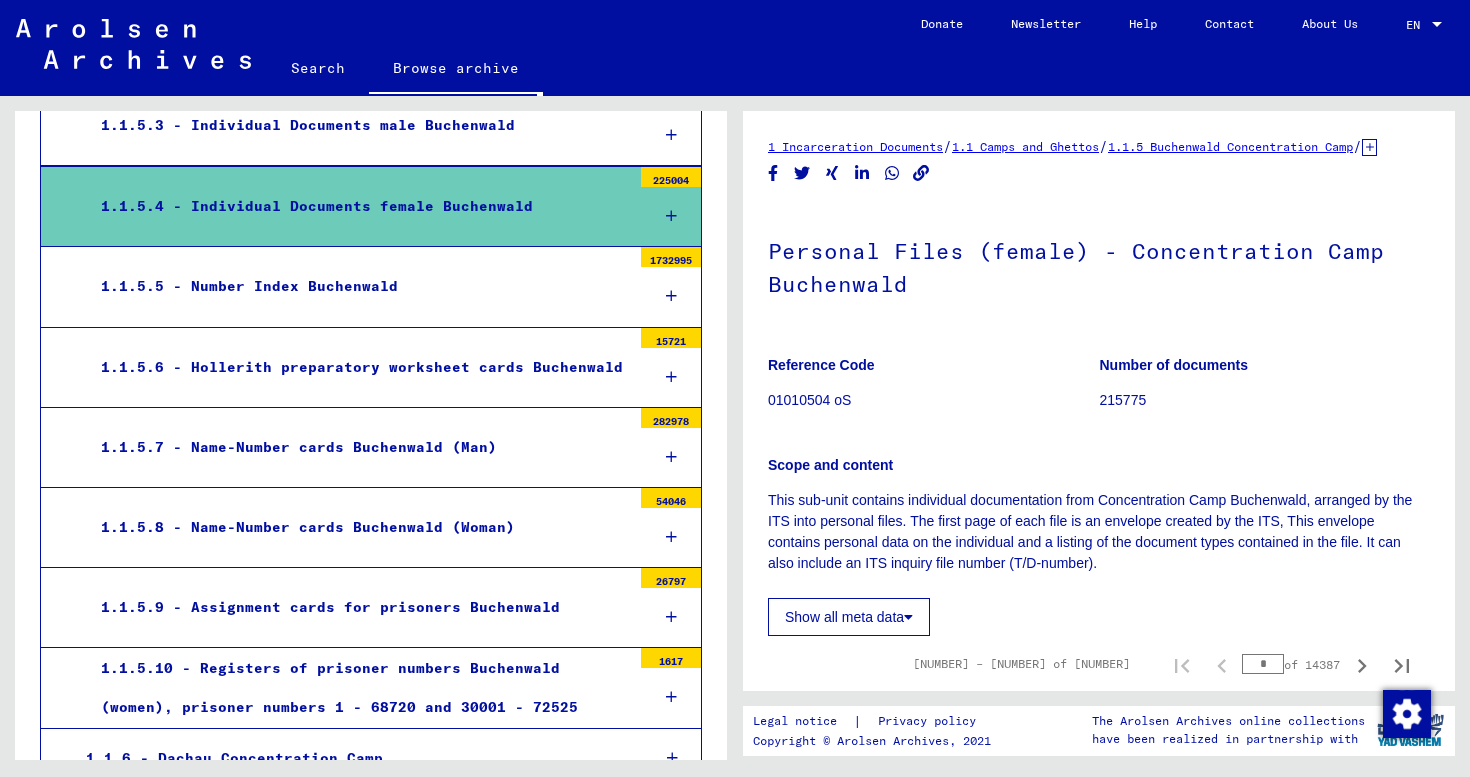 scroll, scrollTop: 883, scrollLeft: 0, axis: vertical 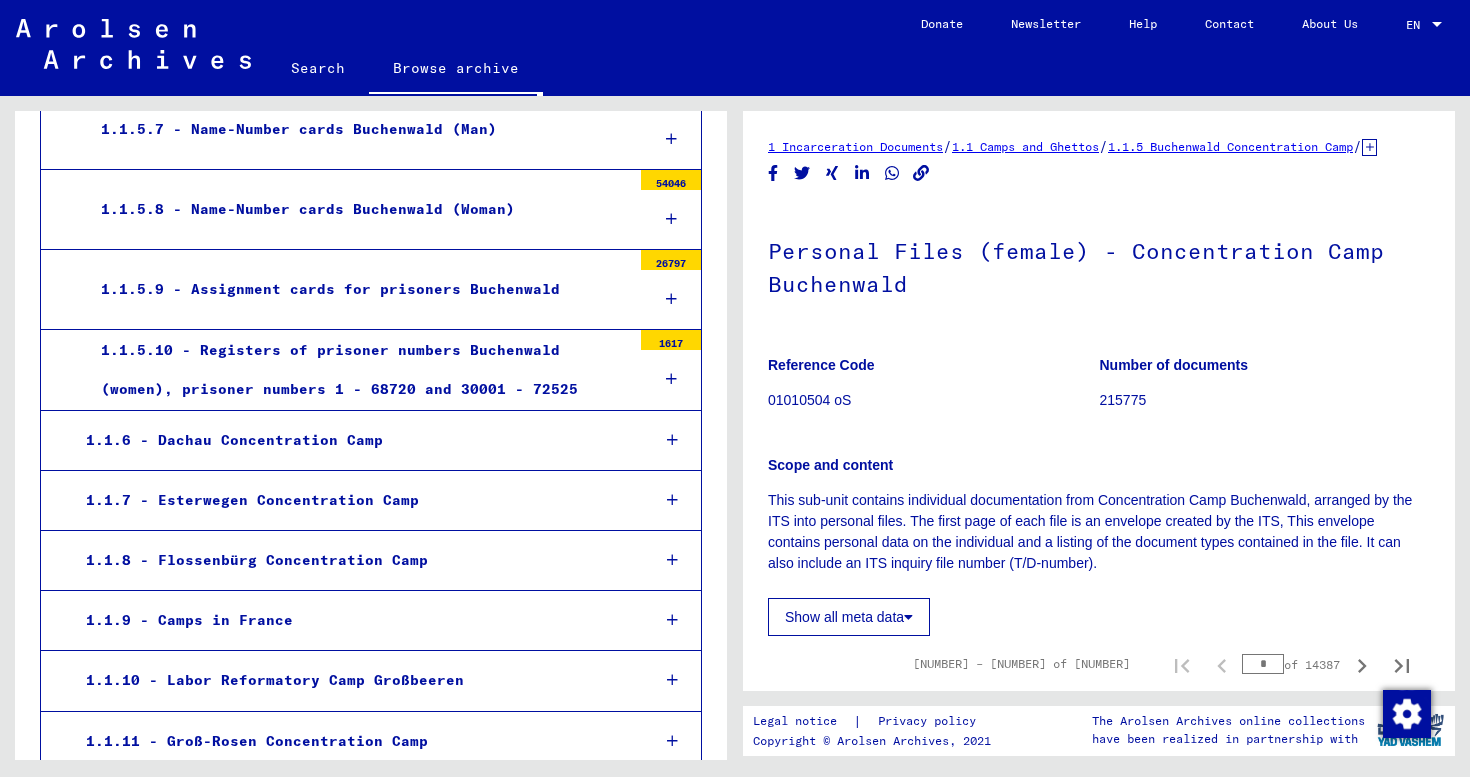 click at bounding box center [672, 440] 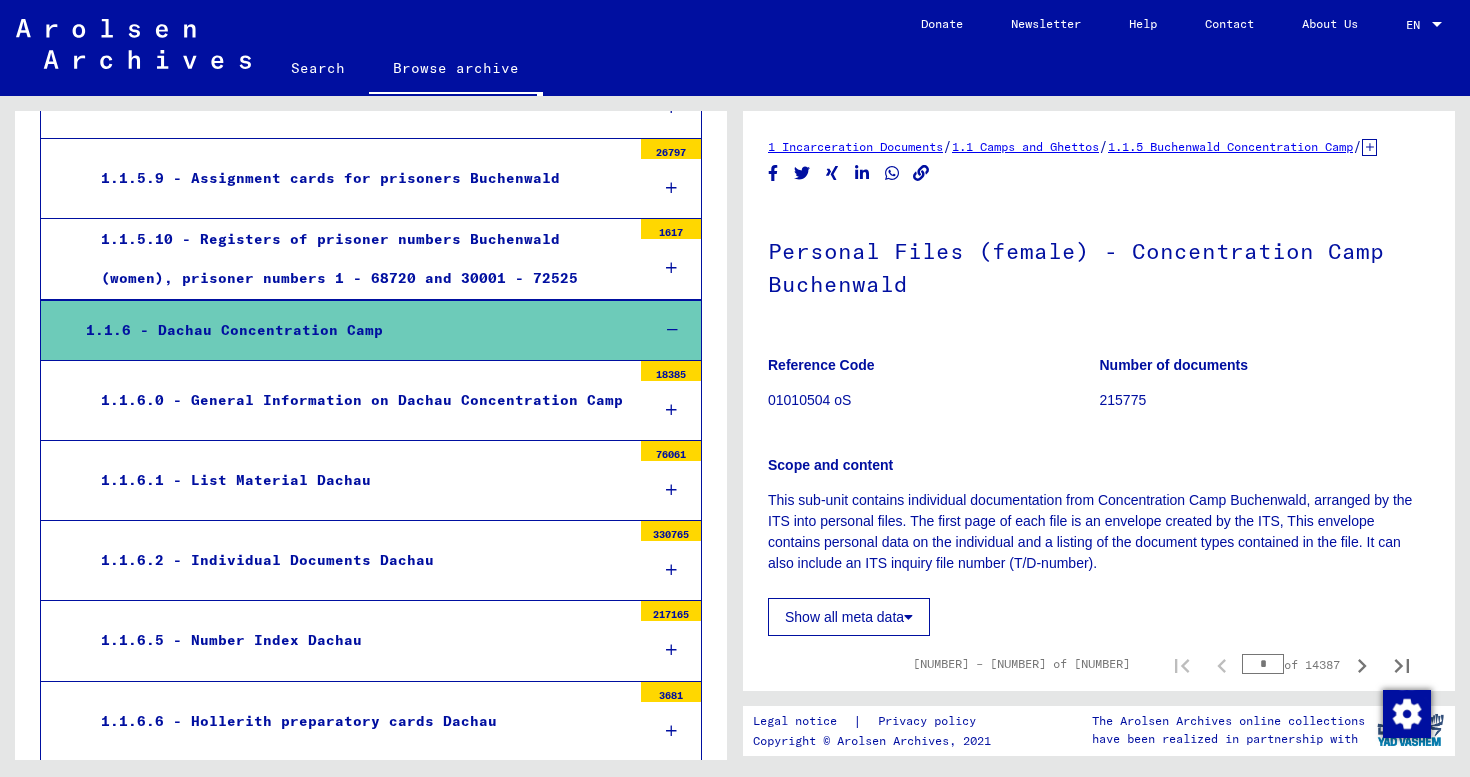scroll, scrollTop: 1388, scrollLeft: 0, axis: vertical 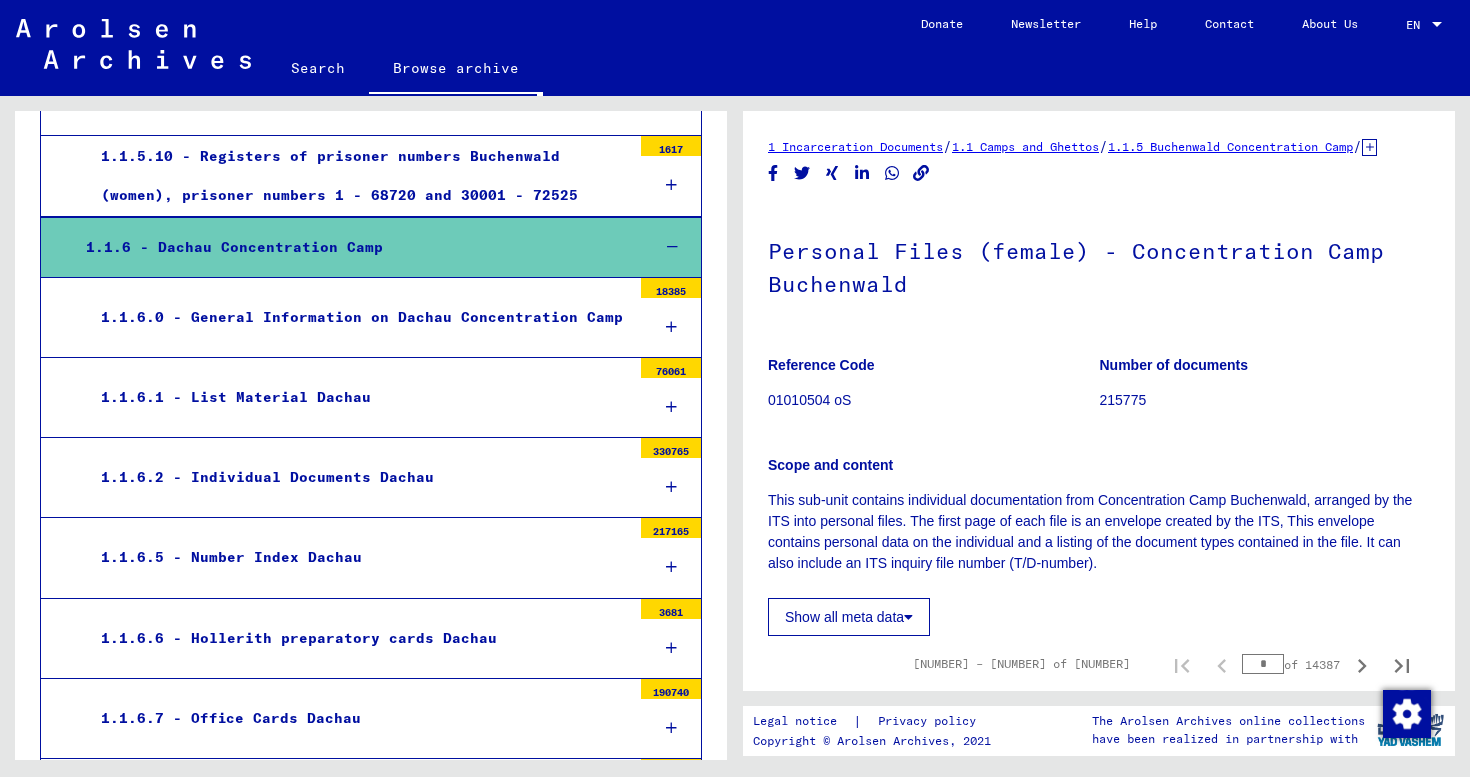 click on "1.1.6.0 - General Information on Dachau Concentration Camp" at bounding box center (358, 317) 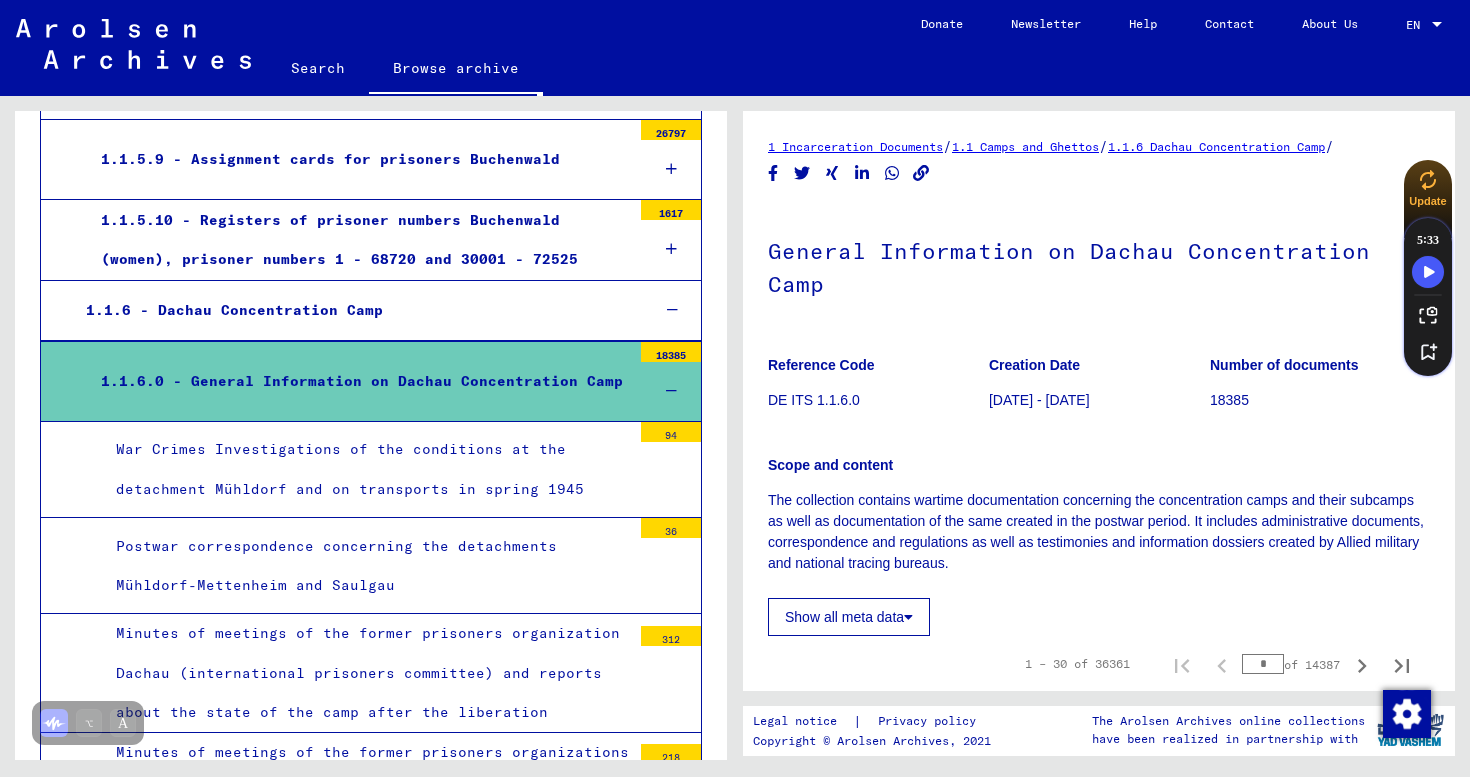 scroll, scrollTop: 1318, scrollLeft: 0, axis: vertical 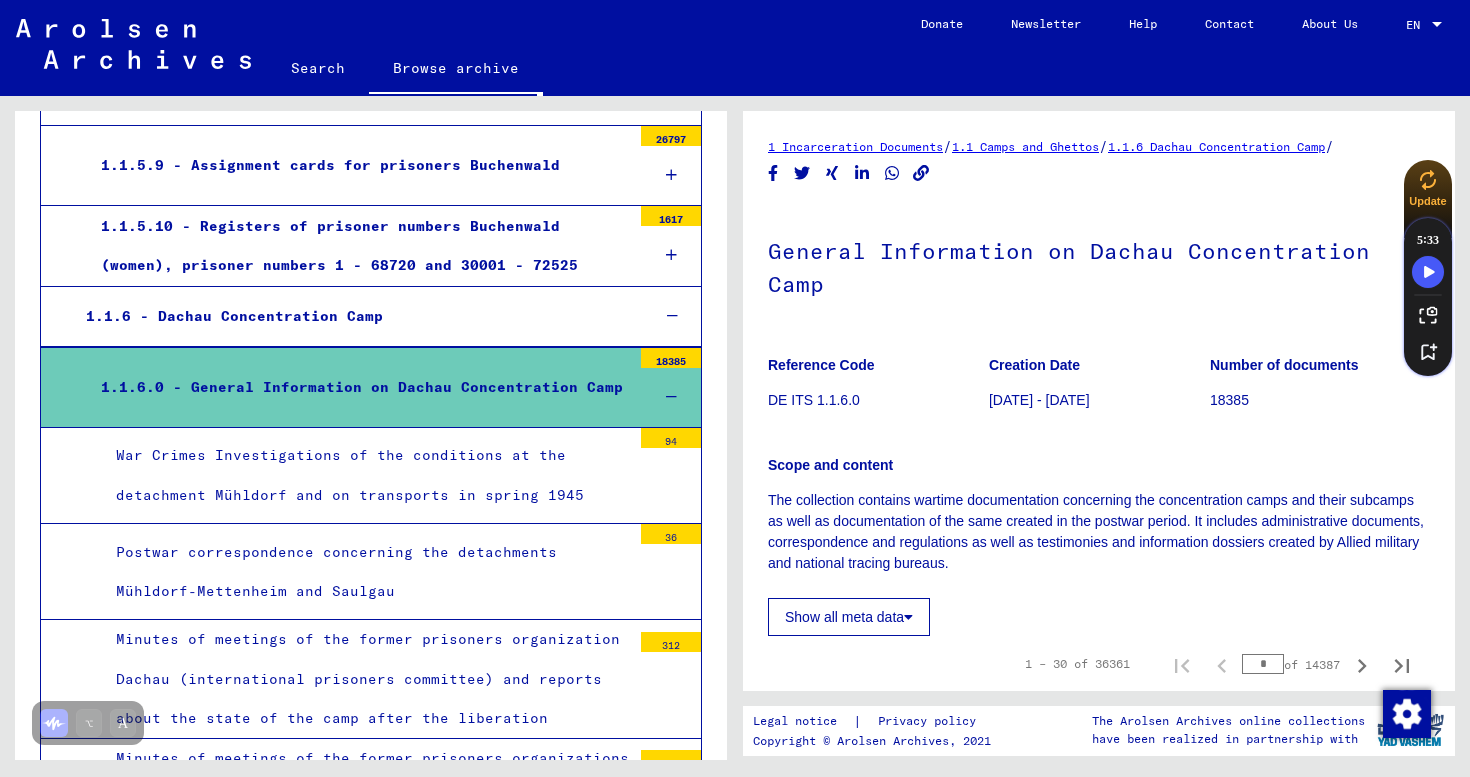 click at bounding box center [671, 397] 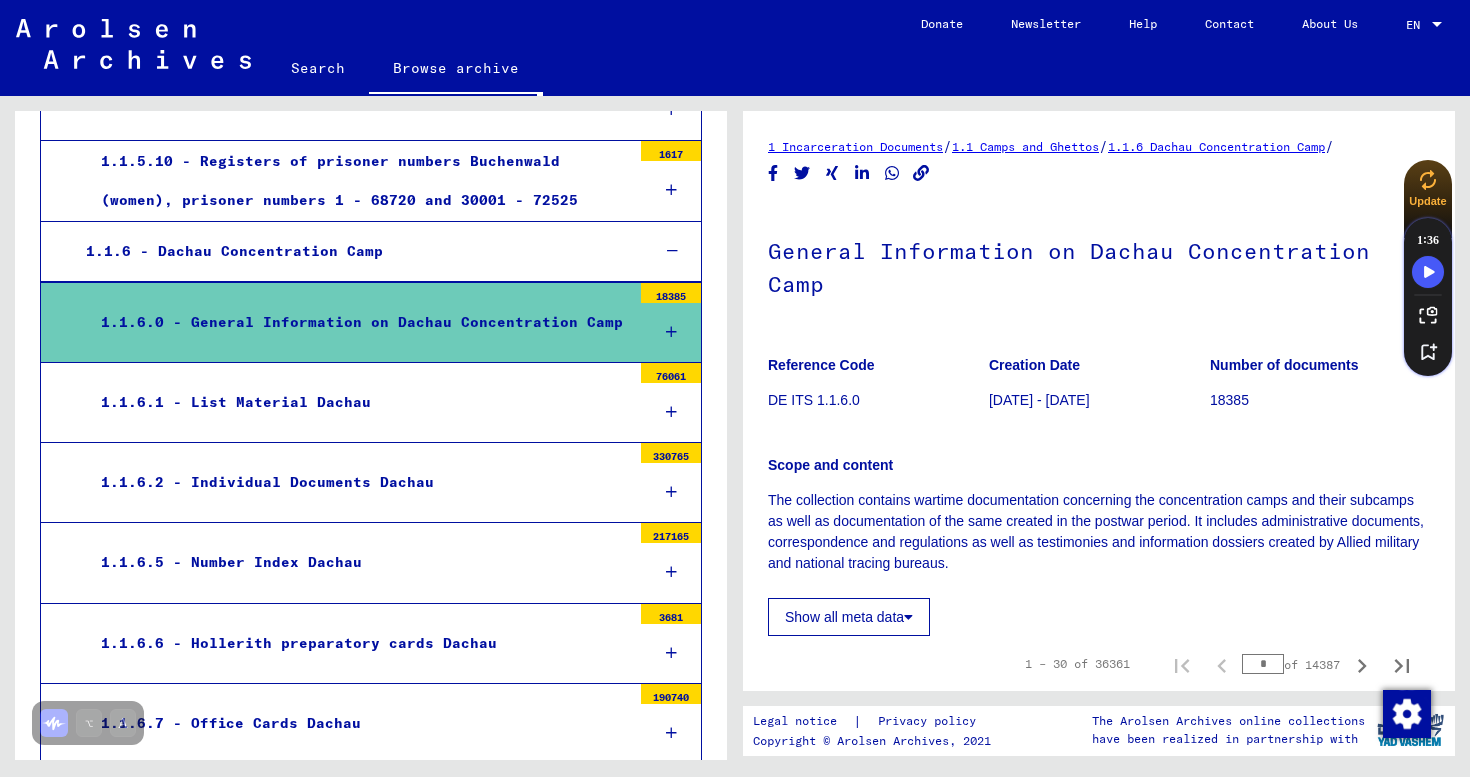 scroll, scrollTop: 1386, scrollLeft: 0, axis: vertical 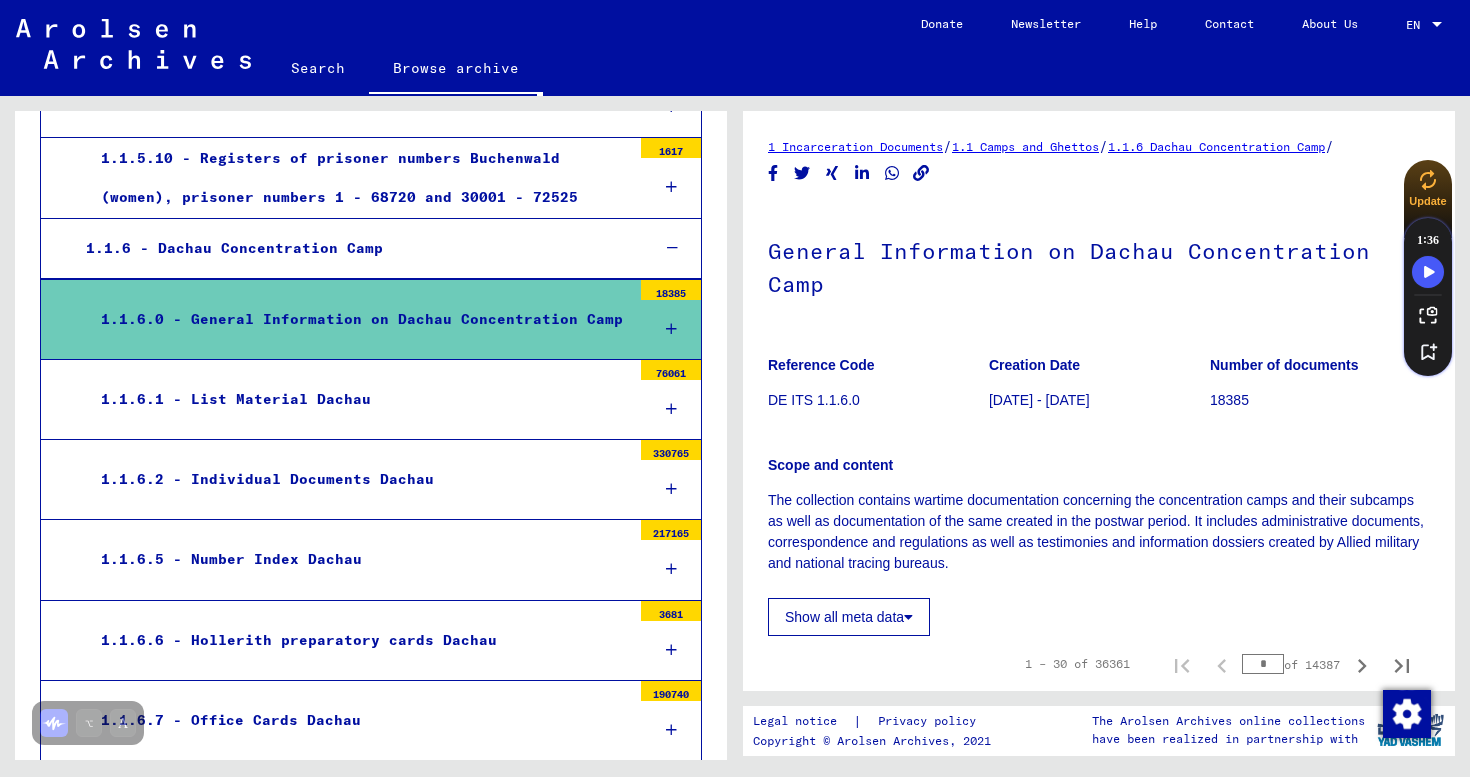 click on "1.1.6.2 - Individual Documents Dachau" at bounding box center [358, 479] 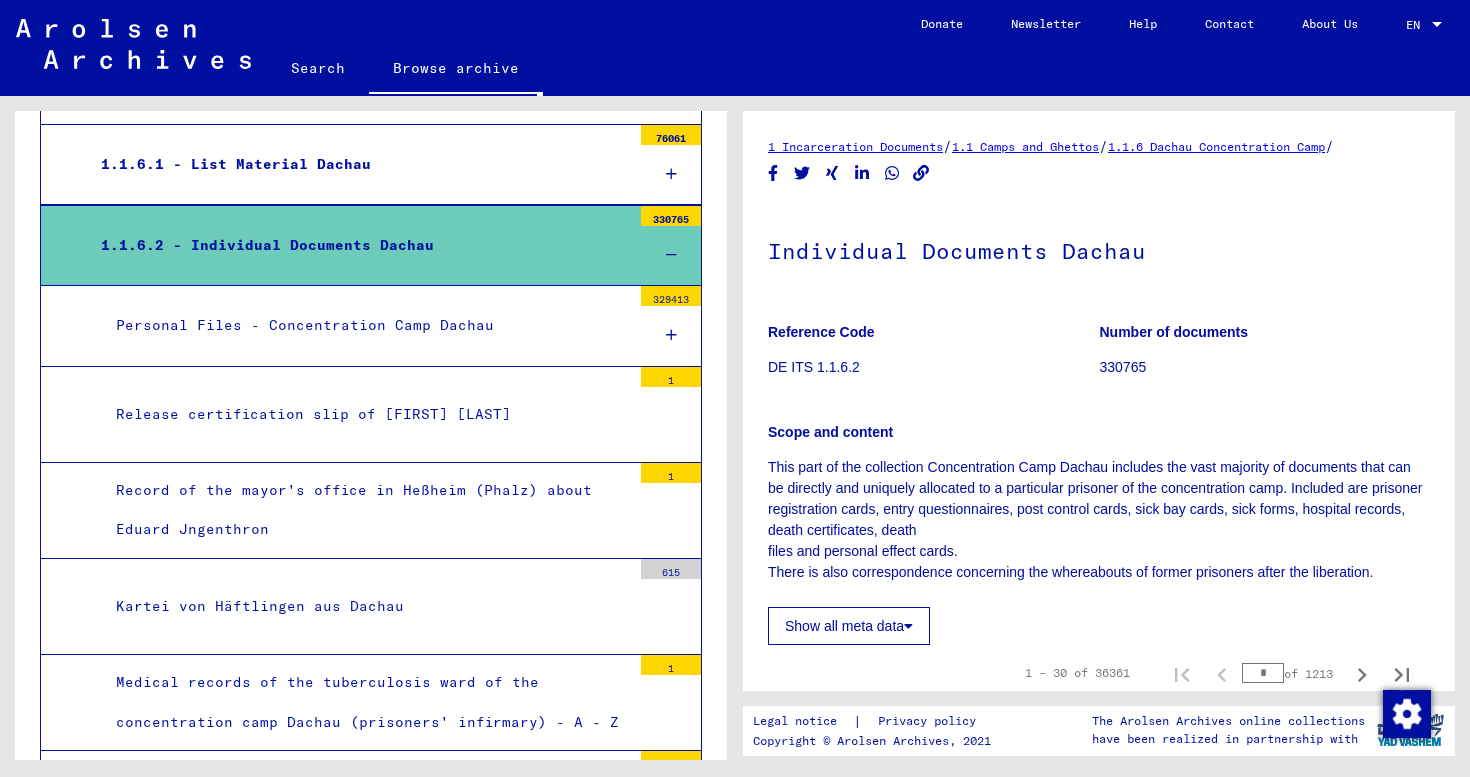 scroll, scrollTop: 1624, scrollLeft: 0, axis: vertical 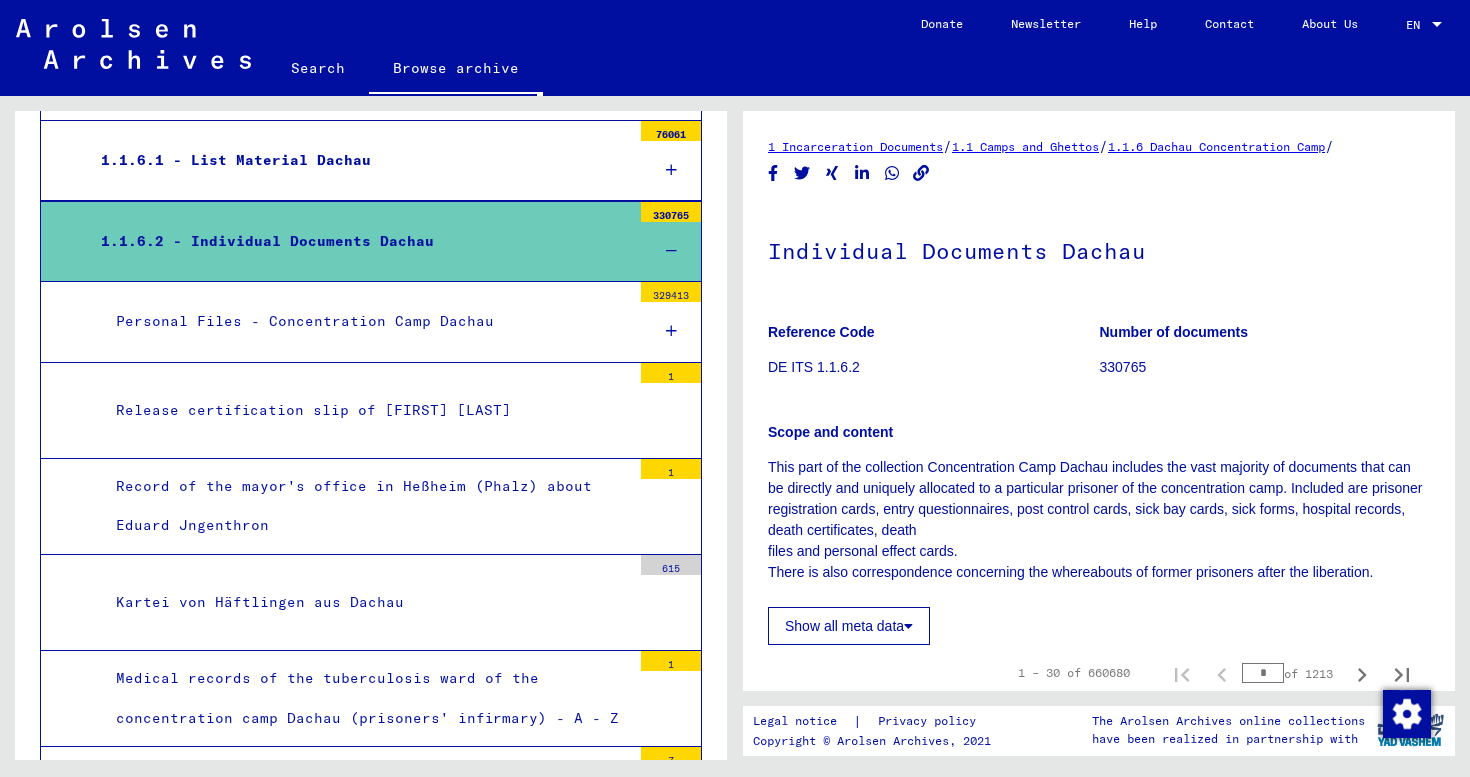 click on "Personal Files - Concentration Camp Dachau" at bounding box center [366, 321] 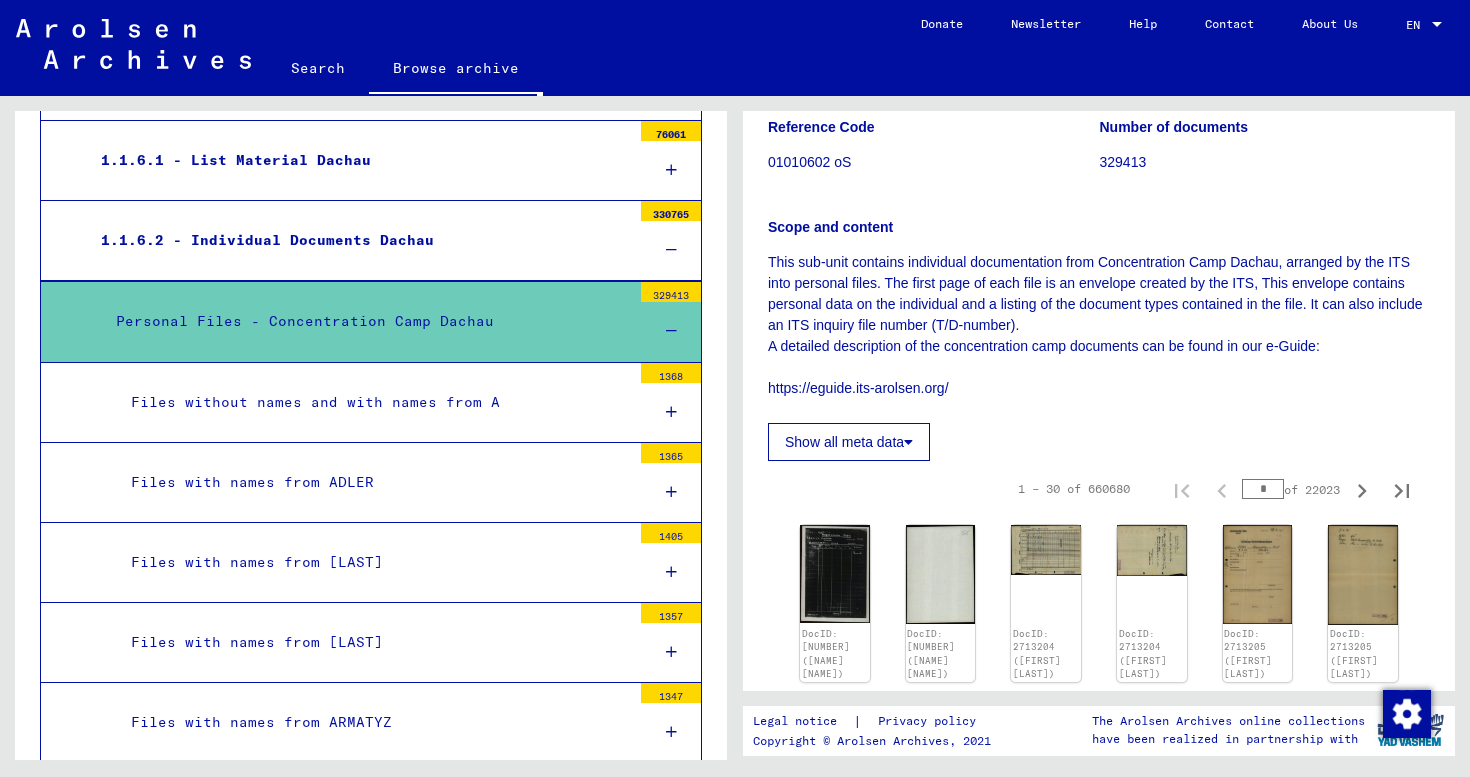 scroll, scrollTop: 239, scrollLeft: 0, axis: vertical 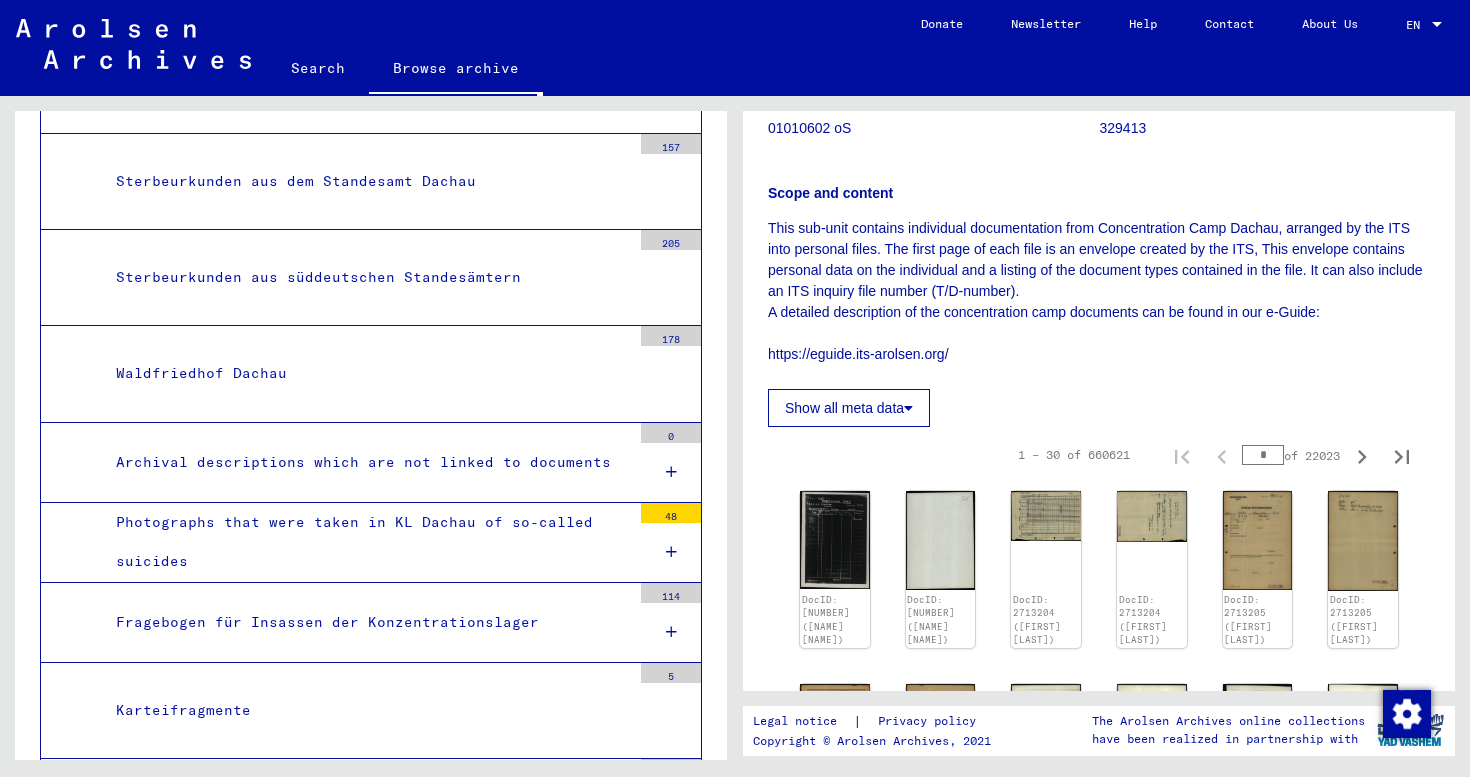 click on "Photographs that were taken in KL Dachau of so-called suicides" at bounding box center (366, 542) 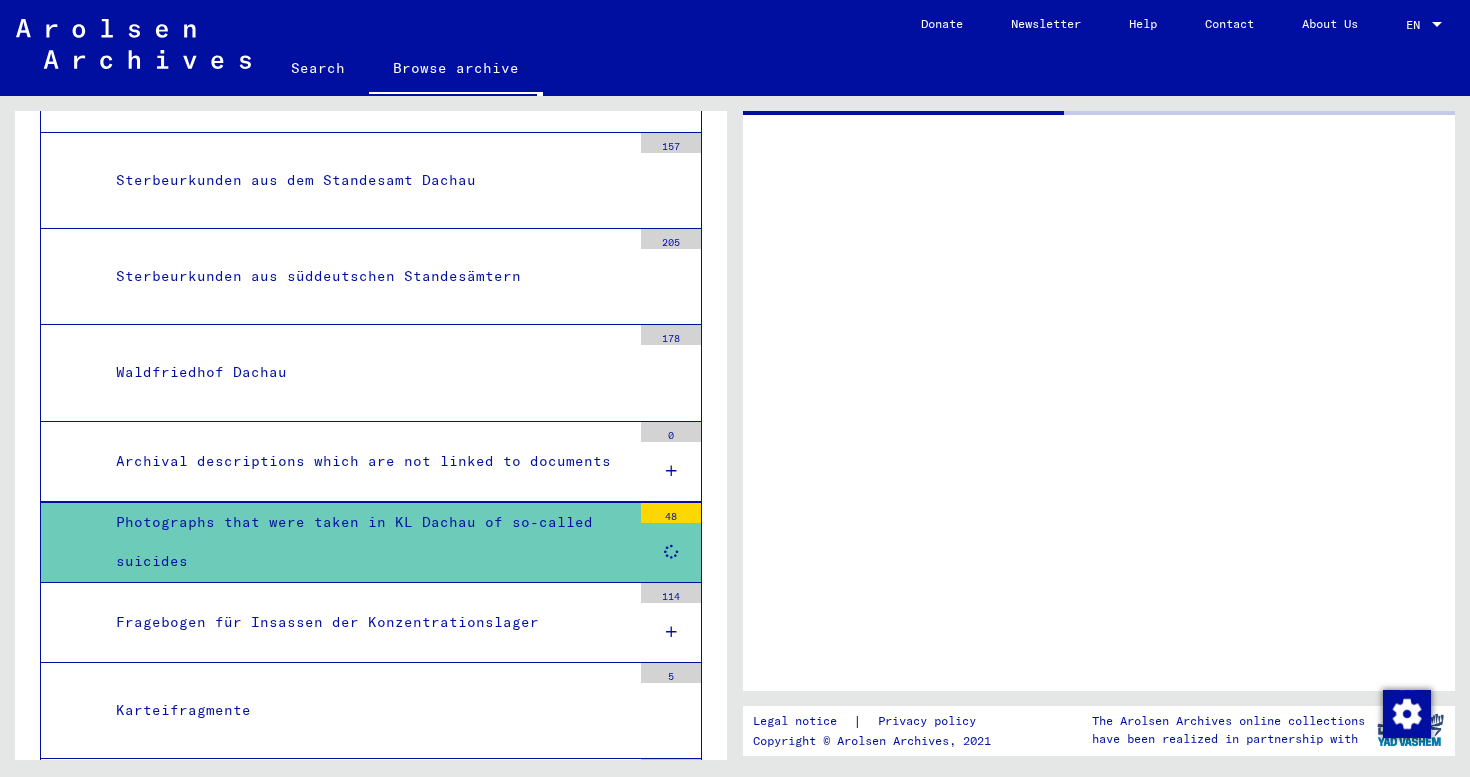 scroll, scrollTop: 0, scrollLeft: 0, axis: both 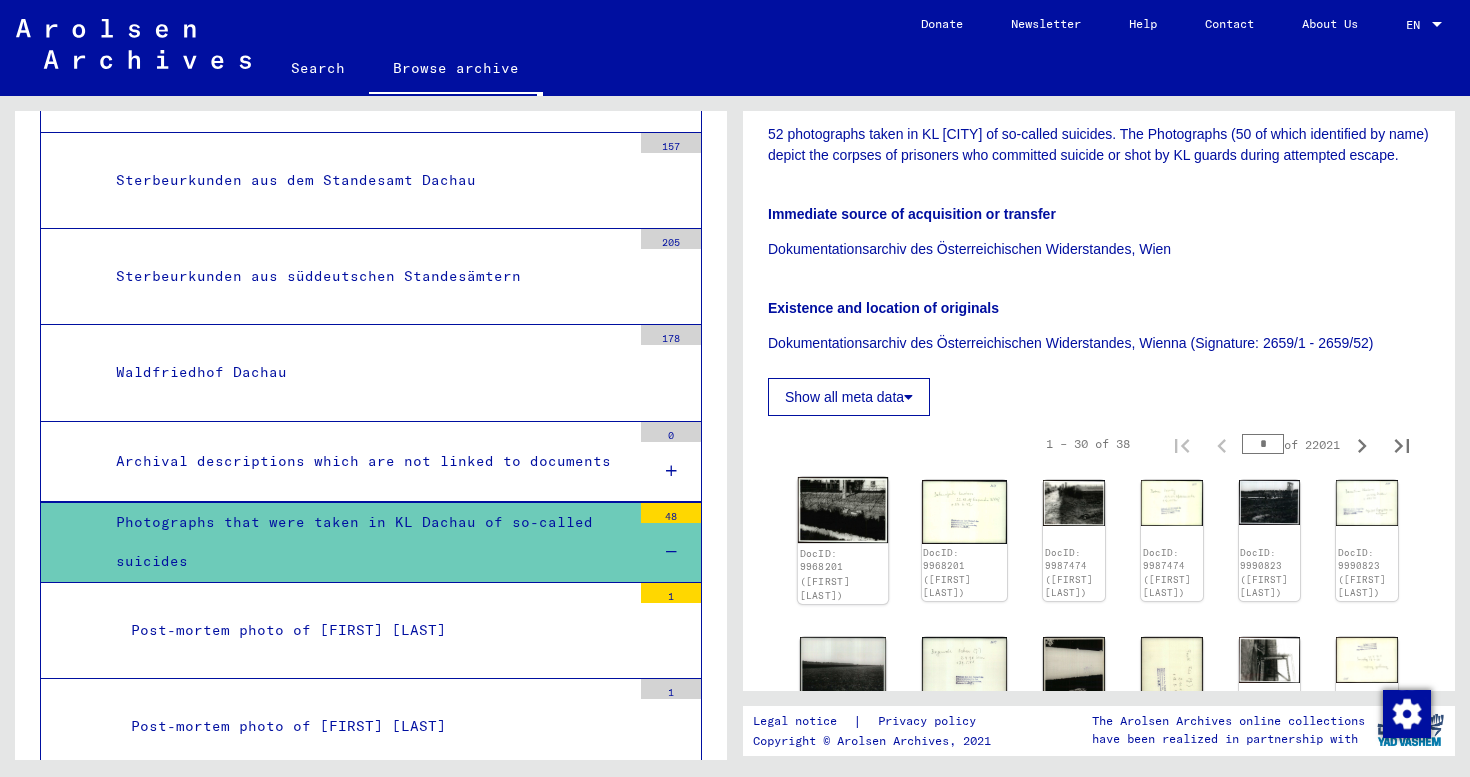 click 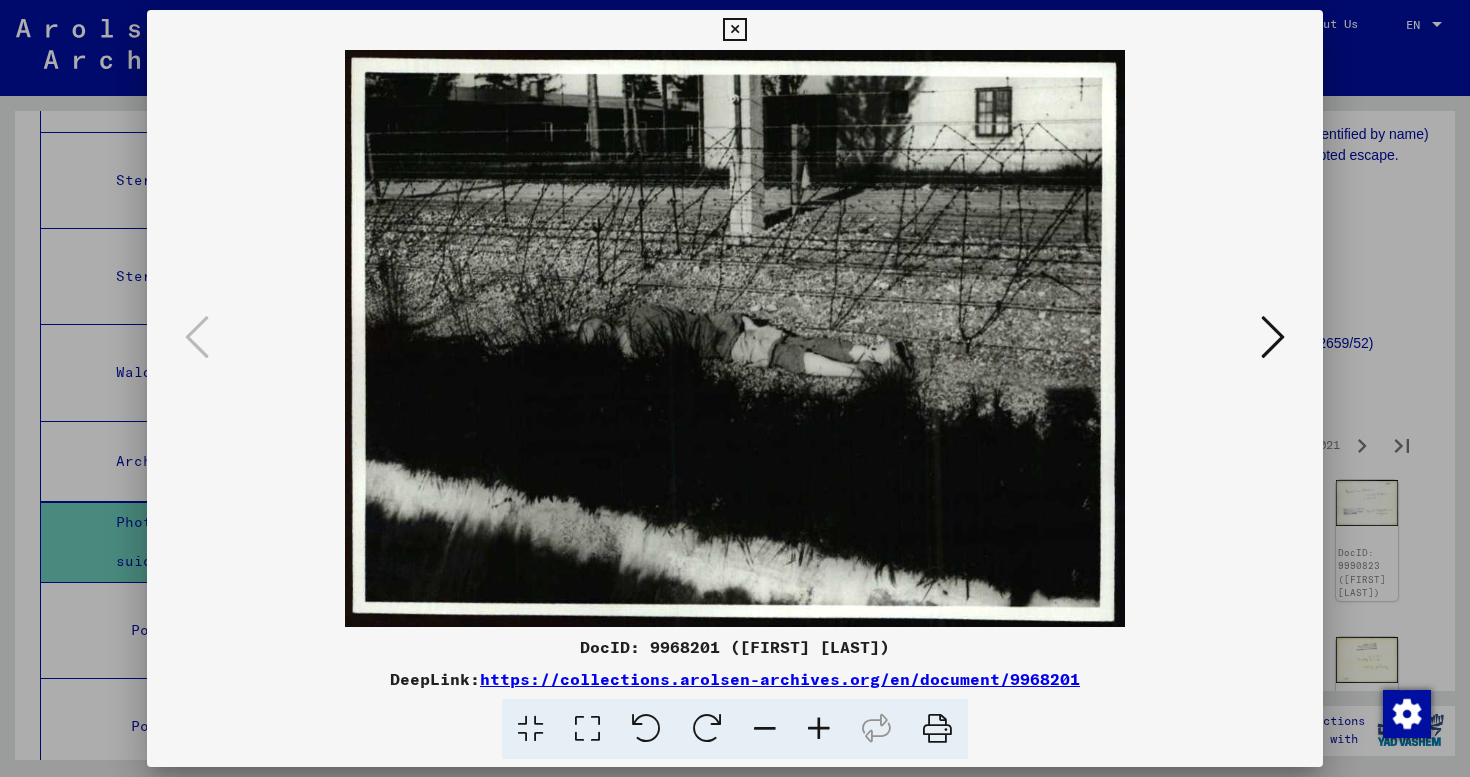 click at bounding box center [1273, 337] 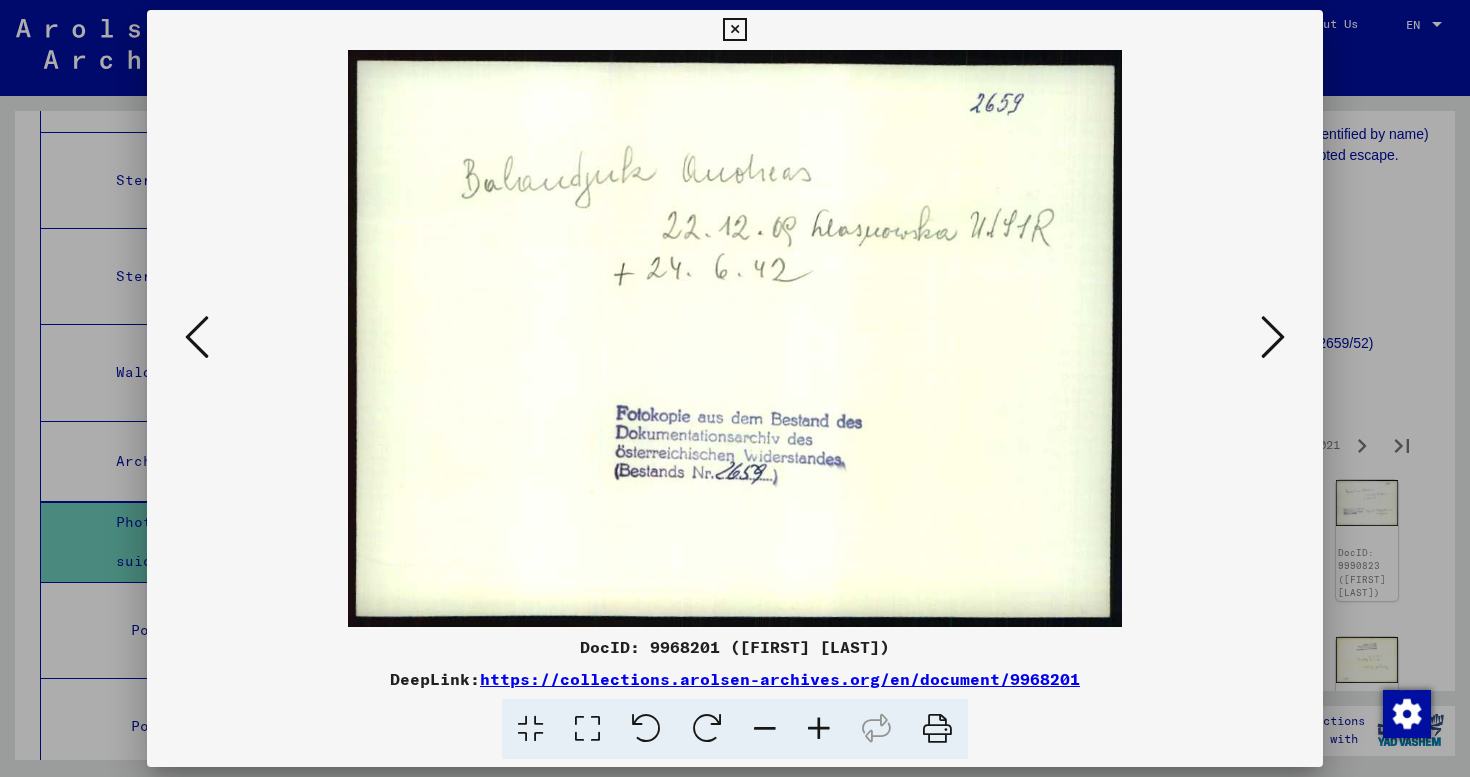 click at bounding box center (1273, 337) 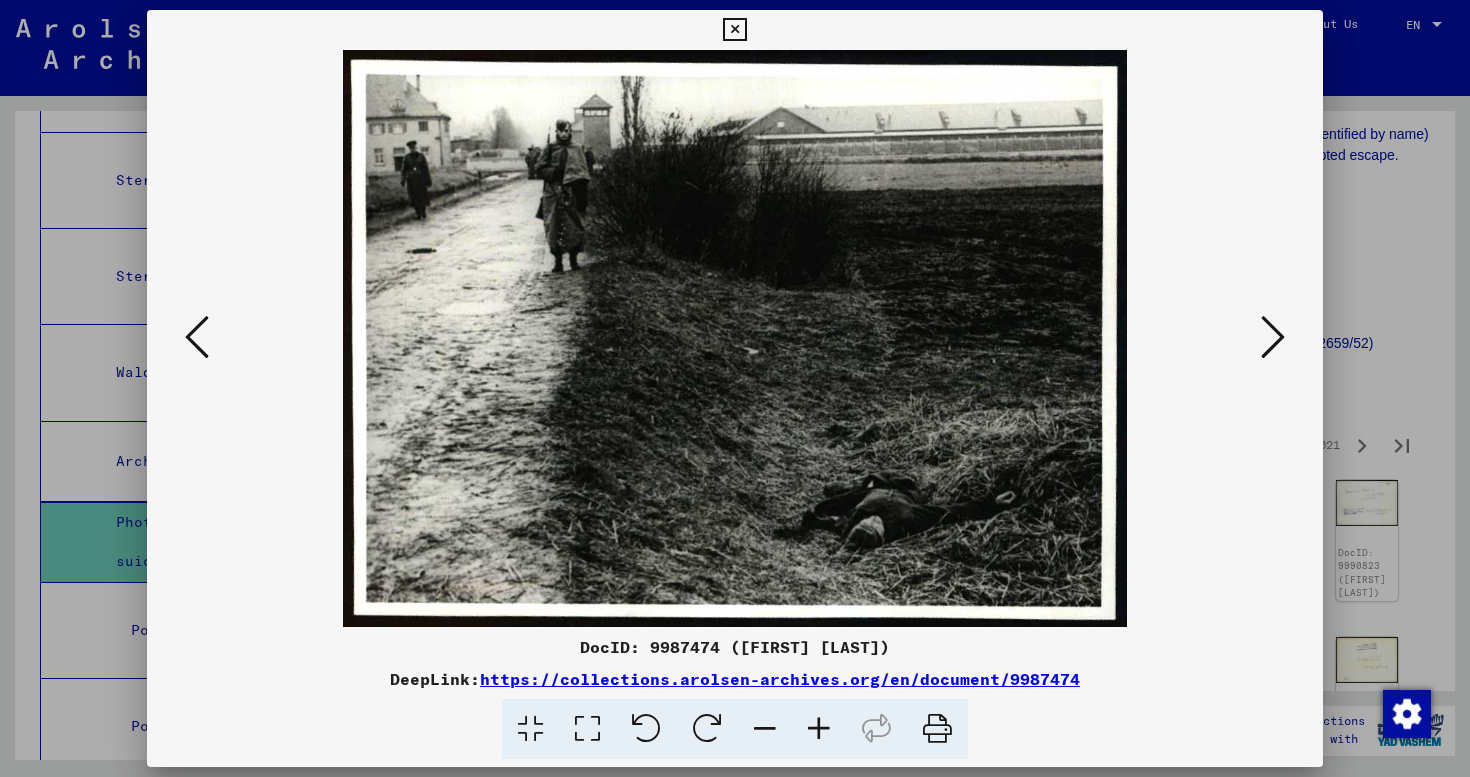 click at bounding box center (1273, 337) 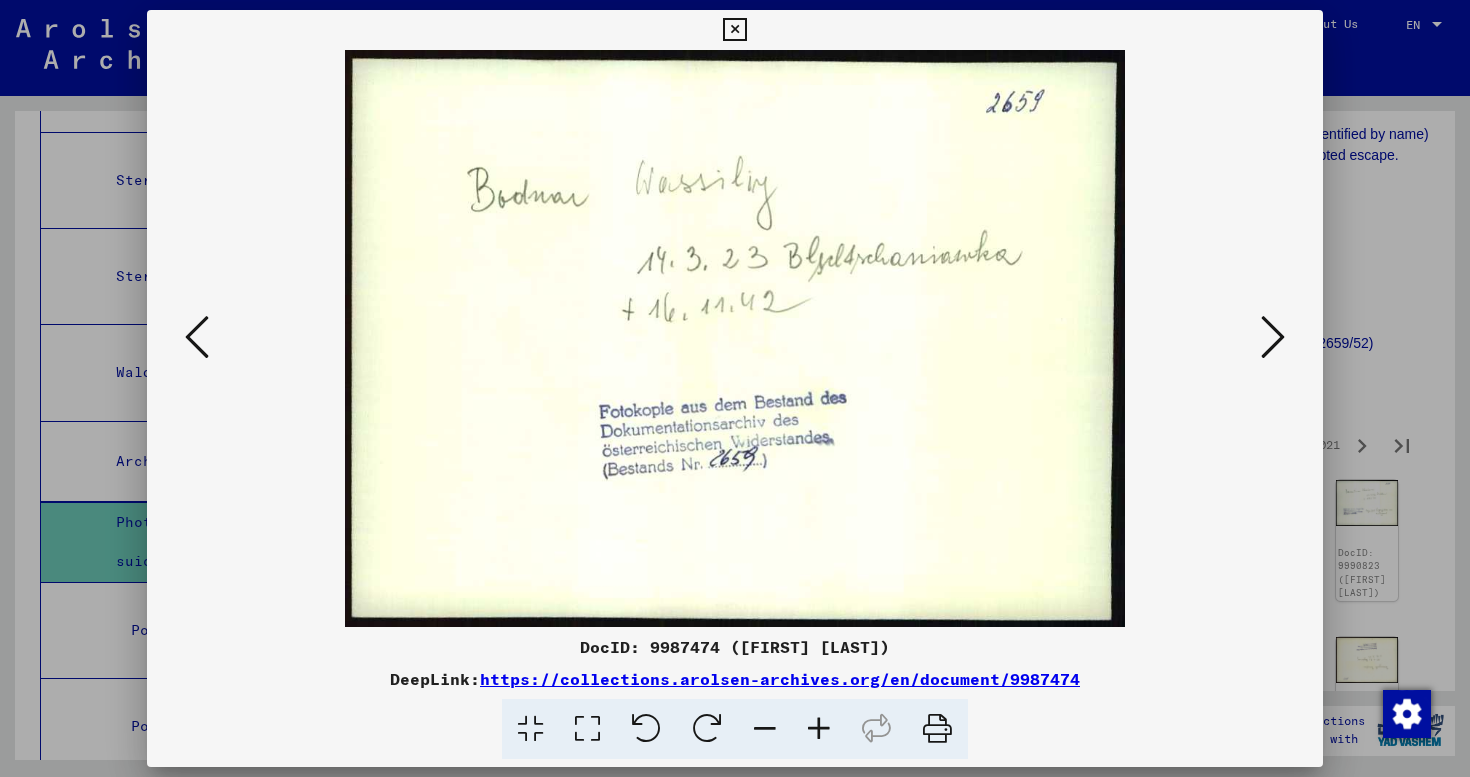 click at bounding box center [1273, 337] 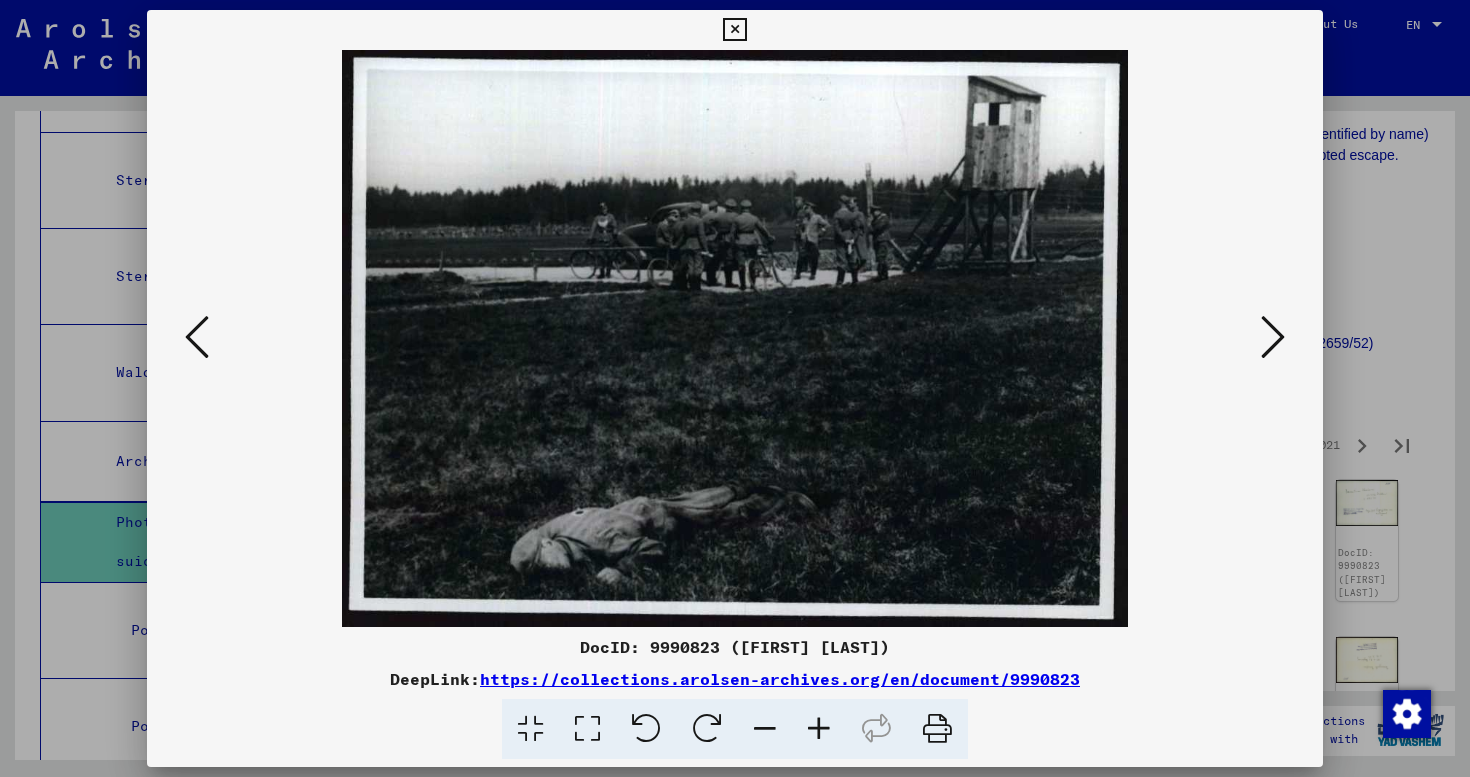click at bounding box center [1273, 337] 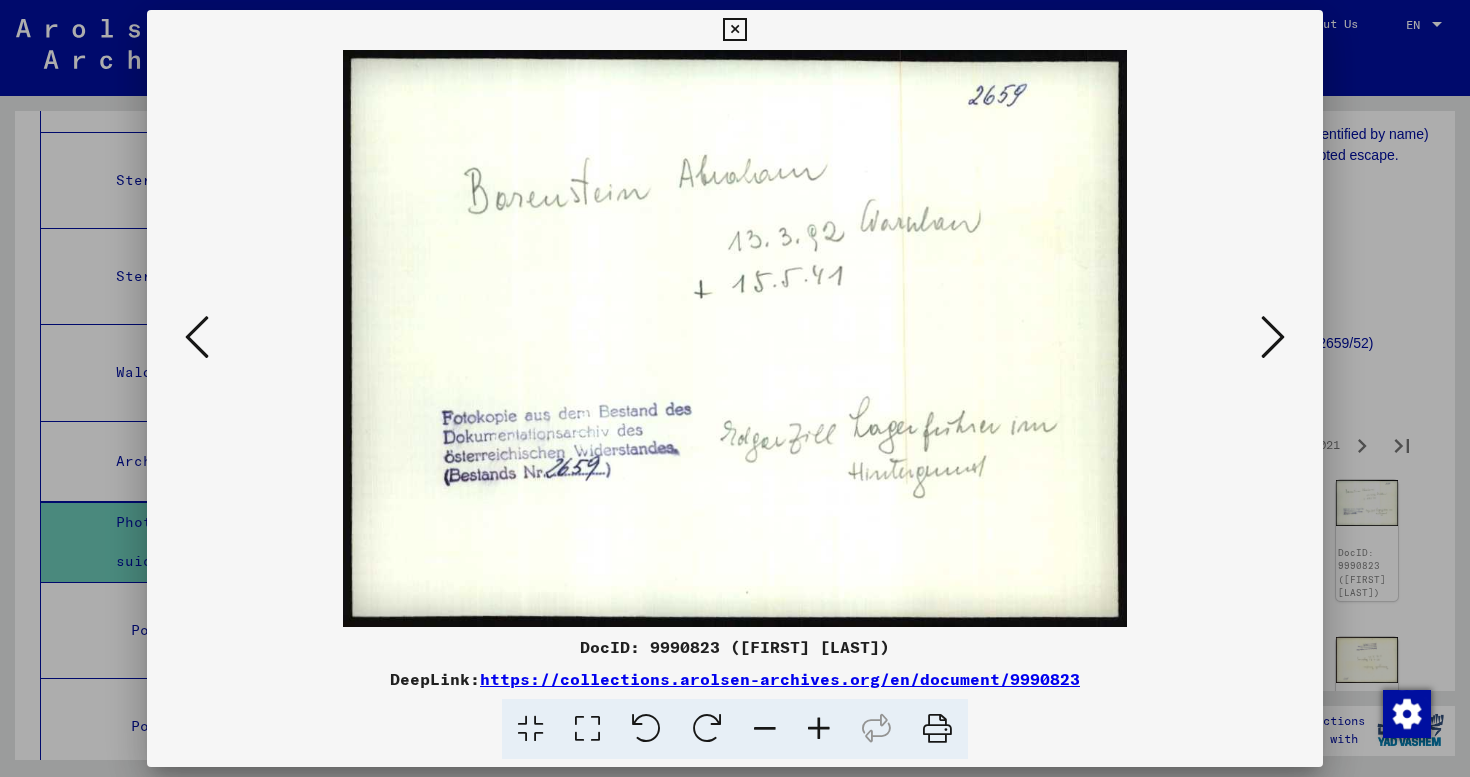 click at bounding box center (1273, 337) 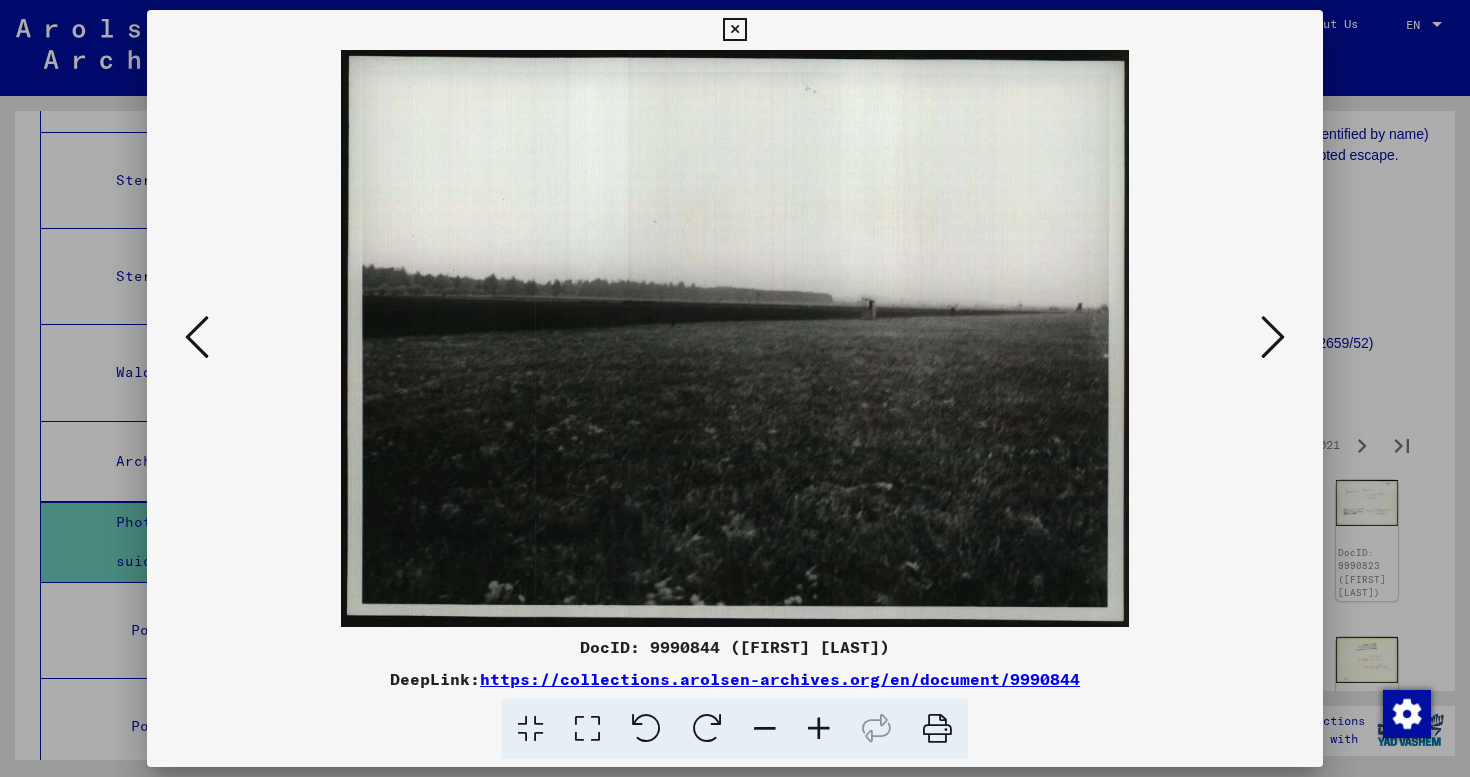 click at bounding box center [1273, 337] 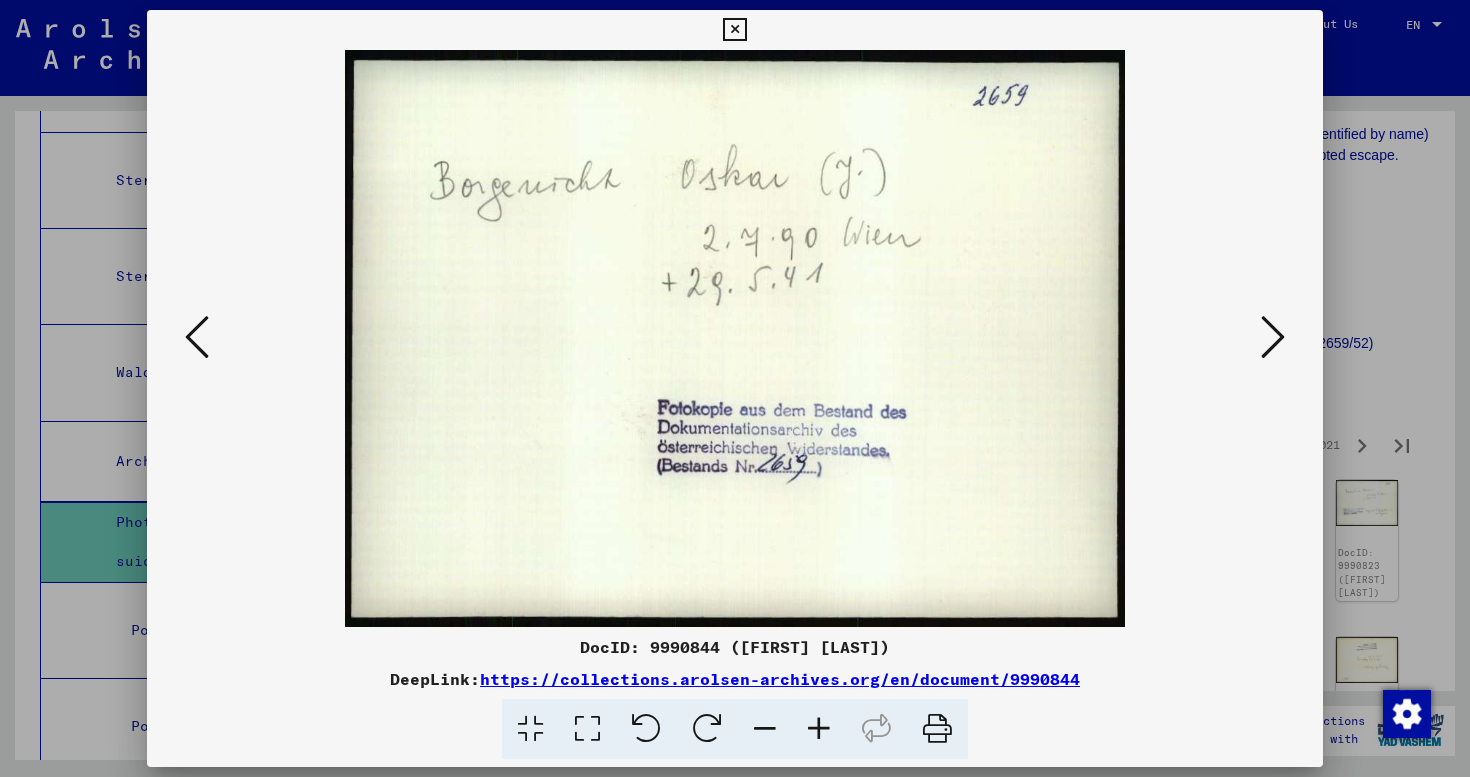 click at bounding box center [1273, 337] 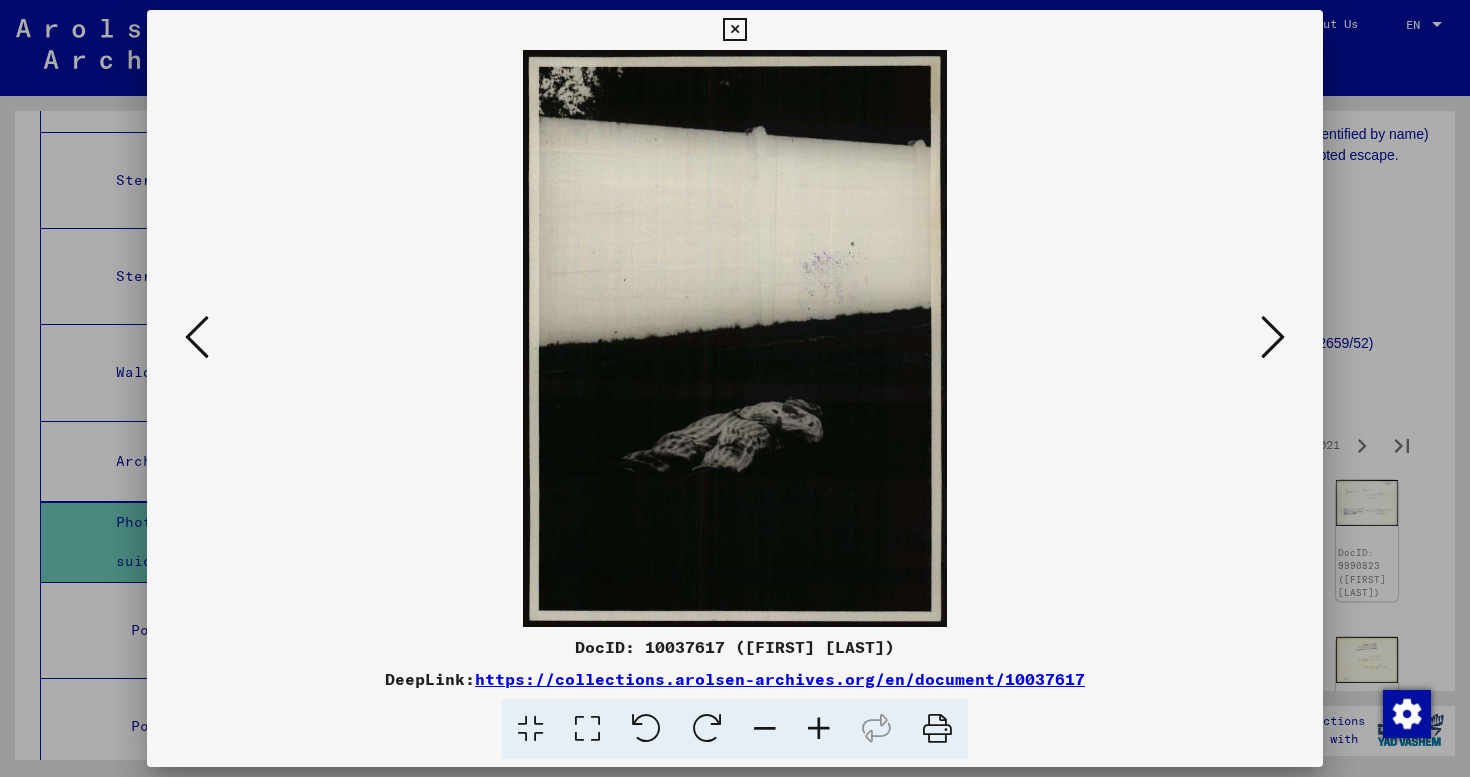 click at bounding box center (1273, 337) 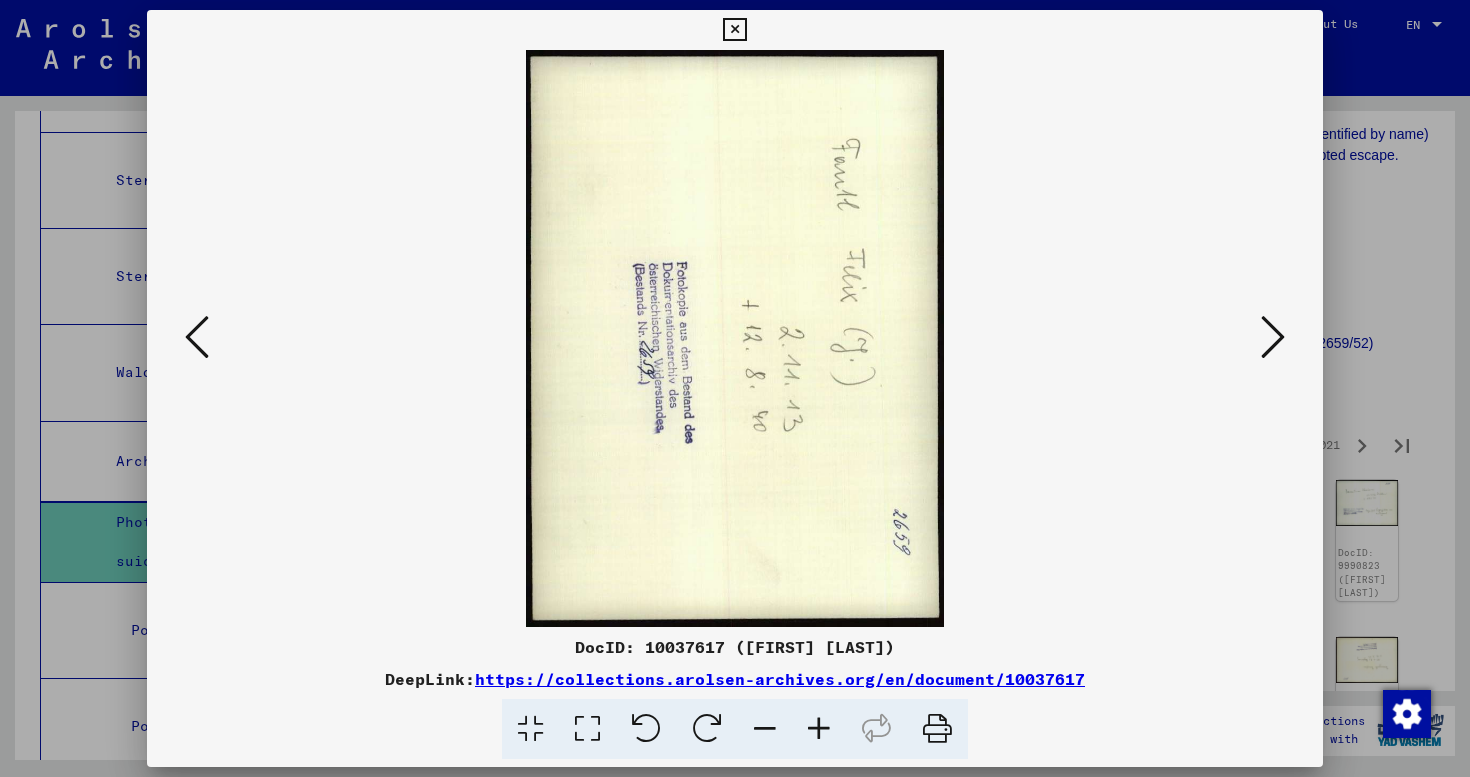 click at bounding box center (1273, 337) 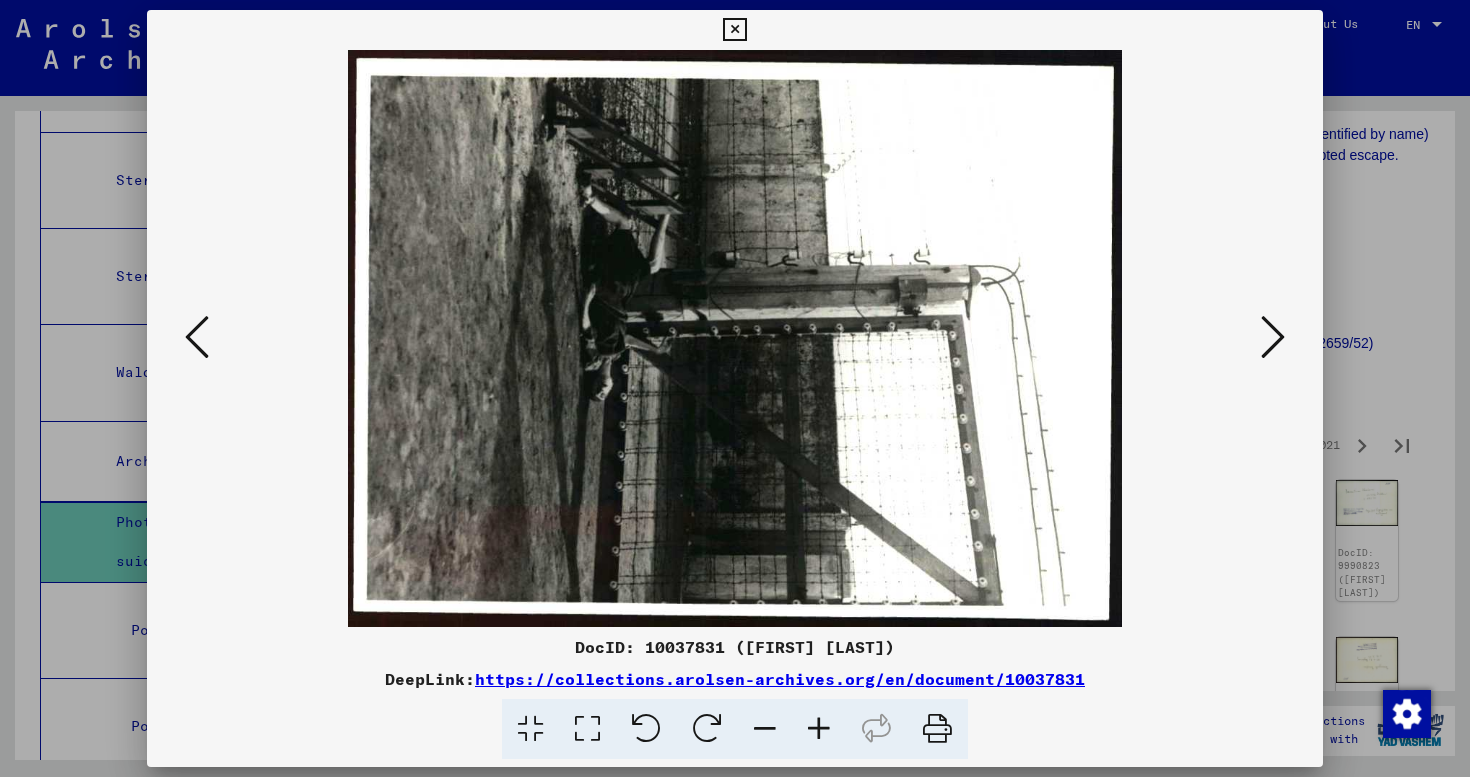 click at bounding box center (1273, 337) 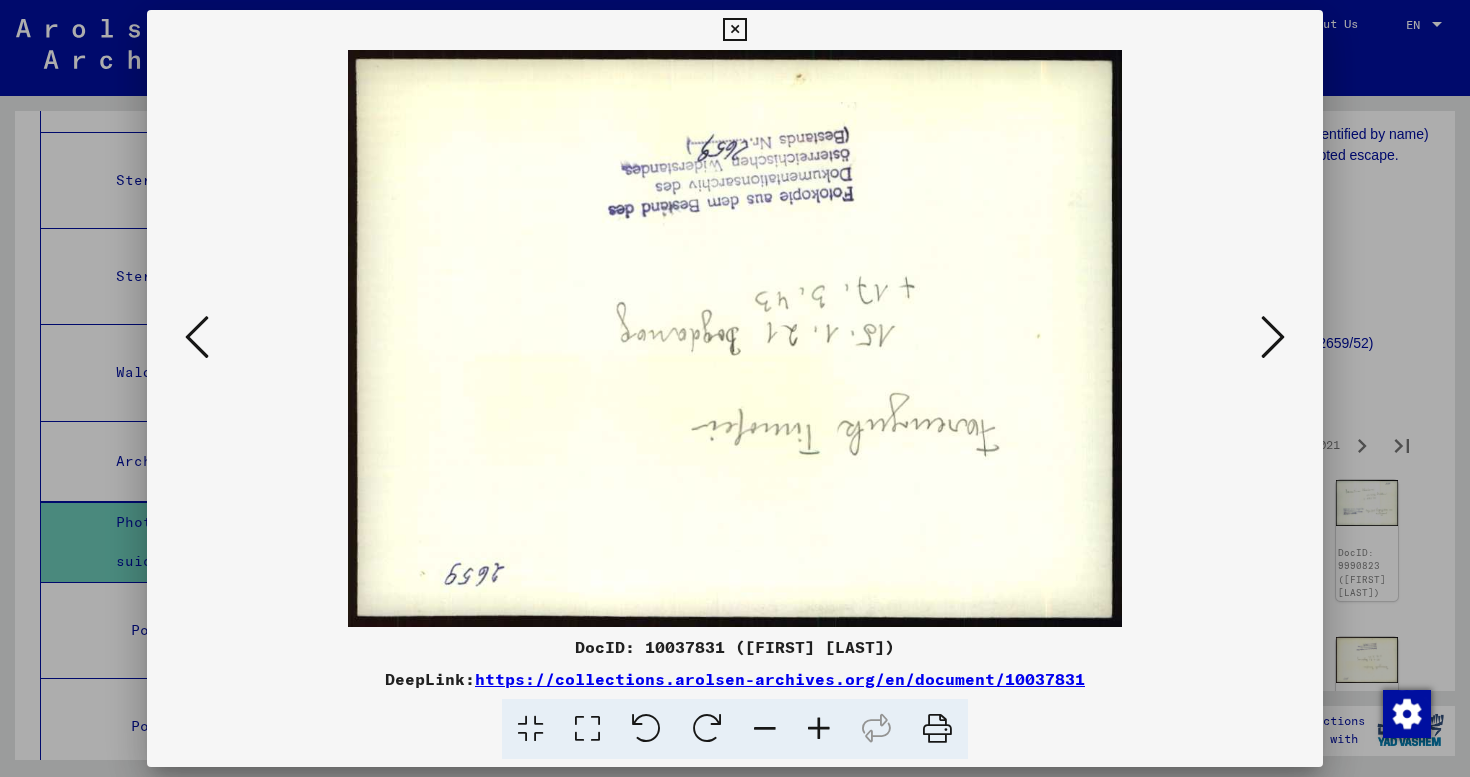 click at bounding box center (1273, 337) 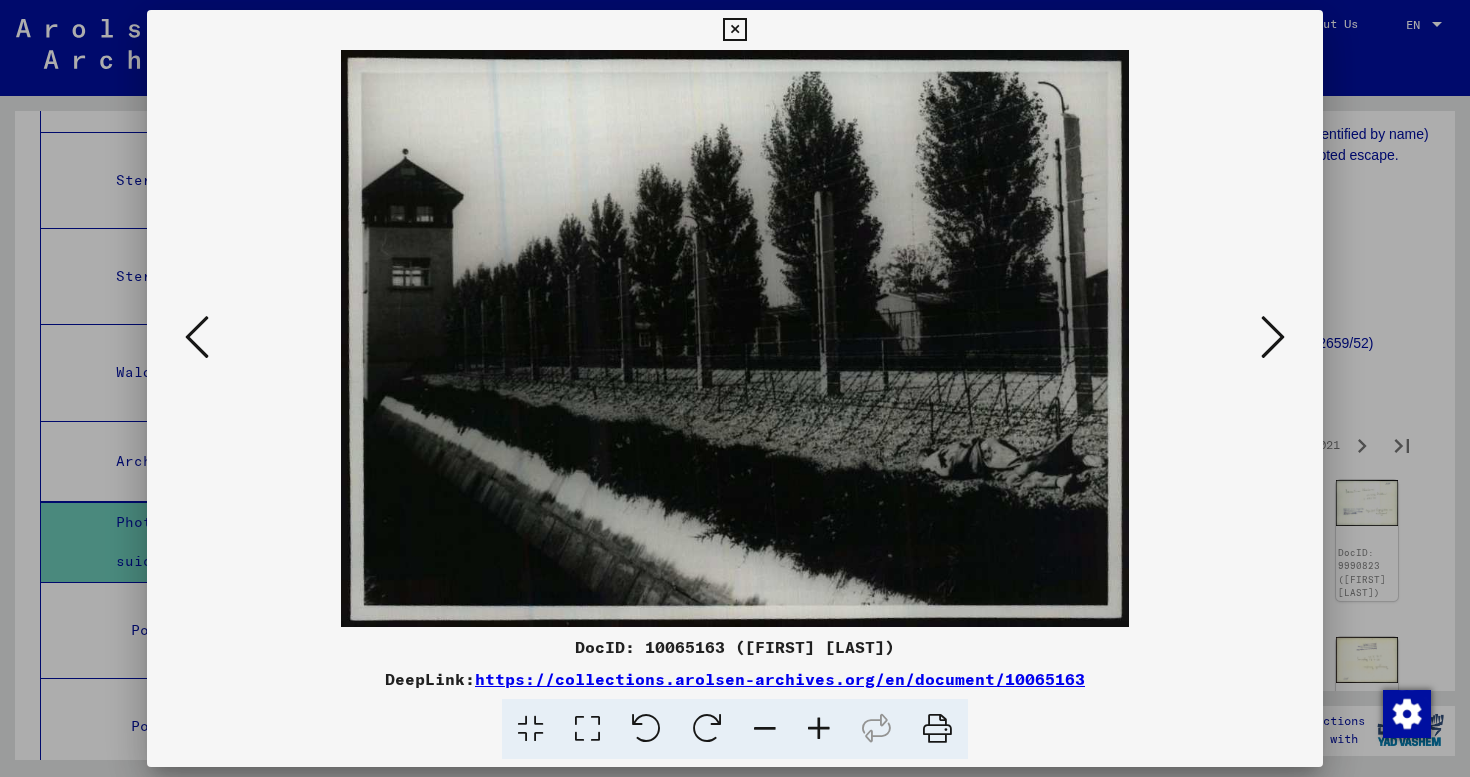 click at bounding box center [1273, 337] 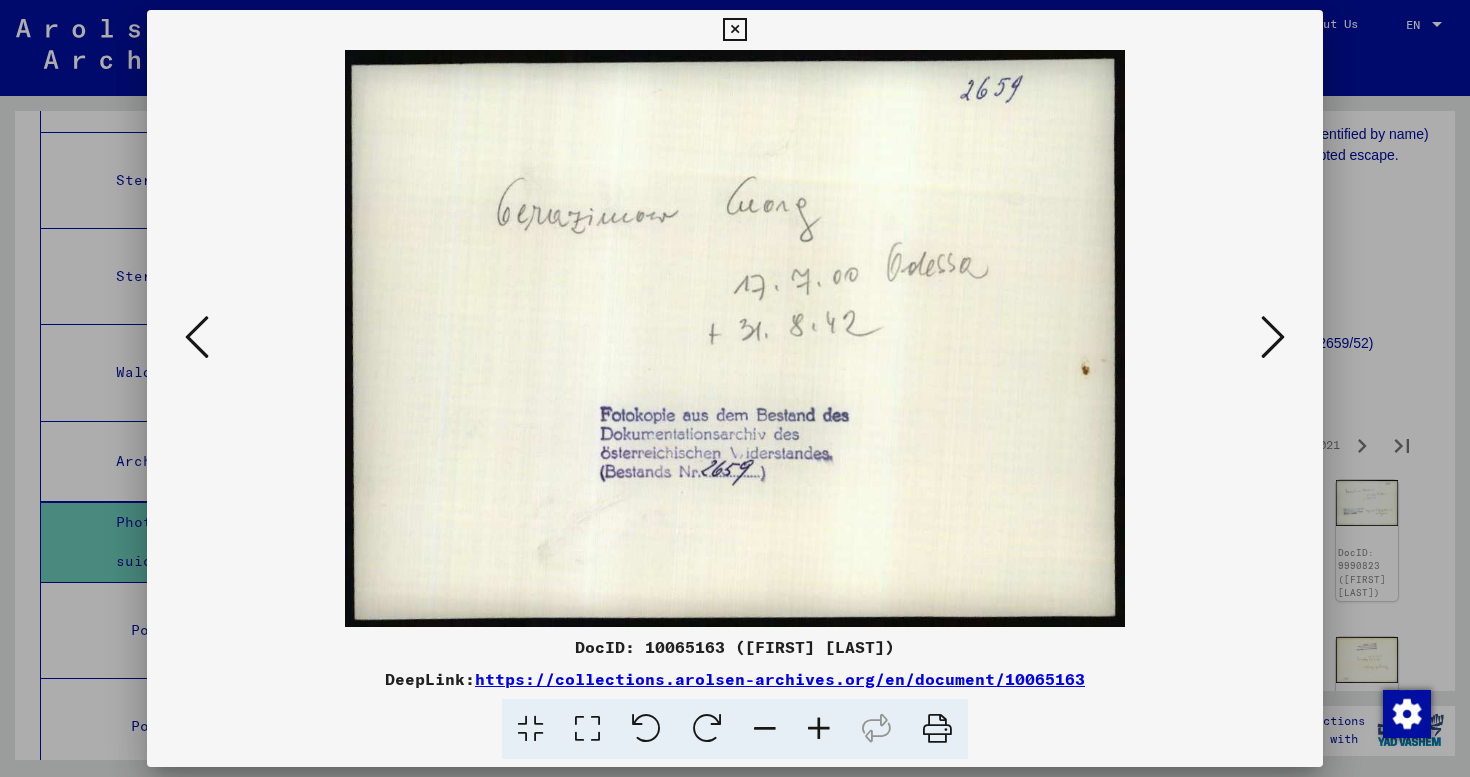 click at bounding box center (1273, 337) 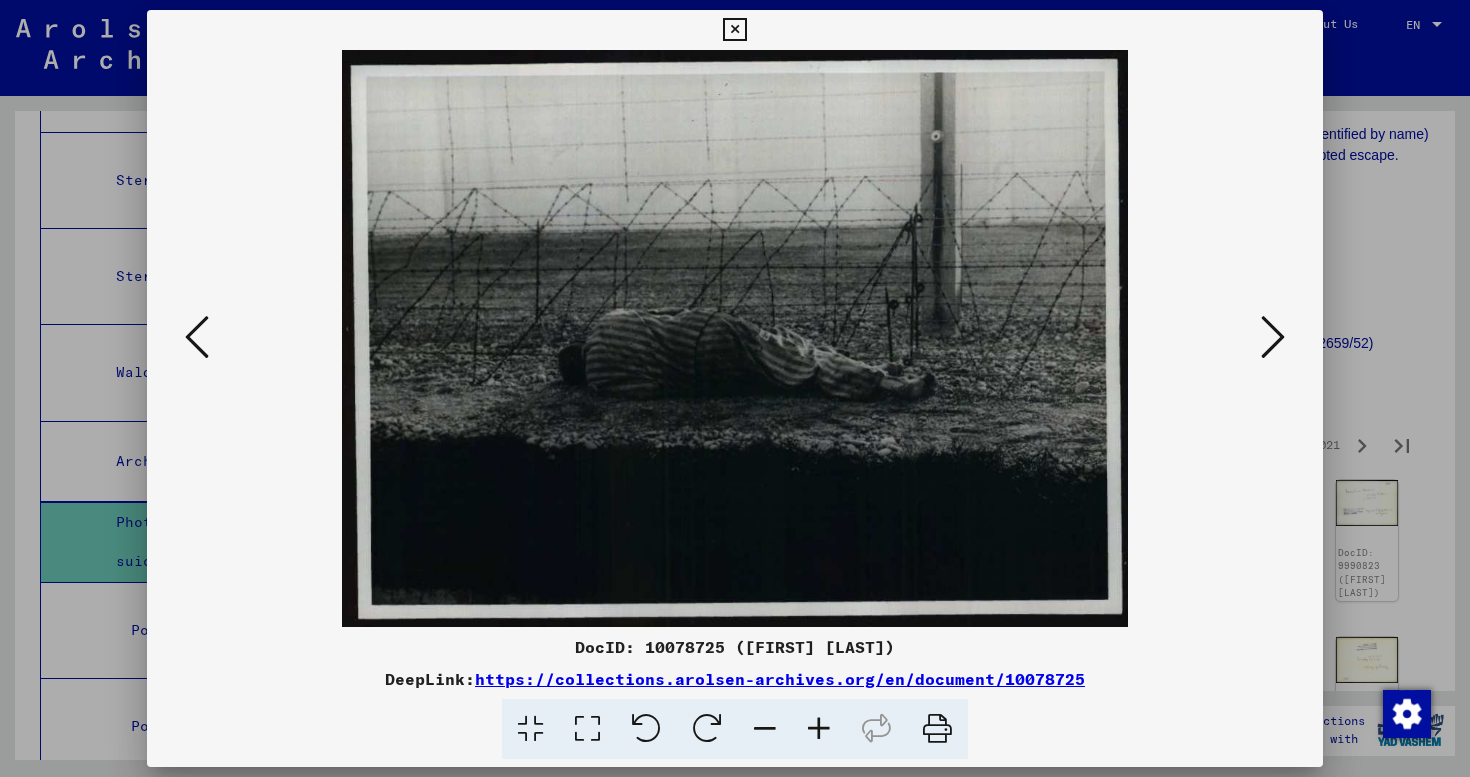 click at bounding box center [1273, 337] 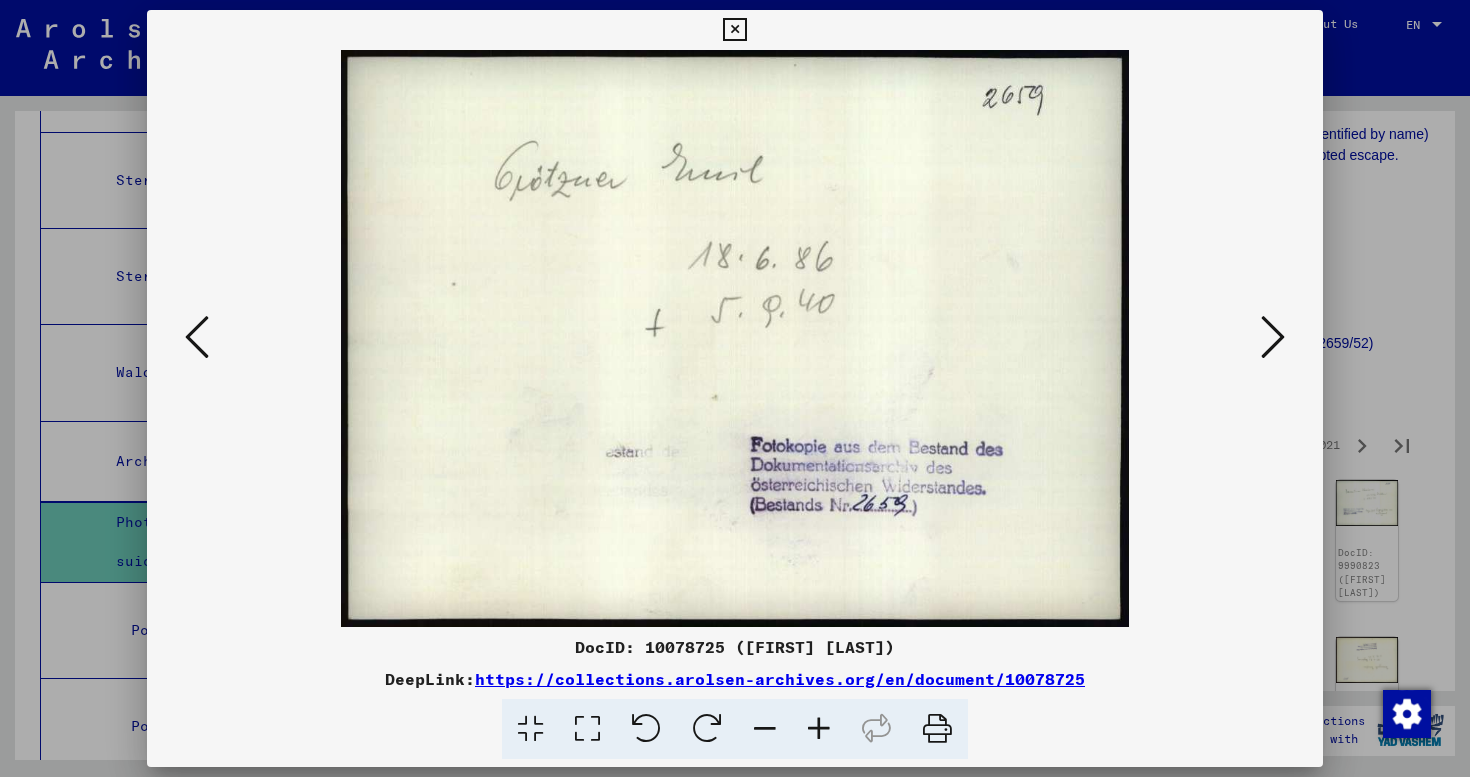 click at bounding box center [1273, 337] 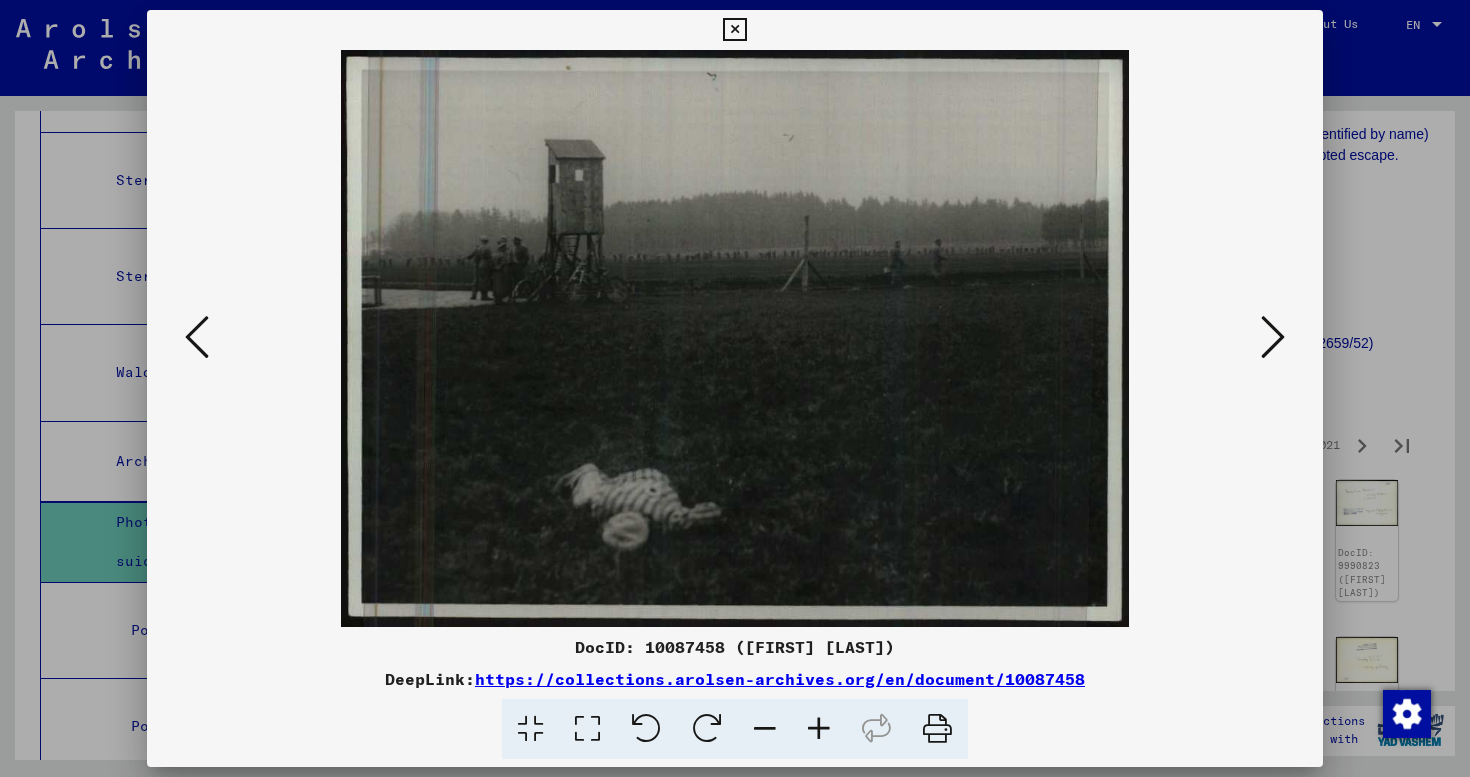 click at bounding box center [1273, 337] 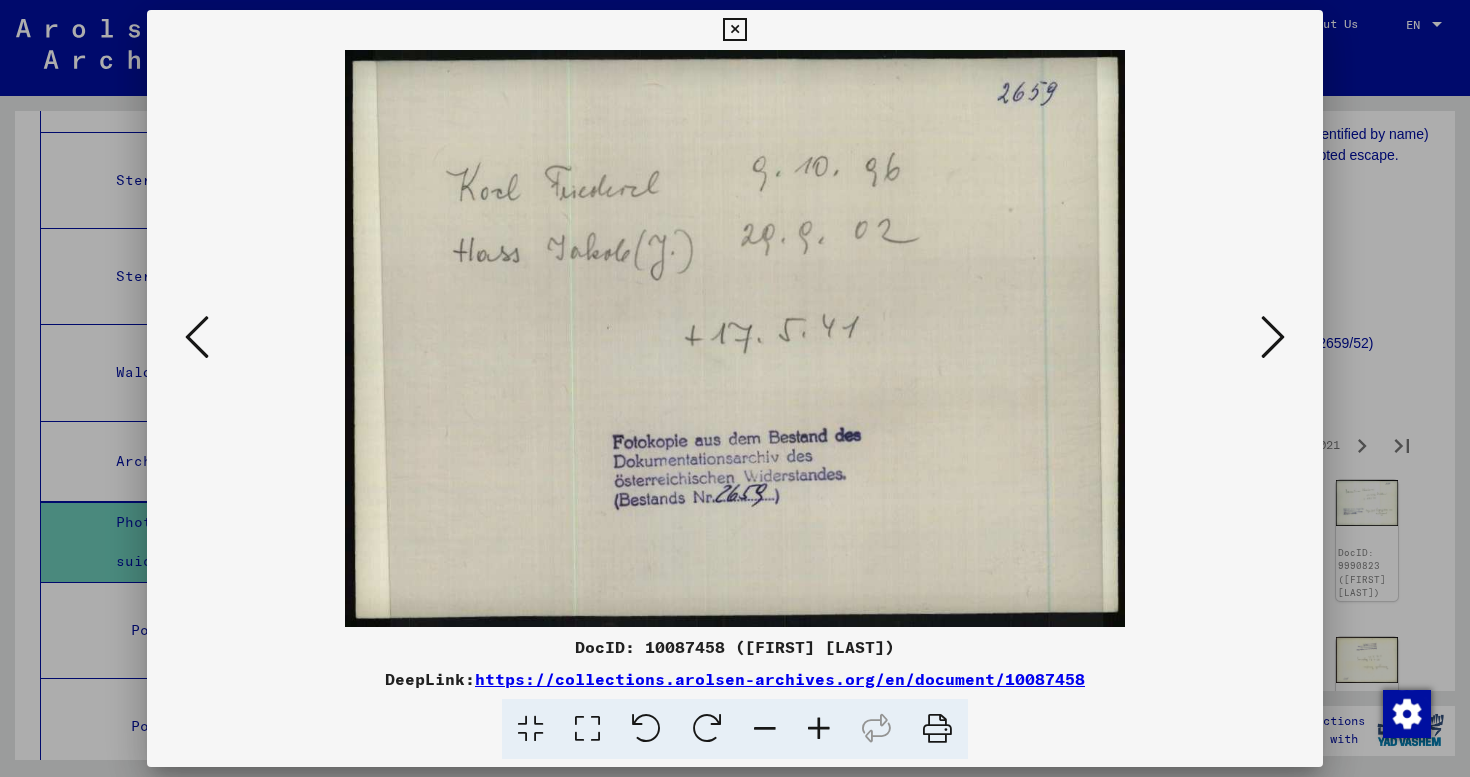 click at bounding box center [1273, 337] 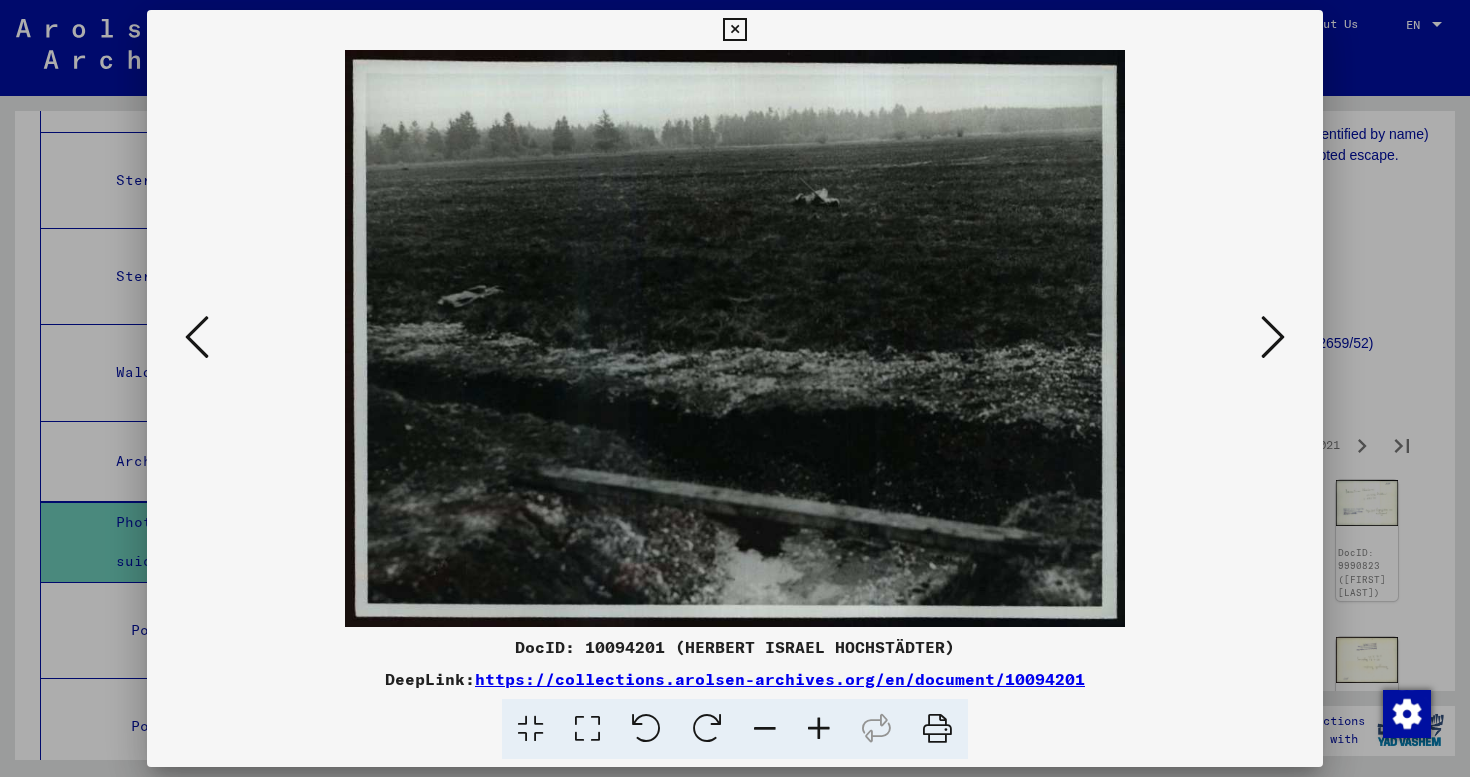 click at bounding box center [1273, 337] 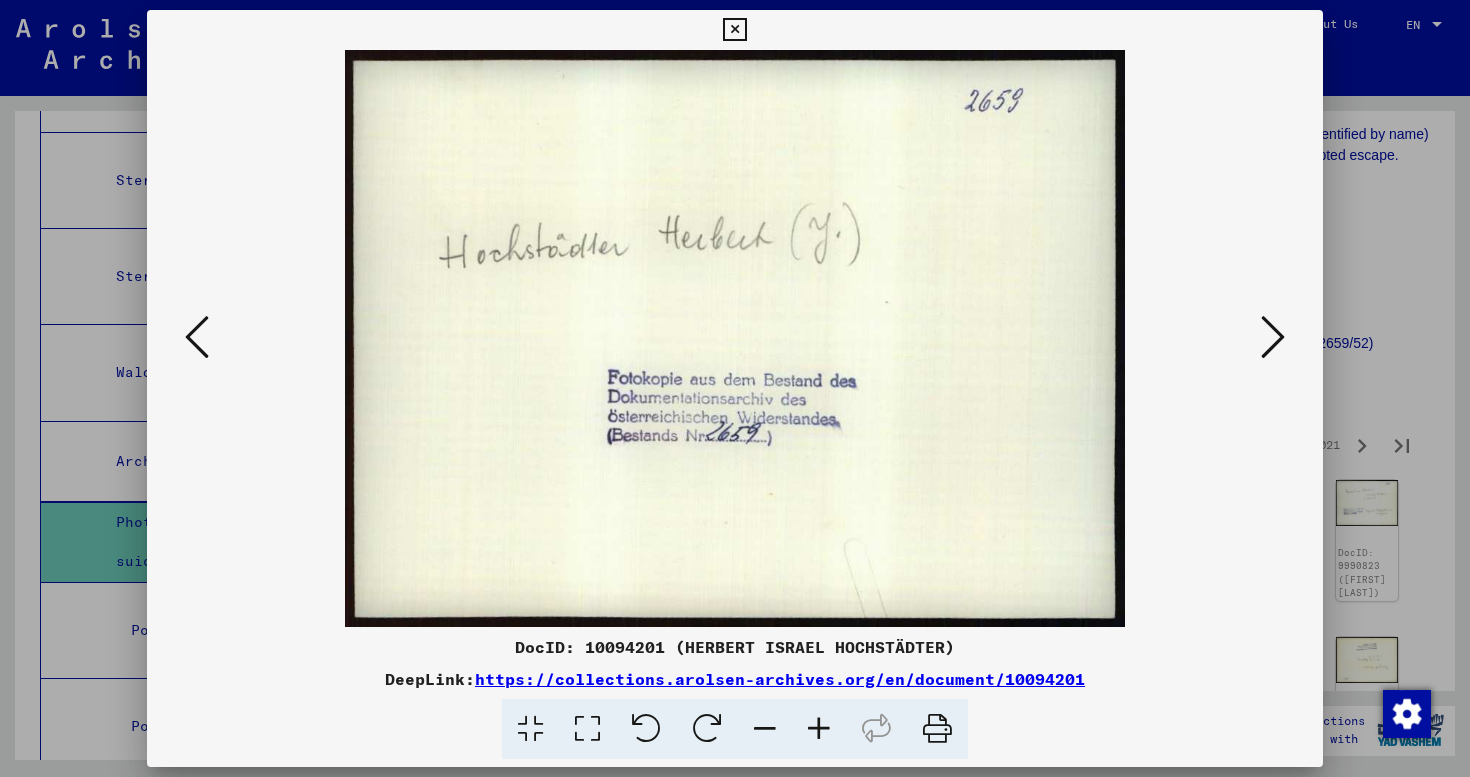 click at bounding box center [1273, 337] 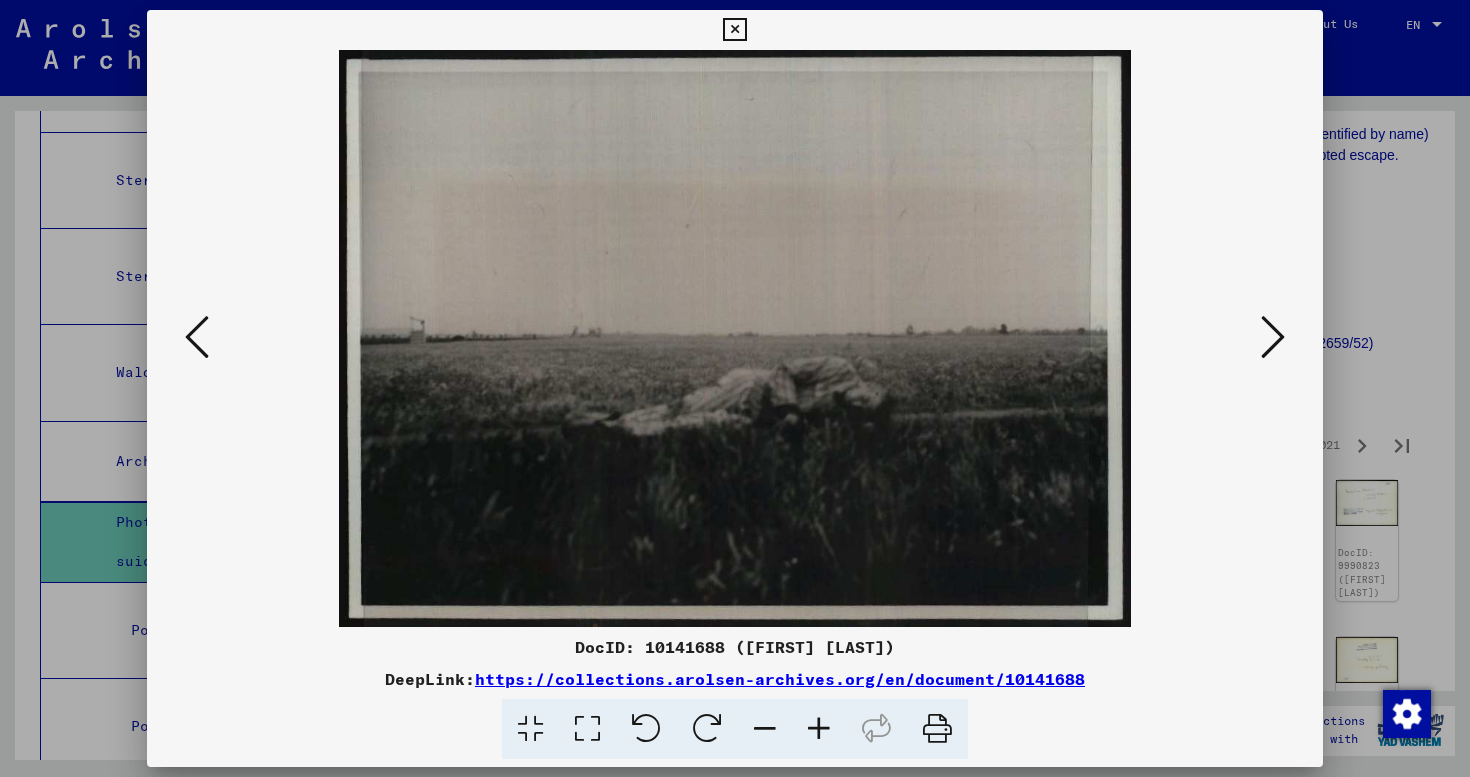click at bounding box center (734, 30) 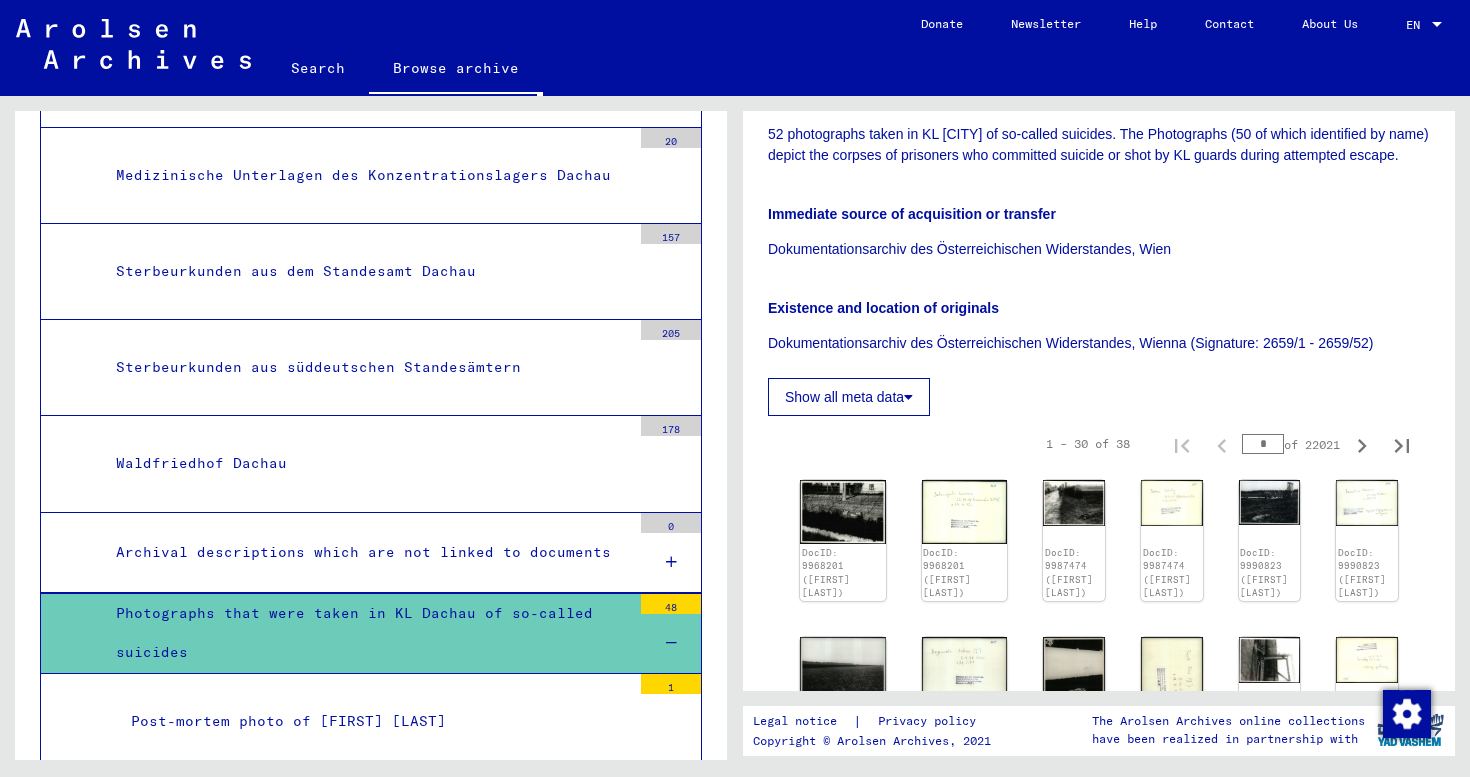 scroll, scrollTop: 20863, scrollLeft: 0, axis: vertical 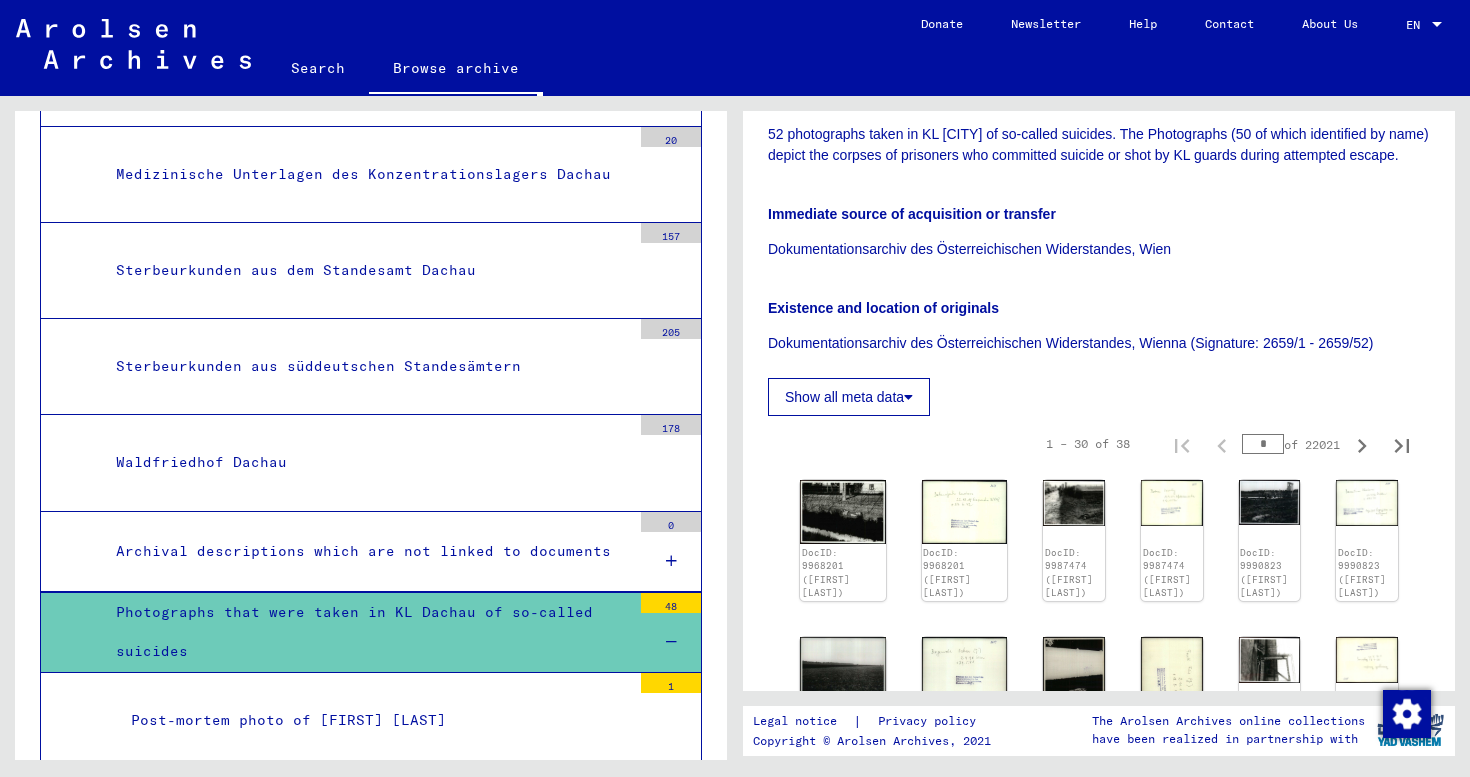 click at bounding box center [671, 642] 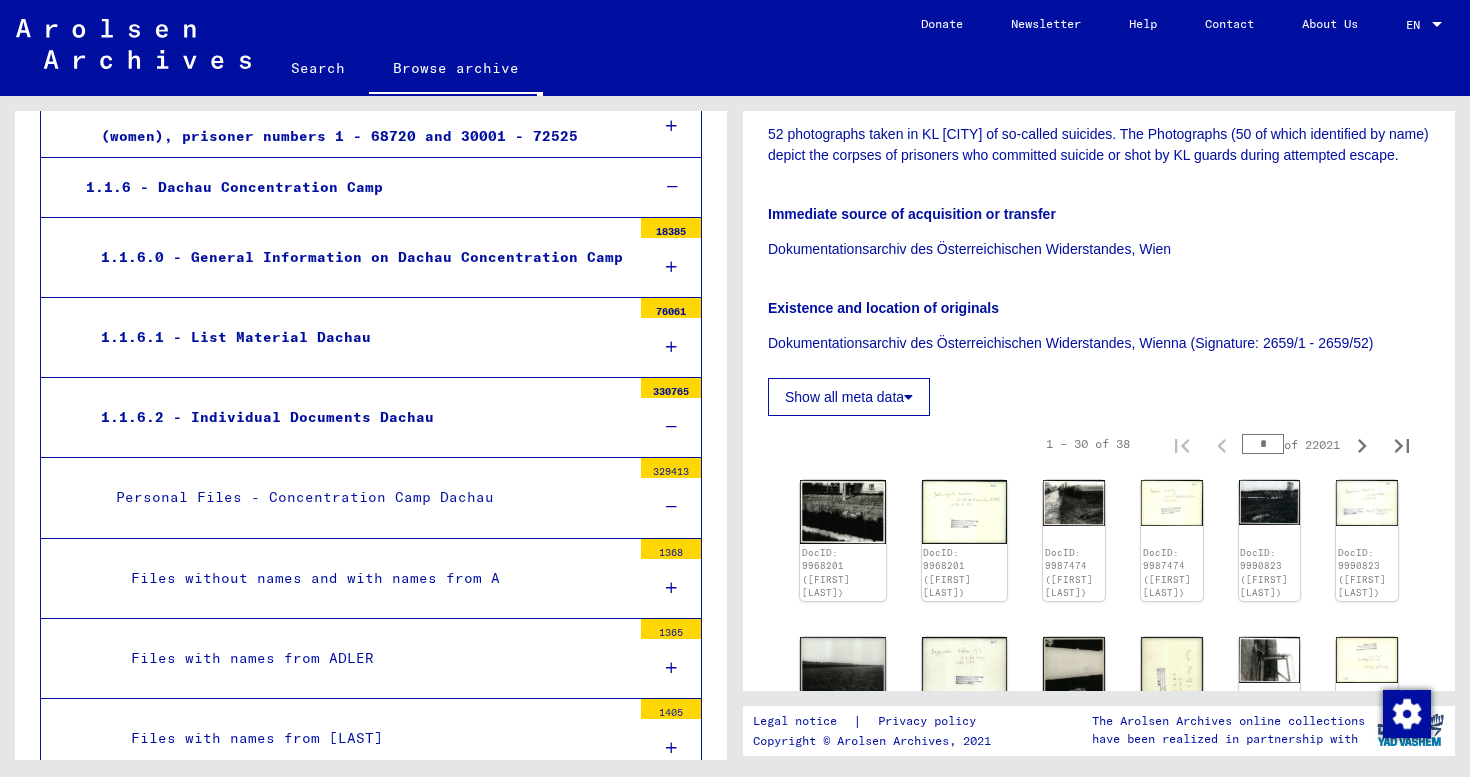 scroll, scrollTop: 1451, scrollLeft: 0, axis: vertical 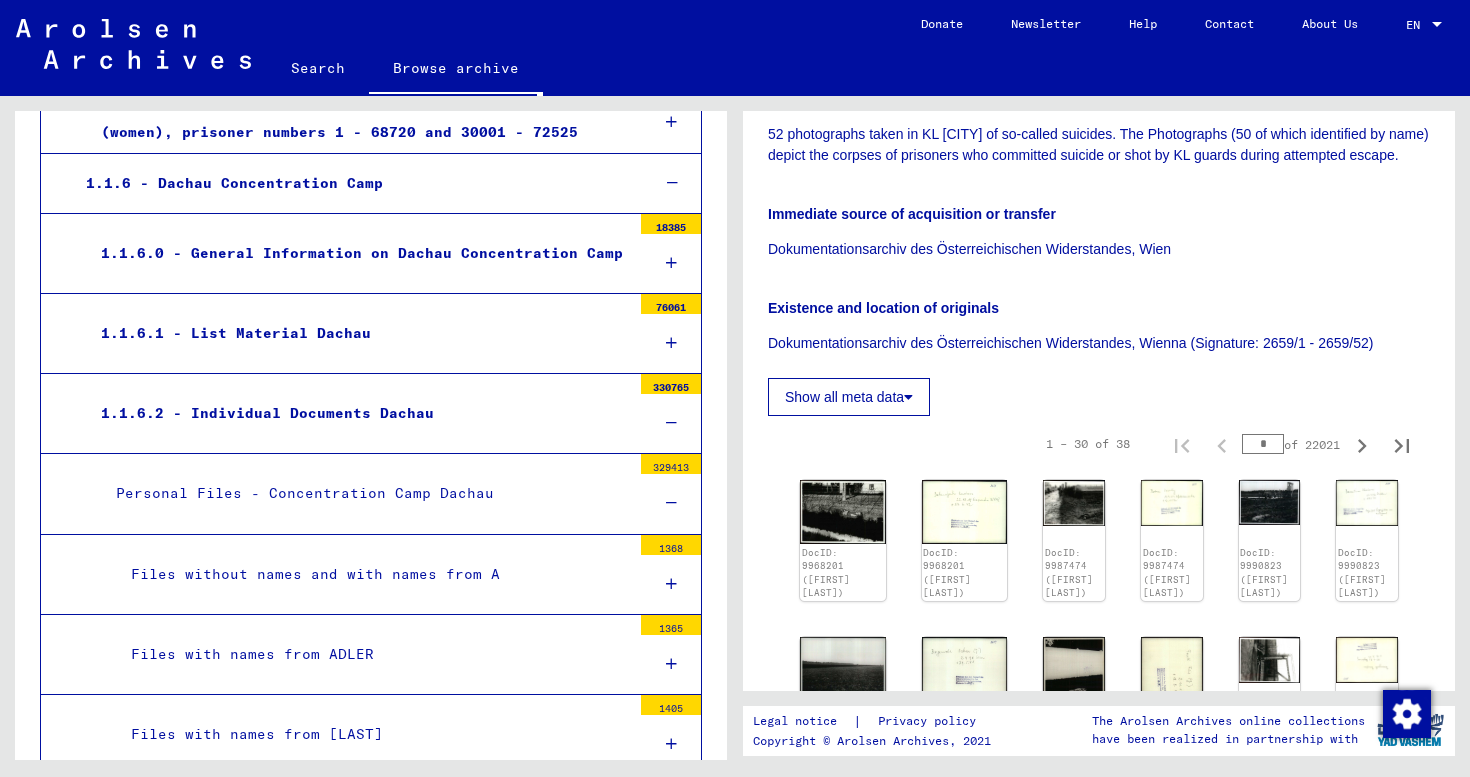 click on "1.1.6.2 - Individual Documents Dachau" at bounding box center [358, 413] 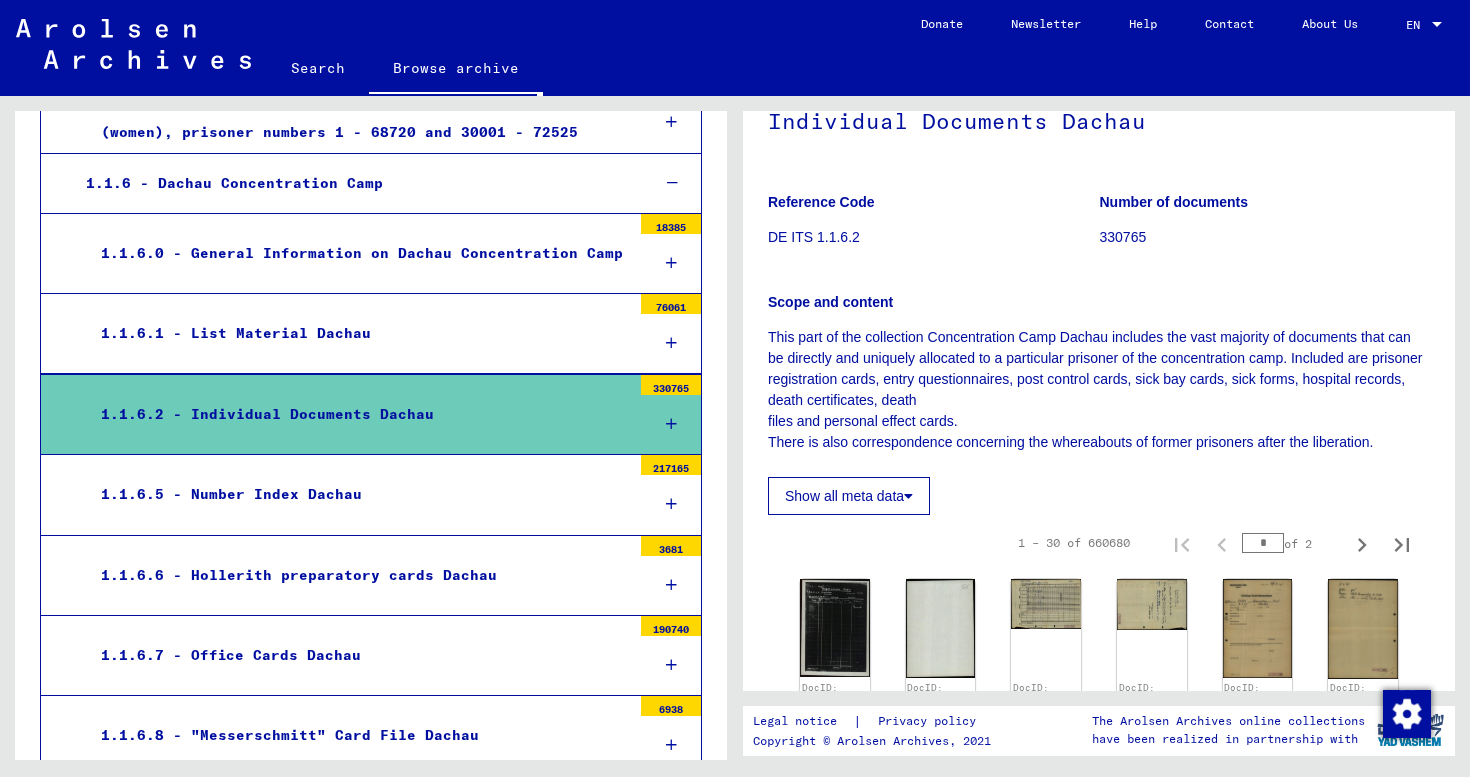 scroll, scrollTop: 130, scrollLeft: 0, axis: vertical 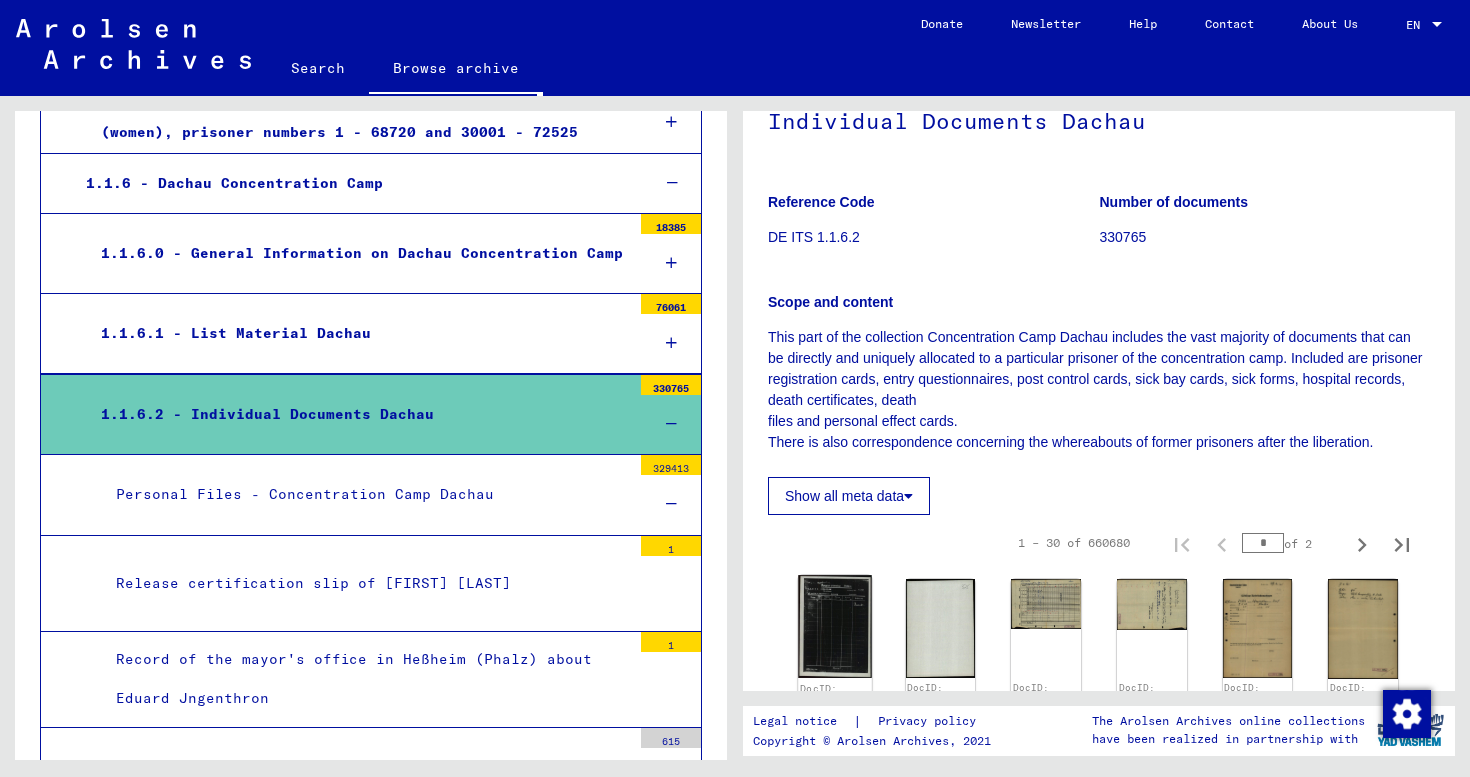 click 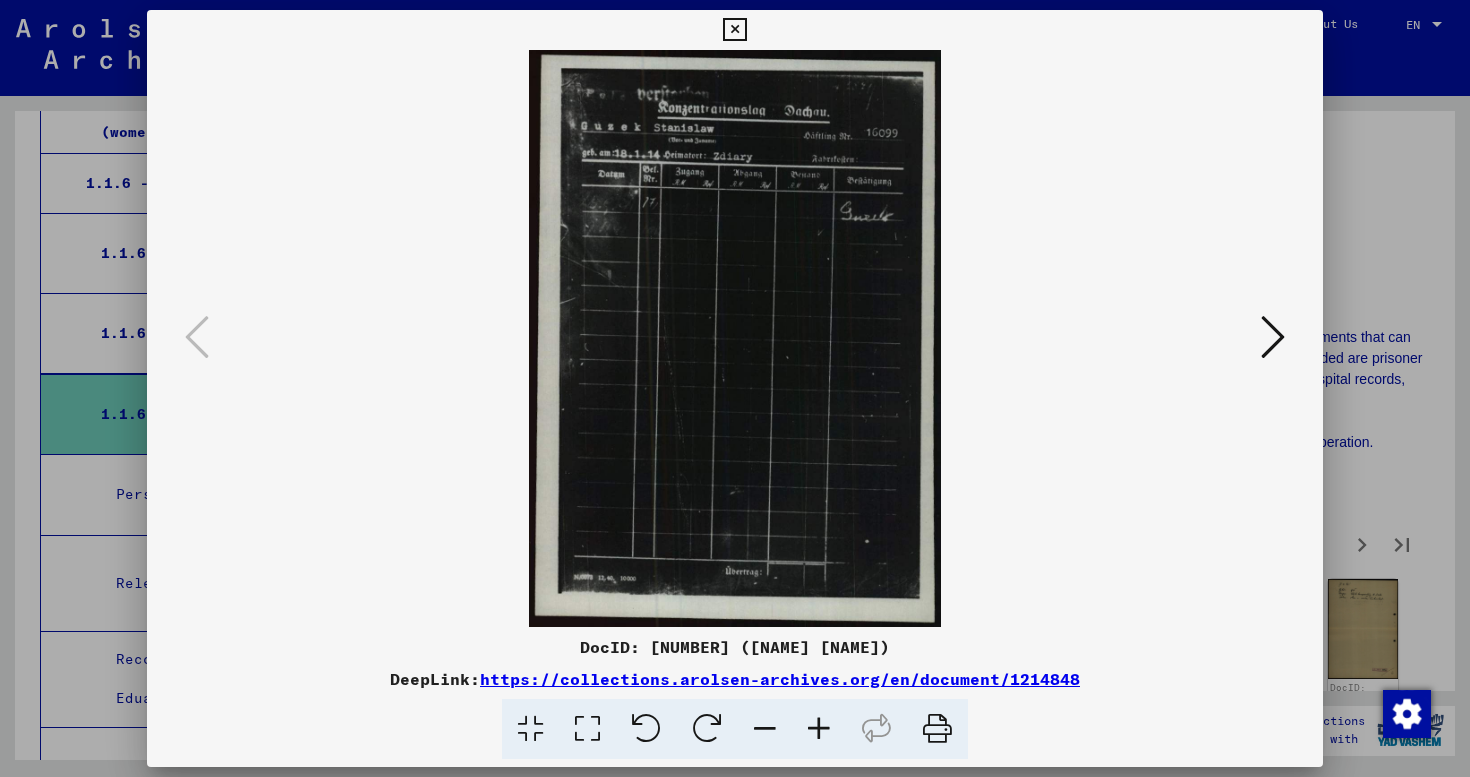 click at bounding box center [1273, 337] 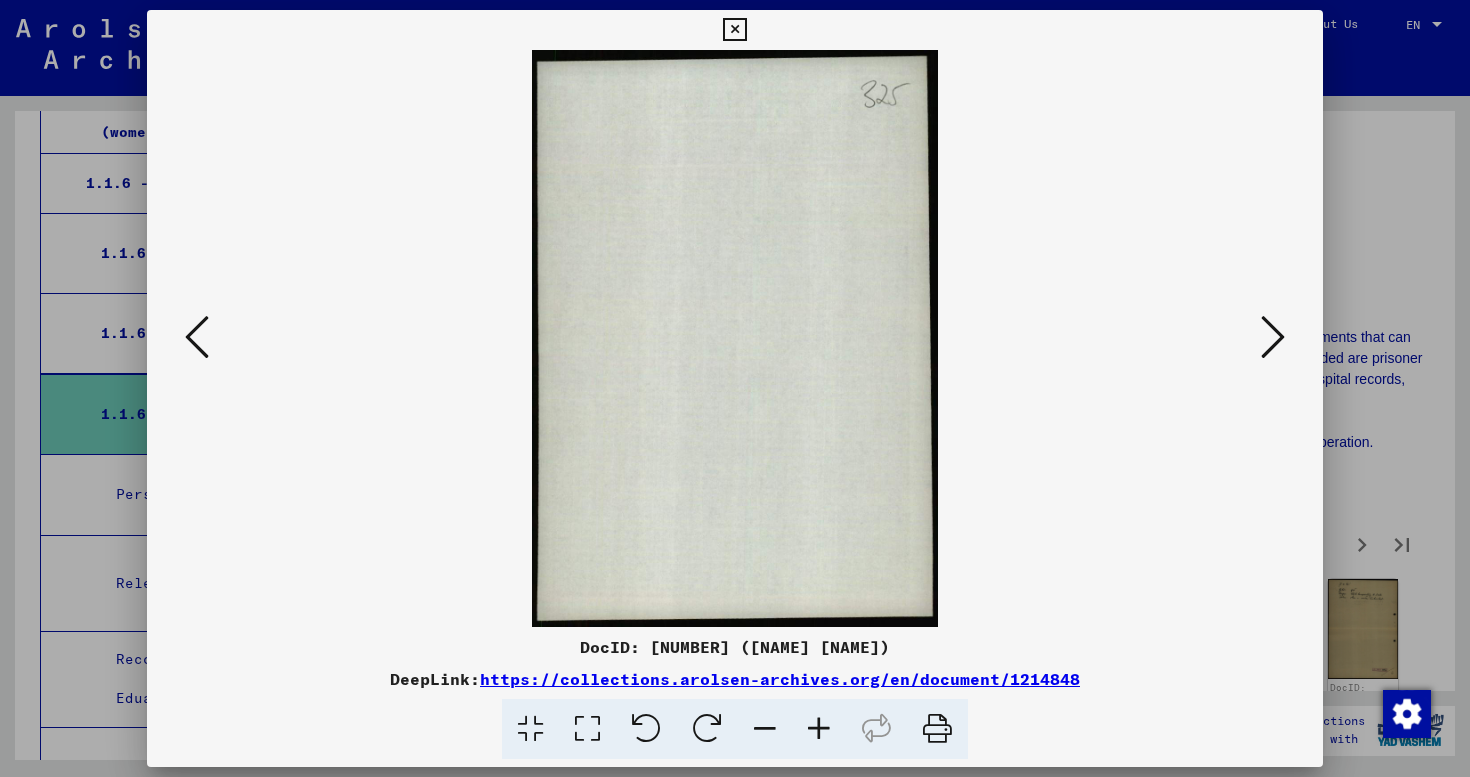 click at bounding box center (1273, 337) 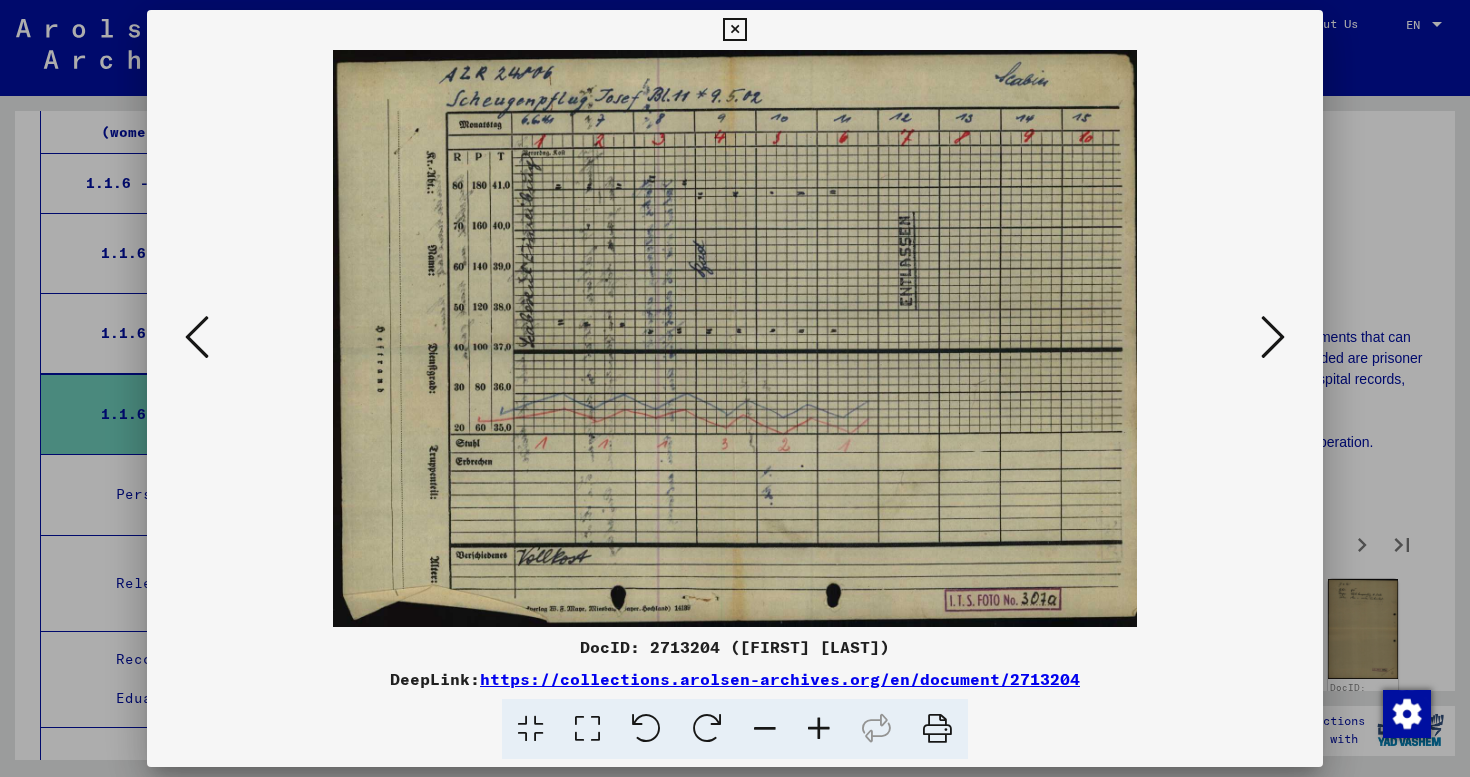 click at bounding box center [1273, 337] 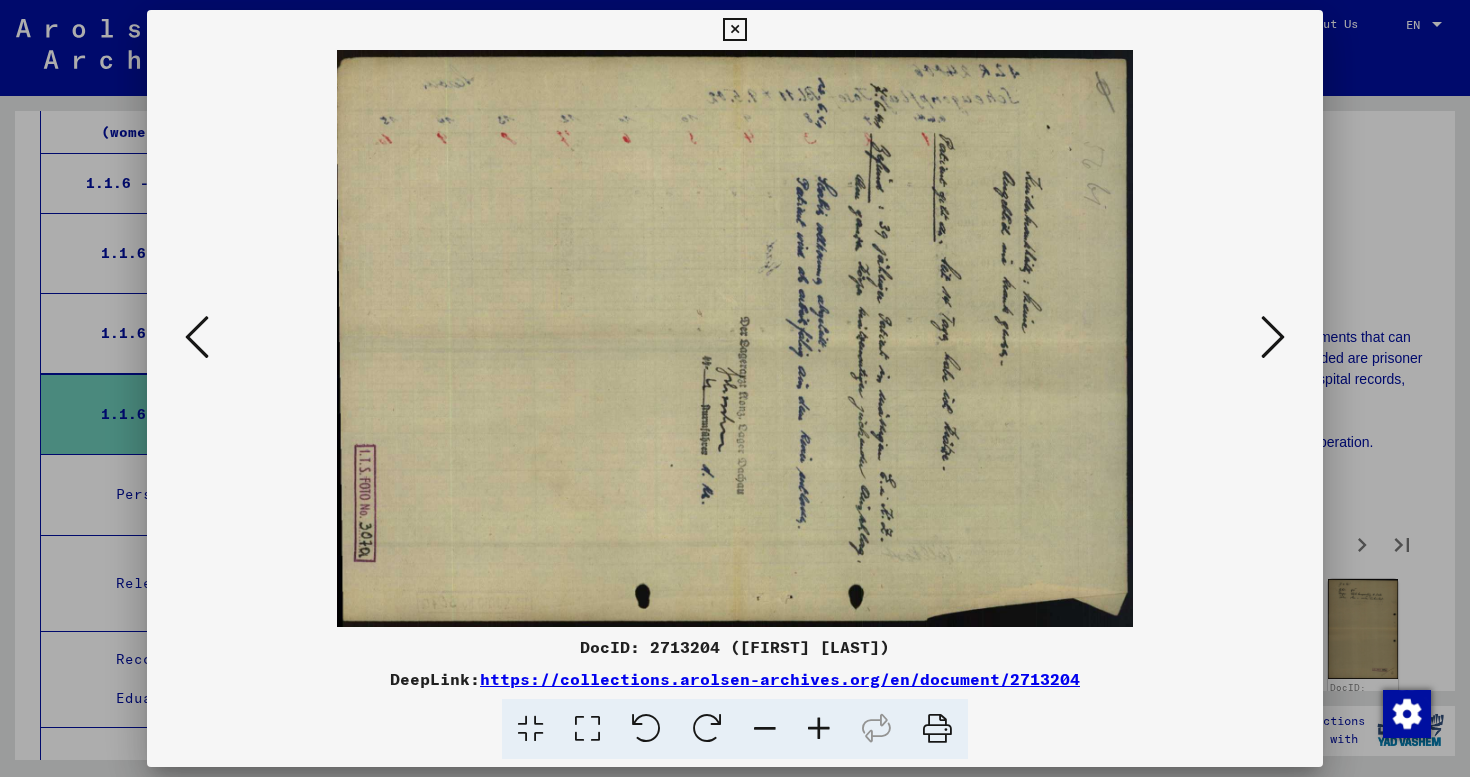 click at bounding box center [1273, 337] 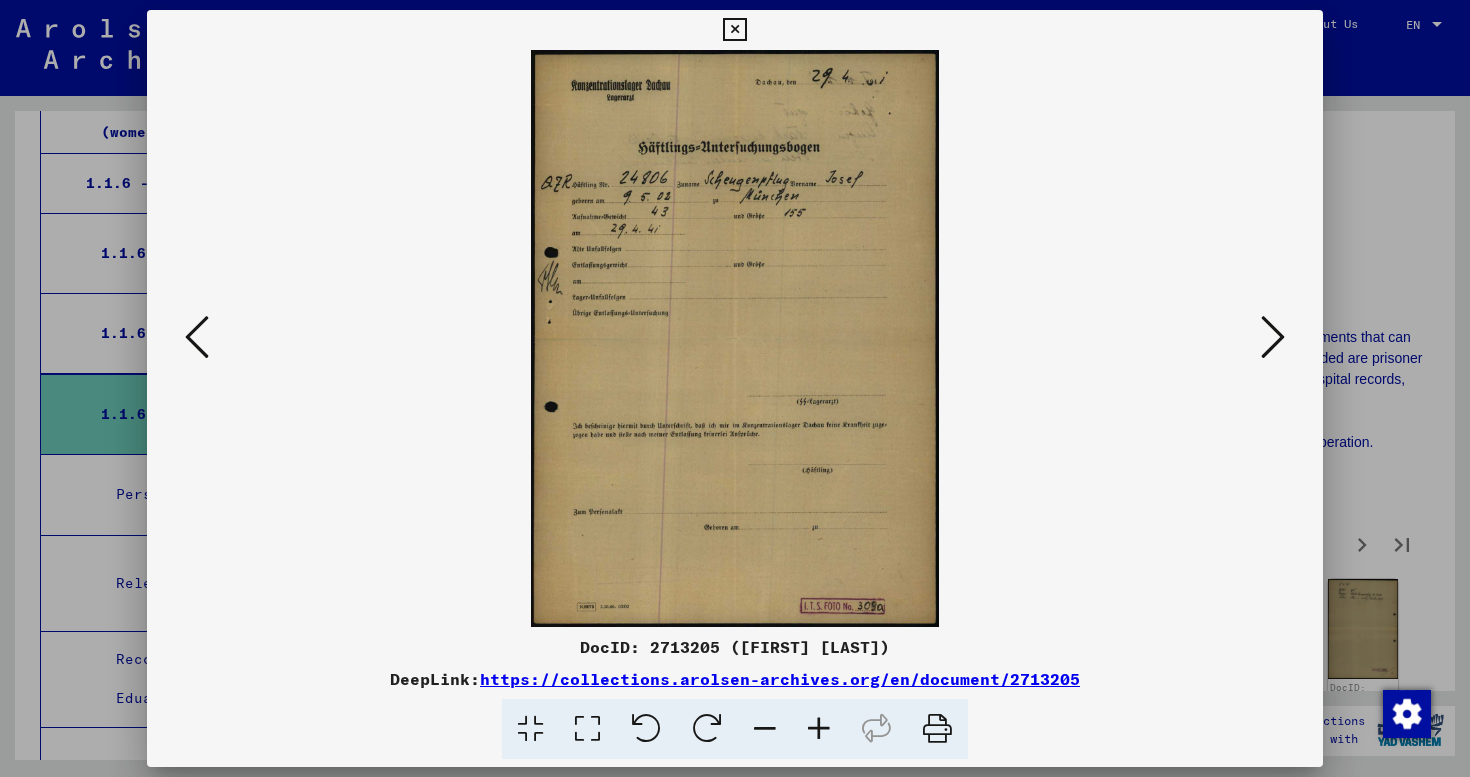 click at bounding box center [1273, 337] 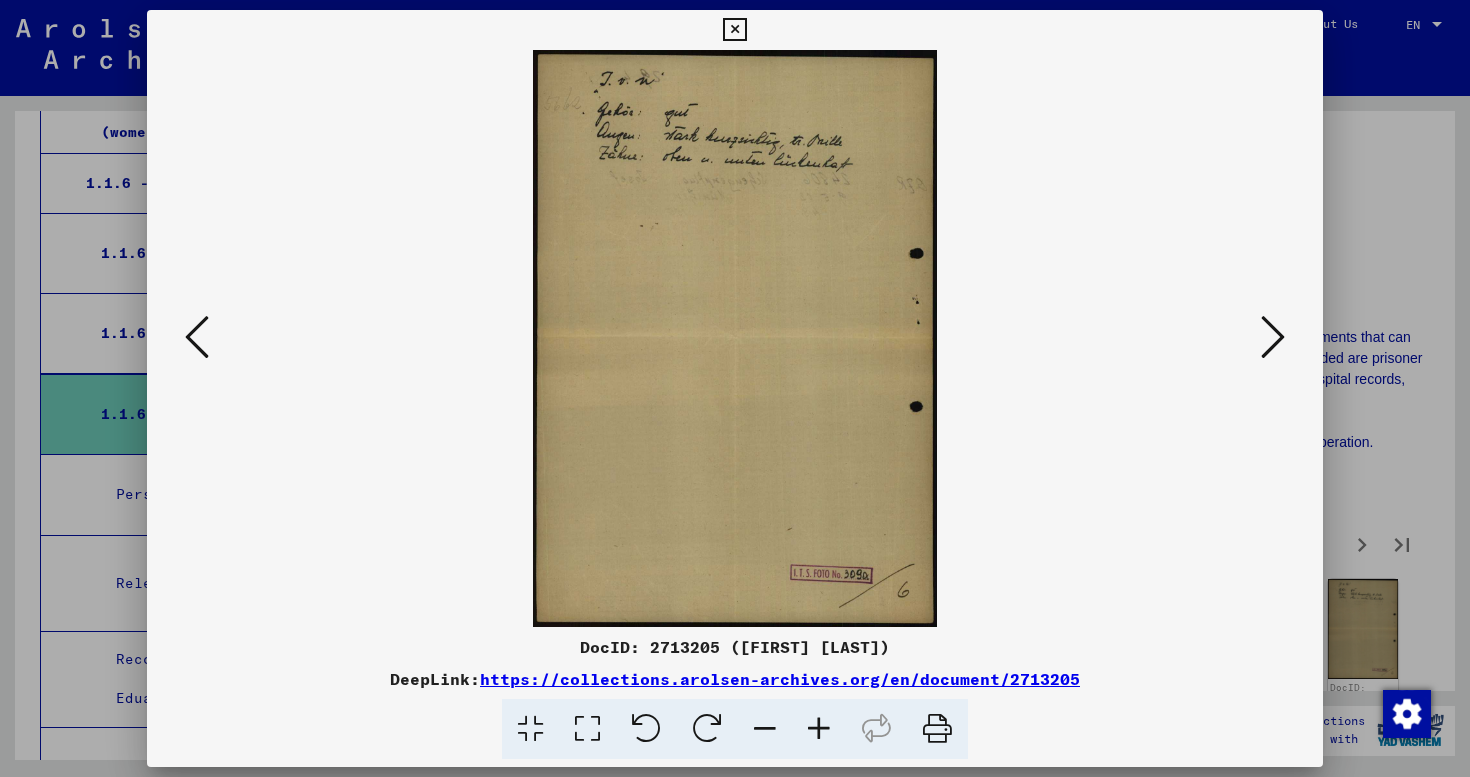 click at bounding box center [1273, 337] 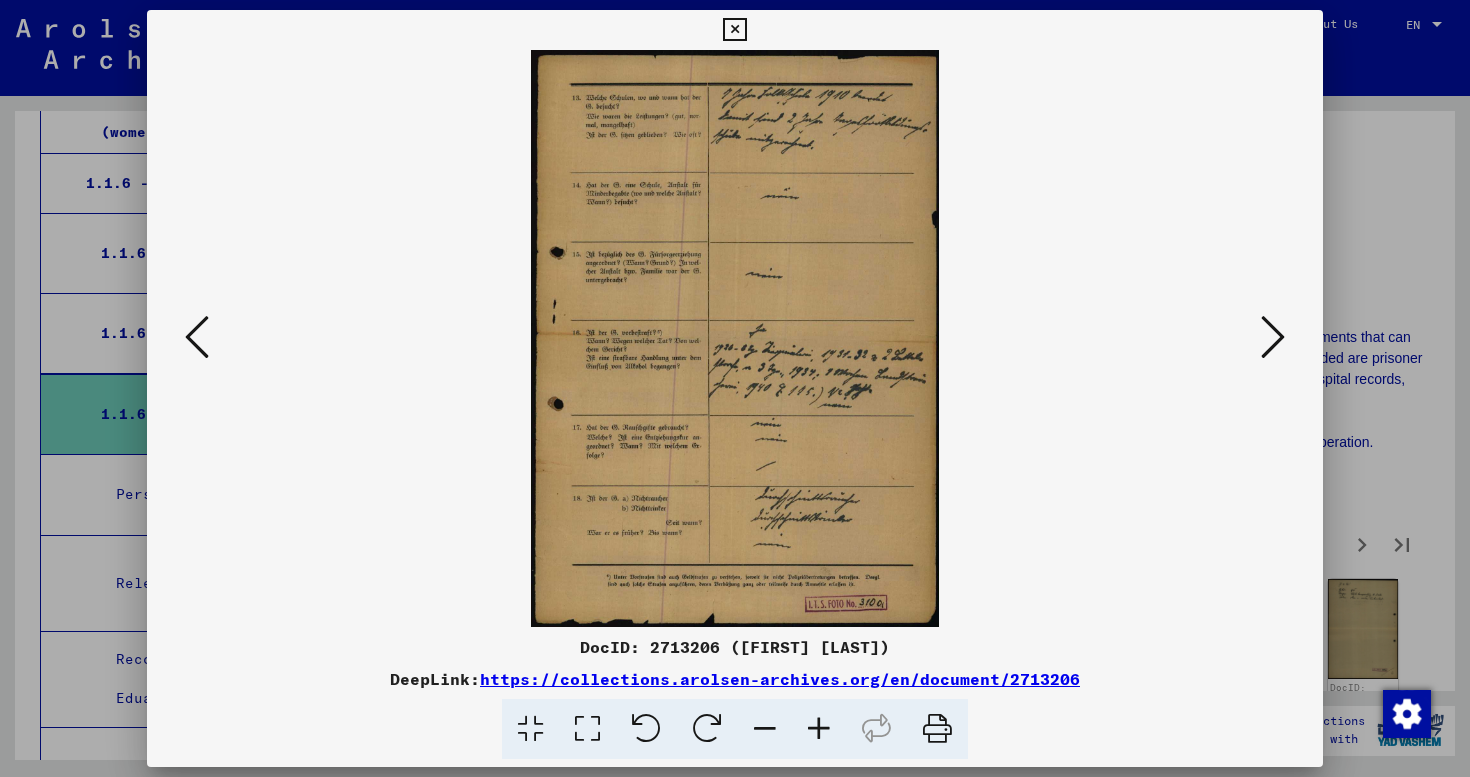 click at bounding box center [1273, 337] 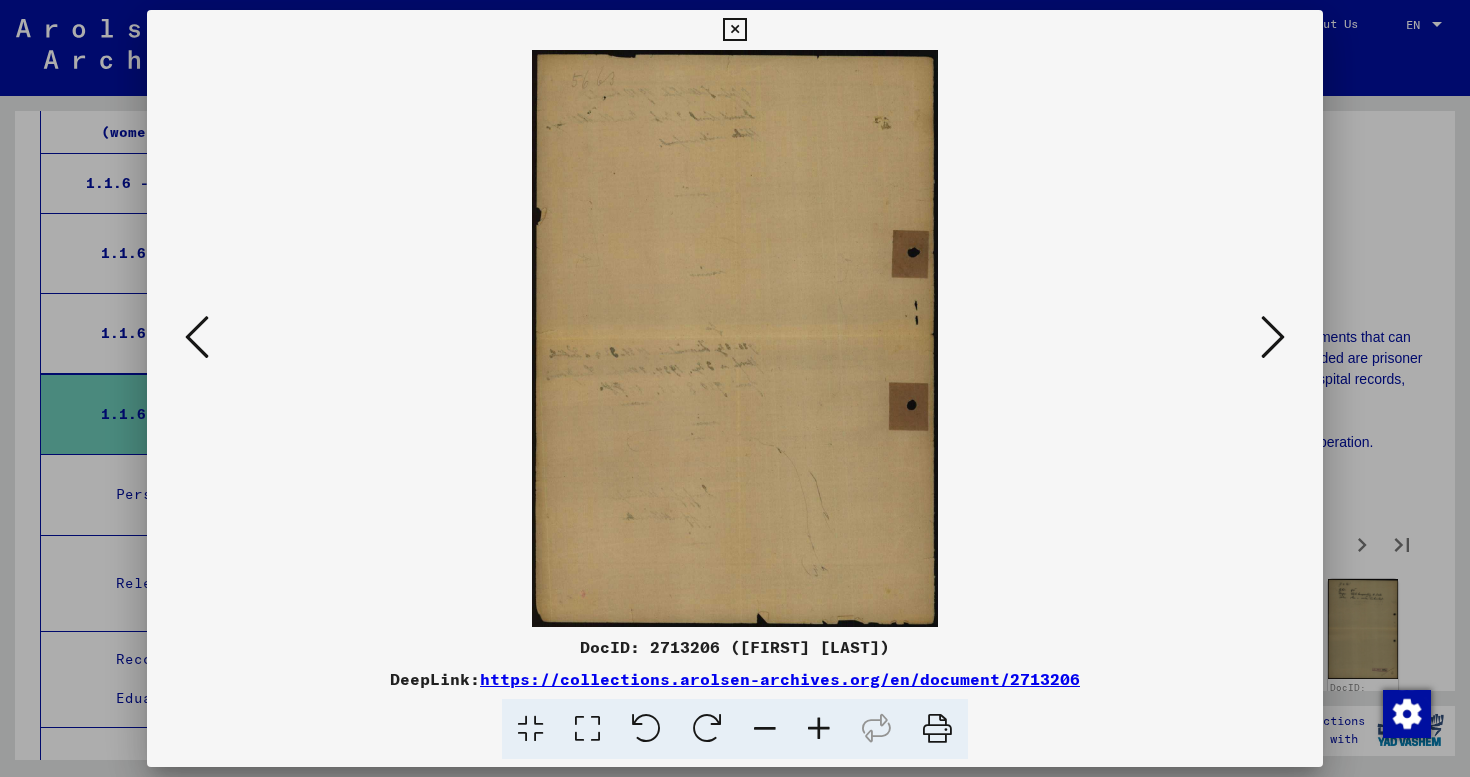 click at bounding box center [1273, 337] 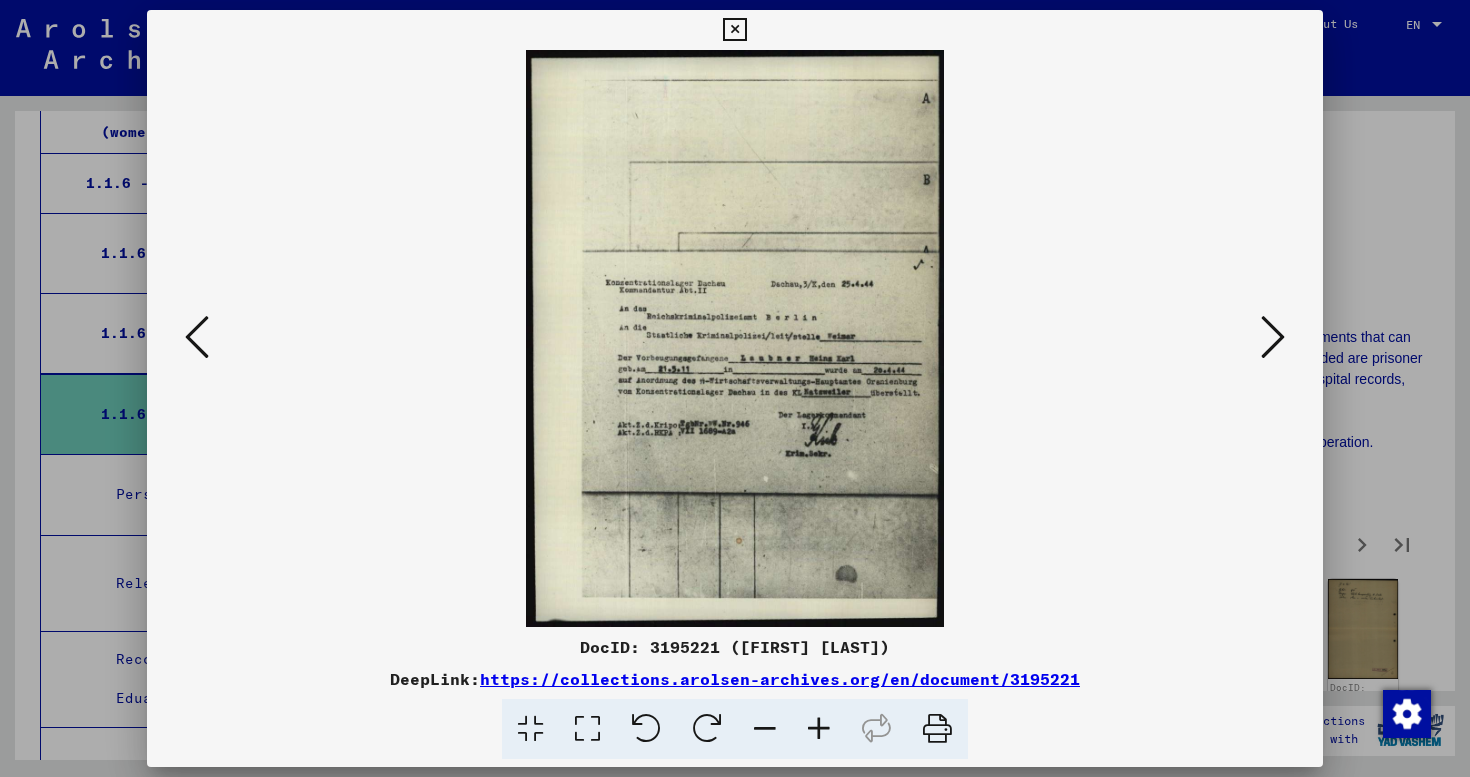 click at bounding box center [1273, 337] 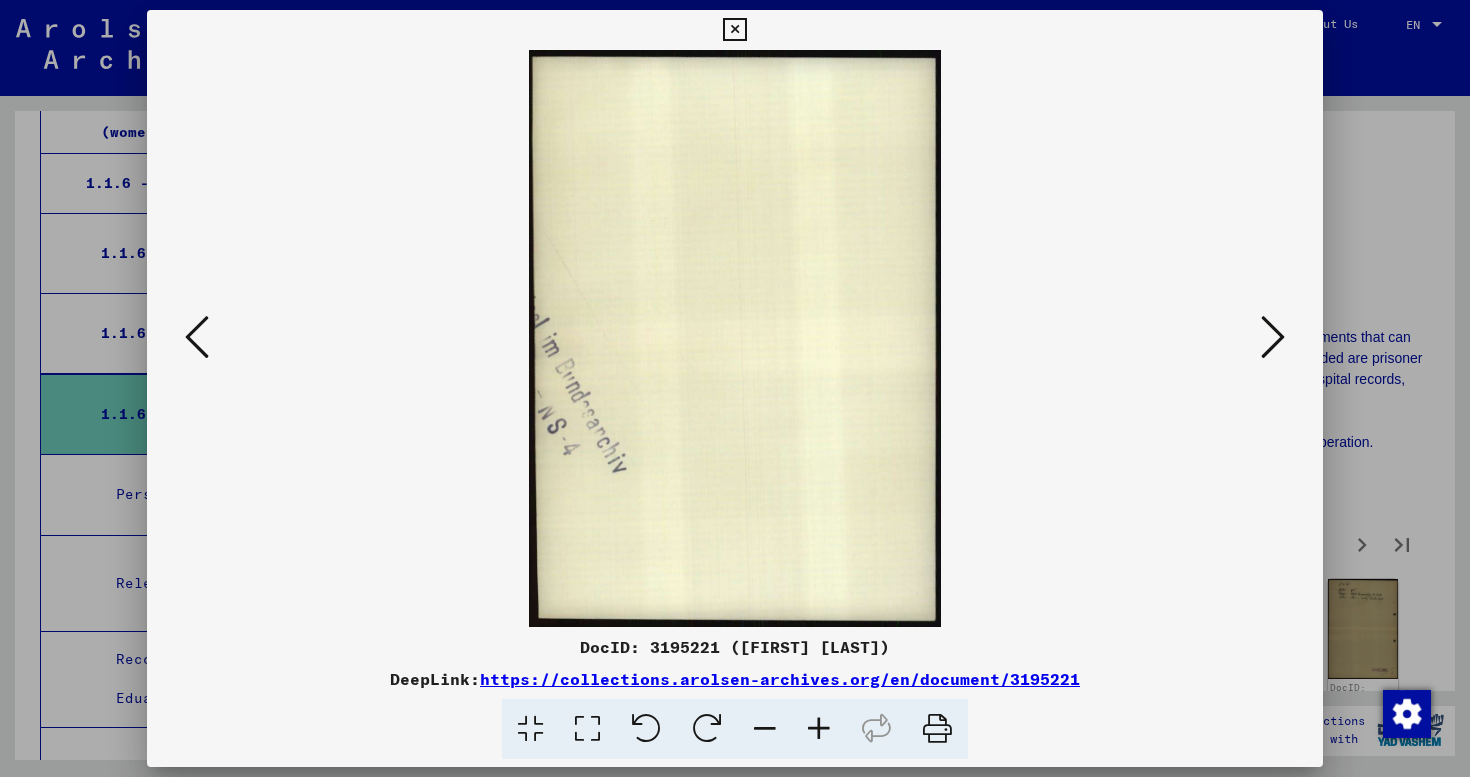 click at bounding box center (1273, 337) 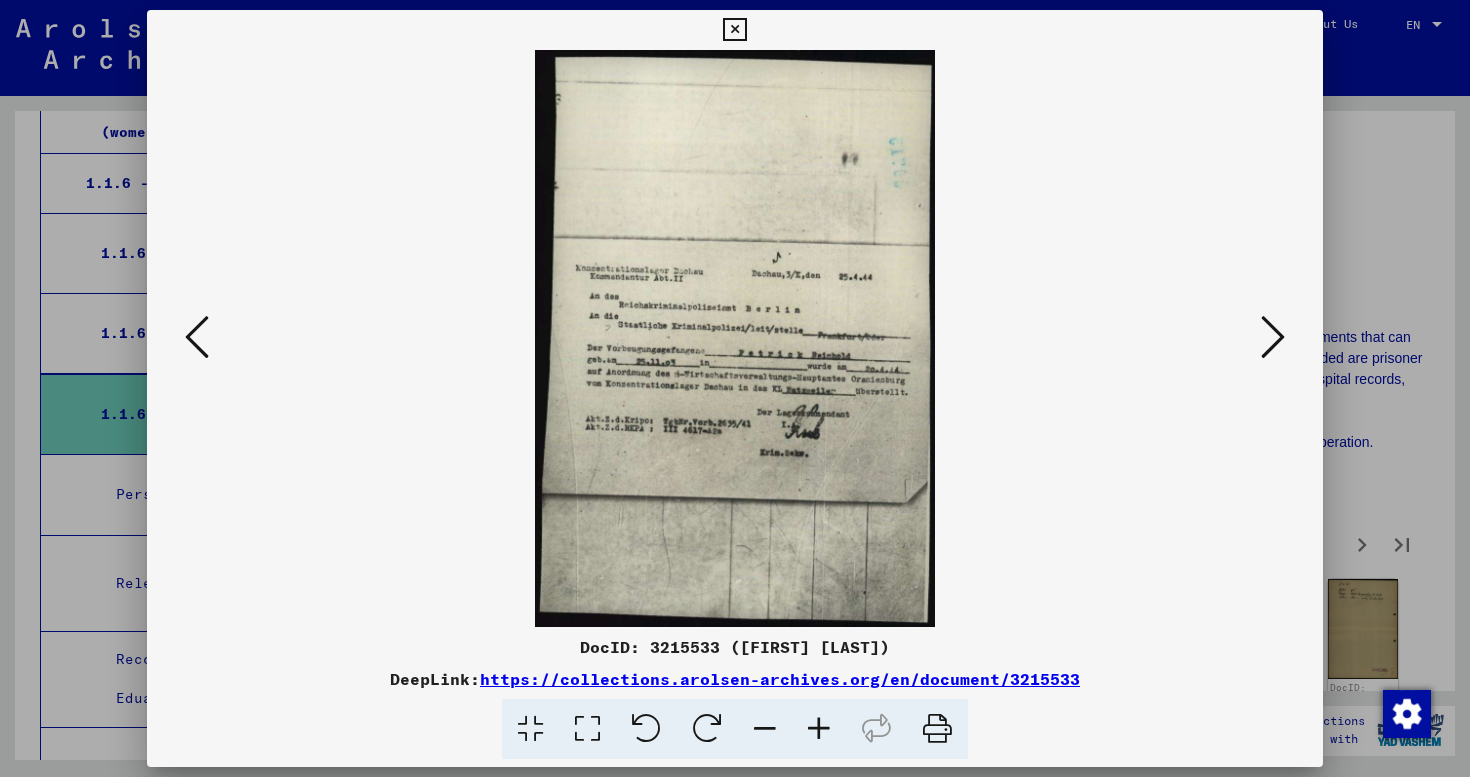 click at bounding box center [1273, 337] 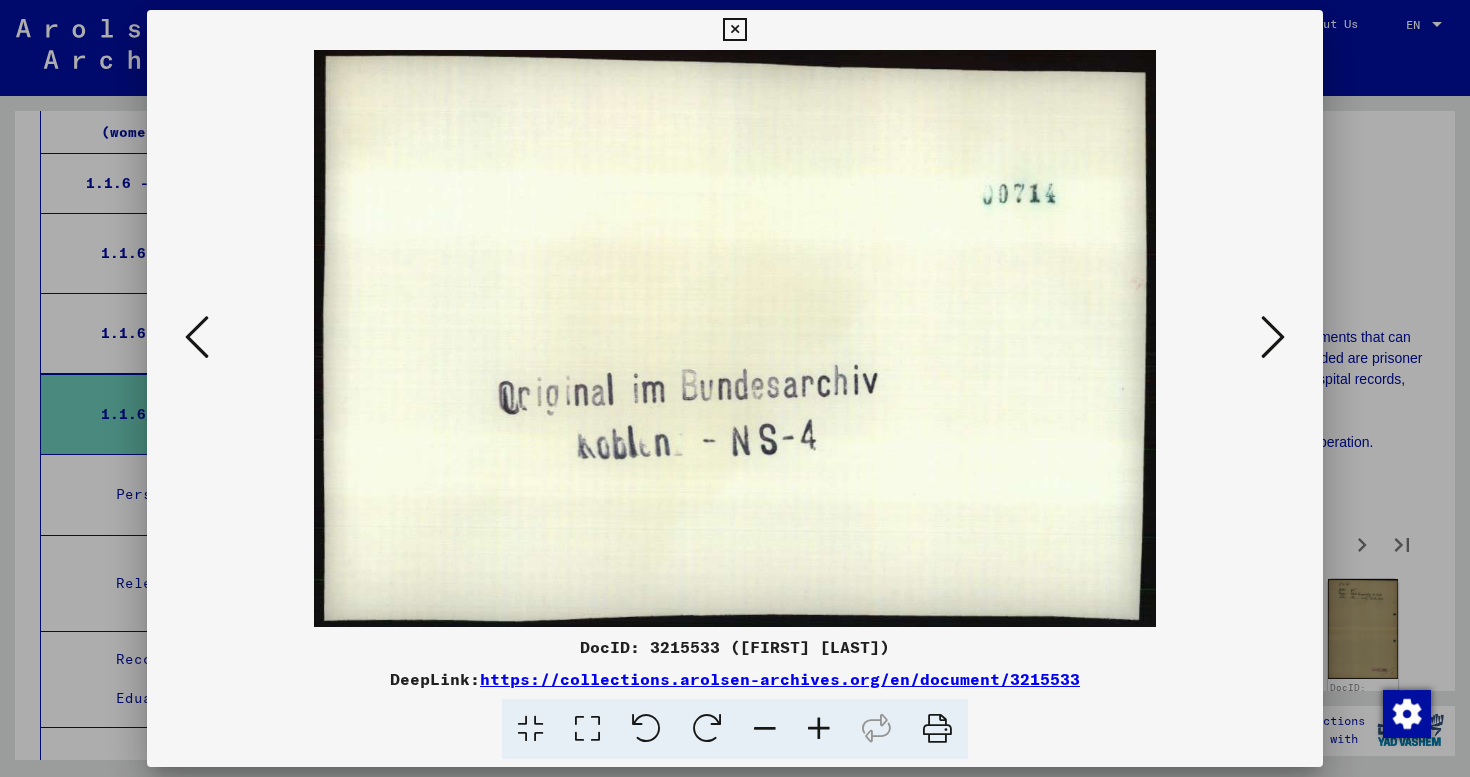 click at bounding box center [1273, 337] 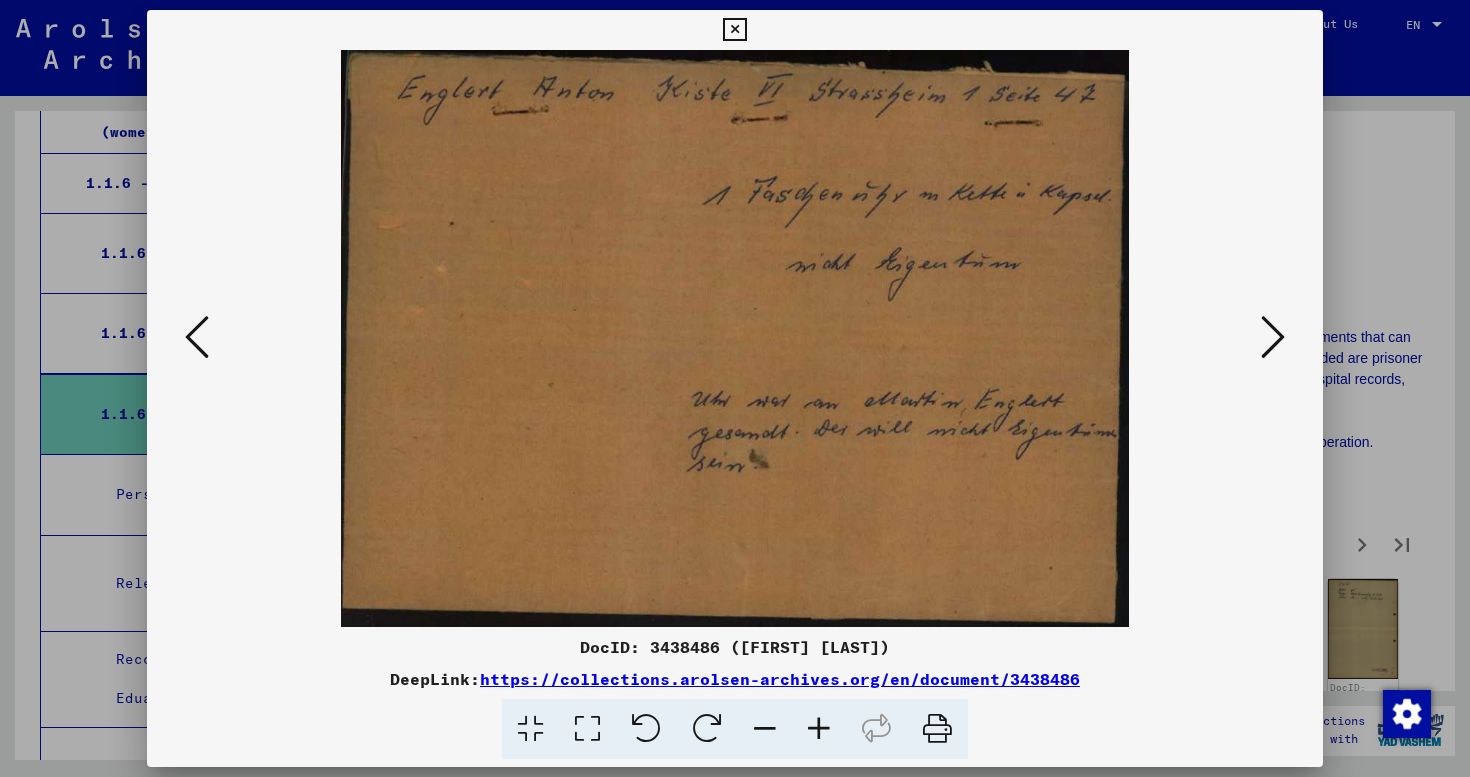click at bounding box center [1273, 337] 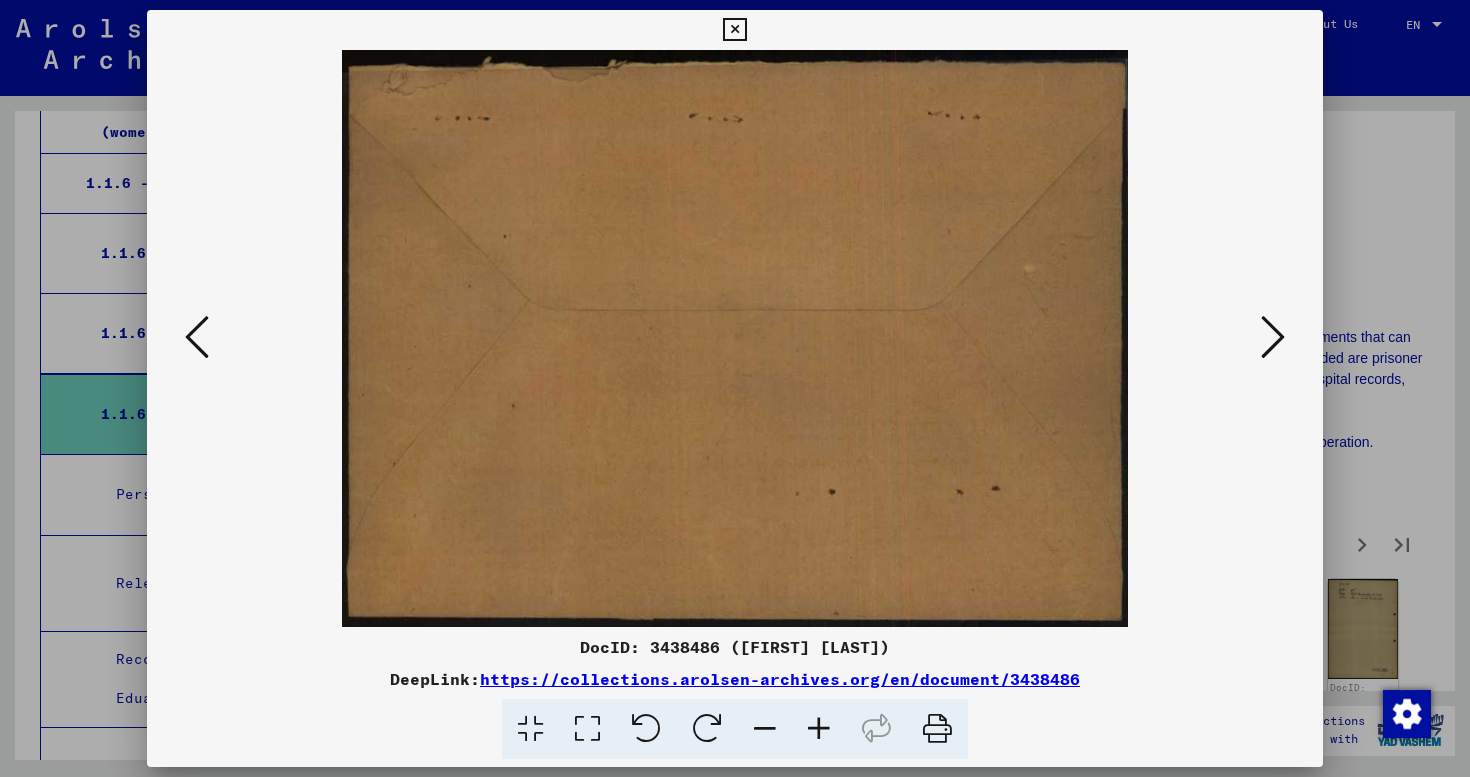 click at bounding box center (1273, 337) 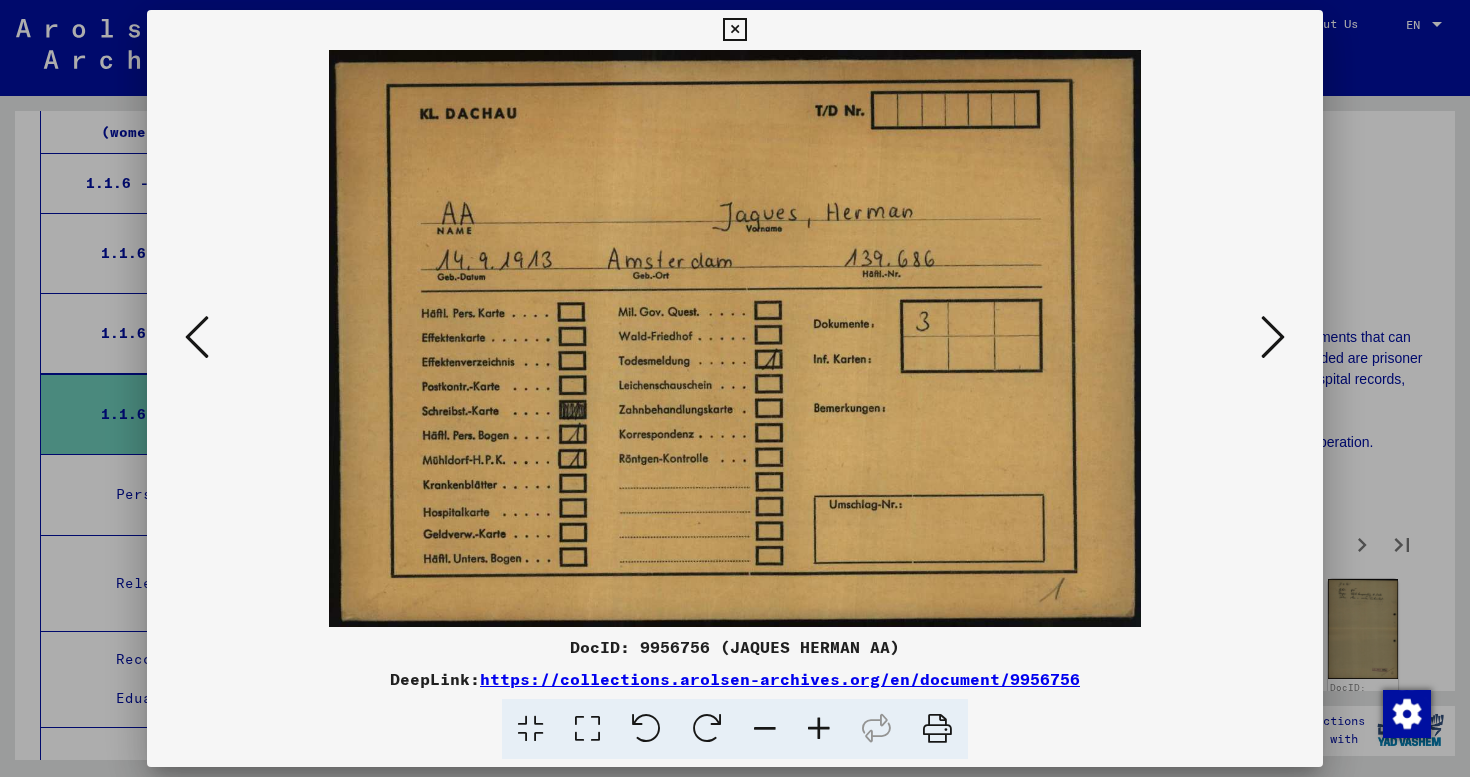 click at bounding box center (1273, 337) 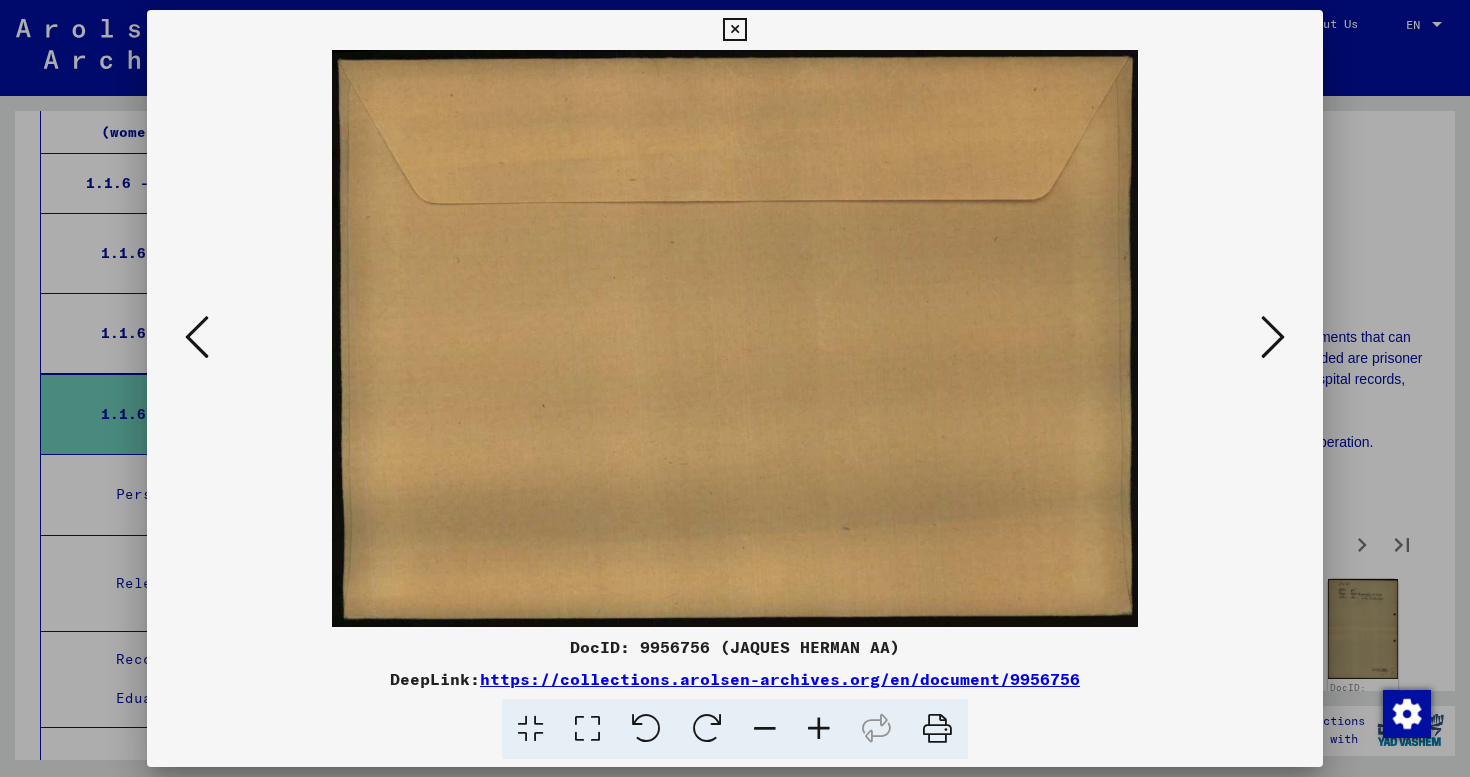 click at bounding box center (197, 337) 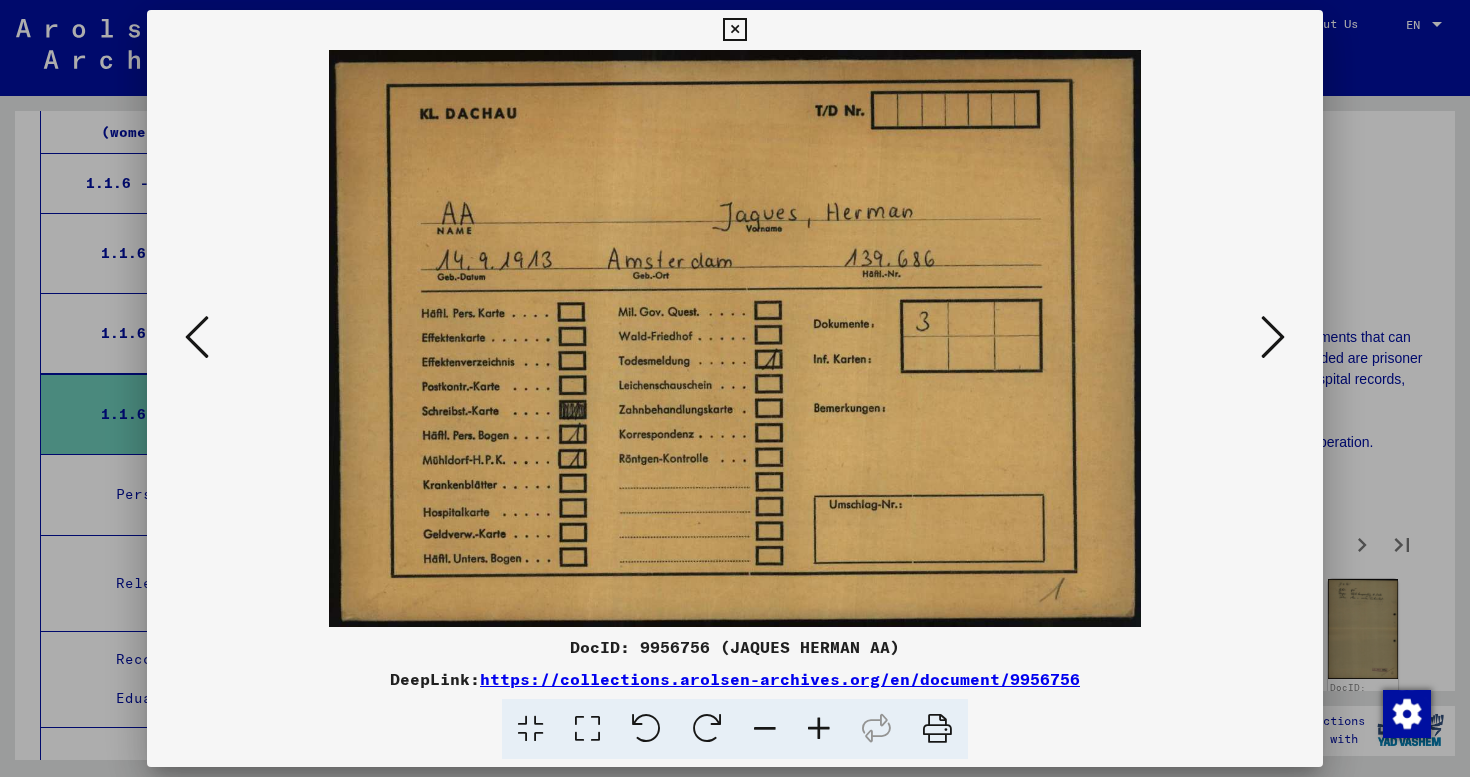 click at bounding box center [1273, 337] 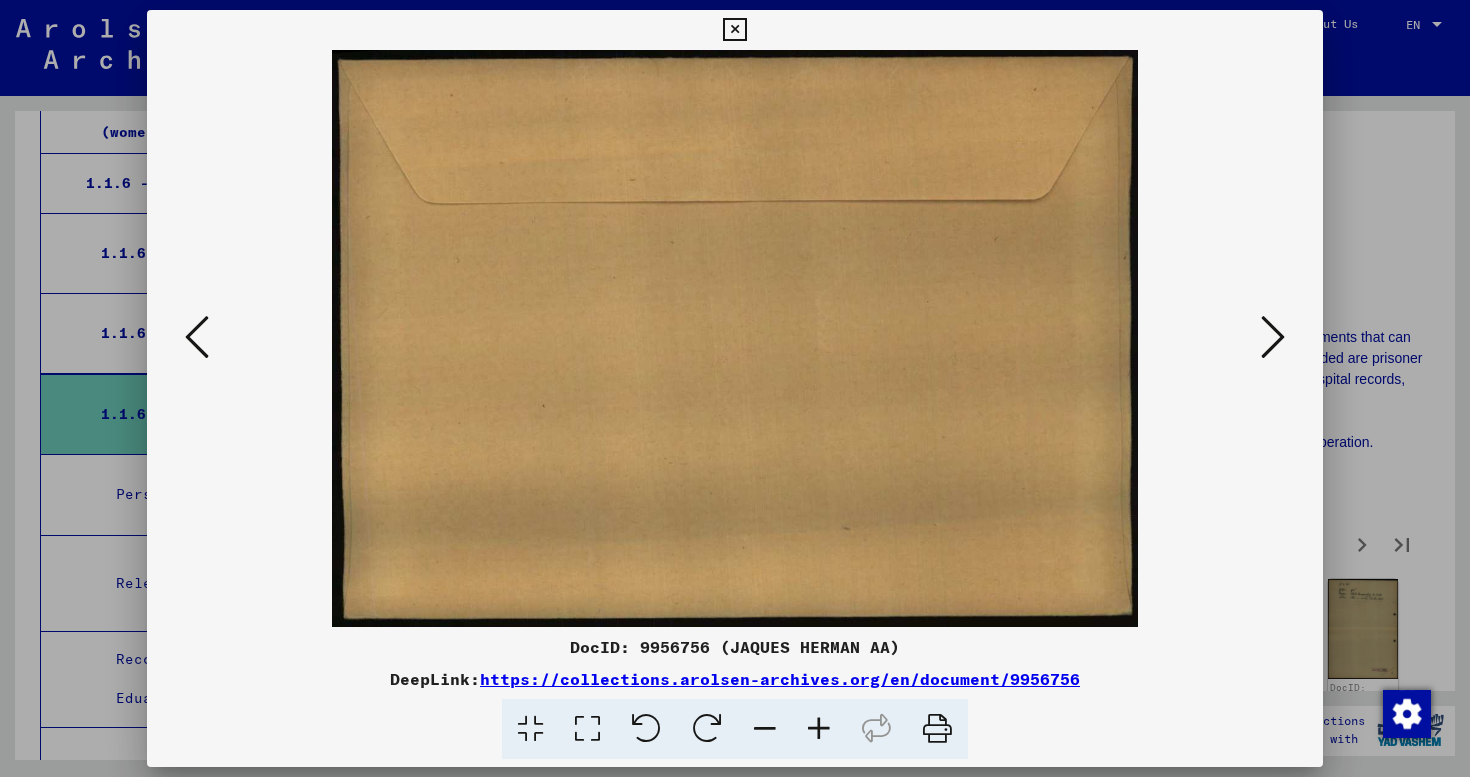 click at bounding box center [1273, 337] 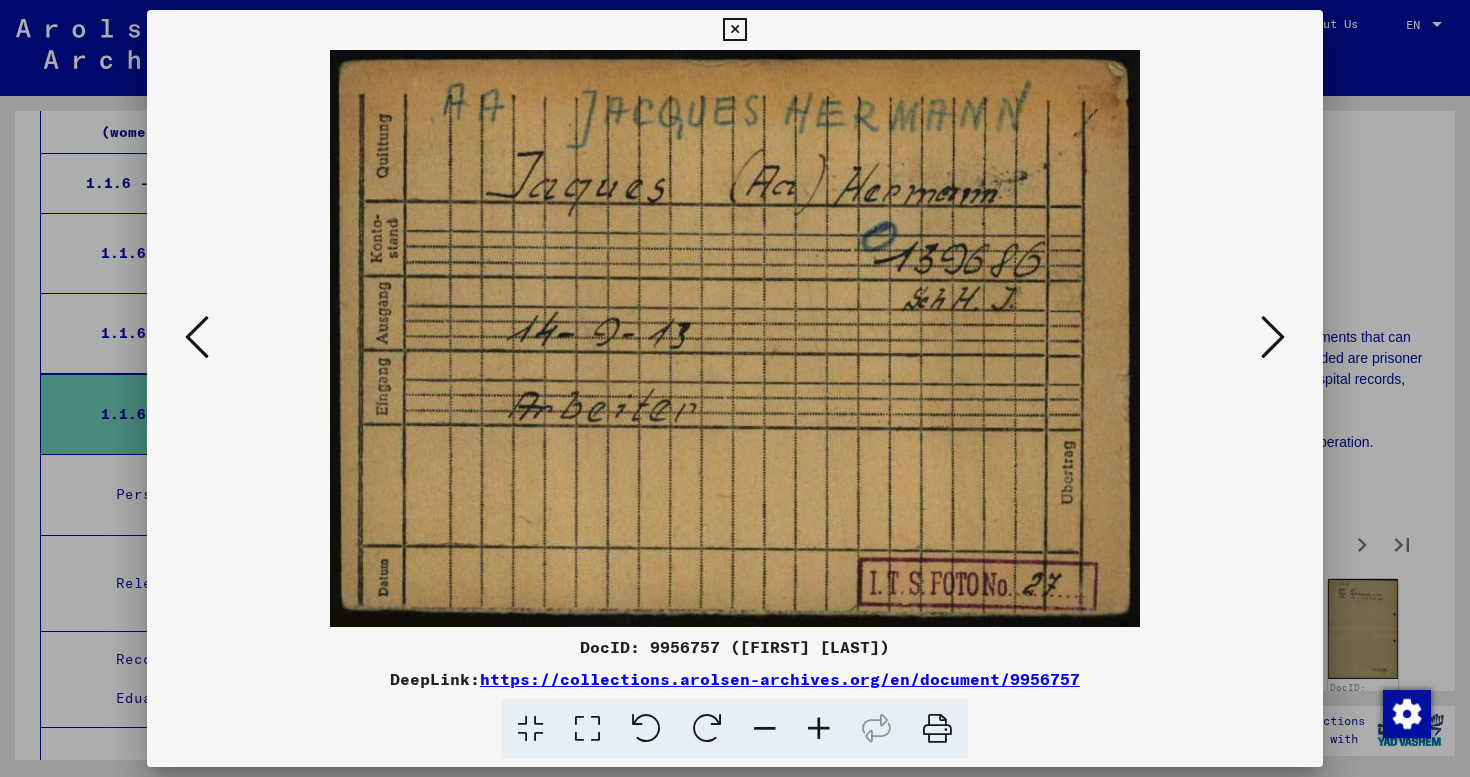 click at bounding box center (1273, 337) 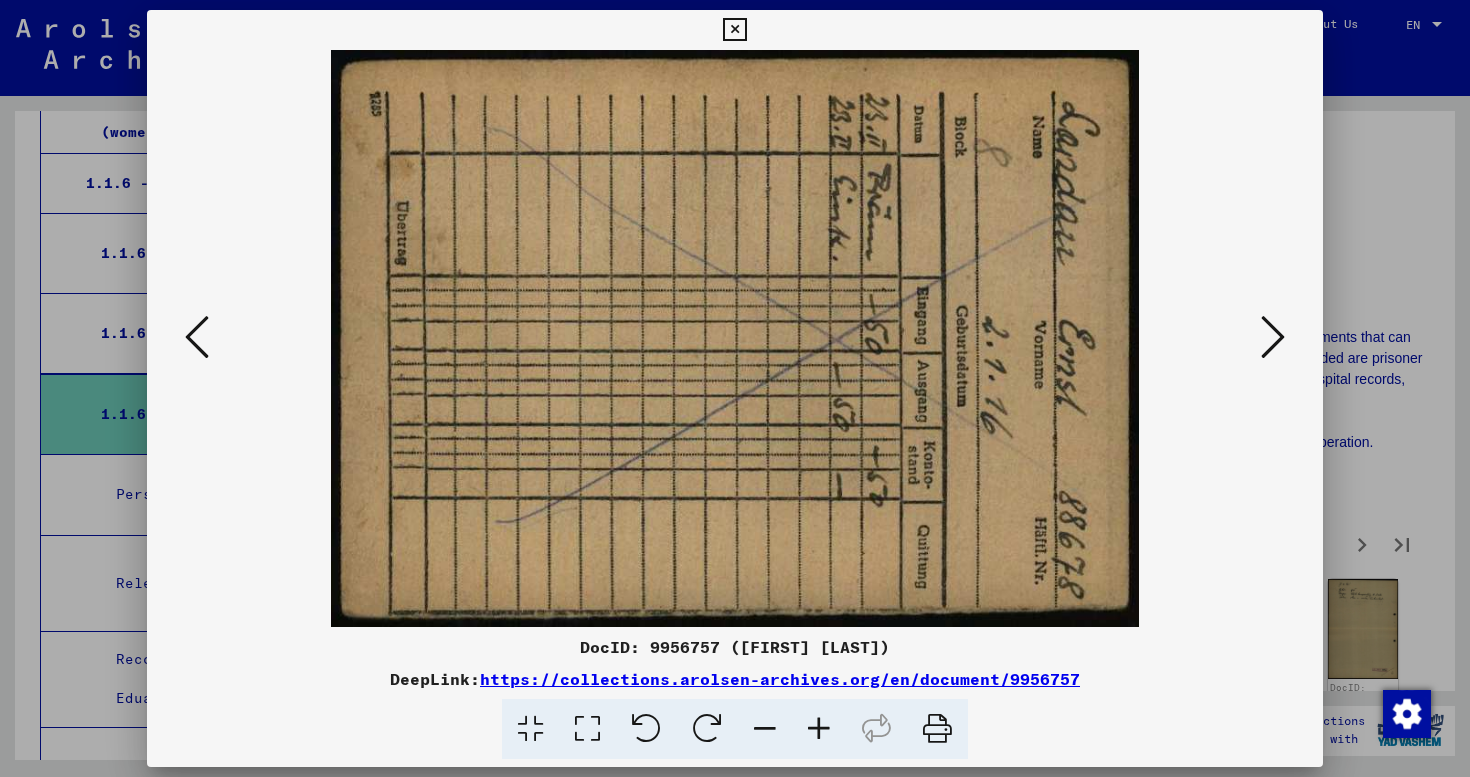 click at bounding box center [1273, 337] 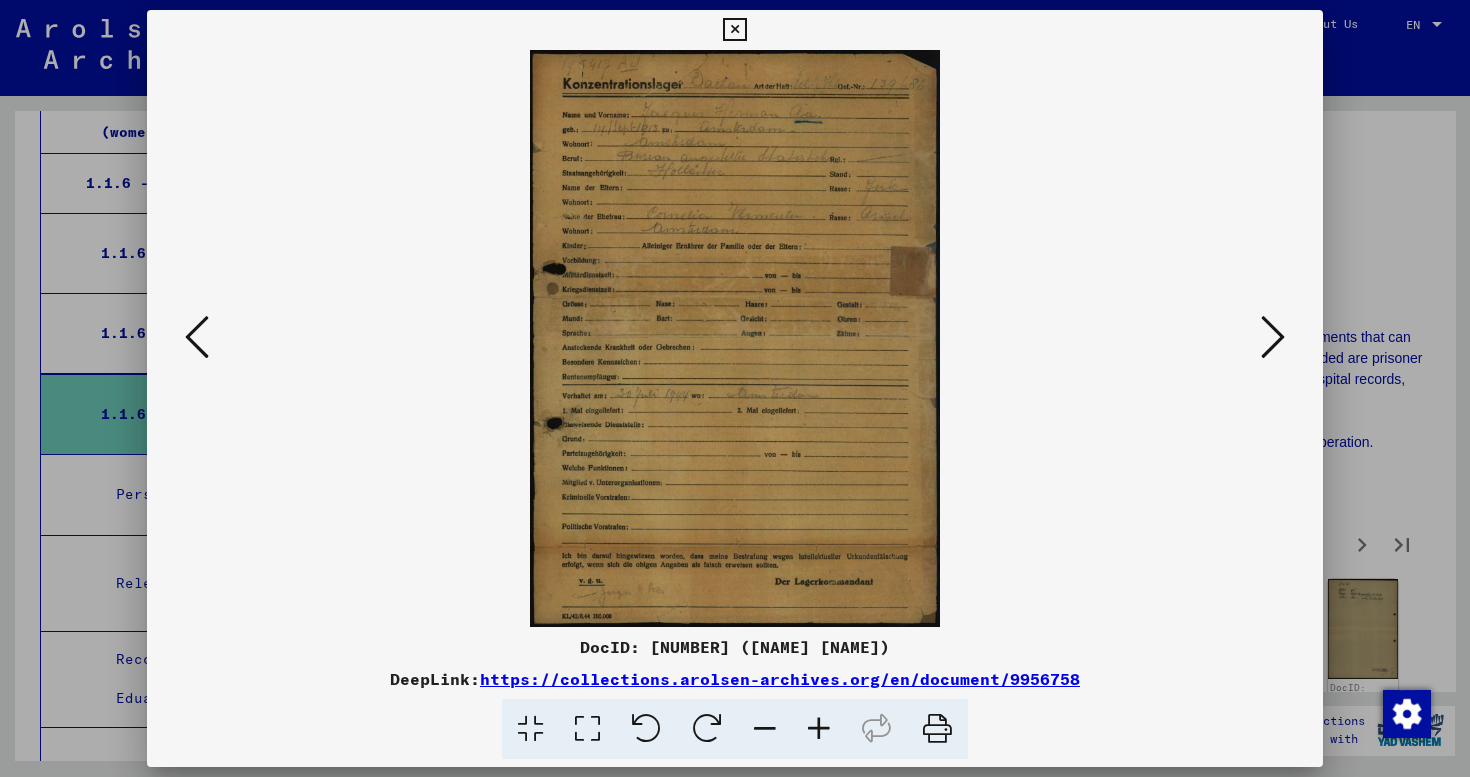 click at bounding box center [1273, 337] 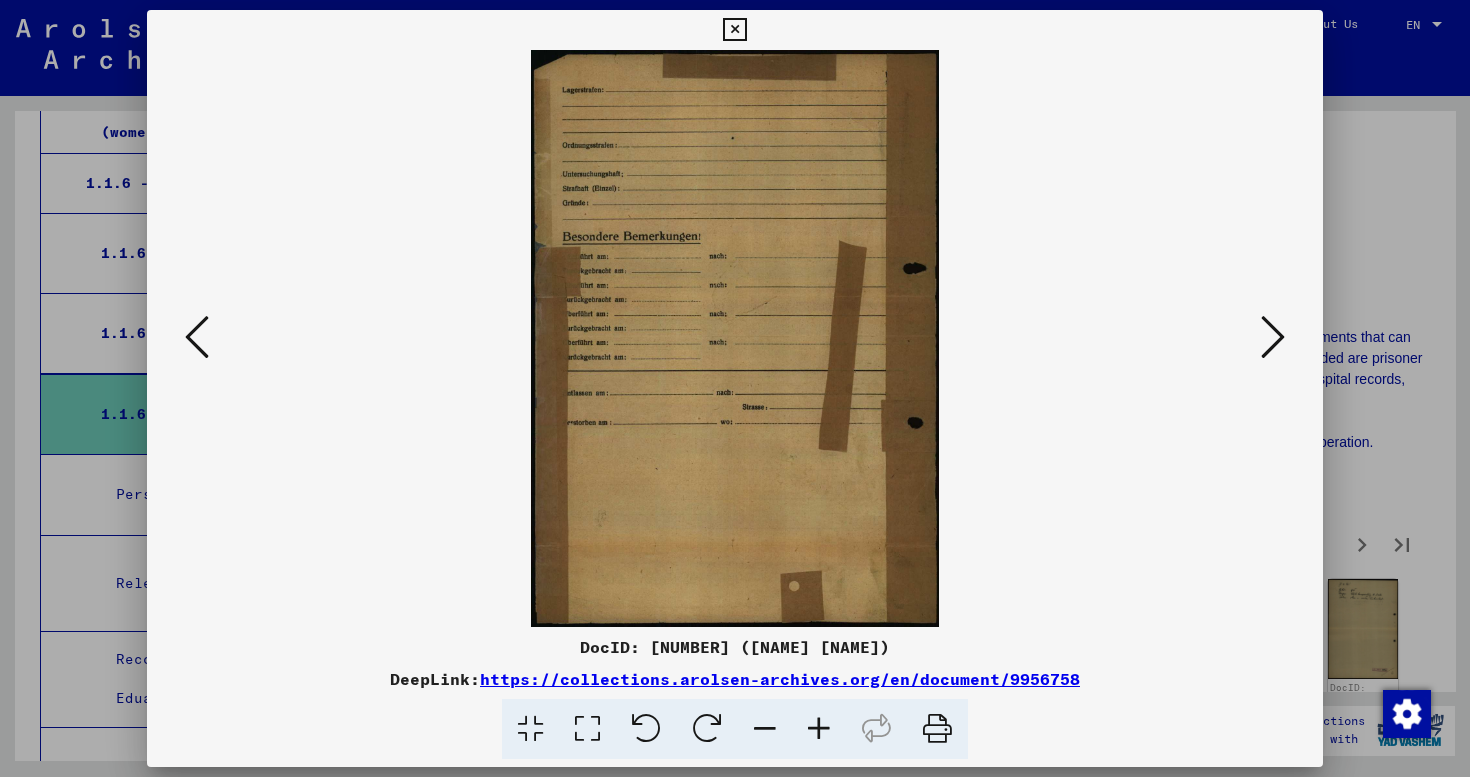 click at bounding box center [1273, 337] 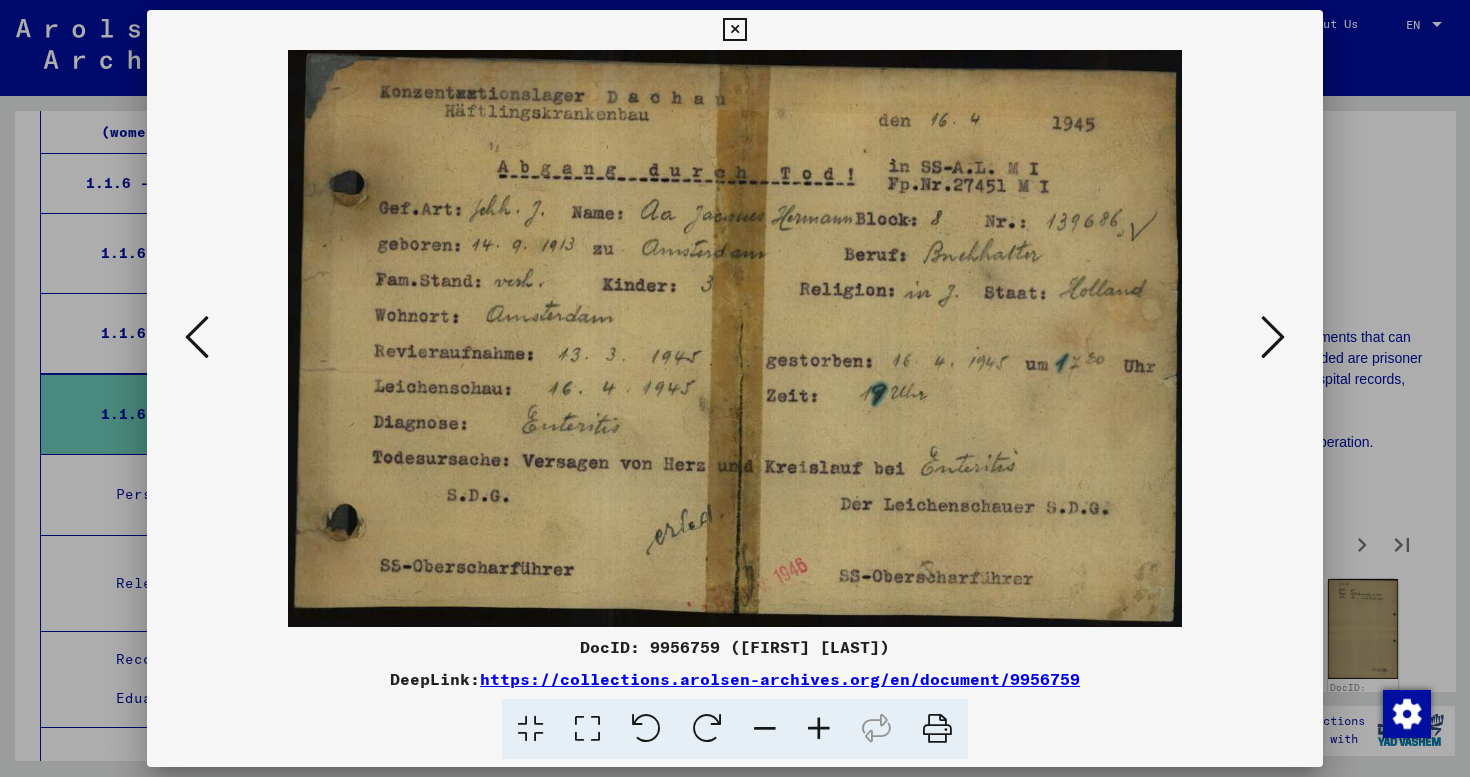 click at bounding box center [1273, 337] 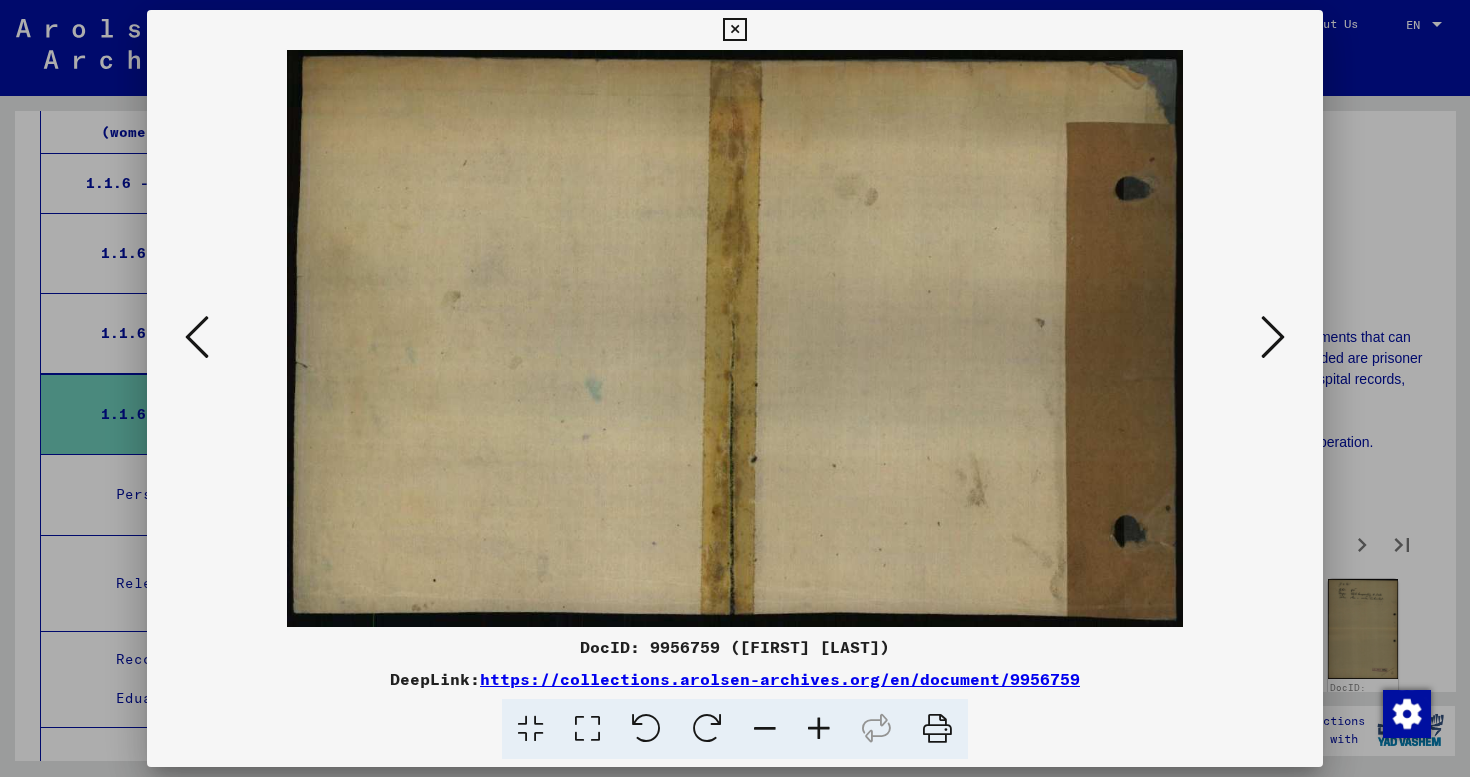 click at bounding box center [1273, 337] 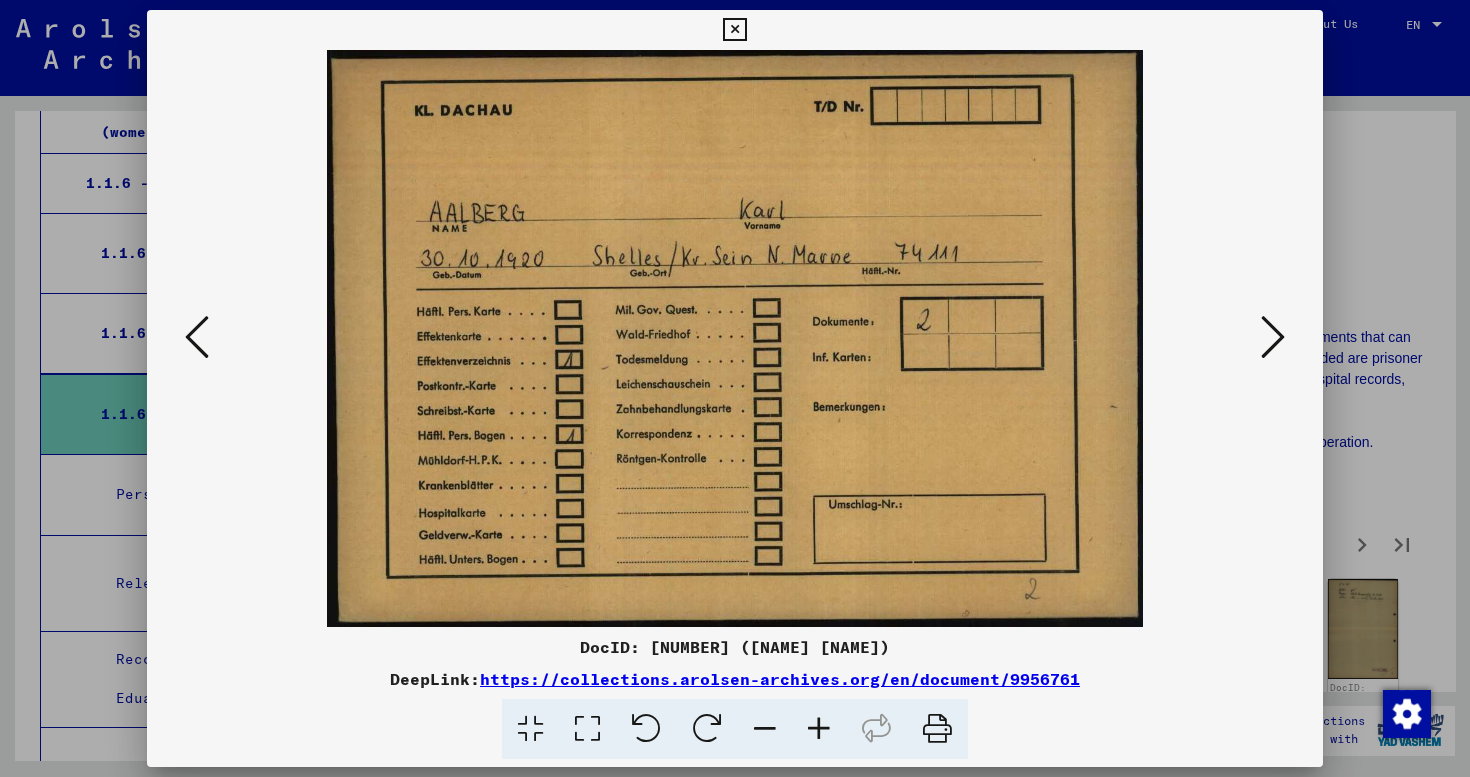 click at bounding box center (1273, 337) 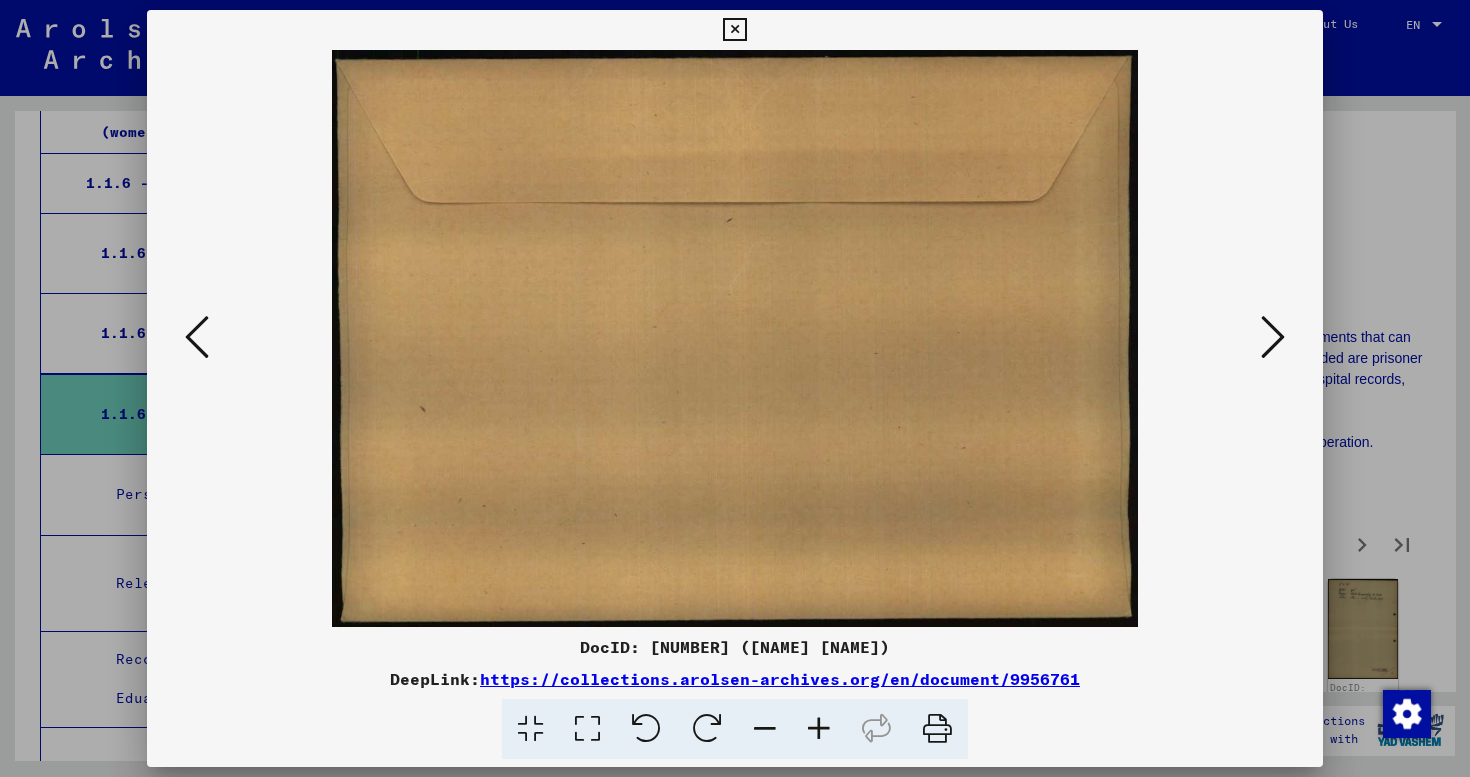 click at bounding box center [1273, 337] 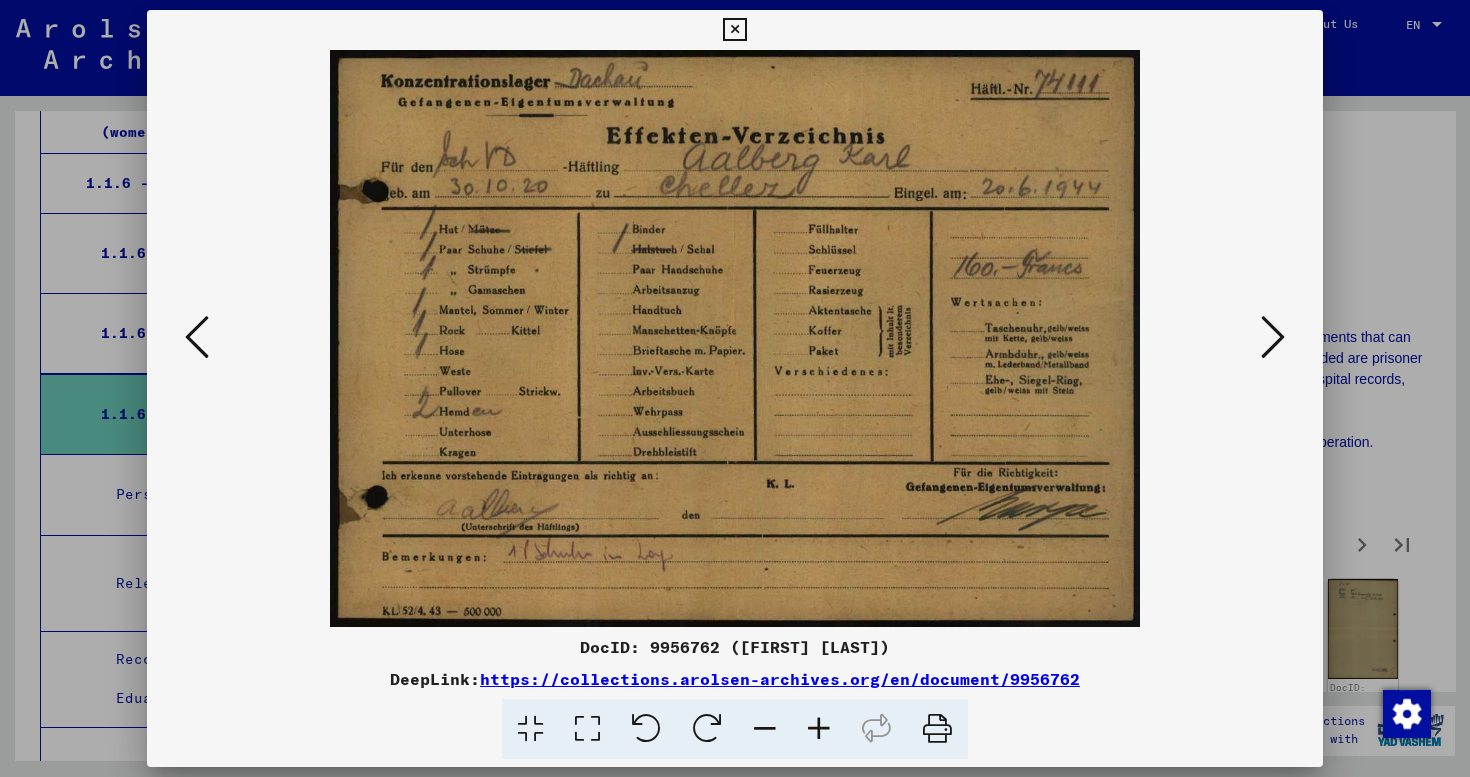 click at bounding box center [1273, 337] 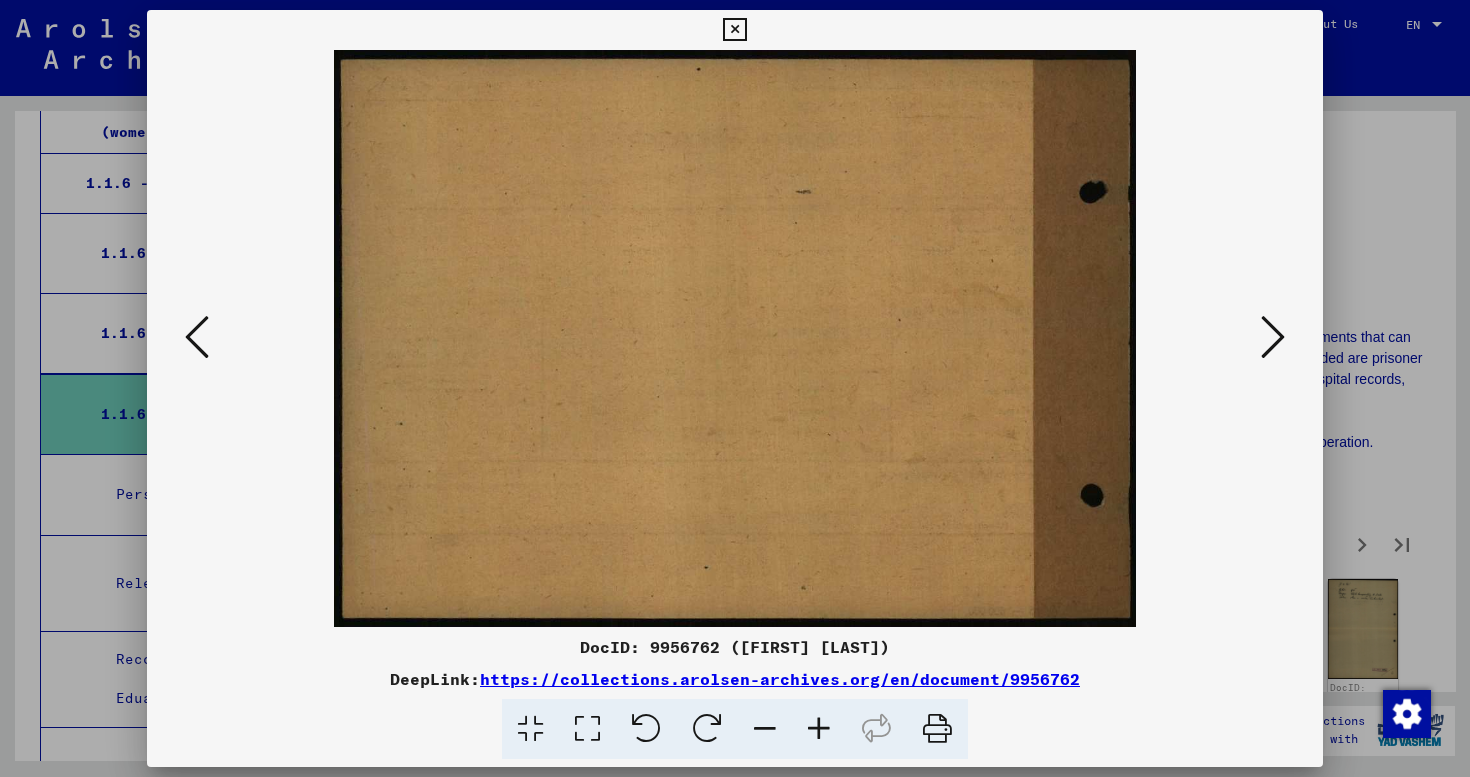click at bounding box center (1273, 337) 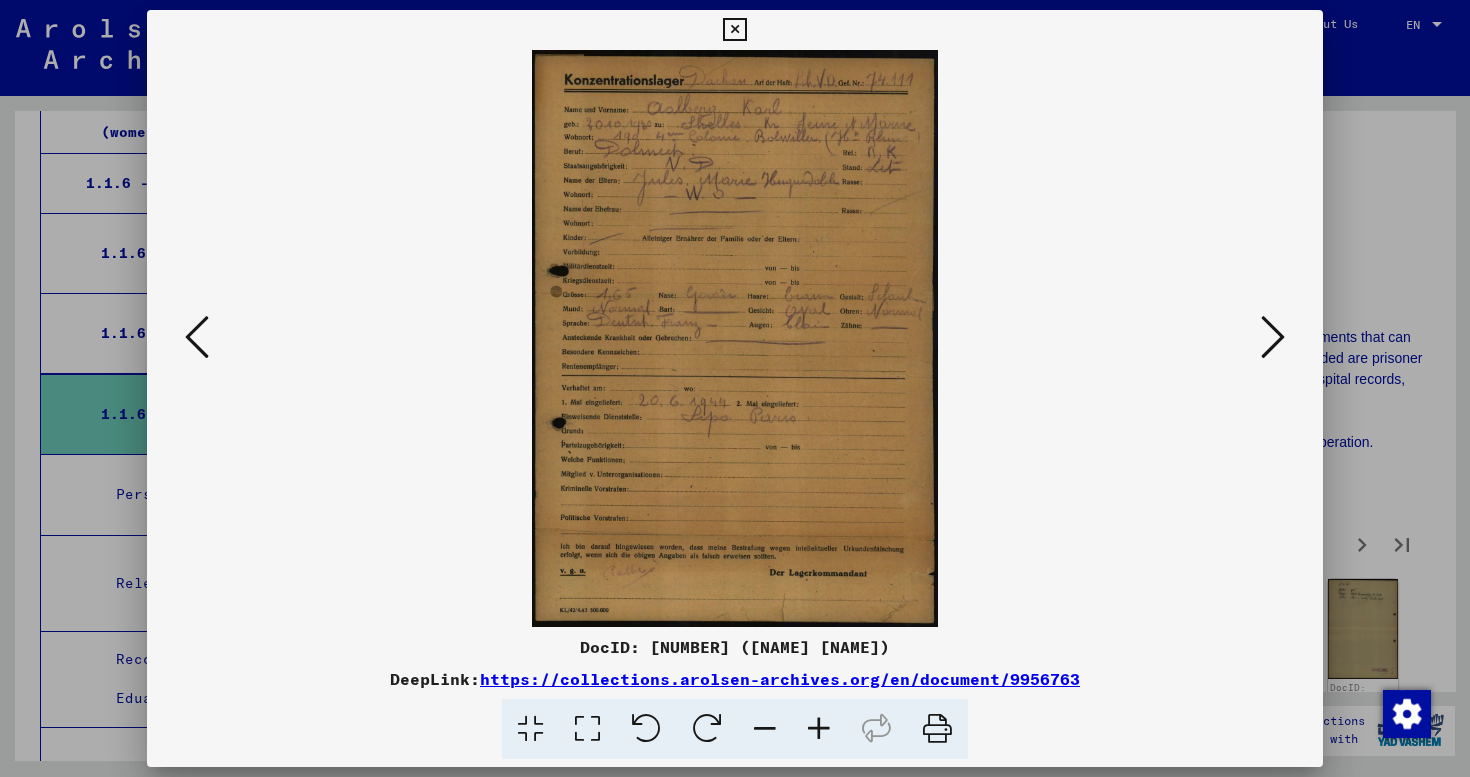 click at bounding box center [1273, 337] 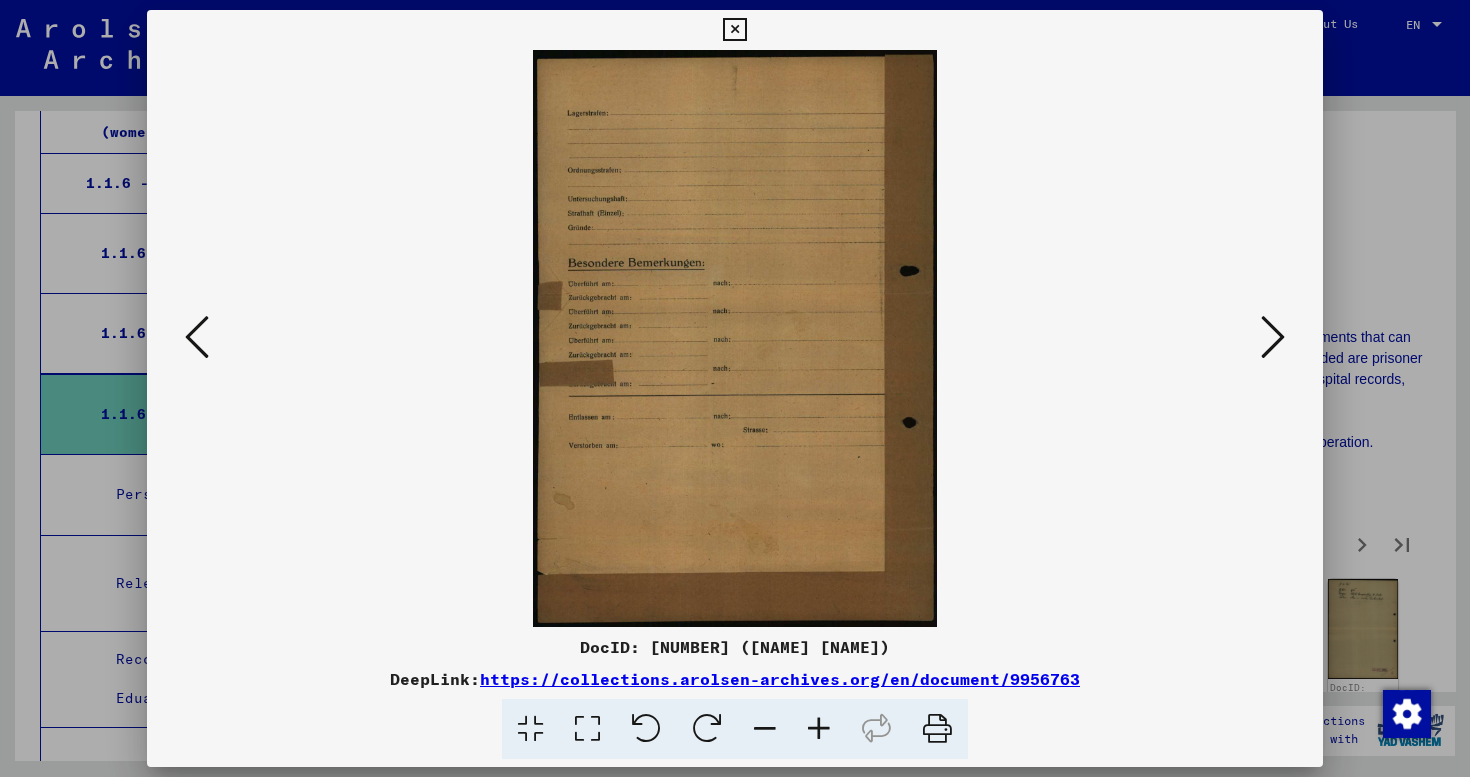 click at bounding box center [734, 30] 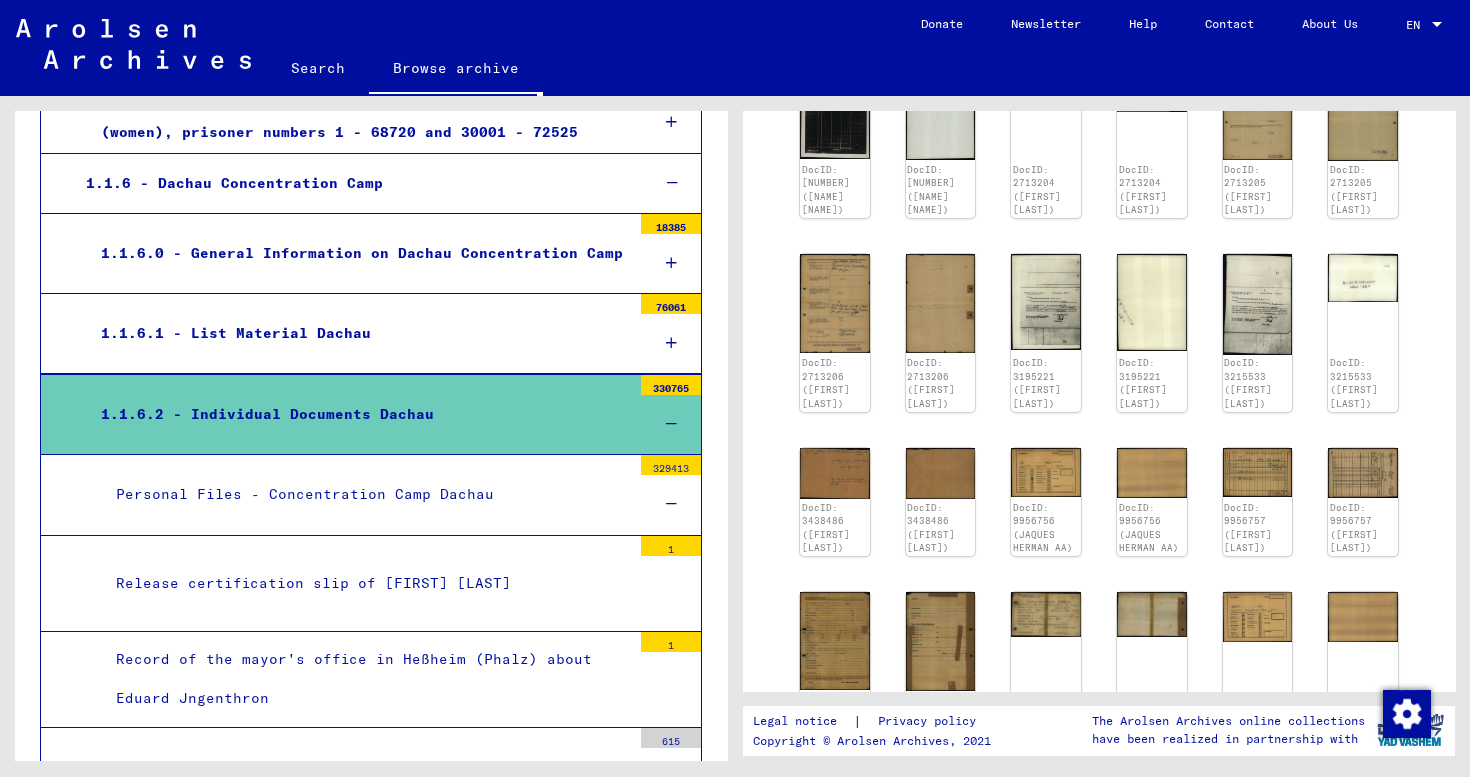 scroll, scrollTop: 668, scrollLeft: 0, axis: vertical 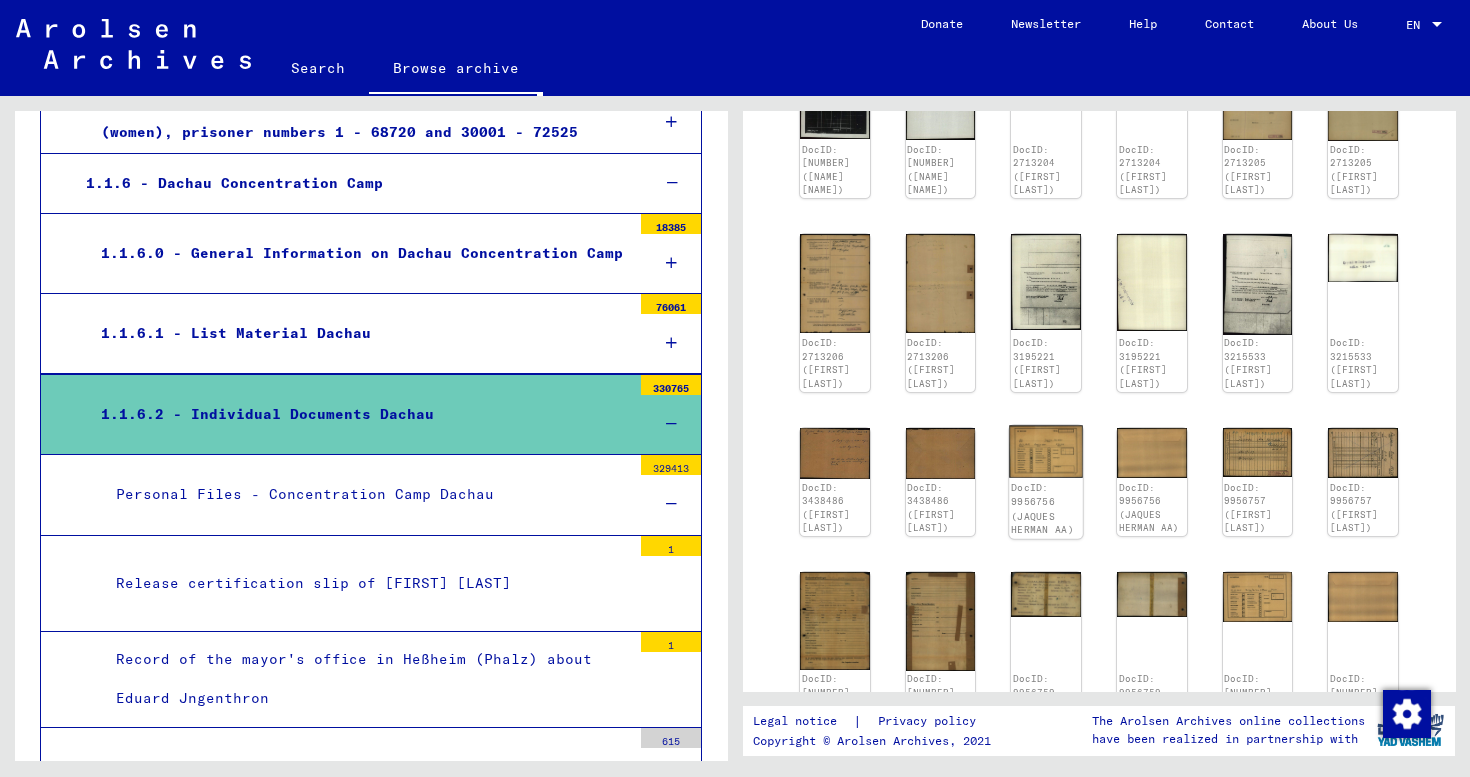 click 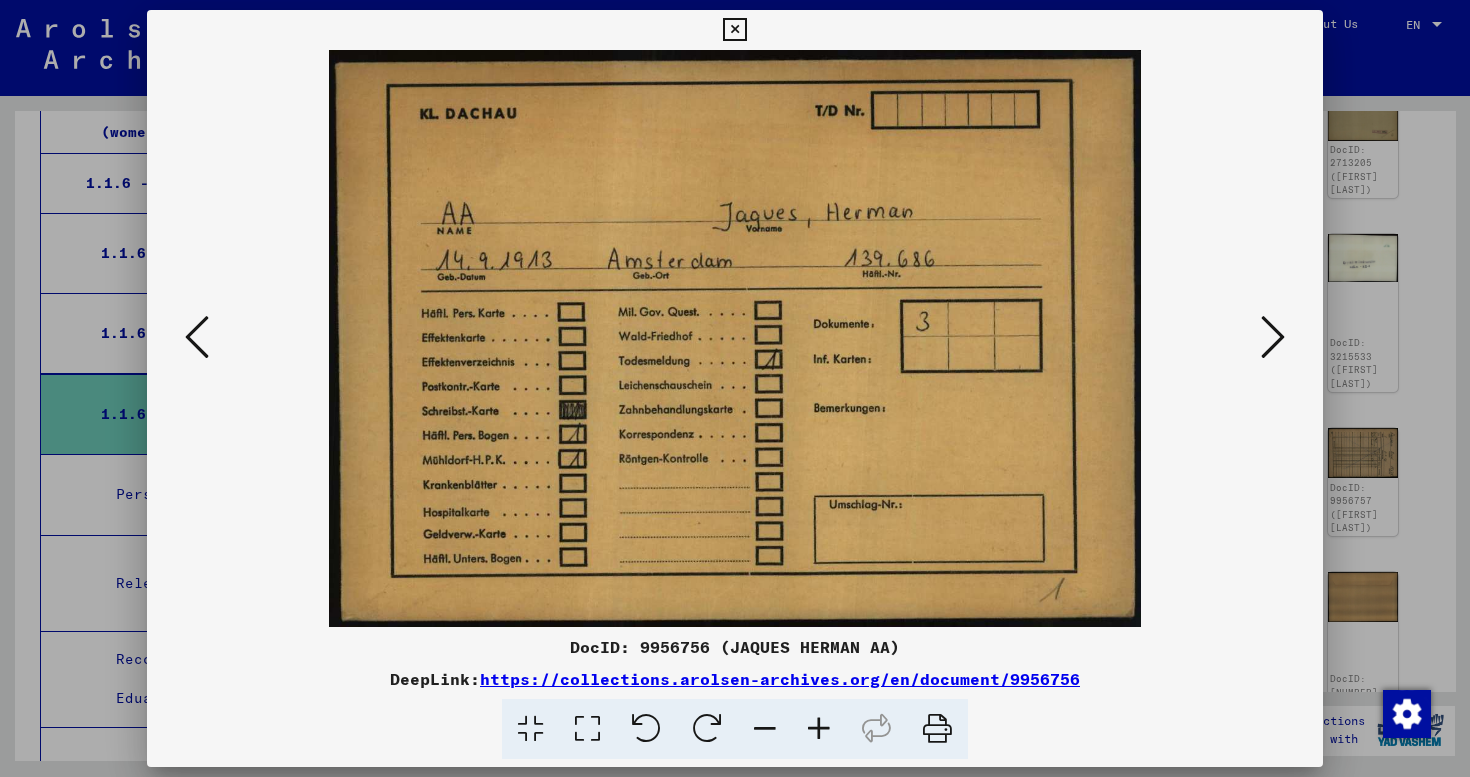 click at bounding box center [734, 30] 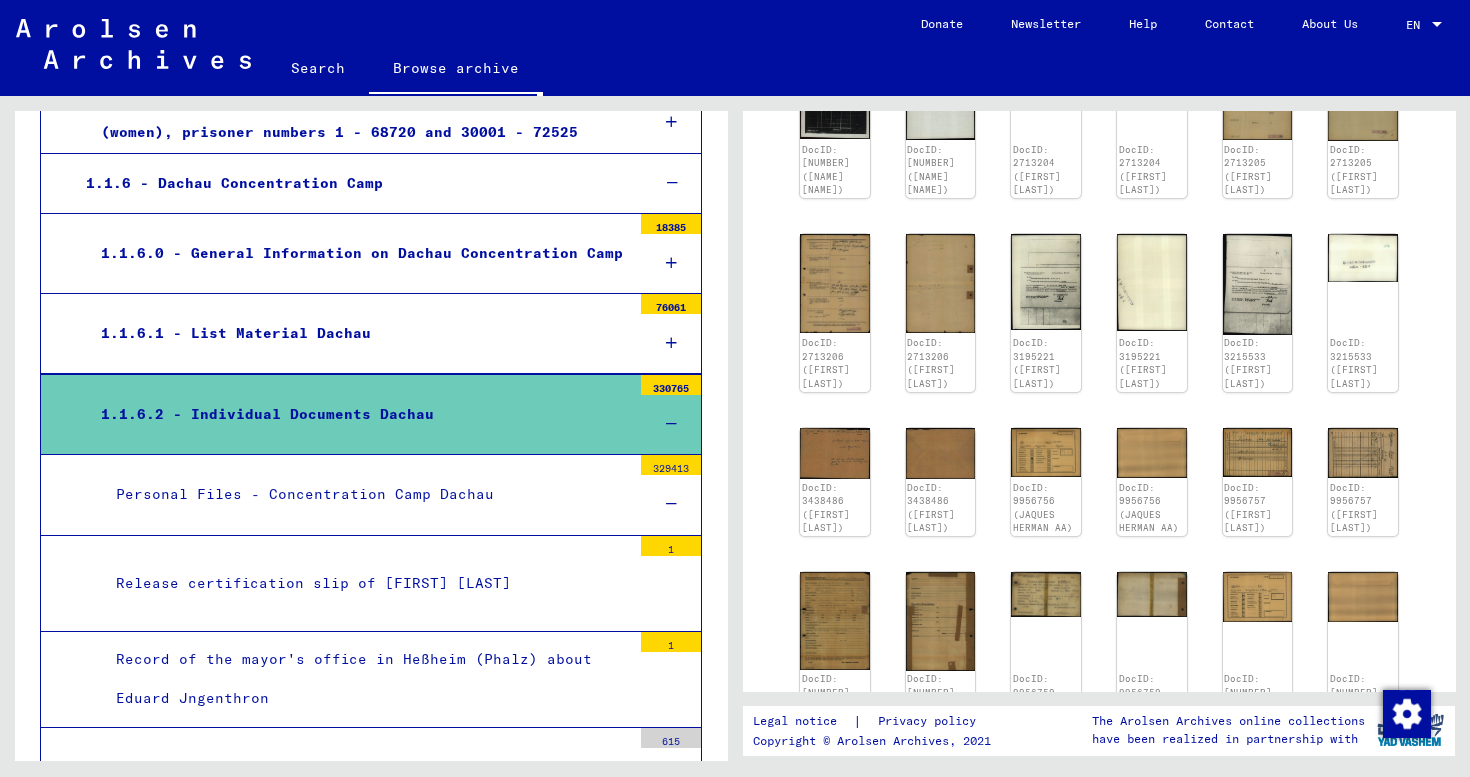 click on "Personal Files - Concentration Camp Dachau" at bounding box center (366, 494) 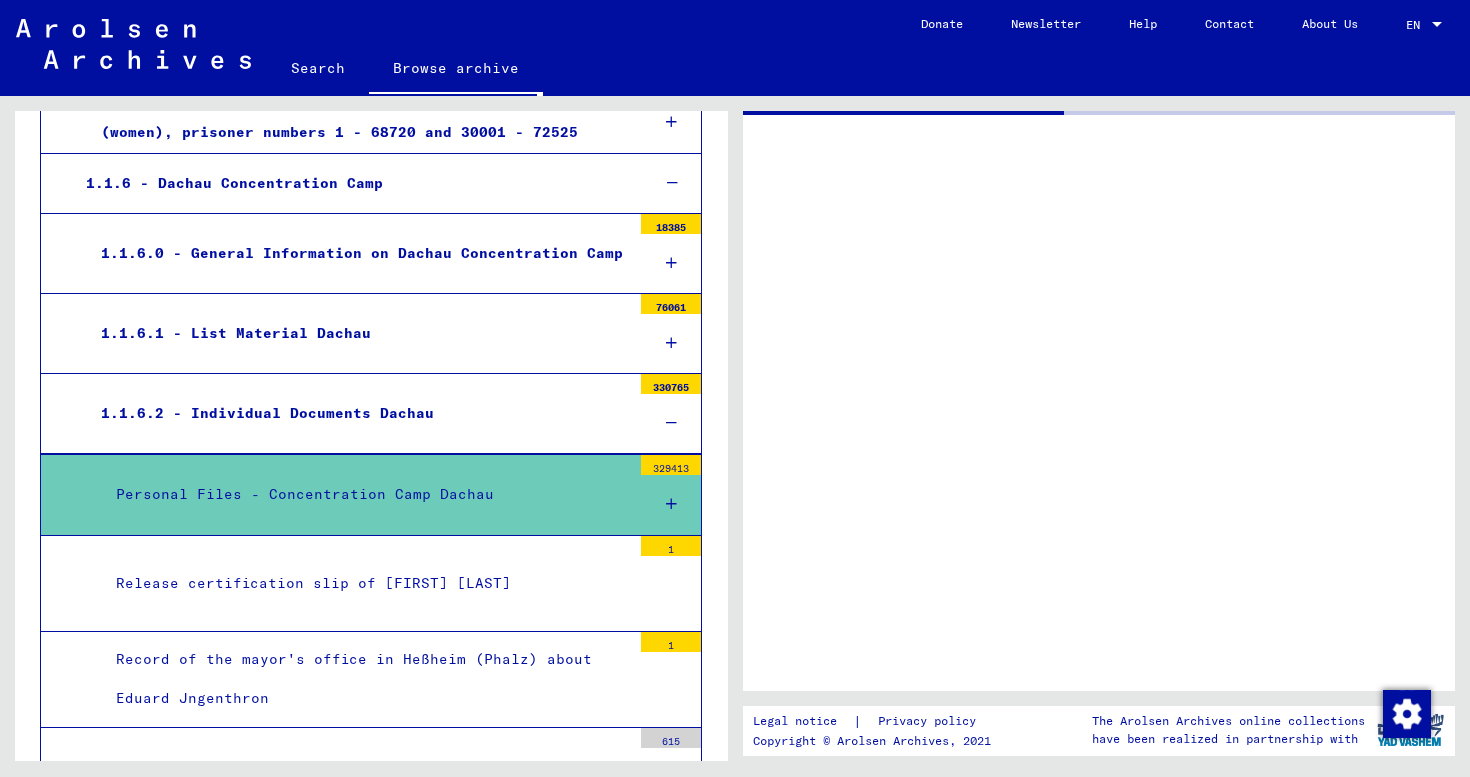 scroll, scrollTop: 0, scrollLeft: 0, axis: both 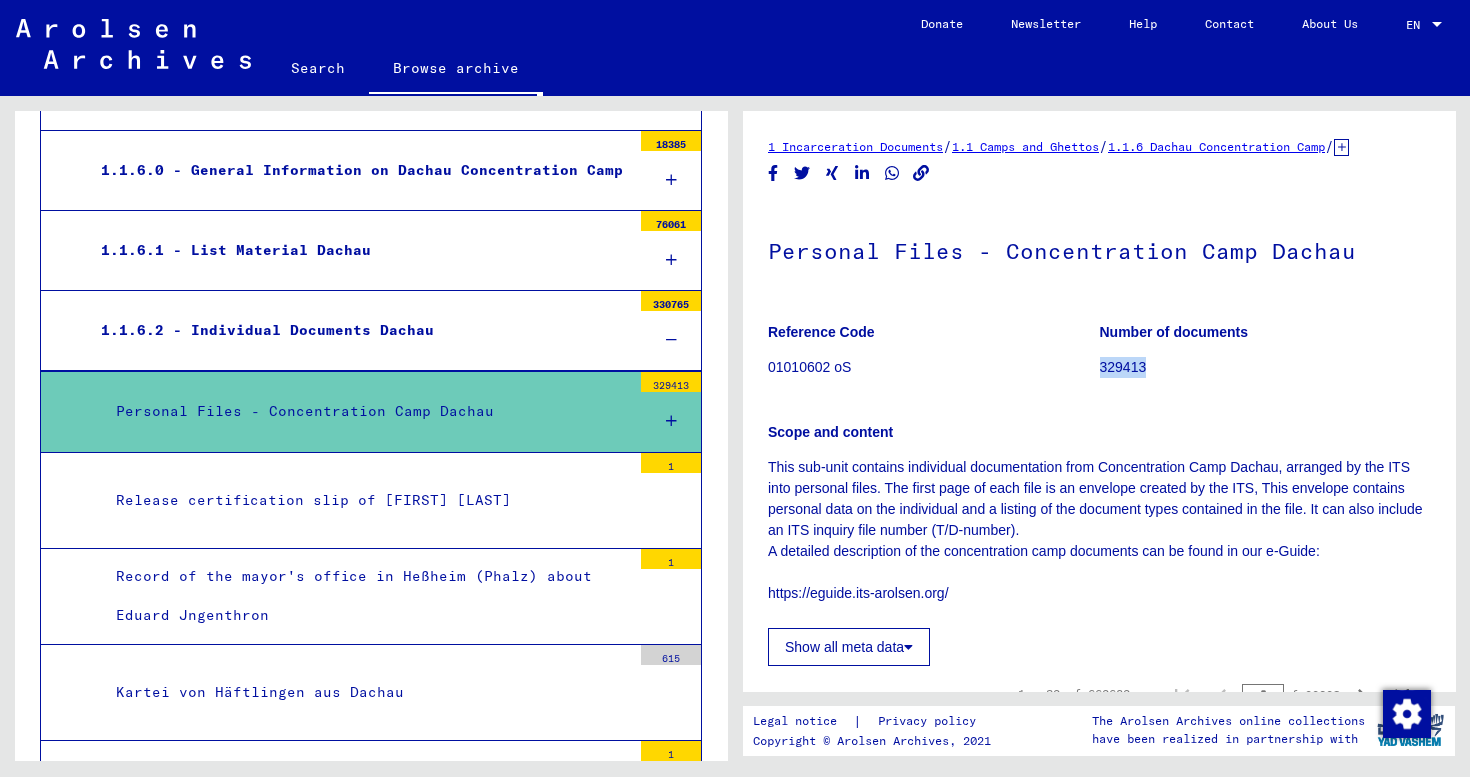drag, startPoint x: 1102, startPoint y: 384, endPoint x: 1236, endPoint y: 388, distance: 134.0597 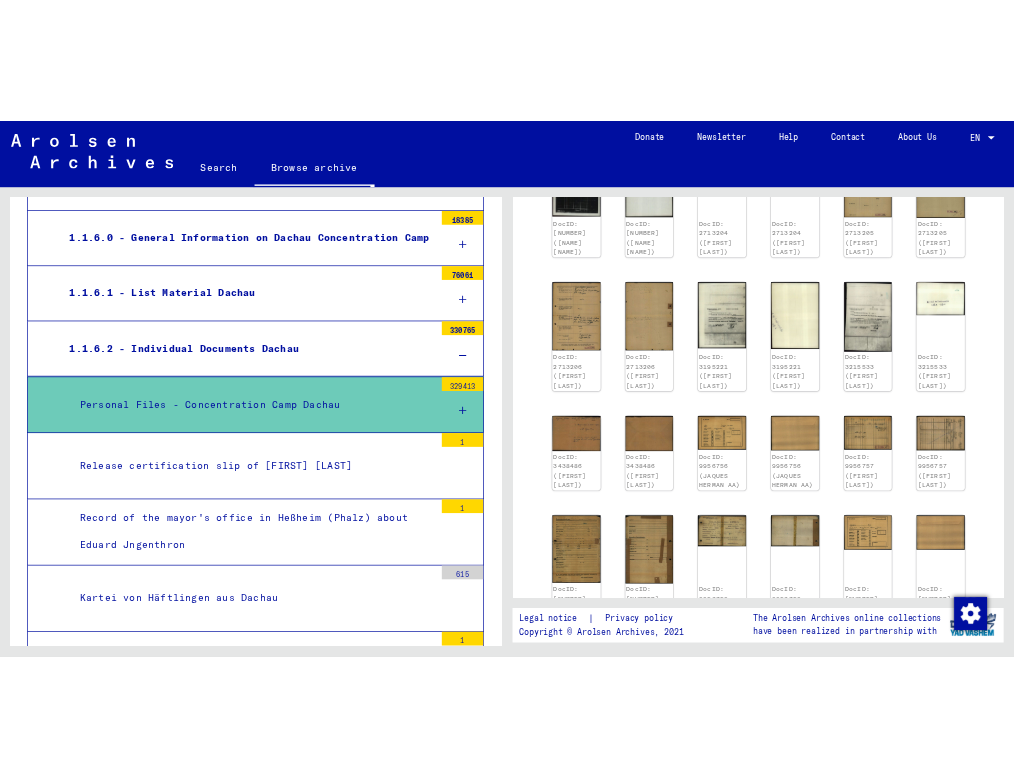 scroll, scrollTop: 694, scrollLeft: 13, axis: both 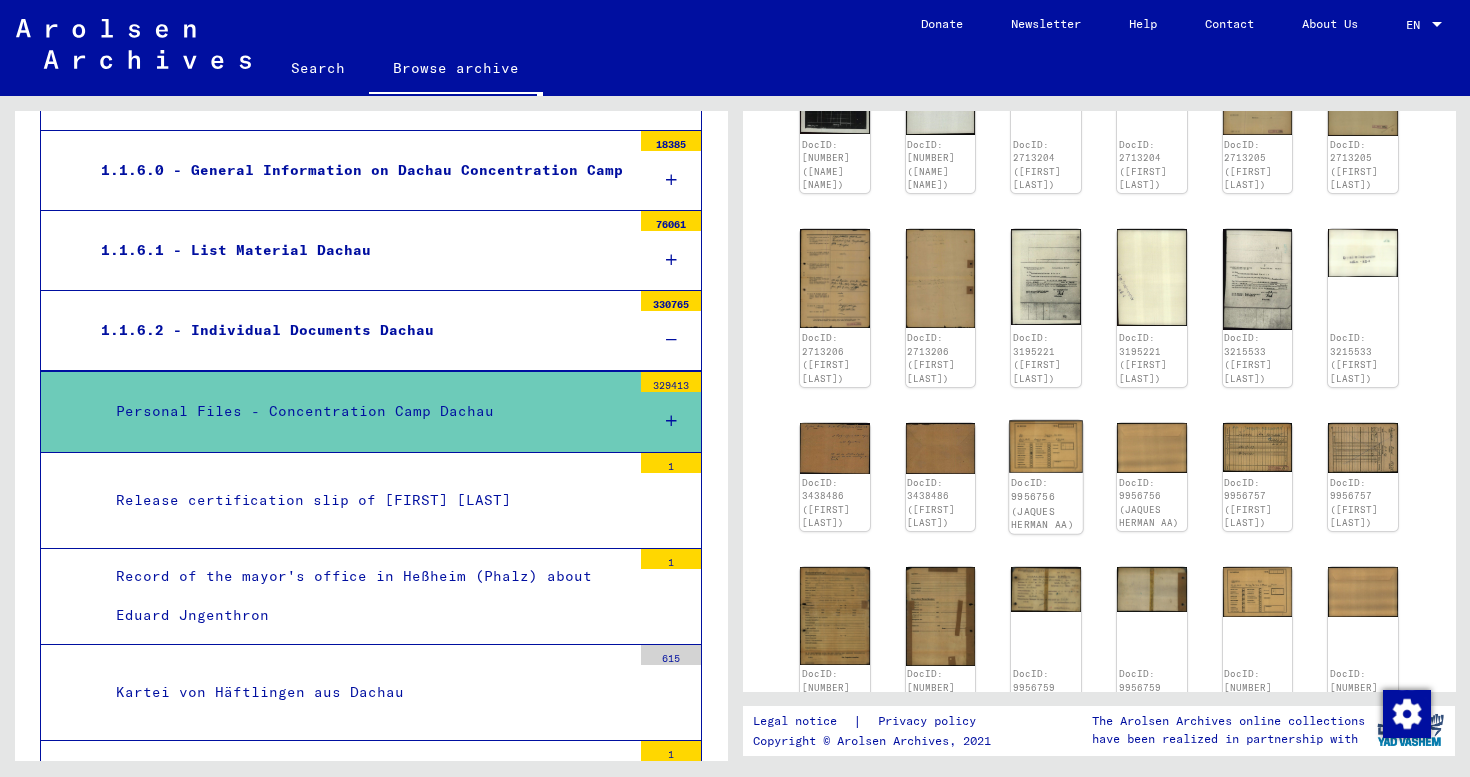 click 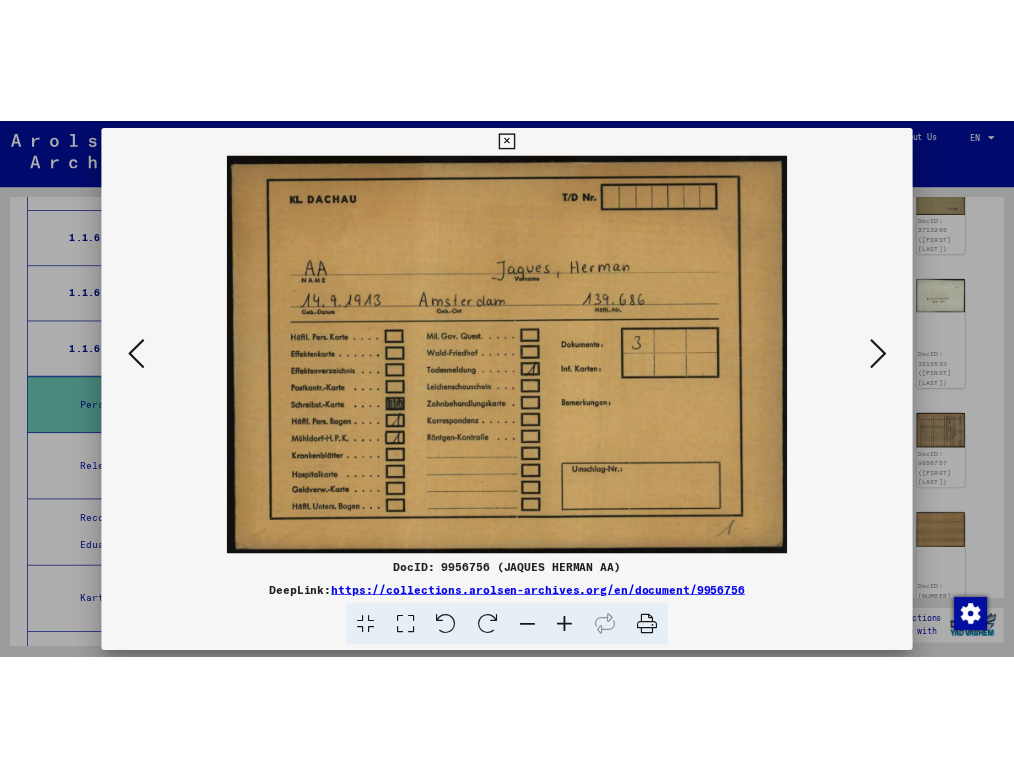 scroll, scrollTop: 1669, scrollLeft: 0, axis: vertical 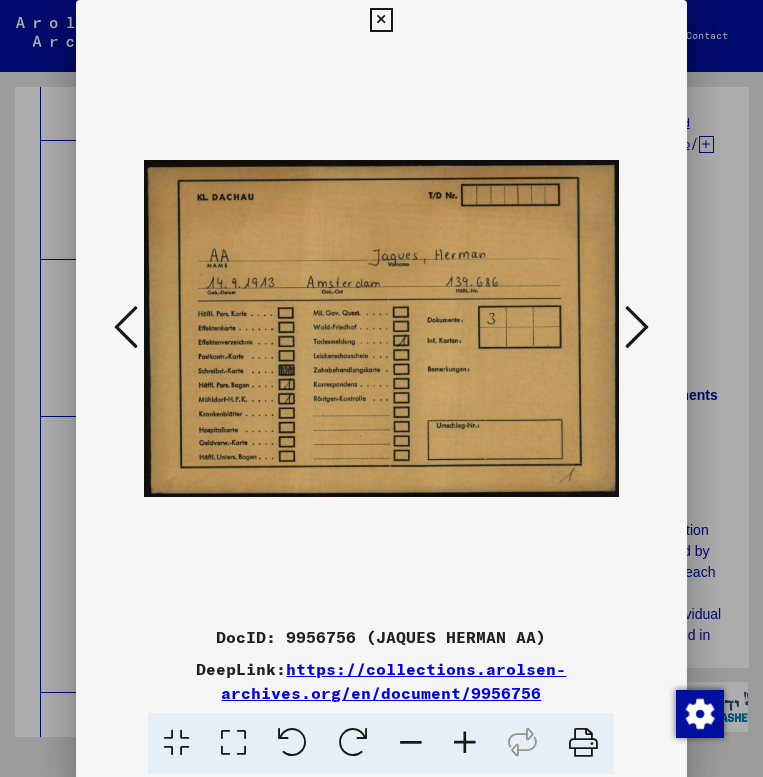 click at bounding box center (381, 20) 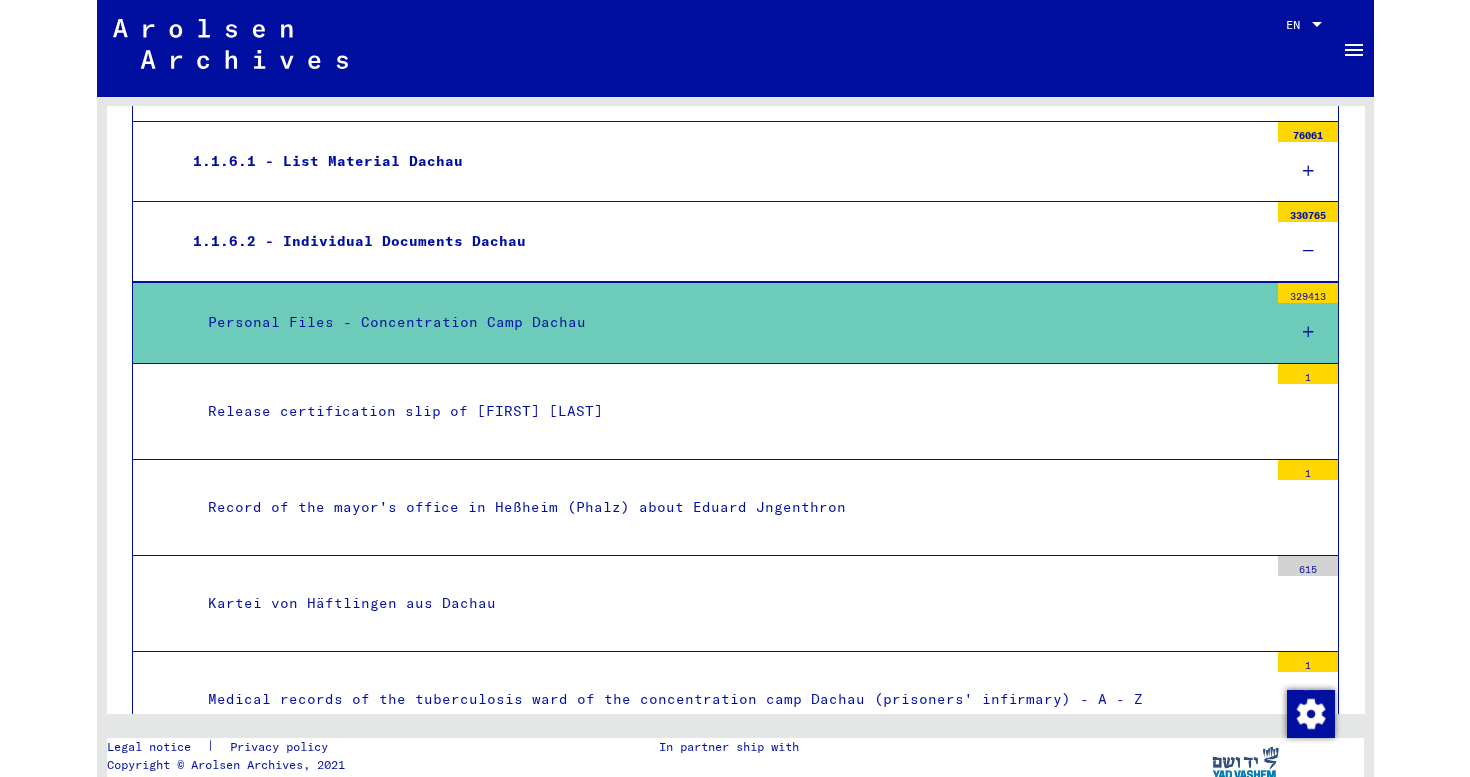 scroll, scrollTop: 1515, scrollLeft: 0, axis: vertical 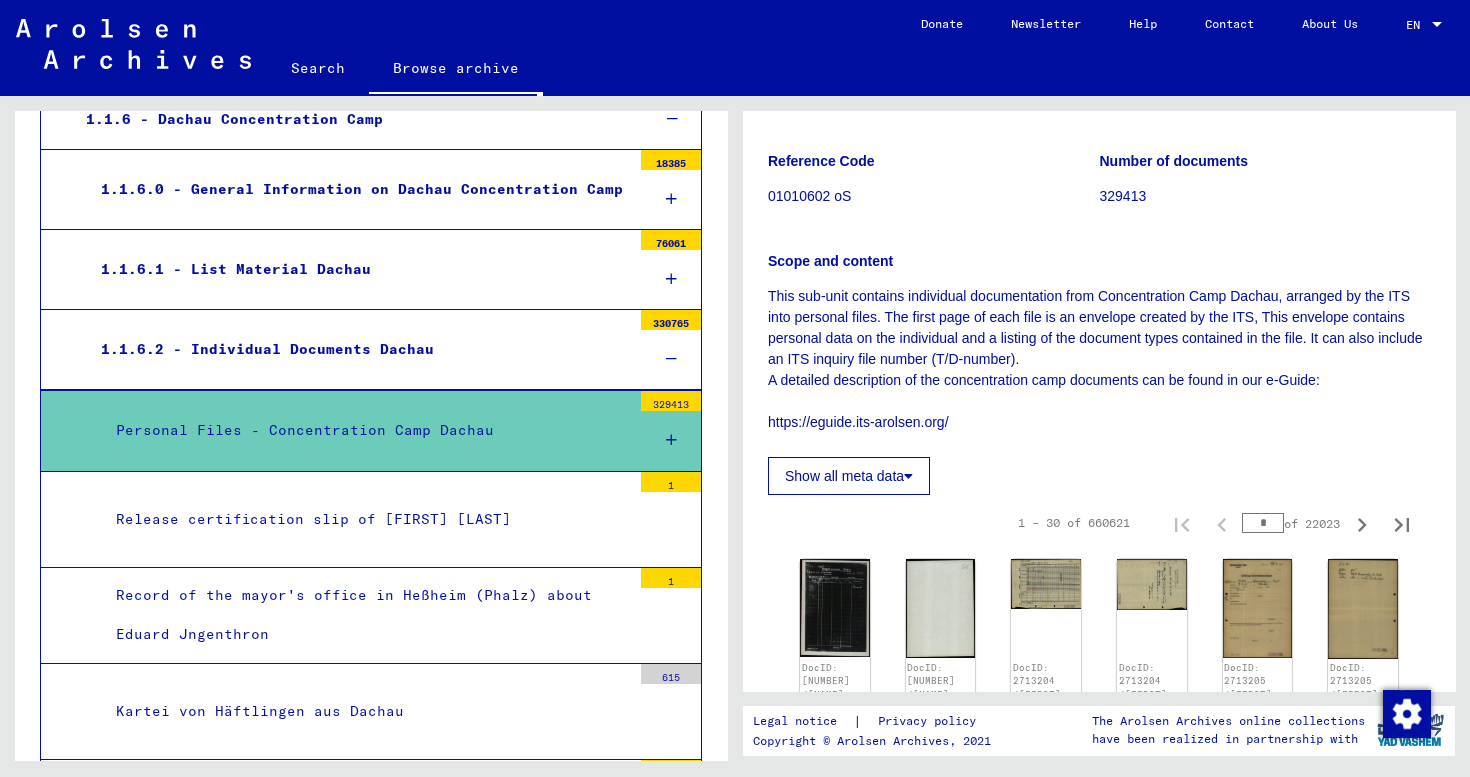 click on "*" at bounding box center [1263, 523] 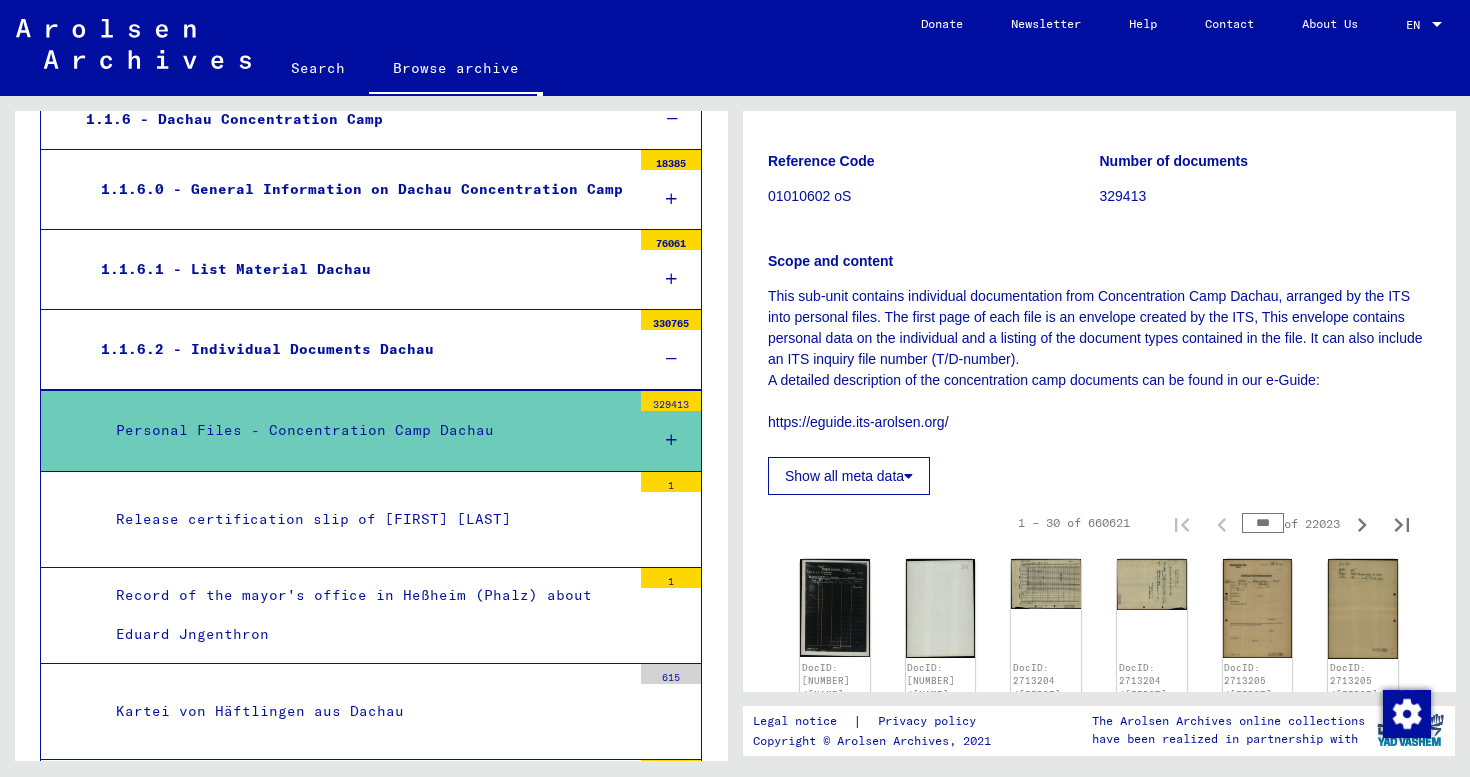 type on "***" 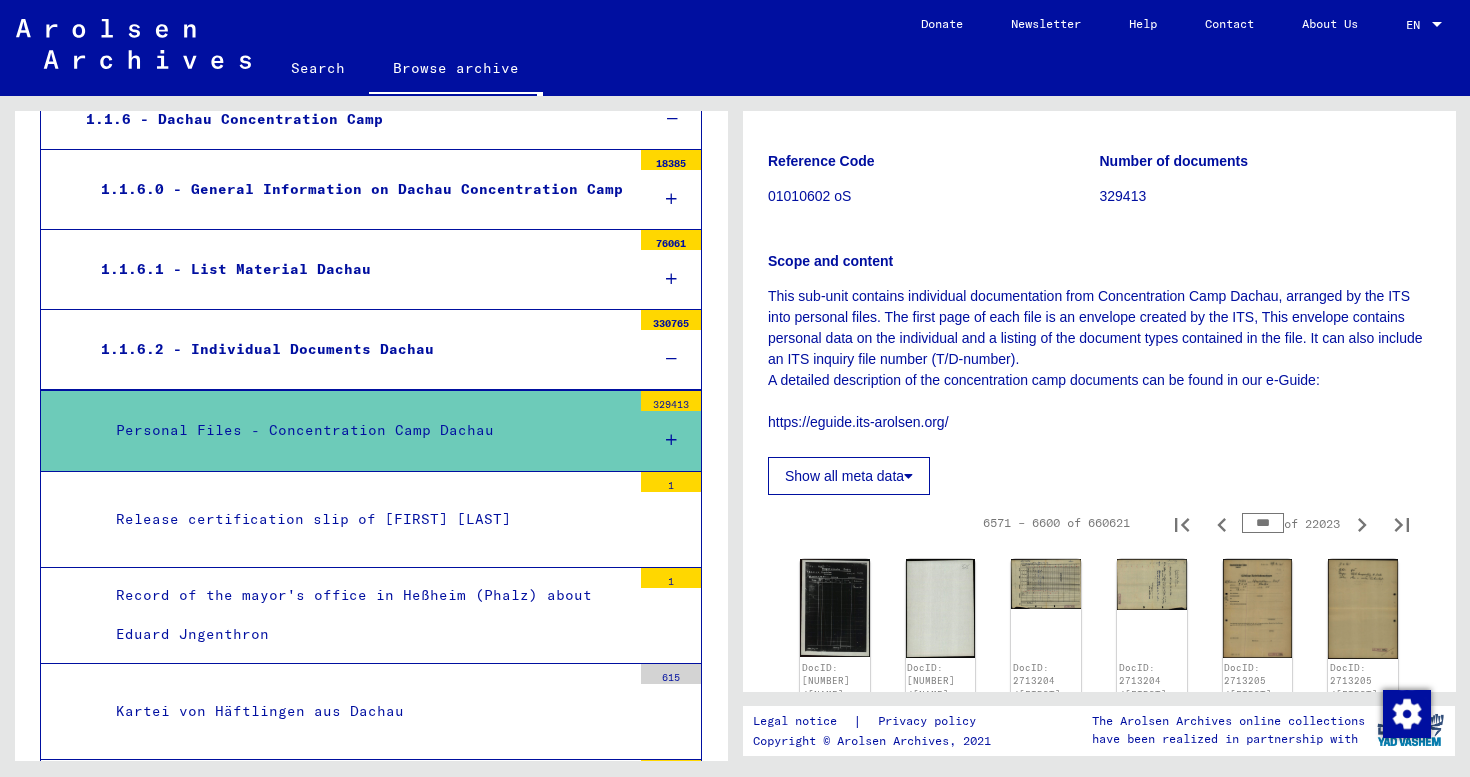 click on "Show all meta data" 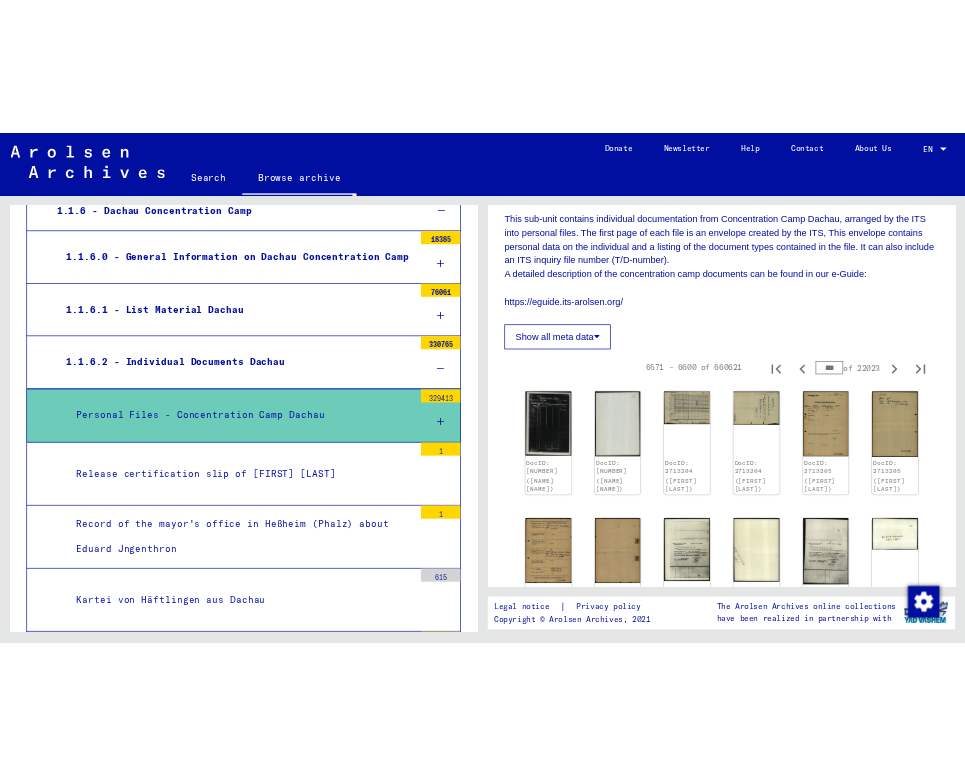 scroll, scrollTop: 353, scrollLeft: 0, axis: vertical 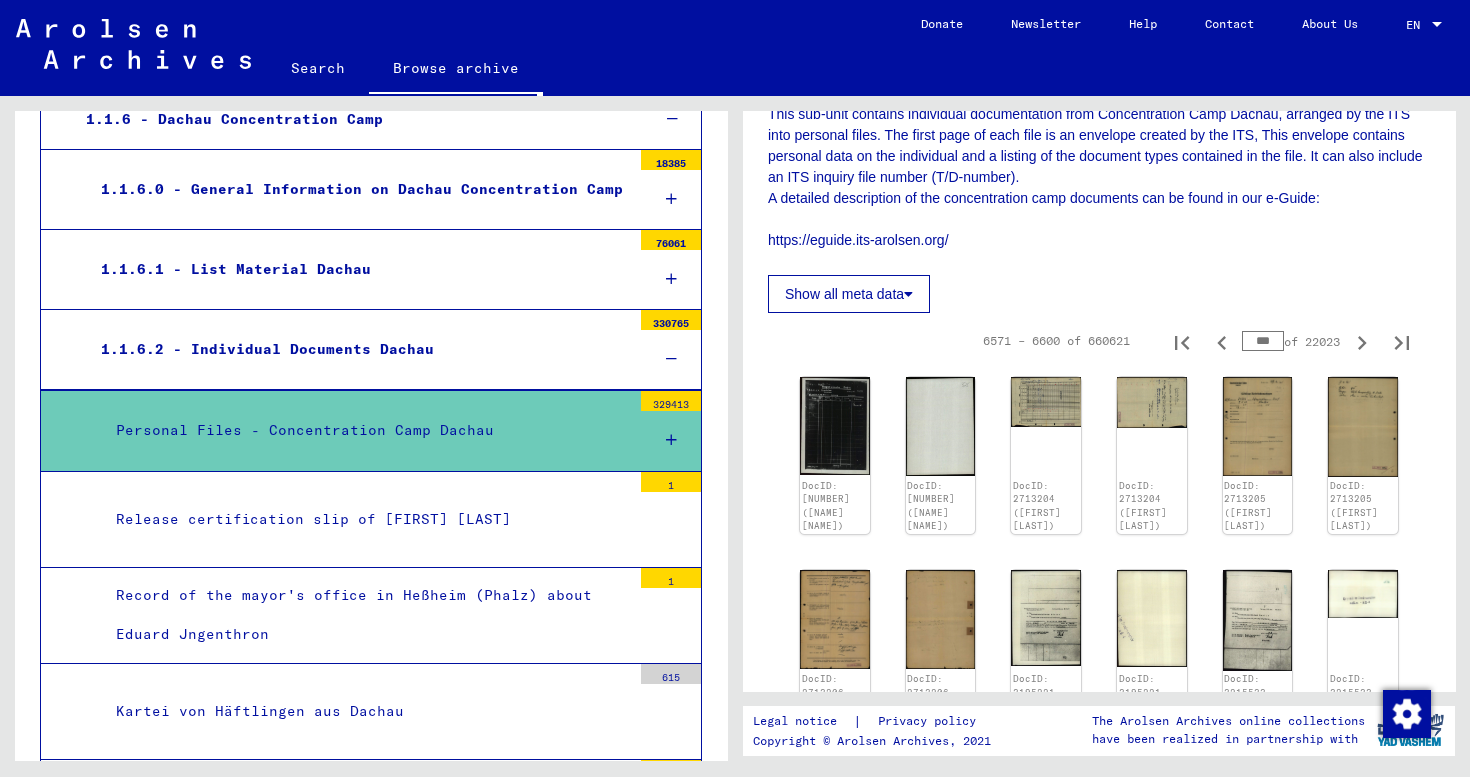 click on "***" at bounding box center (1263, 341) 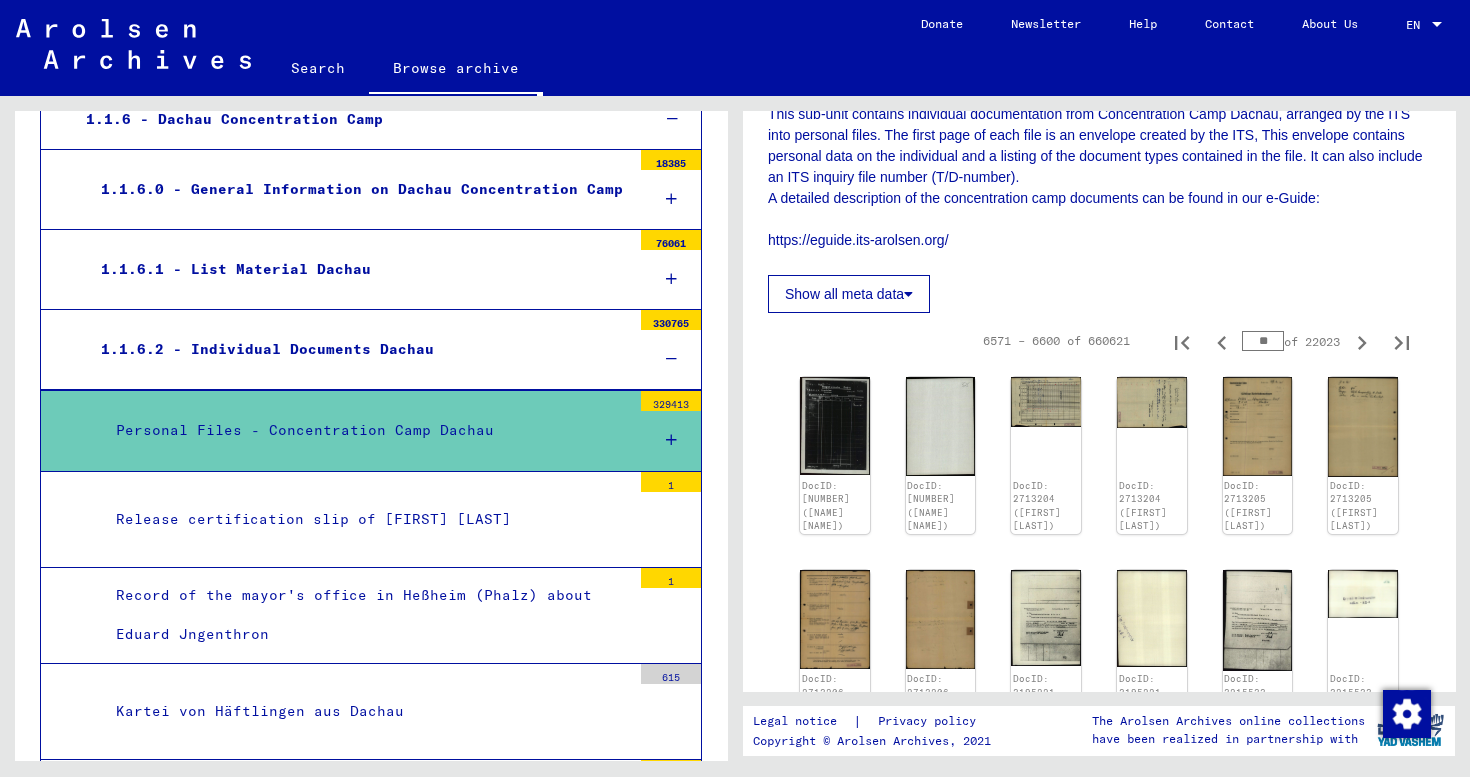 type on "*" 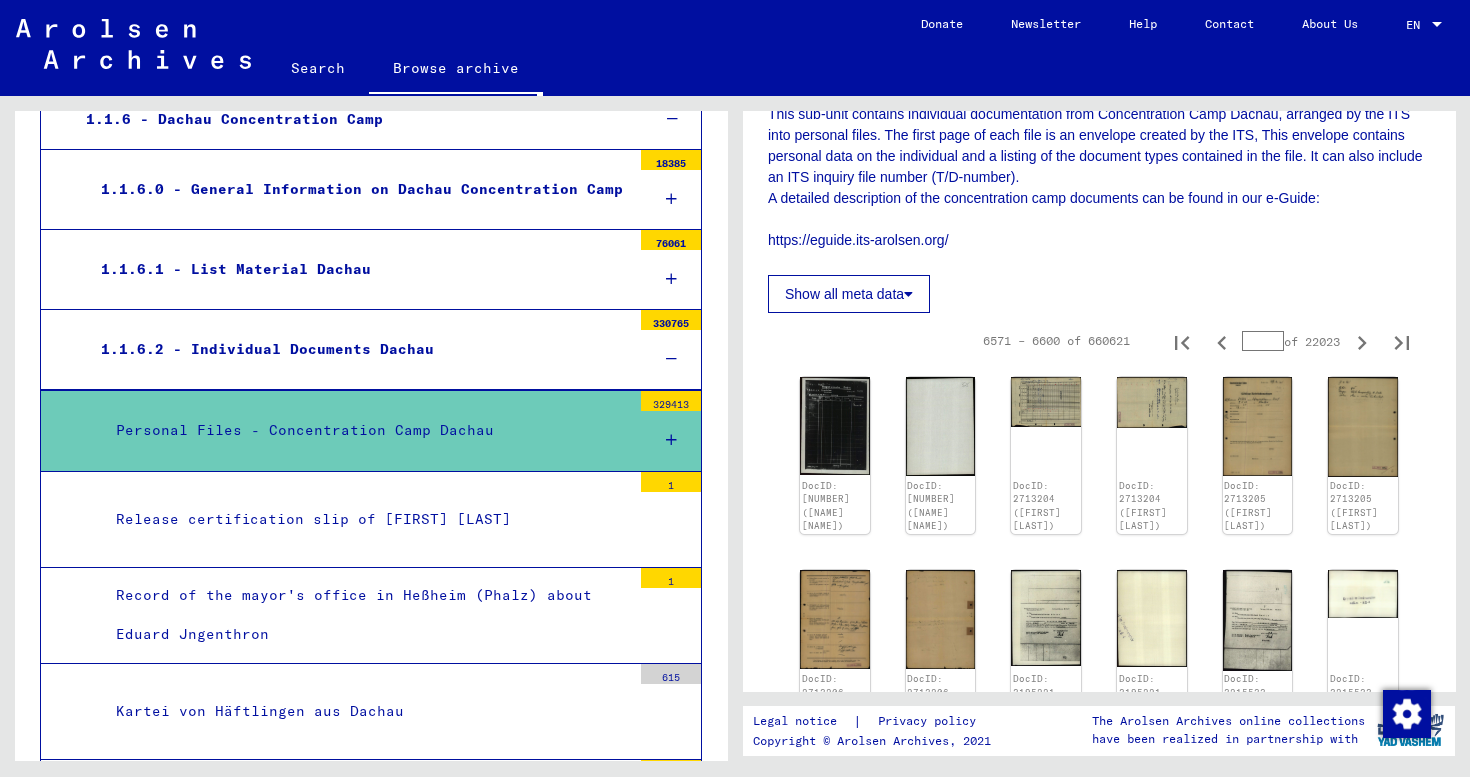 type on "*" 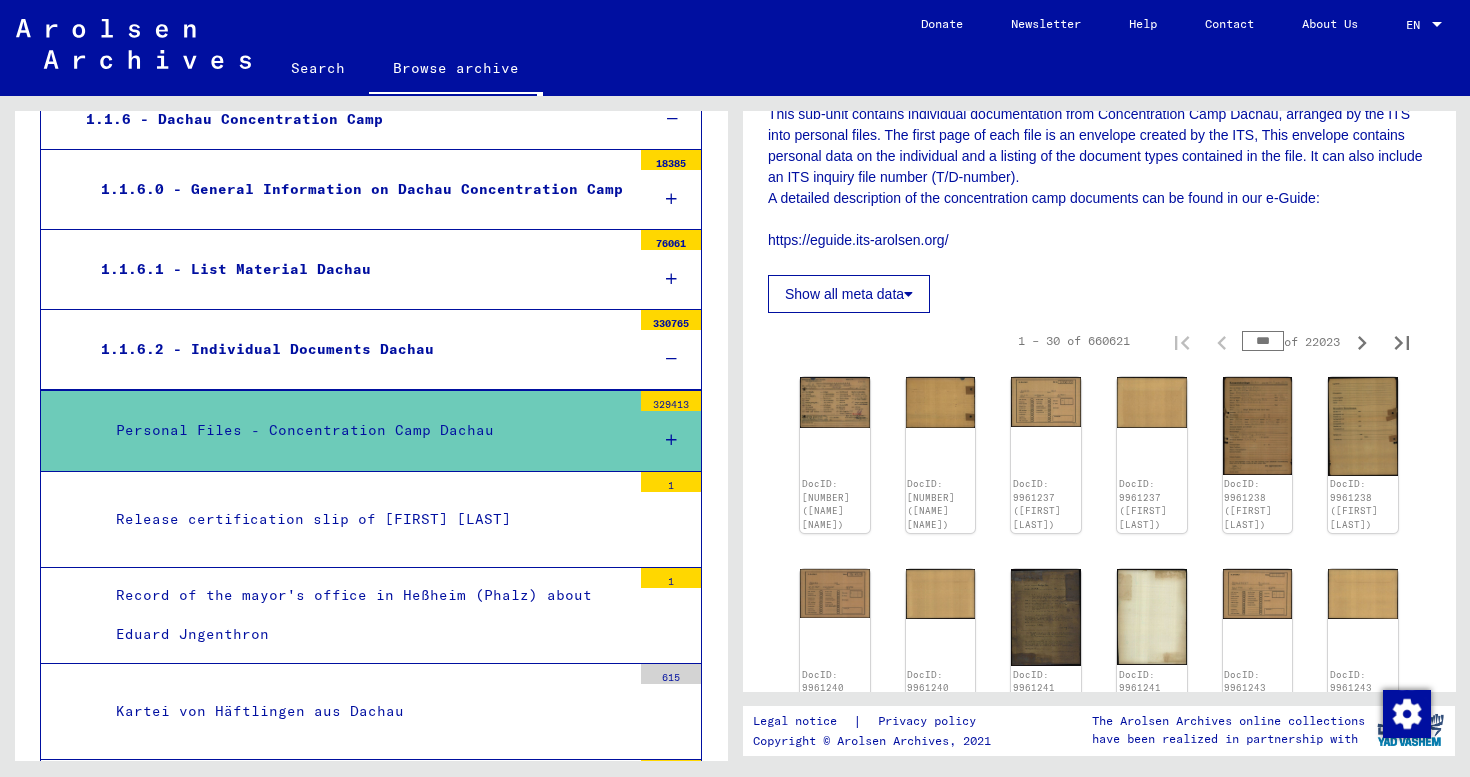 type on "***" 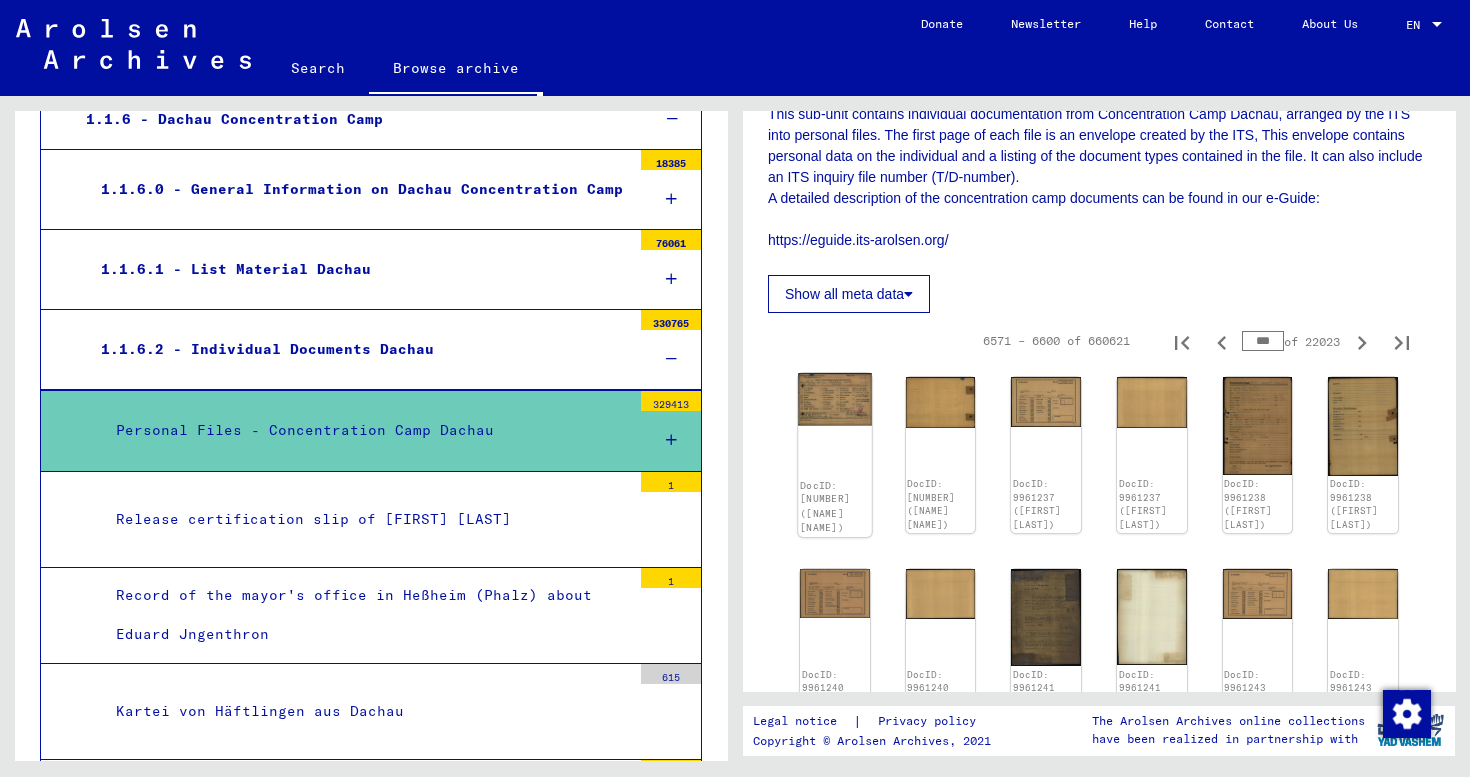 click 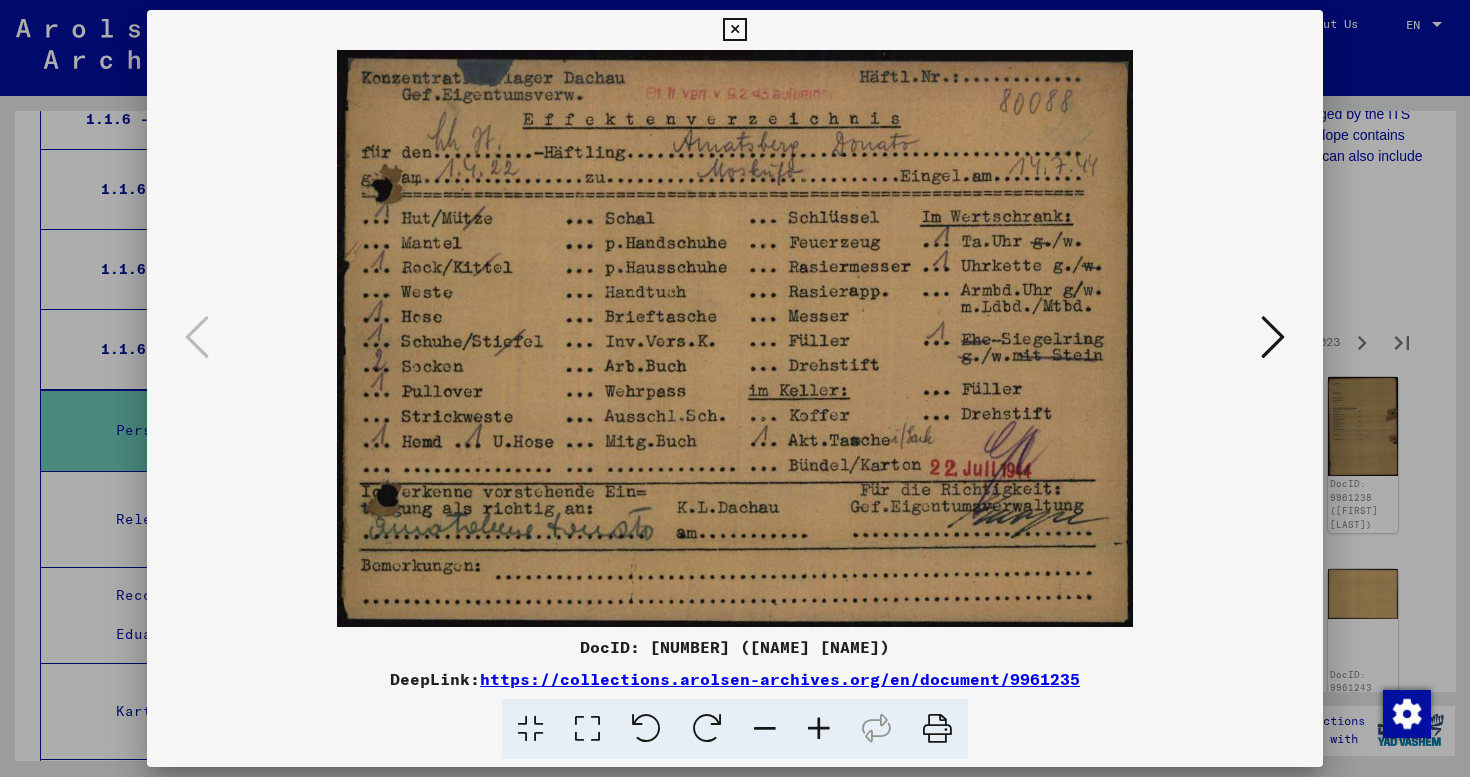 click at bounding box center (1273, 337) 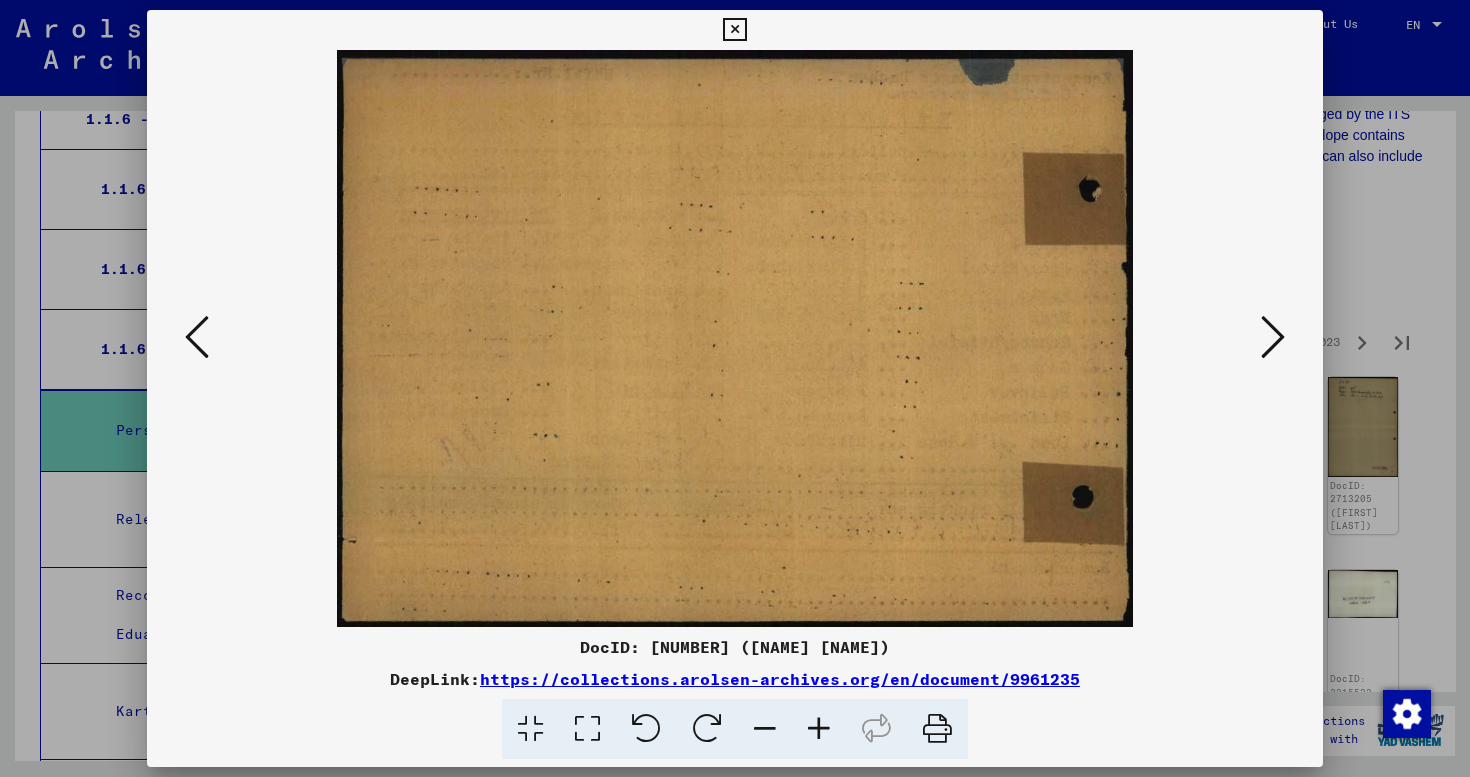 click at bounding box center (1273, 337) 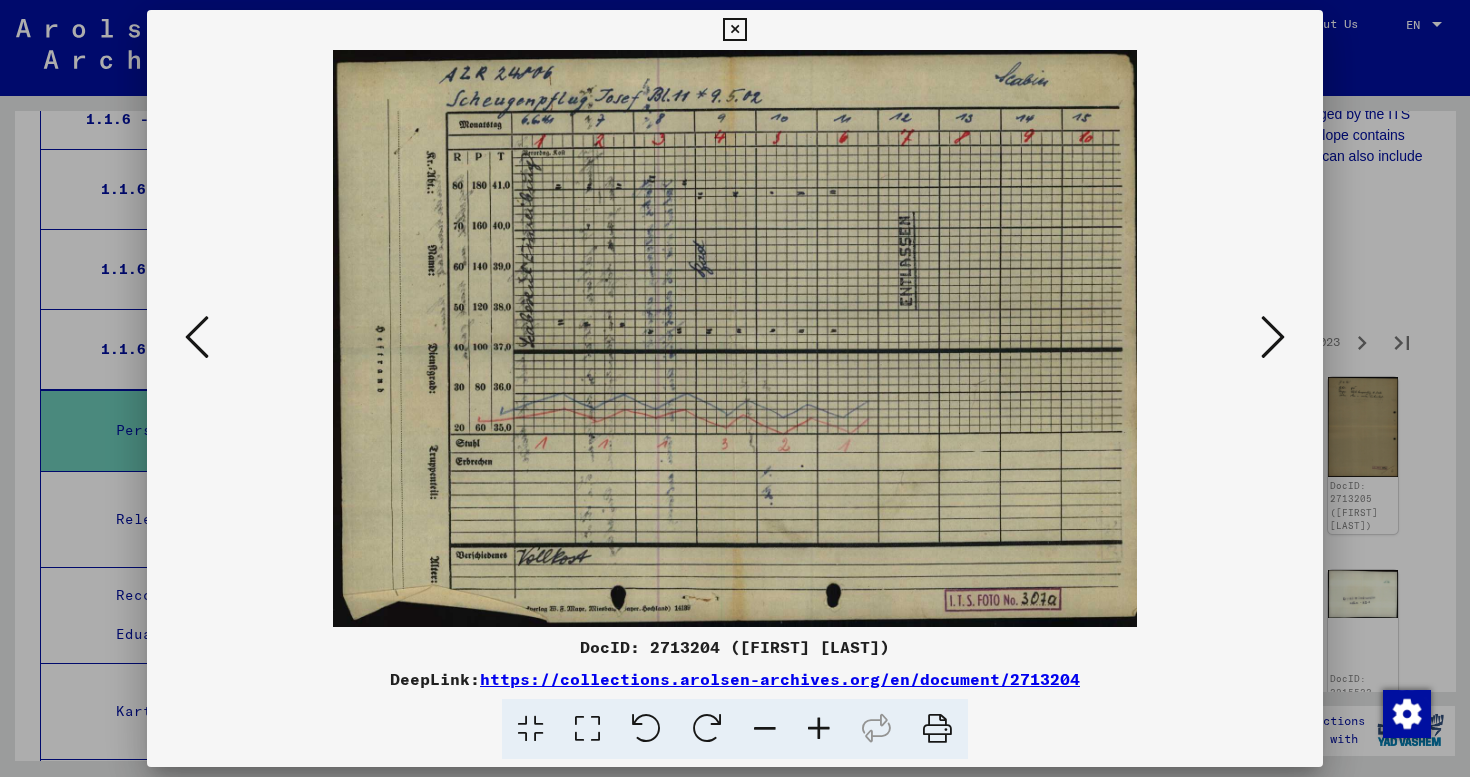 click at bounding box center [1273, 337] 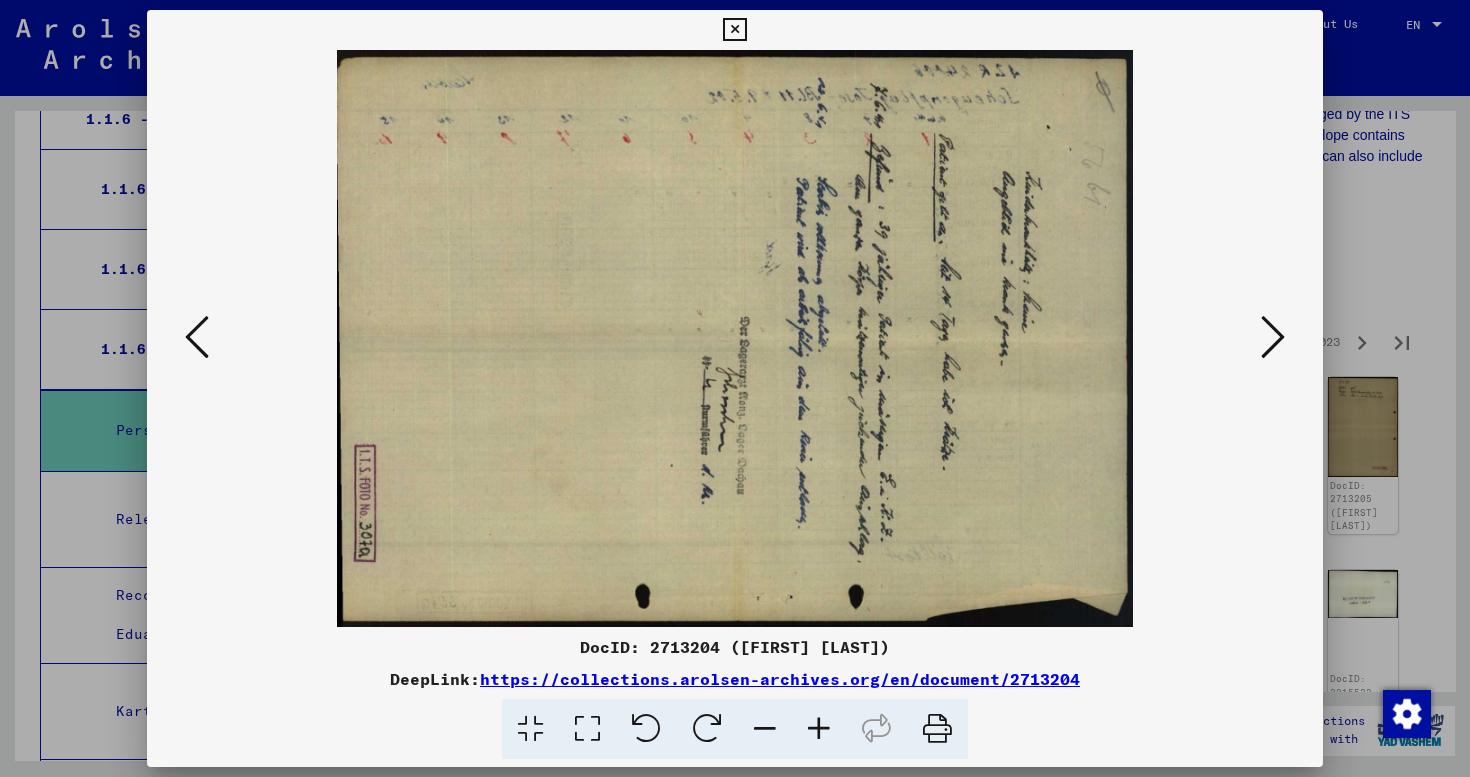 click at bounding box center [1273, 337] 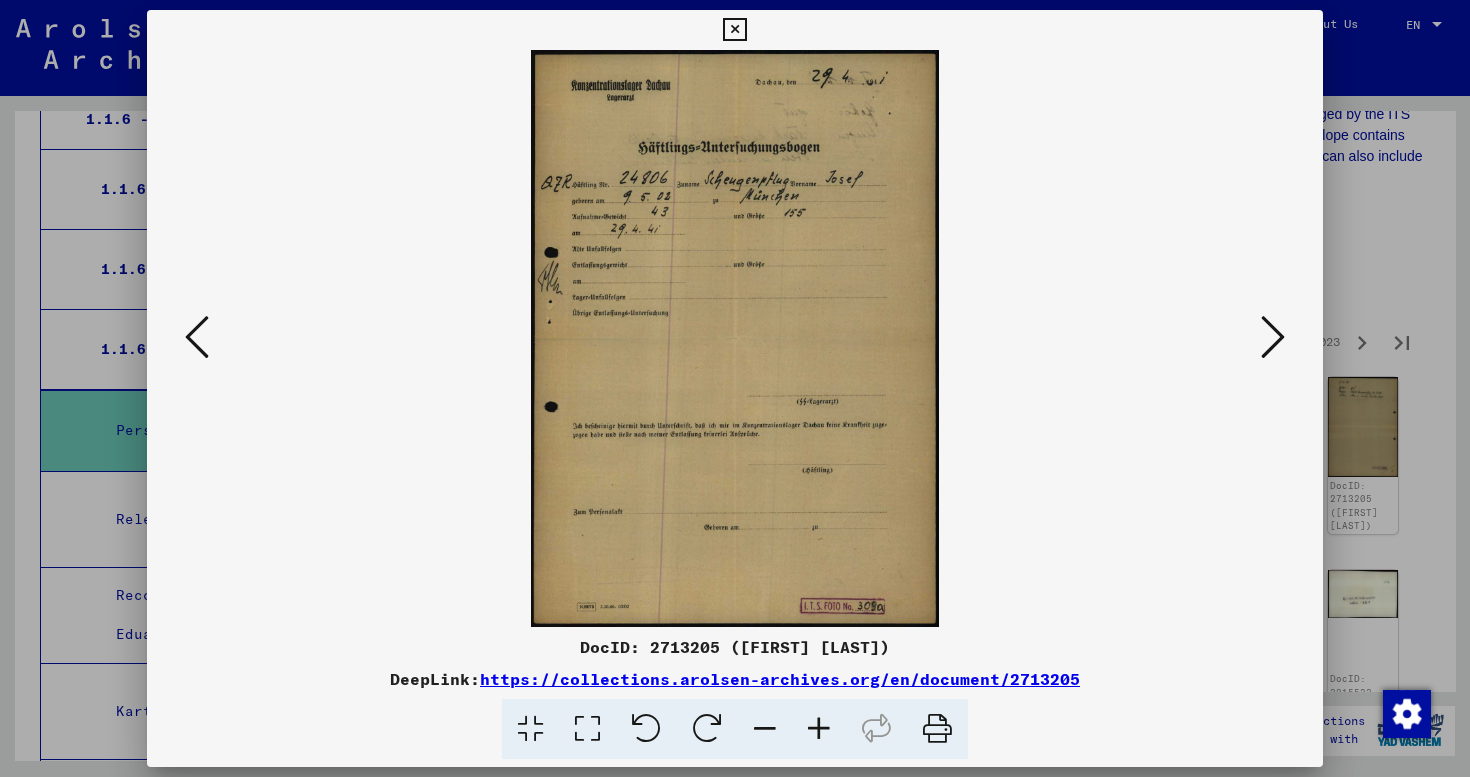 click at bounding box center [1273, 337] 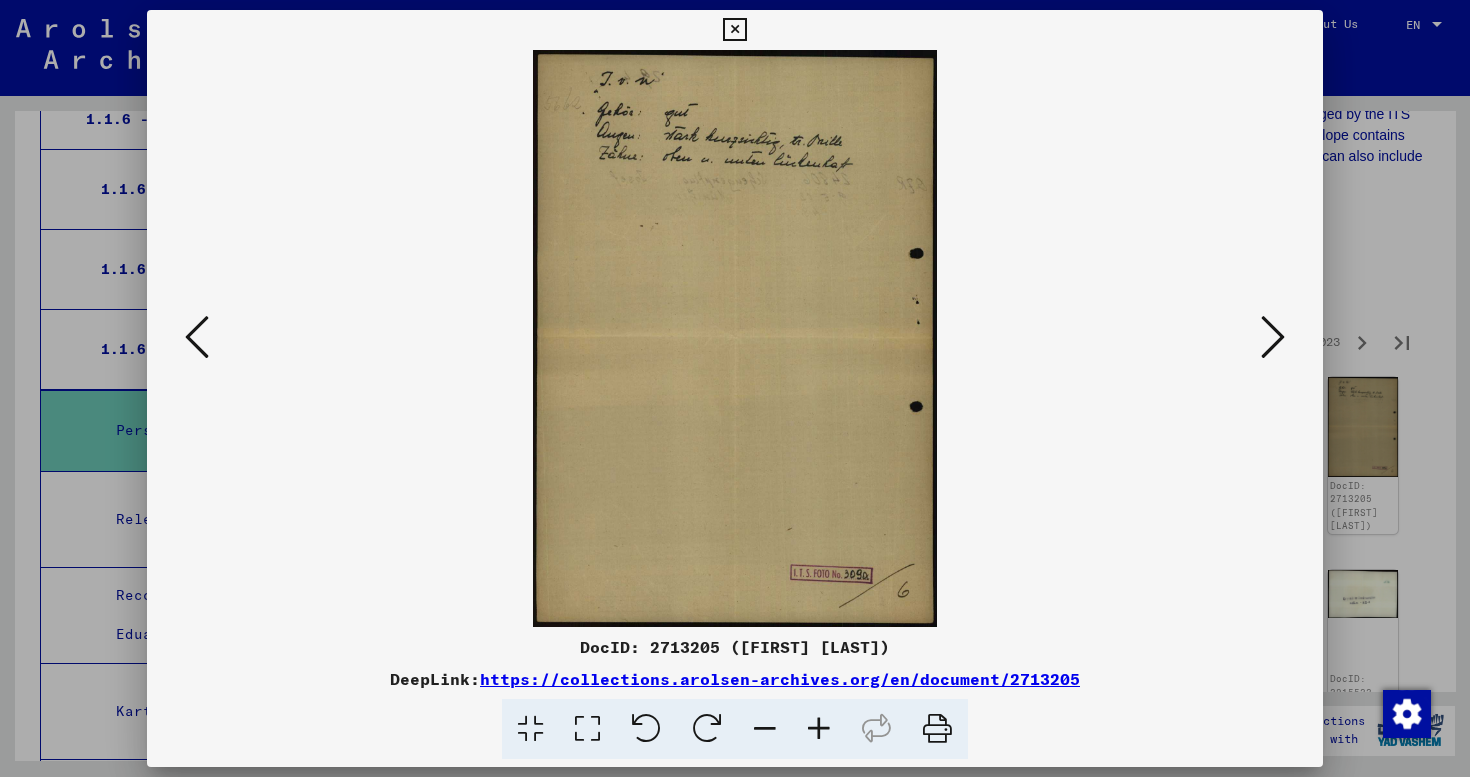 click at bounding box center (1273, 337) 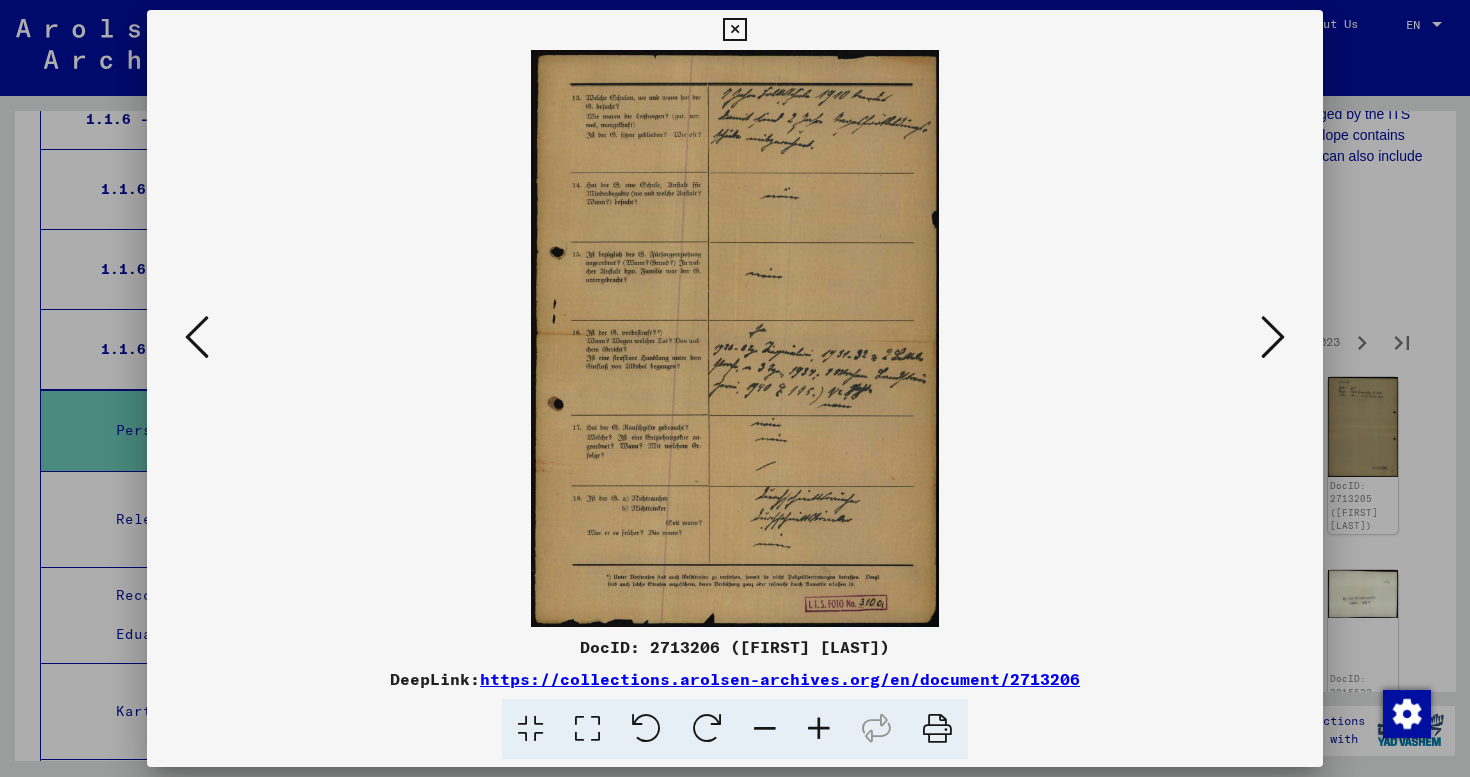 click at bounding box center [734, 30] 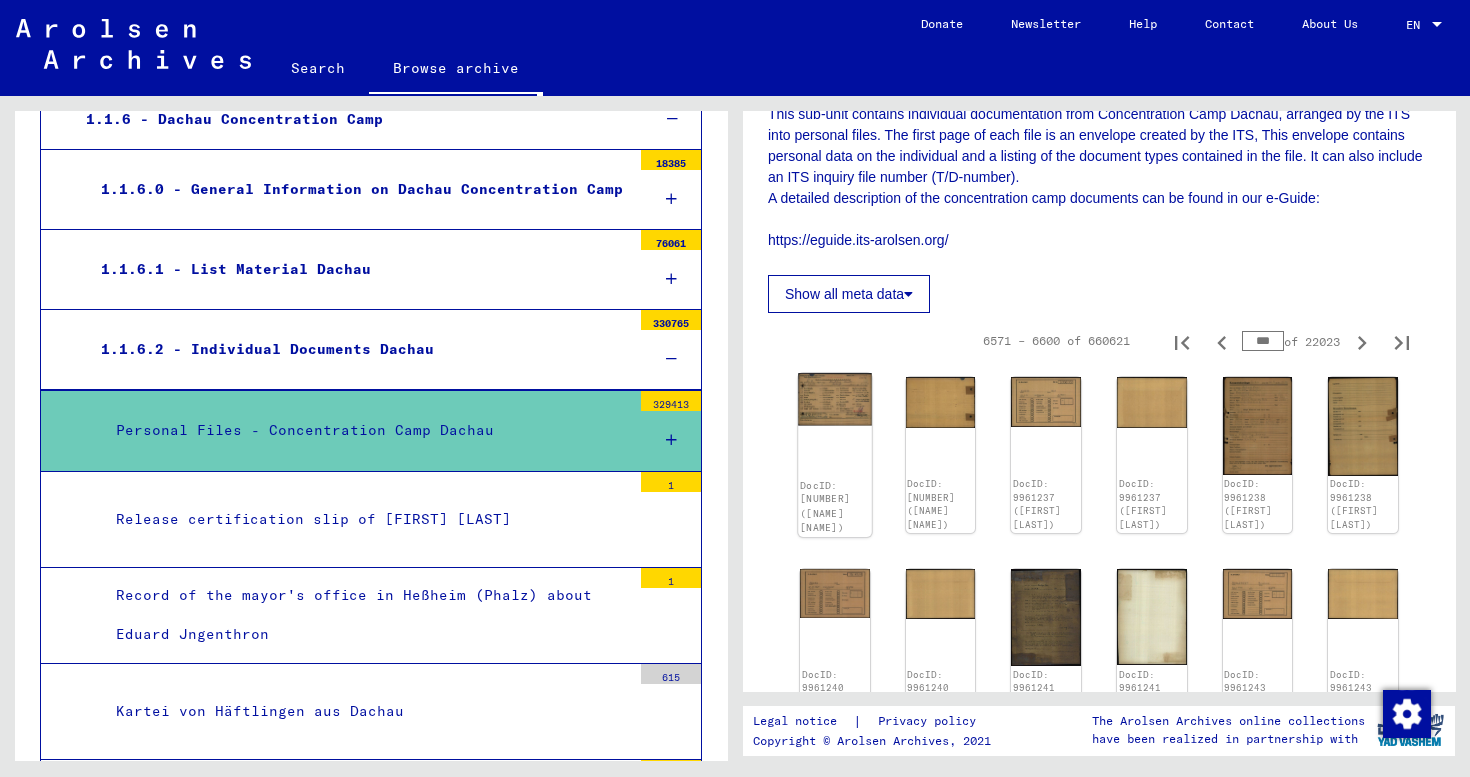 click 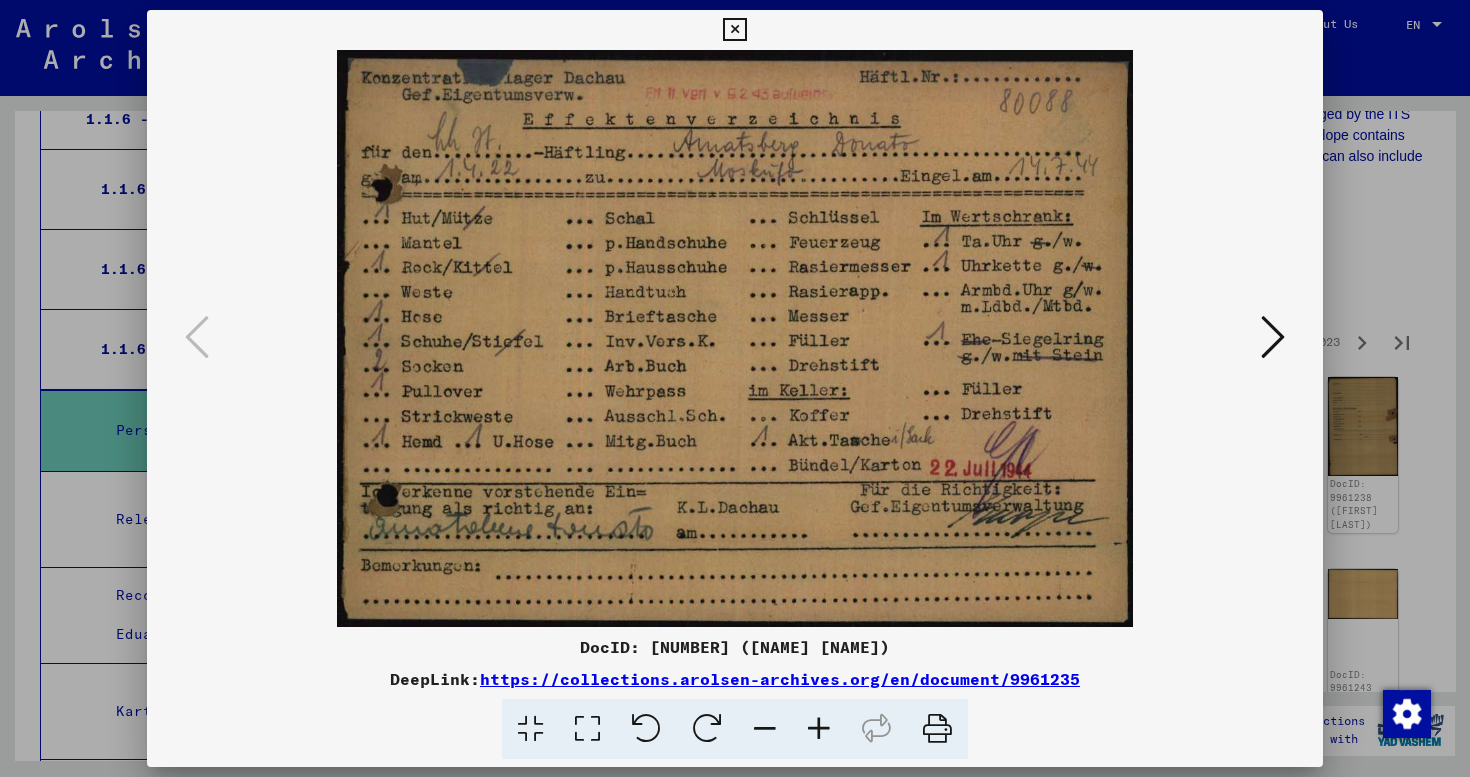 click at bounding box center (1273, 337) 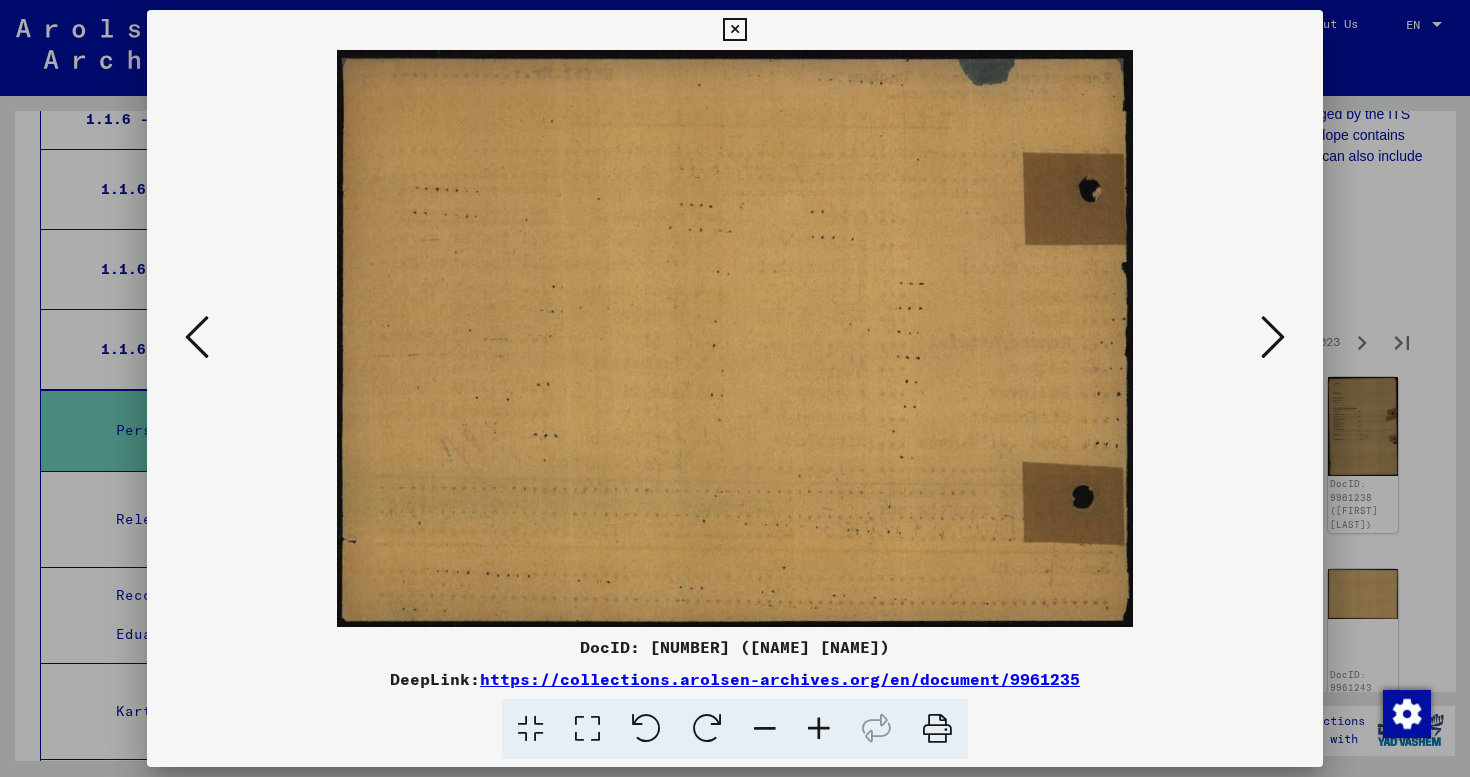 click at bounding box center (1273, 337) 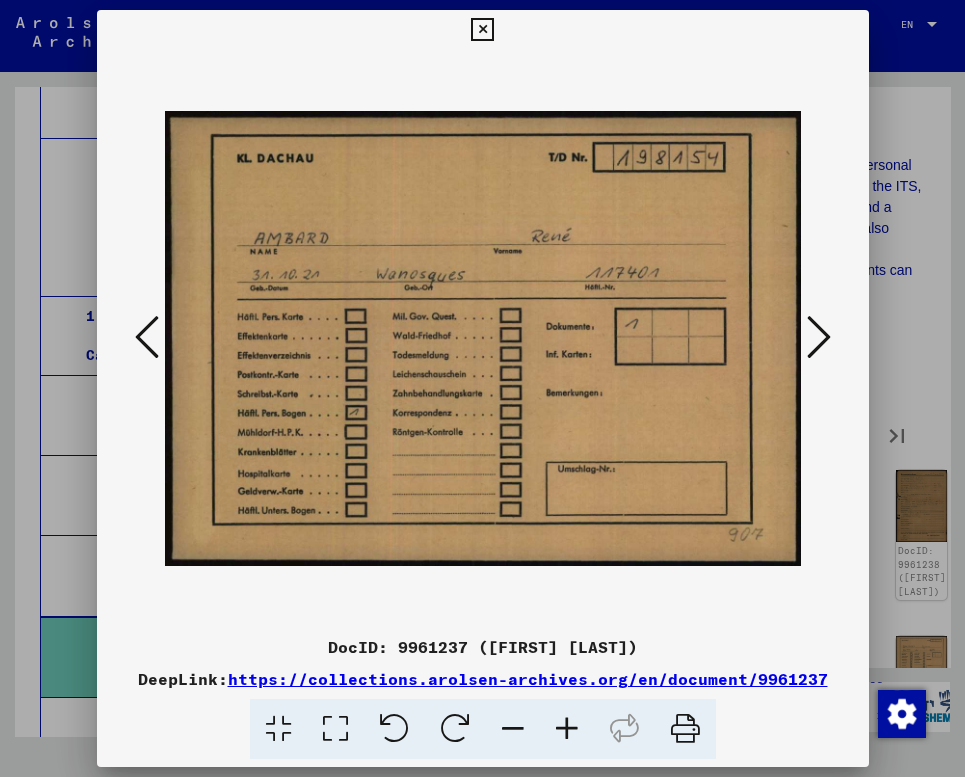 scroll, scrollTop: 1840, scrollLeft: 0, axis: vertical 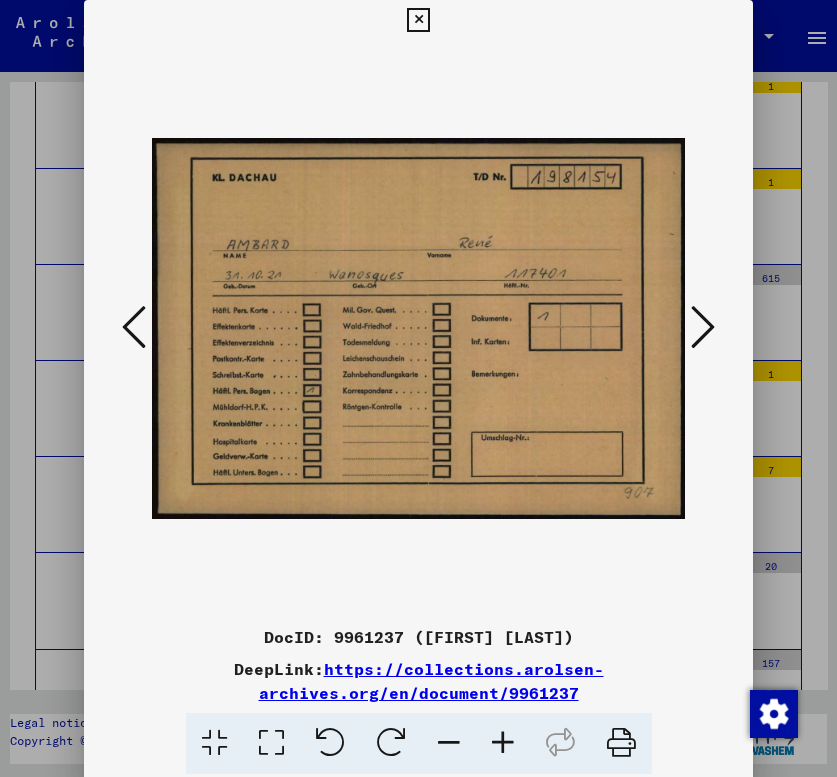click at bounding box center [703, 327] 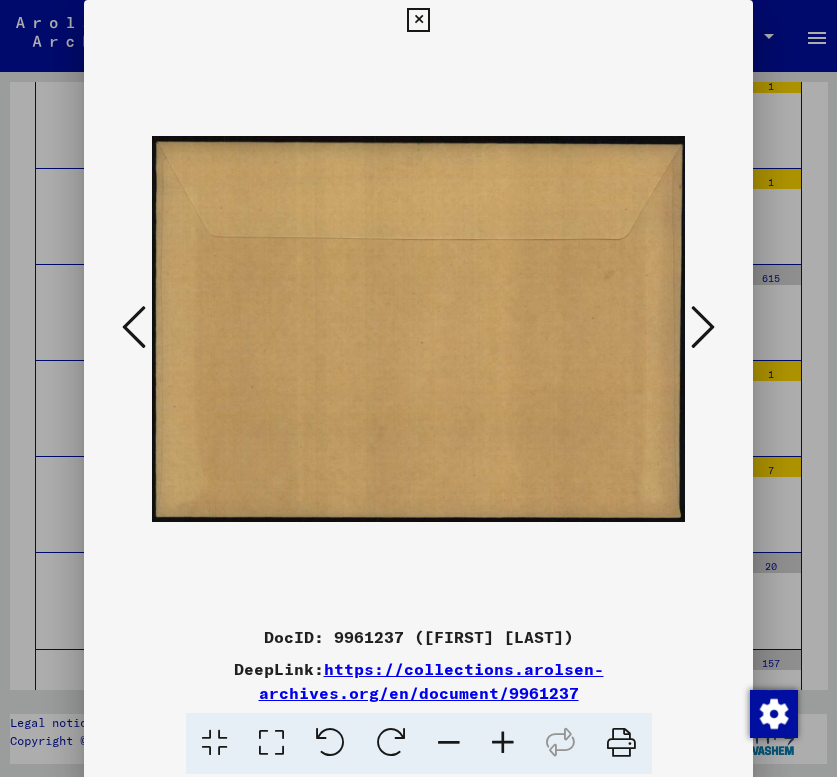 click at bounding box center [703, 327] 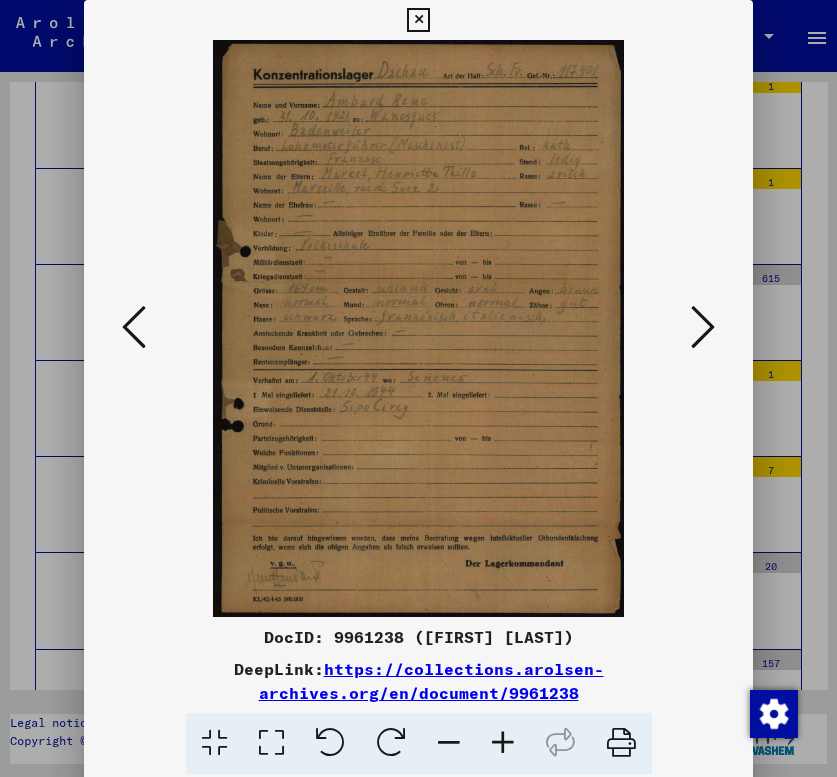 click at bounding box center [703, 327] 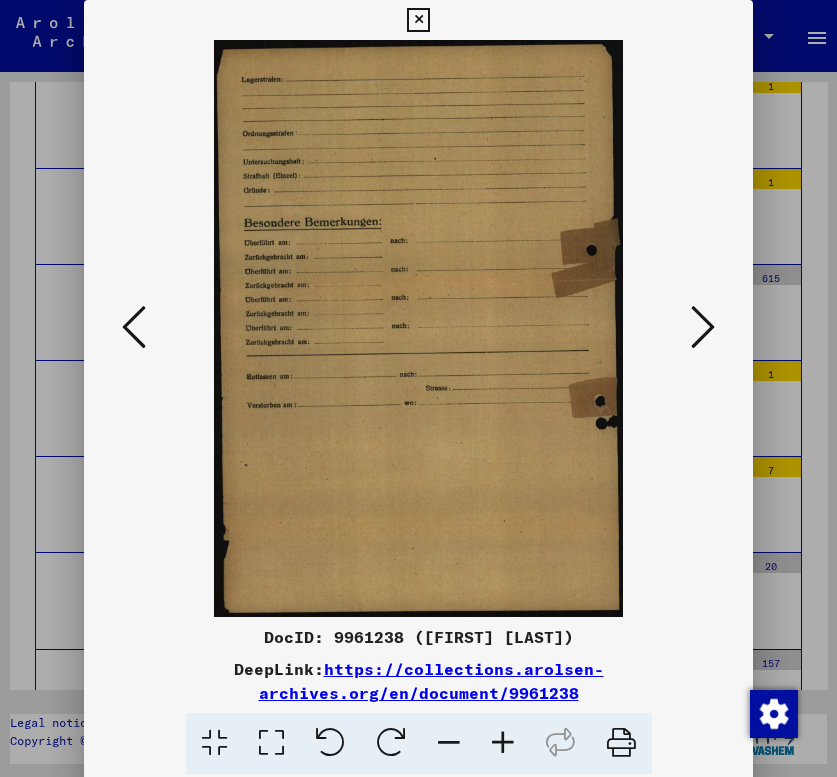 click at bounding box center [703, 327] 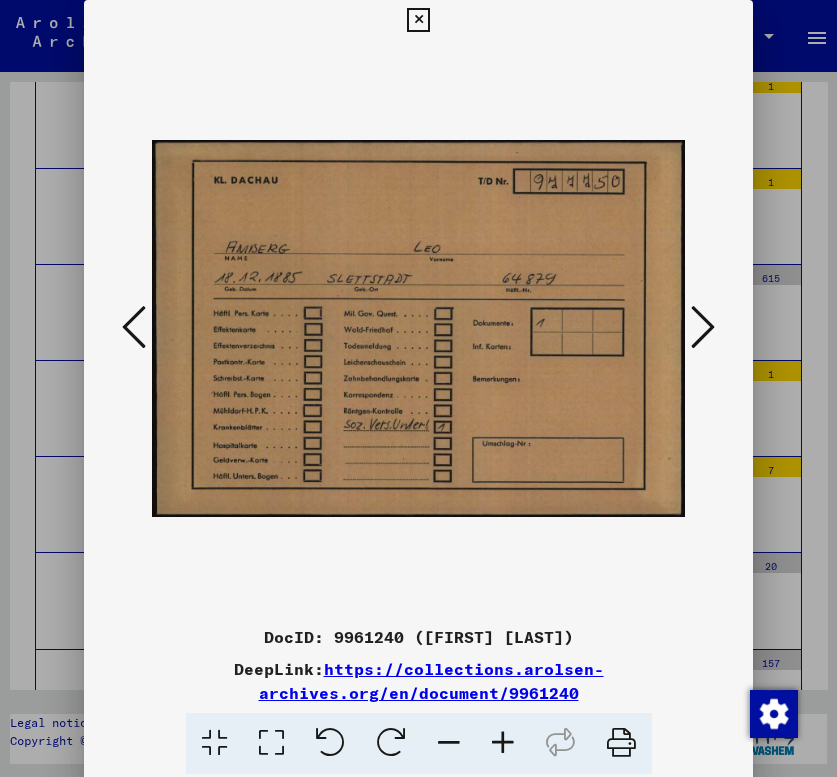 click at bounding box center (703, 327) 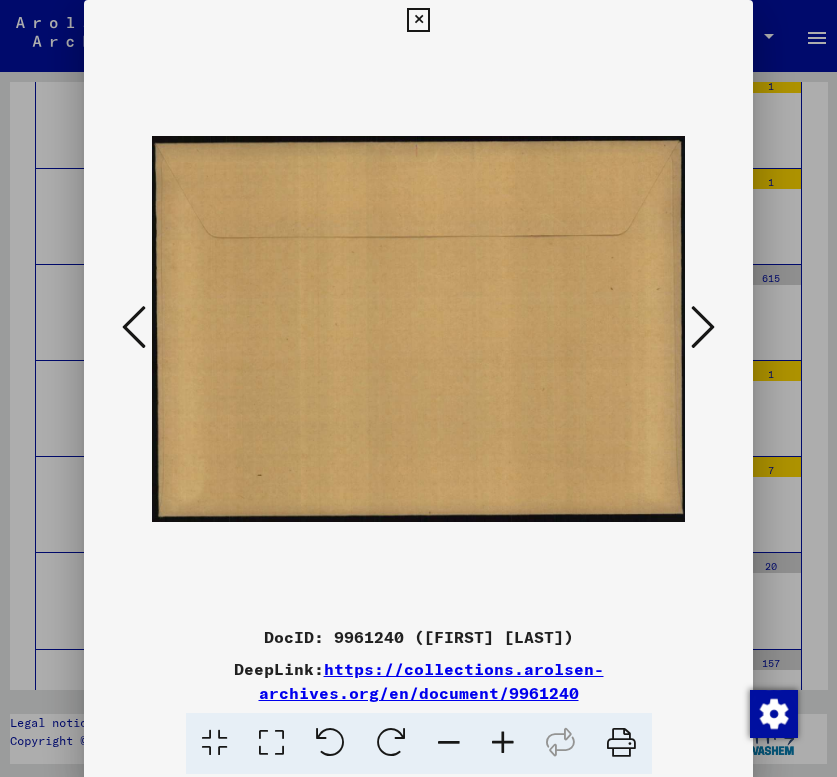 click at bounding box center [703, 327] 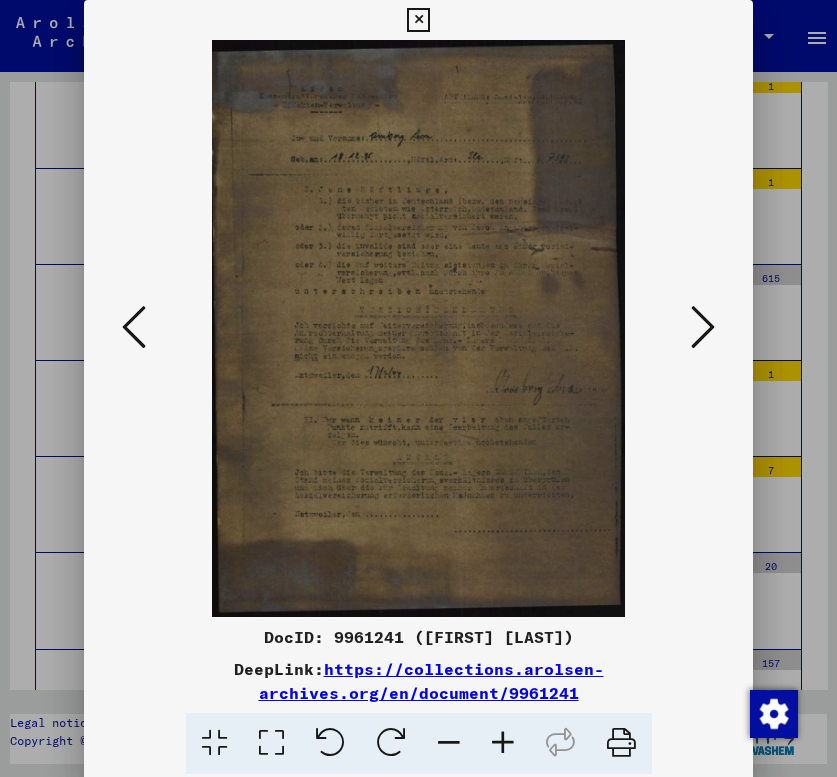 click at bounding box center (703, 327) 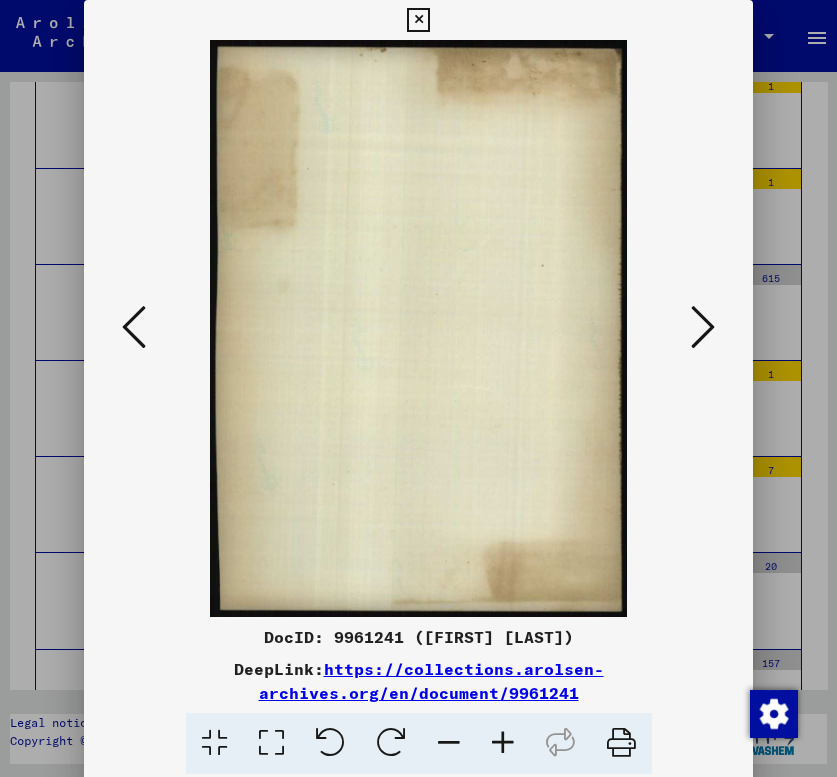 click at bounding box center [703, 327] 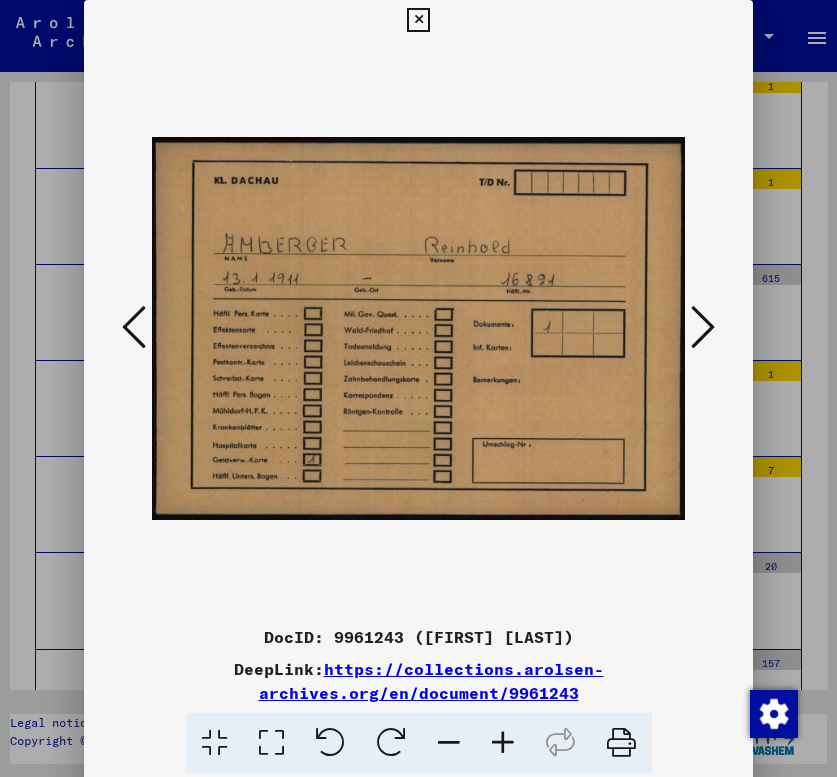click at bounding box center [703, 327] 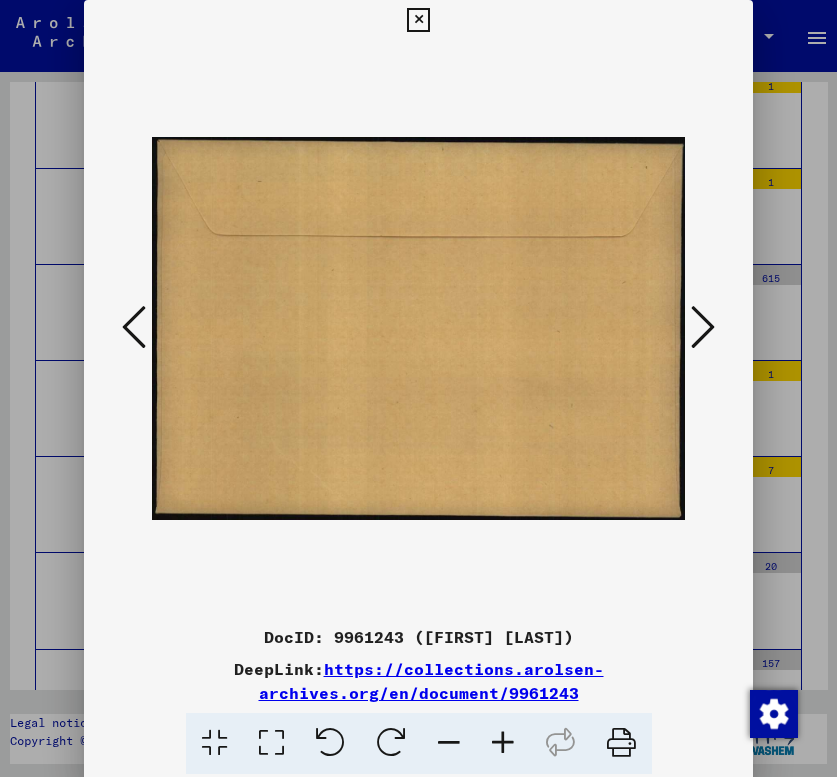 click at bounding box center (703, 327) 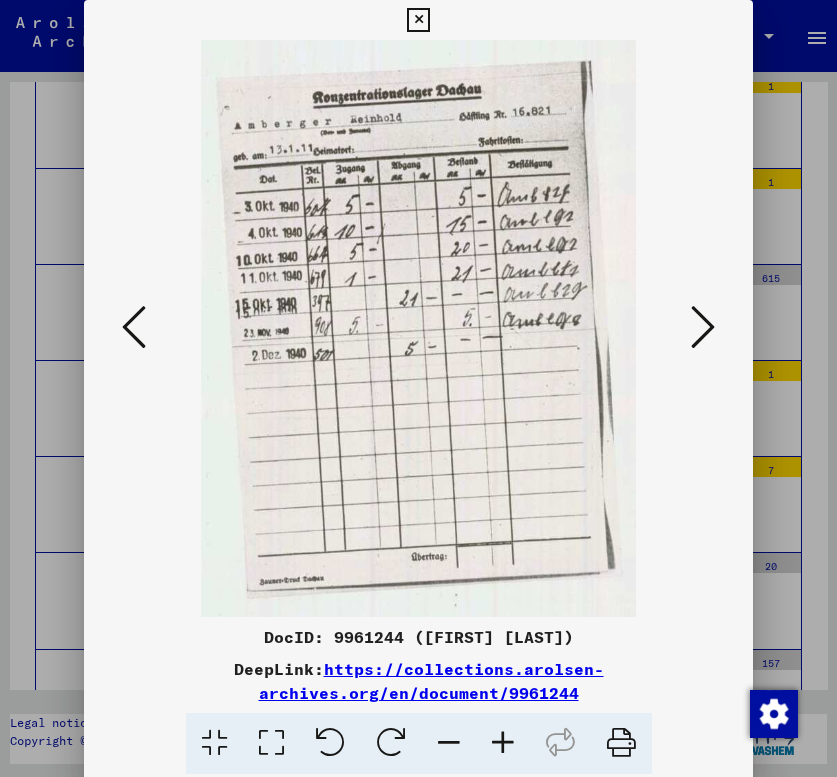 click at bounding box center (703, 327) 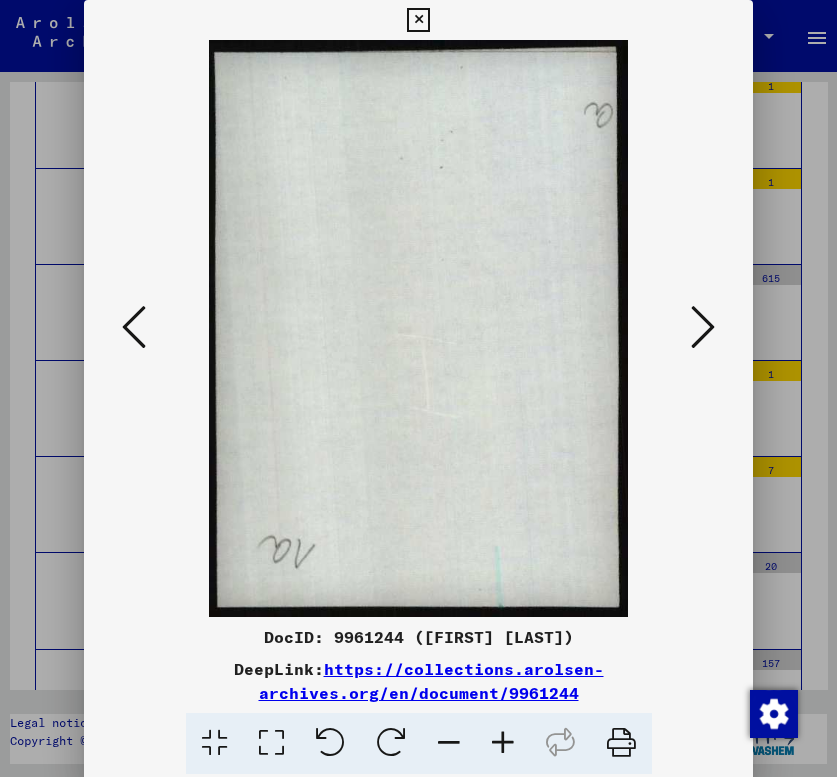 click at bounding box center [703, 327] 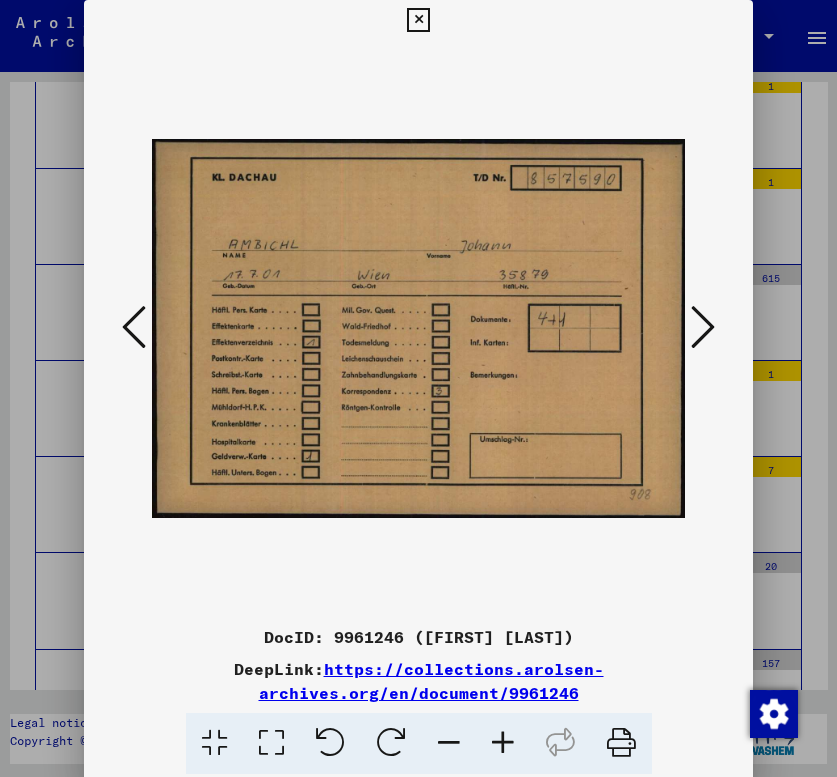 click at bounding box center (703, 327) 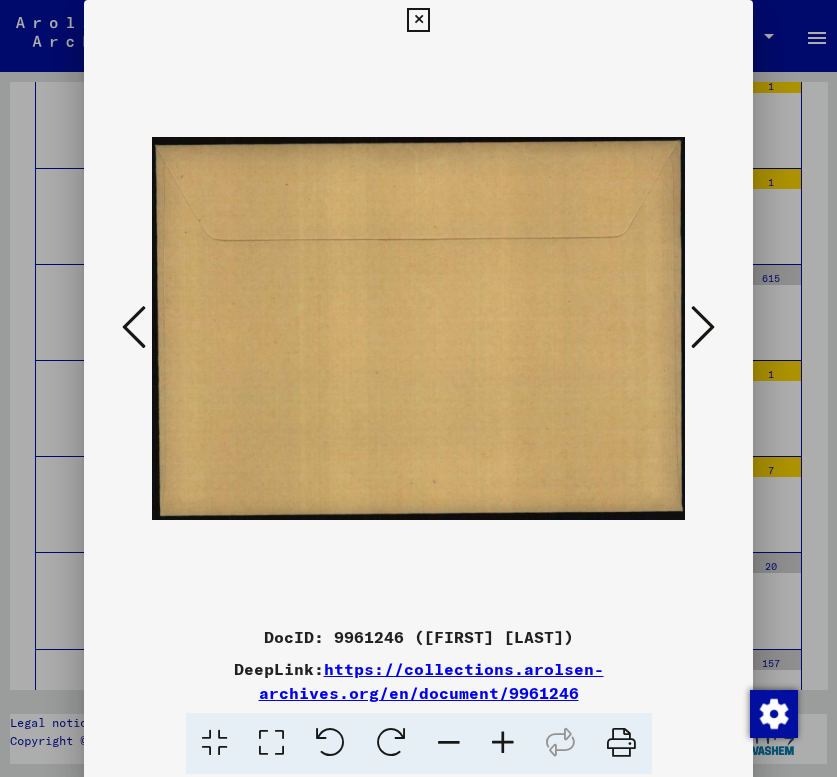click at bounding box center [703, 327] 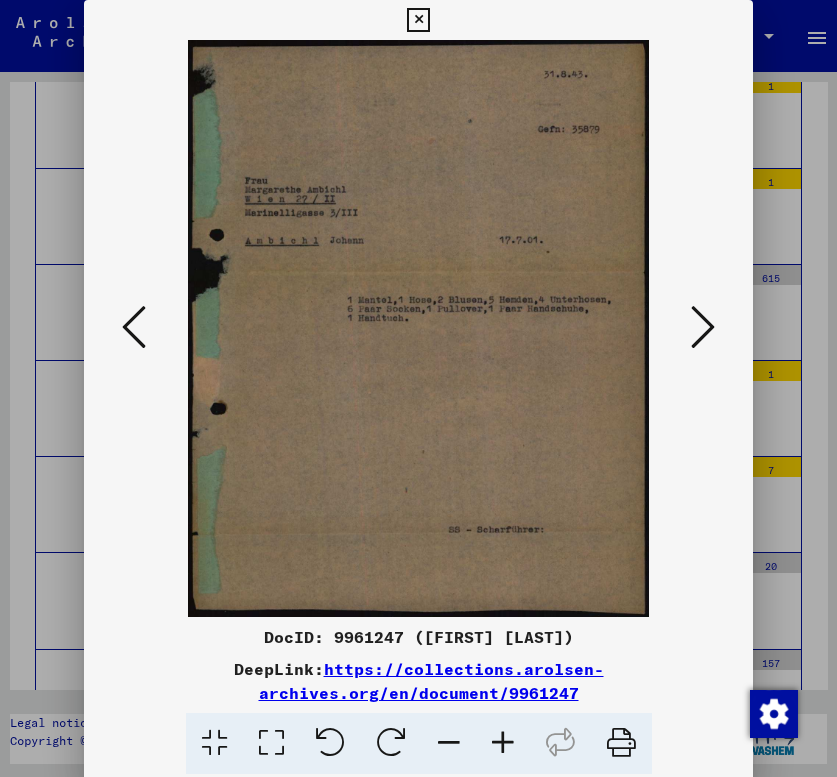 click at bounding box center (703, 327) 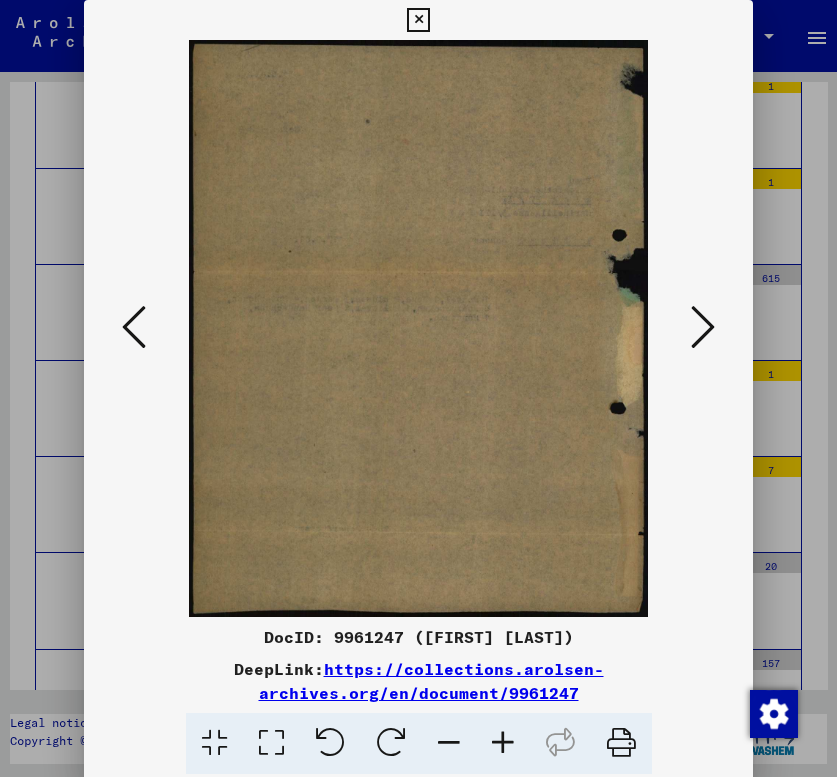 click at bounding box center (703, 327) 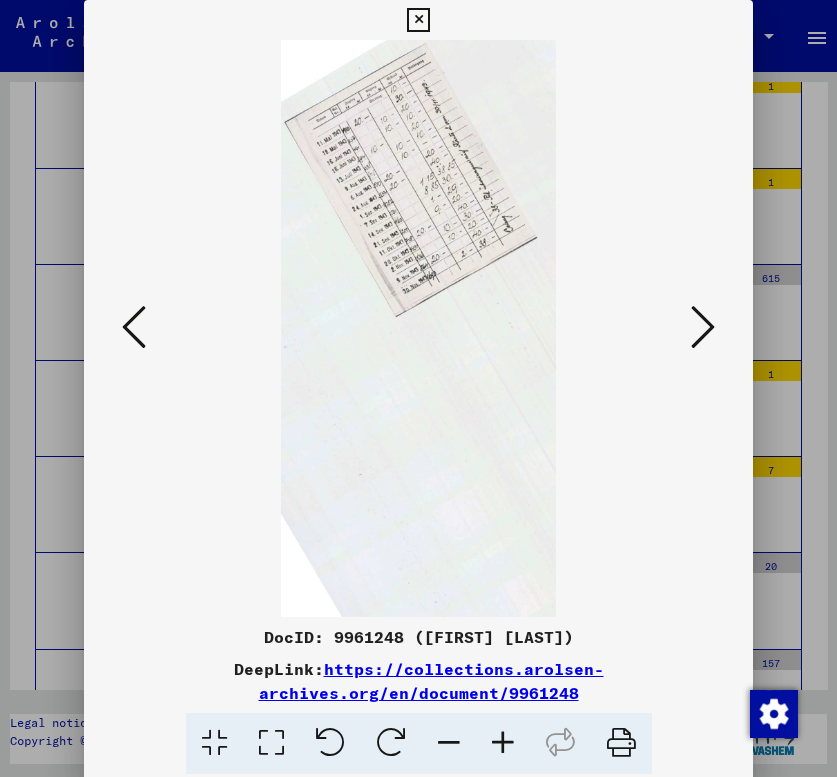 click at bounding box center (703, 327) 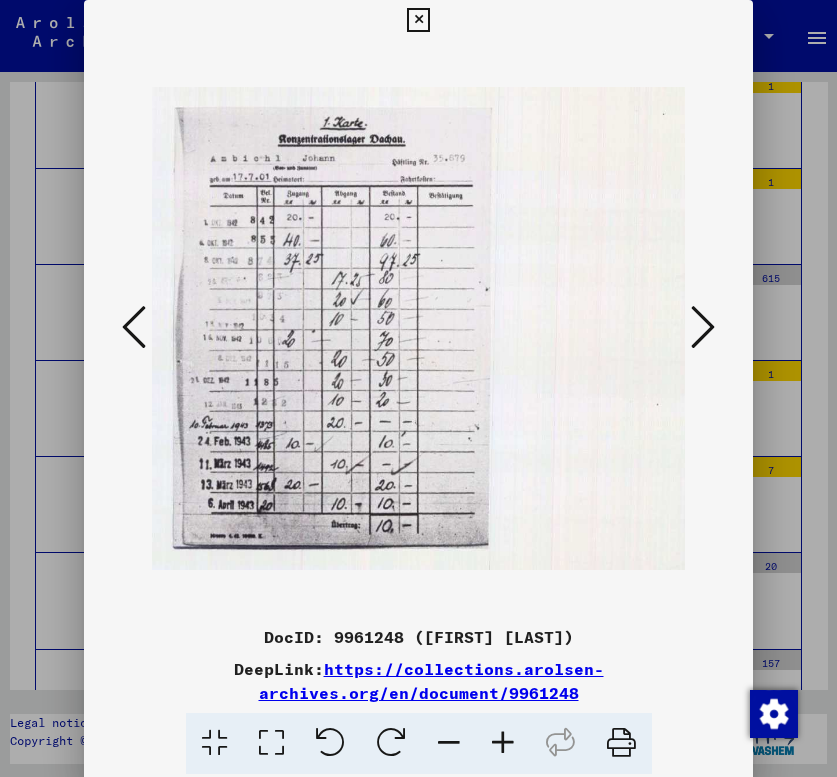 click at bounding box center [703, 327] 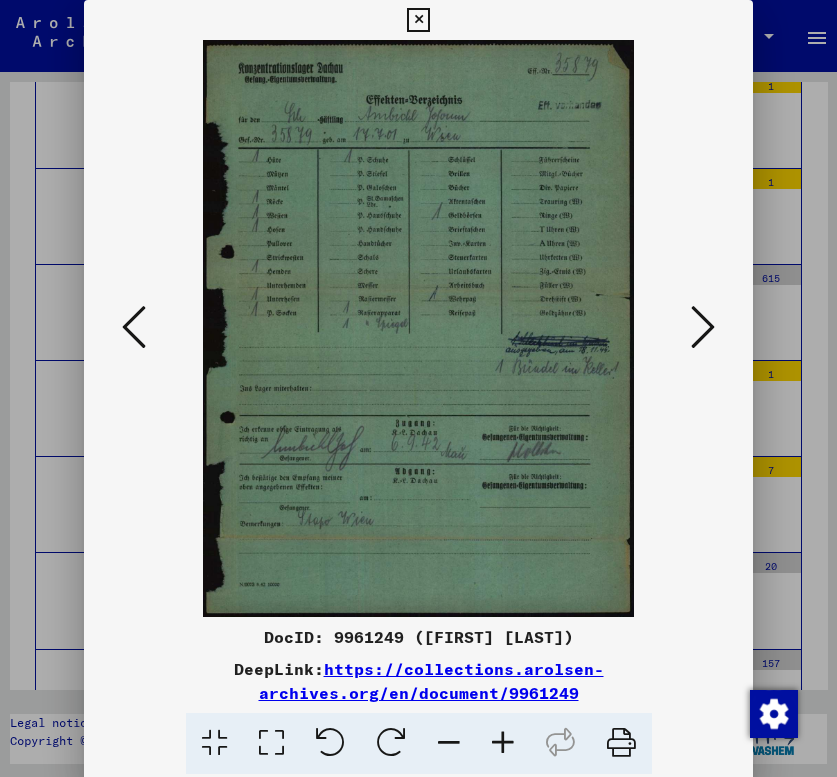 click at bounding box center (703, 327) 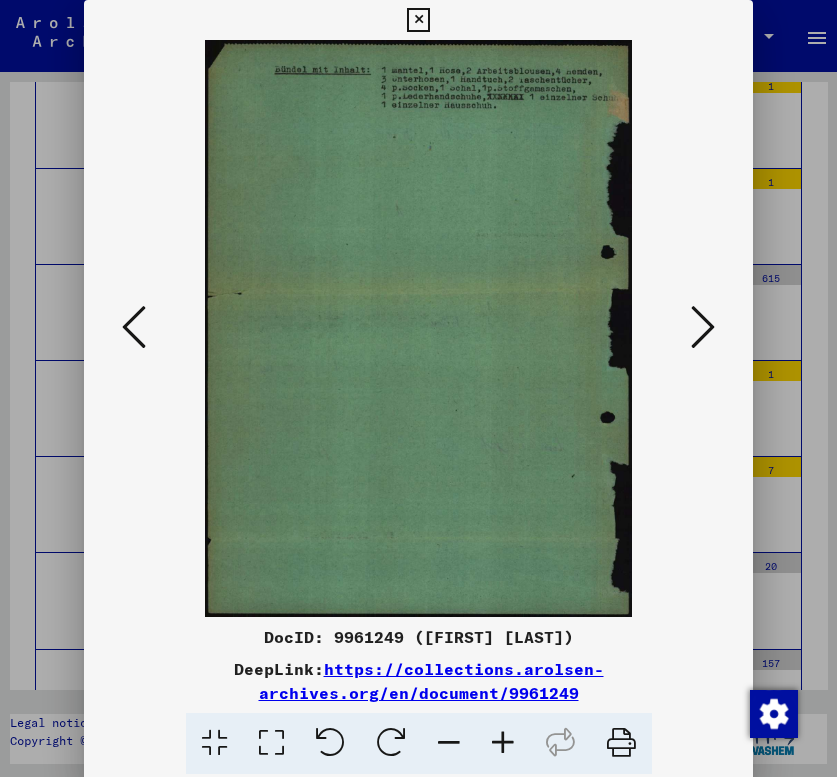 click at bounding box center [703, 327] 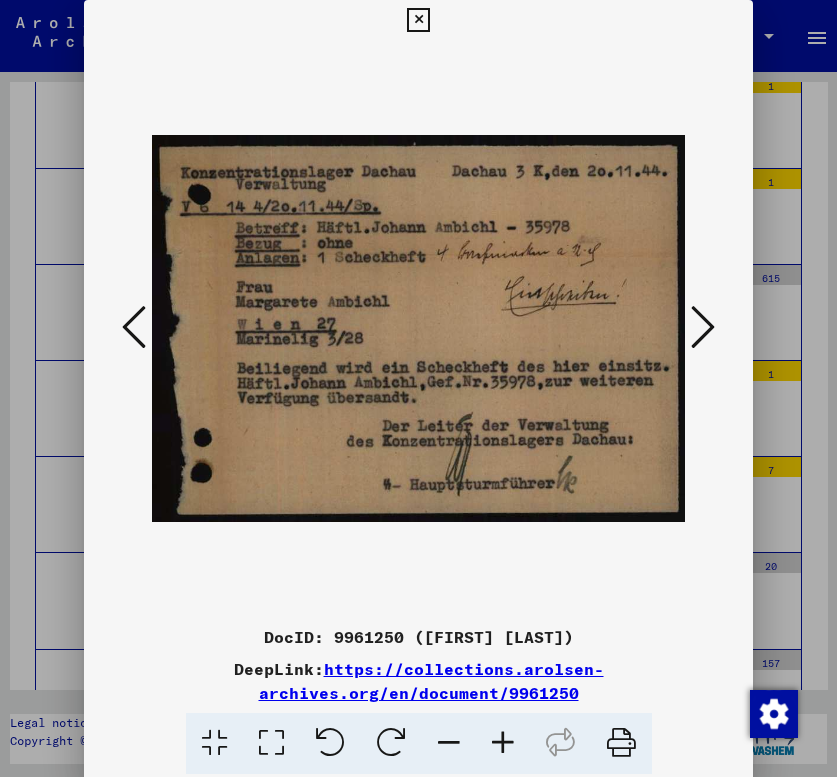 click at bounding box center (703, 327) 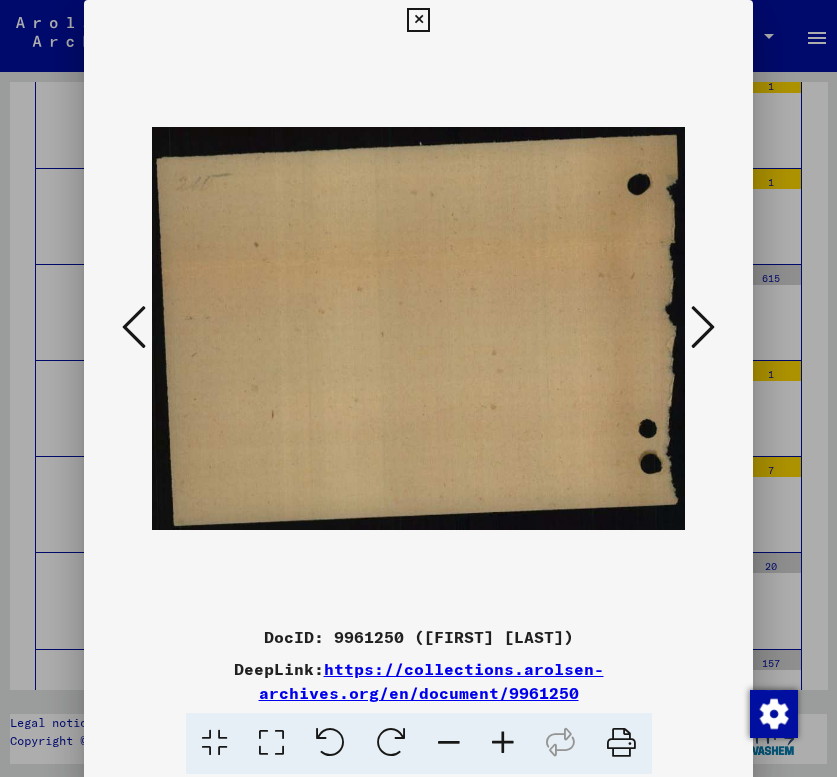 click at bounding box center (703, 327) 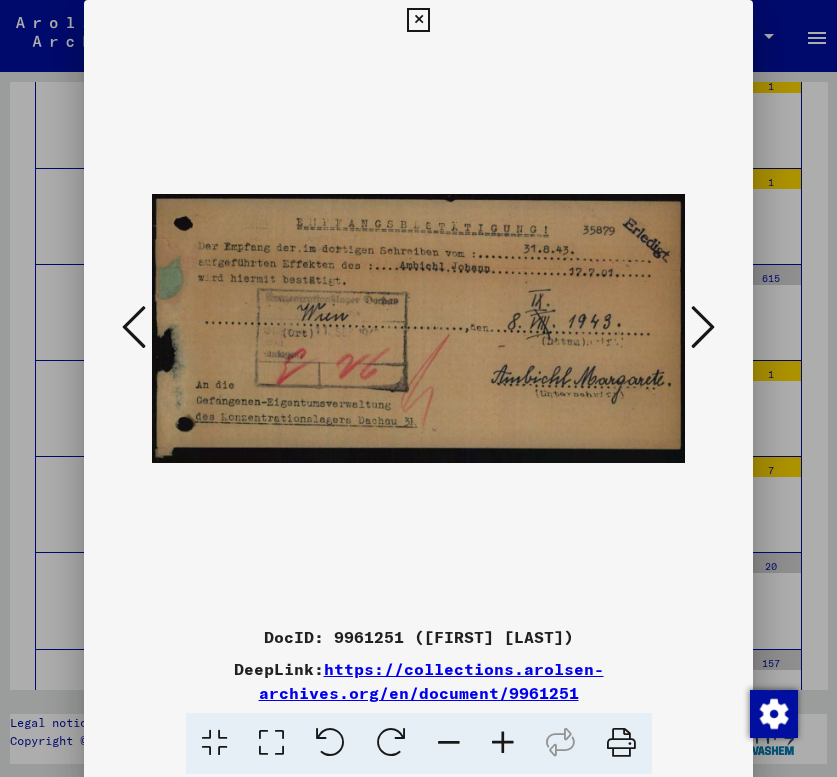 click at bounding box center (703, 327) 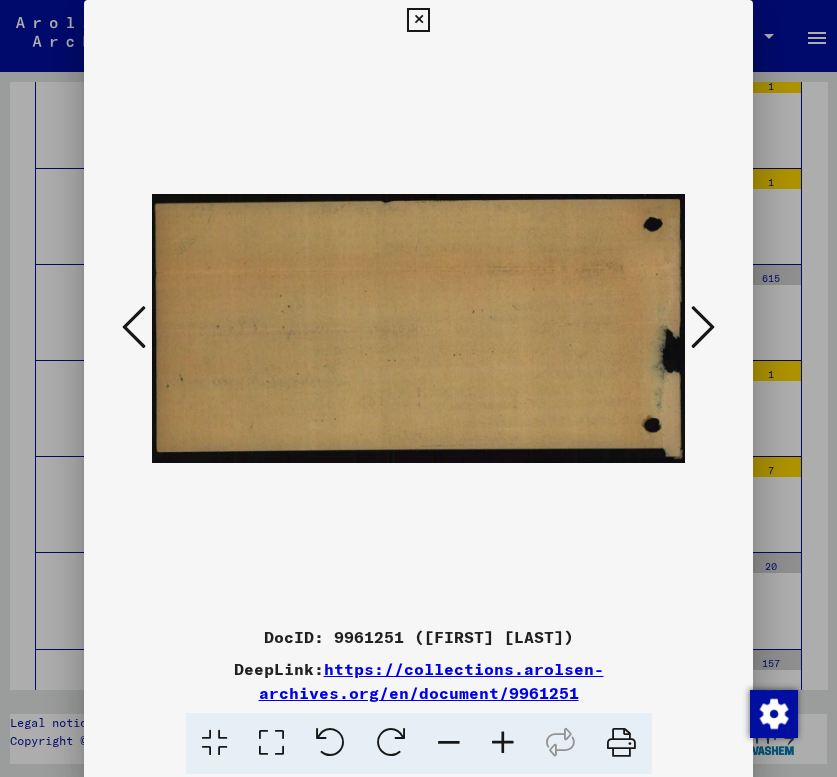 click at bounding box center [703, 327] 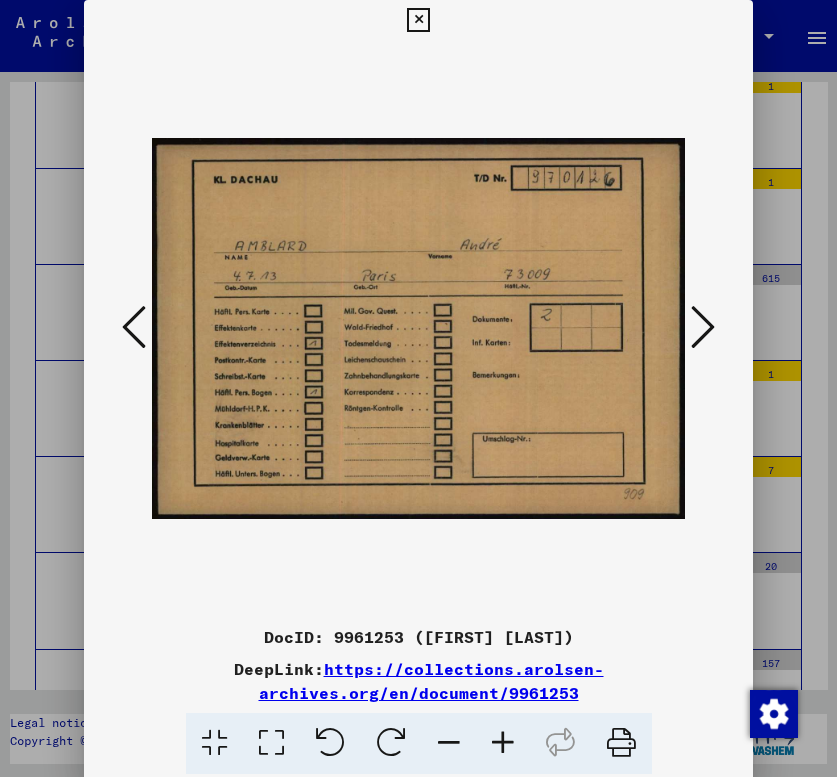 click at bounding box center [703, 327] 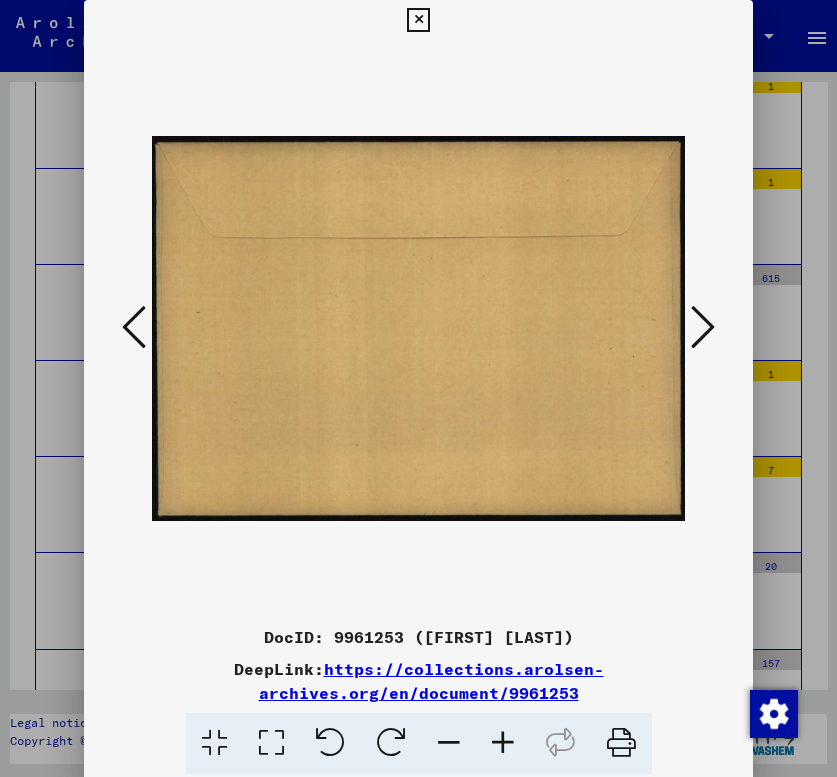 click at bounding box center (703, 327) 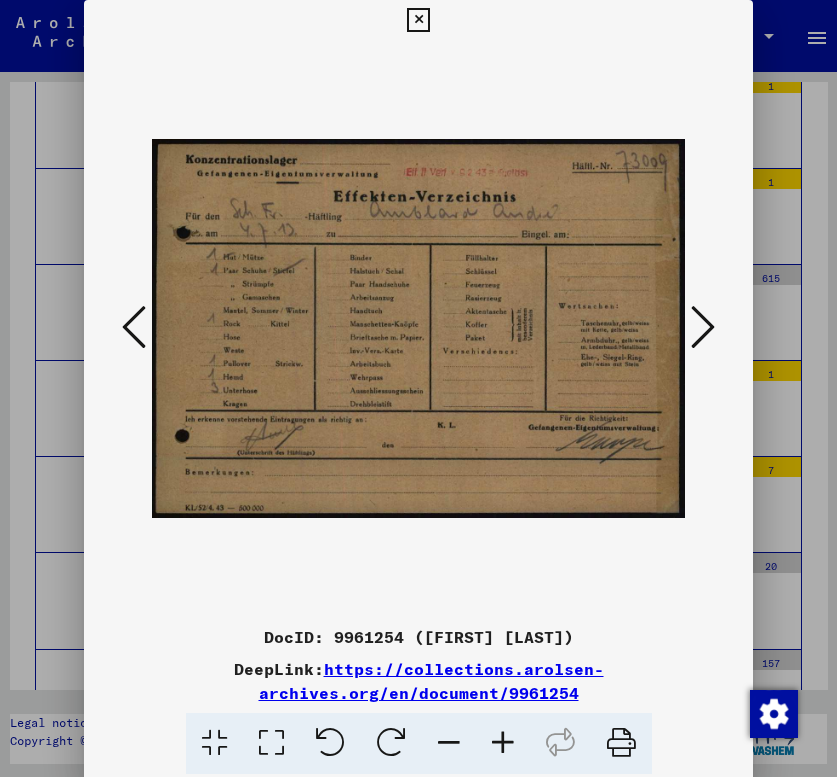 click at bounding box center [703, 327] 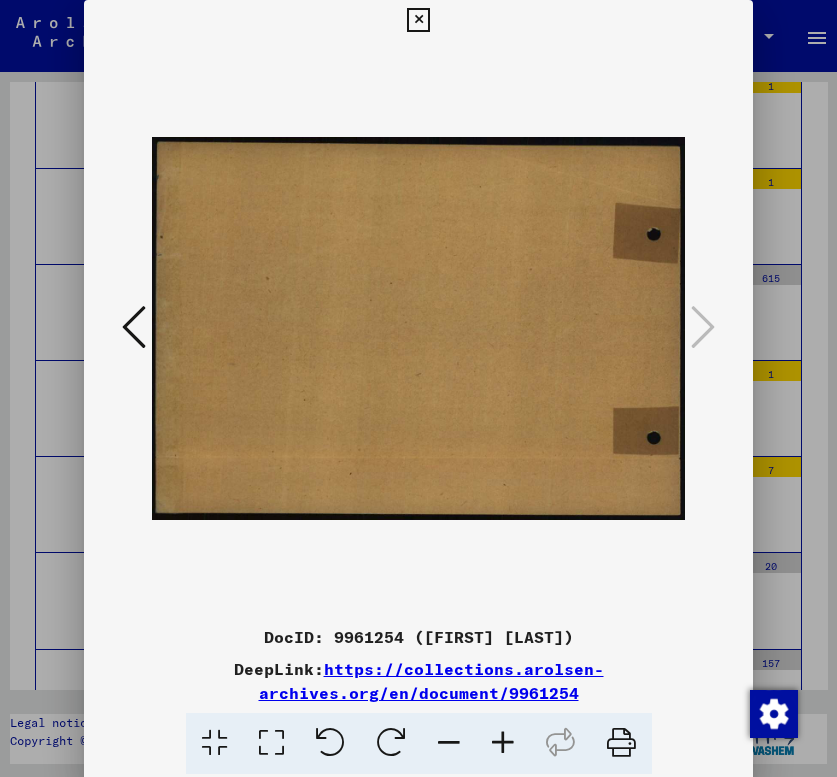 click at bounding box center [418, 20] 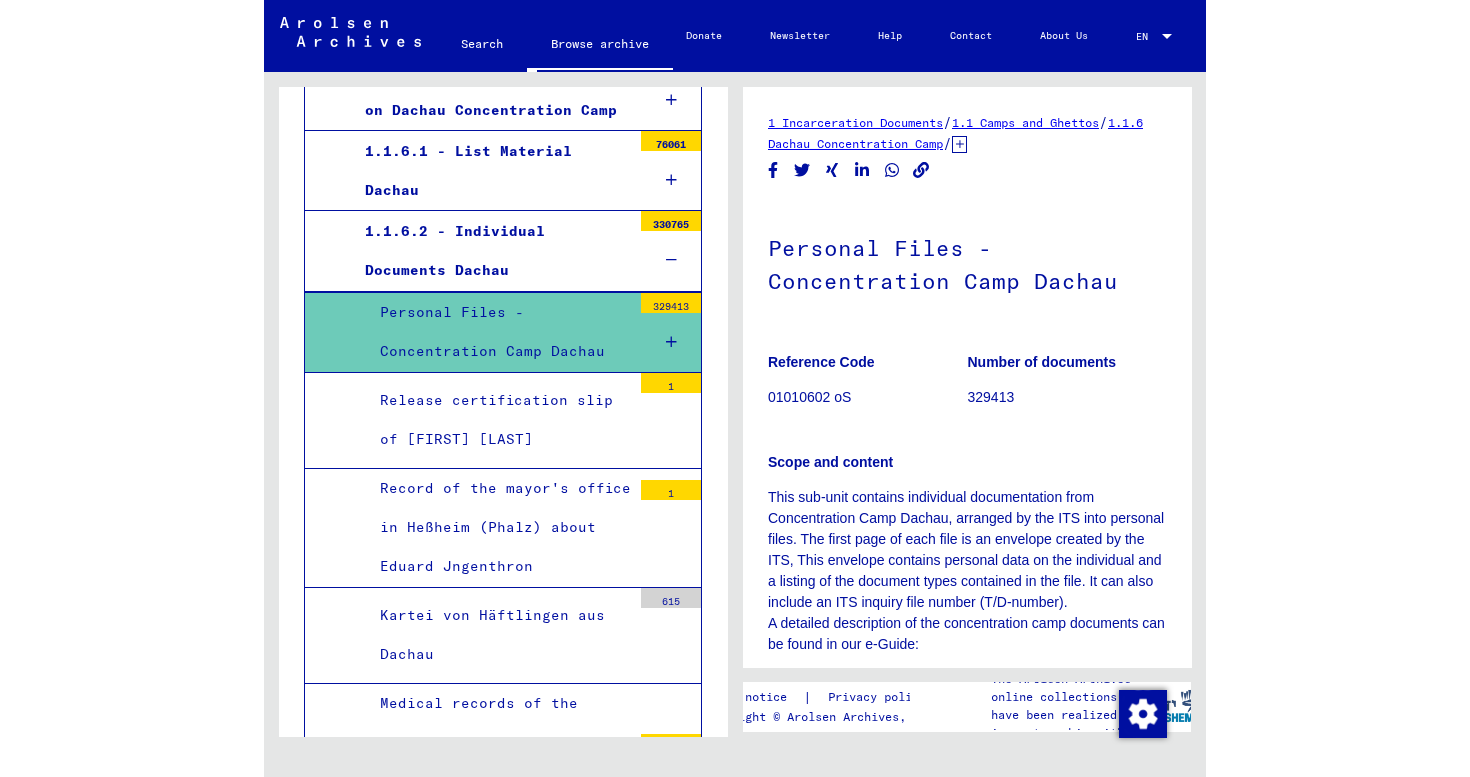 scroll, scrollTop: 1724, scrollLeft: 0, axis: vertical 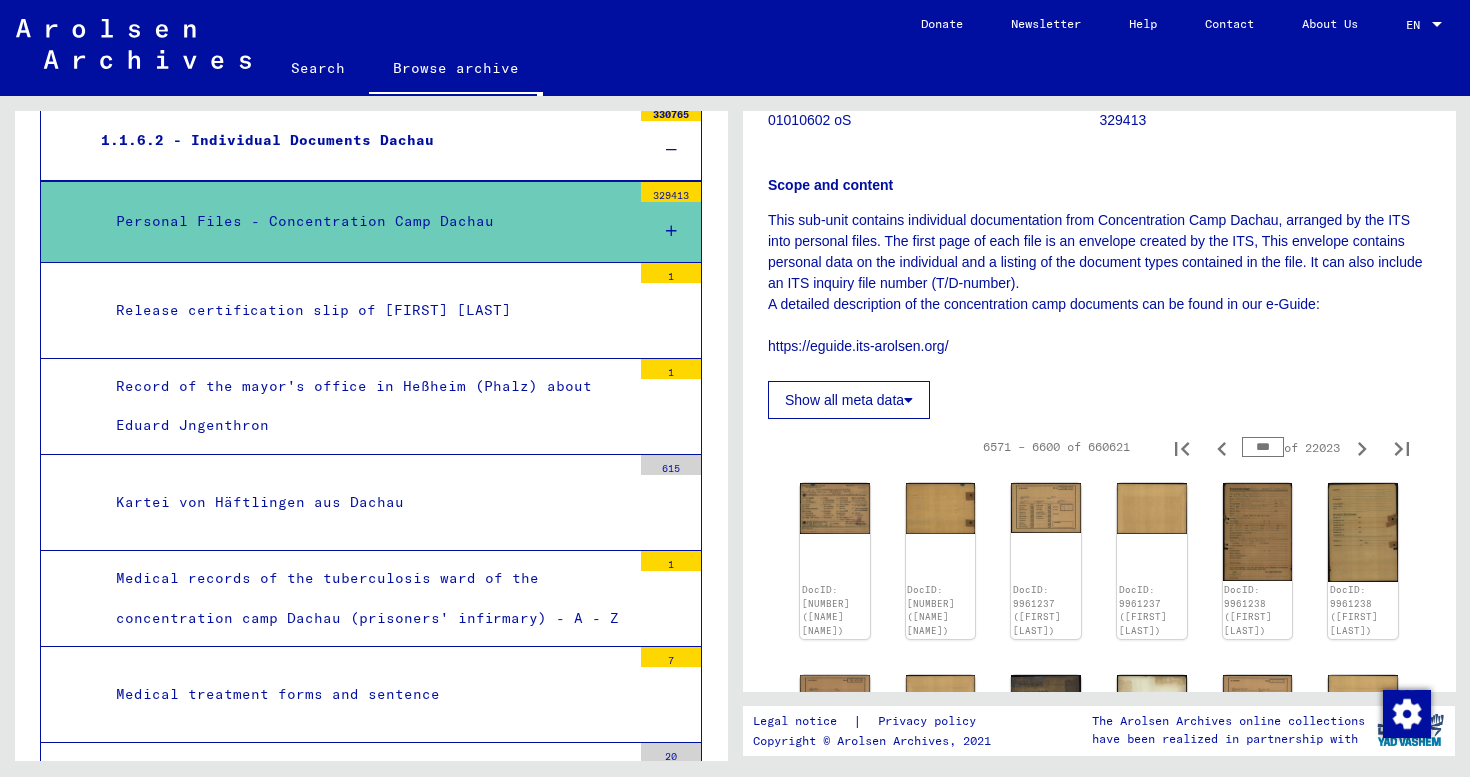 click on "***" at bounding box center [1263, 447] 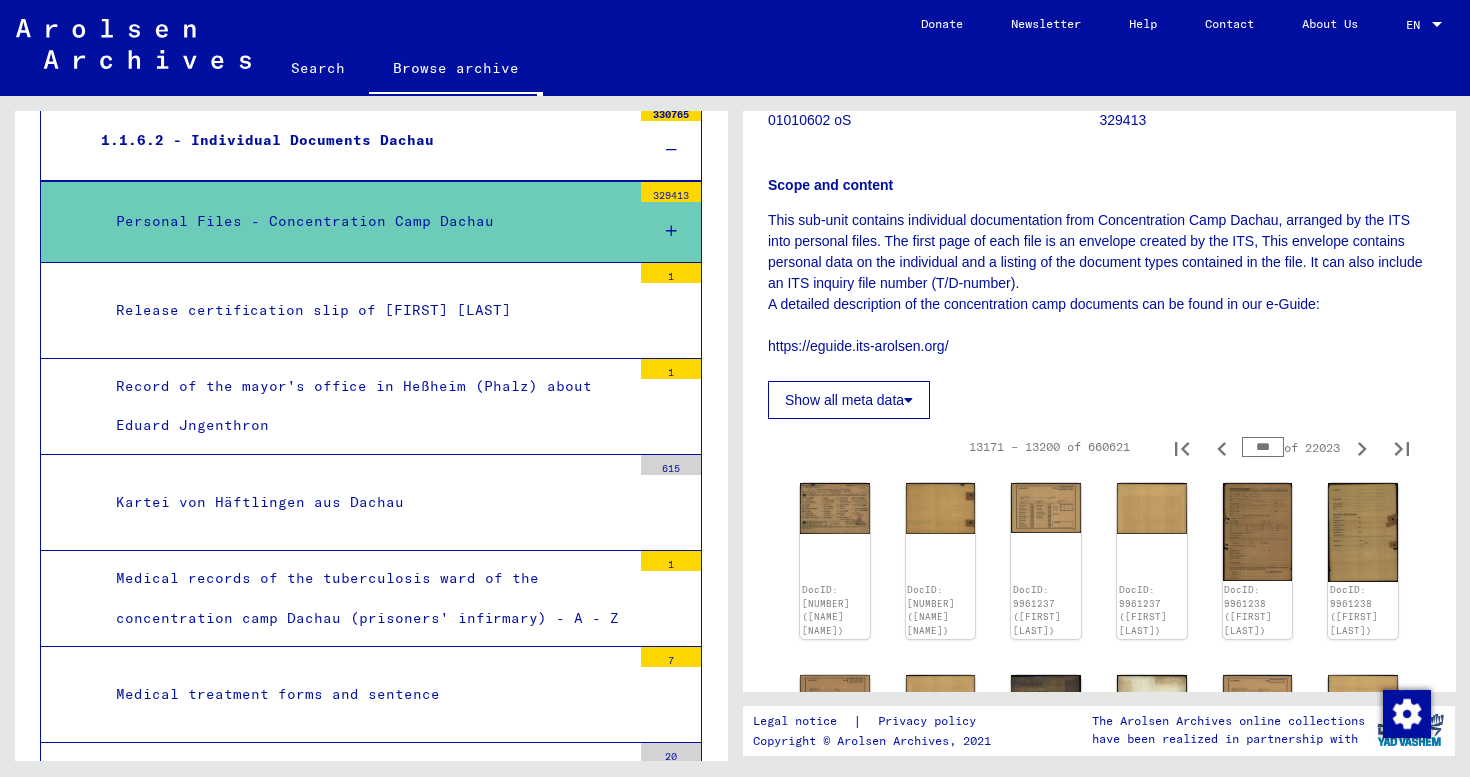 click on "This sub-unit contains individual documentation from Concentration Camp      Dachau, arranged by the ITS into personal files. The first page of each      file is an envelope created by the ITS, This envelope contains personal      data on the individual and a listing of the document types contained in      the file. It can also include an ITS inquiry file number (T/D-number). A      detailed description of the concentration camp documents can be found in      our e-Guide:  https://eguide.its-arolsen.org/" 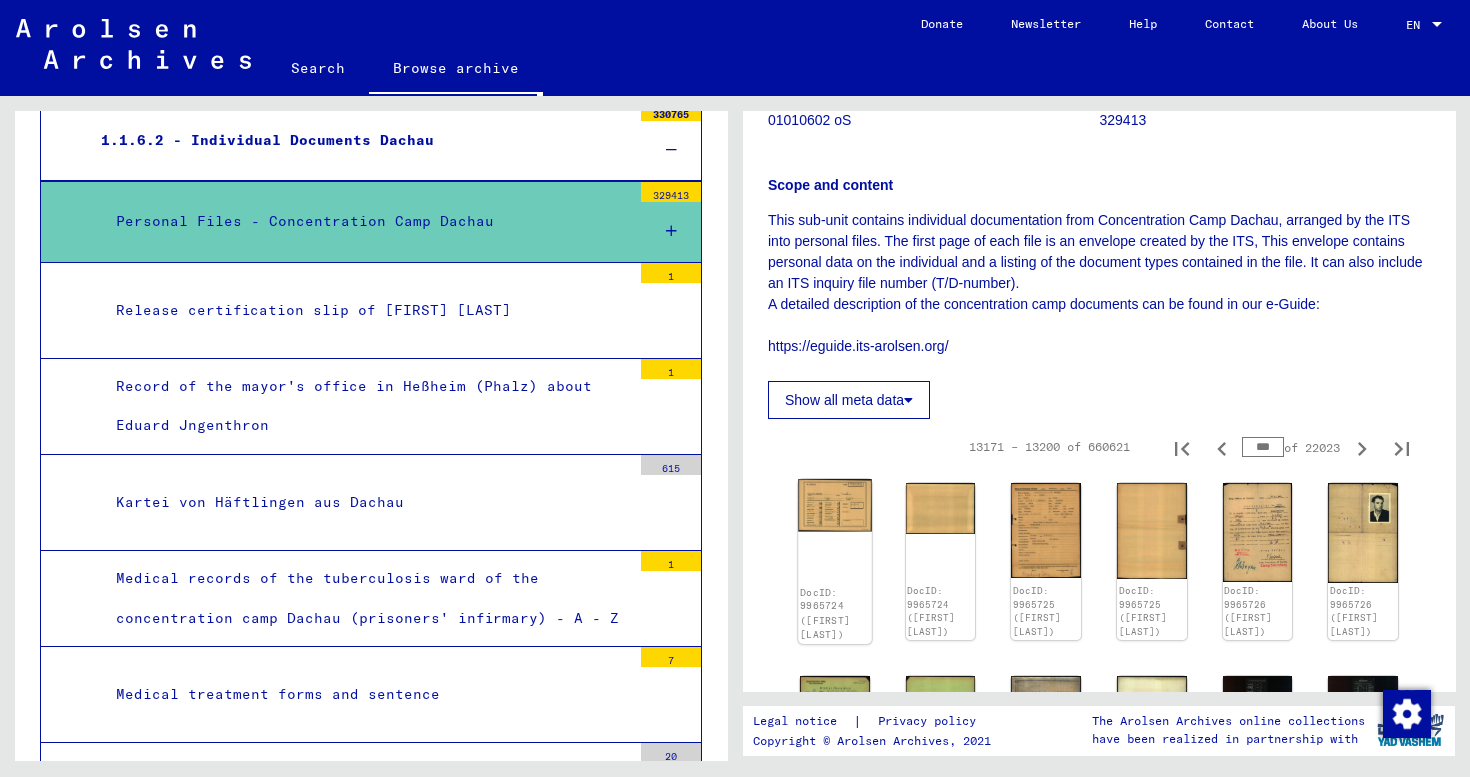 click 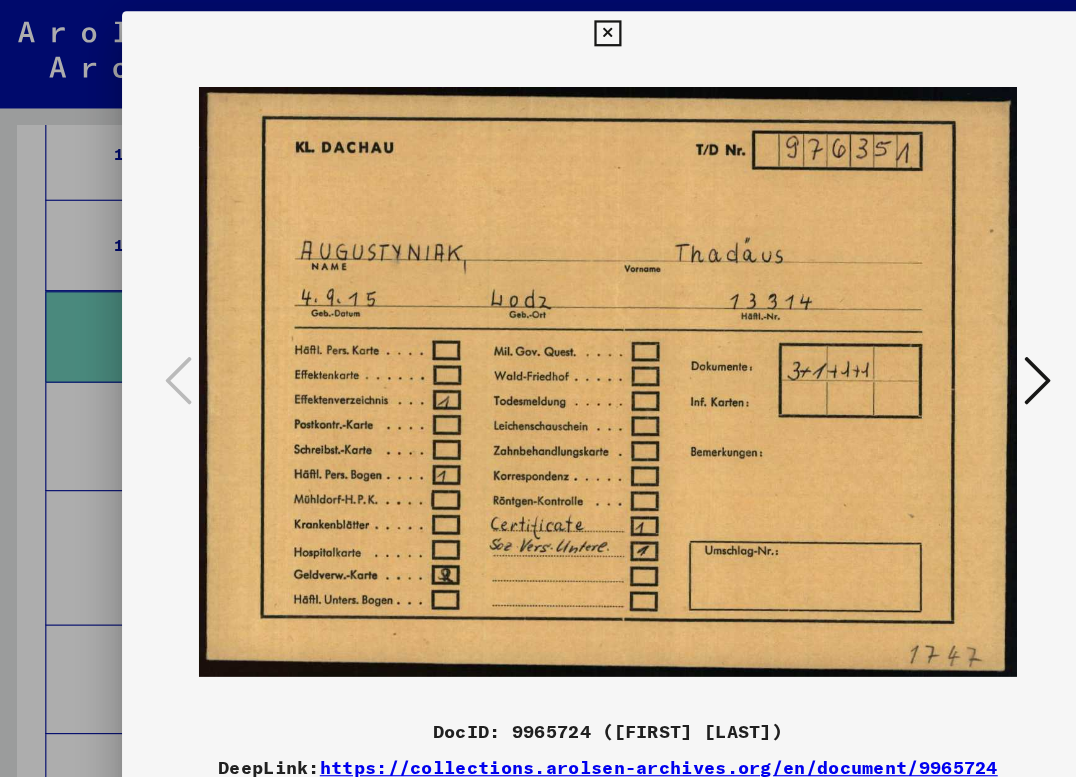 scroll, scrollTop: 1955, scrollLeft: 0, axis: vertical 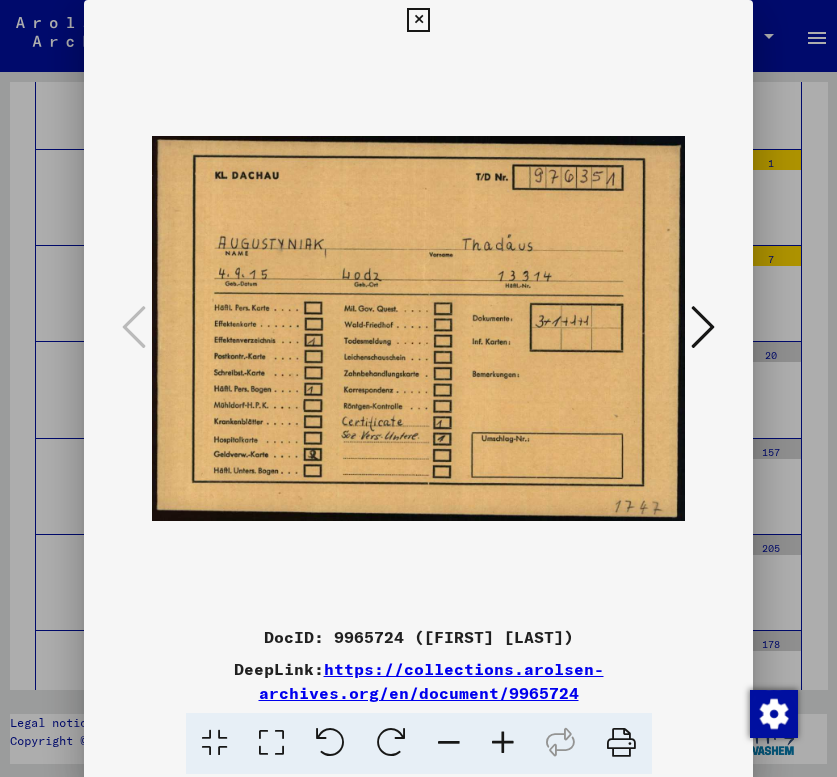 click at bounding box center [703, 327] 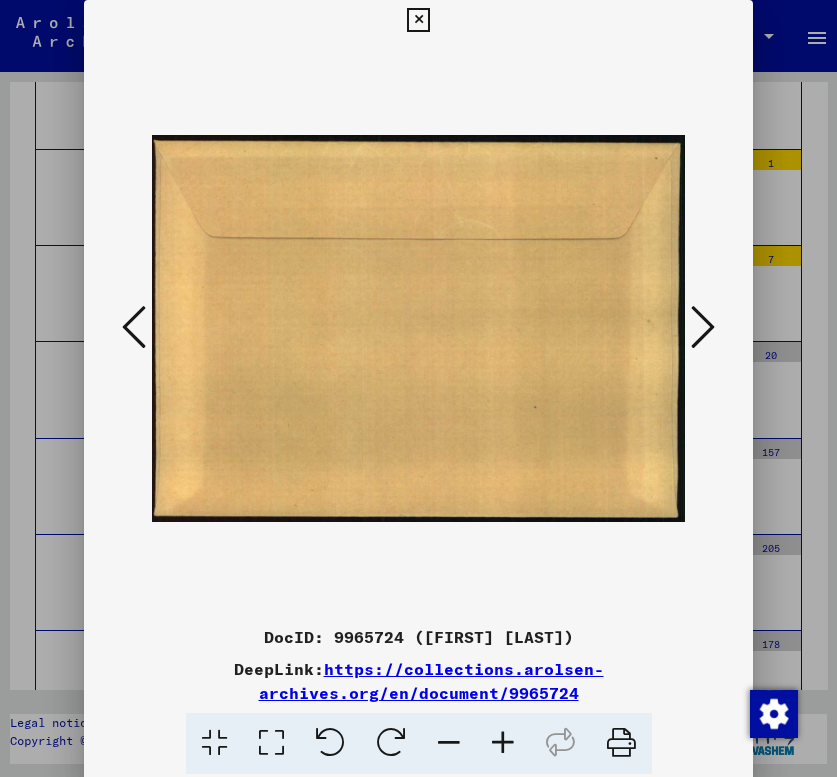 click at bounding box center [703, 327] 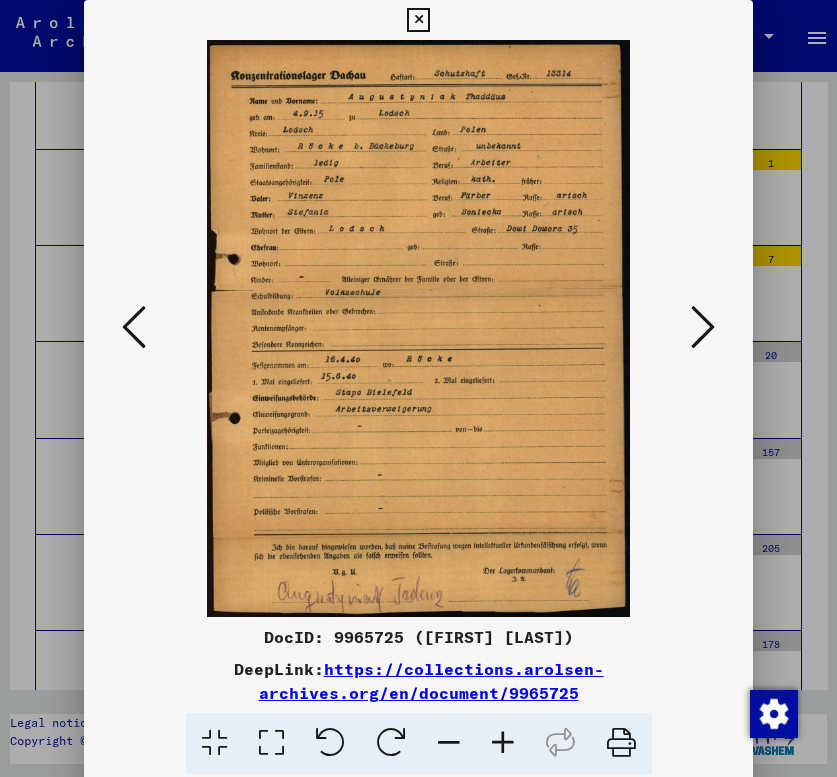 click at bounding box center [703, 327] 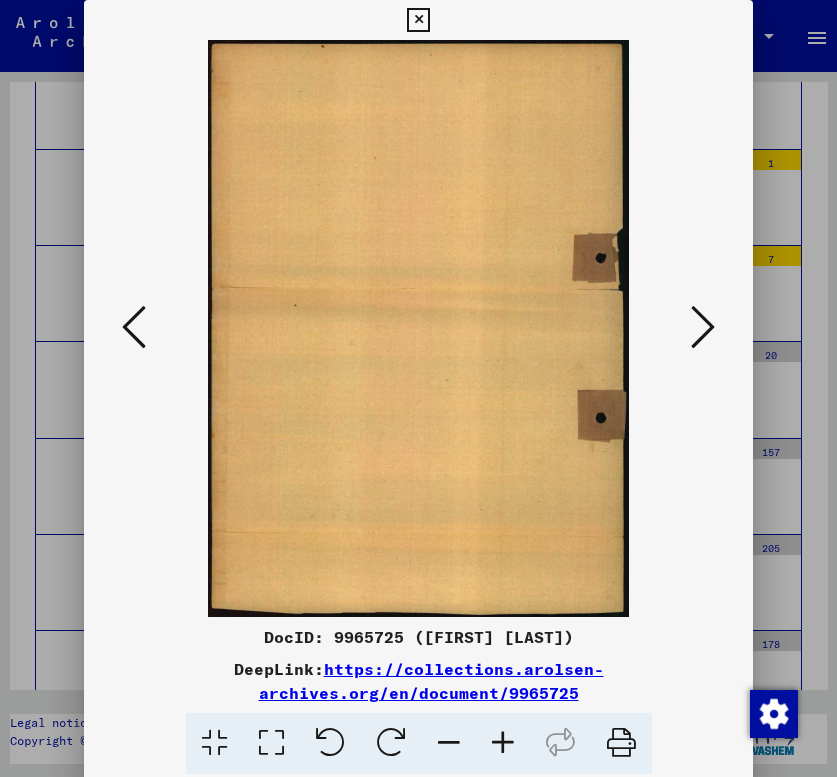 click at bounding box center (703, 327) 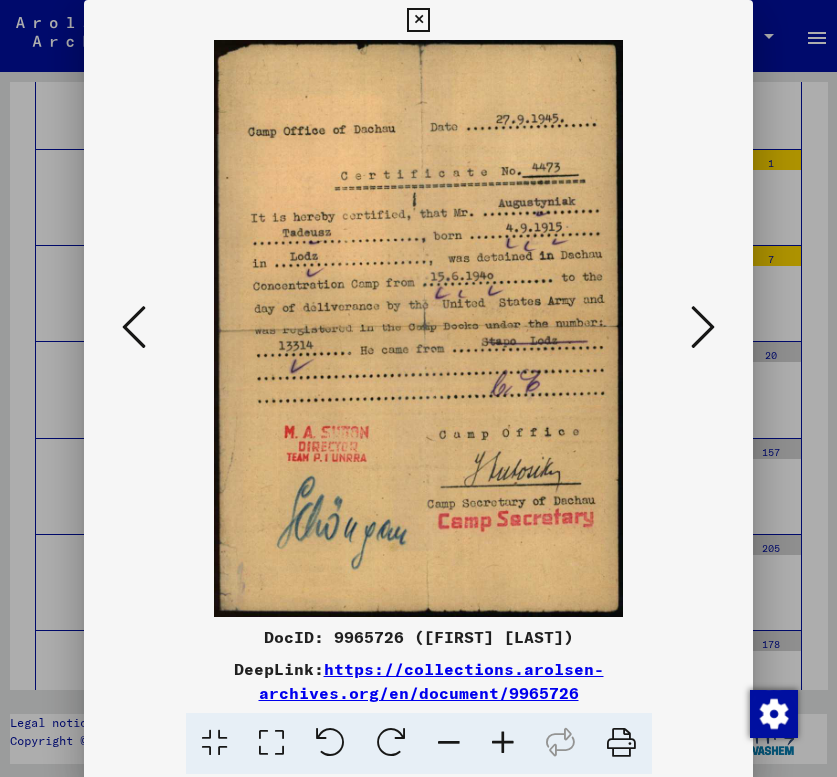 click at bounding box center (703, 327) 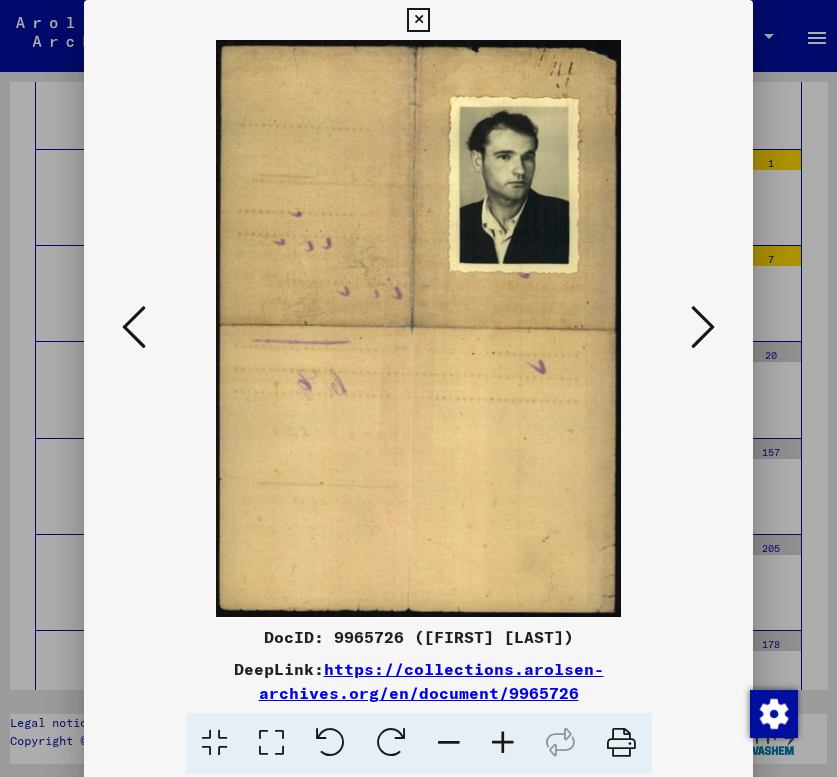 click at bounding box center [703, 327] 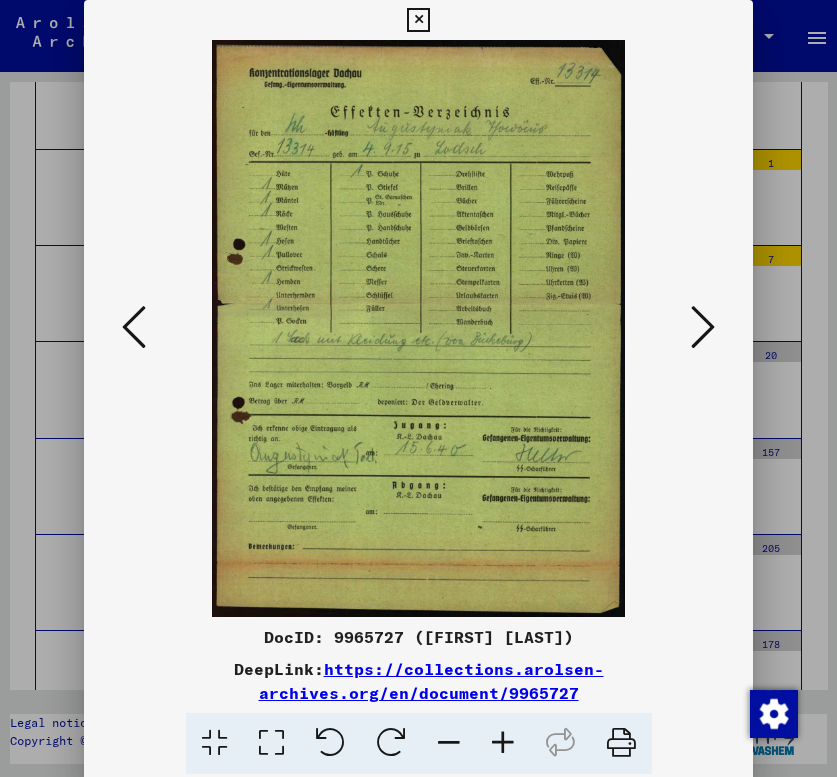 click at bounding box center (703, 327) 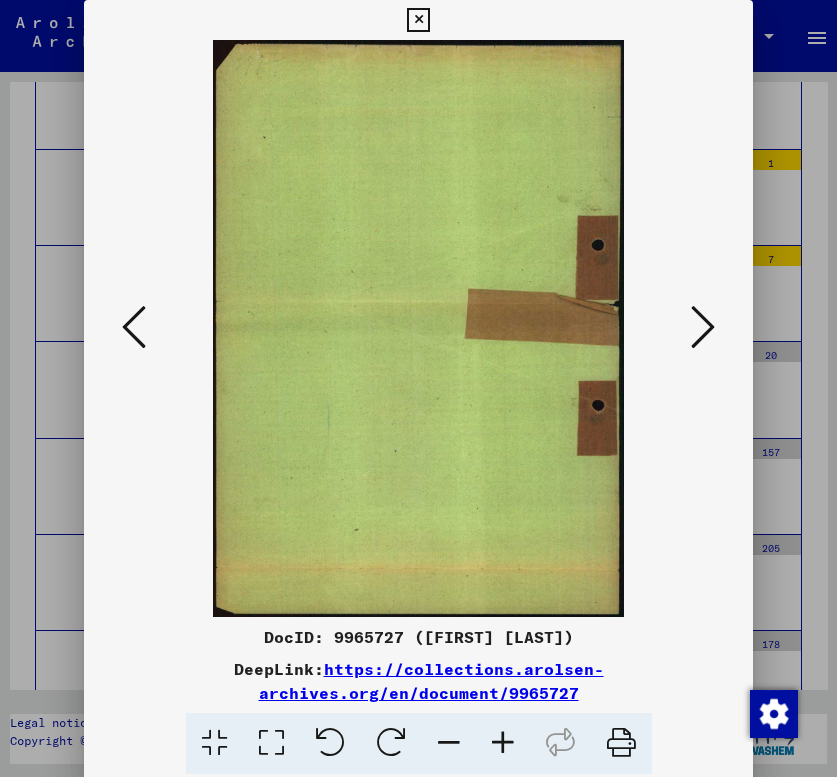 click at bounding box center (703, 327) 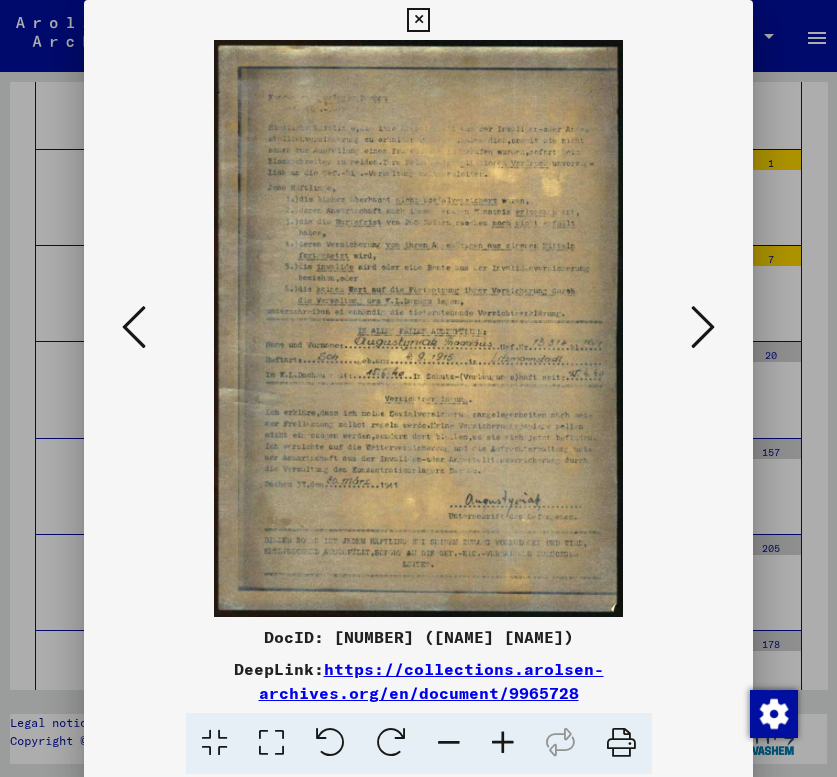 click at bounding box center (134, 327) 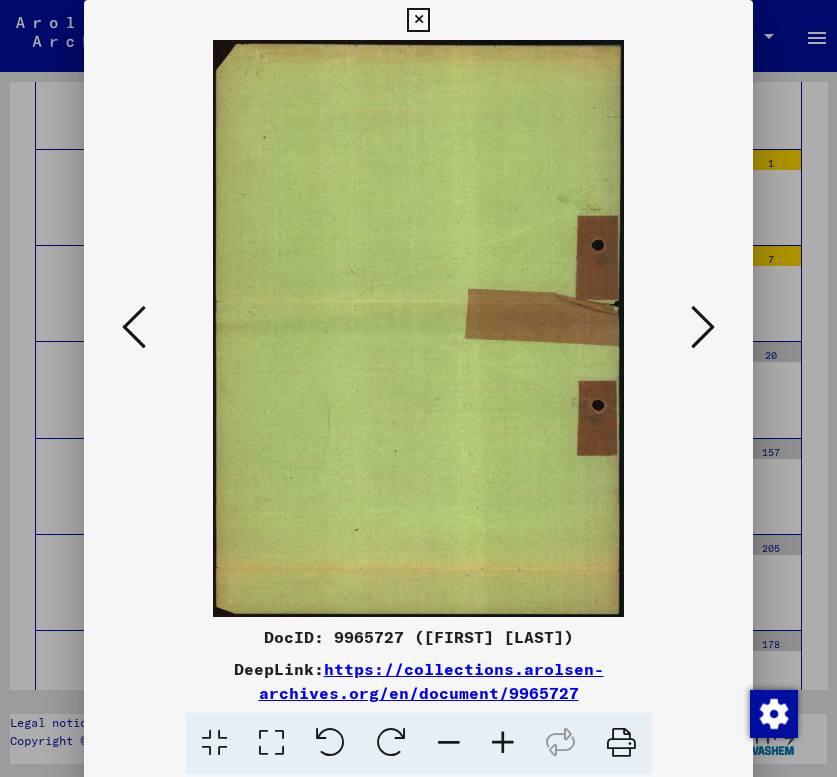 click at bounding box center [134, 327] 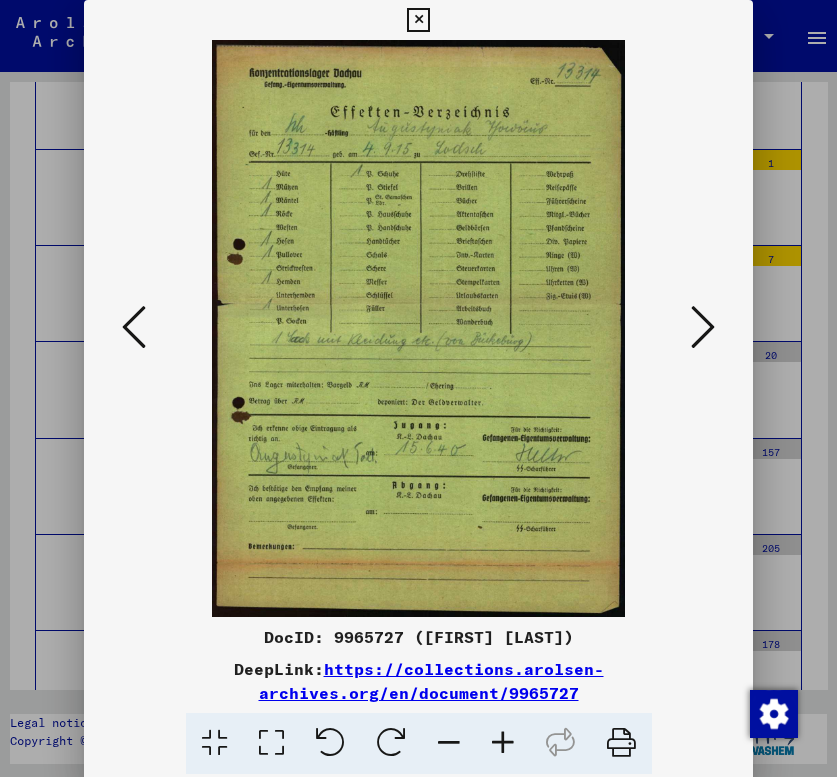 click at bounding box center [134, 327] 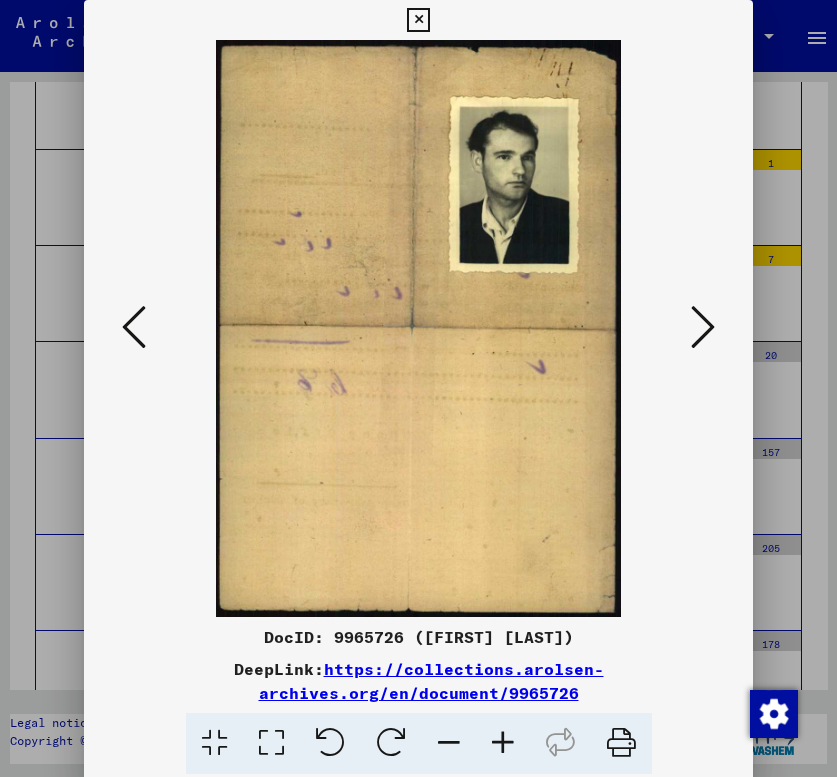 click at bounding box center [134, 327] 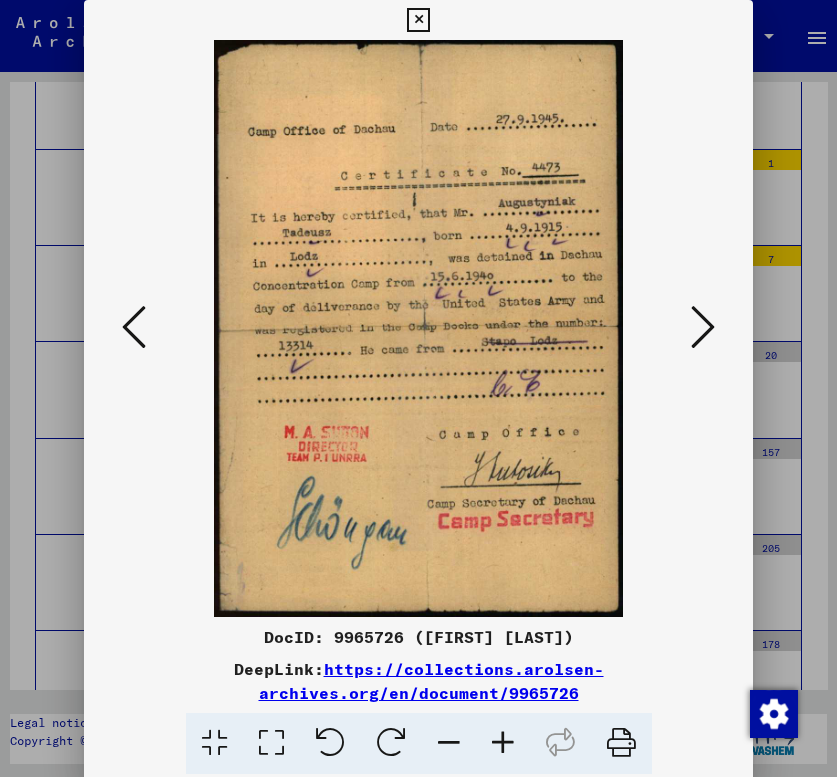 click at bounding box center [703, 327] 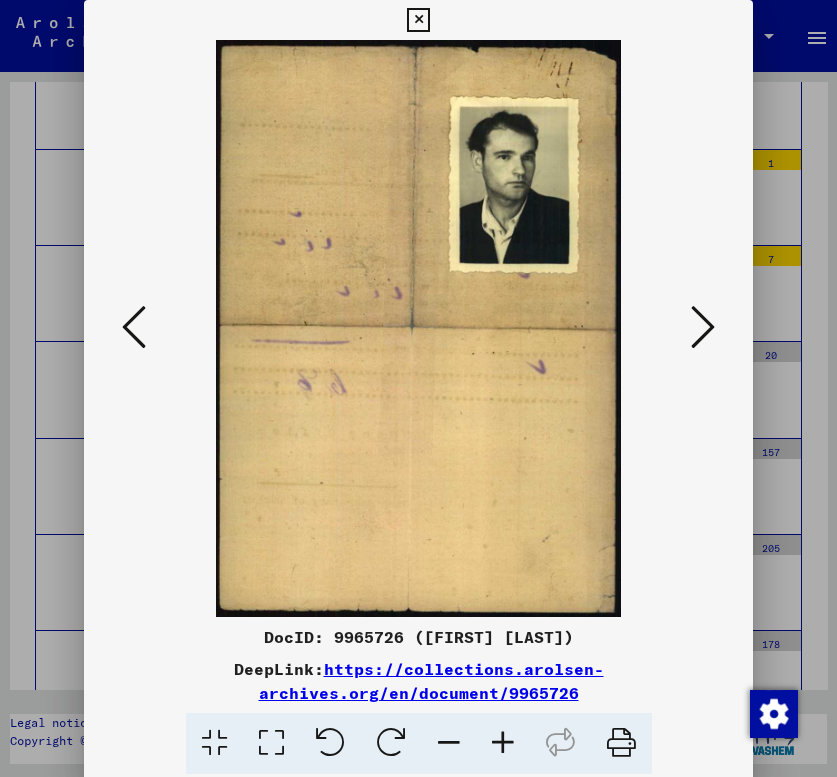 type 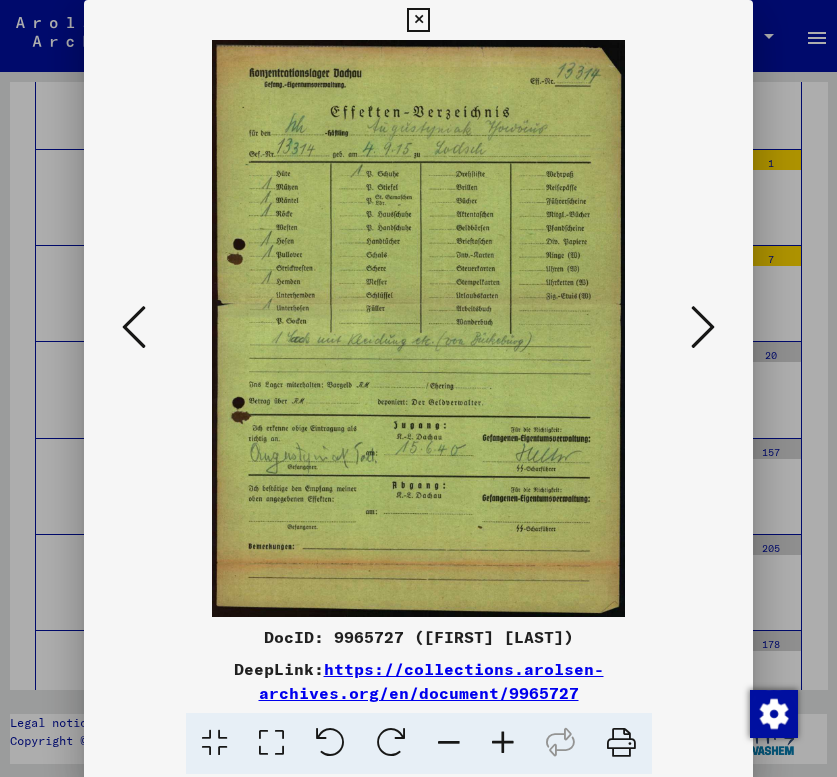 click at bounding box center [703, 327] 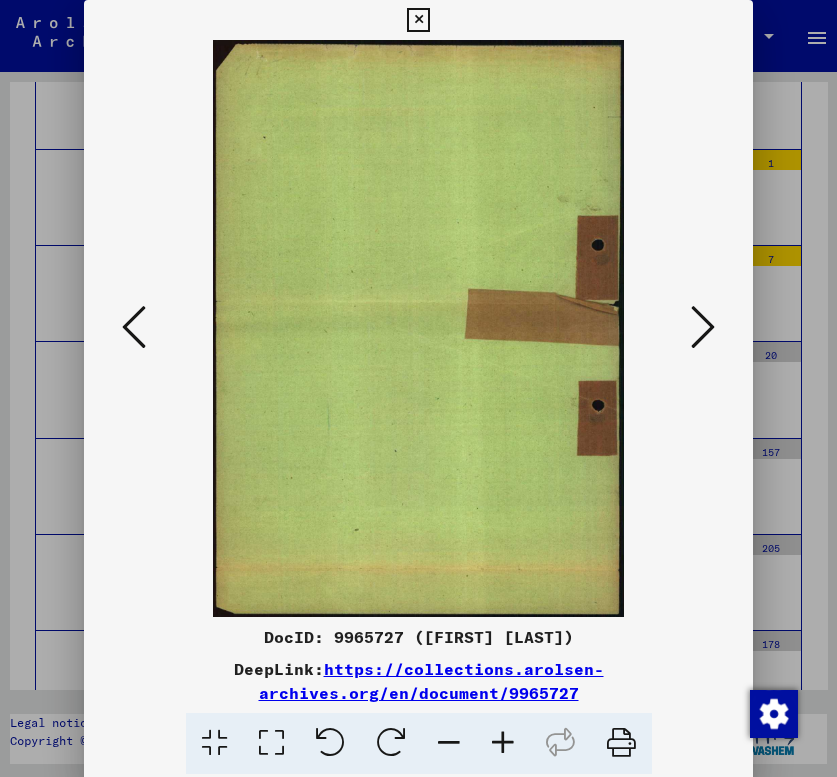 click at bounding box center [703, 327] 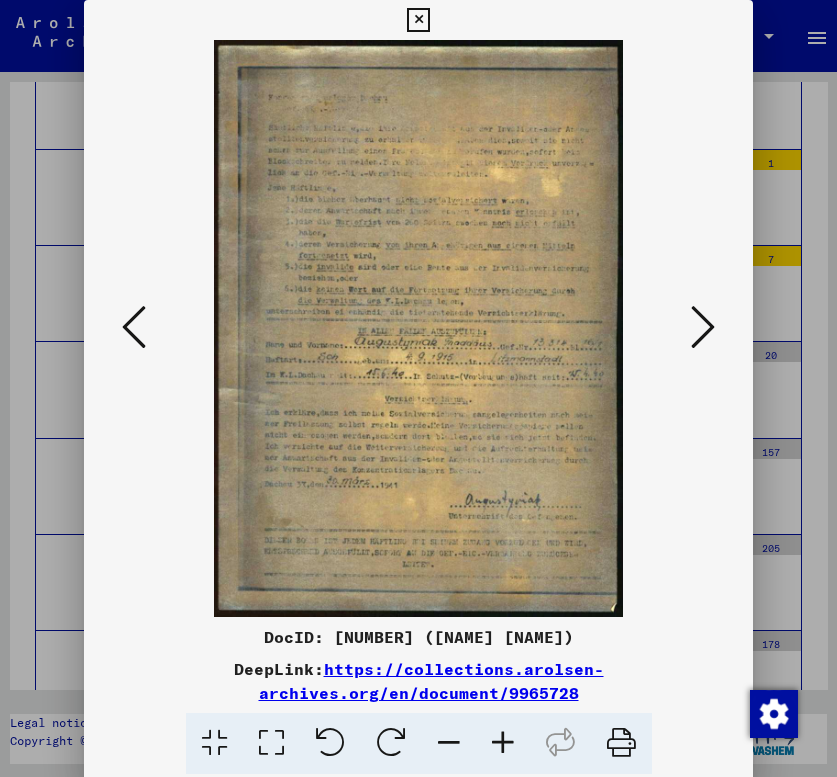 click at bounding box center (703, 327) 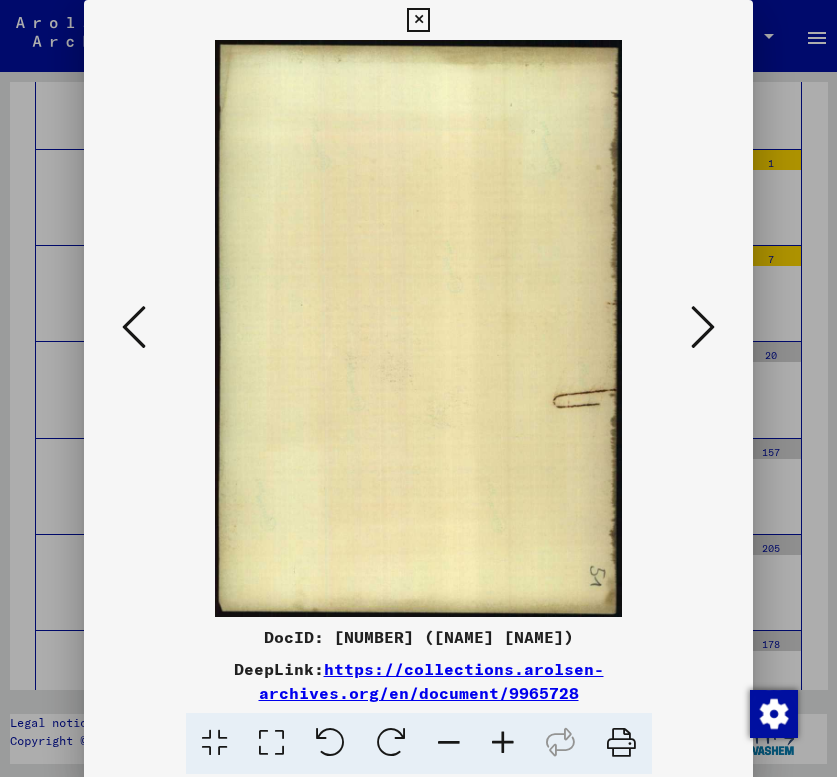click at bounding box center [703, 327] 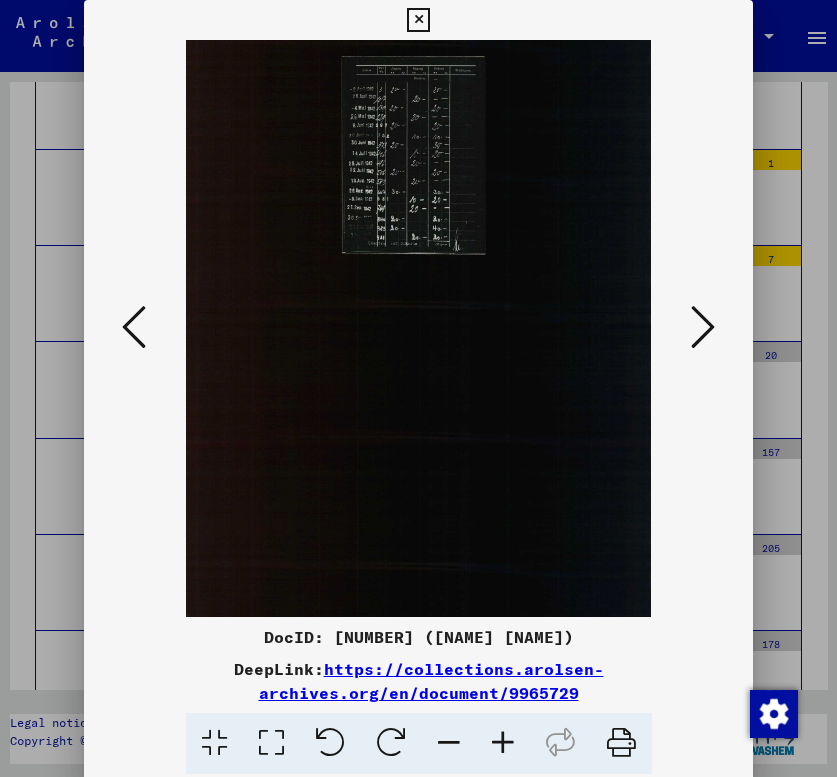click at bounding box center [703, 327] 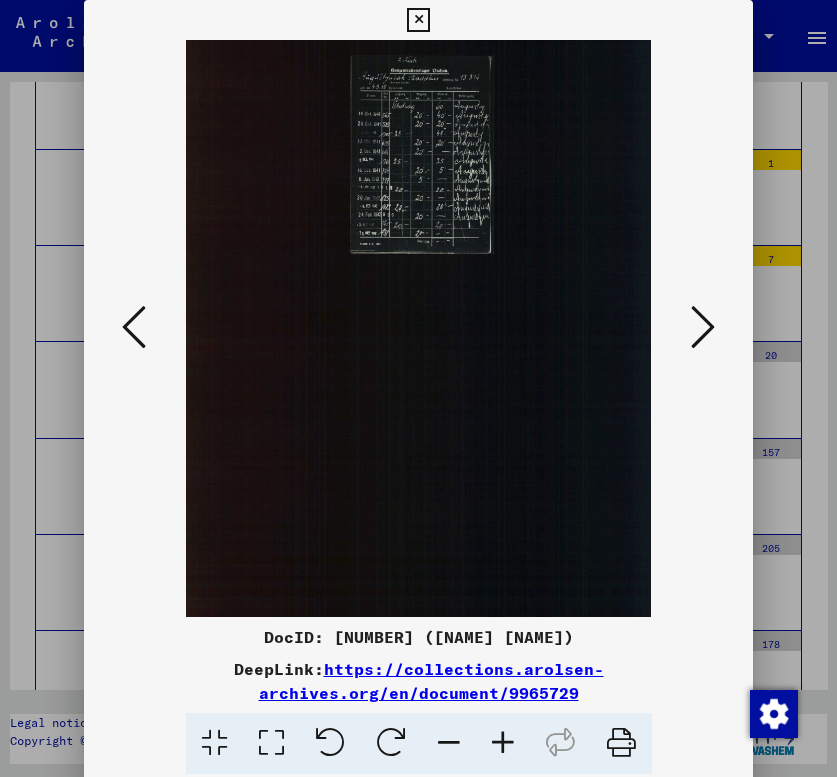click at bounding box center [703, 327] 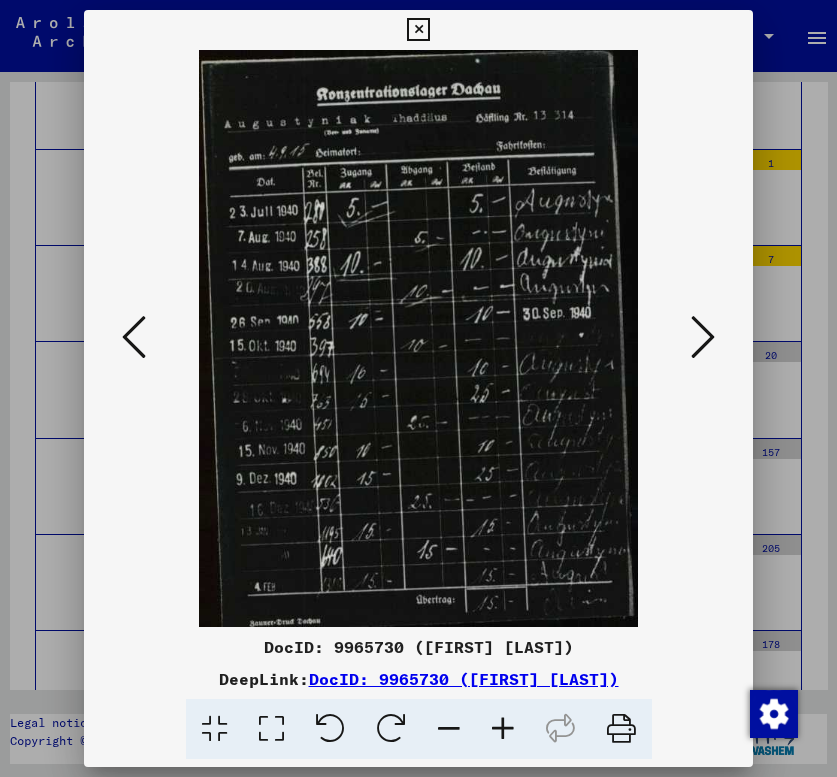 click at bounding box center (703, 337) 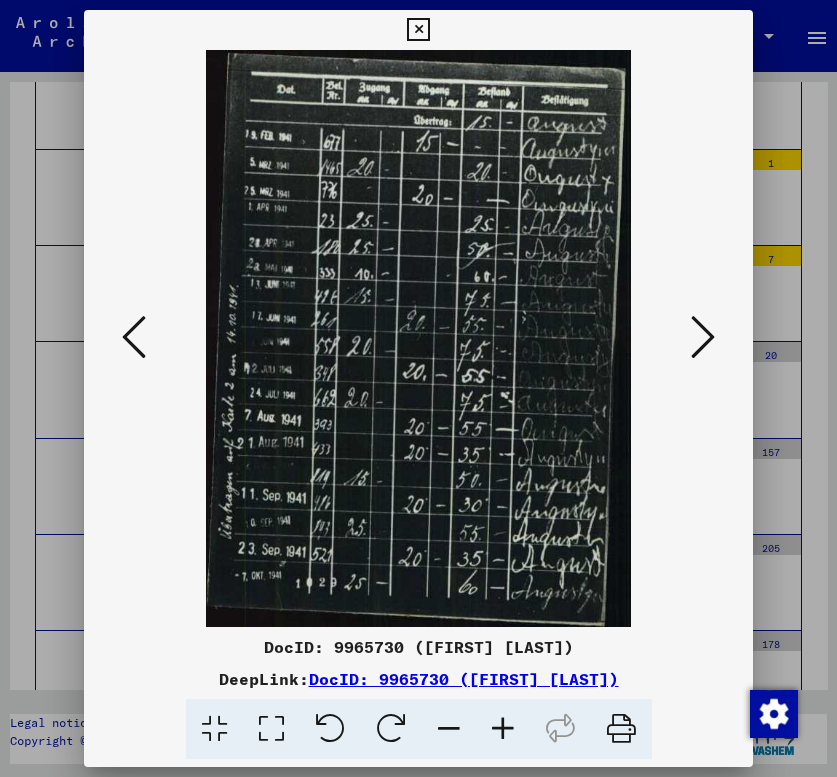 click at bounding box center (703, 337) 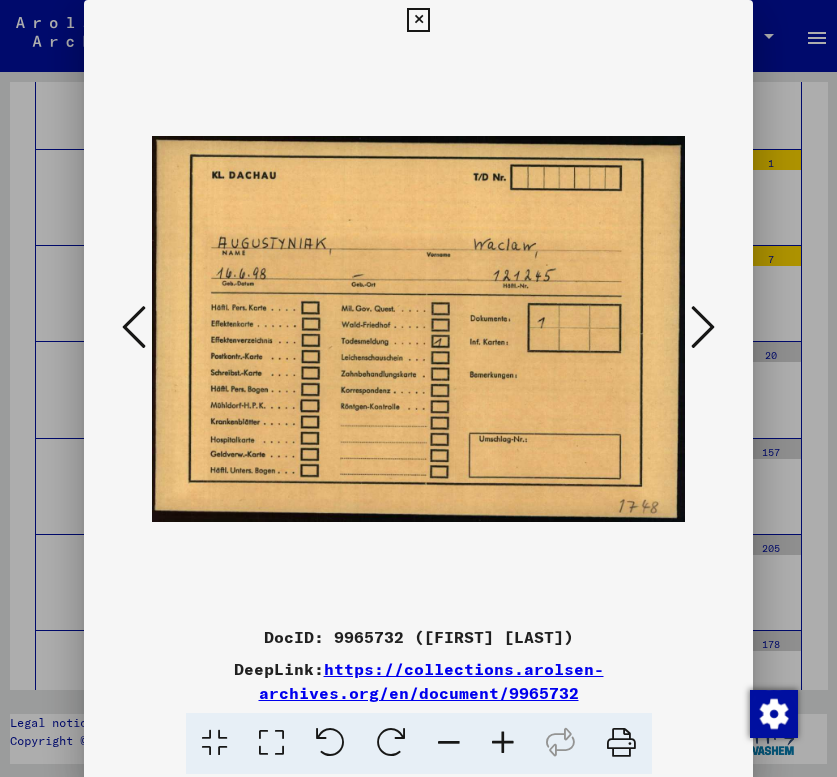 click at bounding box center [703, 327] 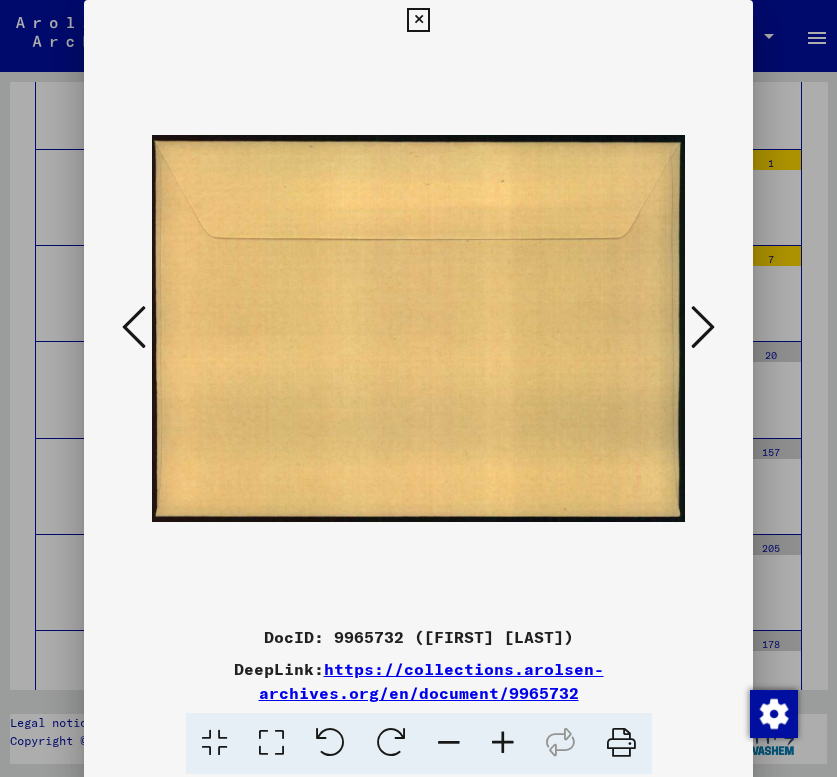 click at bounding box center [703, 327] 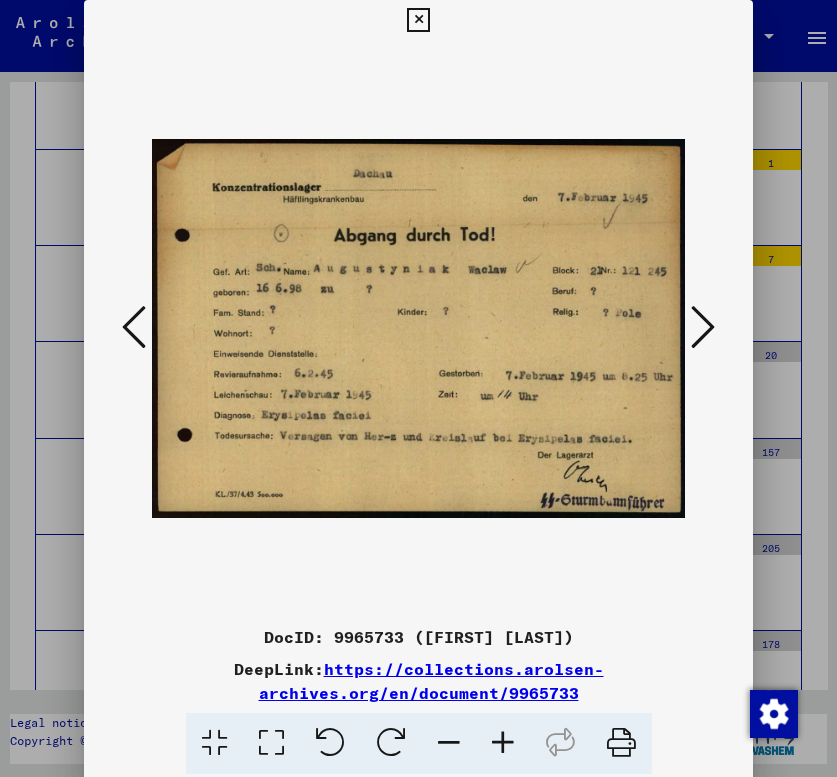 click at bounding box center [703, 327] 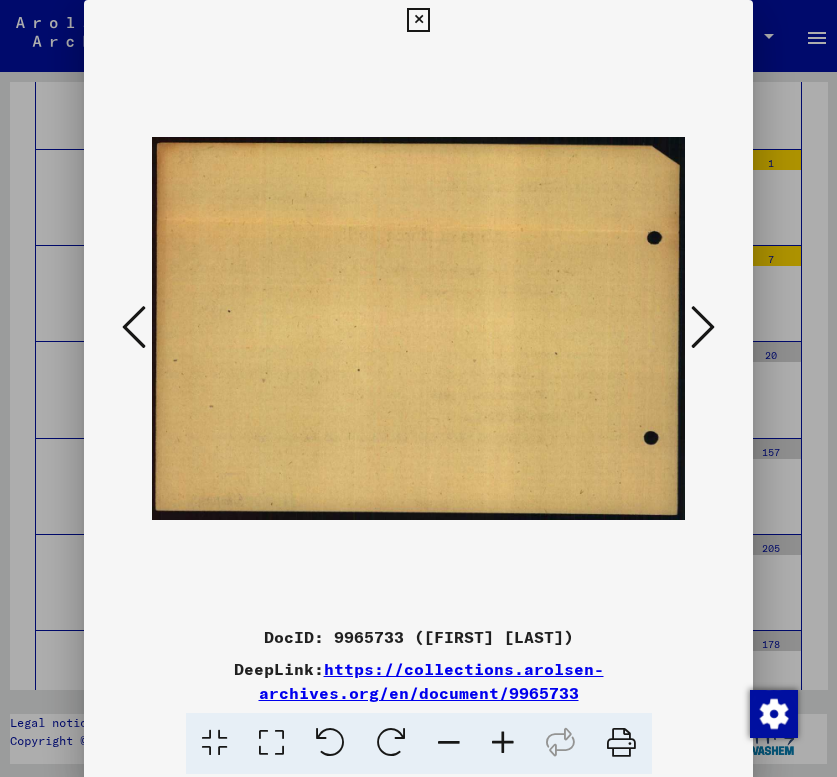 click at bounding box center [134, 327] 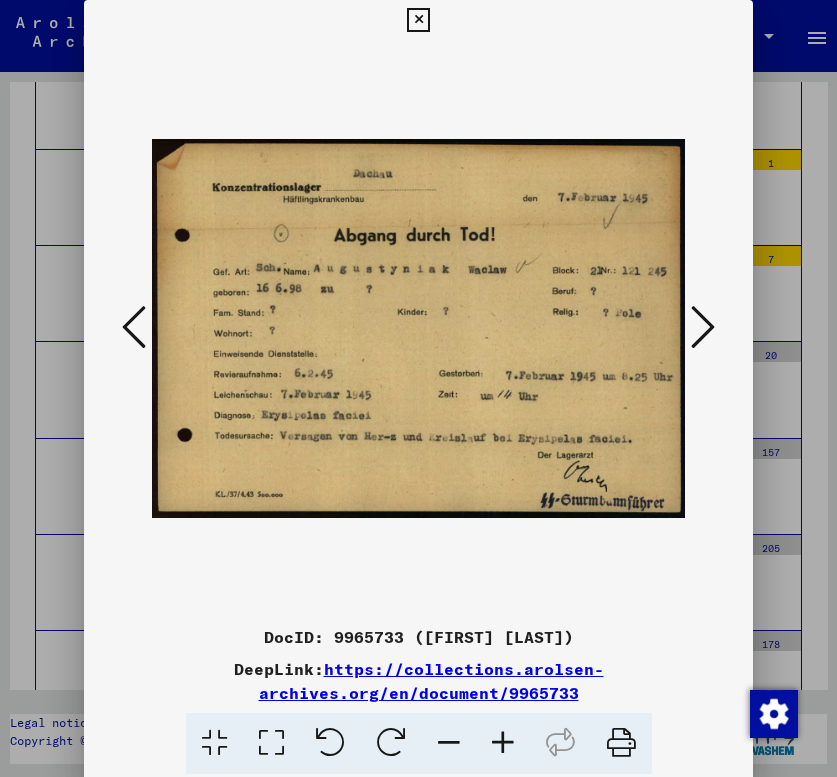 click at bounding box center (703, 327) 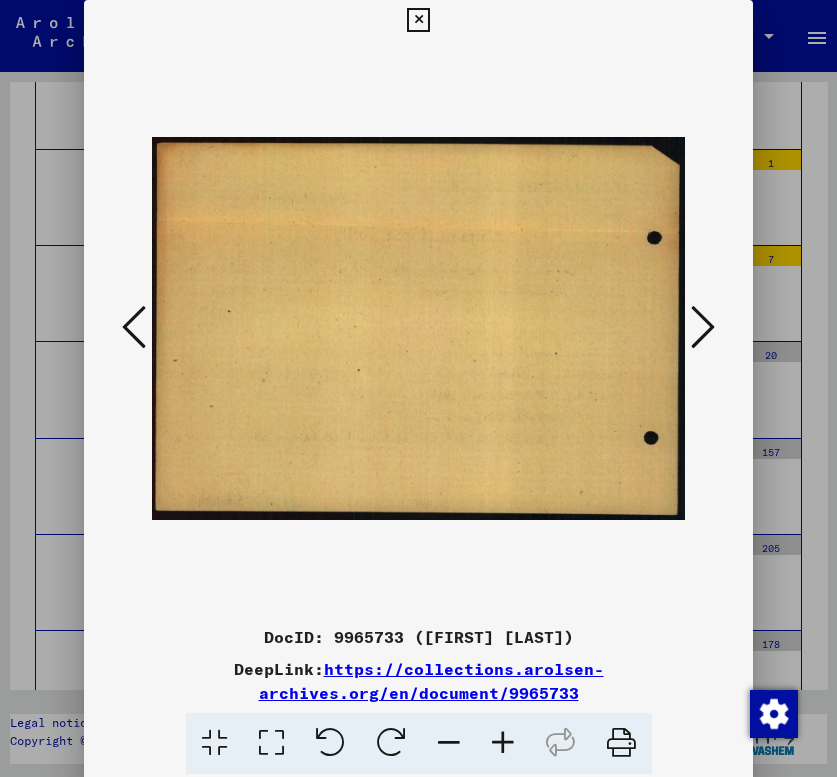 click at bounding box center [703, 327] 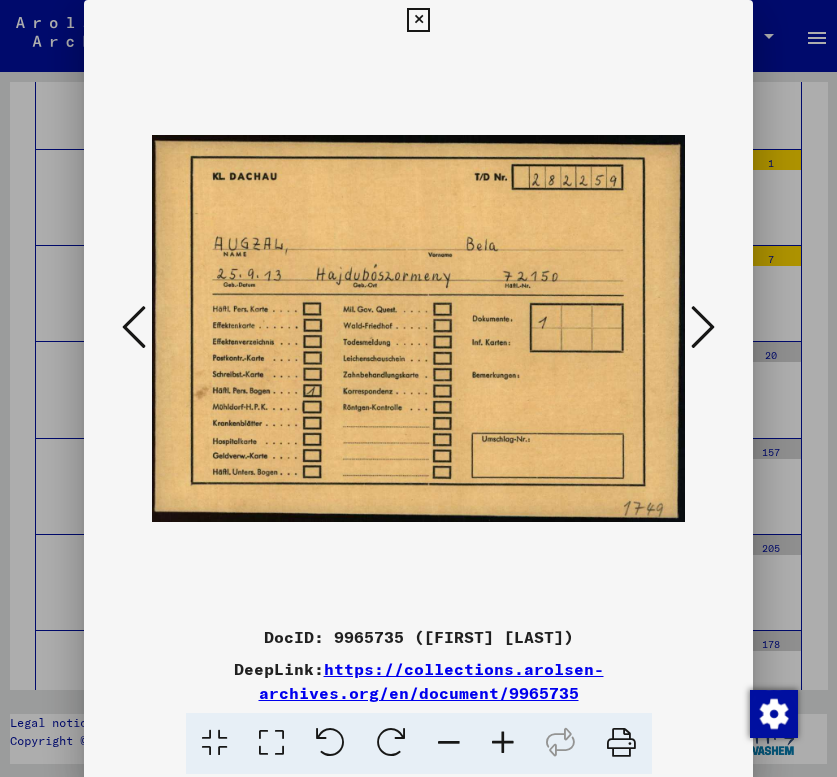 click at bounding box center [703, 327] 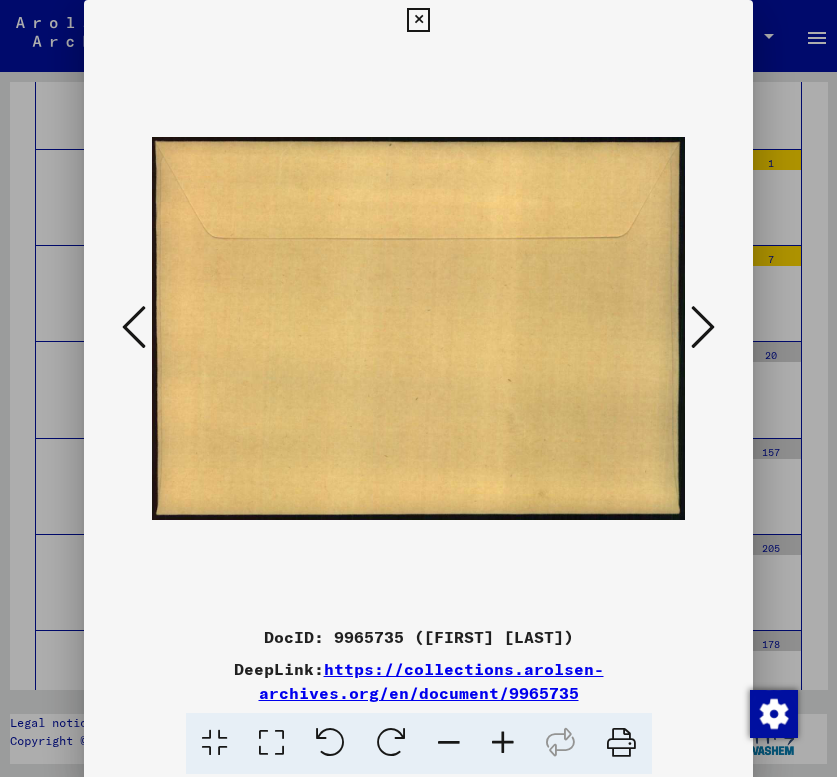 click at bounding box center (703, 327) 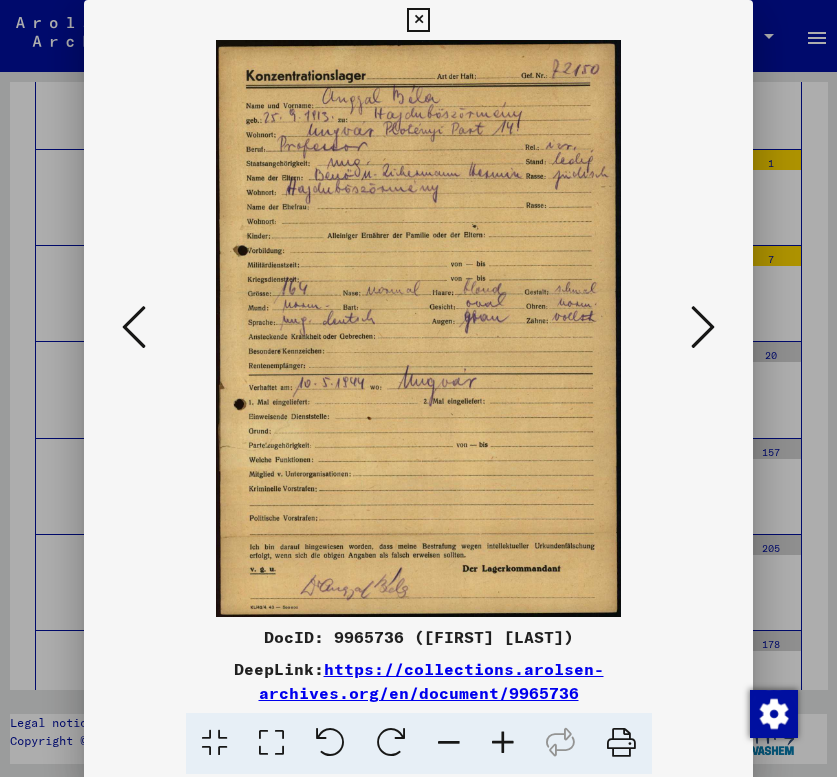 click at bounding box center [703, 327] 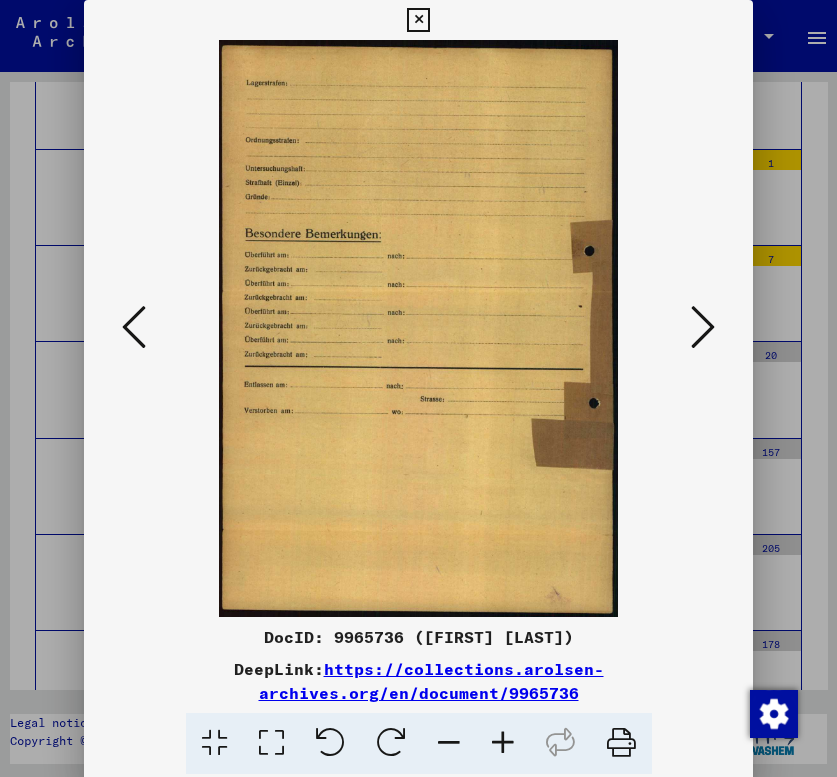 click at bounding box center [703, 327] 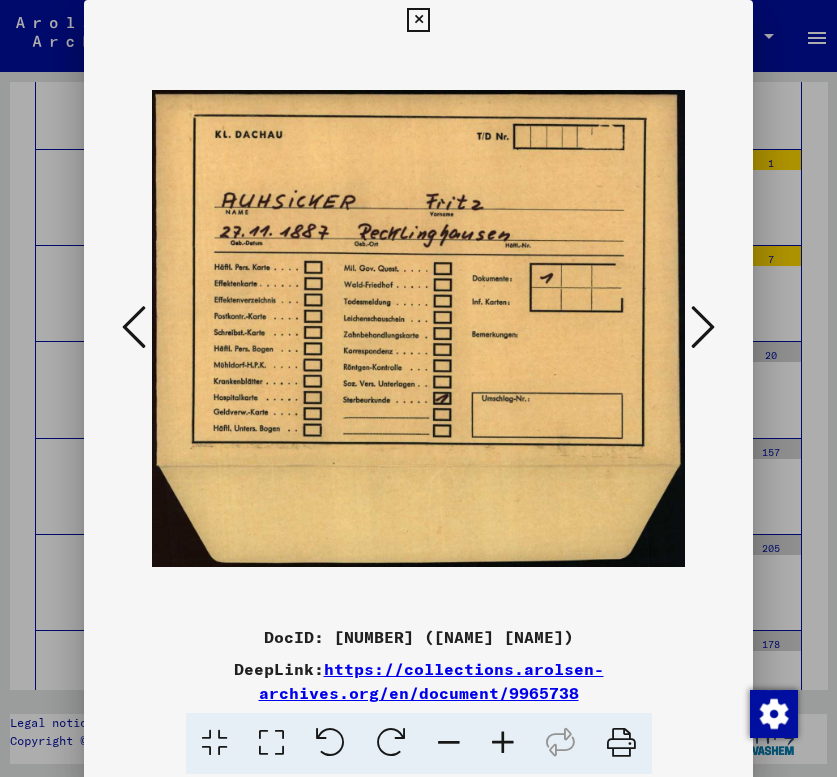 click at bounding box center (134, 327) 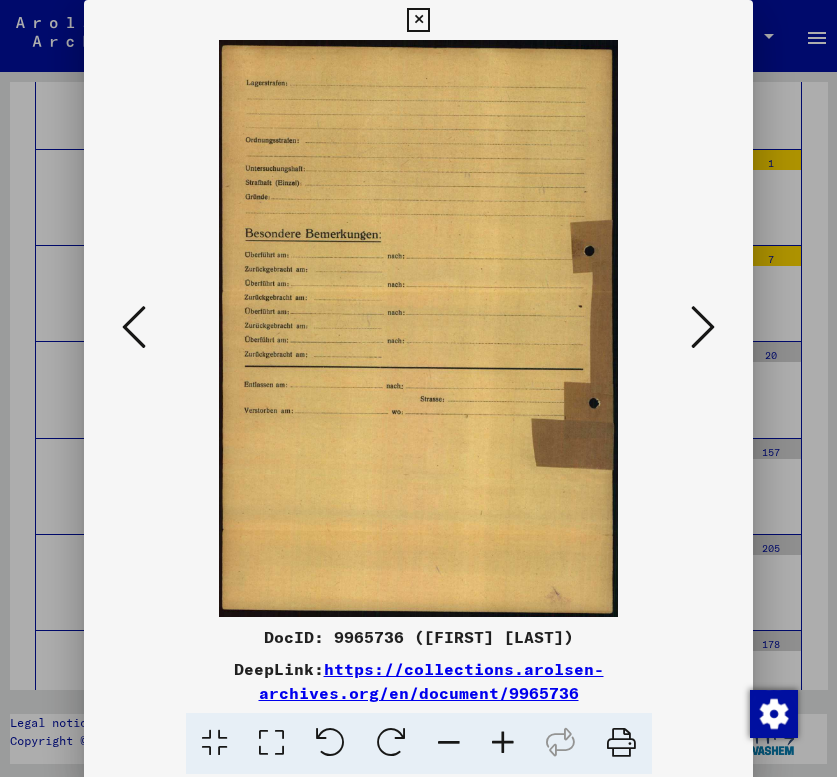 click at bounding box center (134, 327) 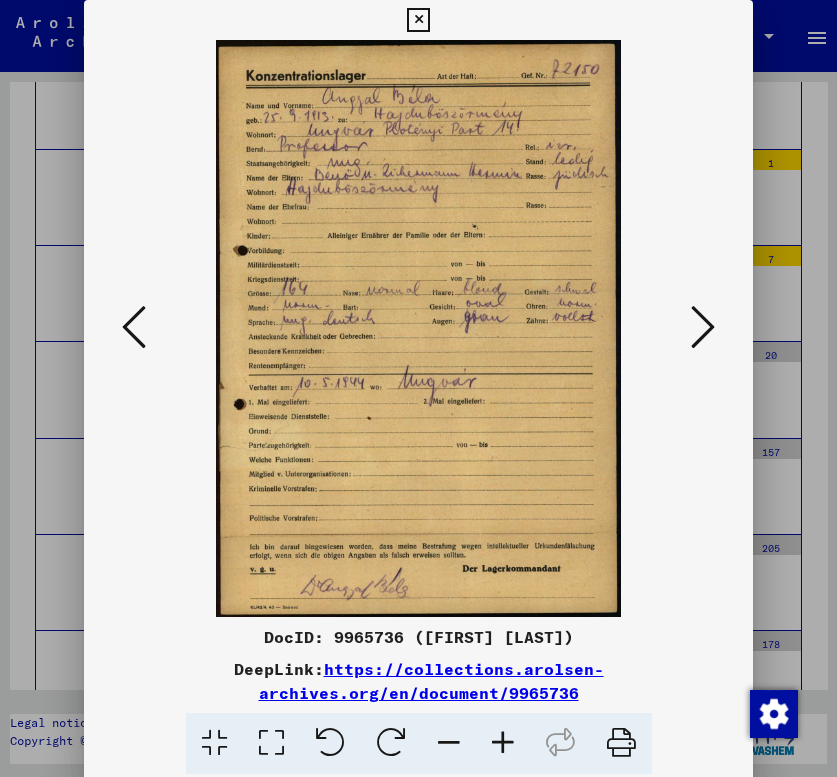 click at bounding box center (134, 327) 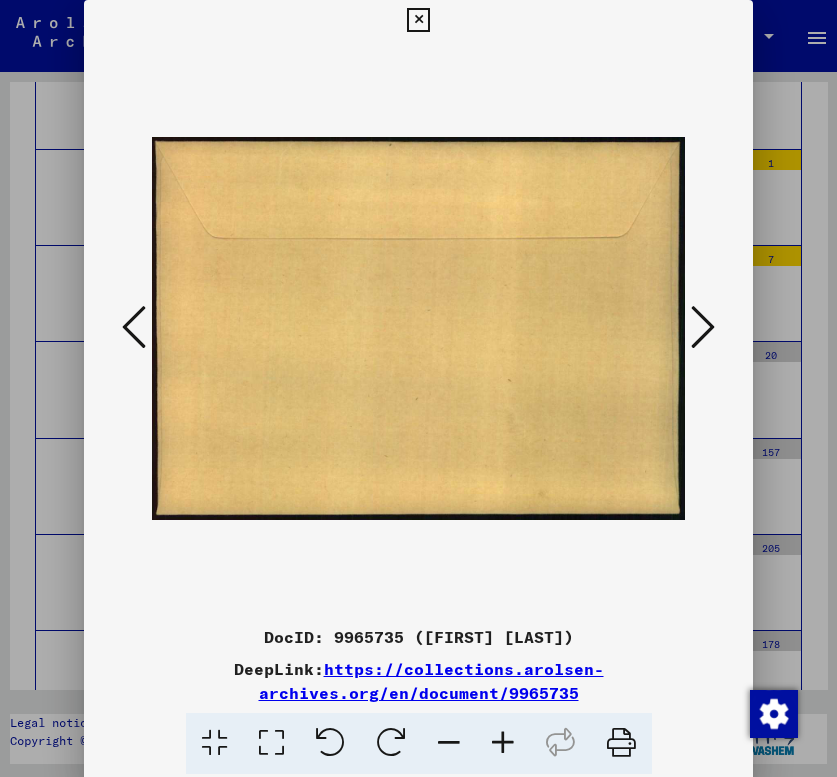 click at bounding box center [134, 327] 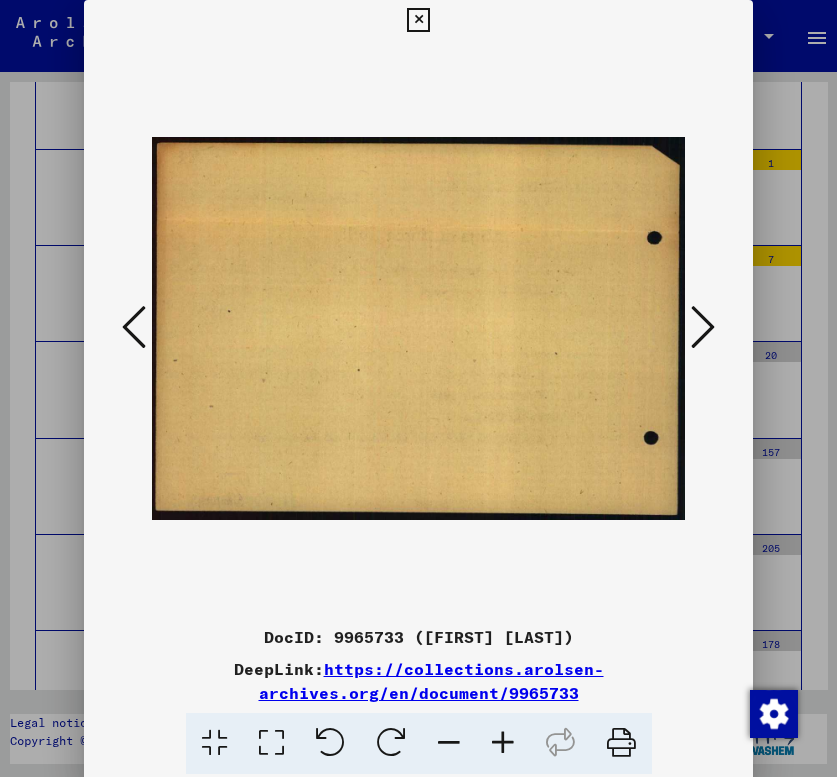click at bounding box center (703, 327) 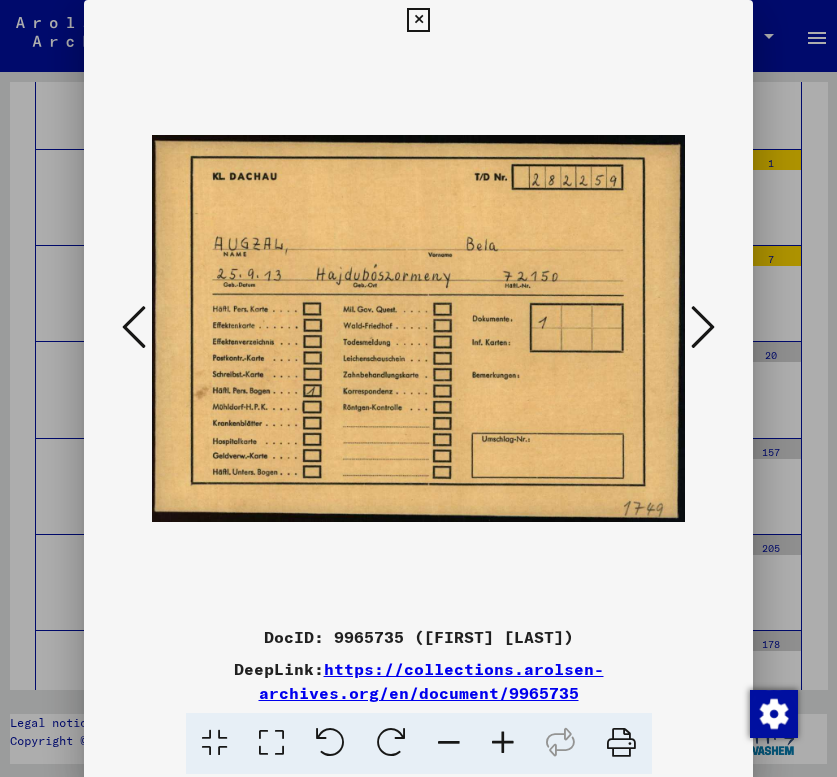 click at bounding box center [703, 327] 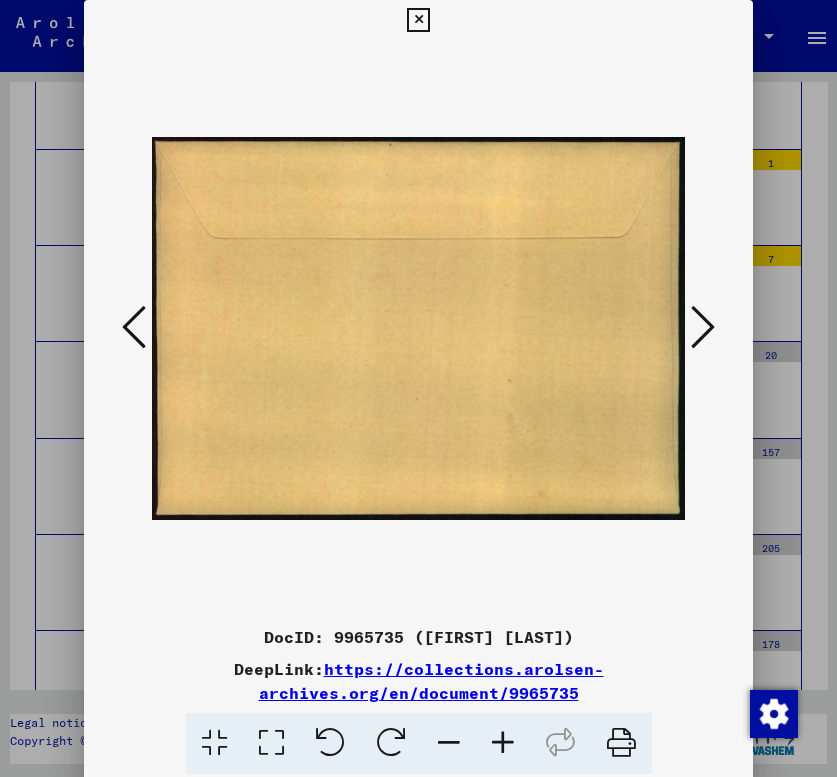click at bounding box center [703, 327] 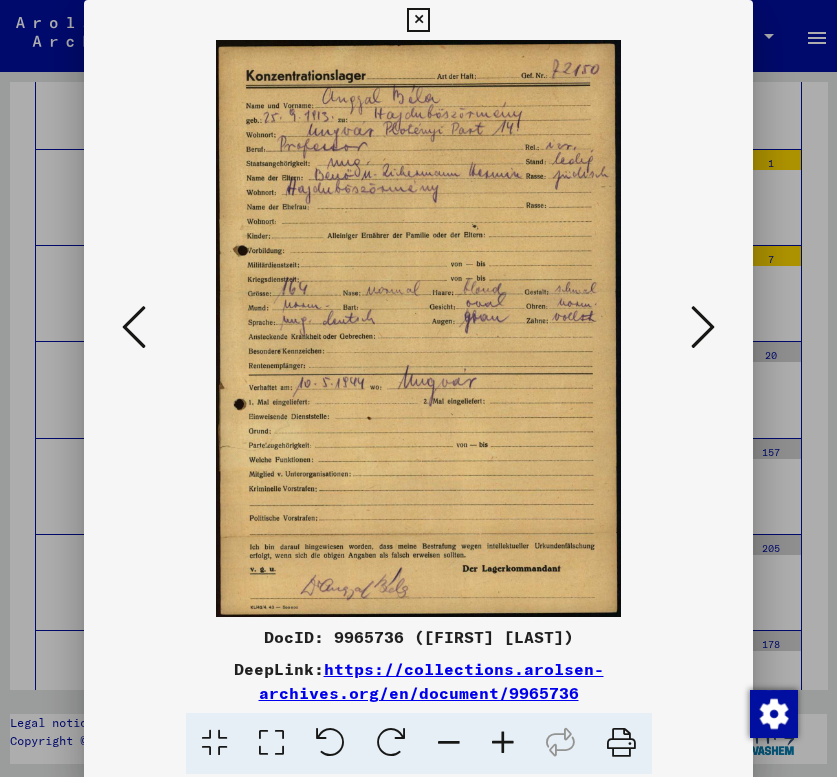 click at bounding box center (703, 327) 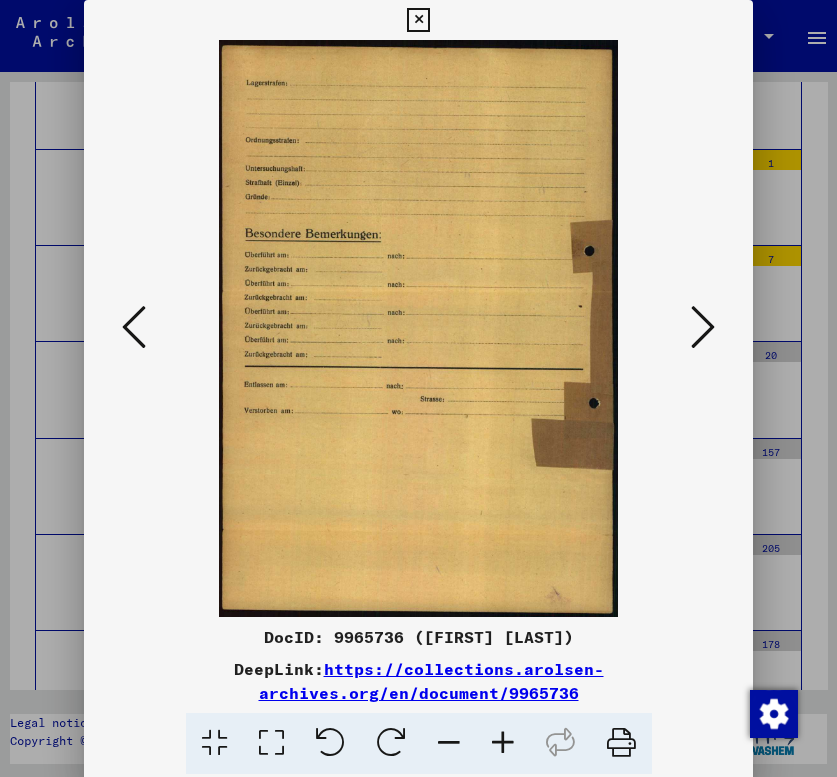 click at bounding box center [703, 327] 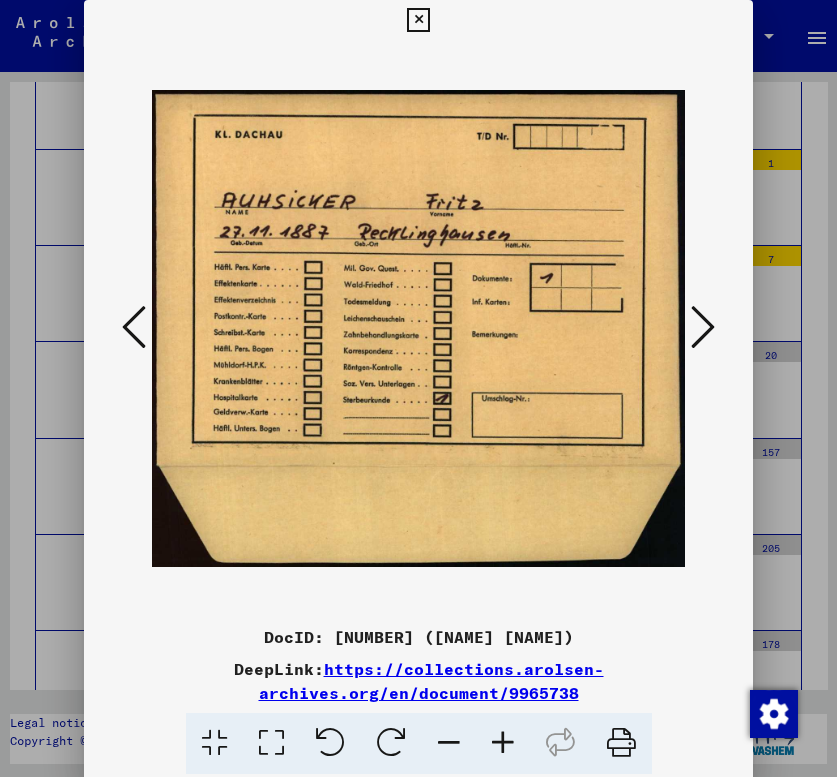 click at bounding box center [703, 327] 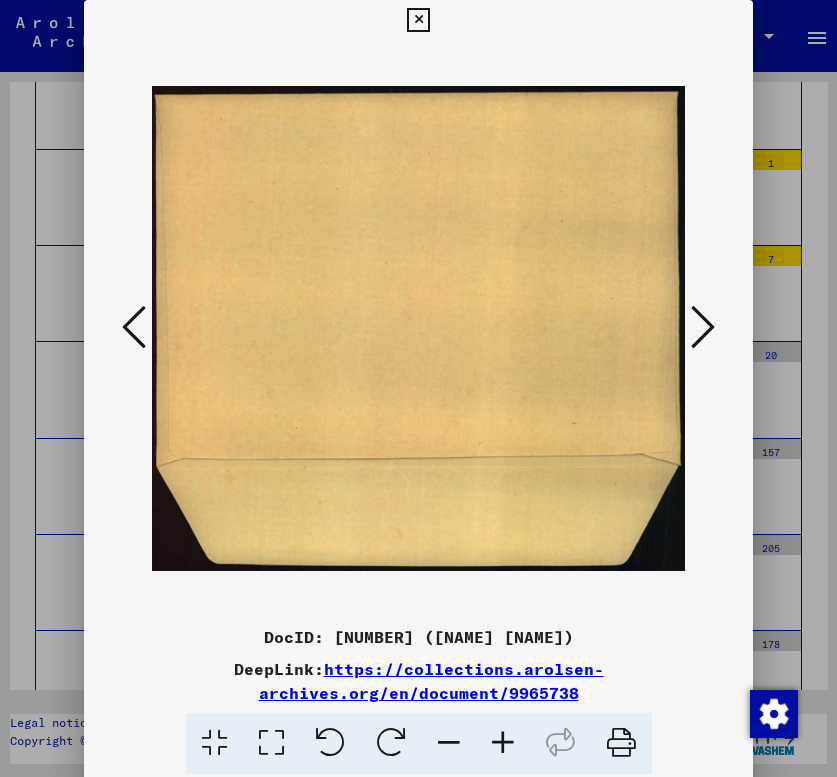 click at bounding box center (703, 327) 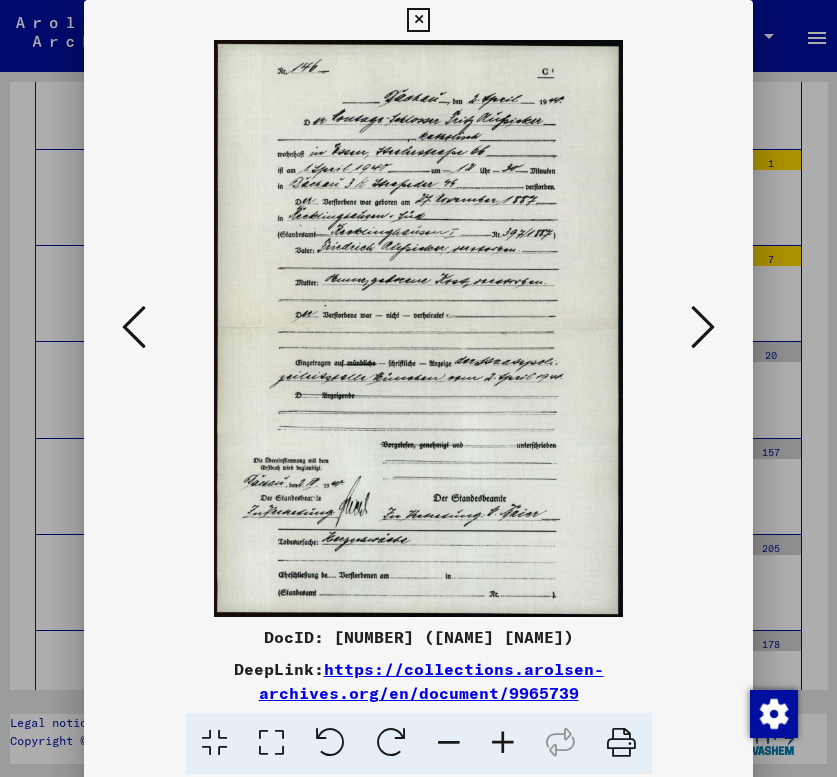 click at bounding box center (703, 327) 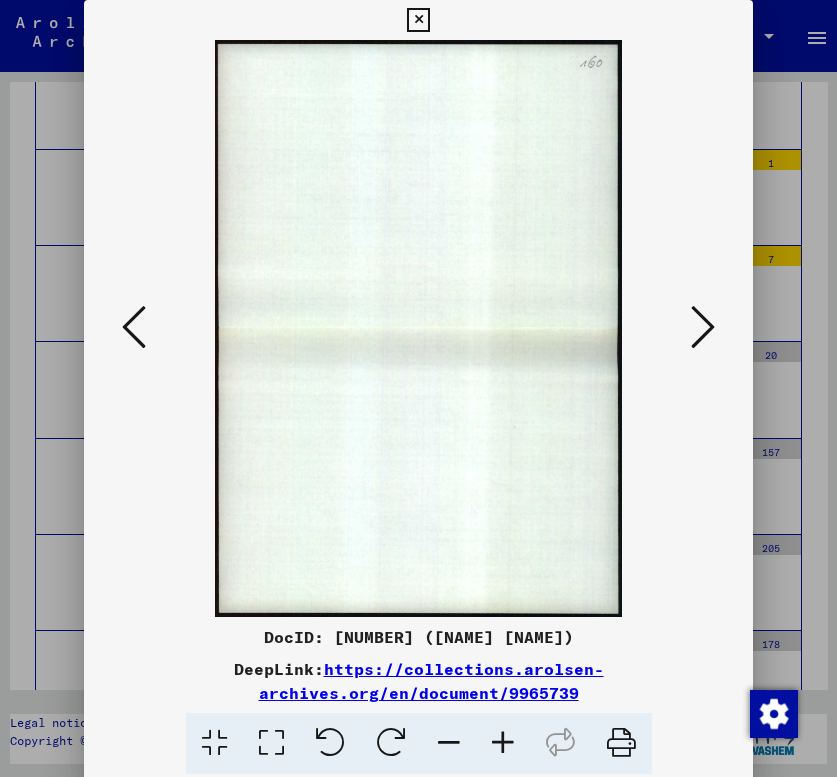 click at bounding box center (703, 327) 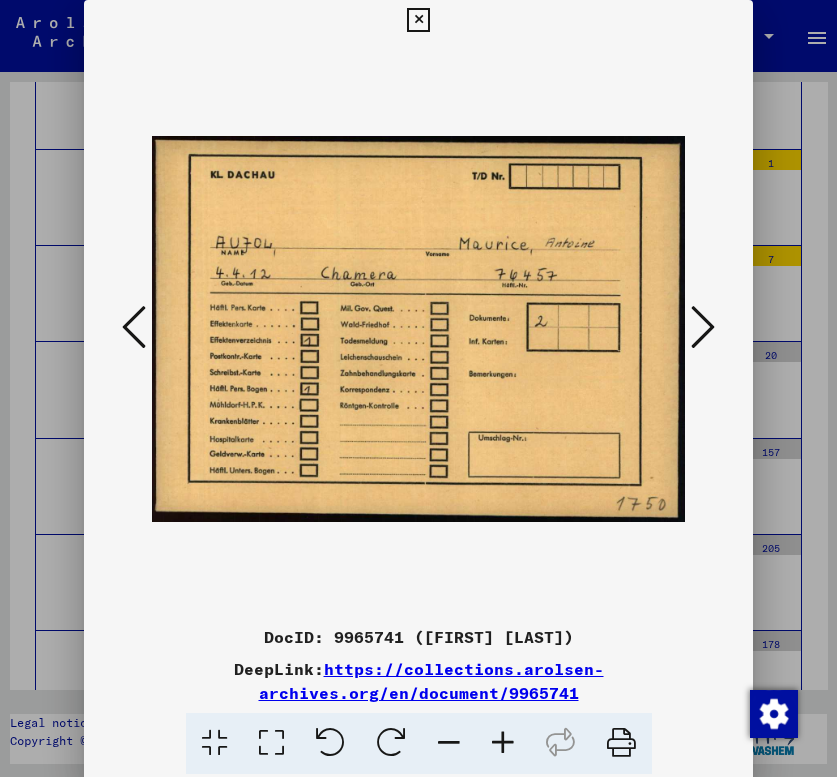 click at bounding box center (703, 327) 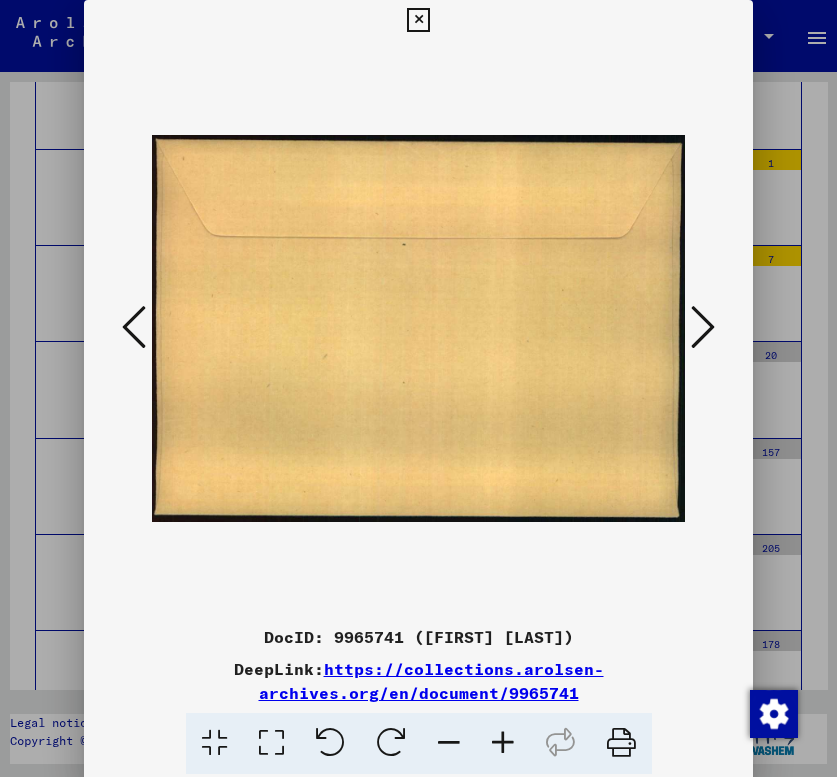 click at bounding box center [703, 327] 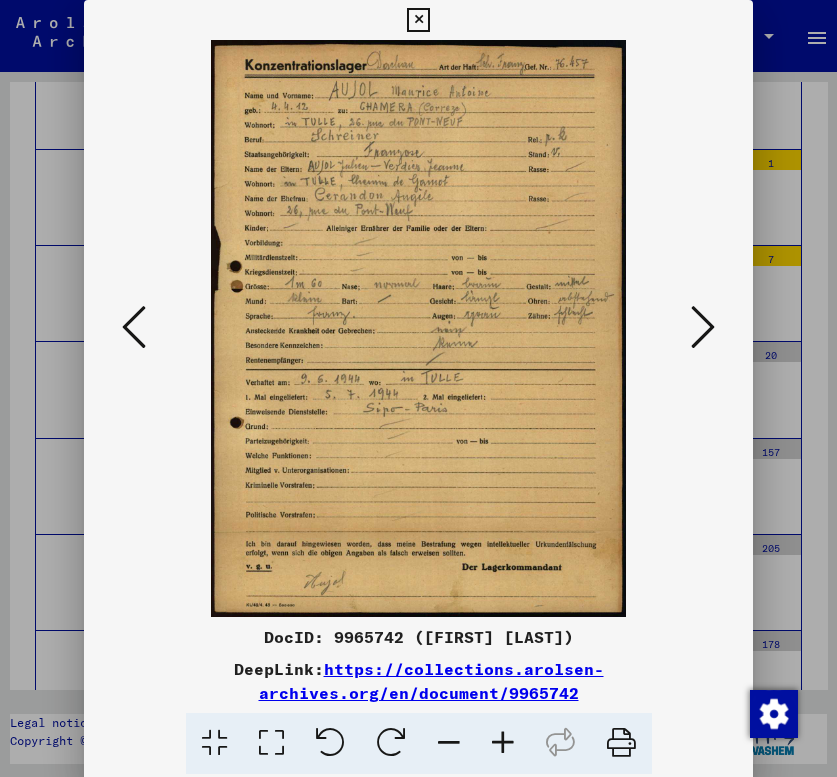 click at bounding box center [703, 327] 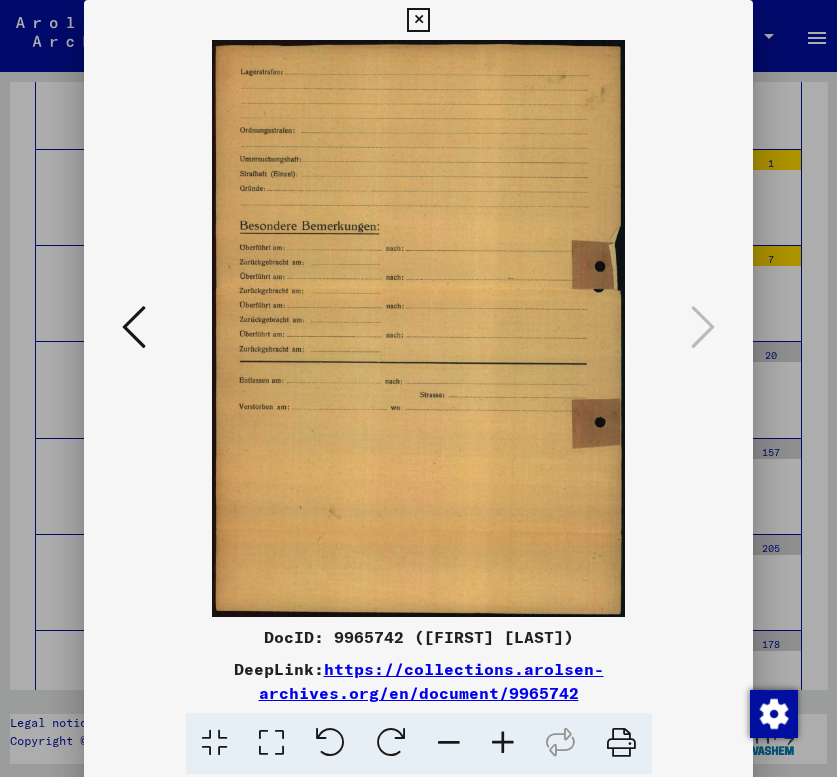 click at bounding box center (418, 20) 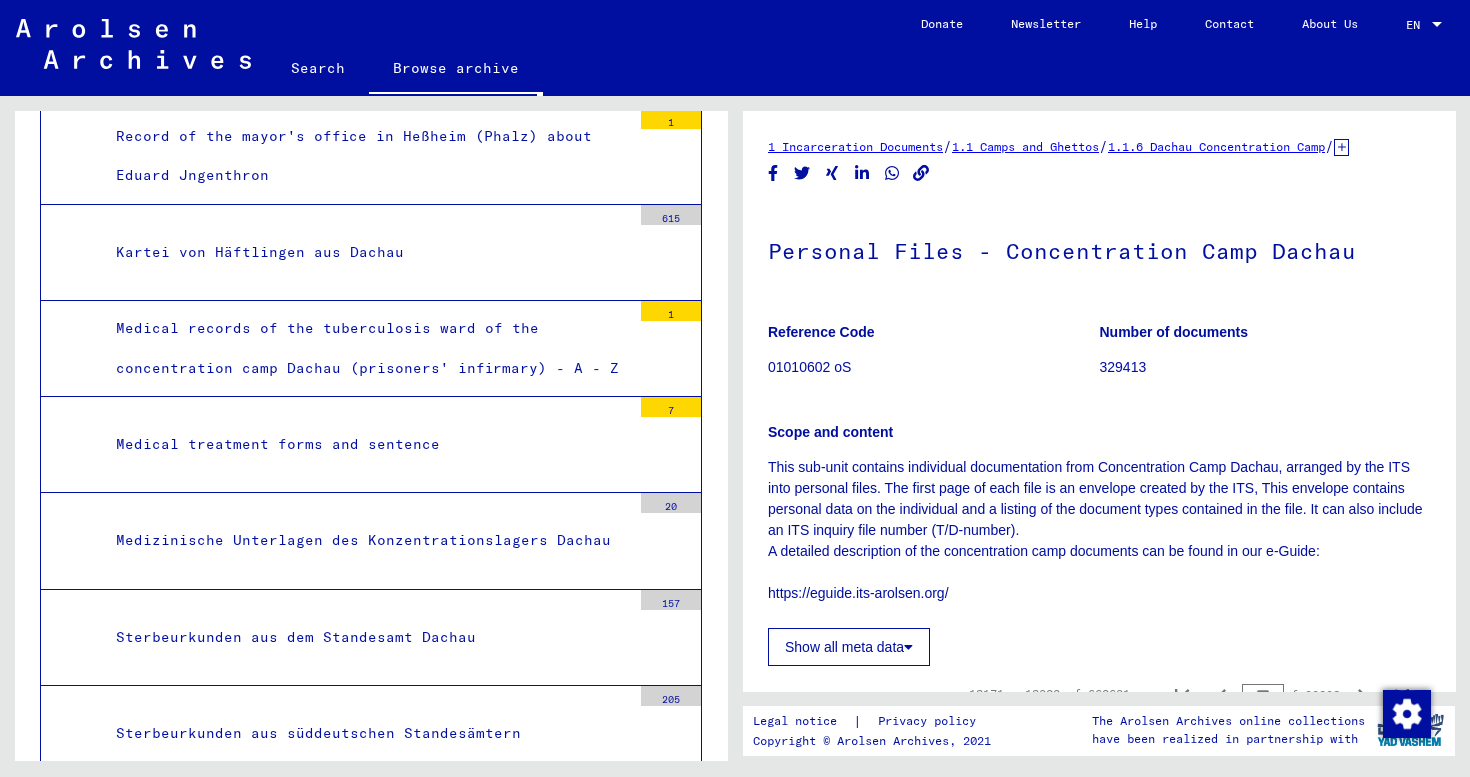 scroll, scrollTop: 1916, scrollLeft: 0, axis: vertical 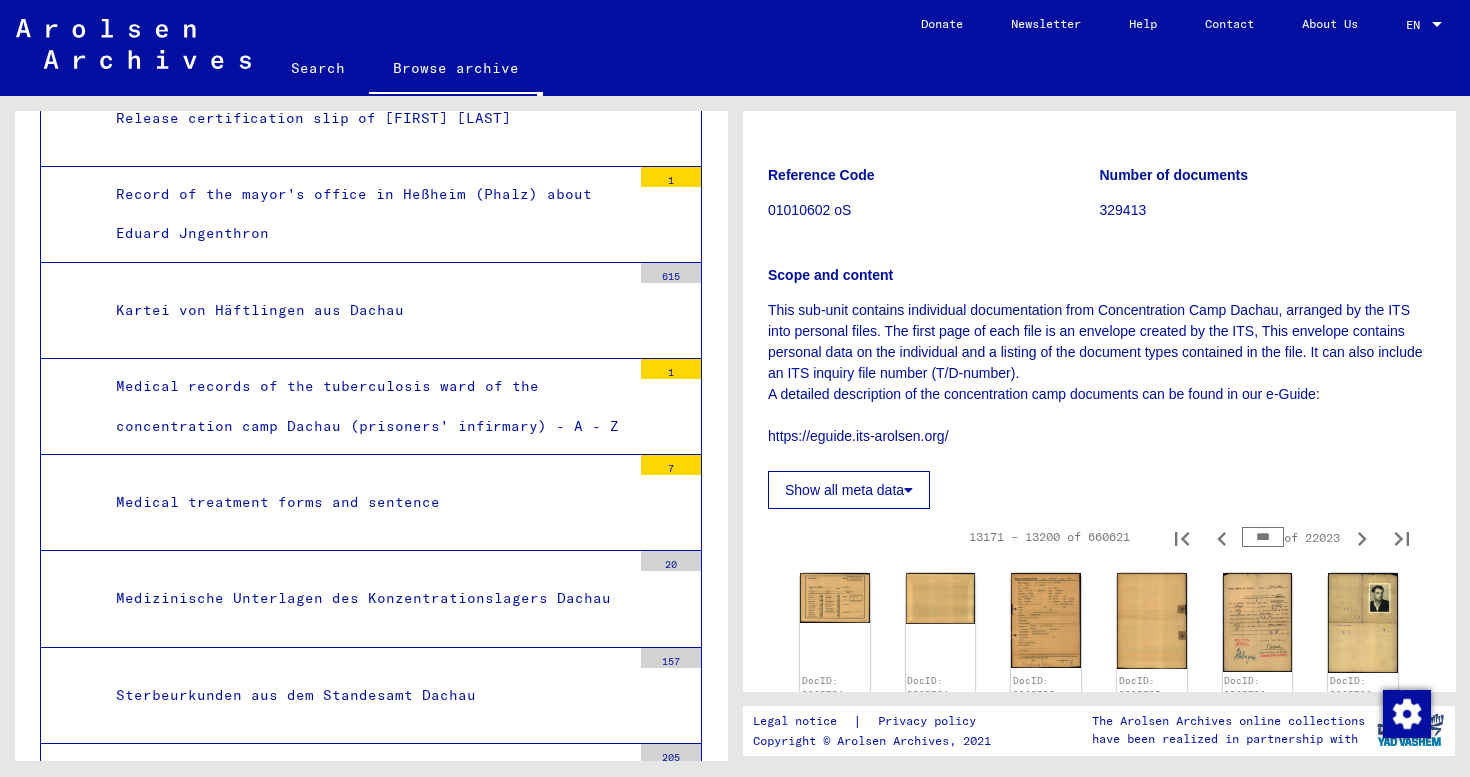 click on "***" at bounding box center (1263, 537) 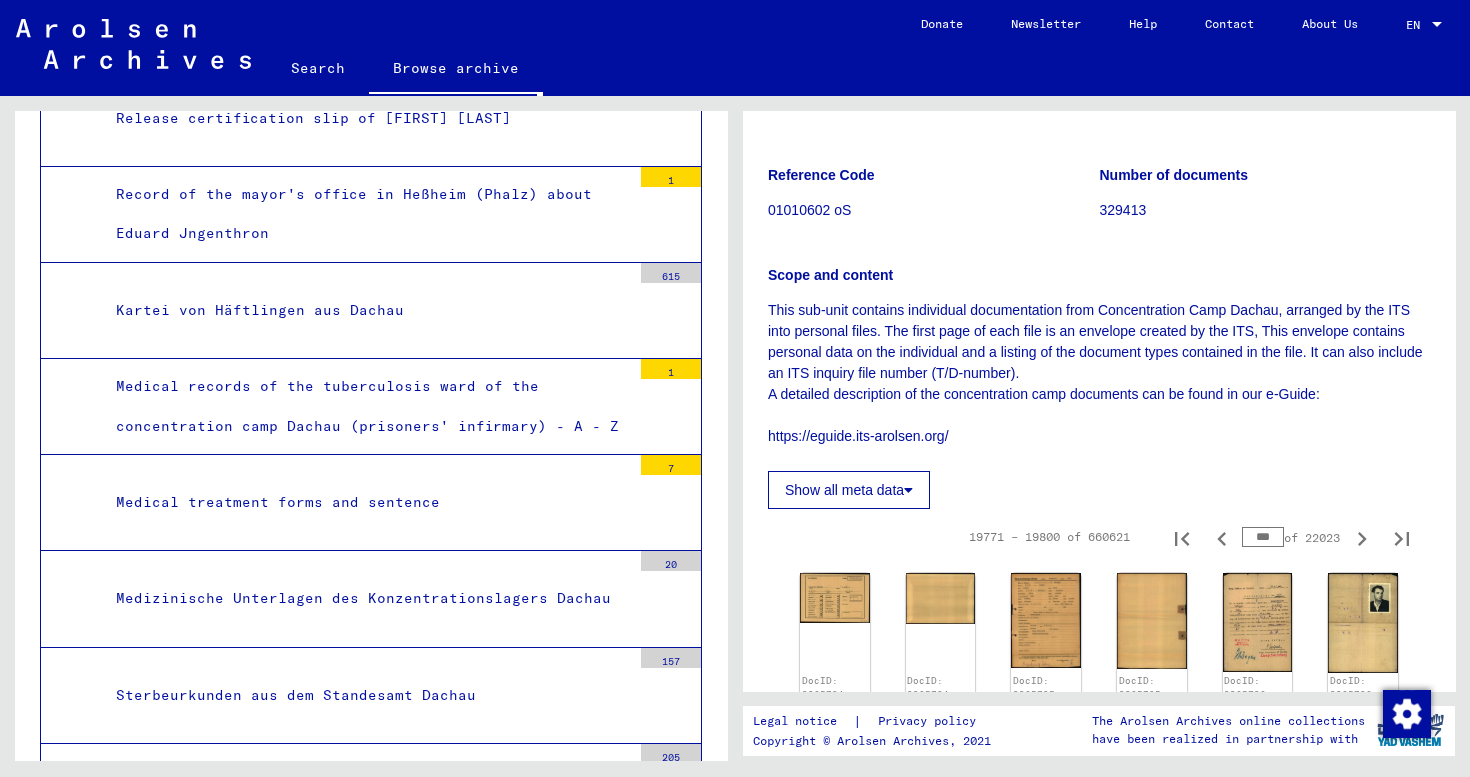 click on "19771 – 19800 of 660621  ***  of 22023" at bounding box center (1183, 537) 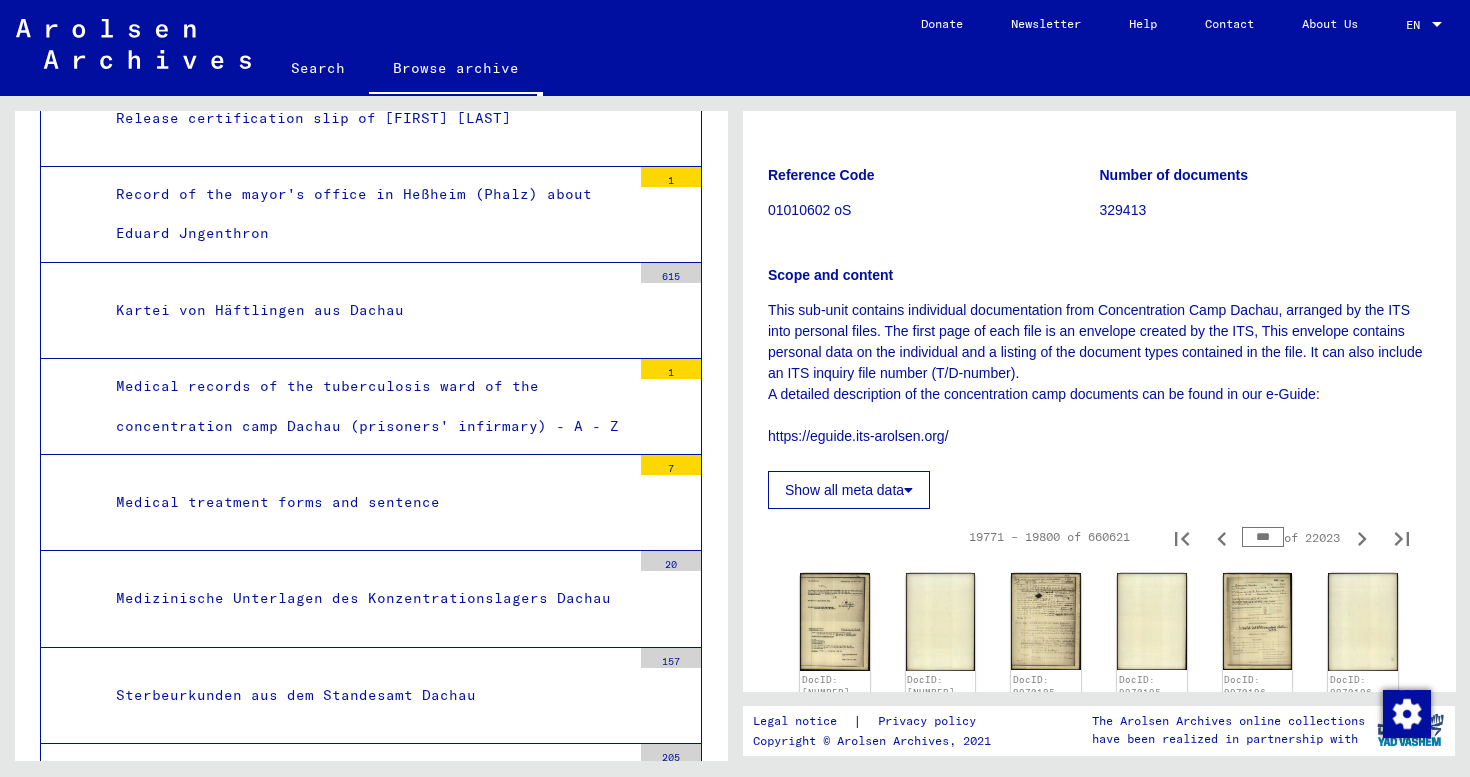 click on "Show all meta data" 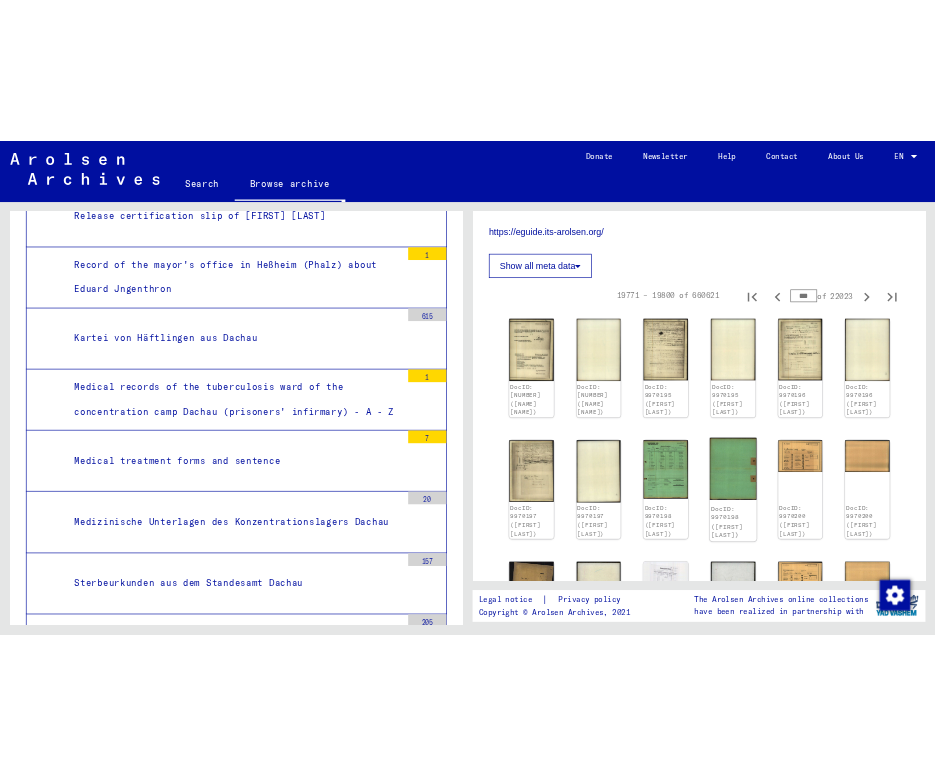 scroll, scrollTop: 473, scrollLeft: 0, axis: vertical 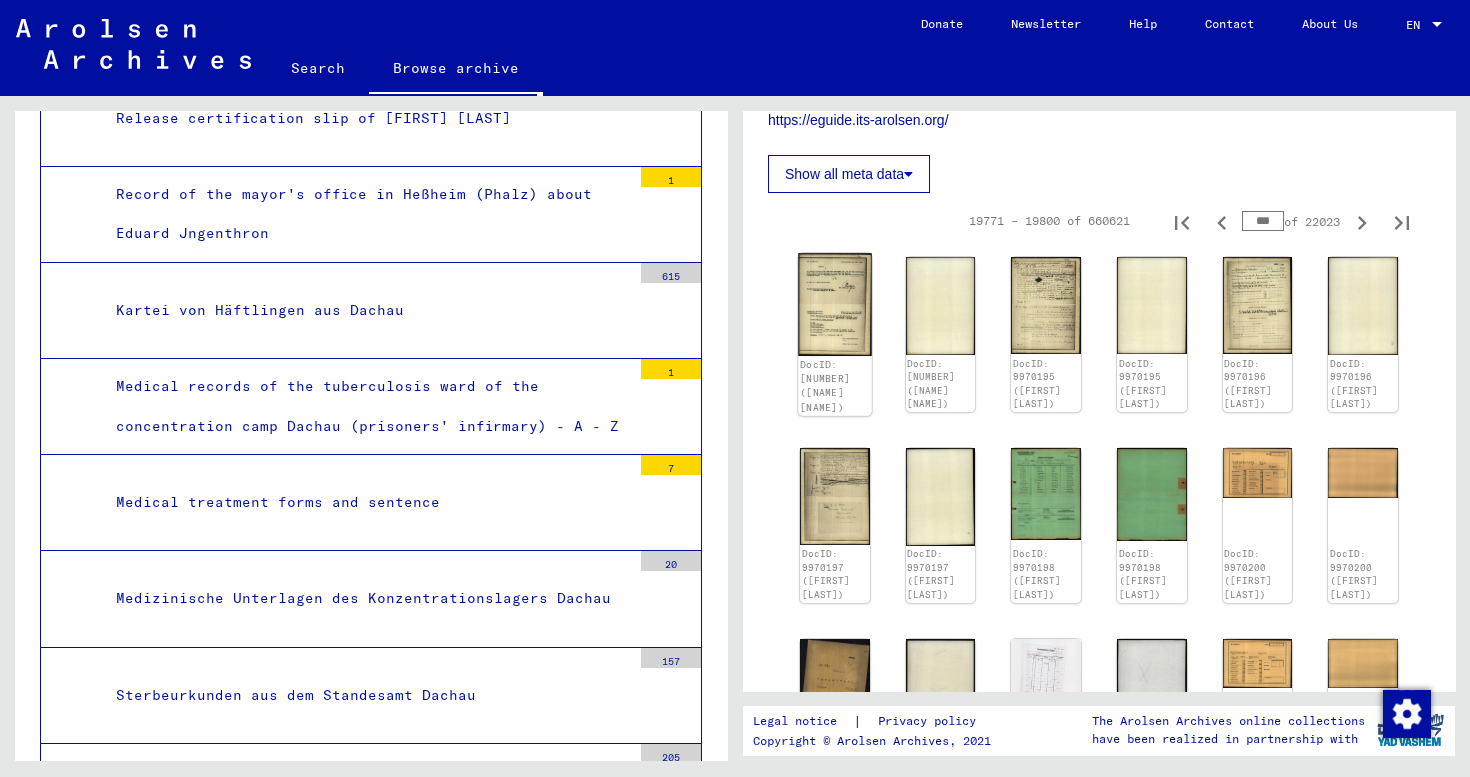click 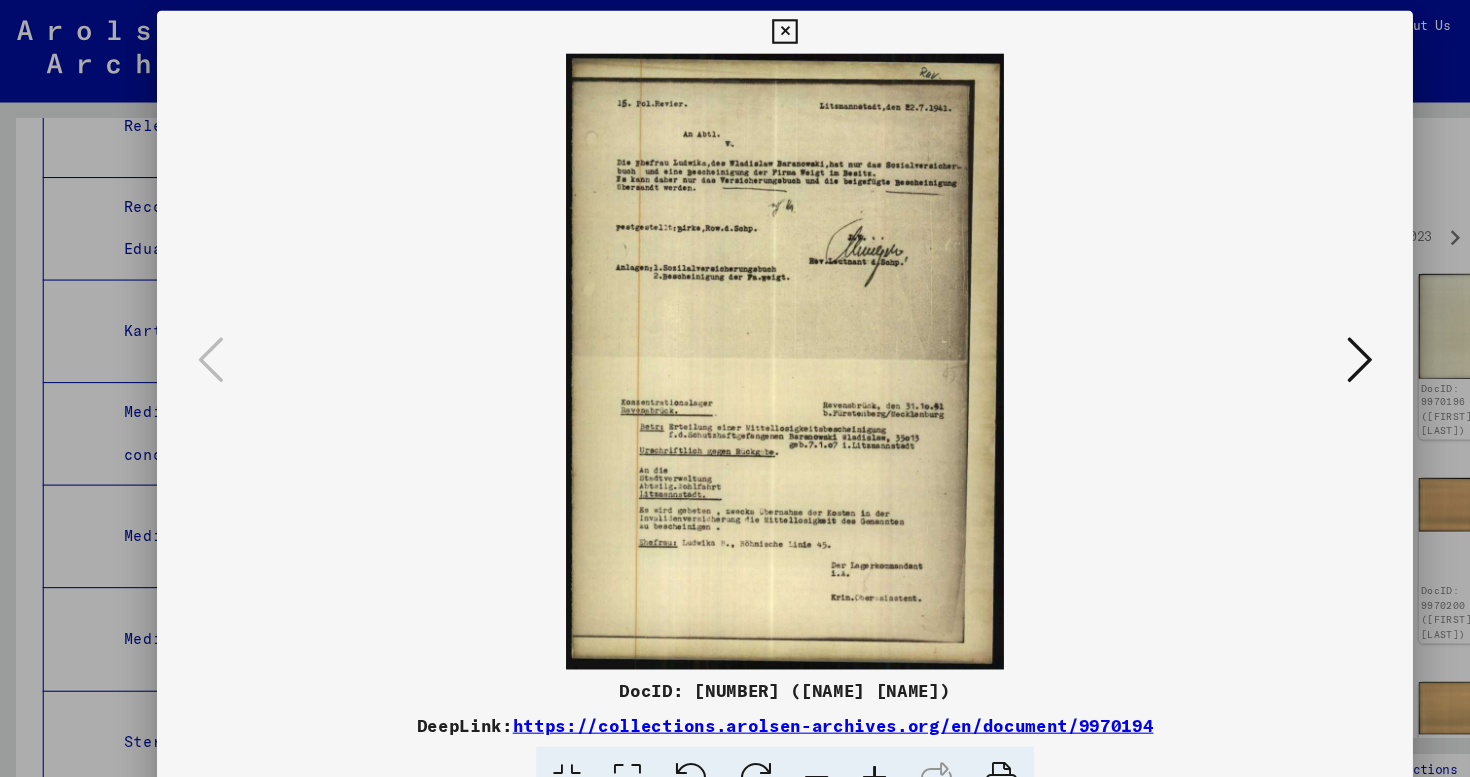 click at bounding box center (1273, 337) 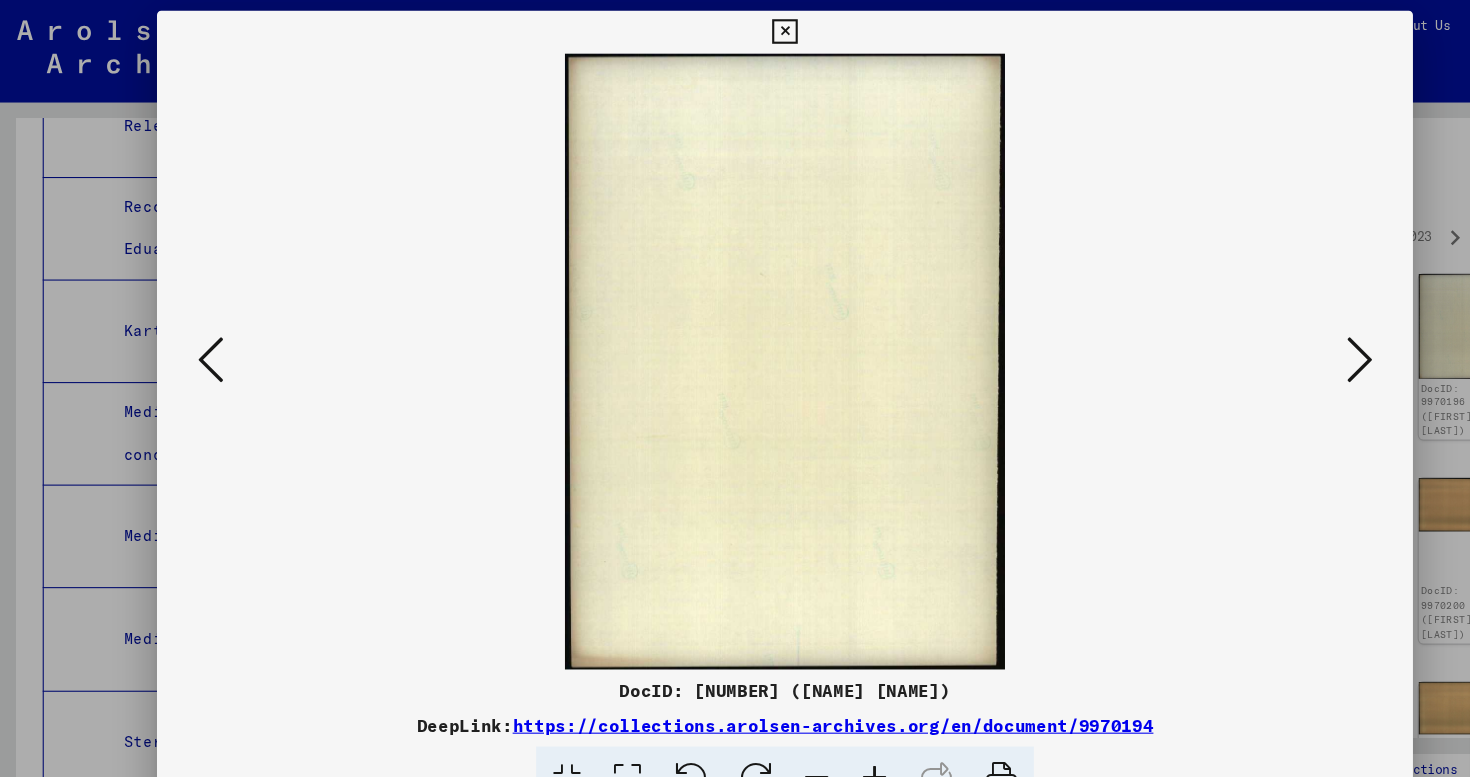 click at bounding box center [1273, 337] 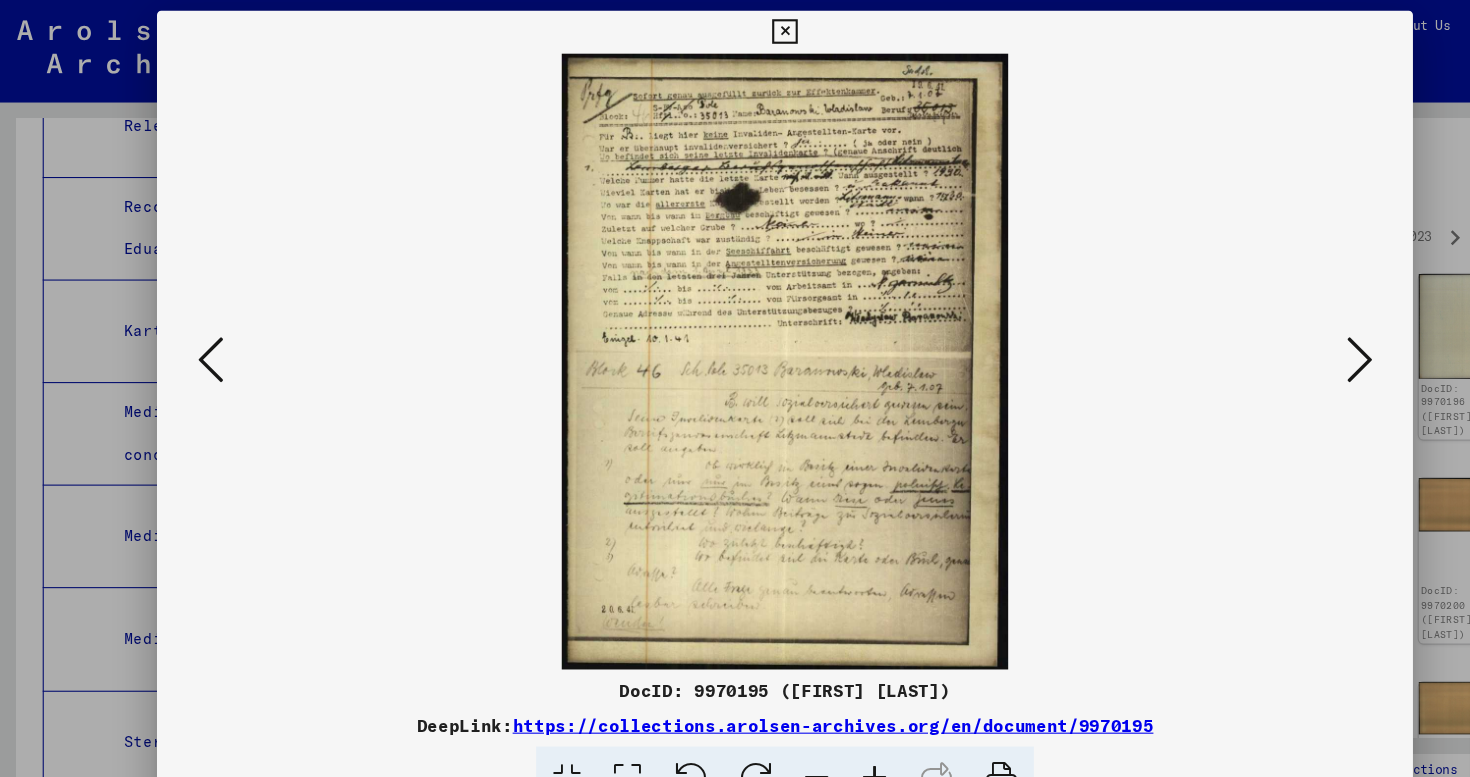 click at bounding box center [1273, 337] 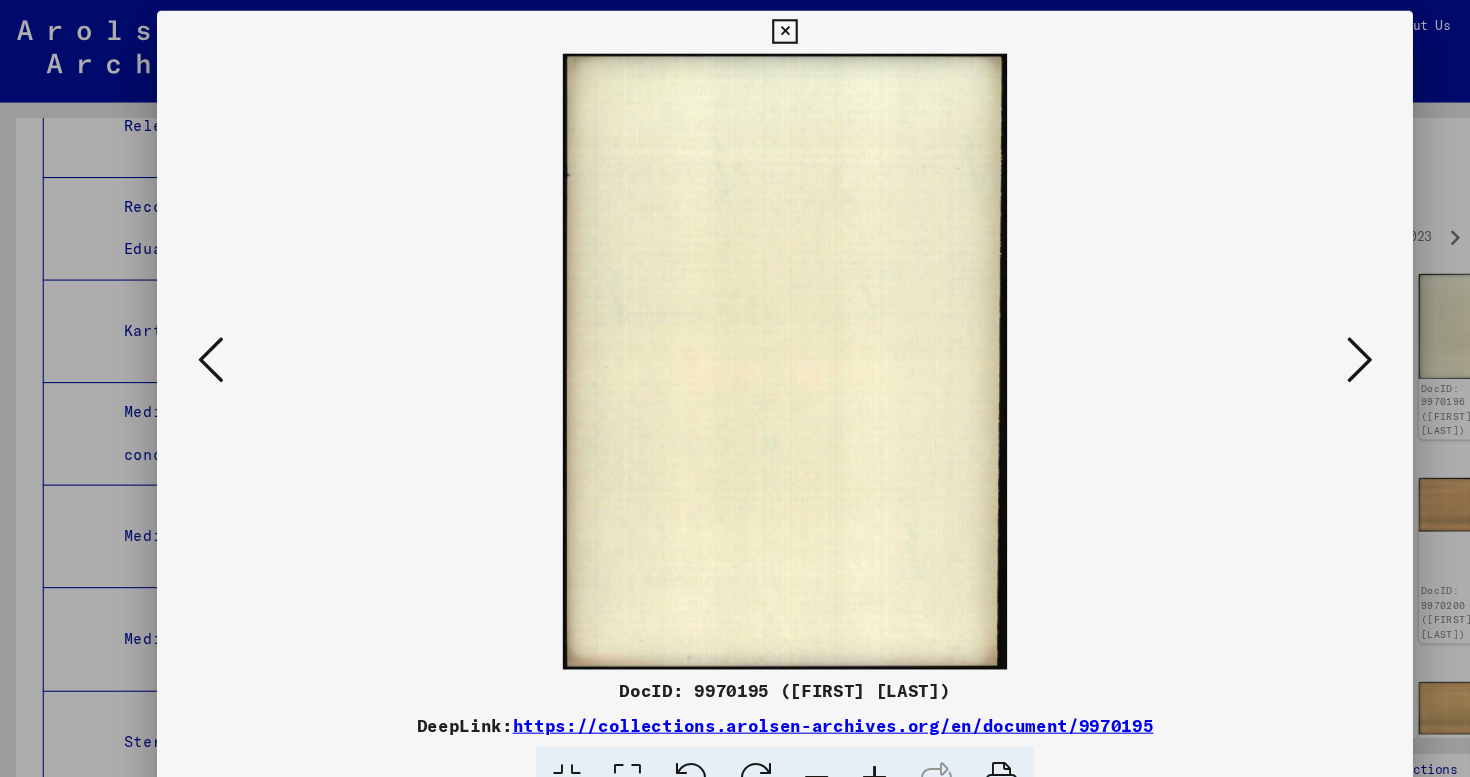 click at bounding box center [1273, 337] 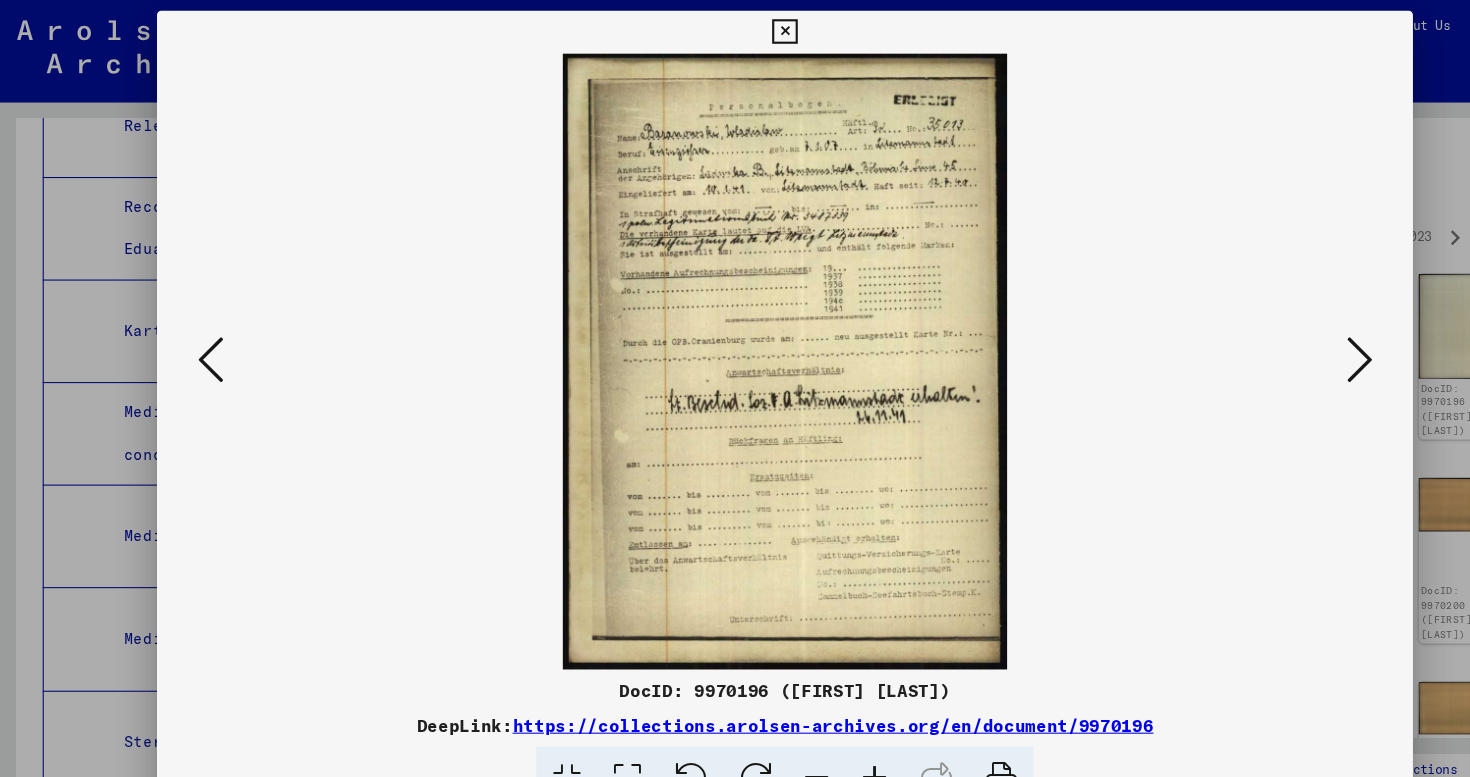 click at bounding box center (1273, 337) 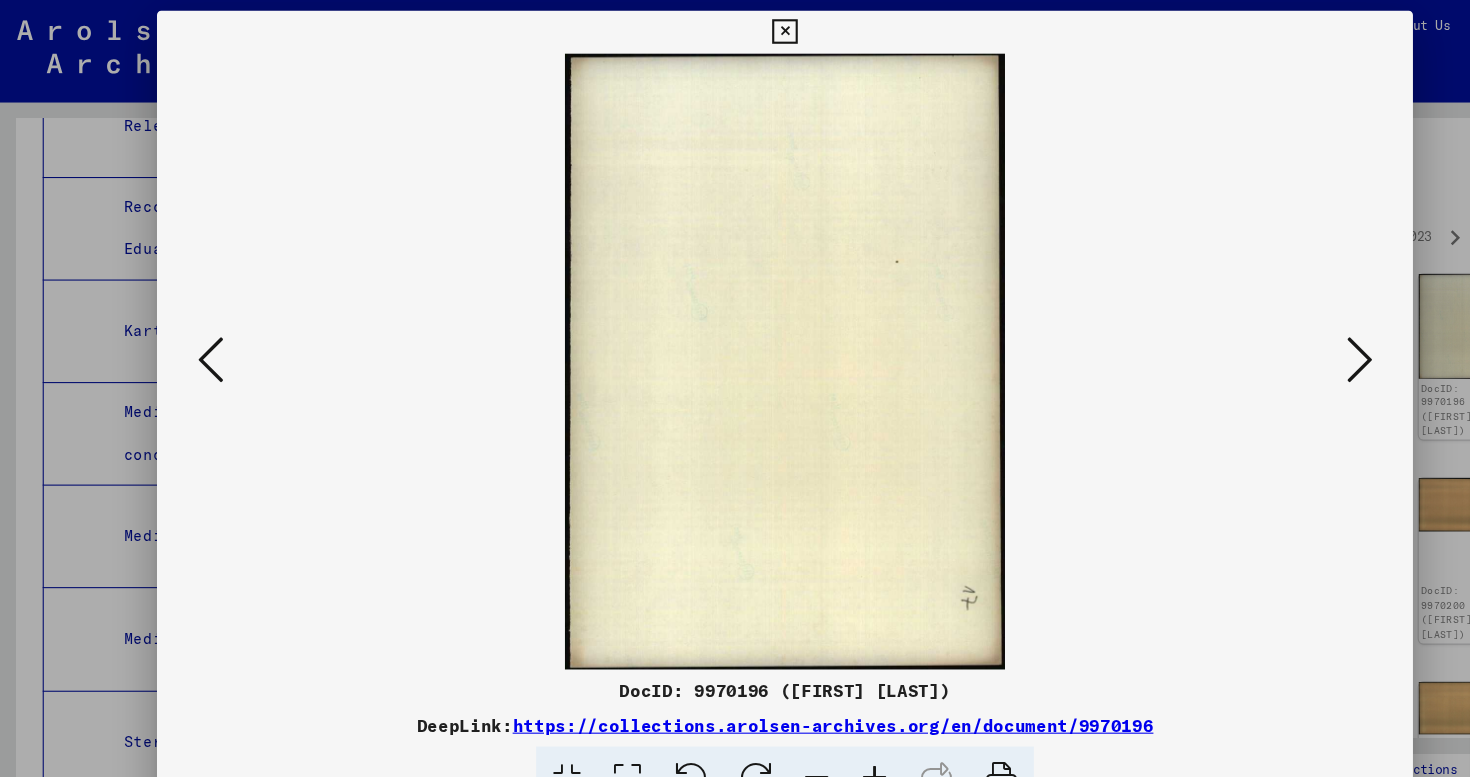click at bounding box center [1273, 337] 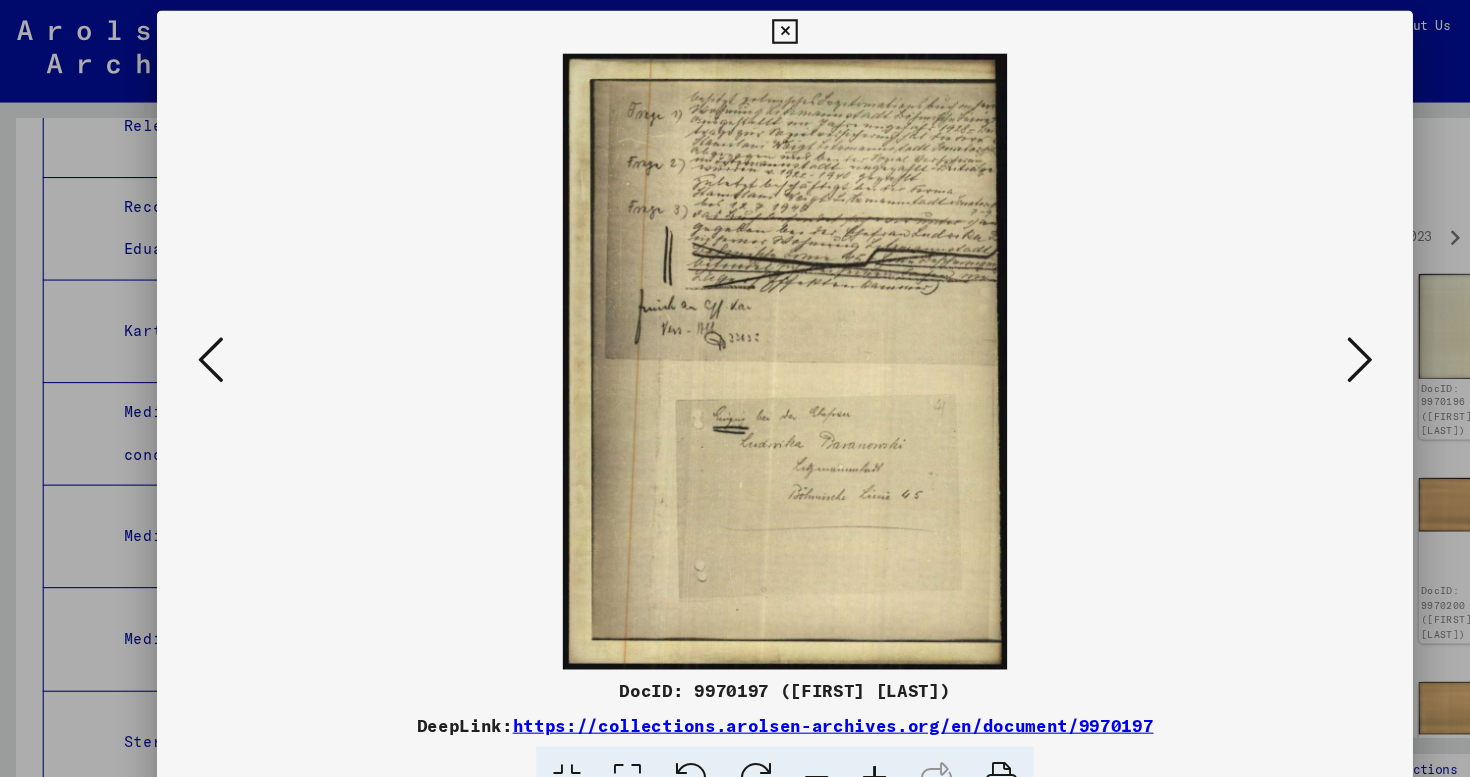 click at bounding box center [1273, 337] 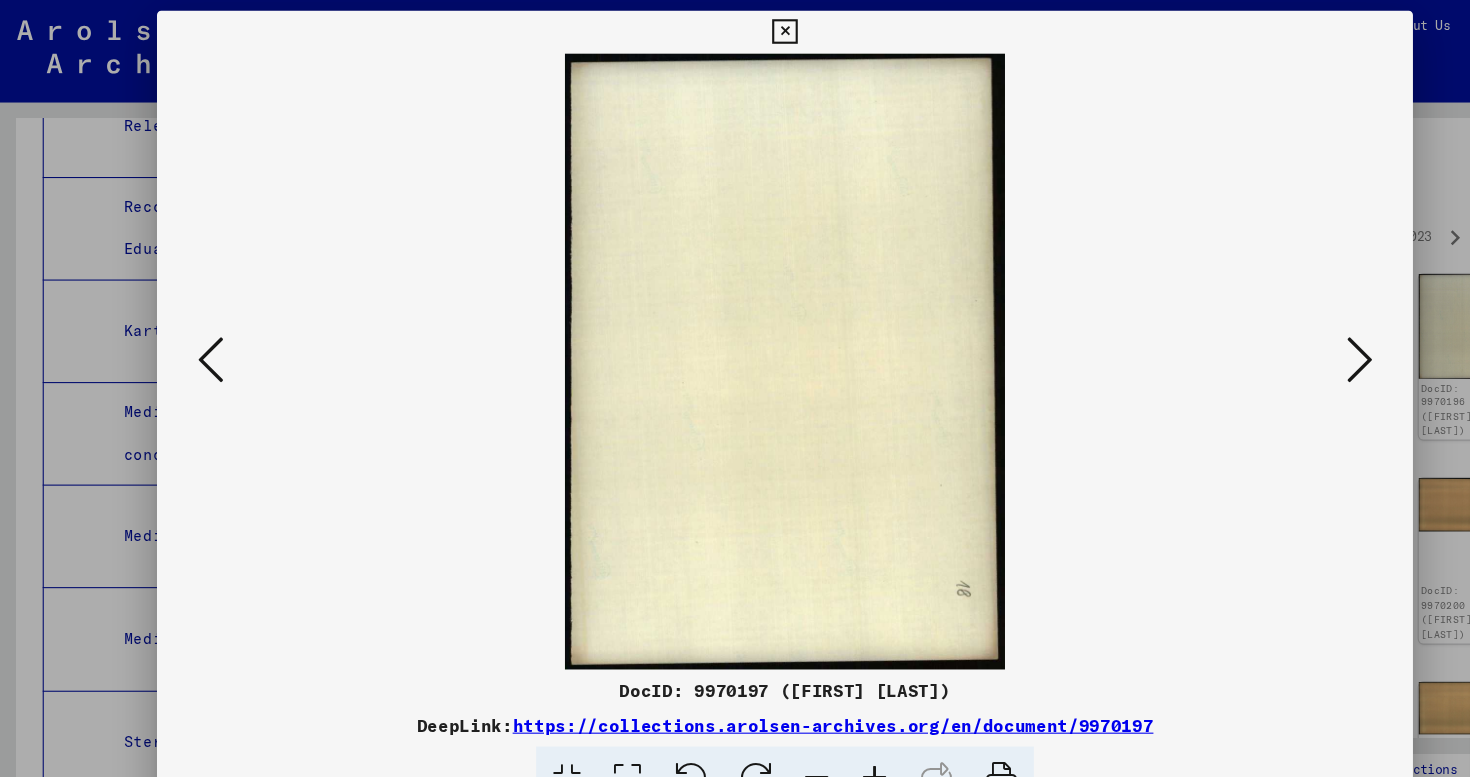 click at bounding box center (1273, 337) 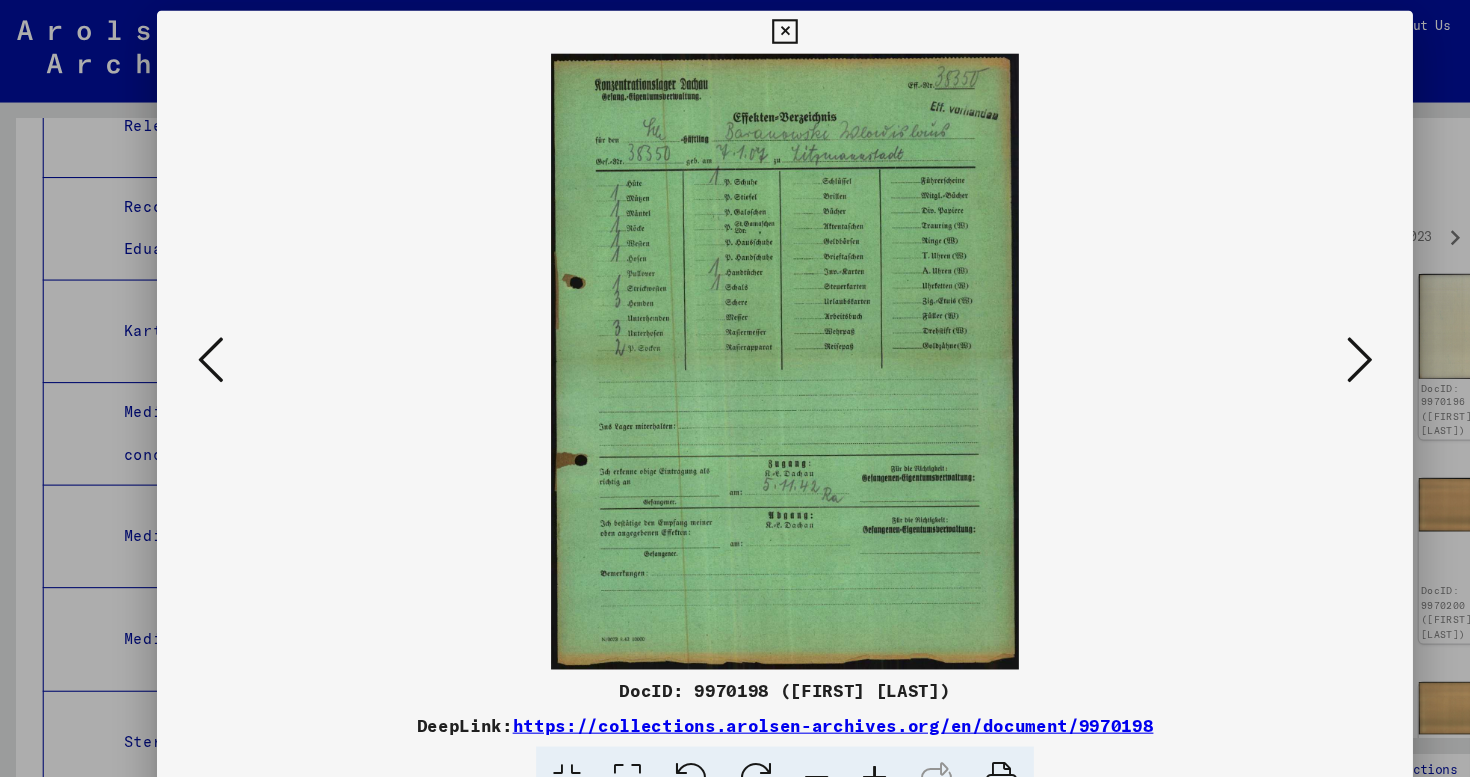 click at bounding box center (1273, 337) 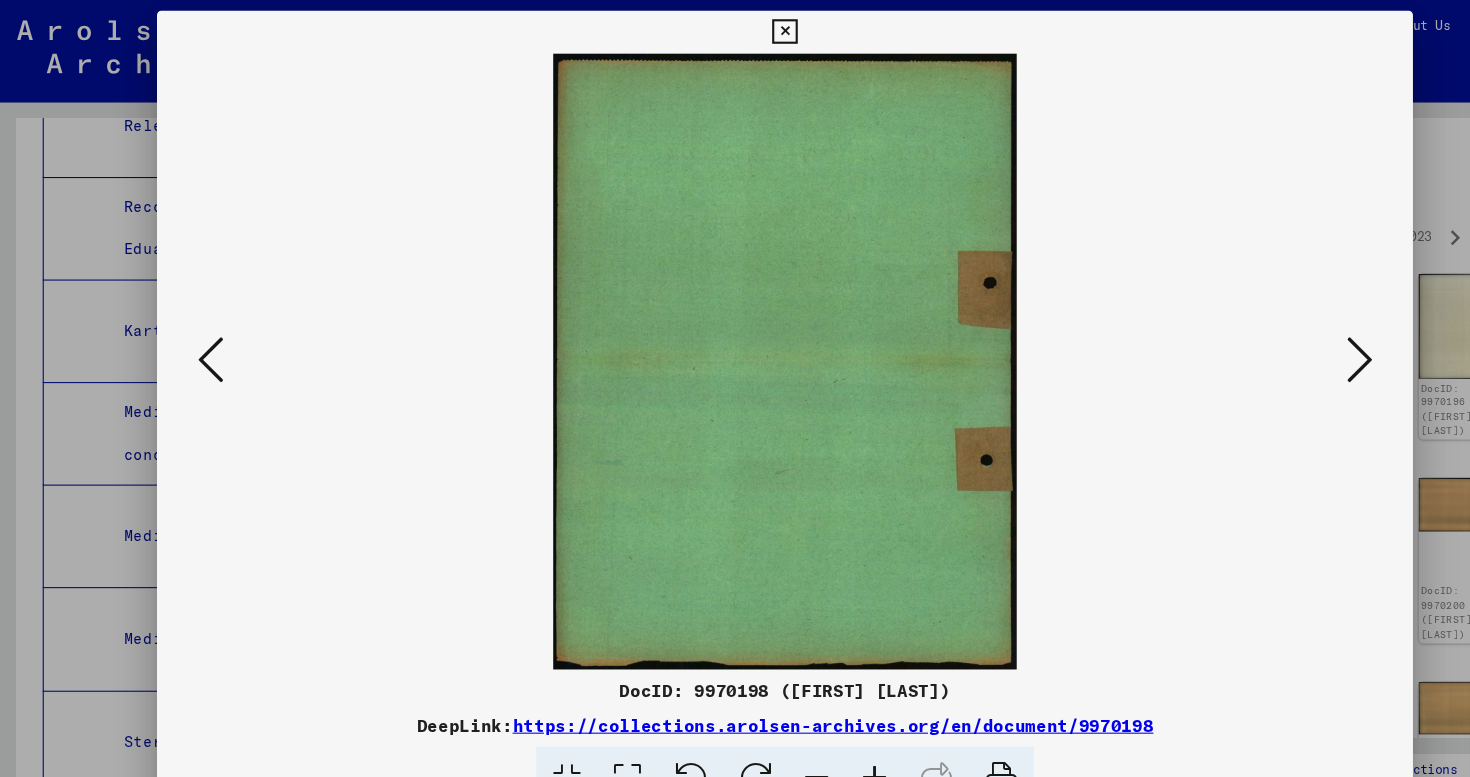 click at bounding box center (1273, 337) 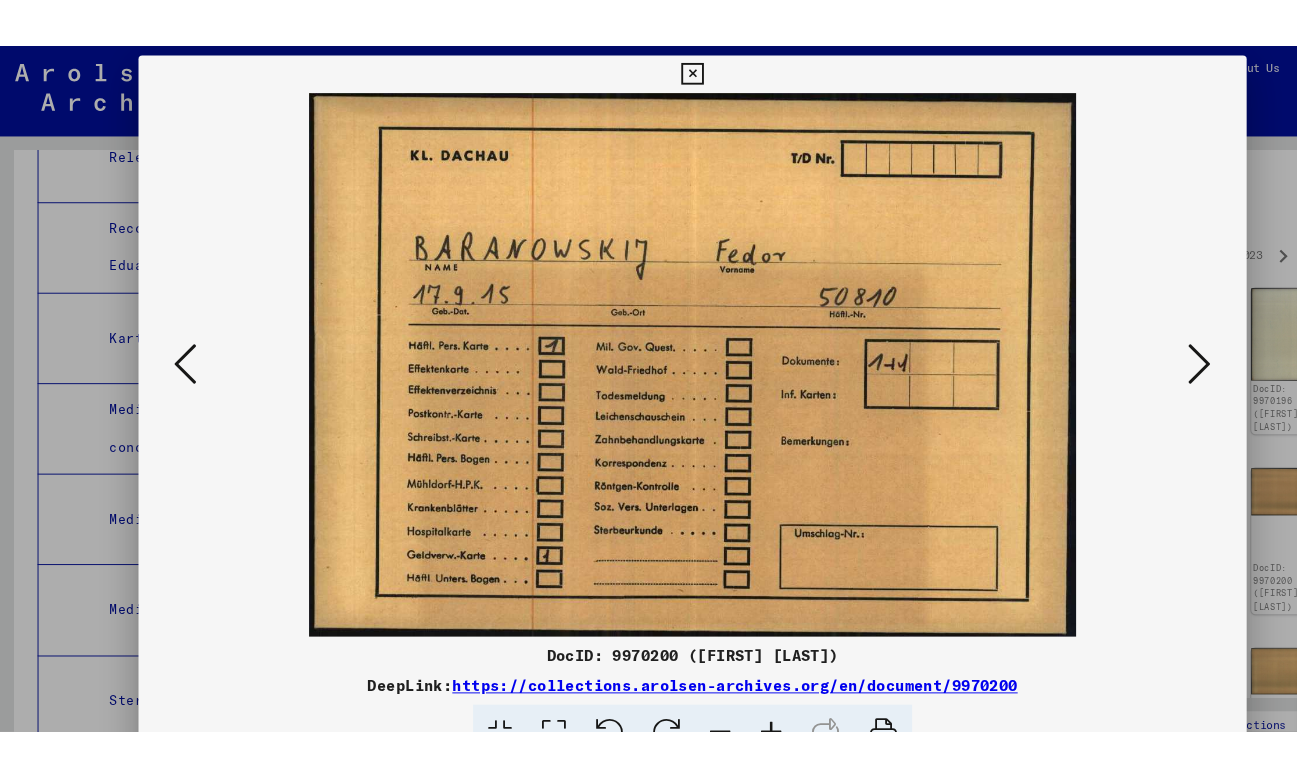 scroll, scrollTop: 2147, scrollLeft: 0, axis: vertical 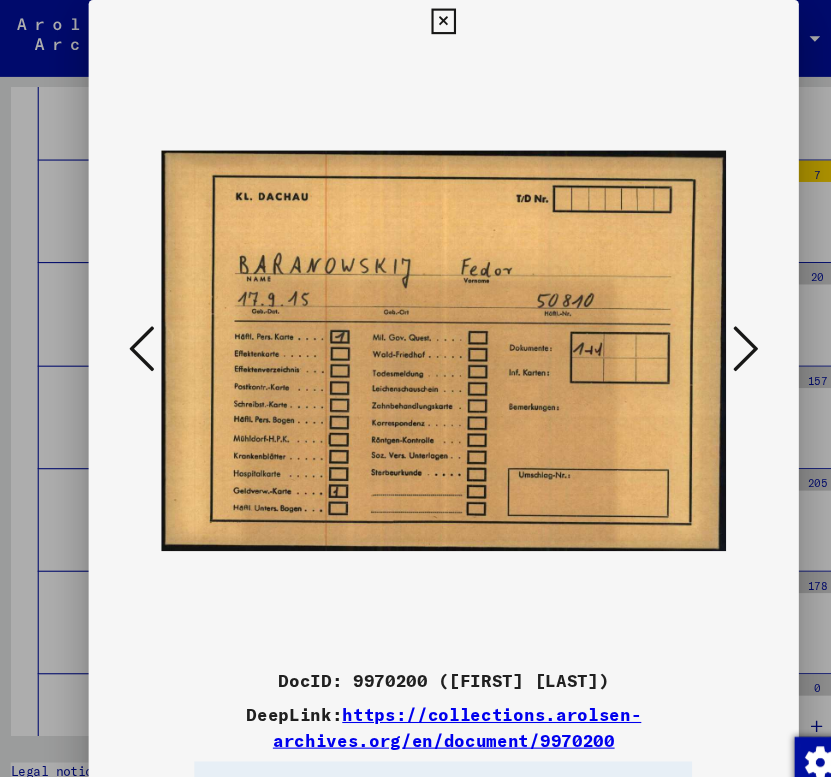 click at bounding box center (415, 328) 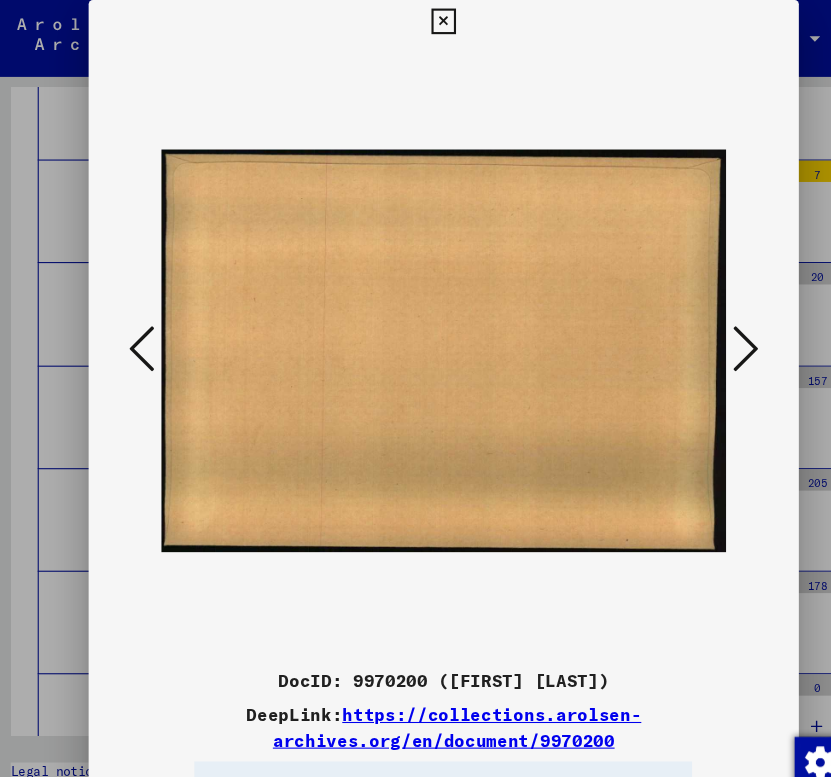 click at bounding box center [698, 327] 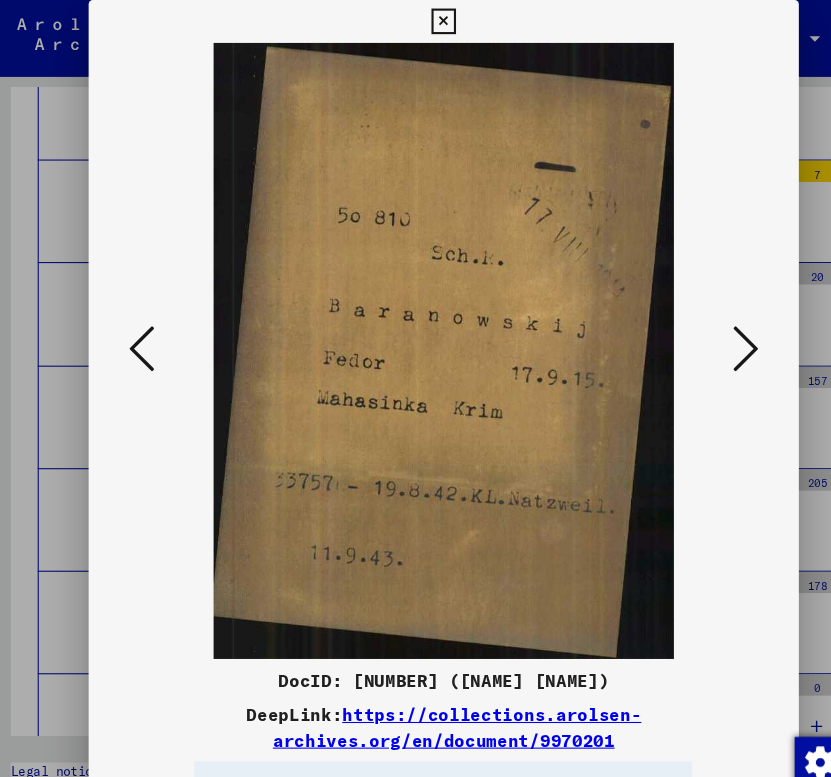 click at bounding box center [698, 327] 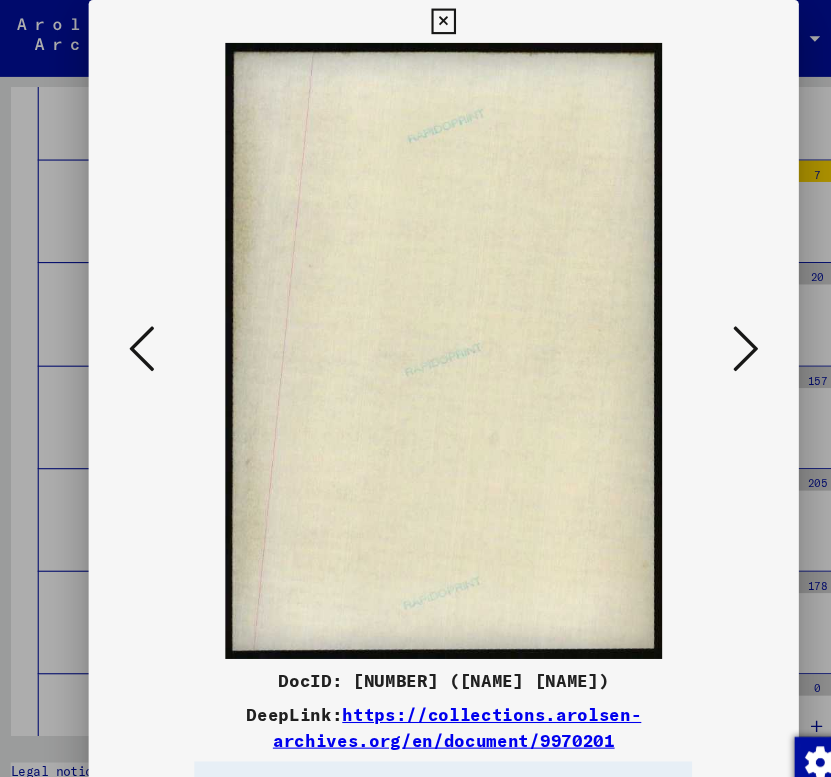 click at bounding box center [698, 327] 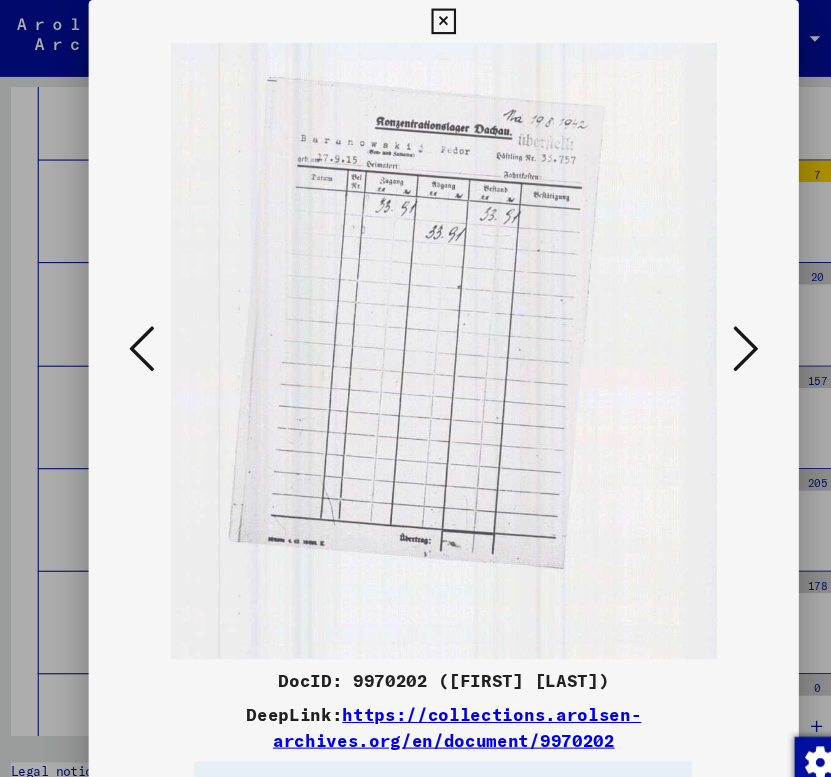 click at bounding box center [698, 327] 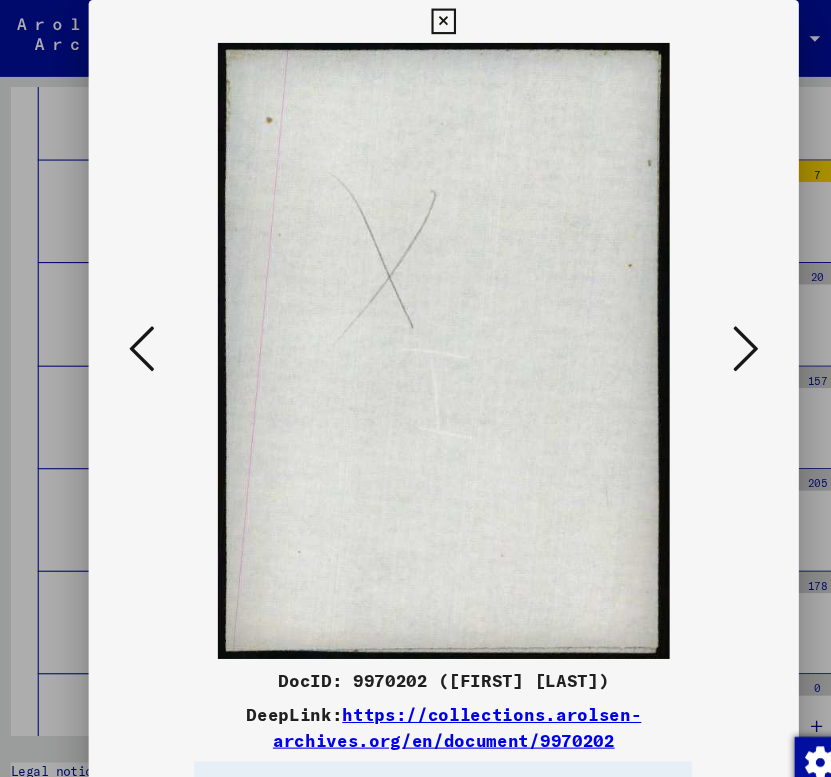click at bounding box center (698, 327) 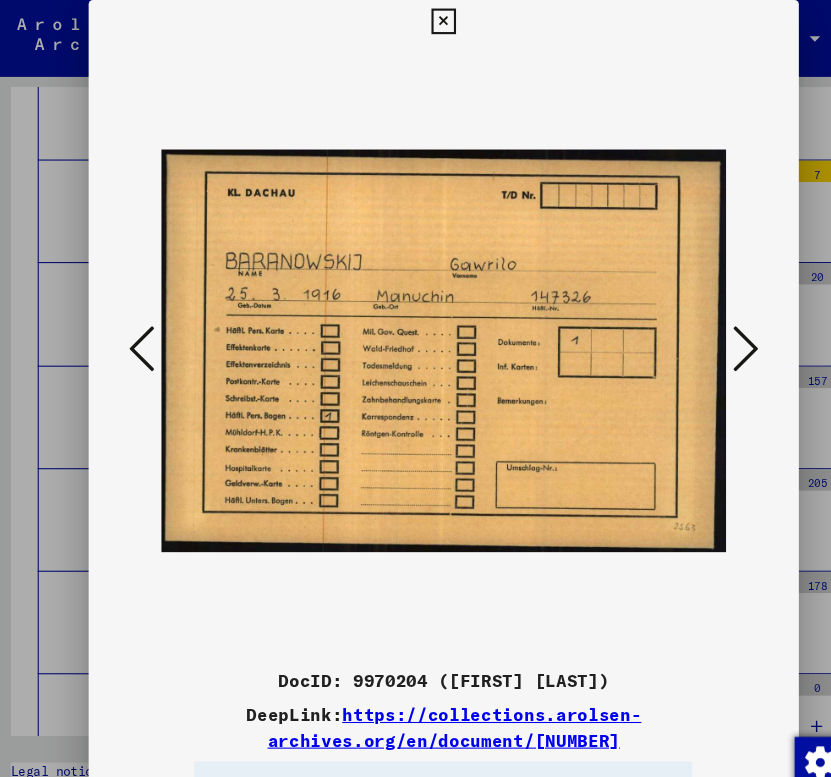 click at bounding box center (698, 327) 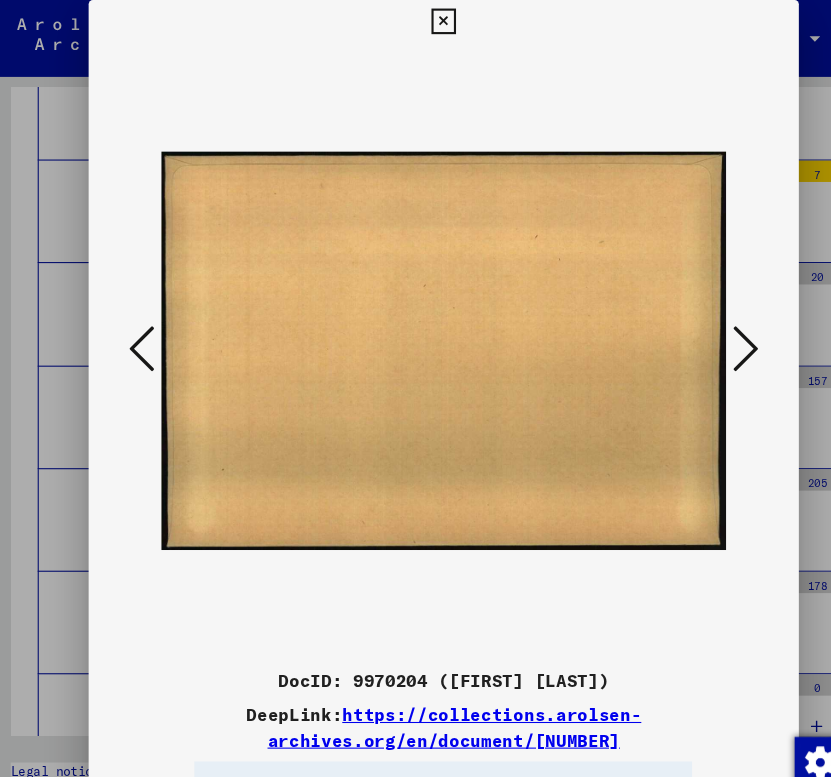 click at bounding box center [698, 327] 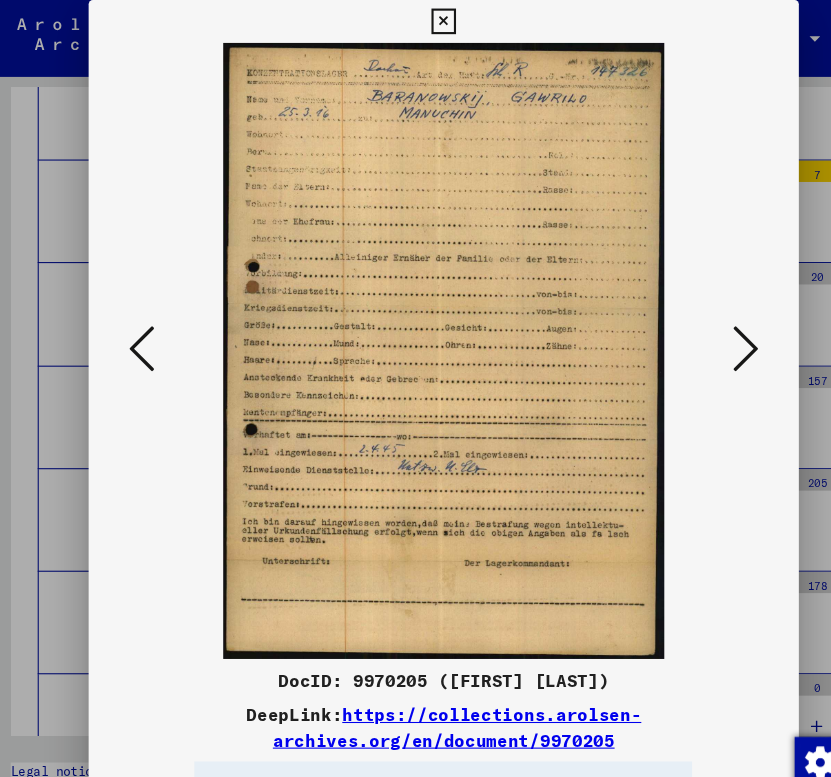 click at bounding box center [698, 327] 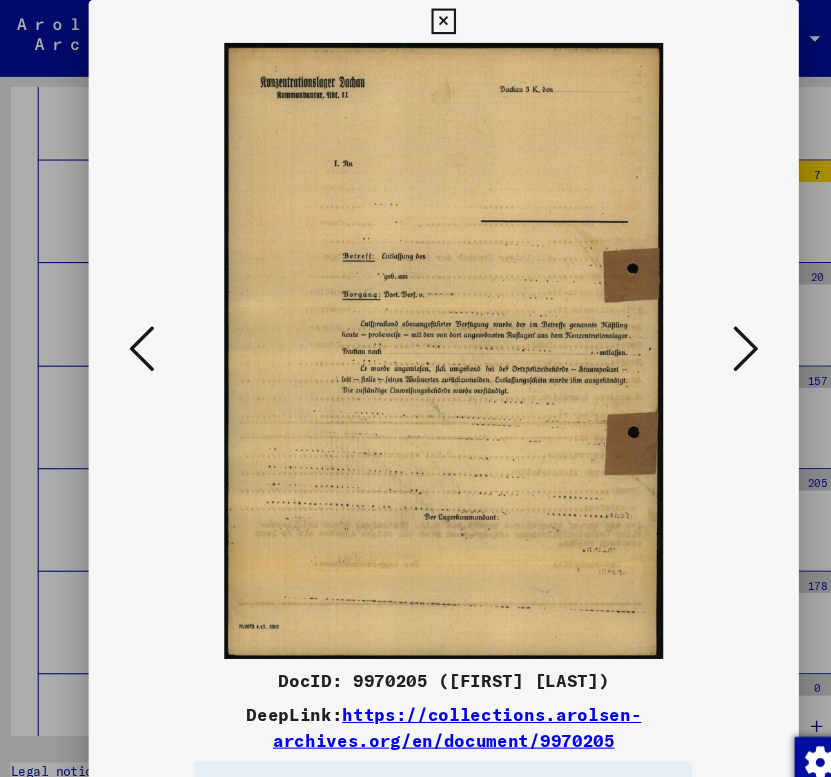 click at bounding box center (698, 327) 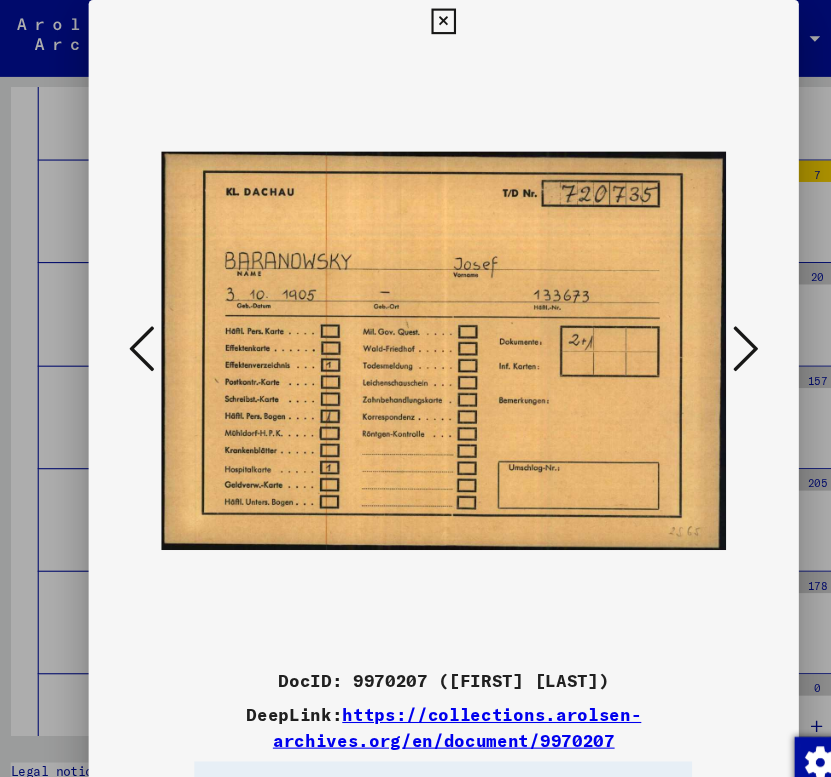 click at bounding box center (698, 327) 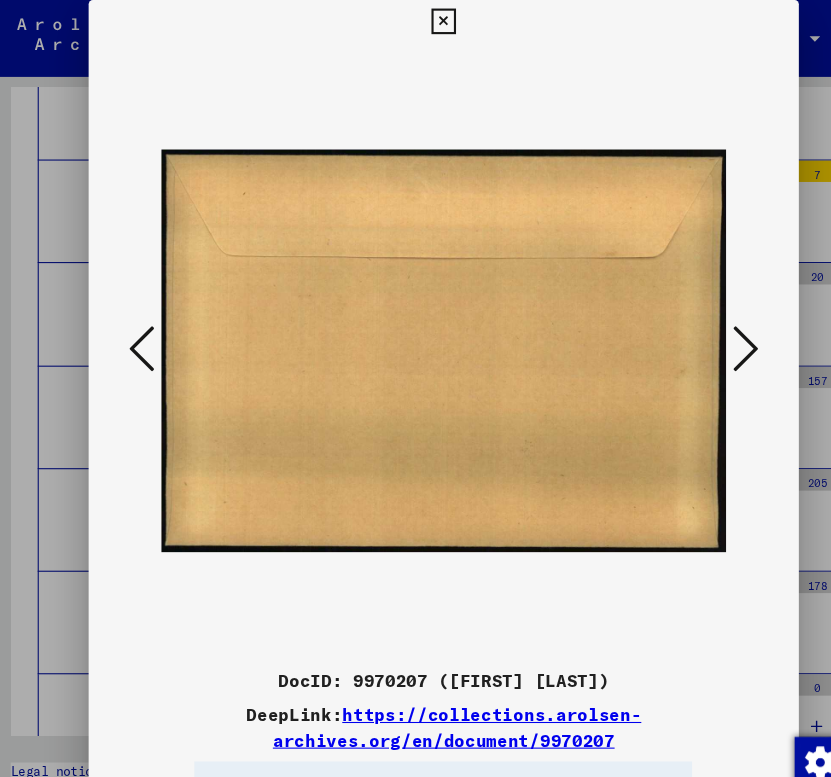 click at bounding box center (133, 327) 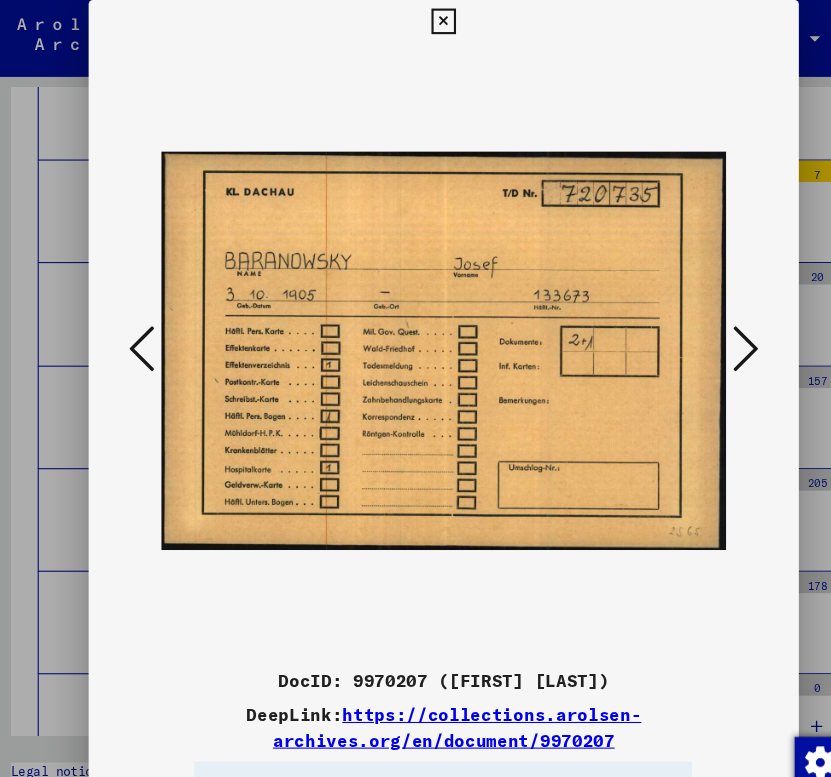 click at bounding box center [698, 327] 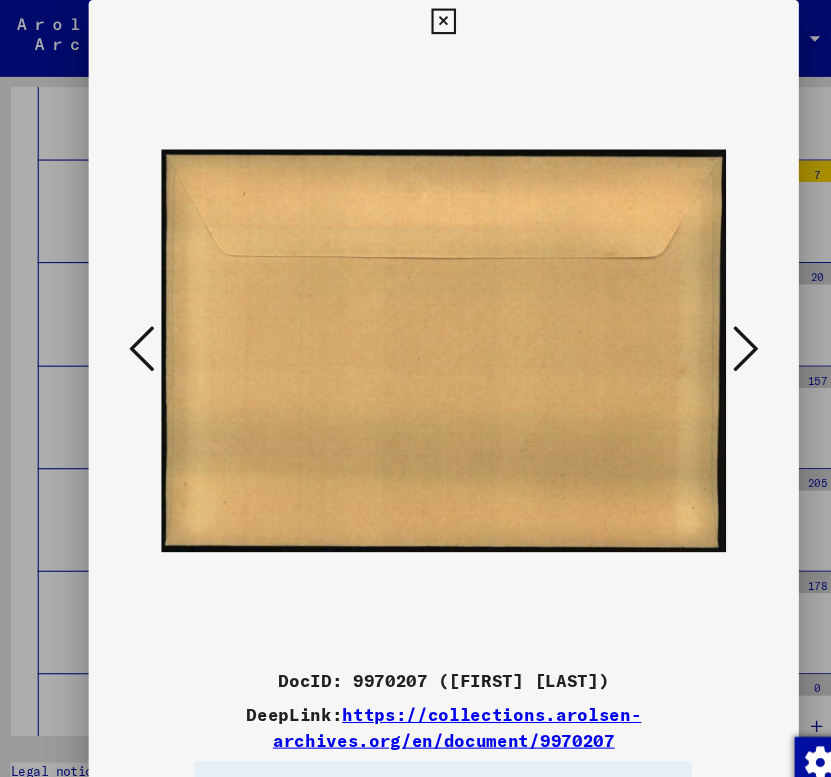 click at bounding box center [698, 327] 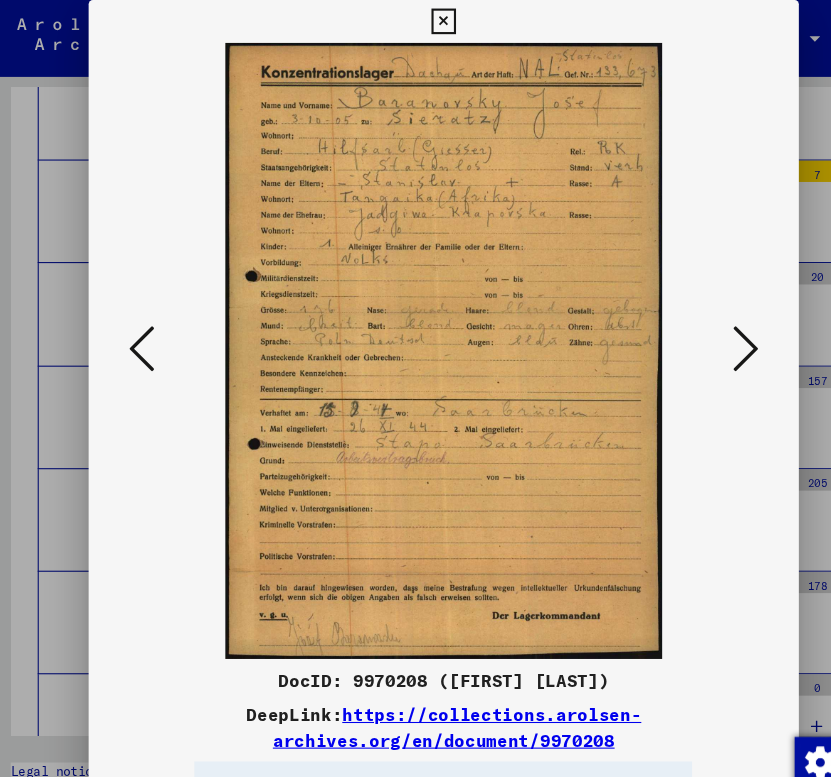 click at bounding box center [698, 327] 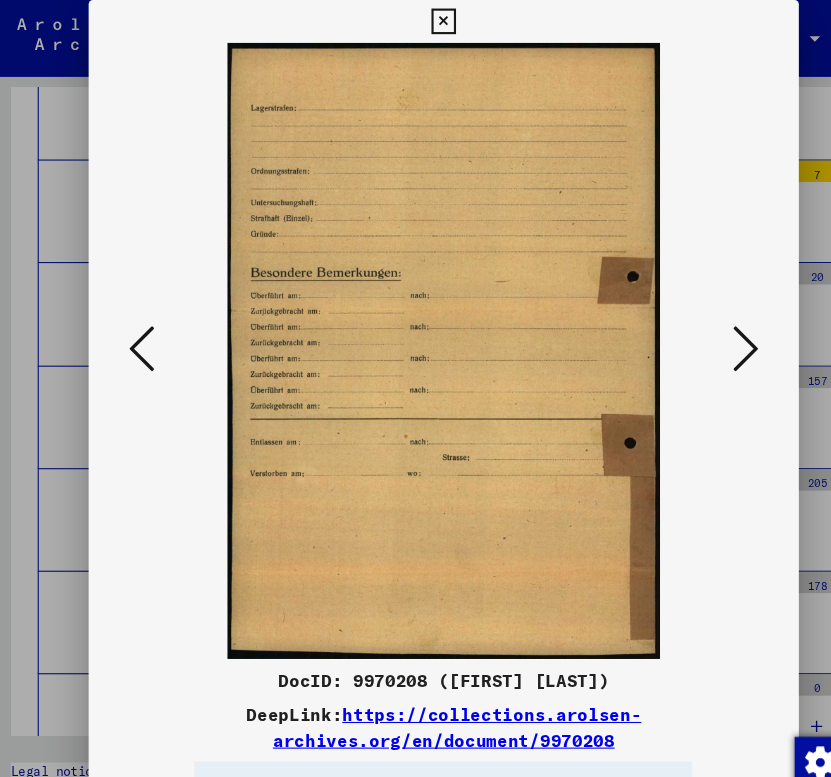 click at bounding box center (698, 327) 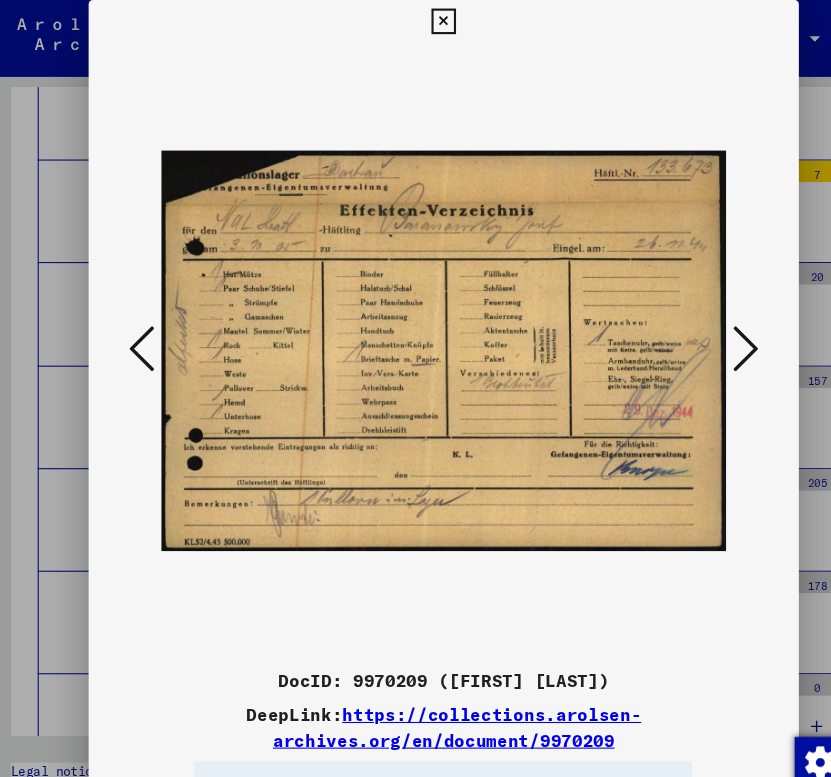 click at bounding box center (698, 327) 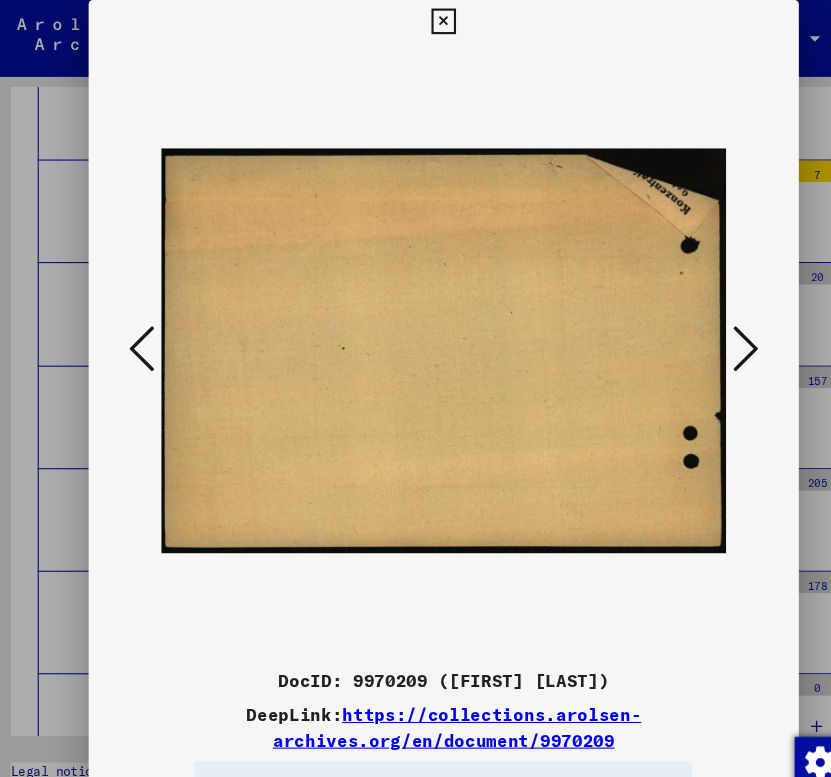 click at bounding box center (698, 327) 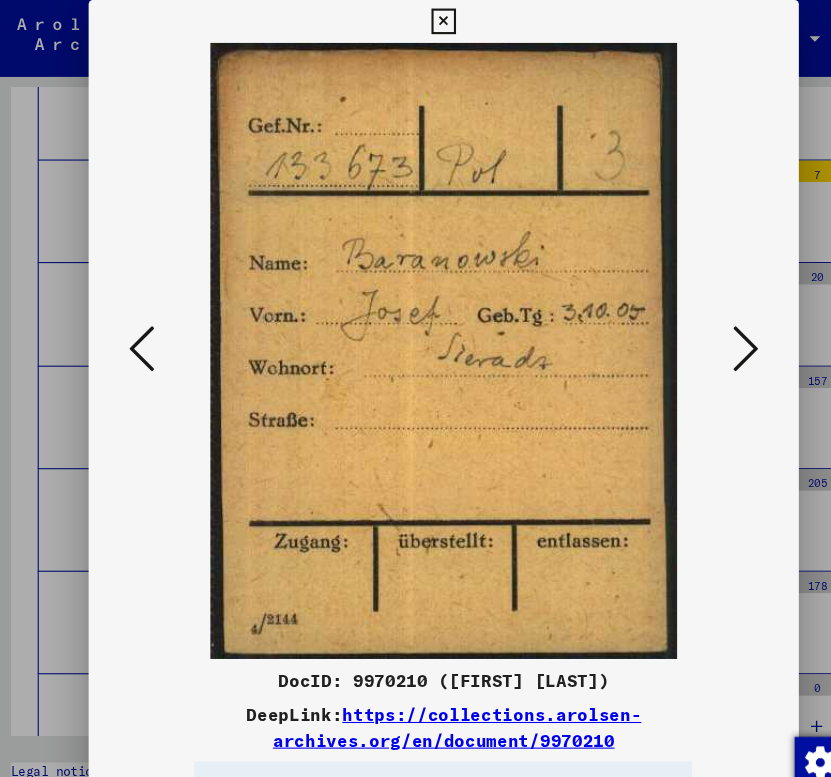 click at bounding box center [698, 327] 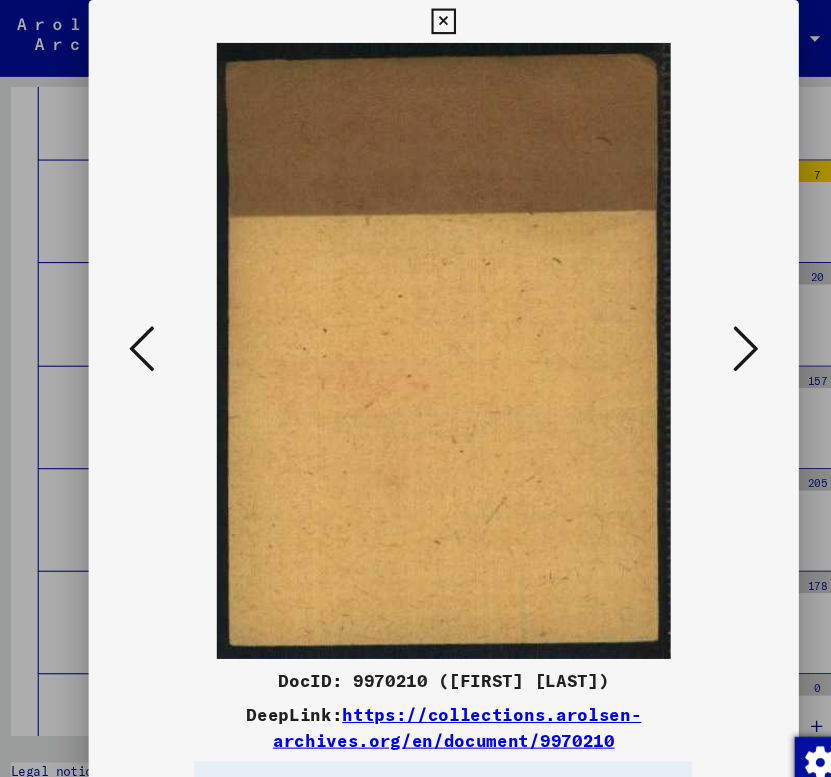 click at bounding box center (698, 327) 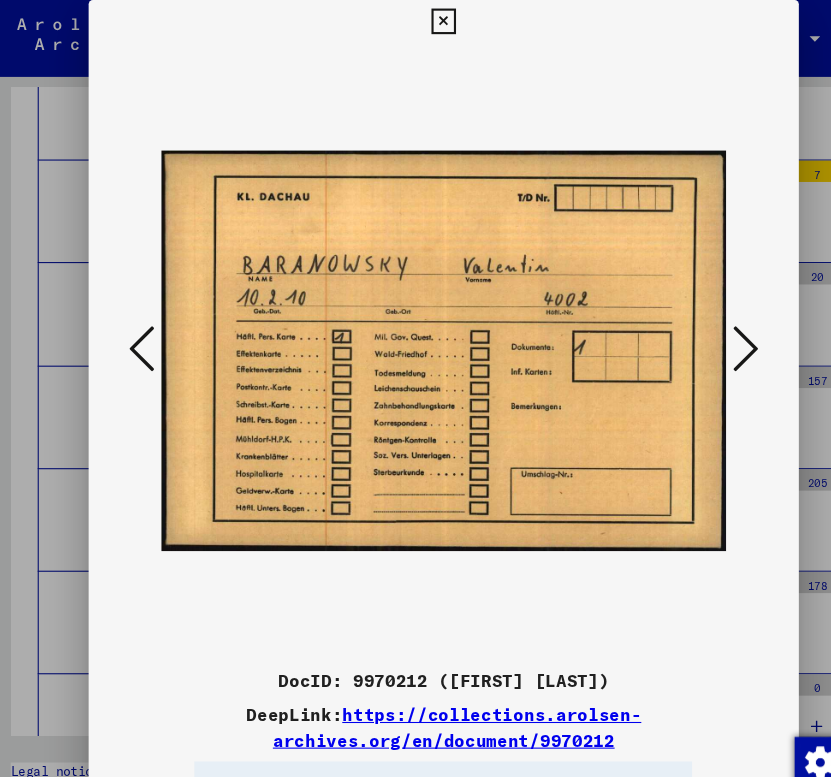 click at bounding box center [698, 327] 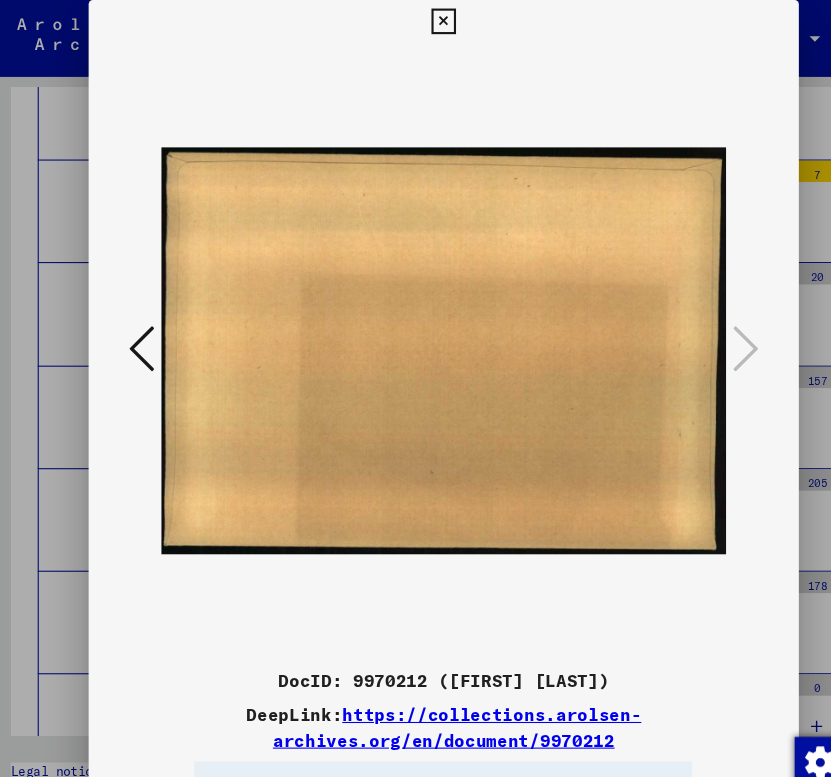 click at bounding box center [415, 20] 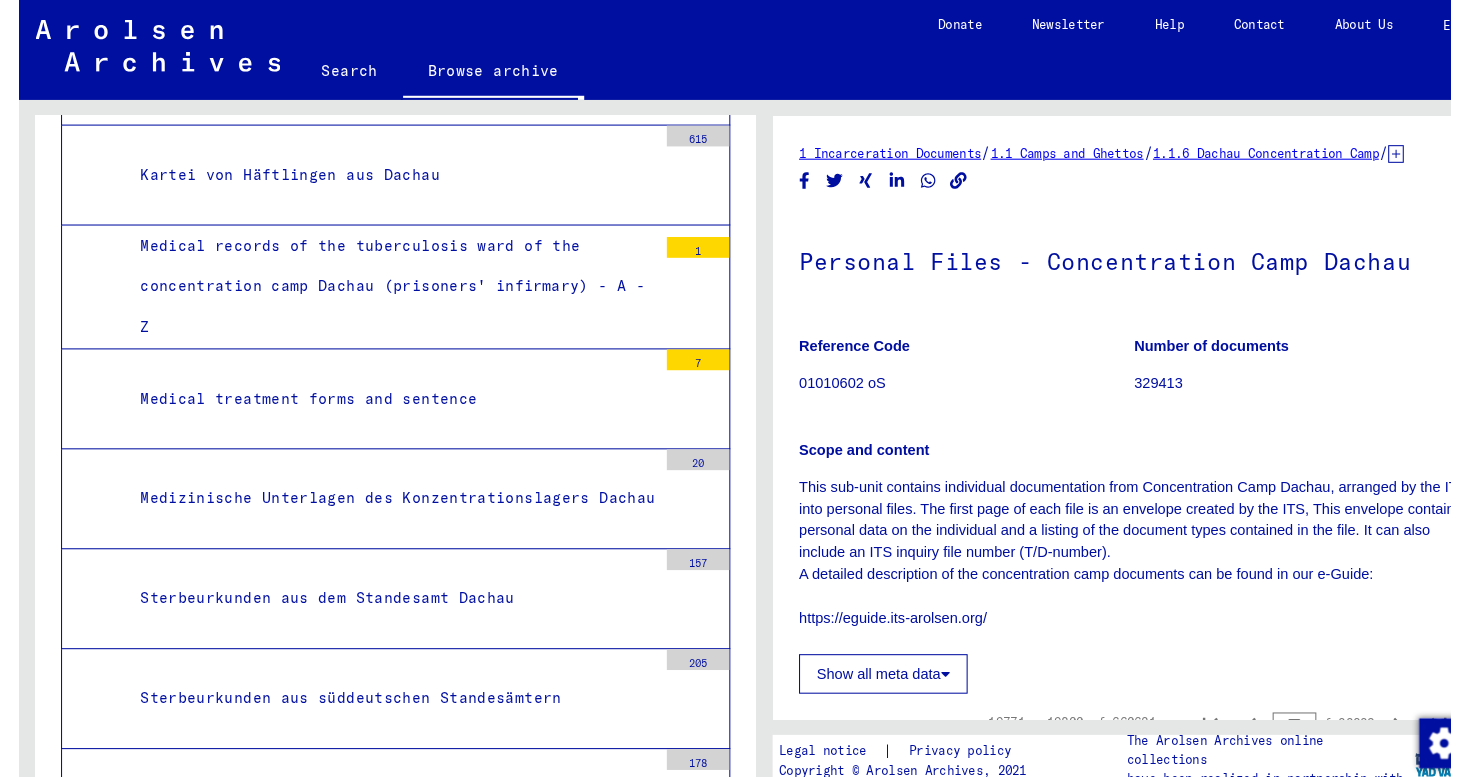 scroll, scrollTop: 2000, scrollLeft: 0, axis: vertical 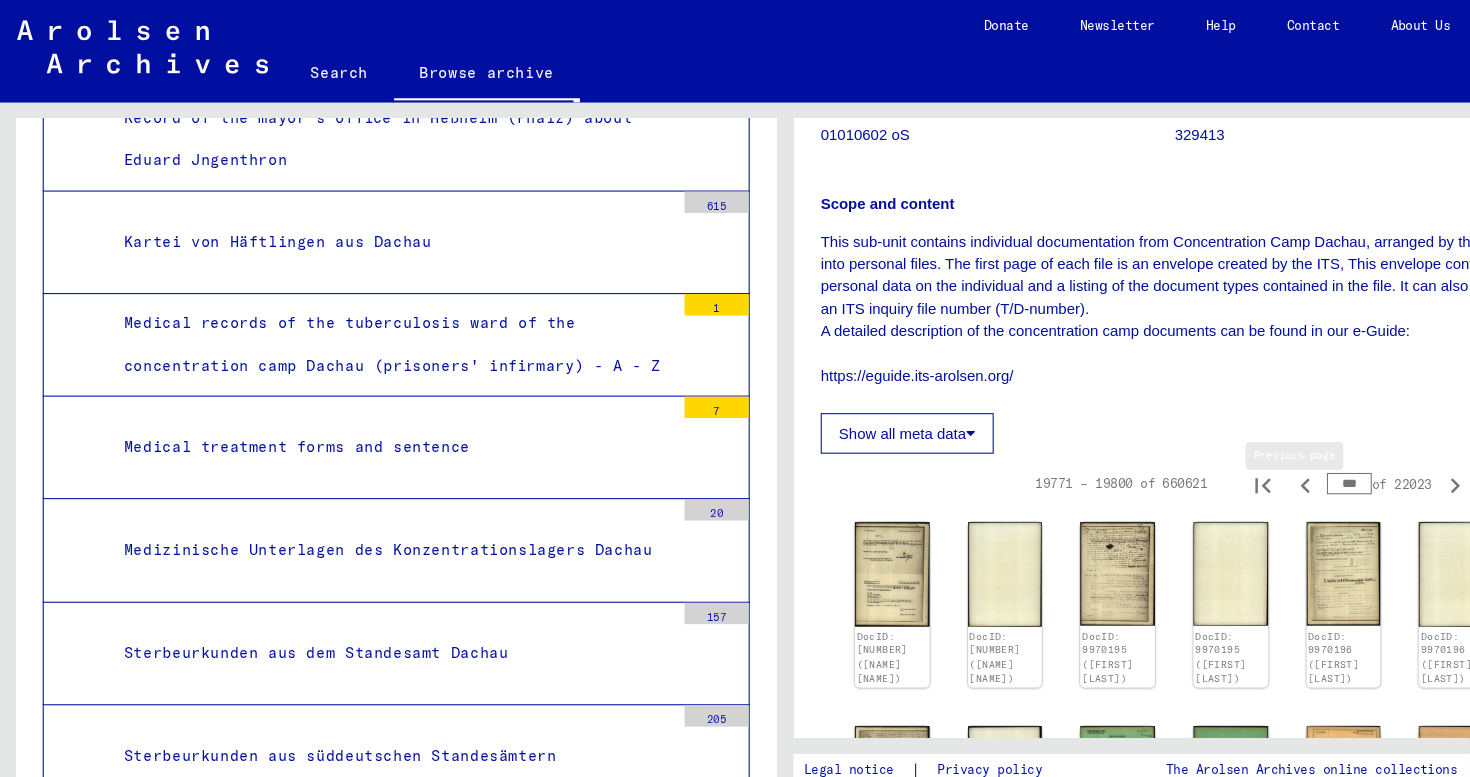 click on "***" at bounding box center [1263, 453] 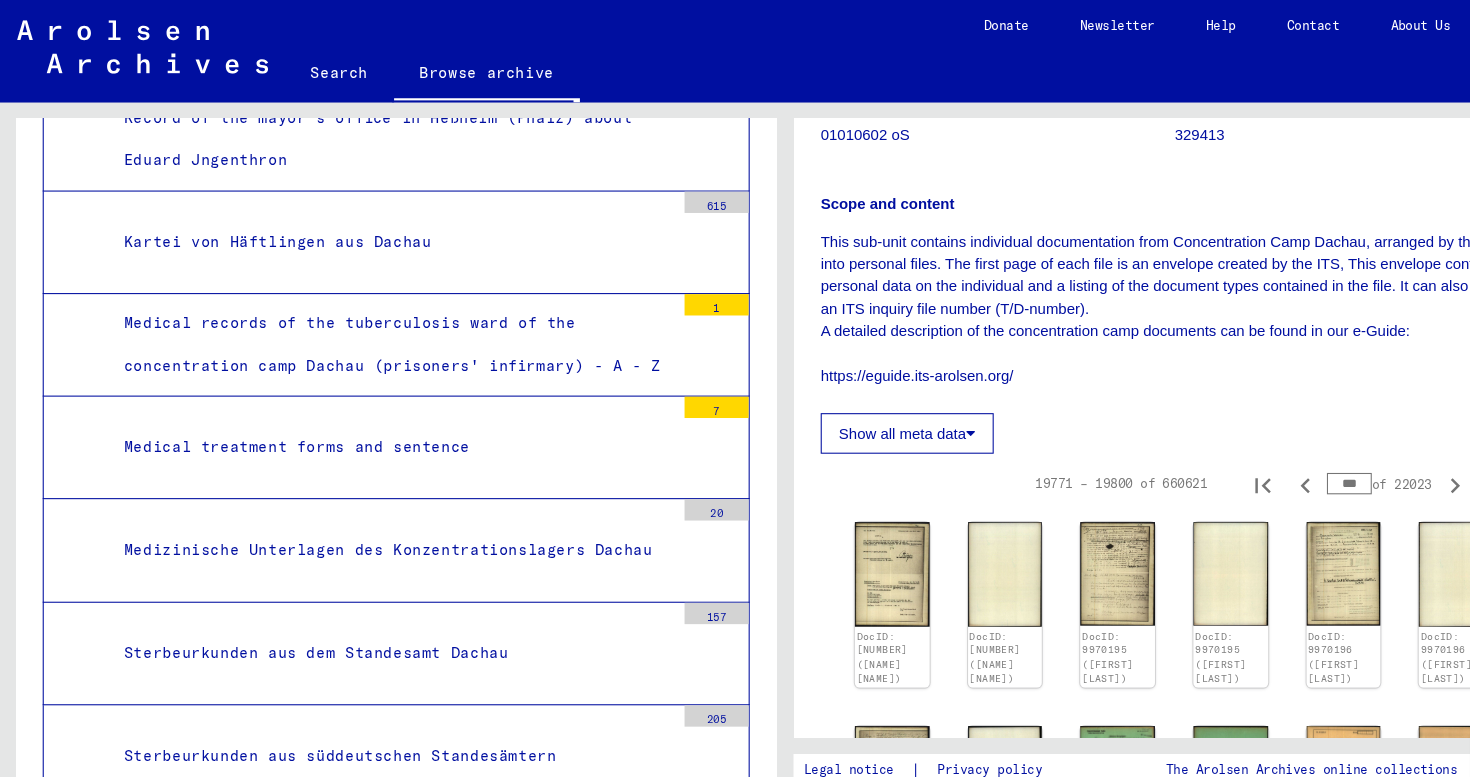 click on "***" at bounding box center (1263, 453) 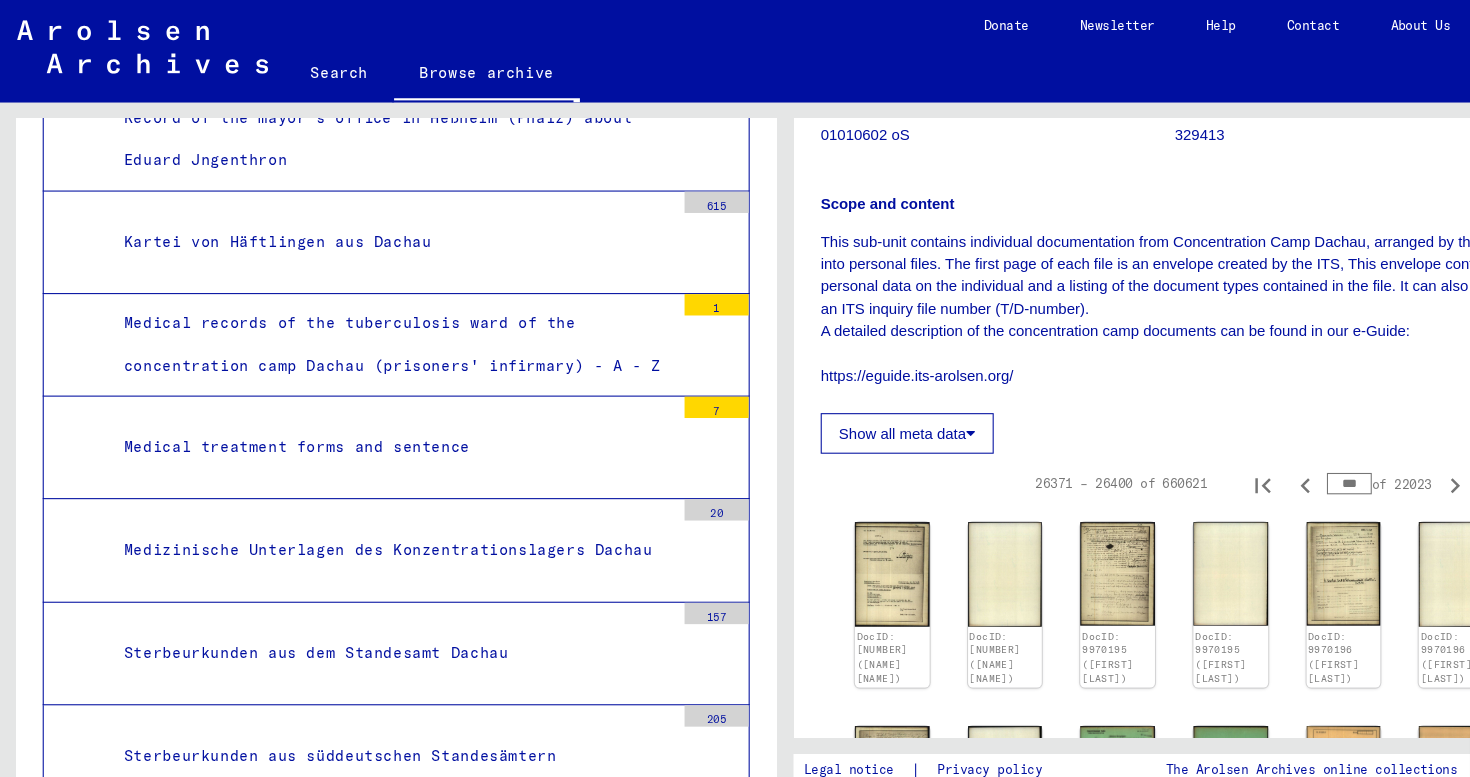 click on "Show all meta data" 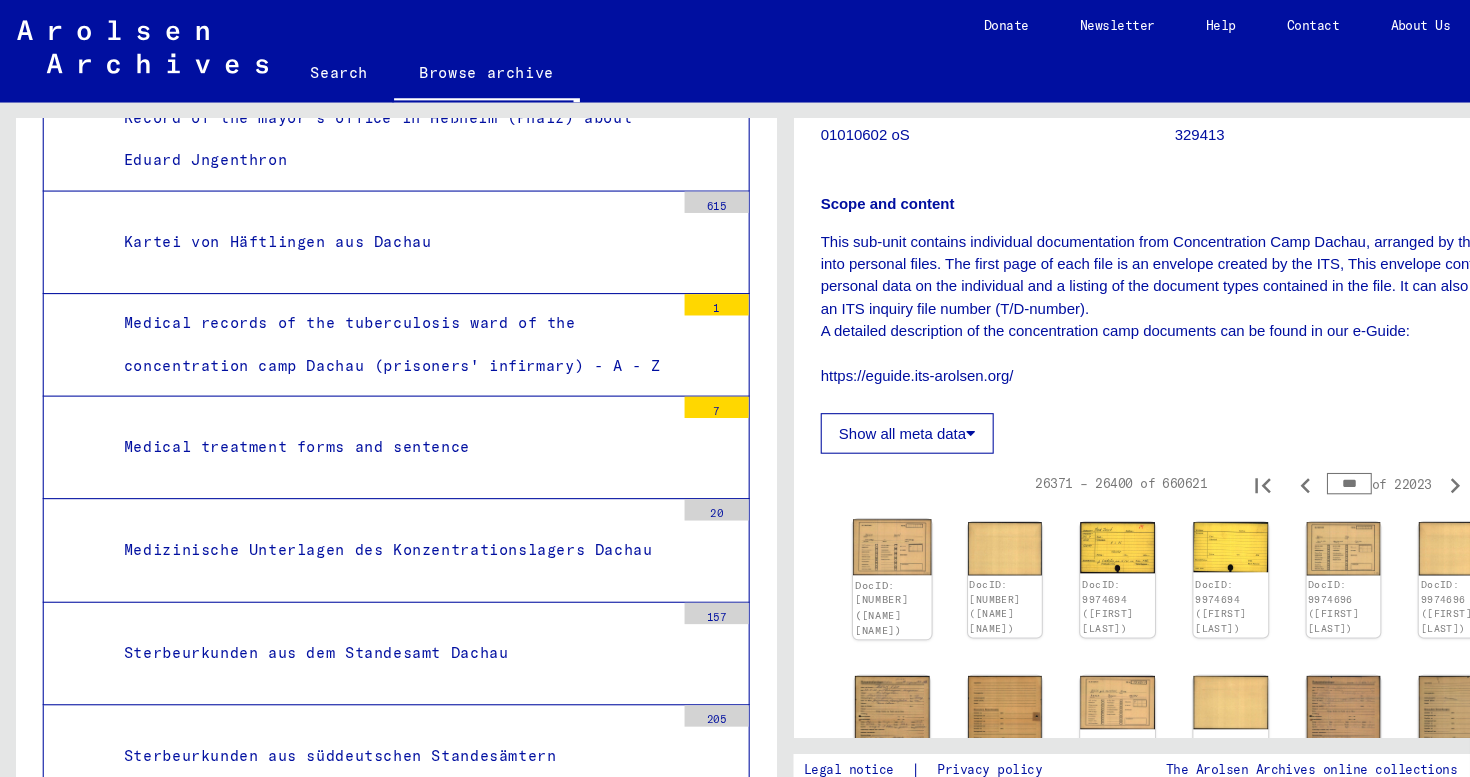 click 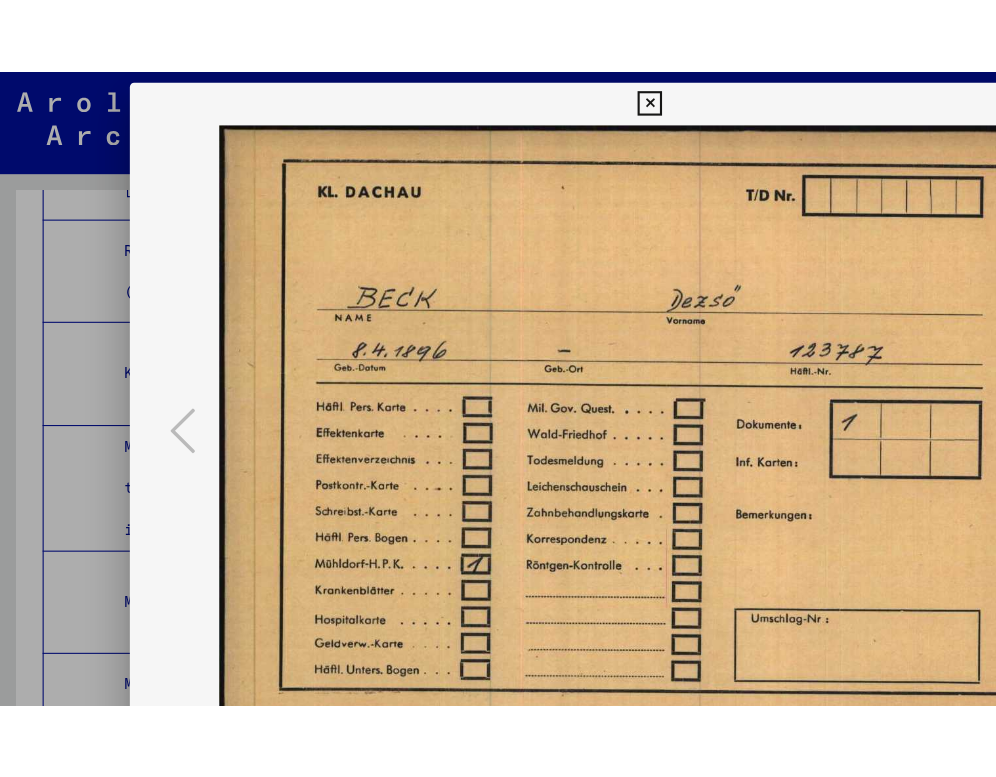 scroll, scrollTop: 2147, scrollLeft: 0, axis: vertical 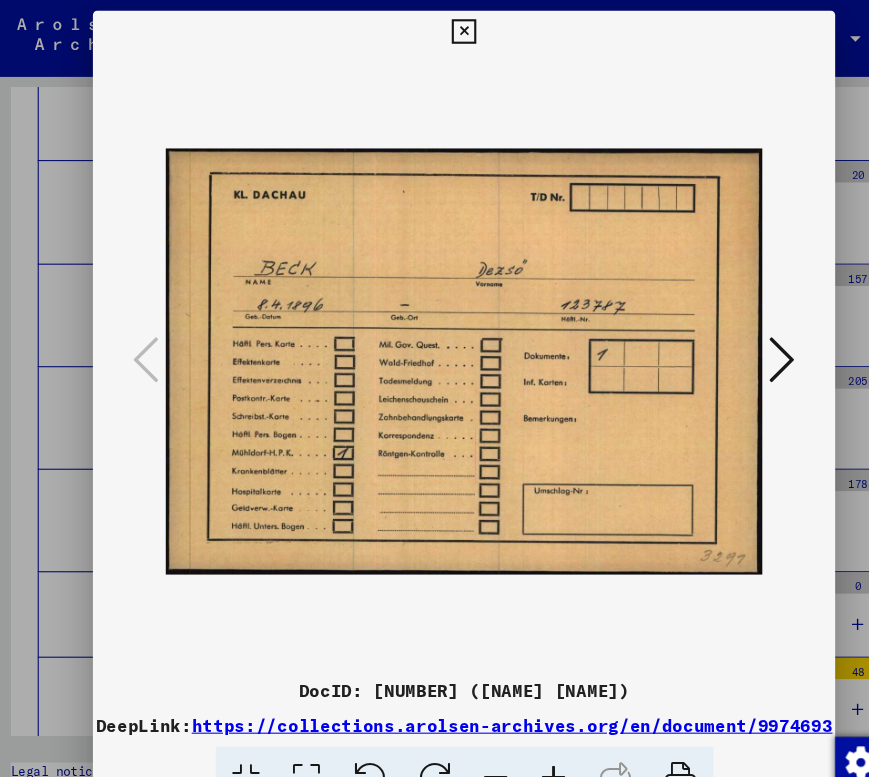 click at bounding box center [732, 337] 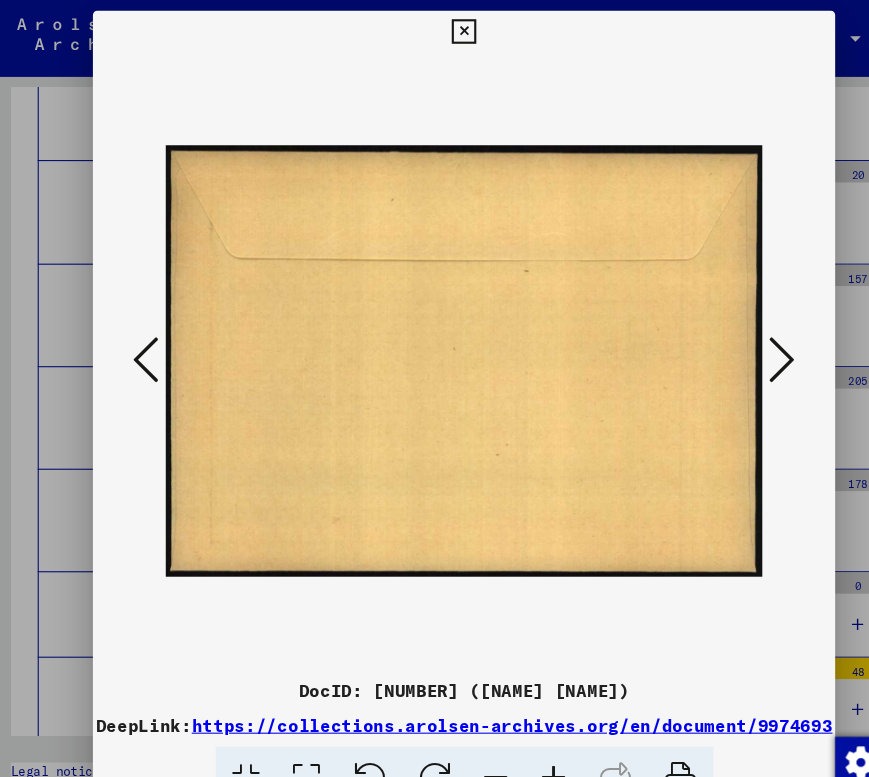 click at bounding box center [732, 337] 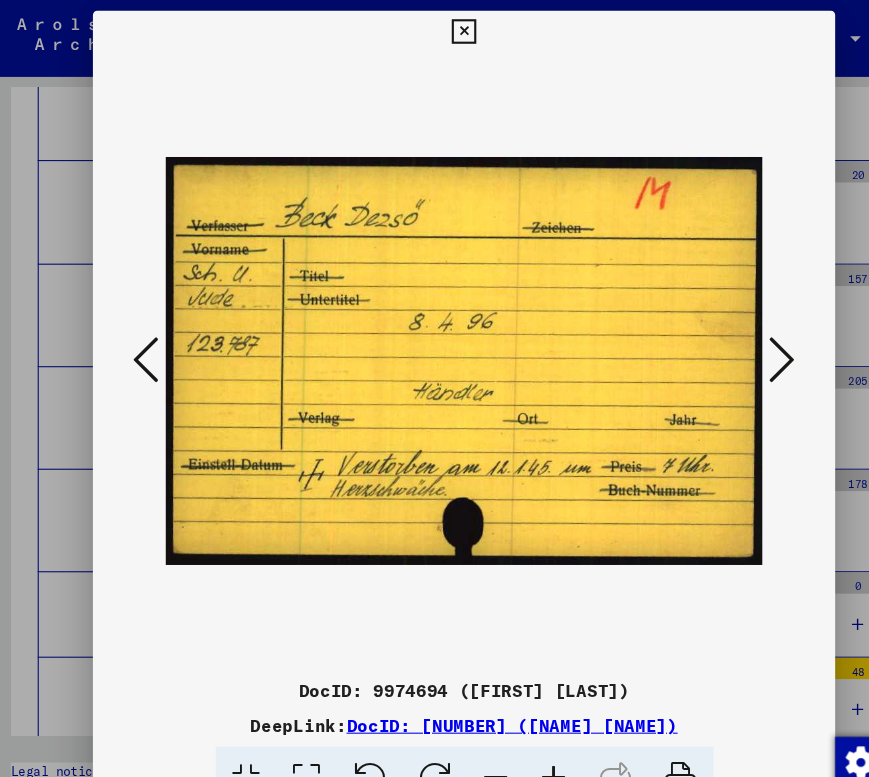 click at bounding box center (732, 337) 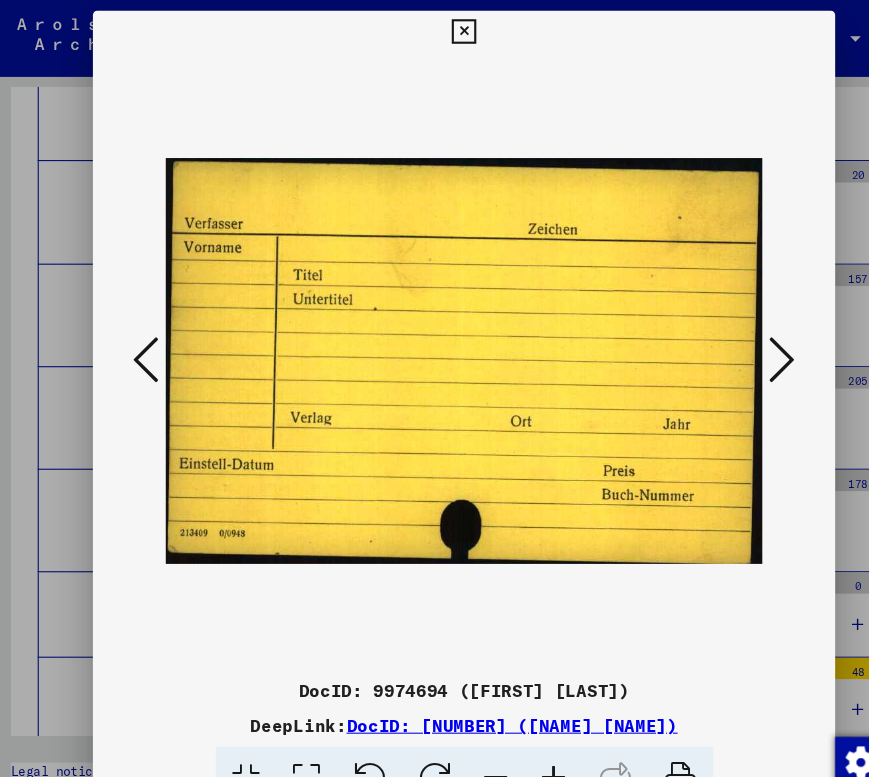 click at bounding box center (732, 337) 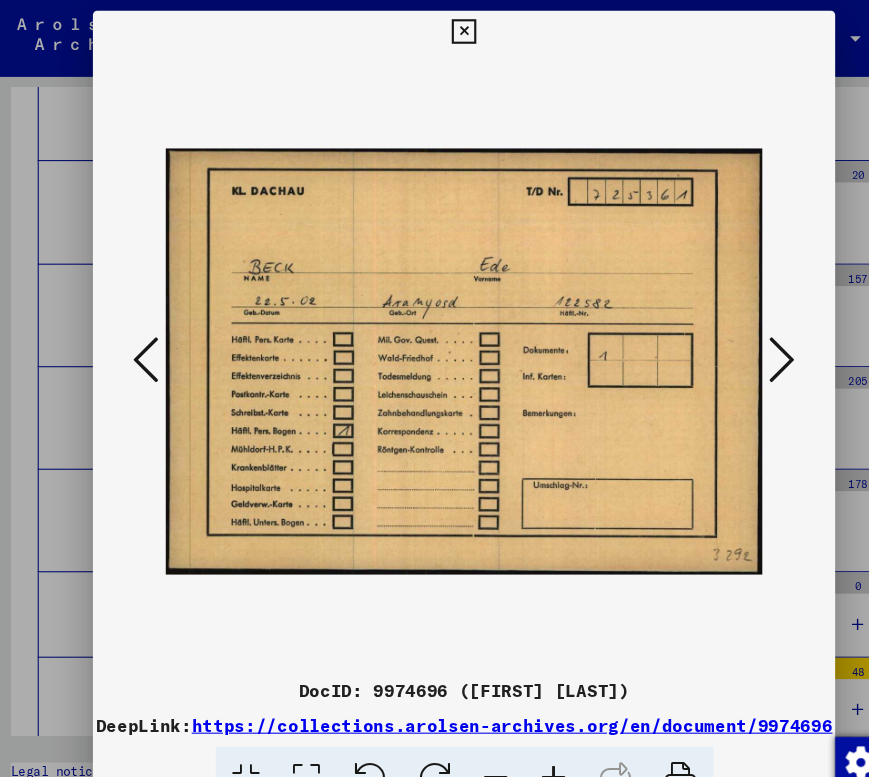 click at bounding box center (137, 337) 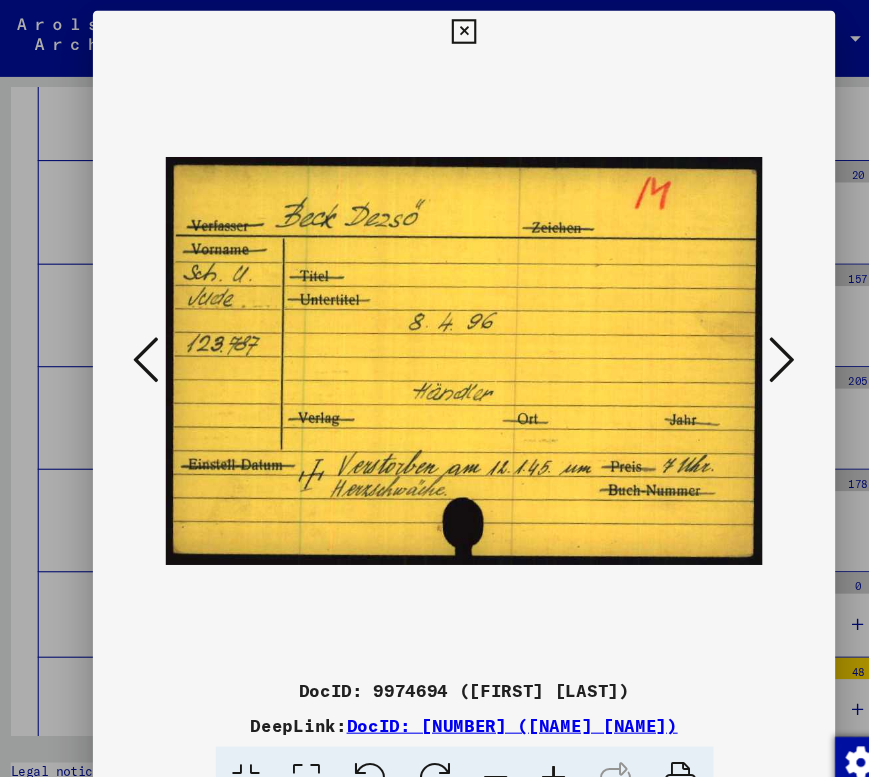 type 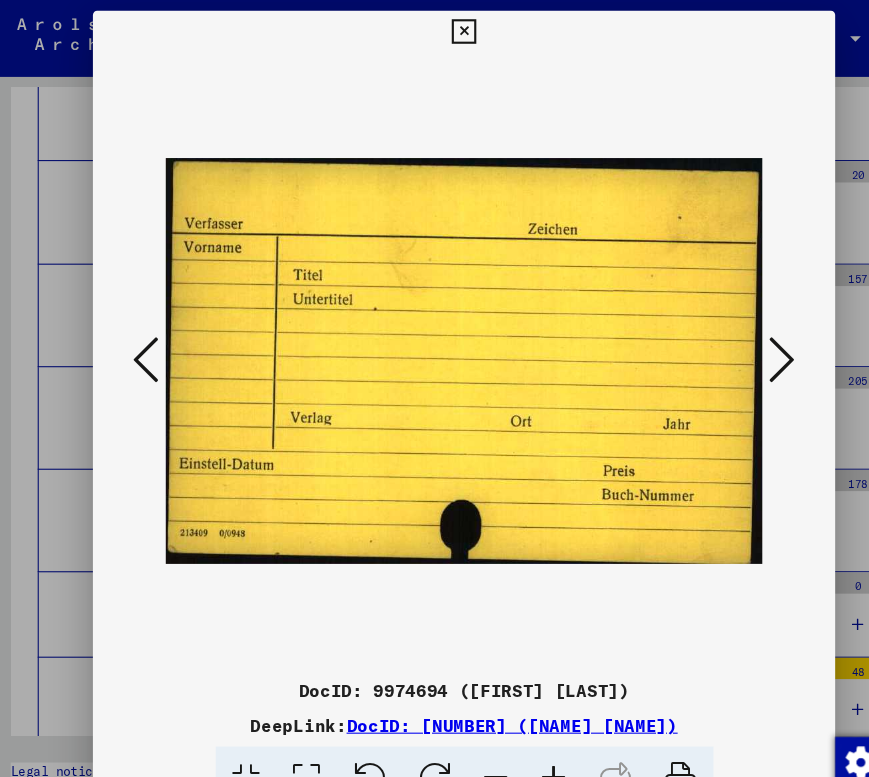 click at bounding box center [732, 337] 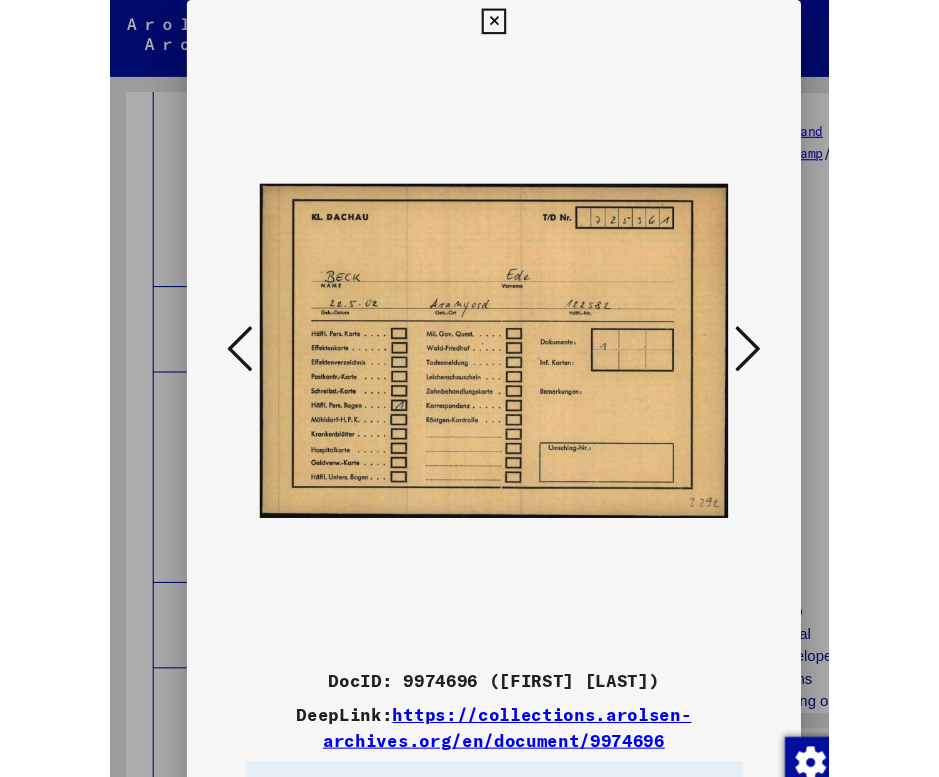 scroll, scrollTop: 2501, scrollLeft: 0, axis: vertical 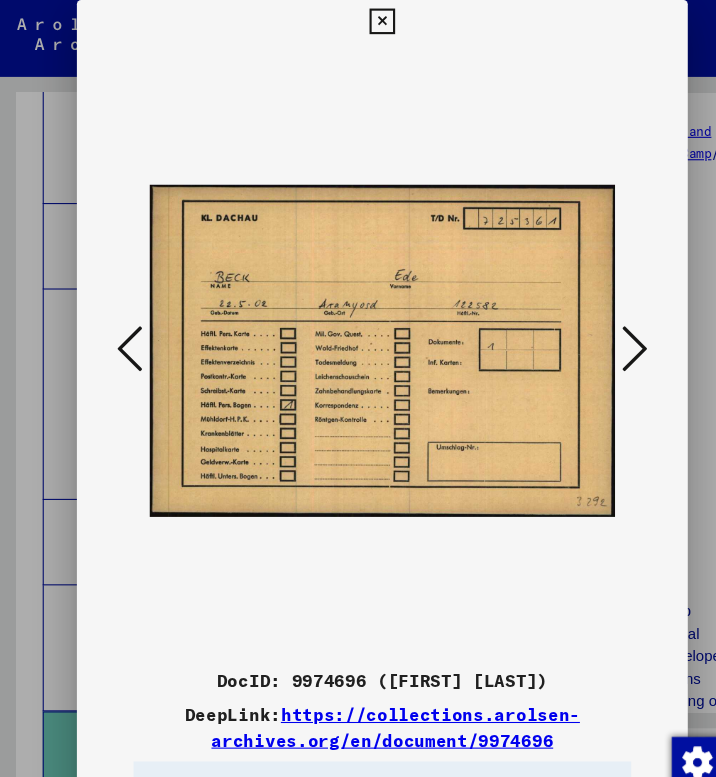 click at bounding box center (594, 327) 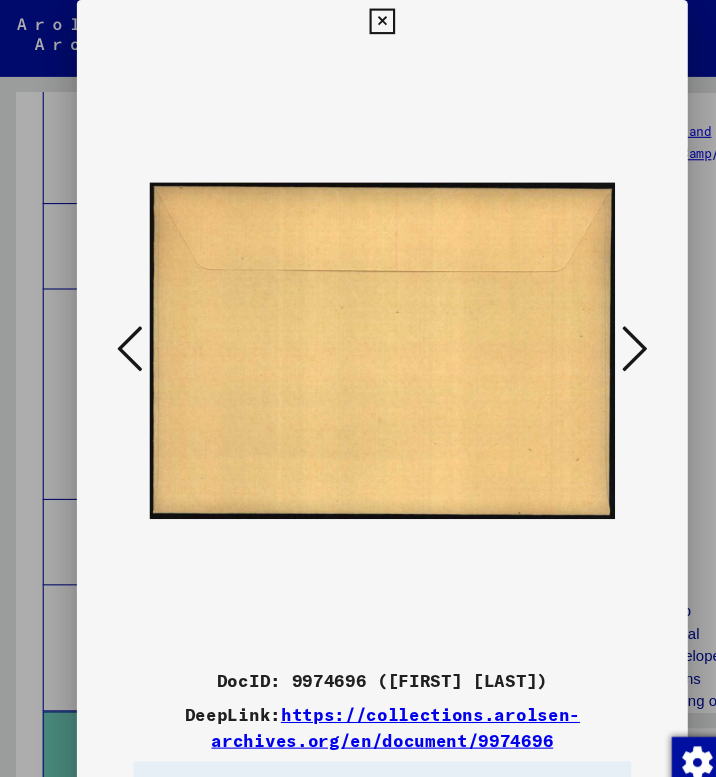 click at bounding box center [594, 327] 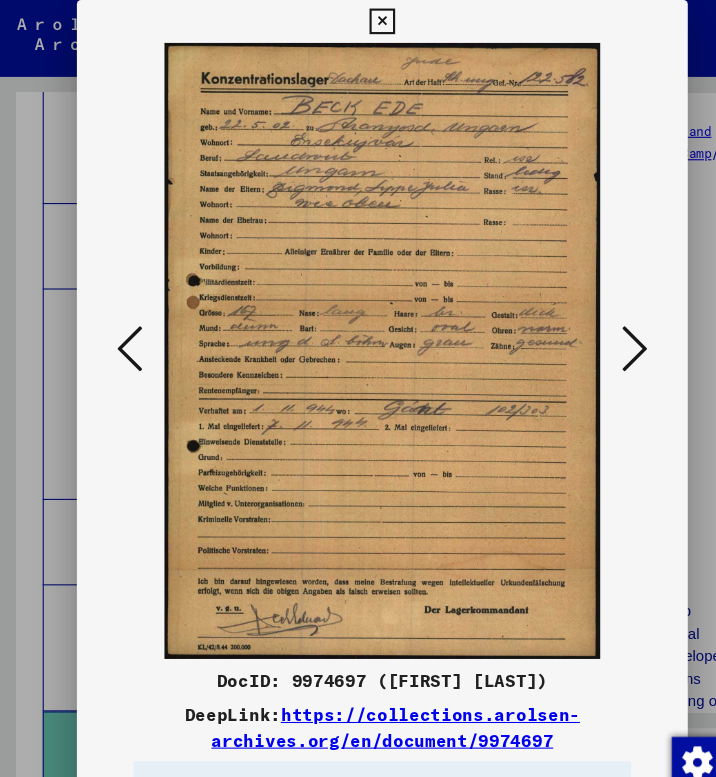 click at bounding box center (594, 327) 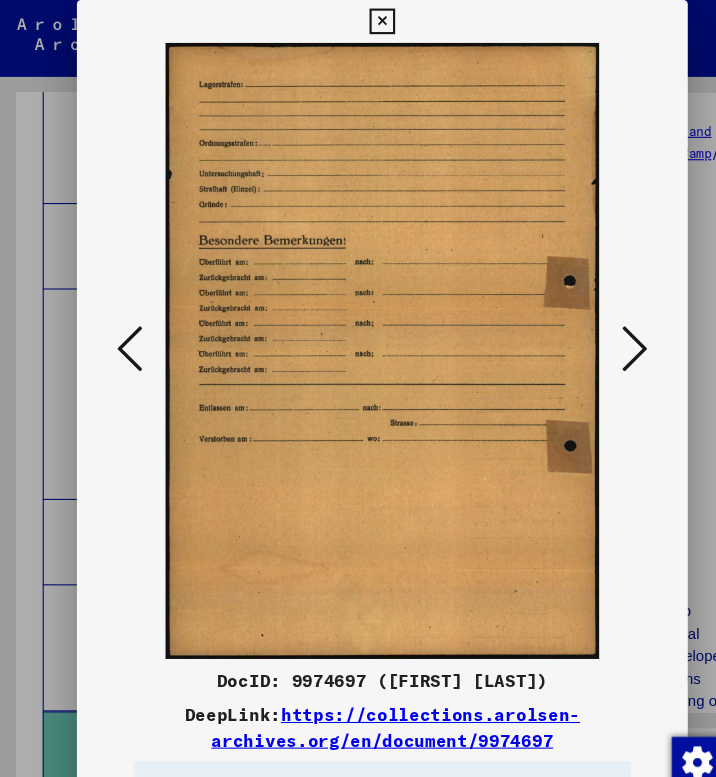click at bounding box center (122, 327) 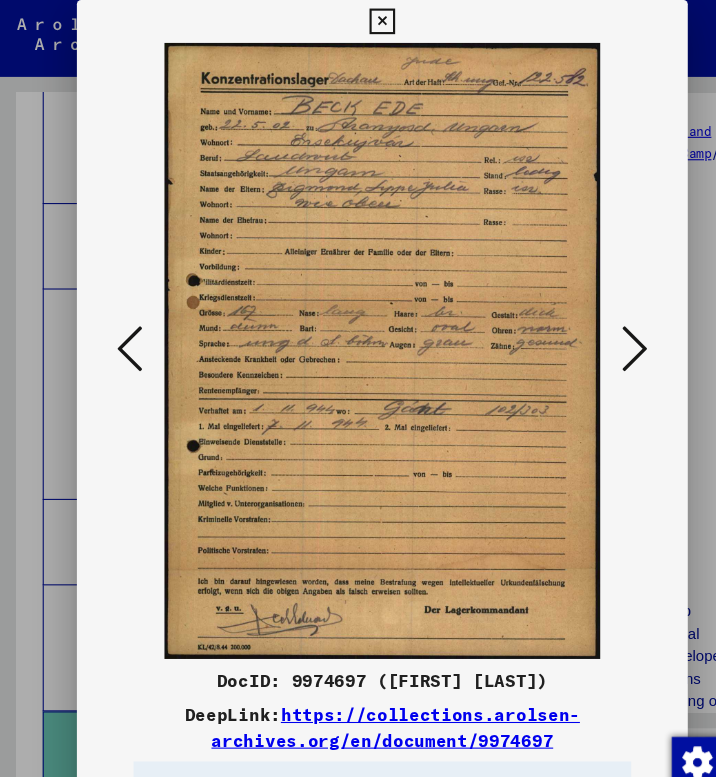 click at bounding box center (594, 327) 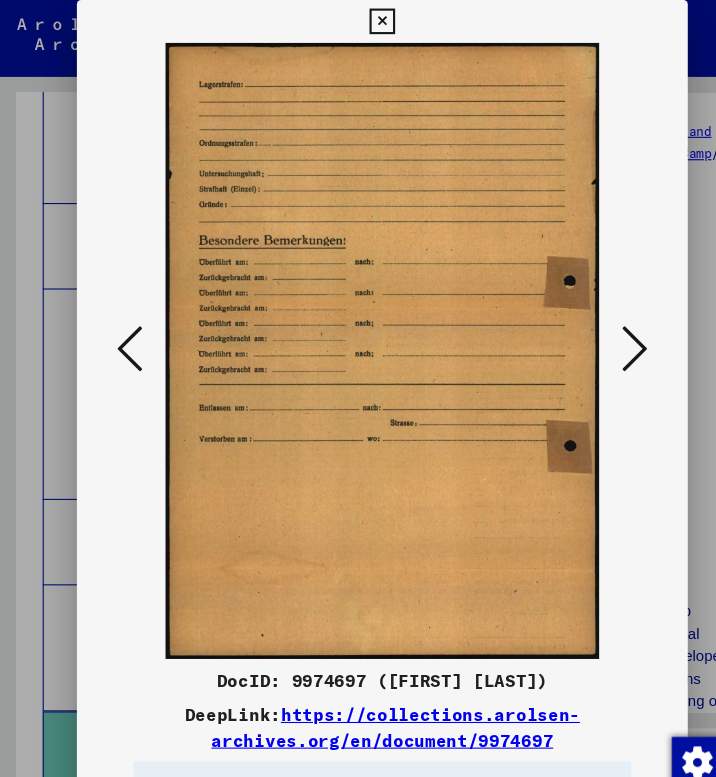 click at bounding box center (594, 327) 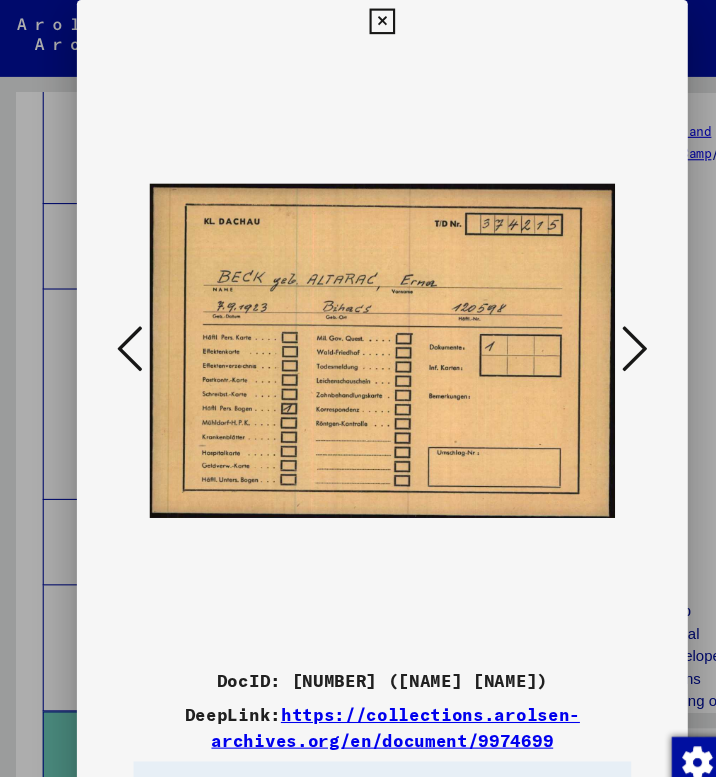 click at bounding box center [594, 327] 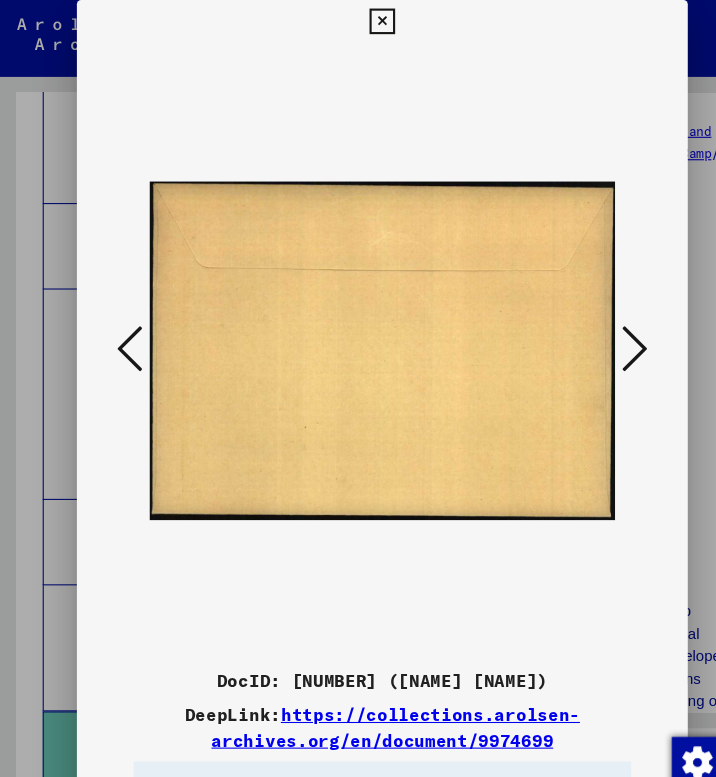 click at bounding box center [594, 327] 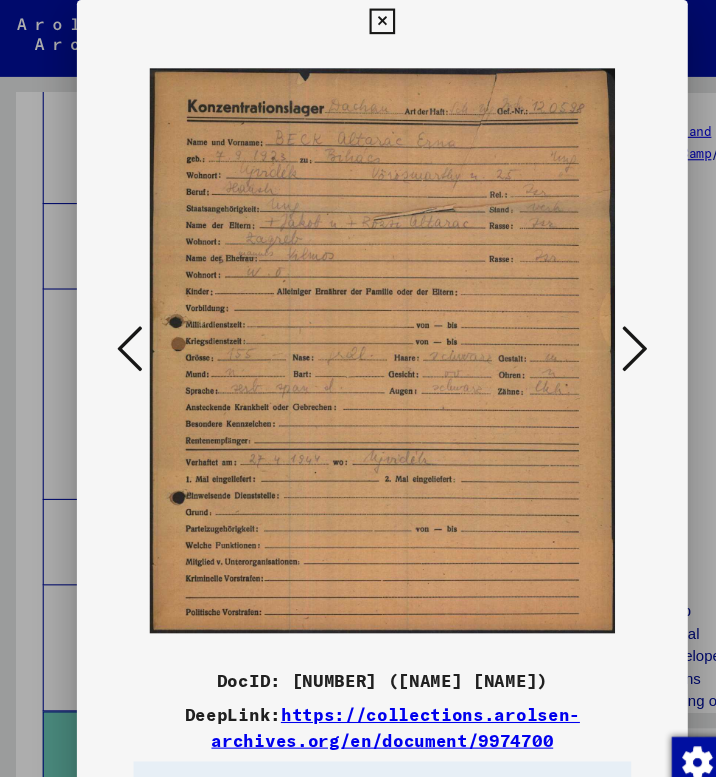 click at bounding box center [594, 327] 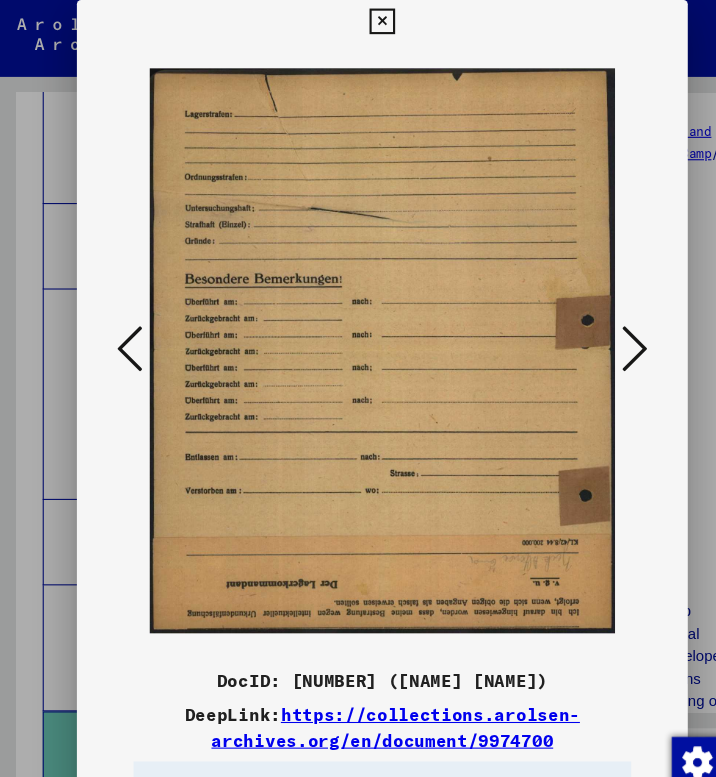 click at bounding box center [594, 327] 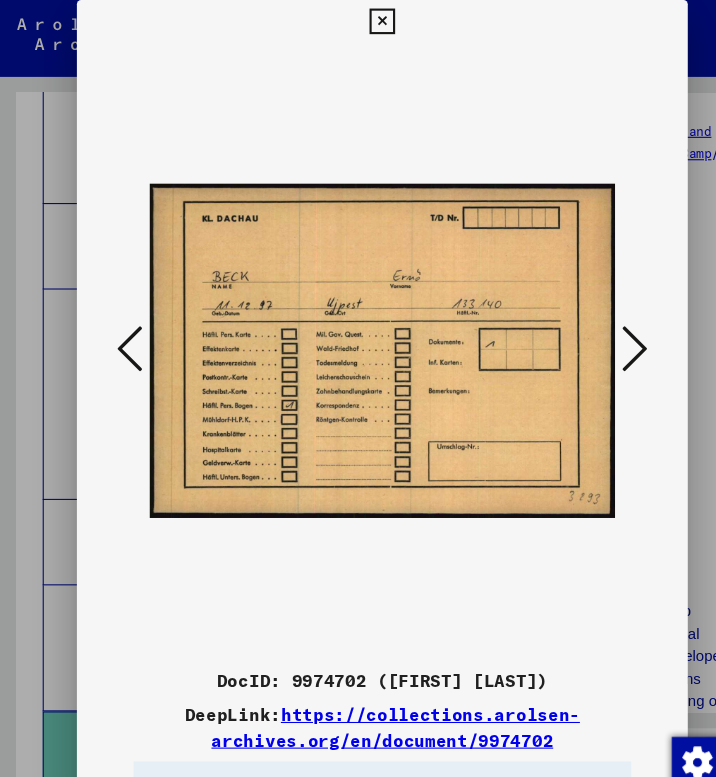 click at bounding box center [594, 327] 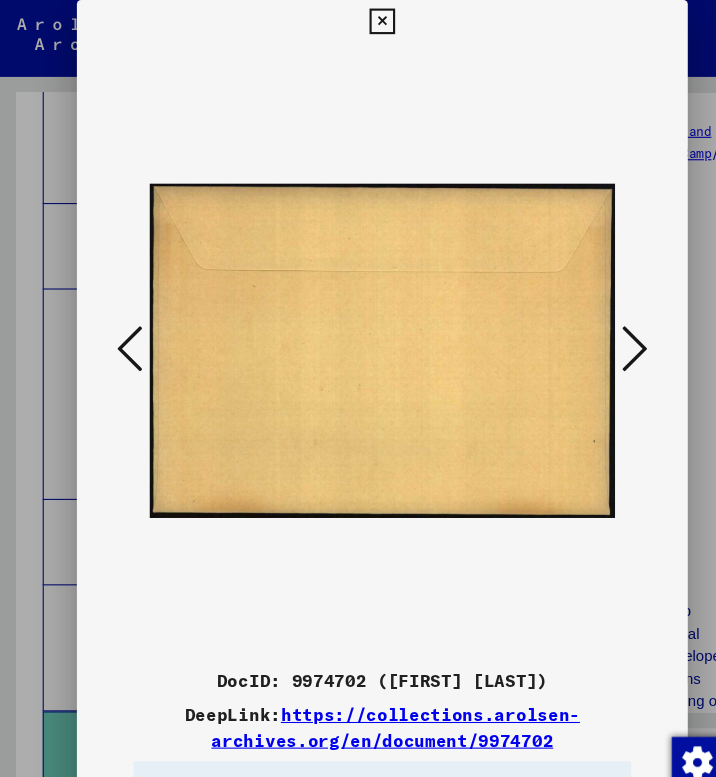 click at bounding box center (594, 327) 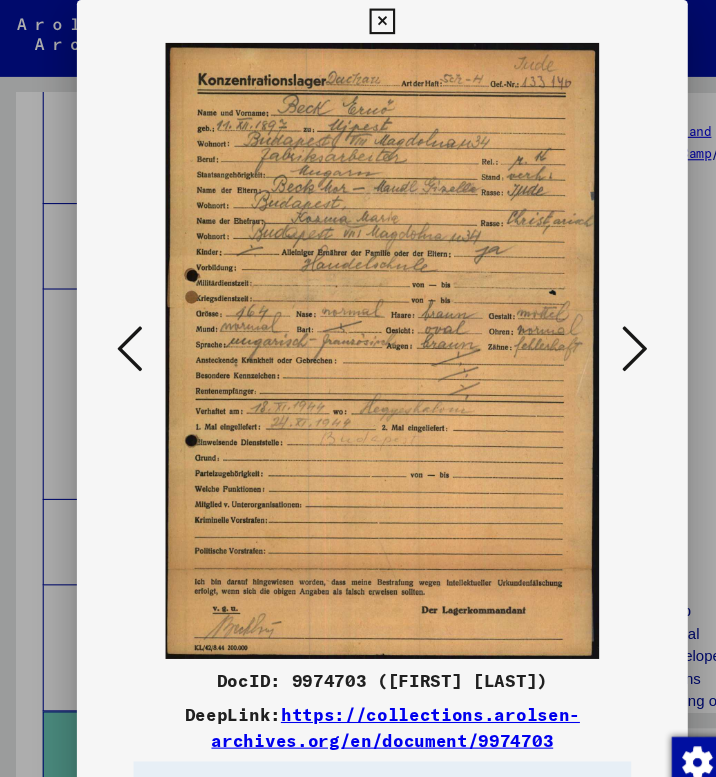 click at bounding box center [594, 327] 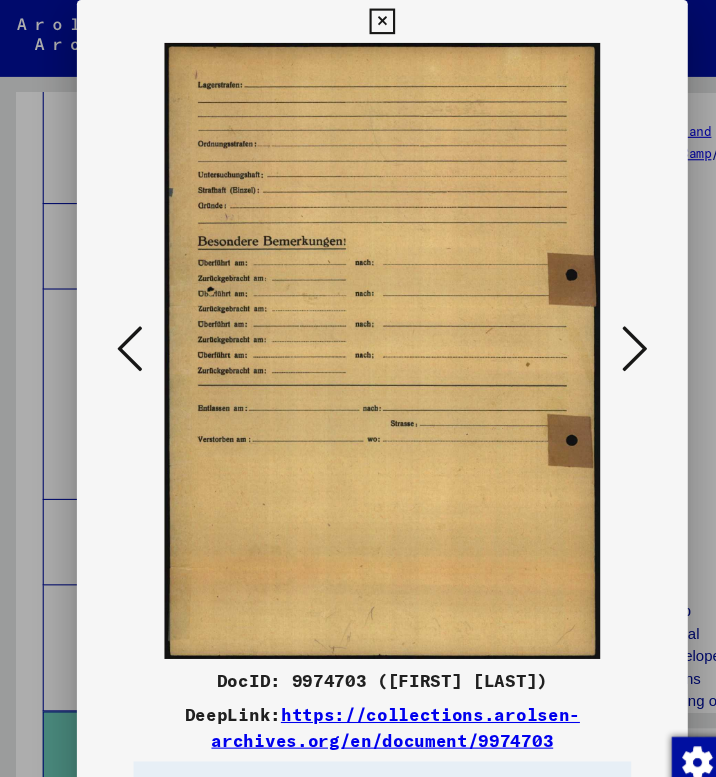 click at bounding box center (594, 327) 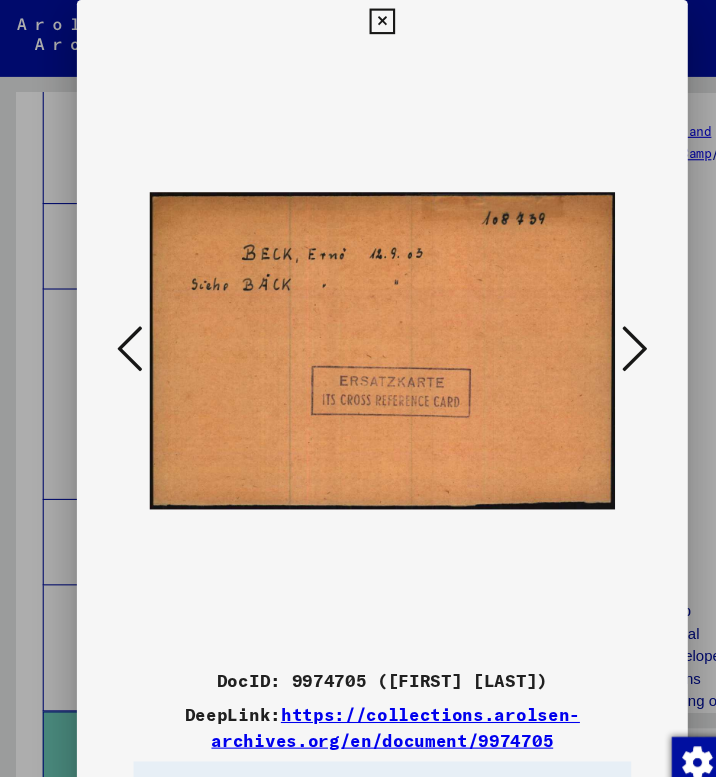 click at bounding box center [594, 327] 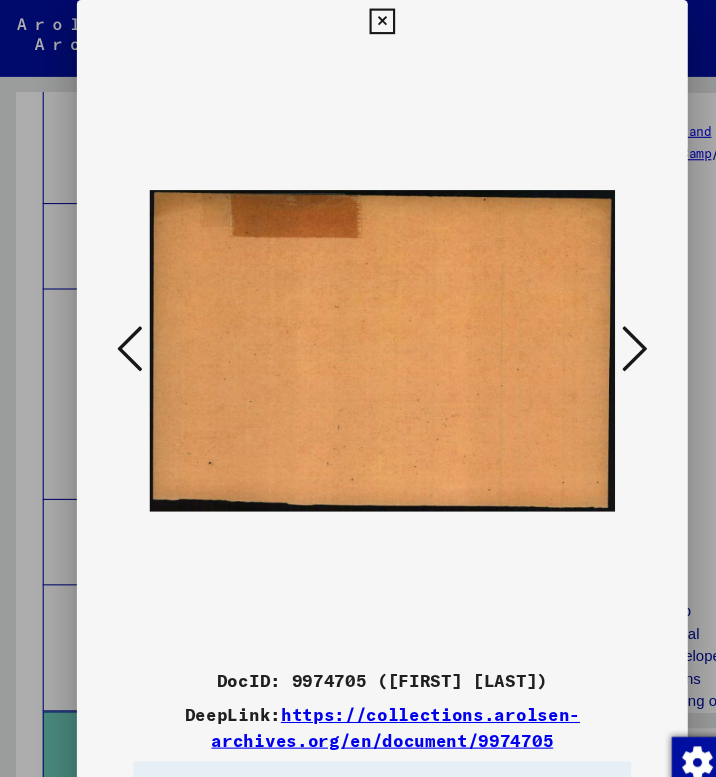 click at bounding box center [594, 327] 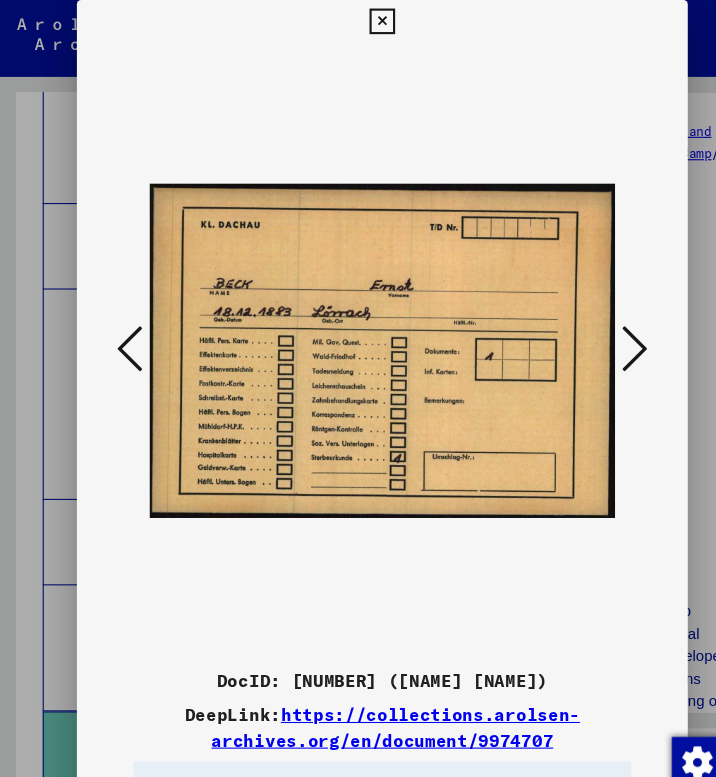 click at bounding box center (594, 327) 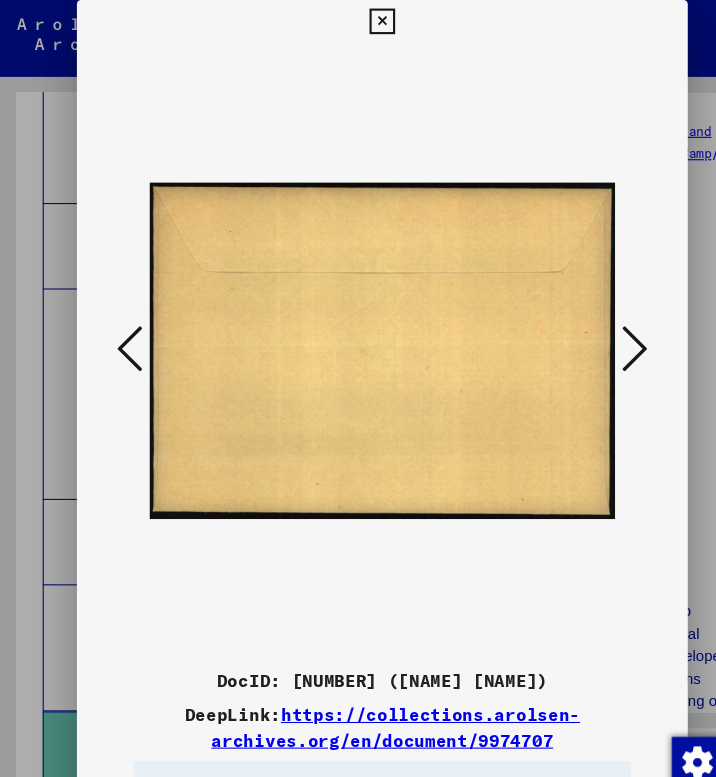click at bounding box center [594, 327] 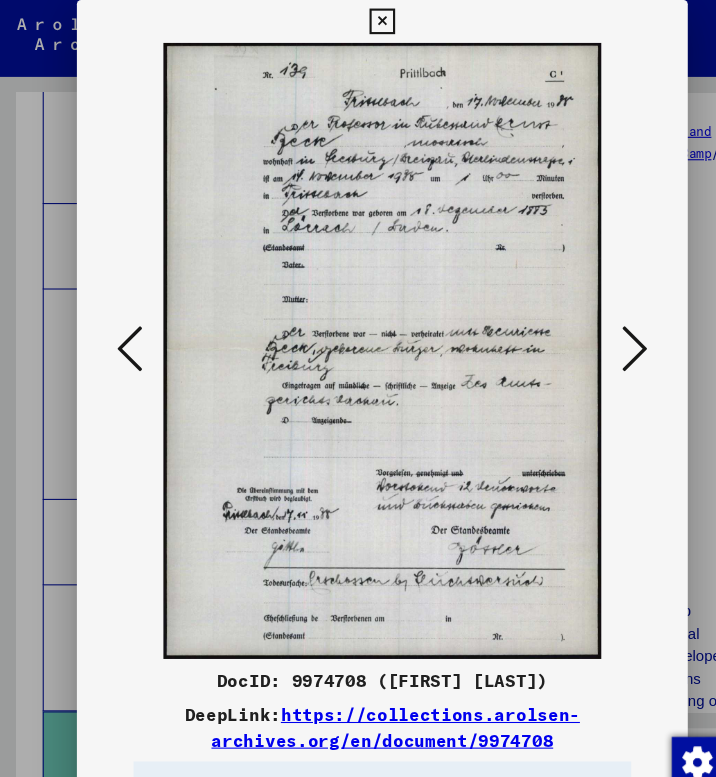 click at bounding box center [594, 327] 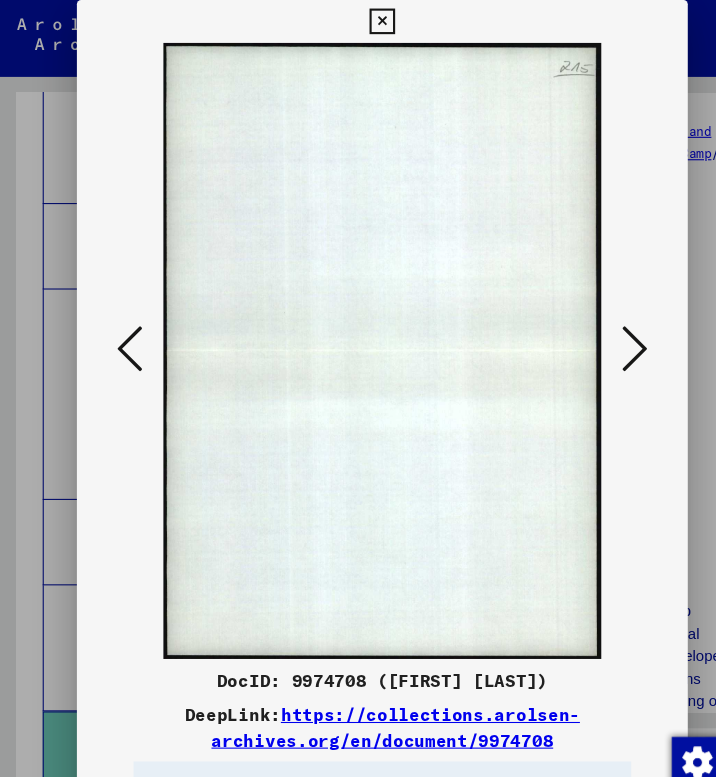 click at bounding box center [594, 327] 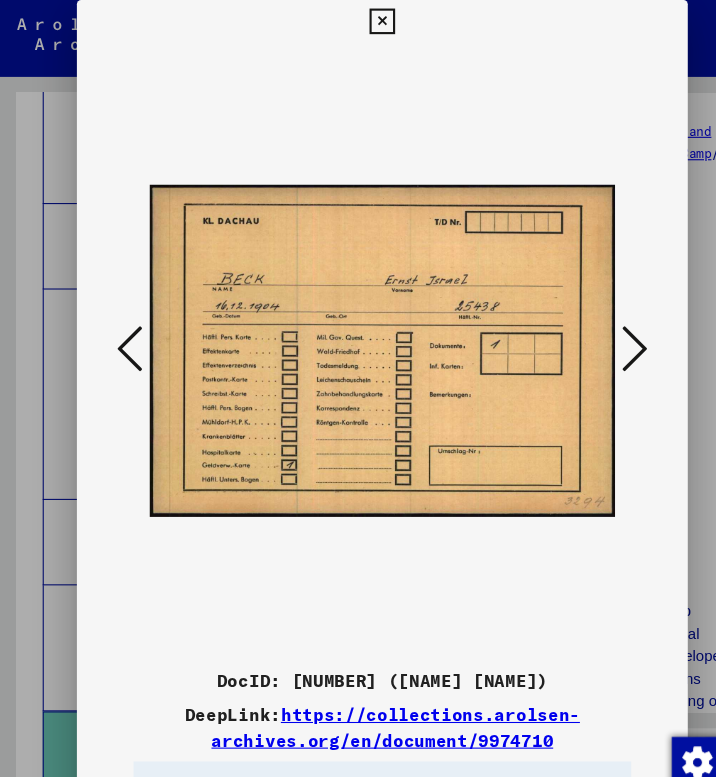click at bounding box center [594, 327] 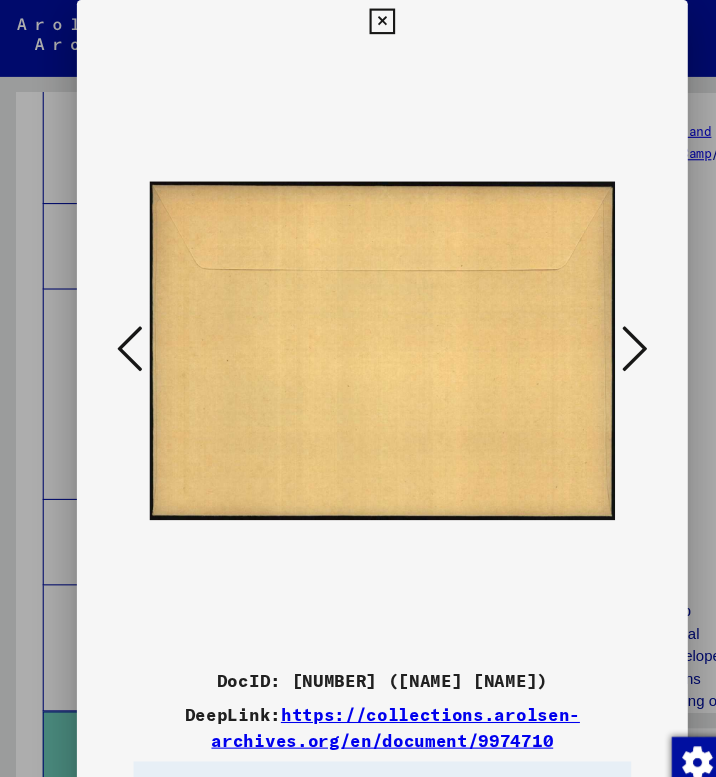 click at bounding box center (594, 327) 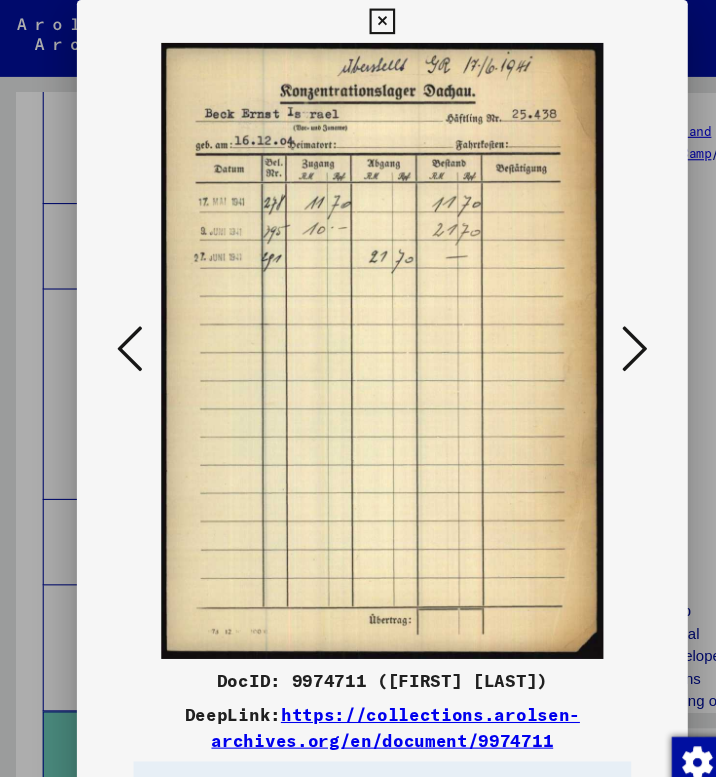click at bounding box center (594, 327) 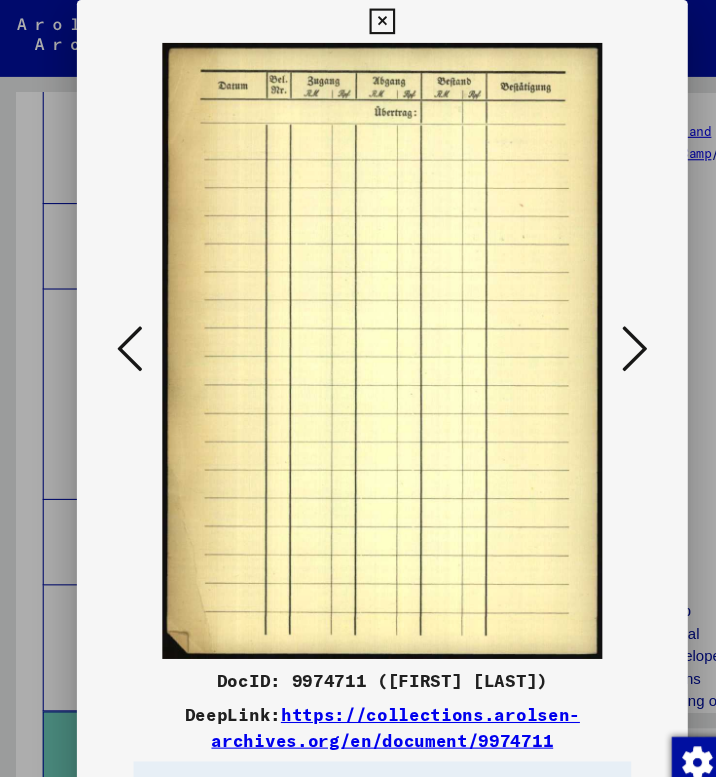 click at bounding box center [594, 327] 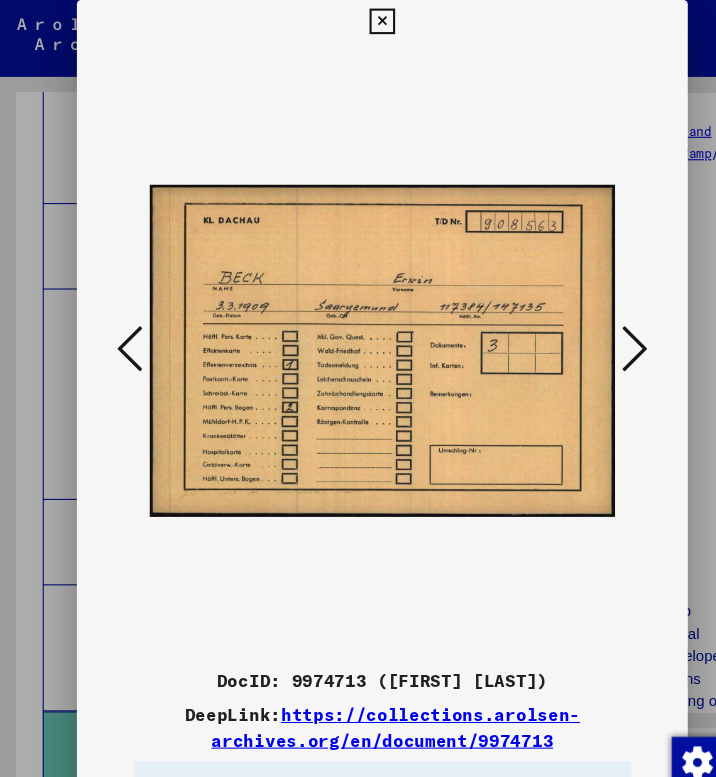click at bounding box center (594, 327) 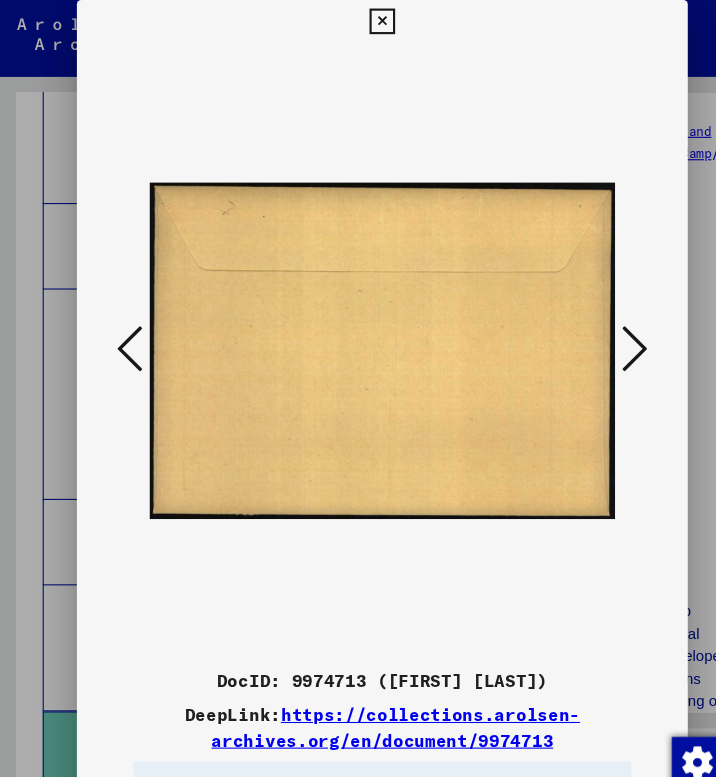 click at bounding box center (594, 327) 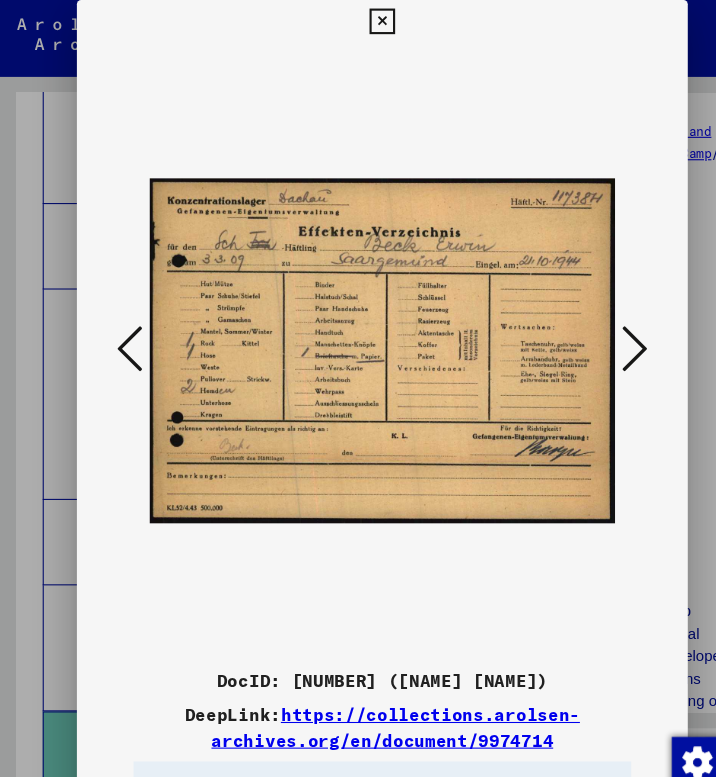 click at bounding box center [594, 327] 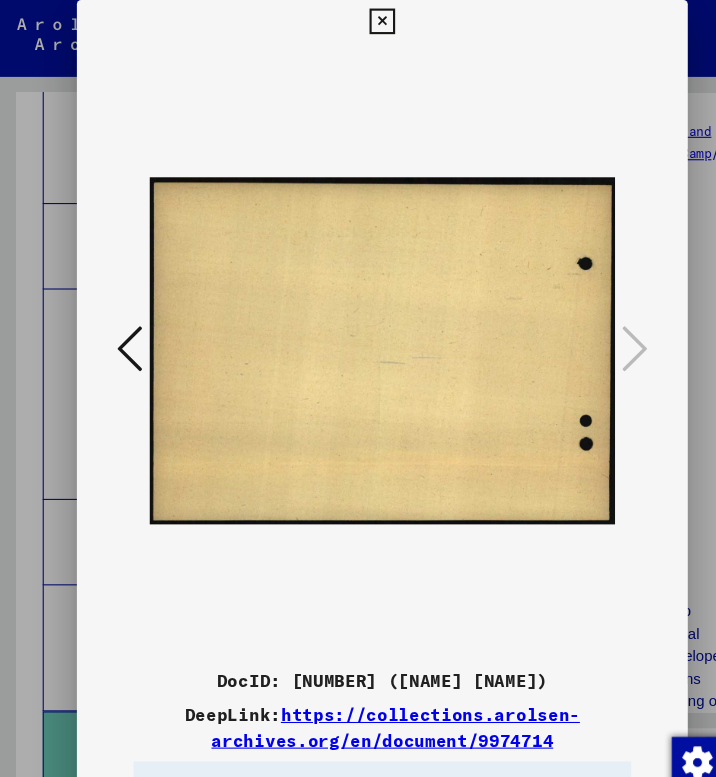 click at bounding box center [357, 20] 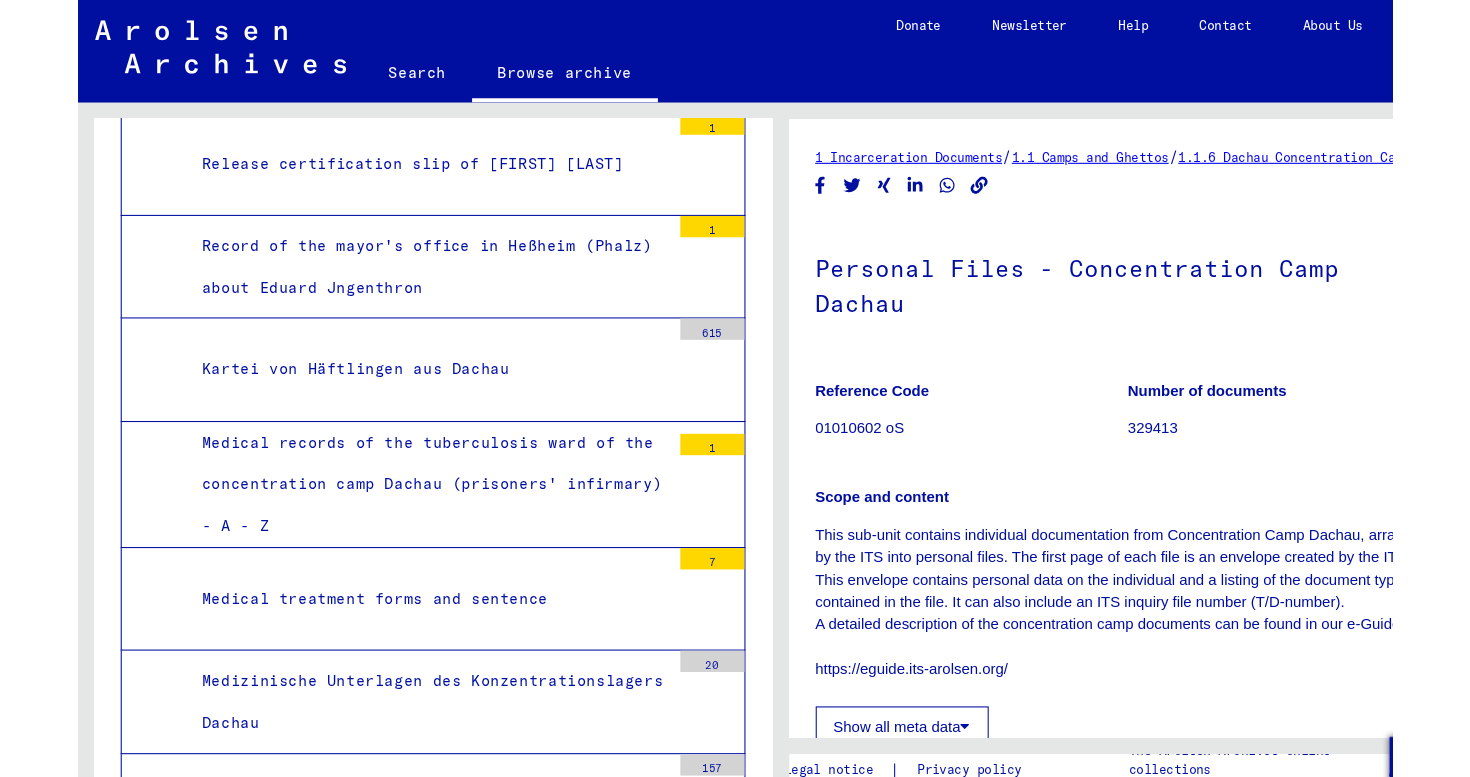 scroll, scrollTop: 1900, scrollLeft: 0, axis: vertical 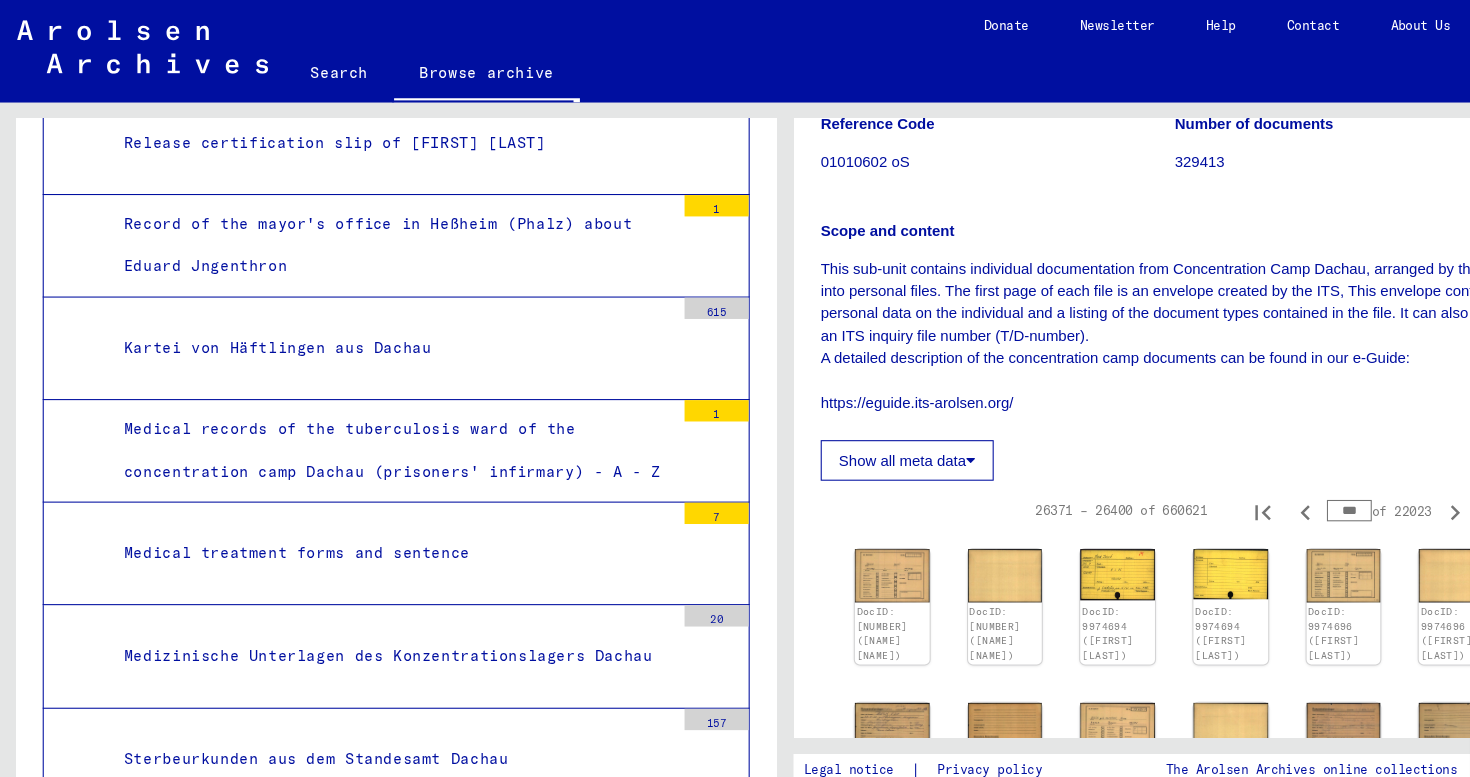click on "***" at bounding box center [1263, 478] 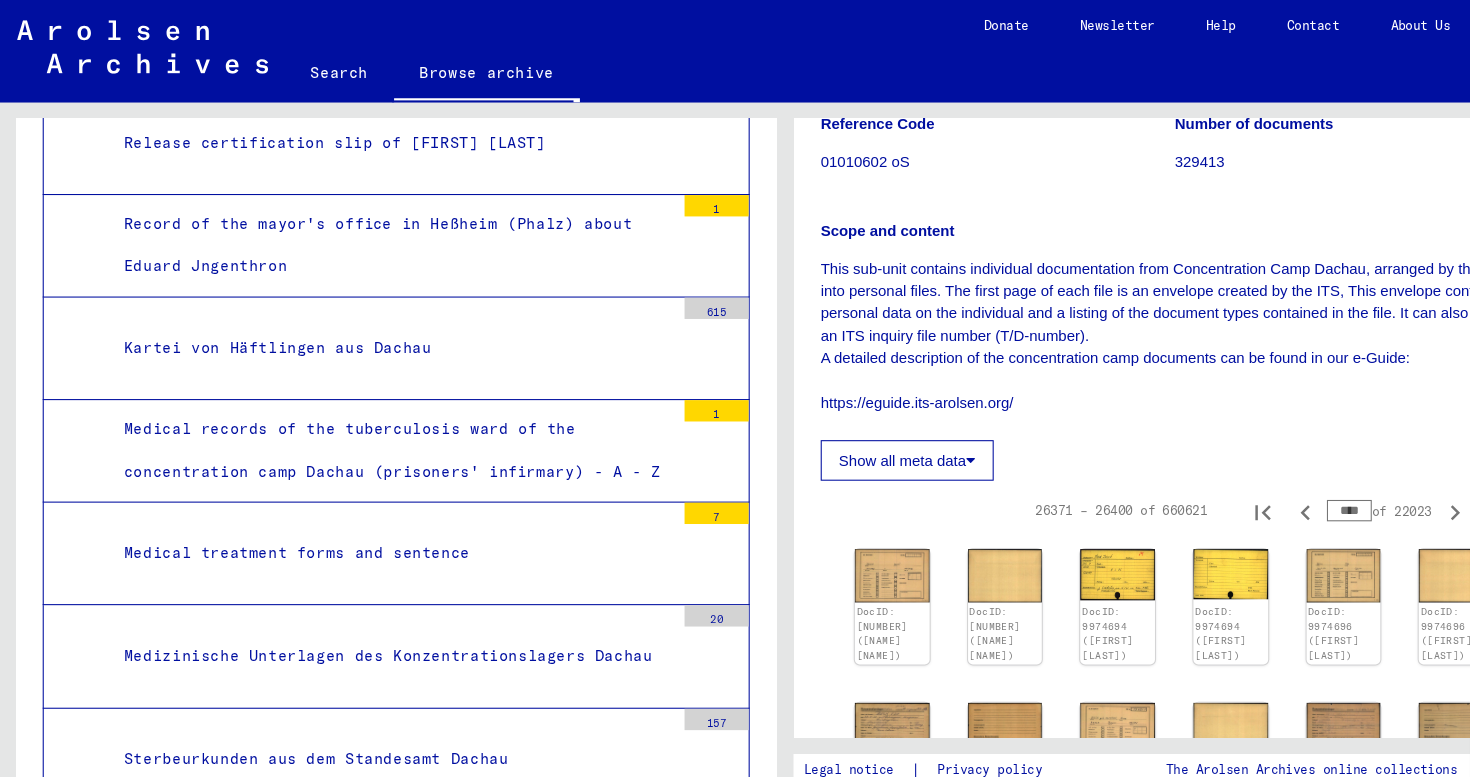 type on "****" 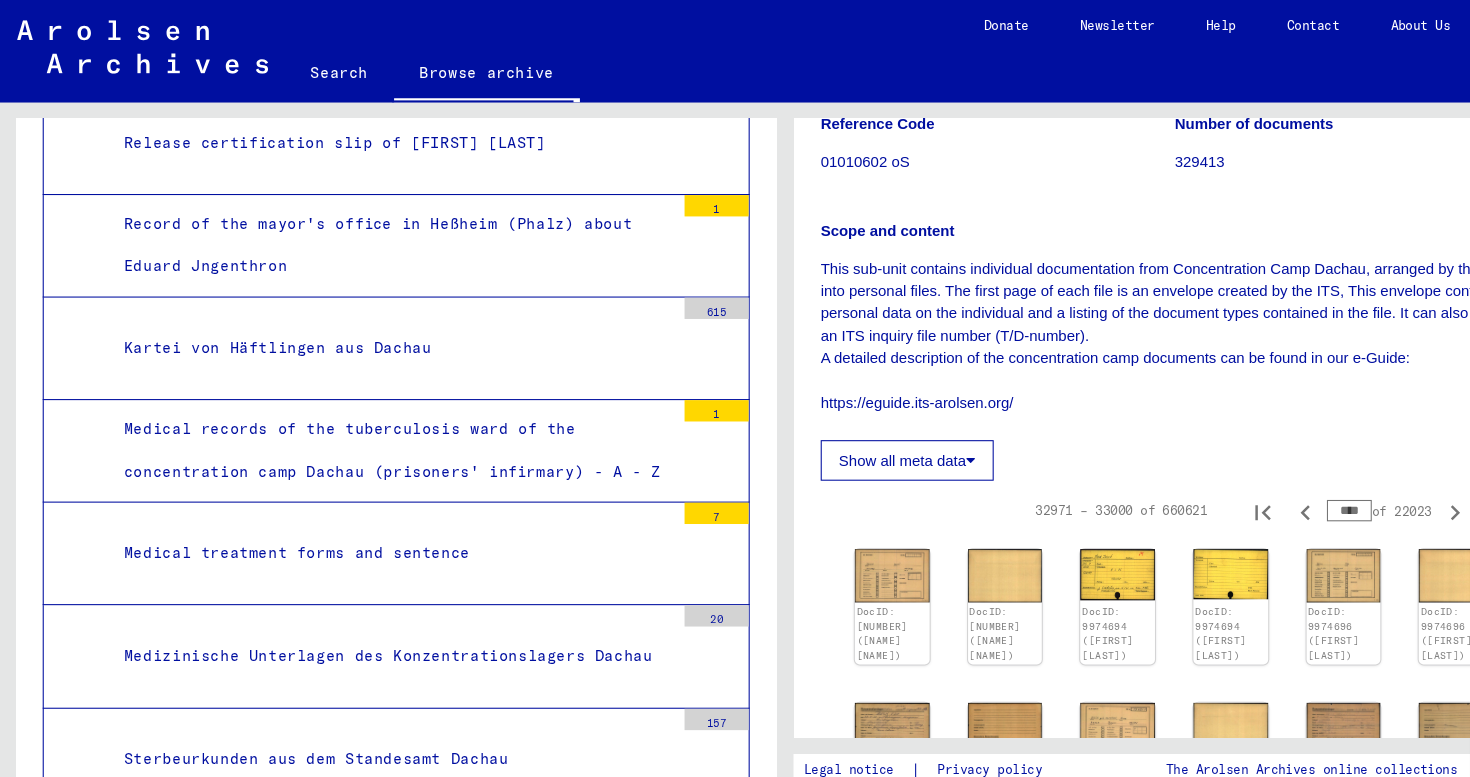 click on "Show all meta data" 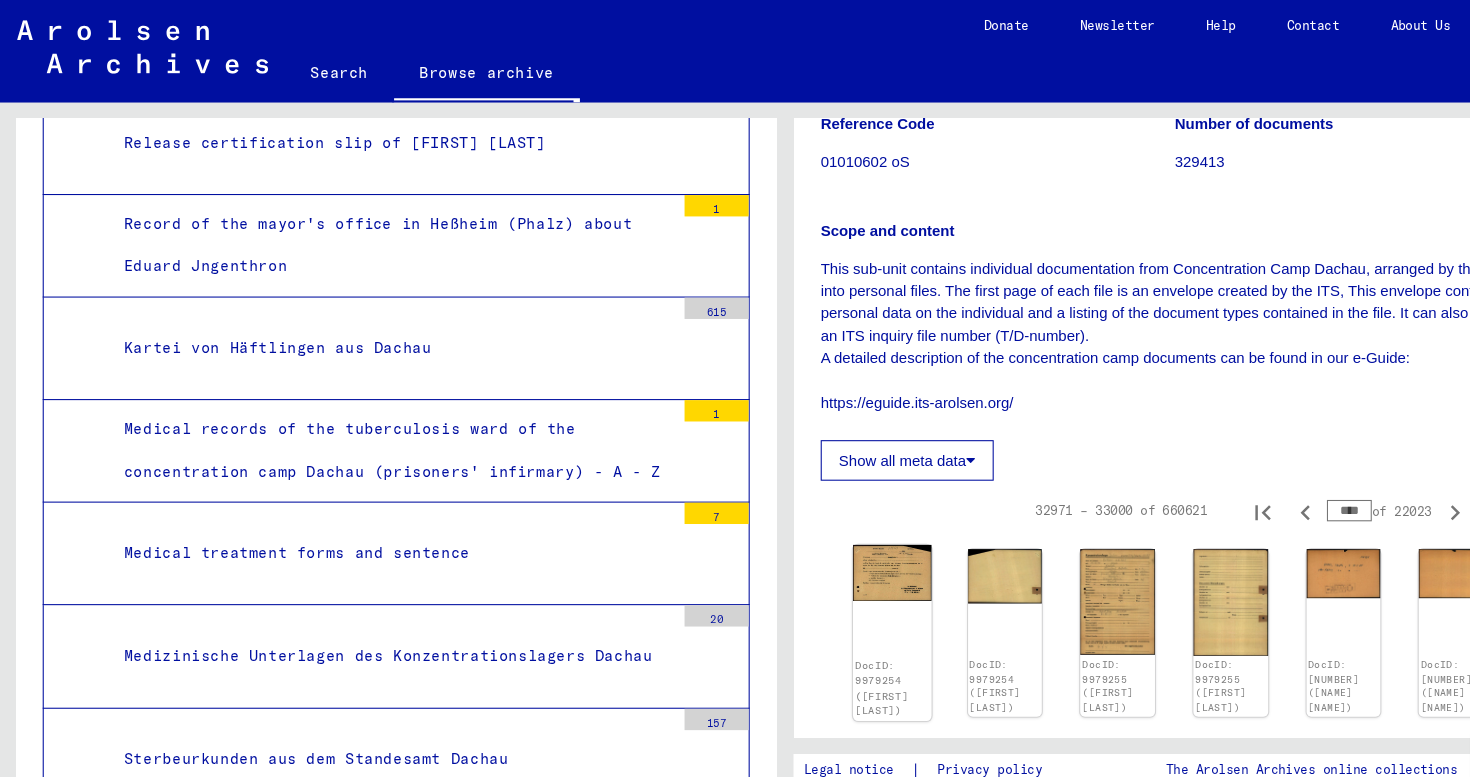 click 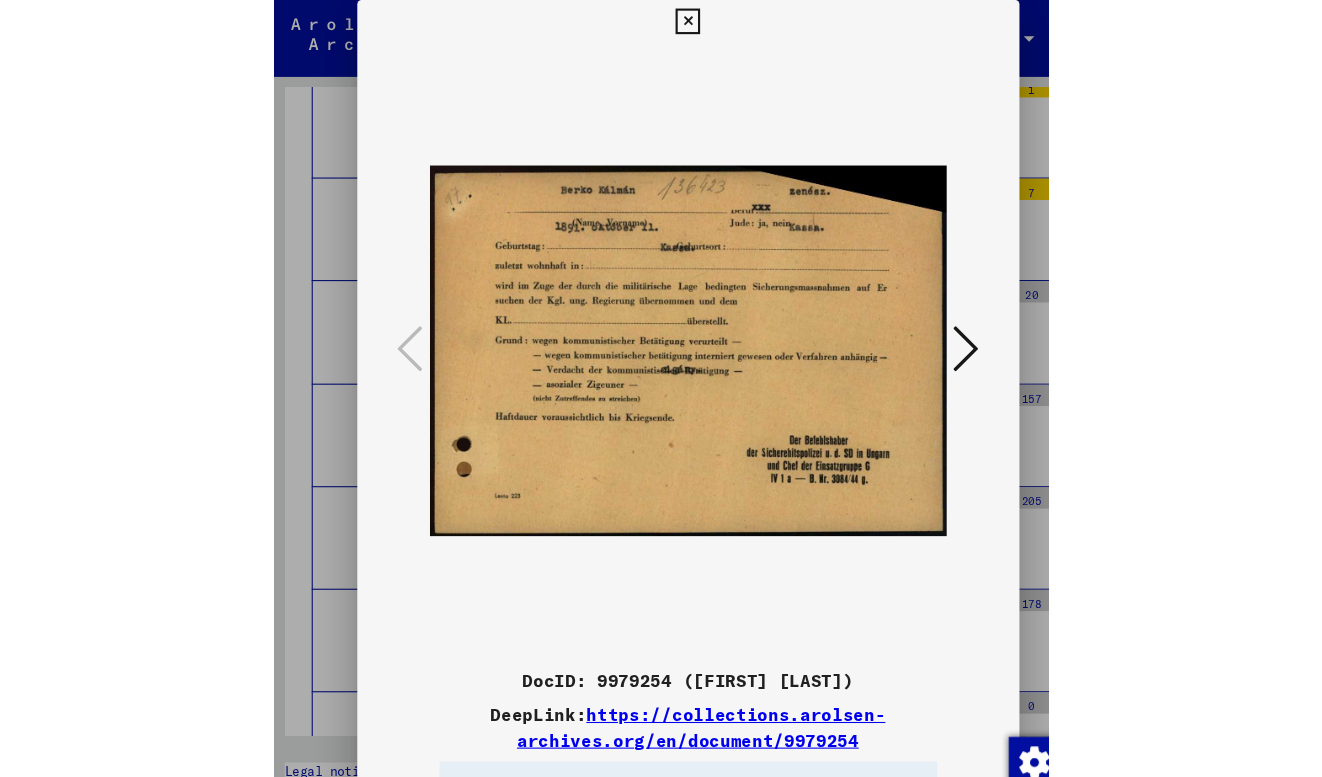 scroll, scrollTop: 2111, scrollLeft: 0, axis: vertical 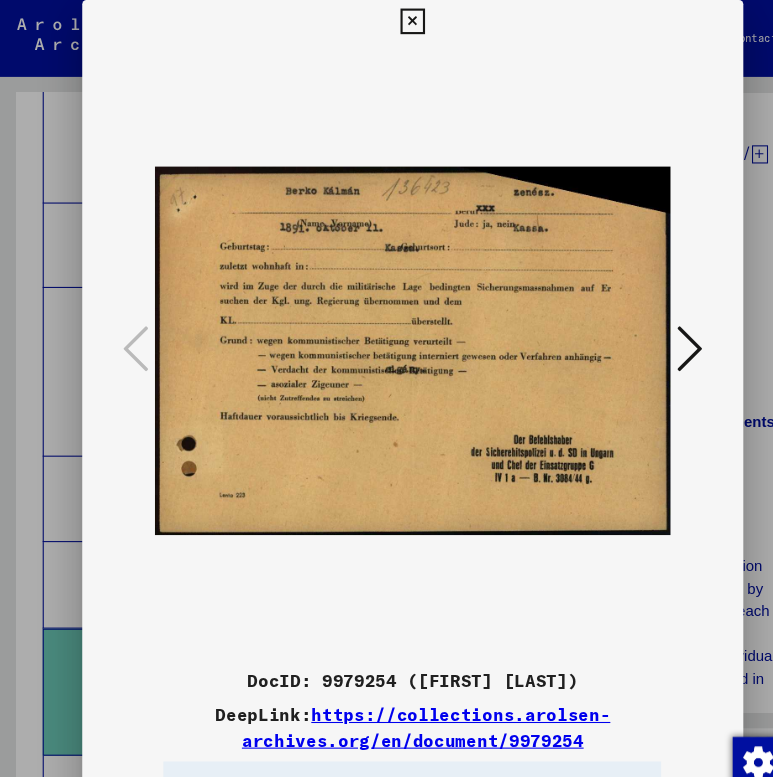 click at bounding box center (646, 327) 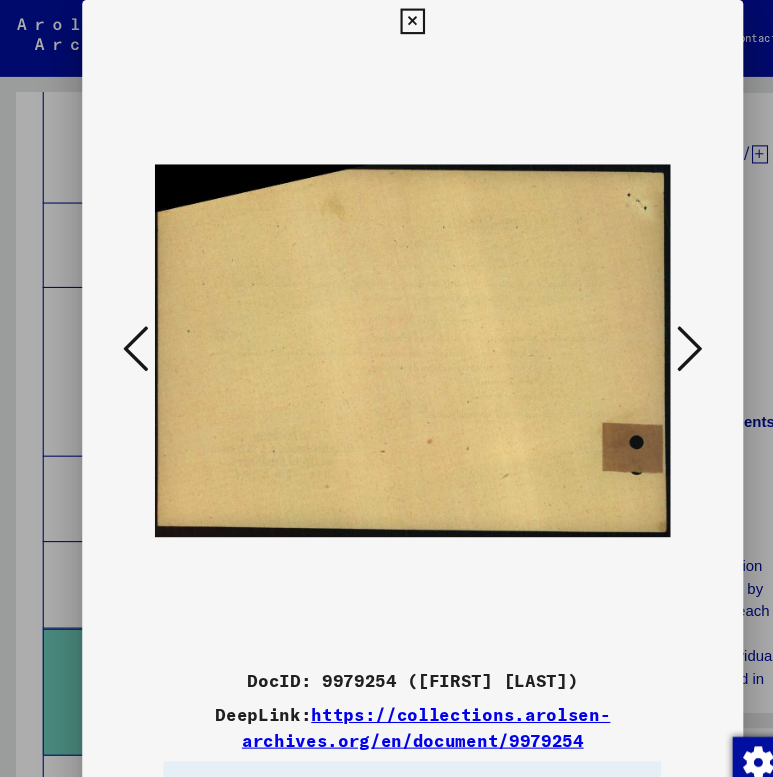 click at bounding box center [646, 327] 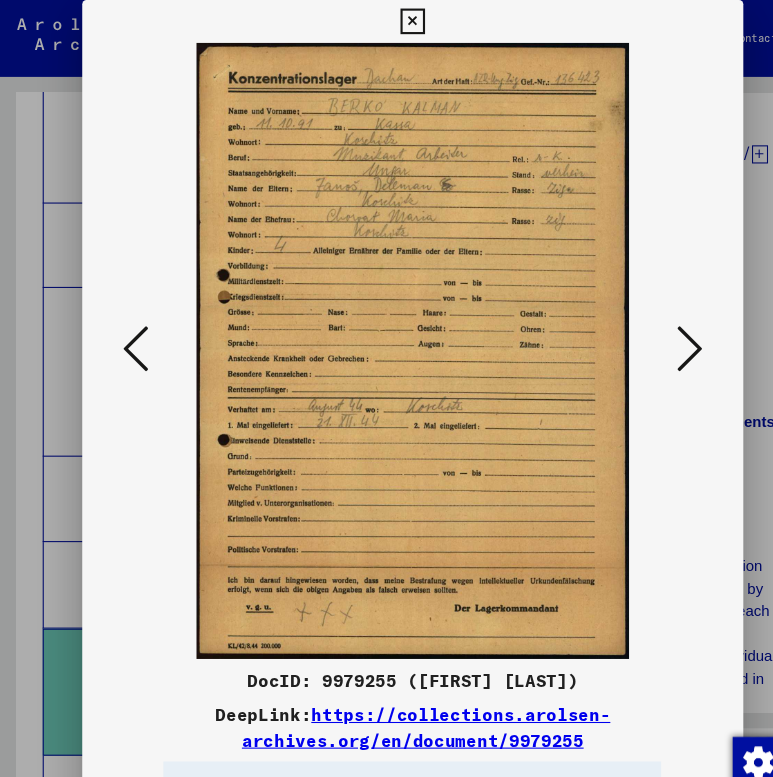 click at bounding box center (646, 327) 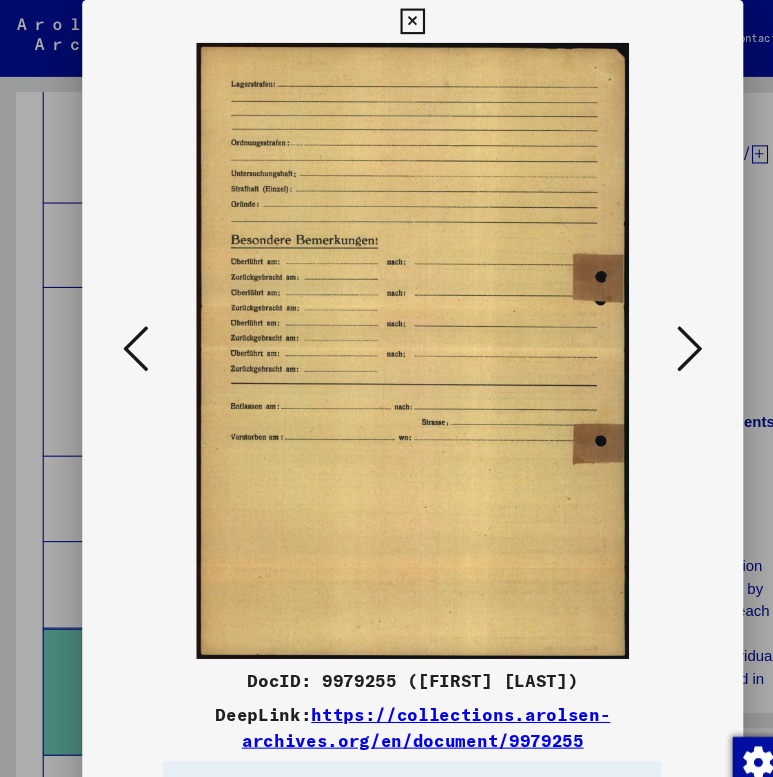 click at bounding box center [646, 327] 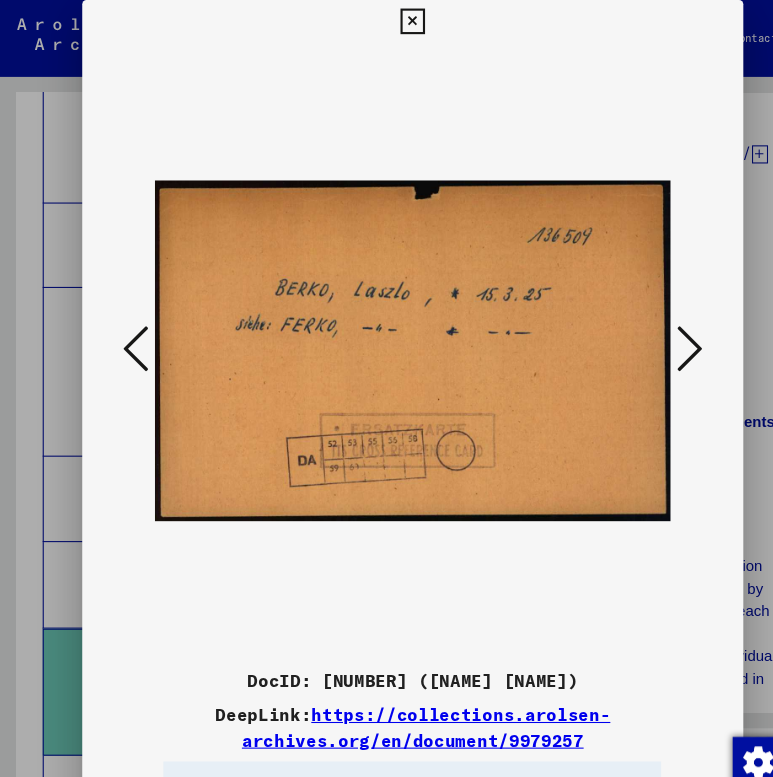 click at bounding box center (646, 327) 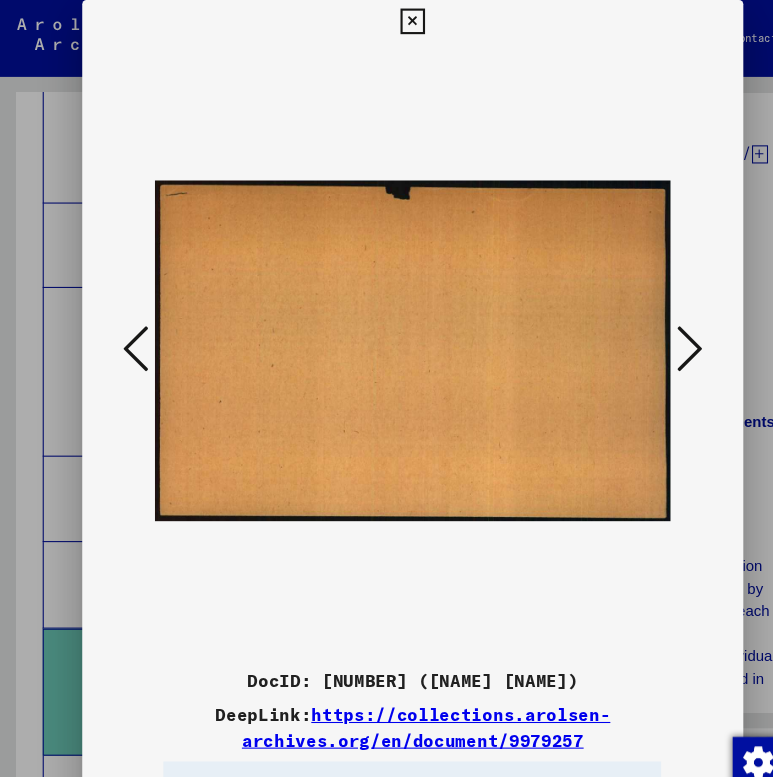 click at bounding box center [646, 327] 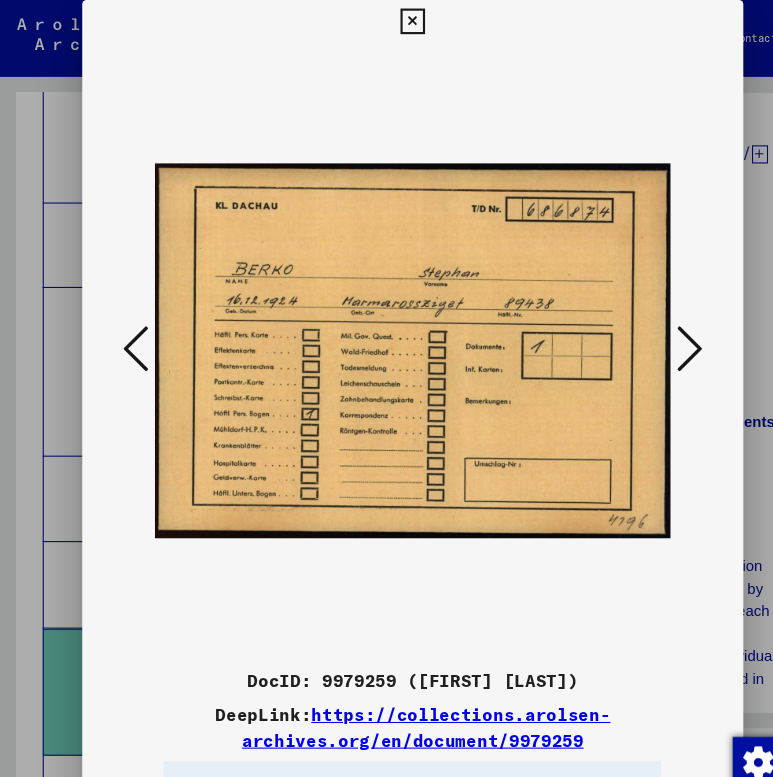 click at bounding box center (646, 327) 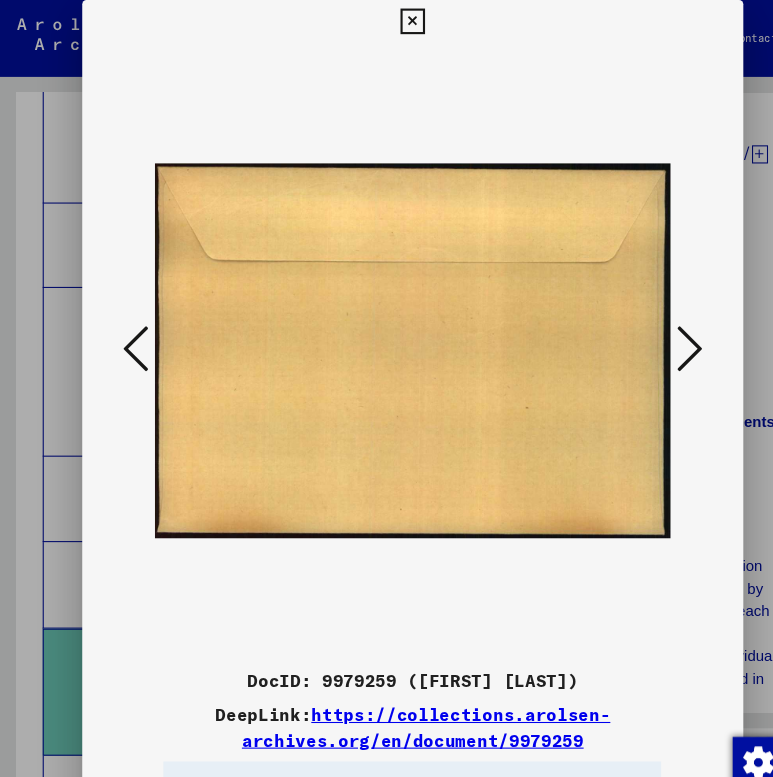 click at bounding box center [646, 327] 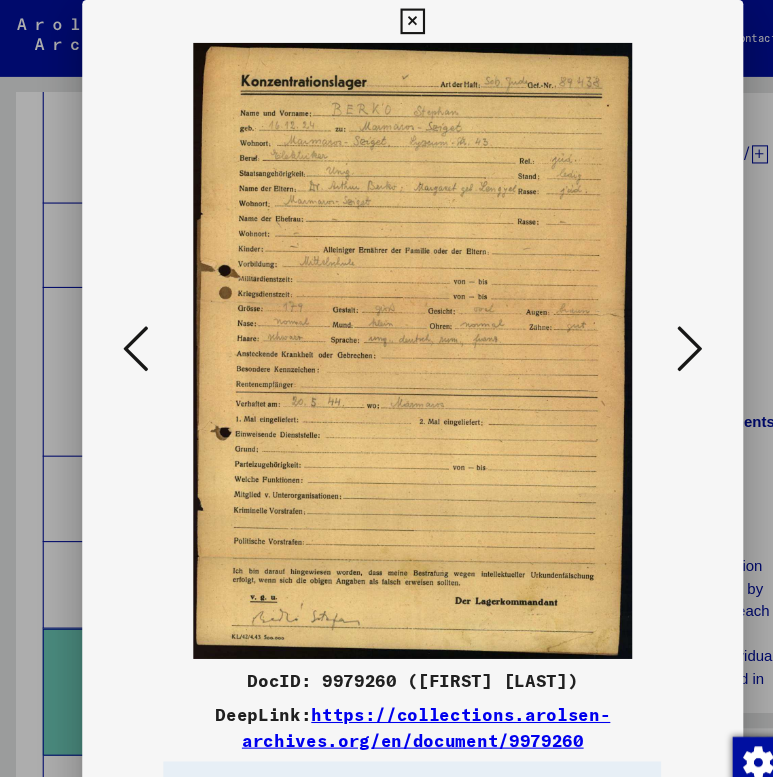 click at bounding box center [646, 327] 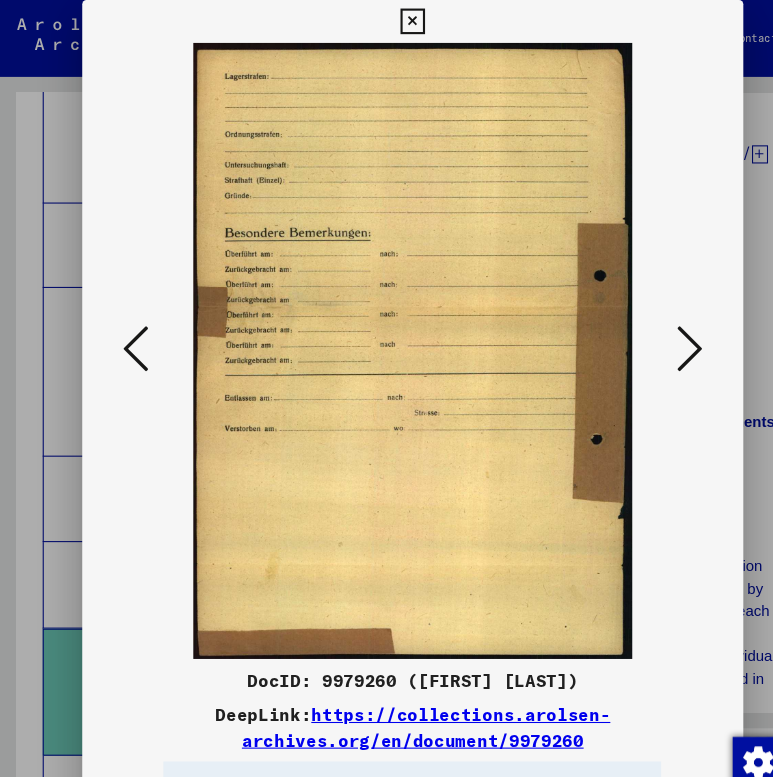 click at bounding box center [646, 327] 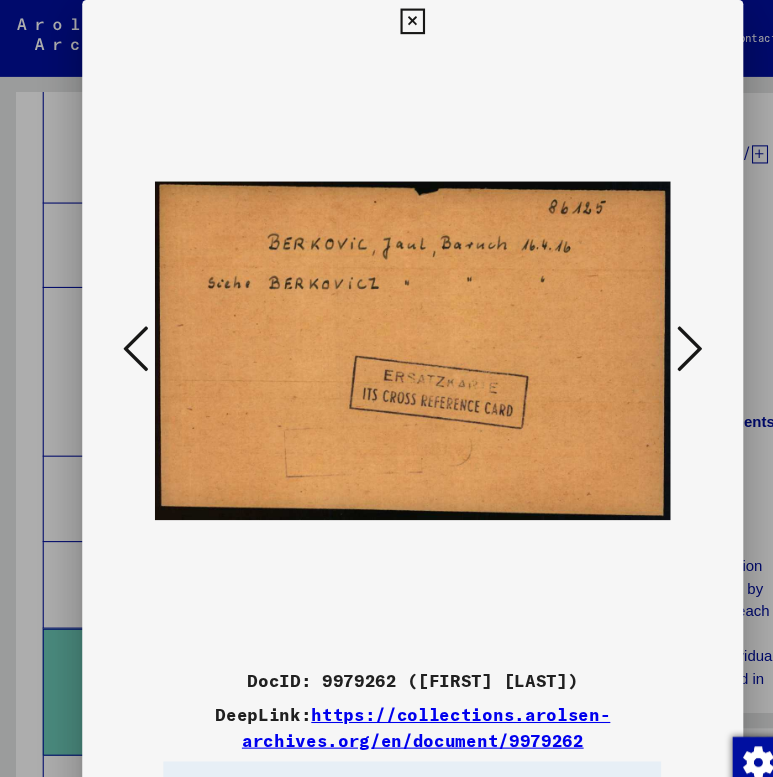 click at bounding box center (646, 327) 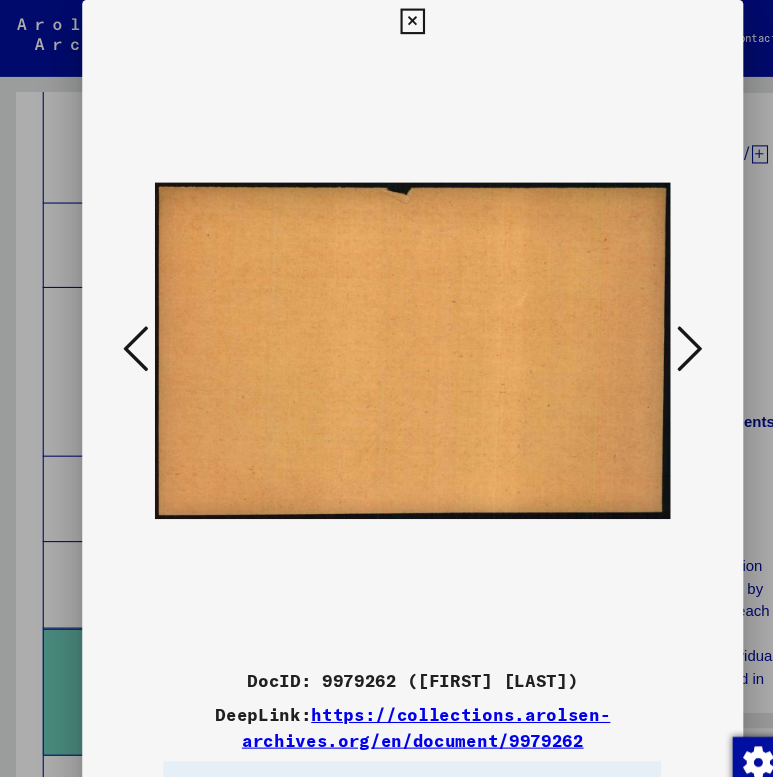 click at bounding box center [646, 327] 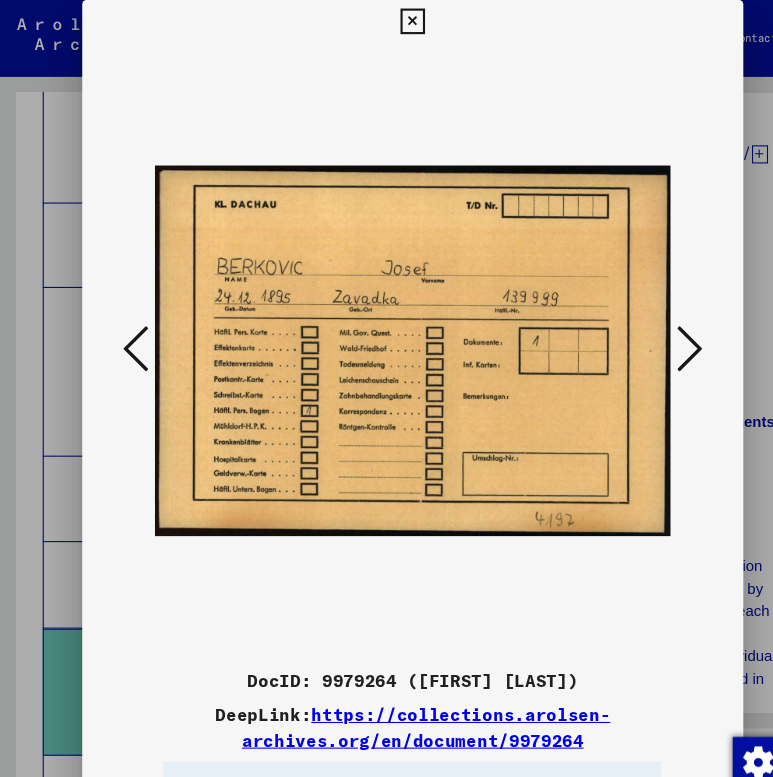 click at bounding box center [646, 327] 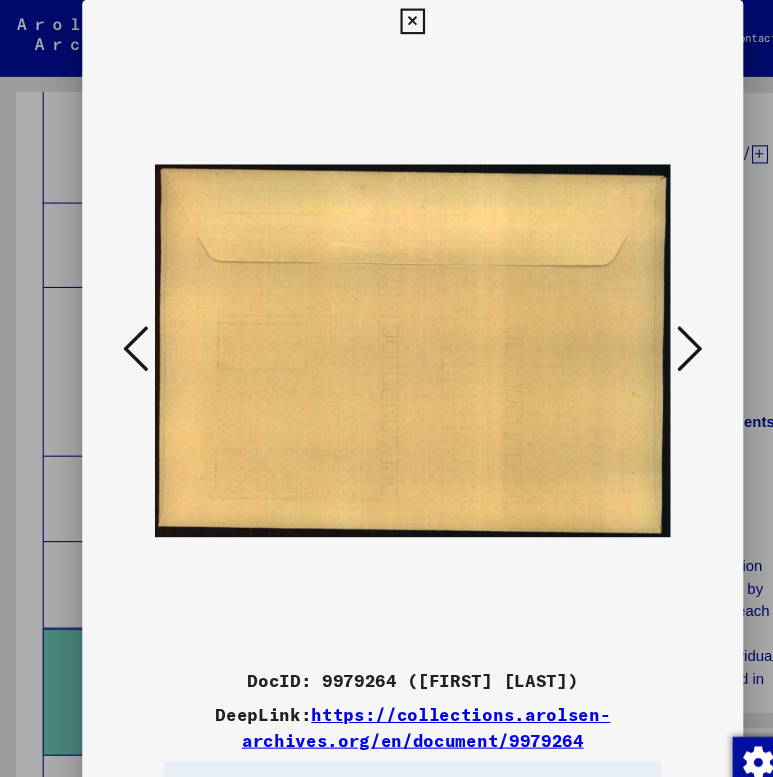 click at bounding box center [646, 327] 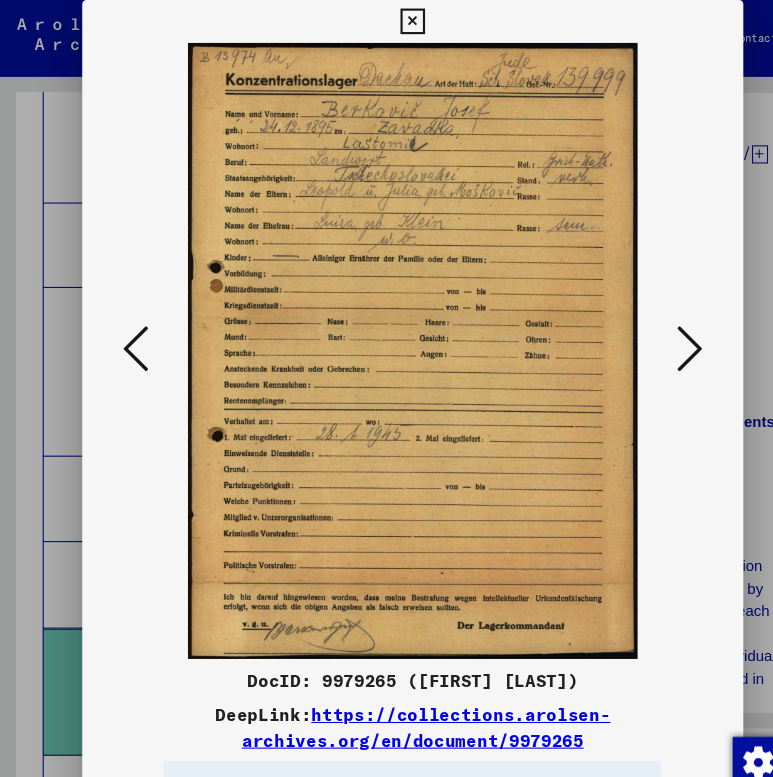 click at bounding box center (646, 327) 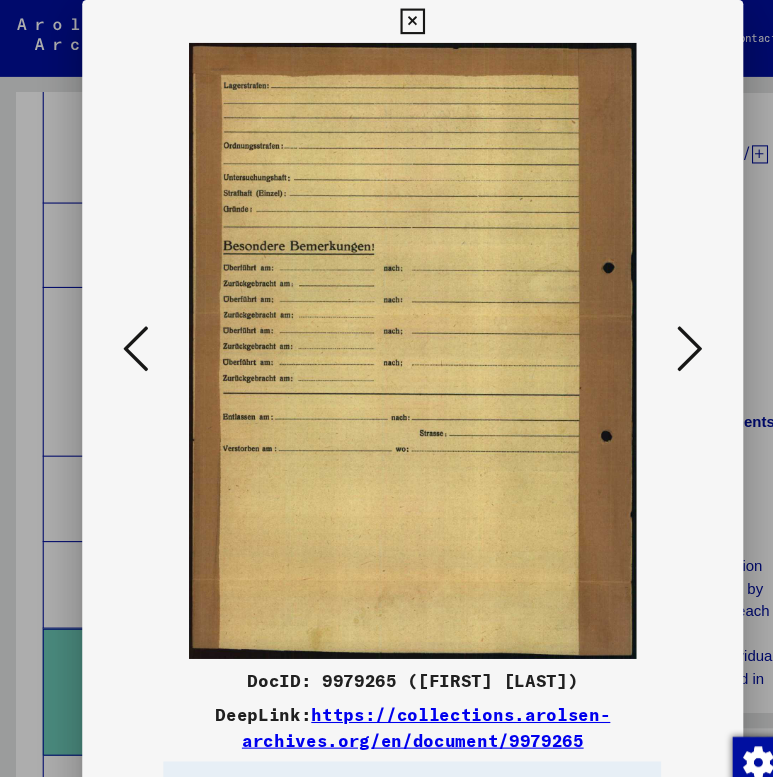 click at bounding box center (646, 327) 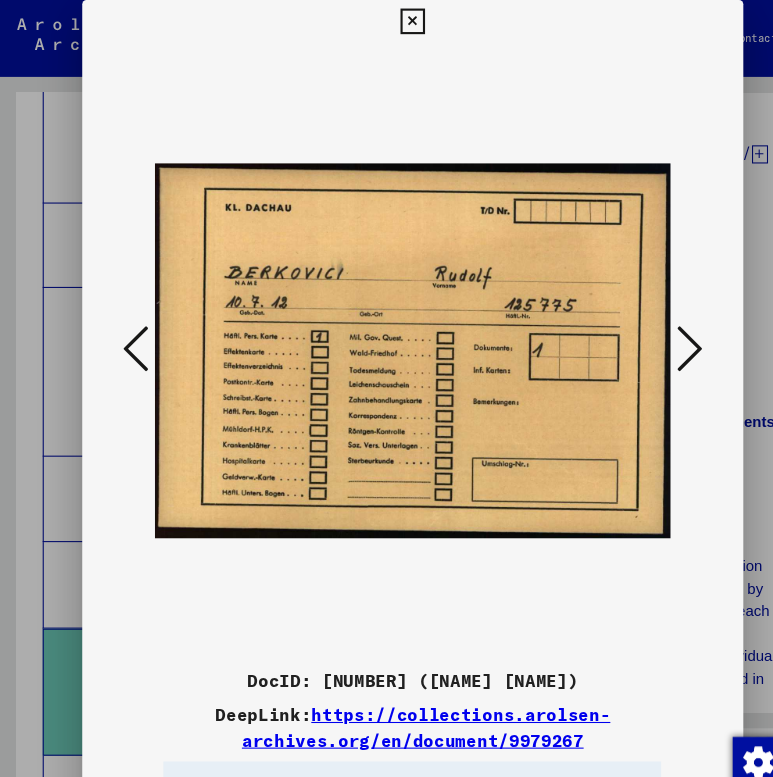 click at bounding box center [646, 327] 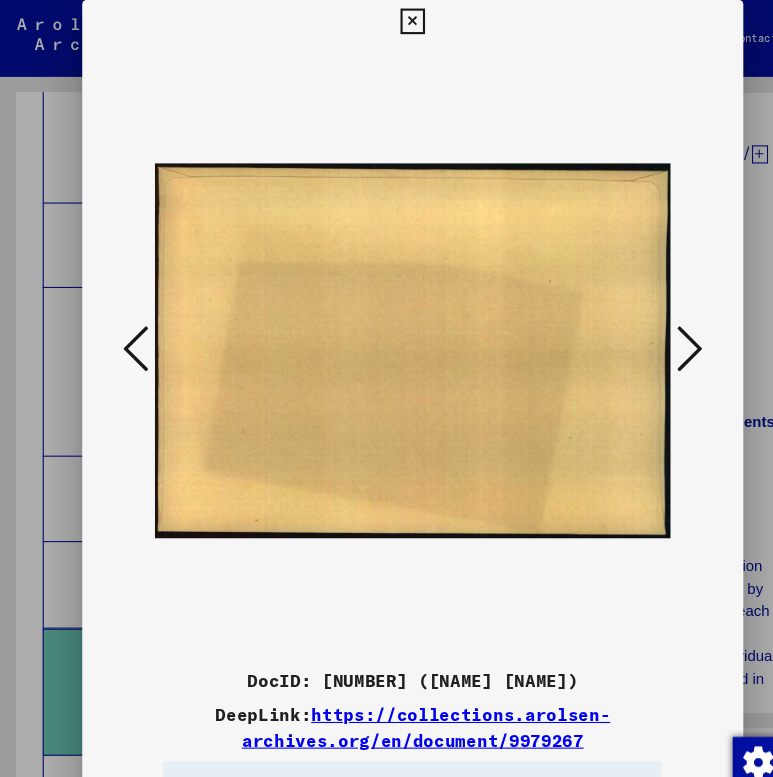 click at bounding box center (646, 327) 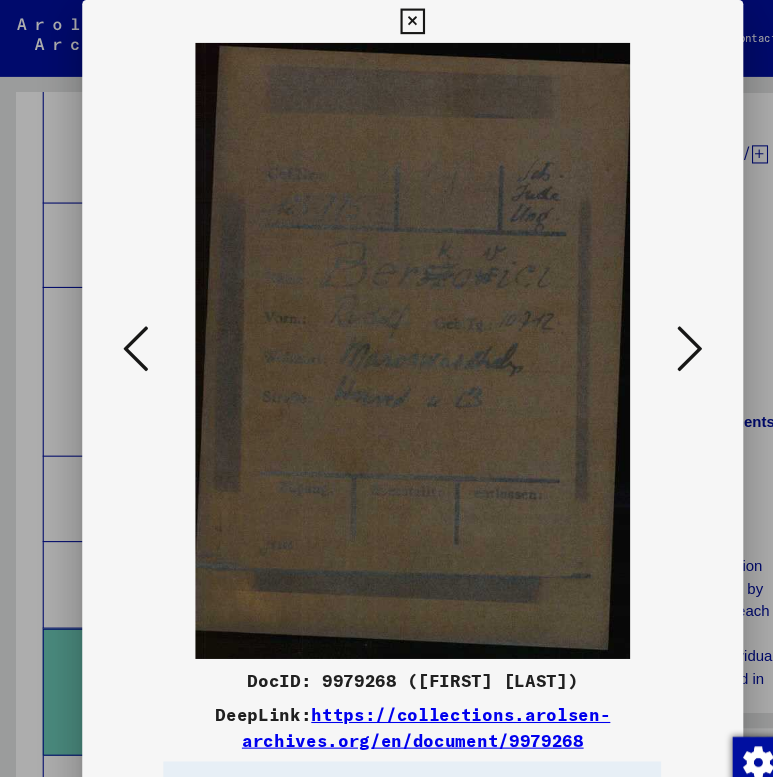 click at bounding box center [646, 327] 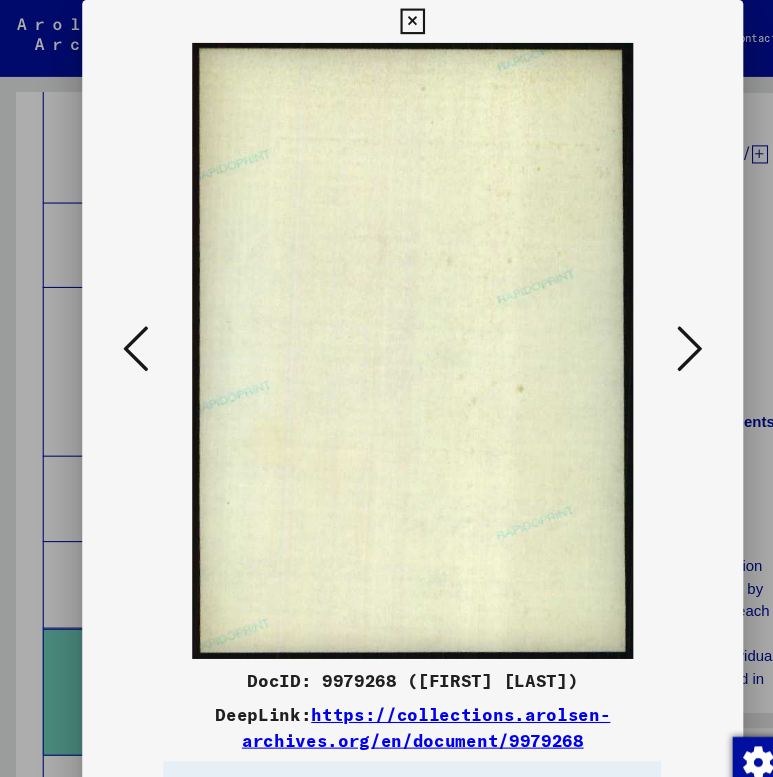 click at bounding box center [646, 327] 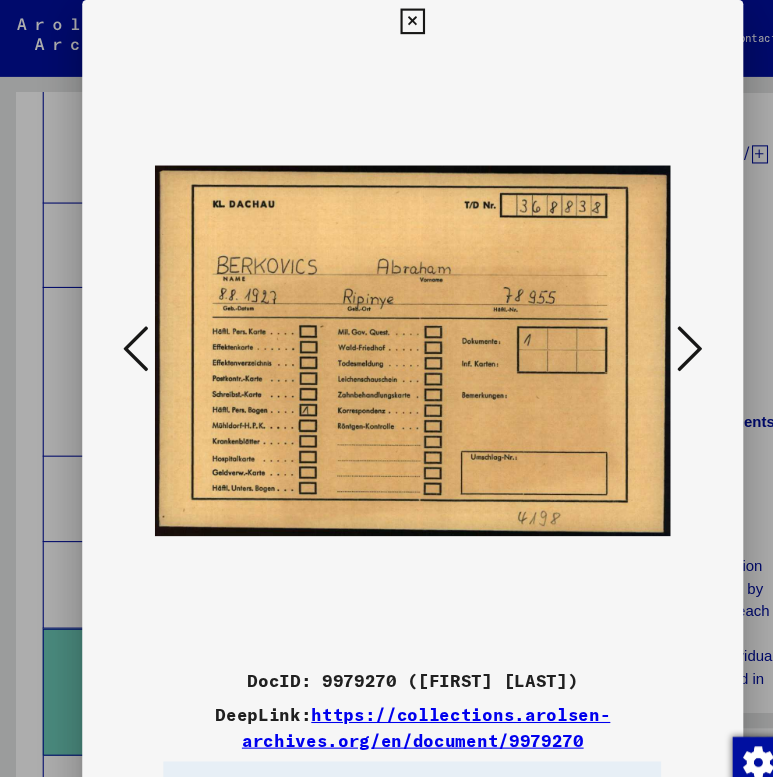 click at bounding box center (646, 327) 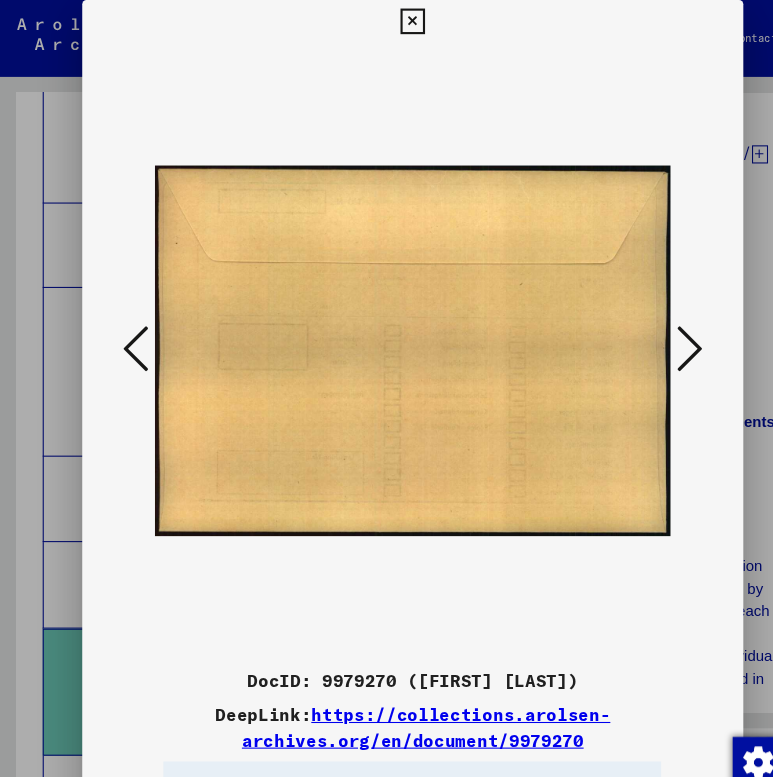 click at bounding box center [646, 327] 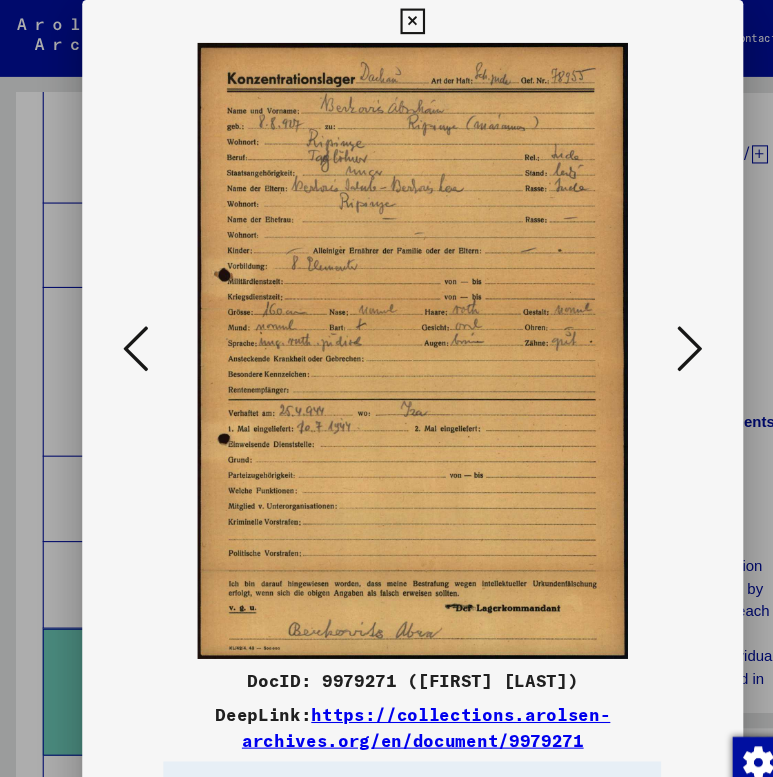 click at bounding box center [646, 327] 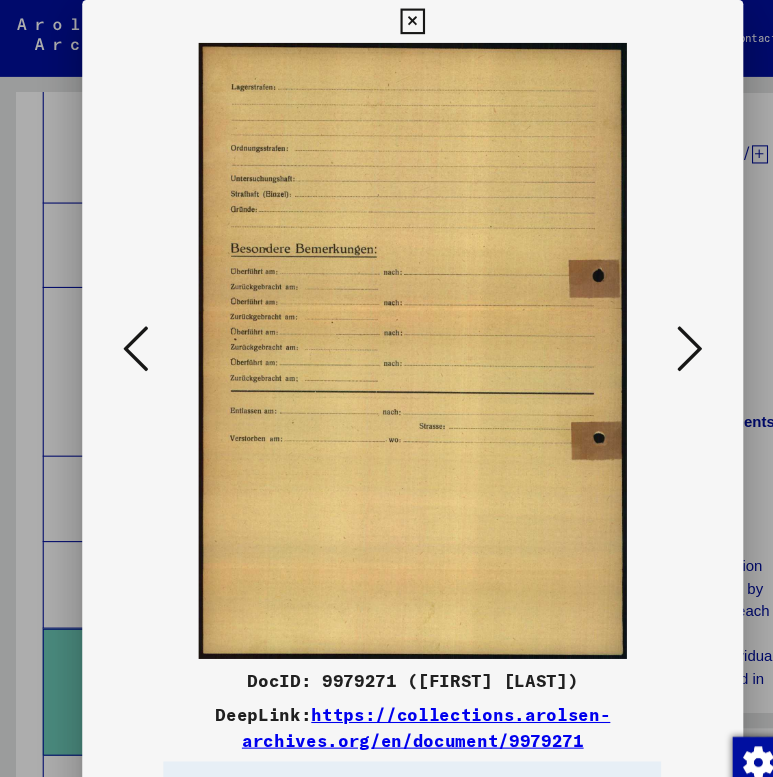 click at bounding box center [646, 327] 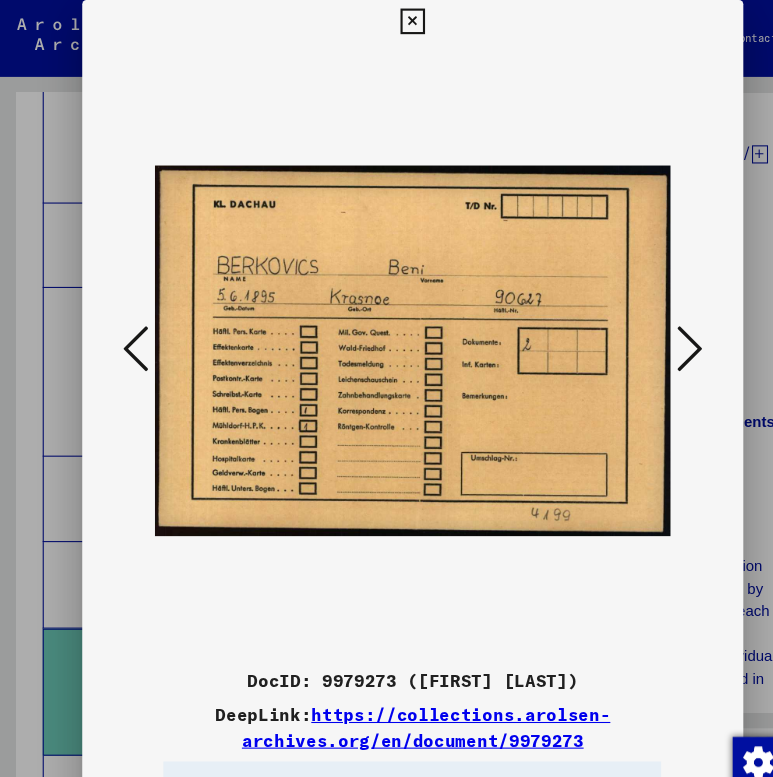click at bounding box center (646, 328) 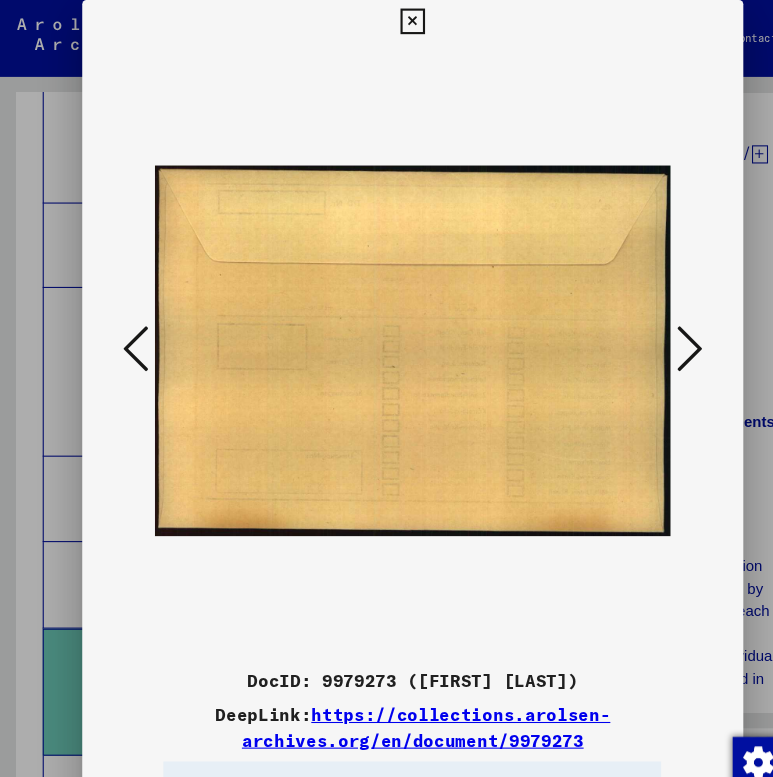 click at bounding box center (646, 328) 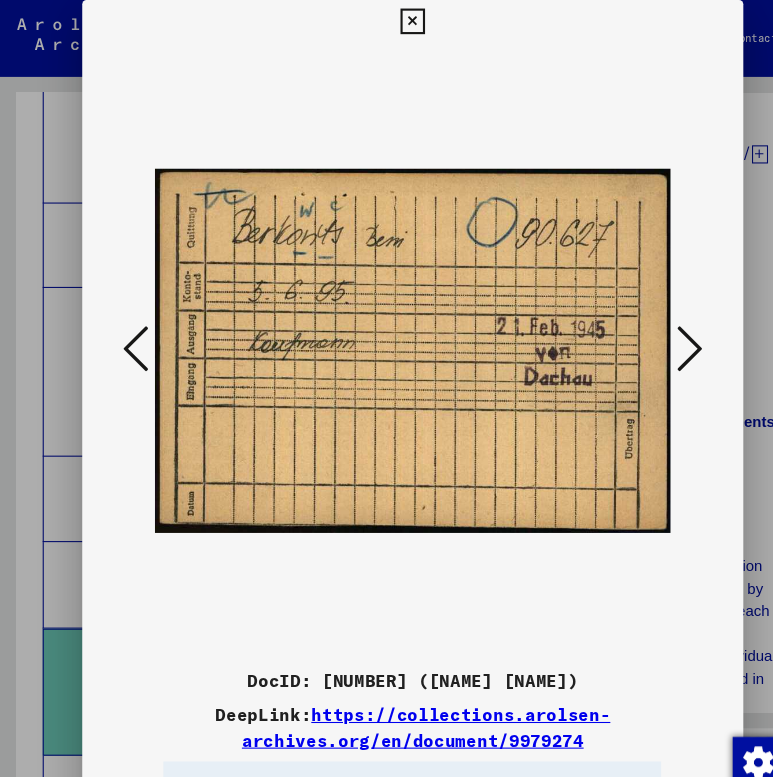 click at bounding box center (646, 328) 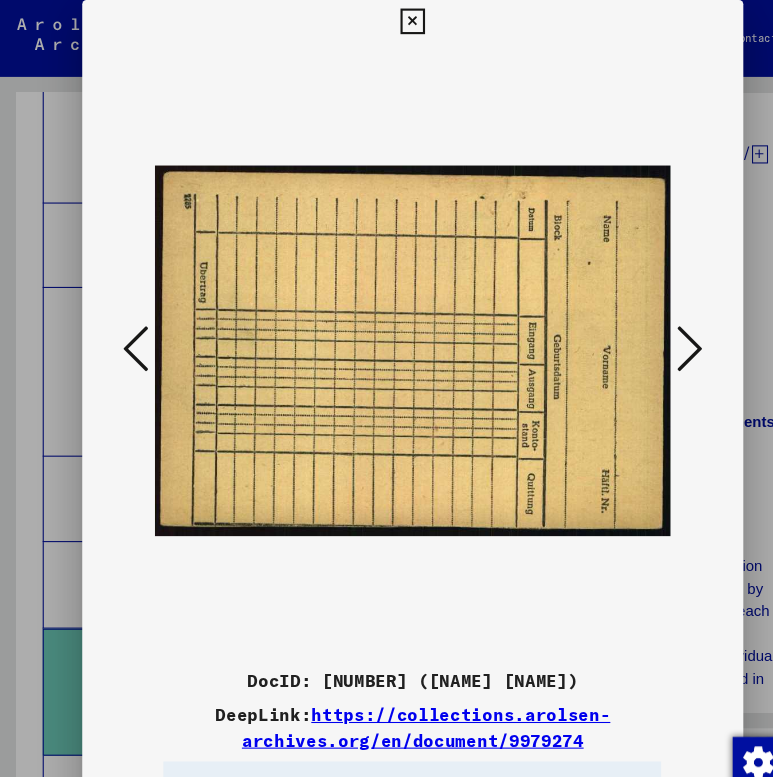 click at bounding box center [646, 328] 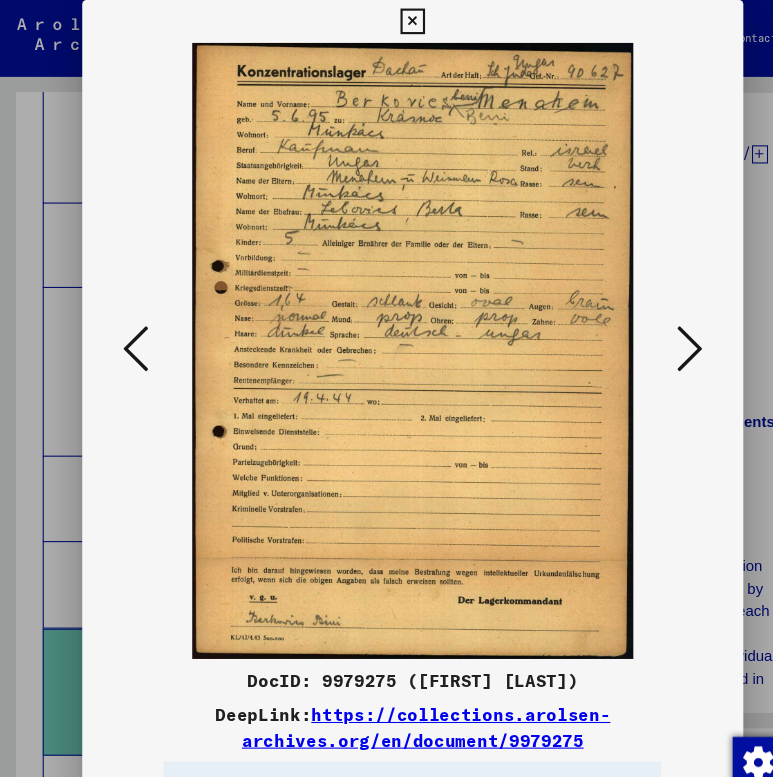 click at bounding box center [646, 328] 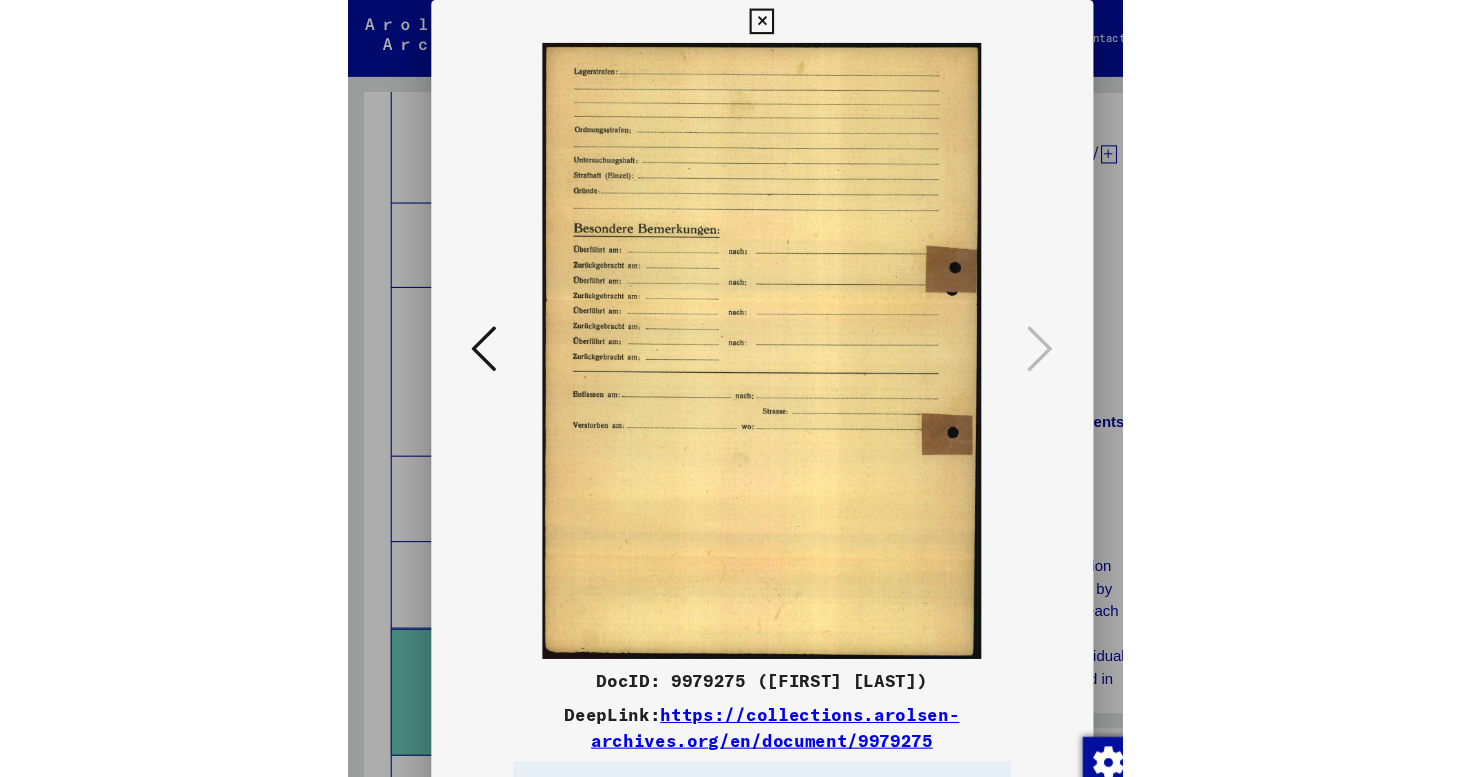 scroll, scrollTop: 1585, scrollLeft: 0, axis: vertical 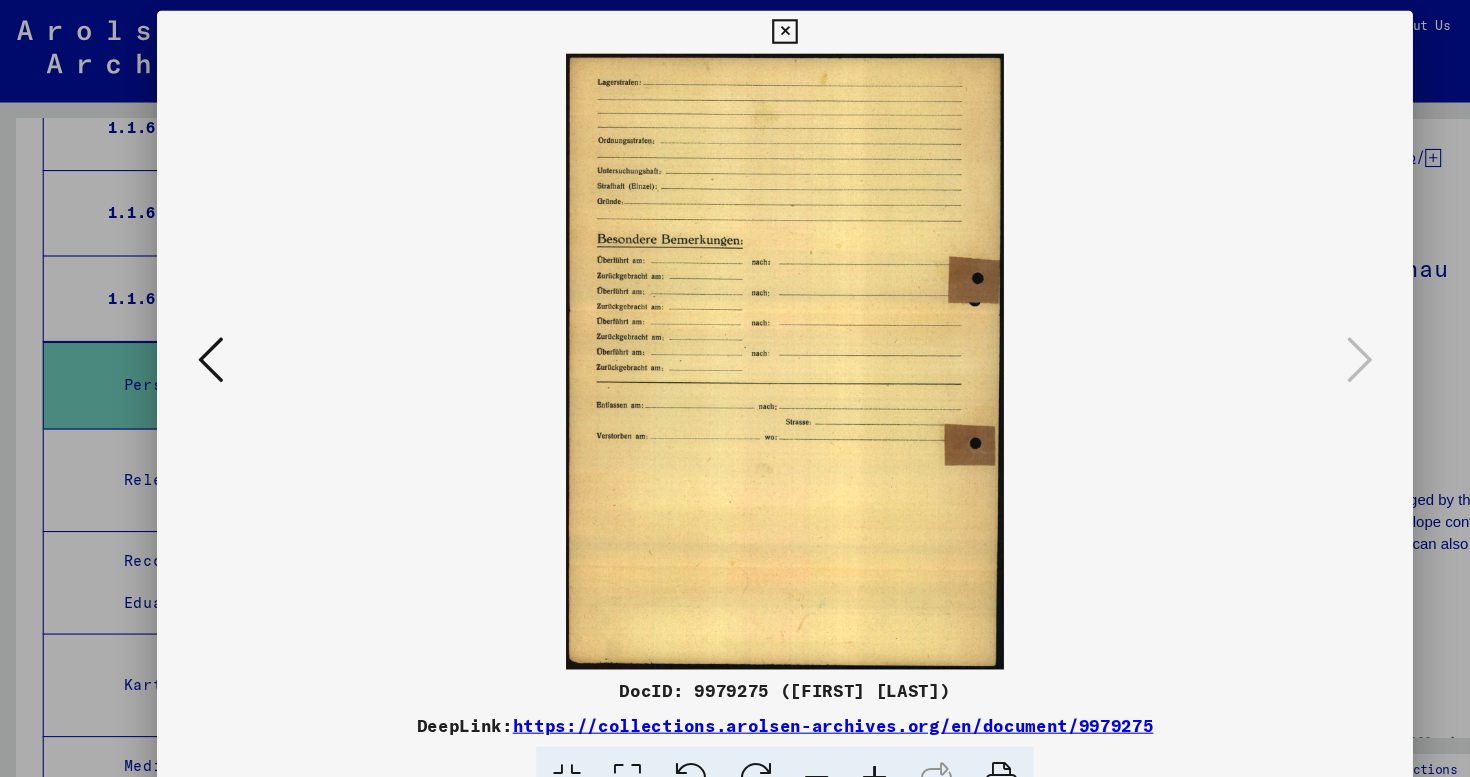 click at bounding box center [734, 30] 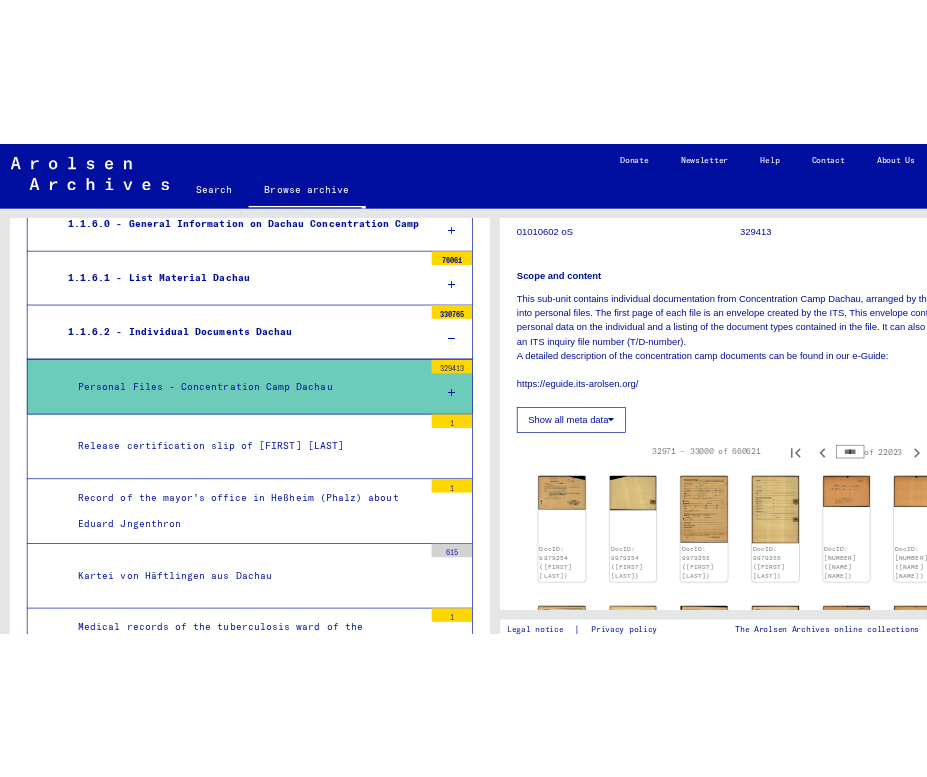 scroll, scrollTop: 238, scrollLeft: 0, axis: vertical 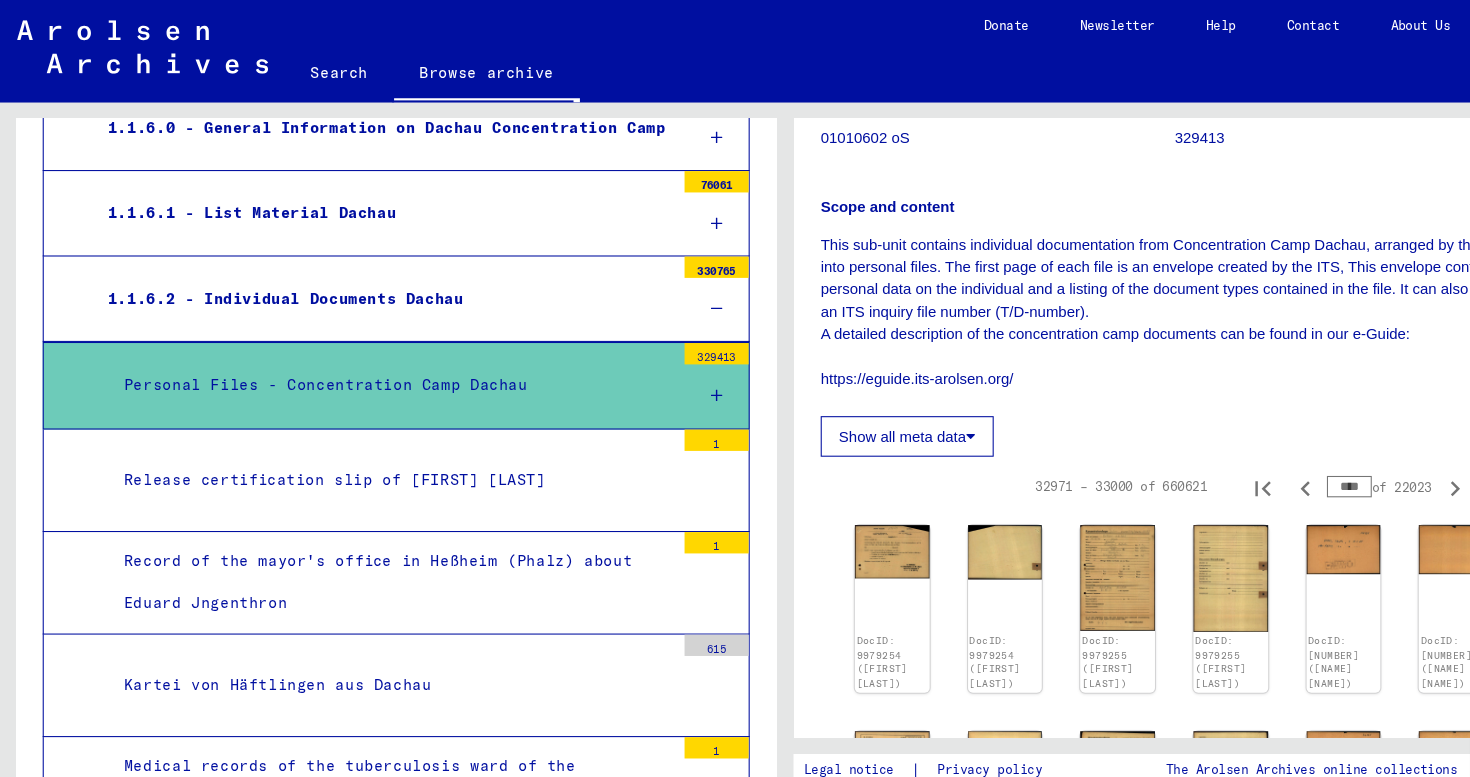 click on "****" at bounding box center [1263, 456] 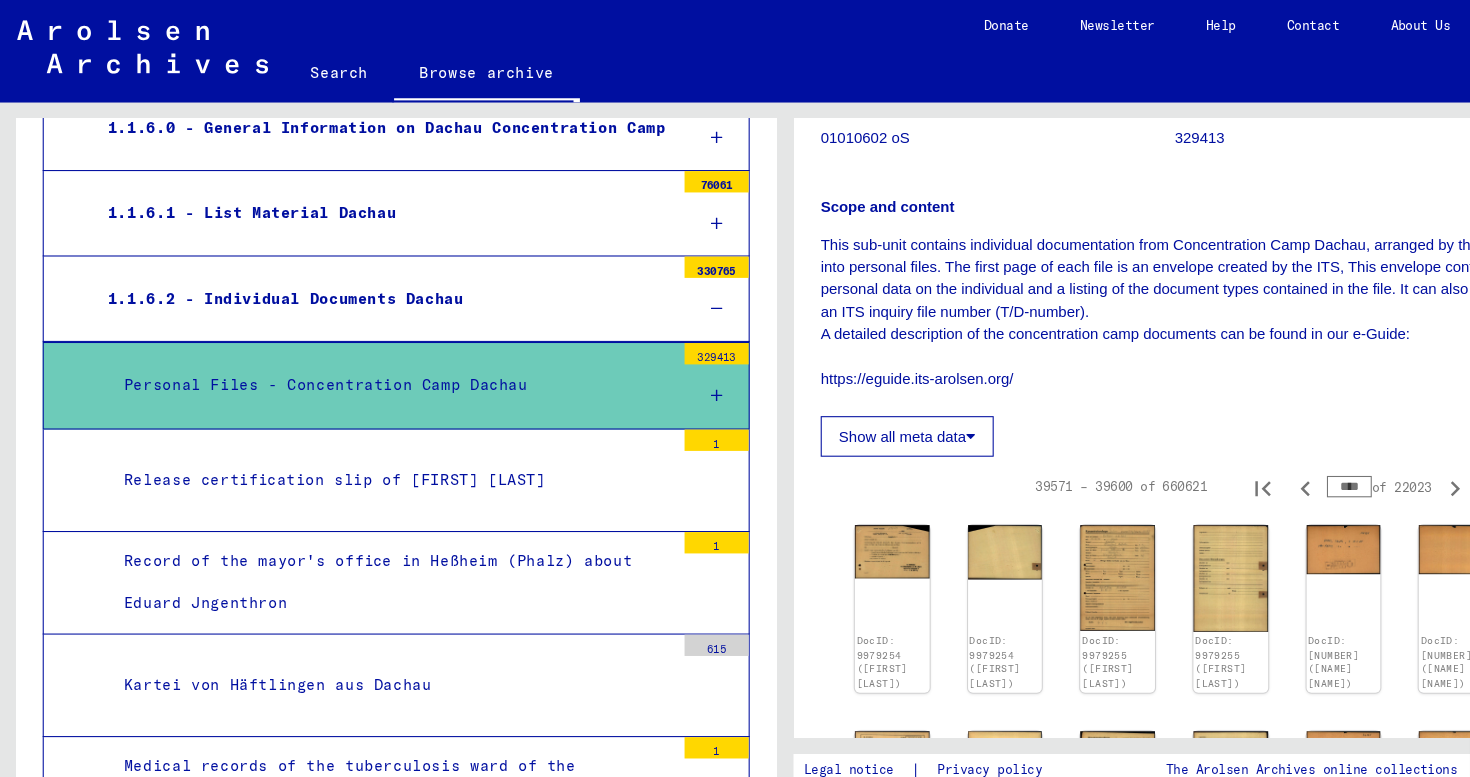 click on "Show all meta data" 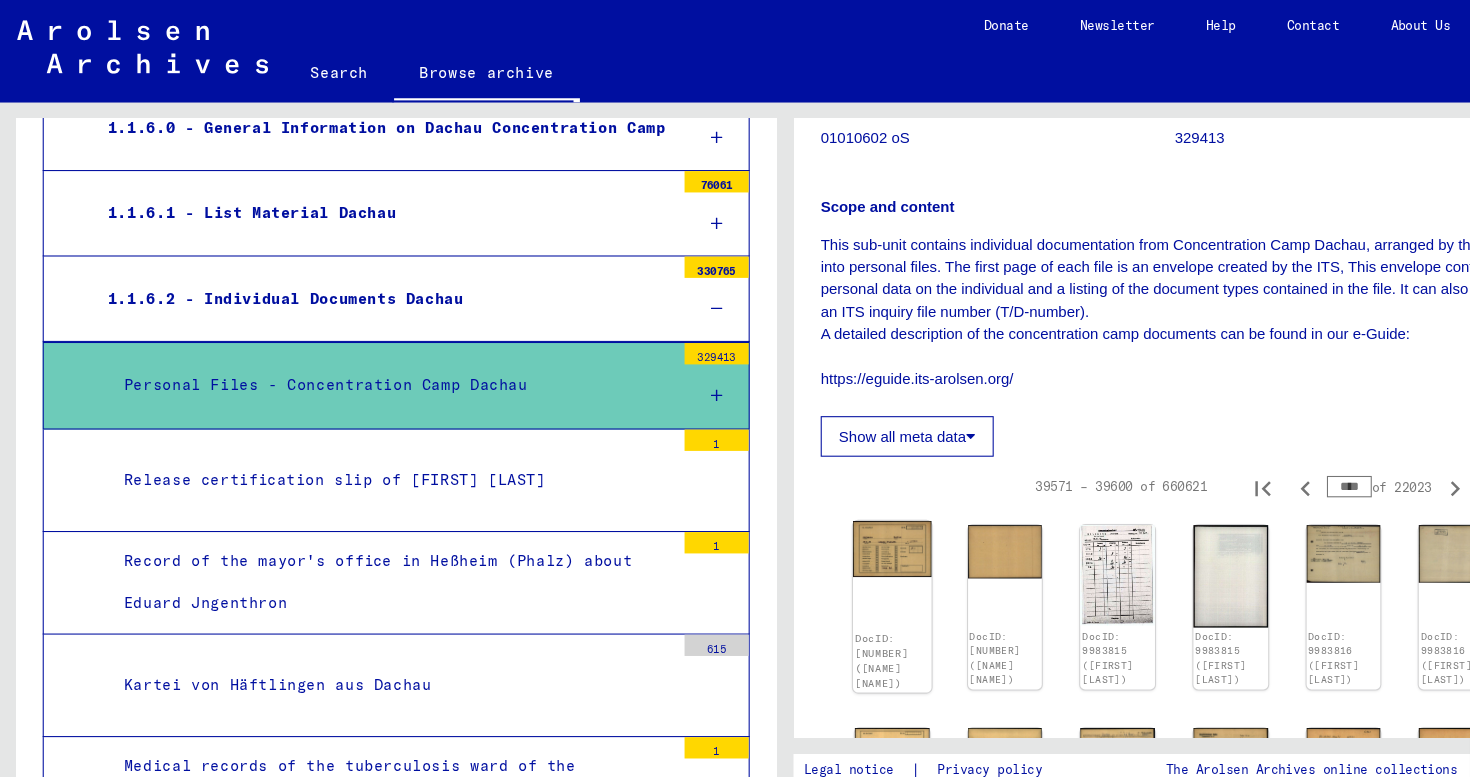 click 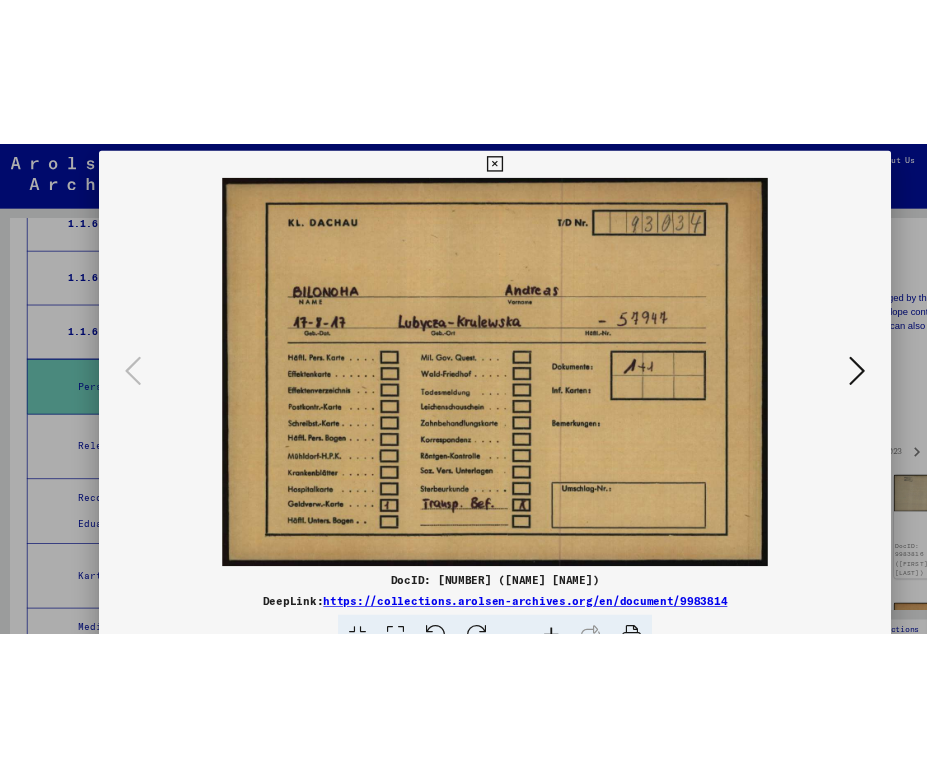 scroll, scrollTop: 1738, scrollLeft: 0, axis: vertical 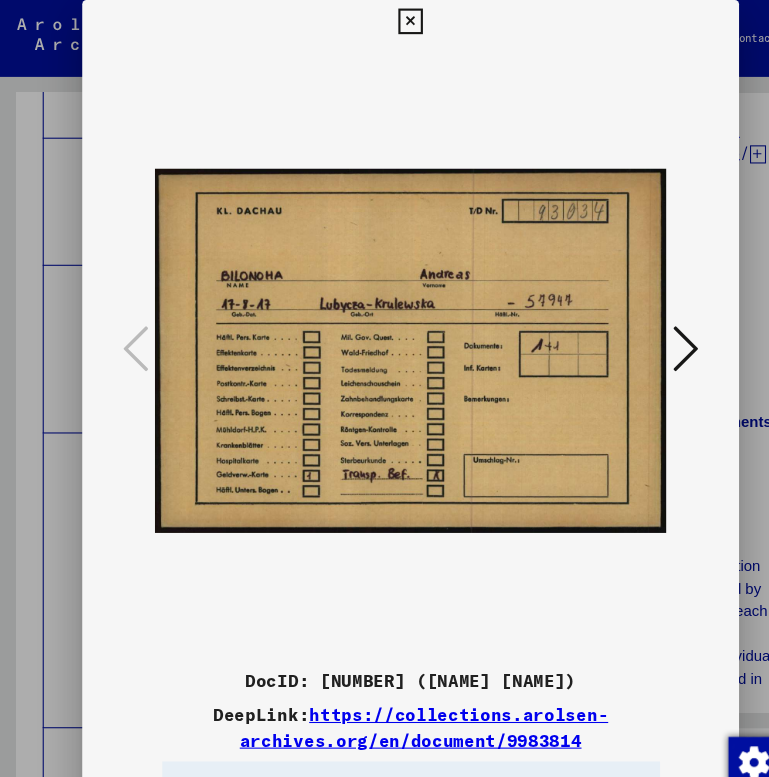 click at bounding box center [642, 327] 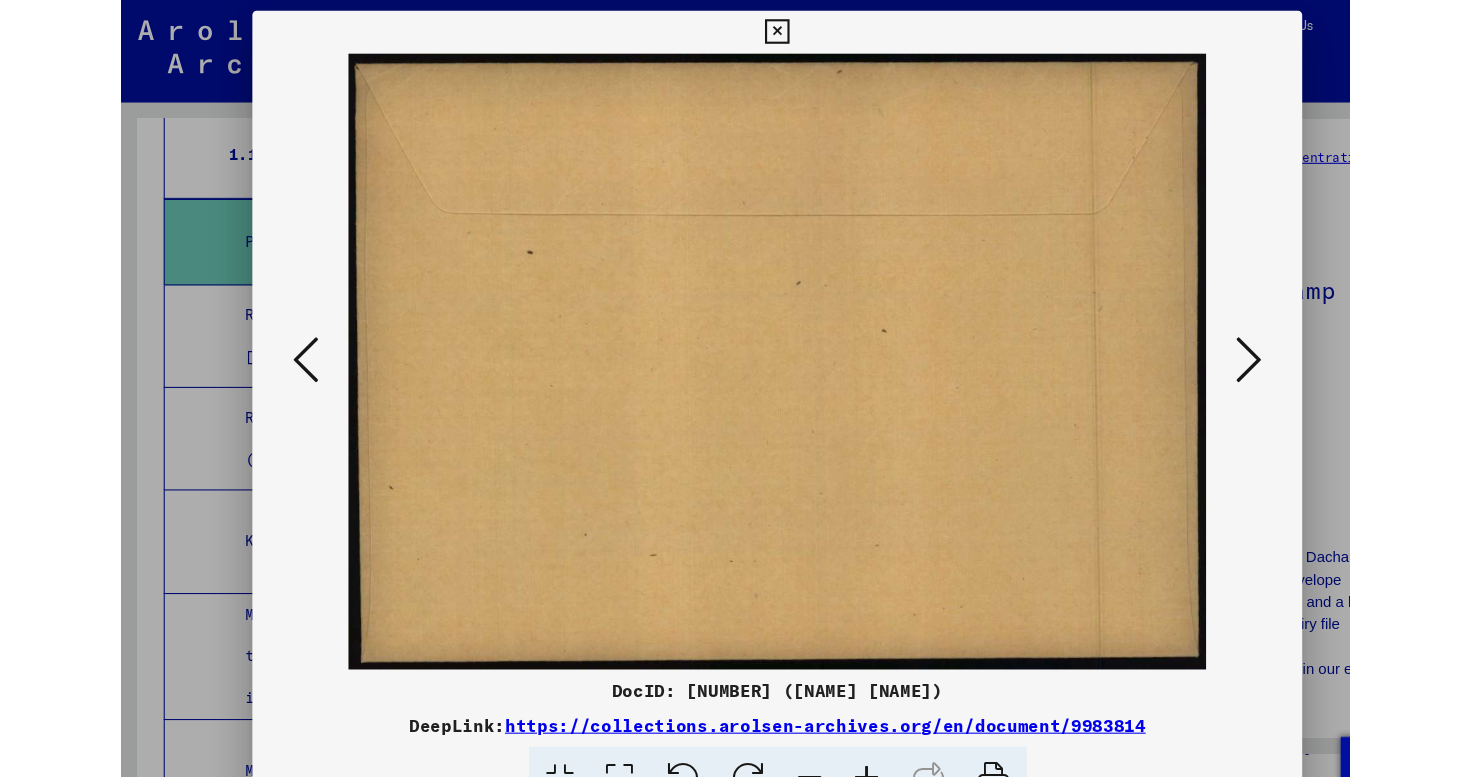 scroll, scrollTop: 1308, scrollLeft: 0, axis: vertical 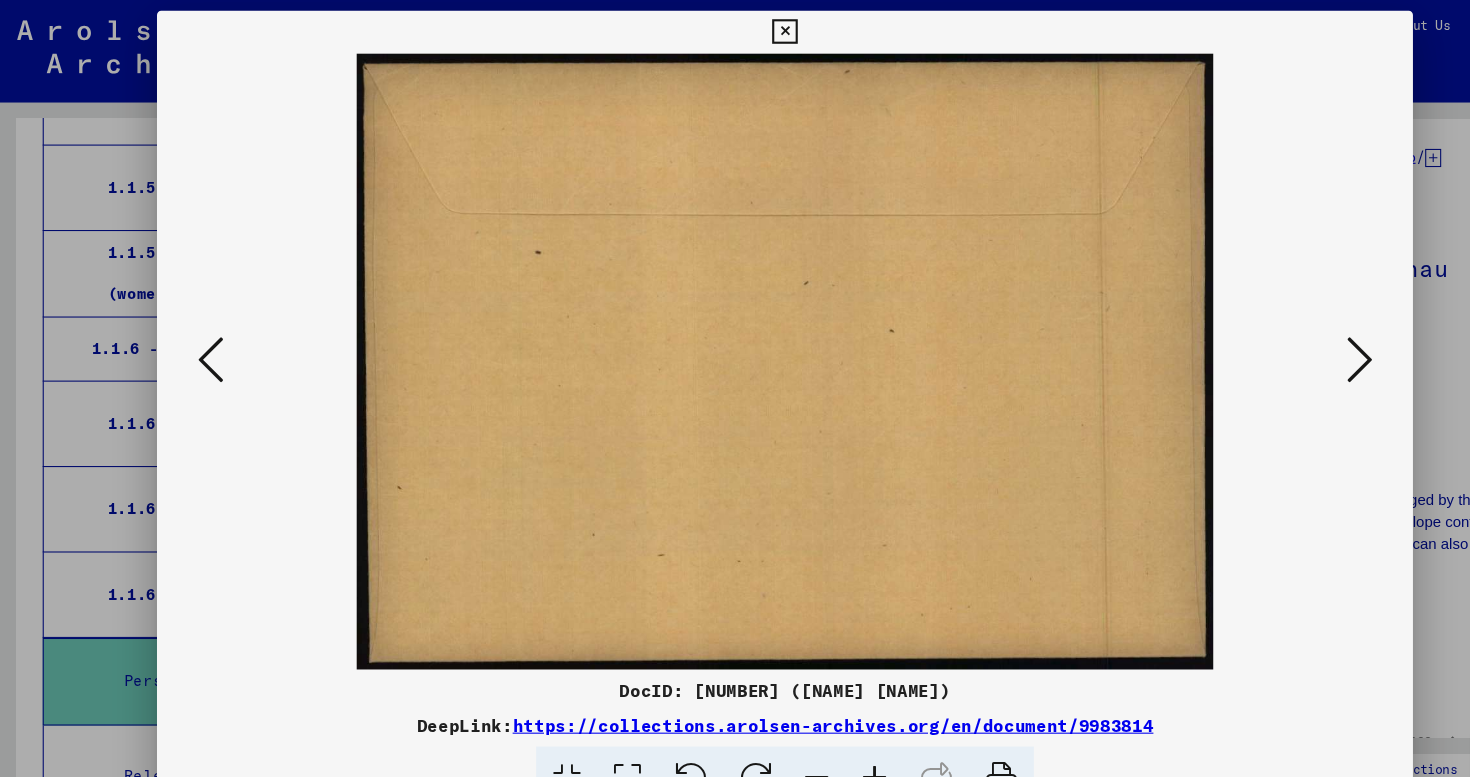 click at bounding box center [734, 30] 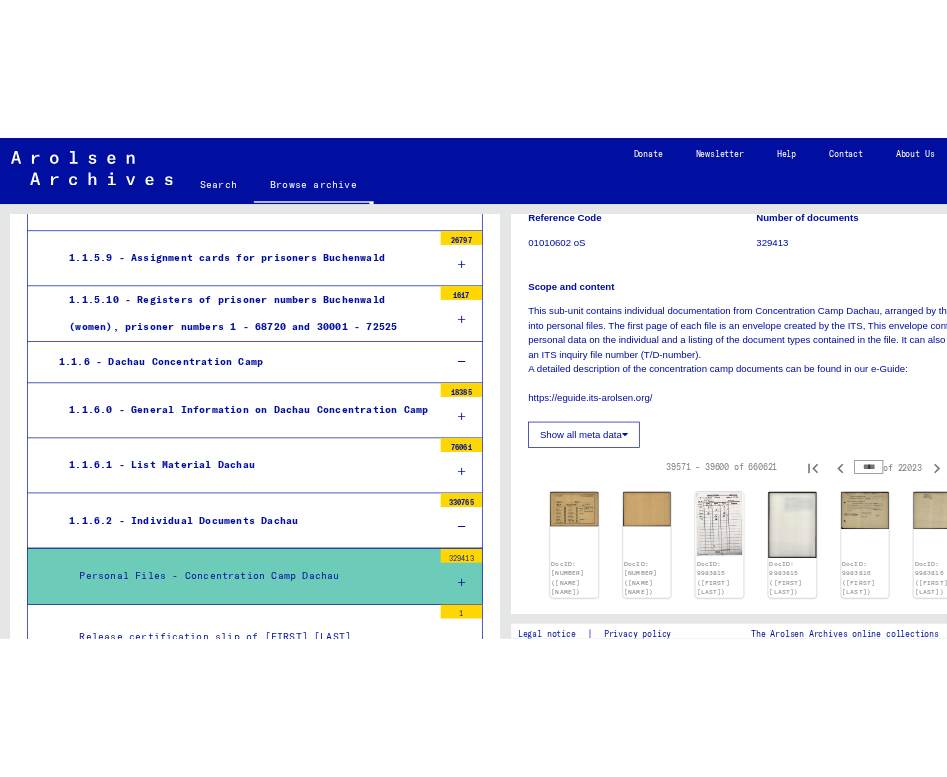 scroll, scrollTop: 219, scrollLeft: 0, axis: vertical 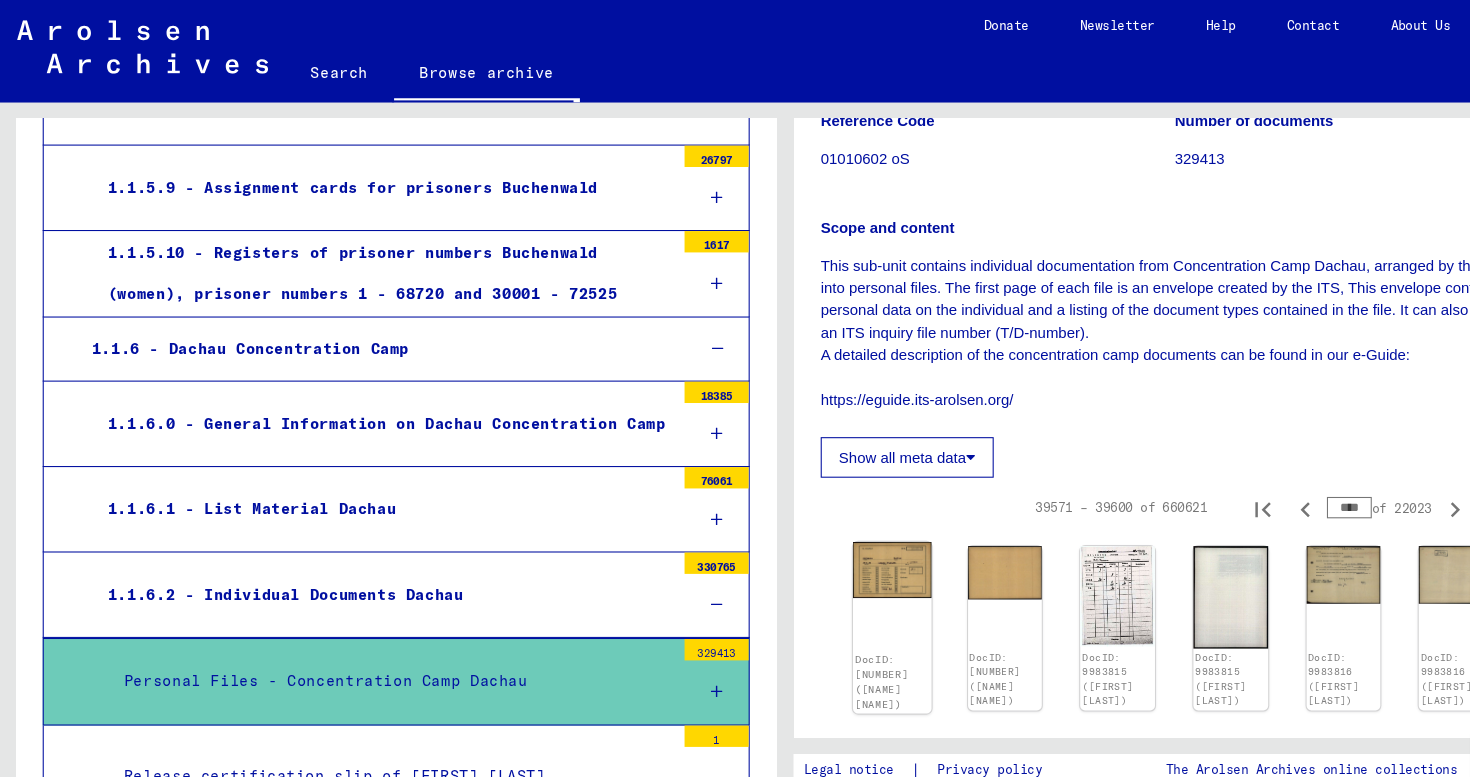 click 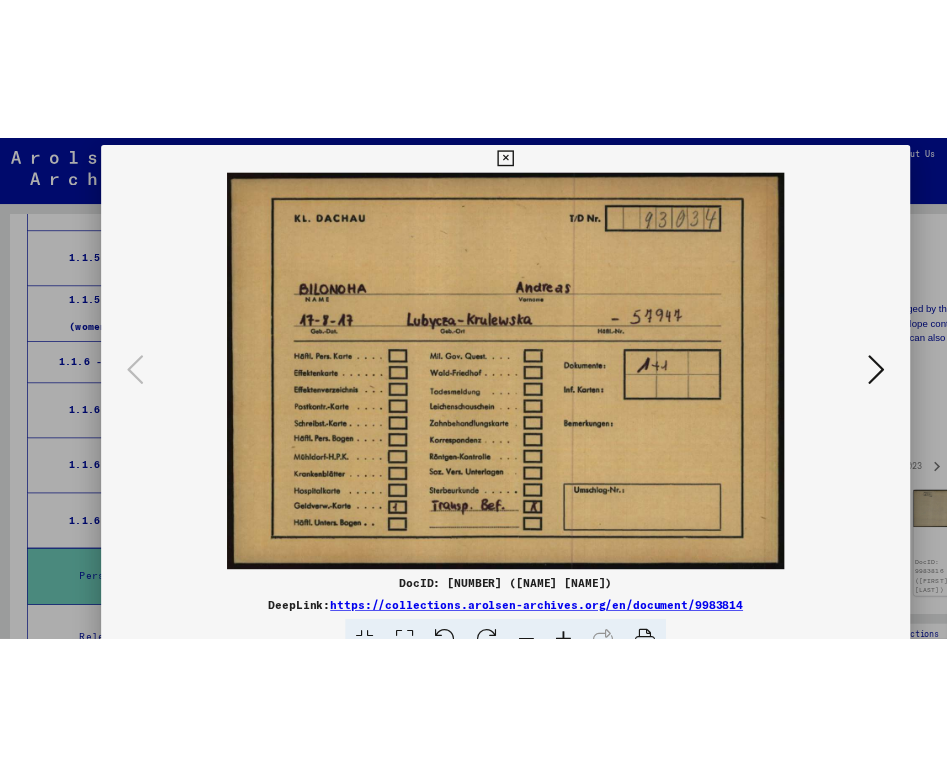 scroll, scrollTop: 1404, scrollLeft: 0, axis: vertical 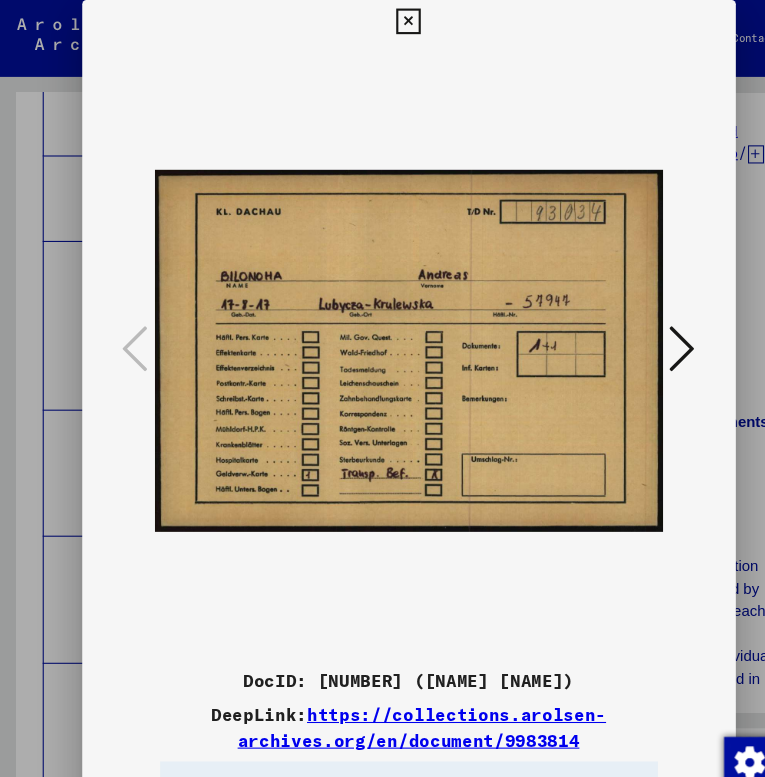click at bounding box center (639, 327) 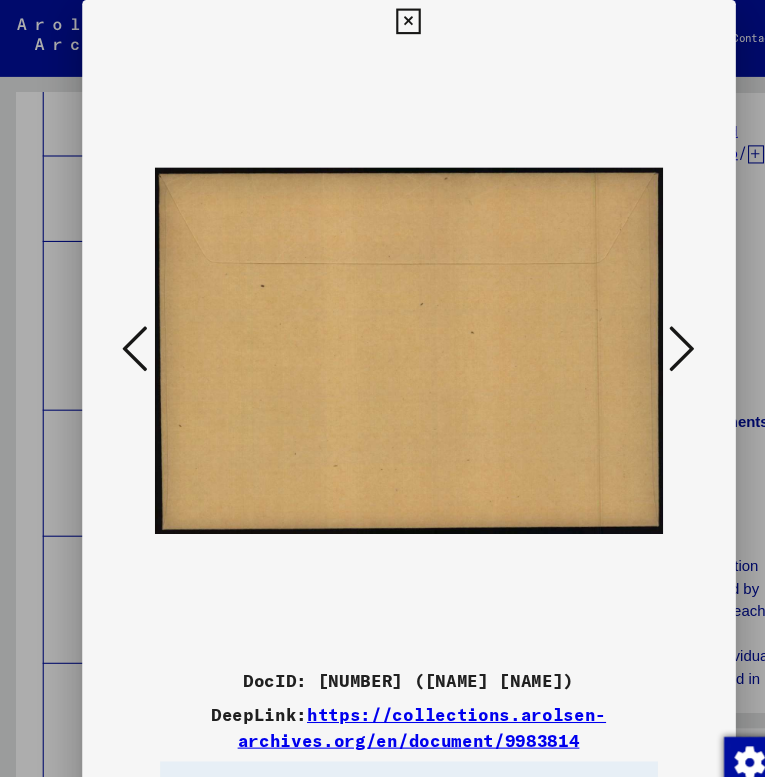 click at bounding box center (639, 327) 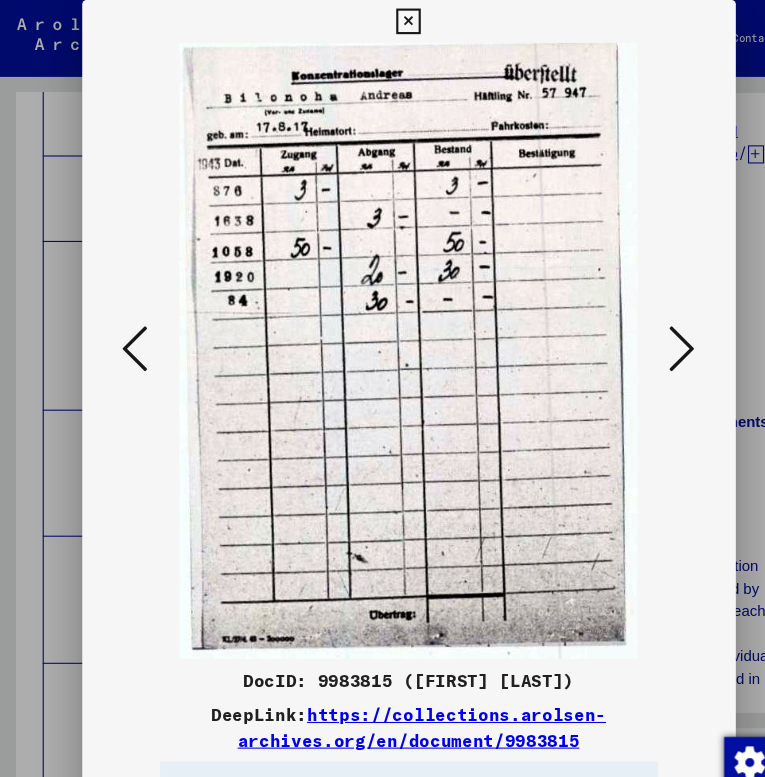 click at bounding box center [639, 327] 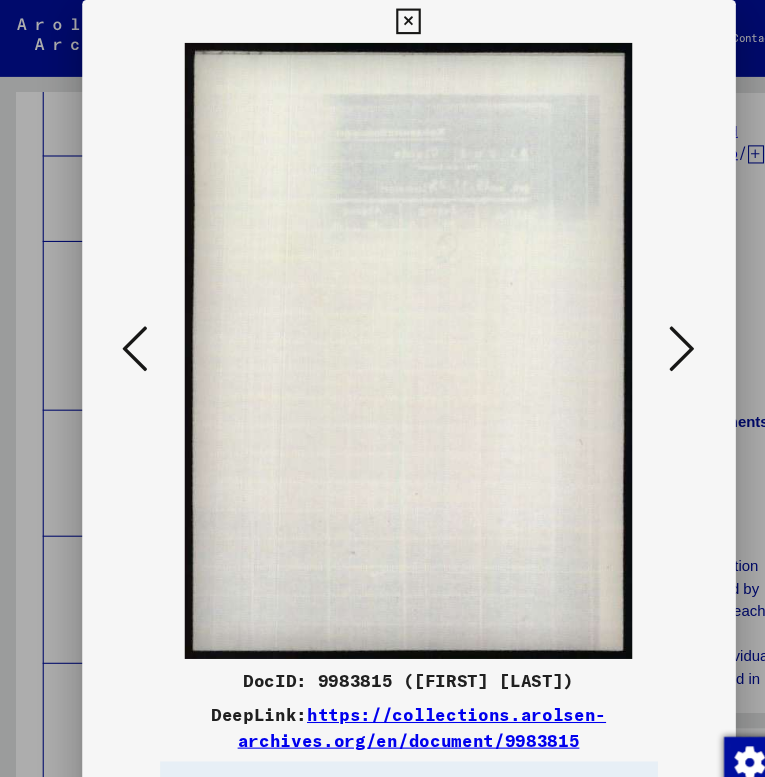 click at bounding box center (639, 327) 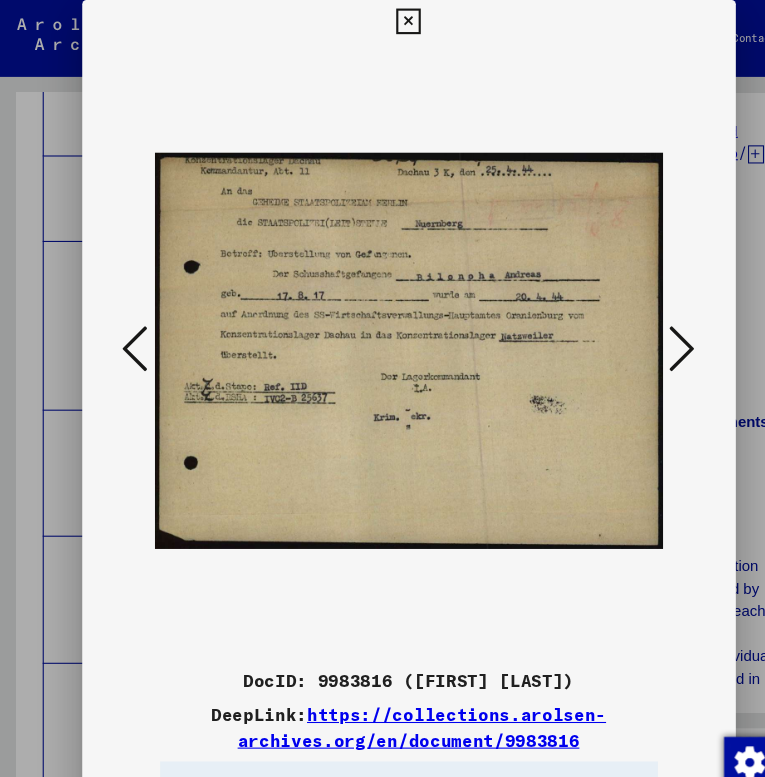 click at bounding box center [639, 327] 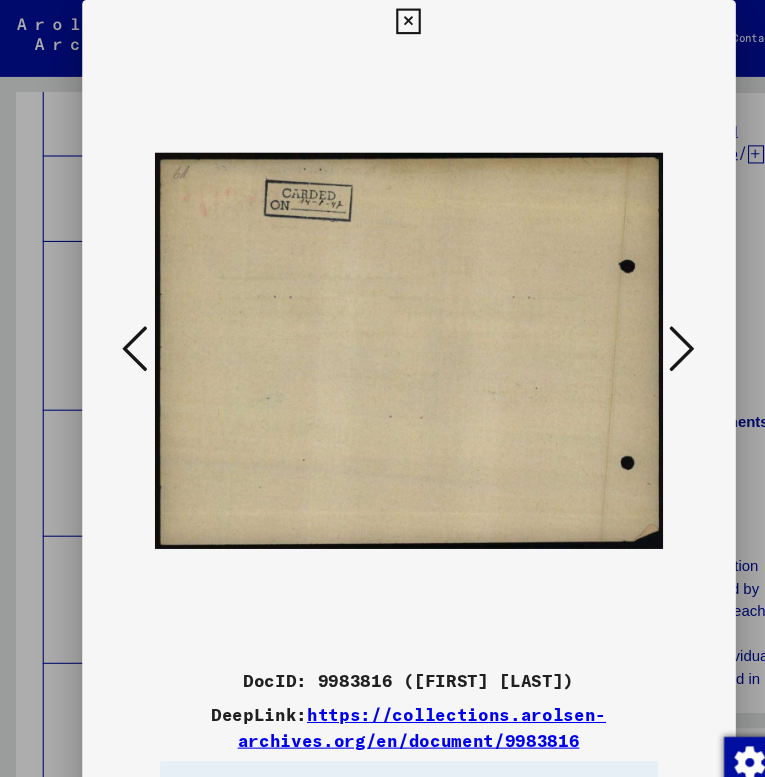 click at bounding box center (639, 327) 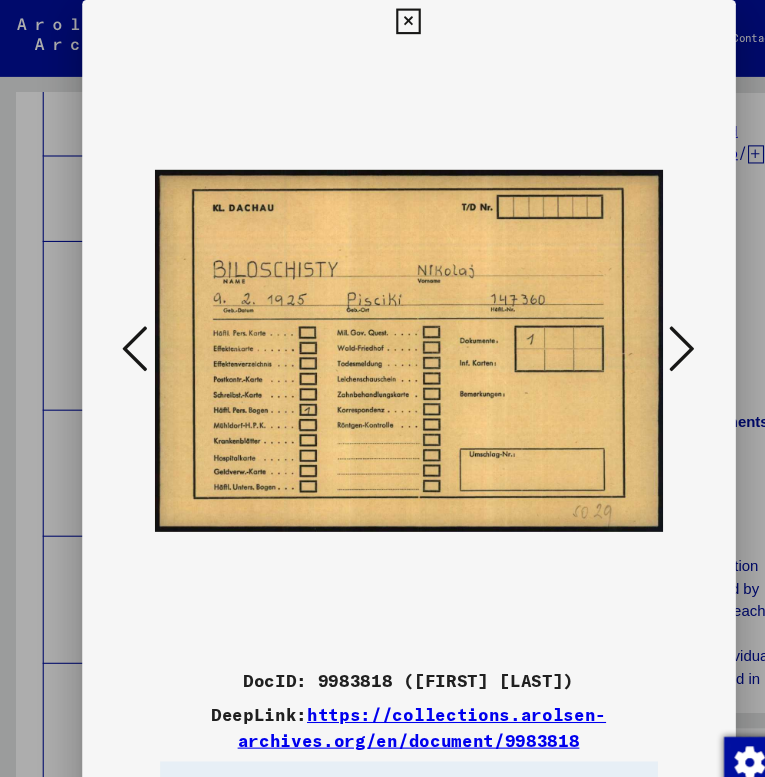 click at bounding box center [127, 327] 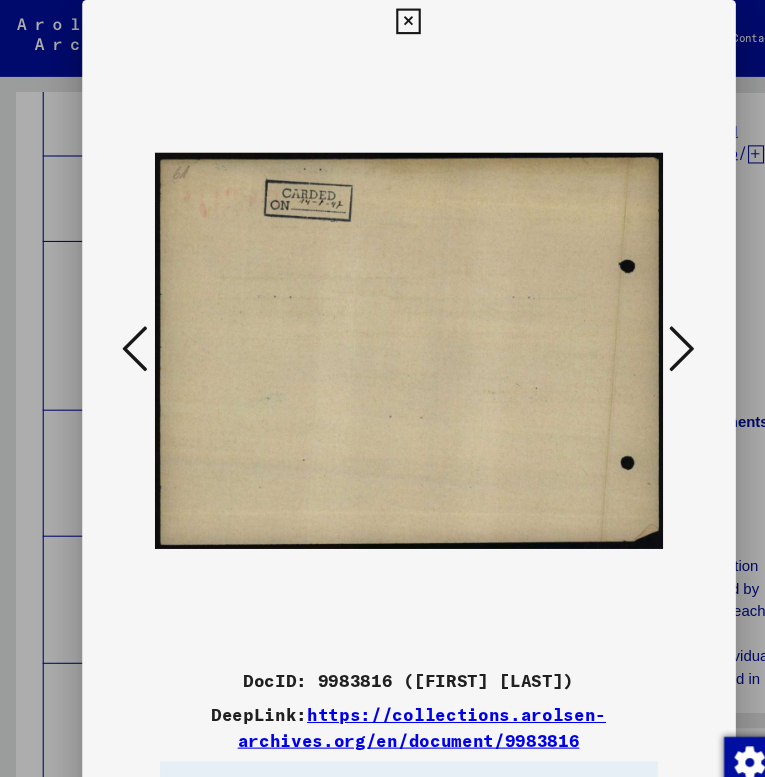 click at bounding box center (127, 327) 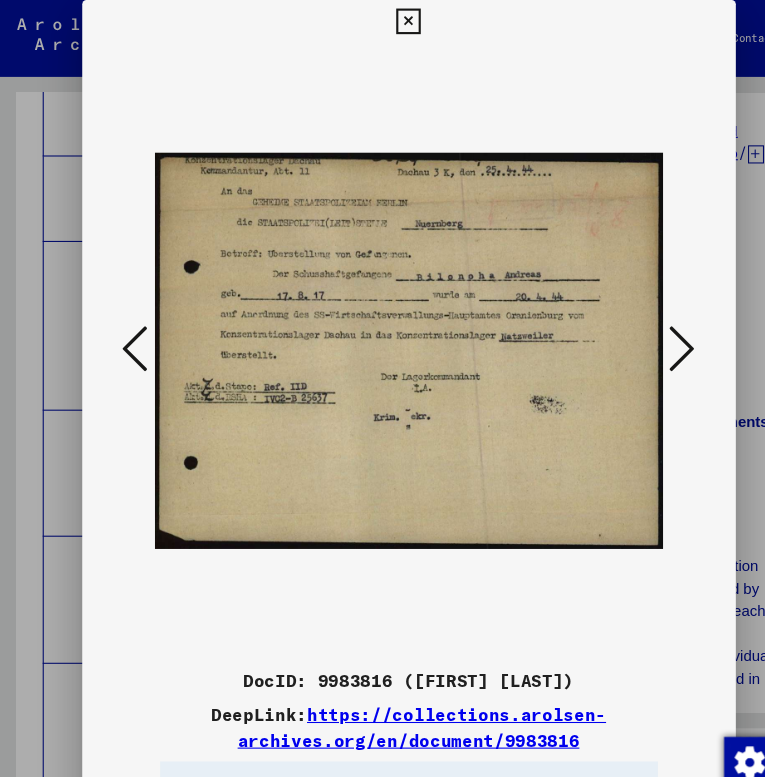 click at bounding box center (127, 327) 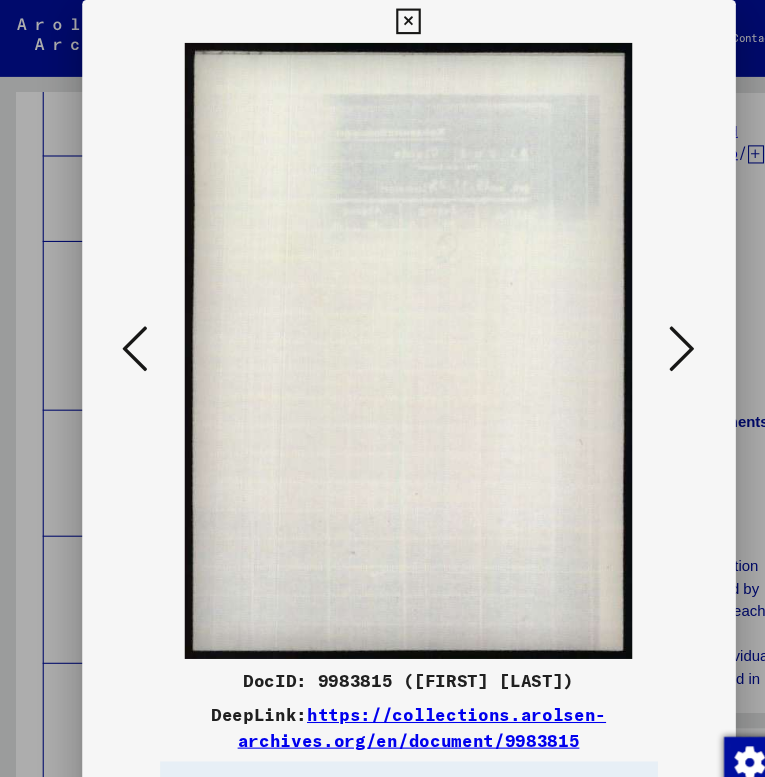 click at bounding box center (127, 327) 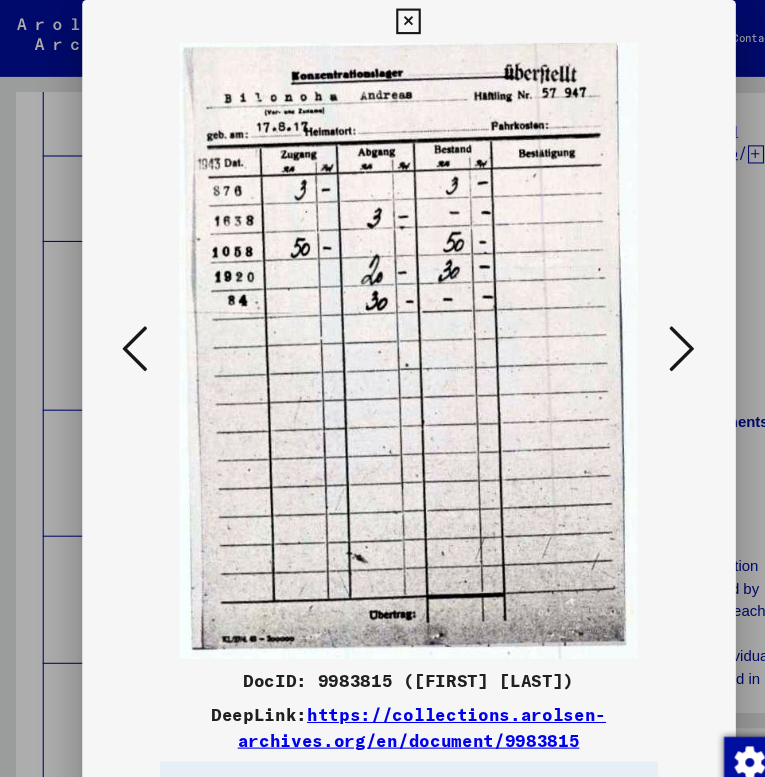 click at bounding box center [639, 327] 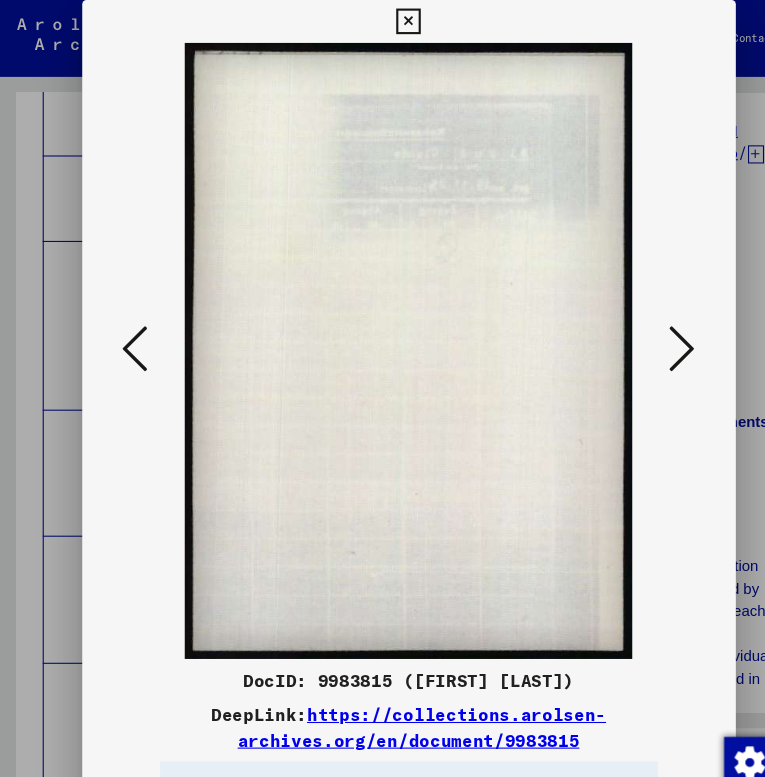click at bounding box center [639, 327] 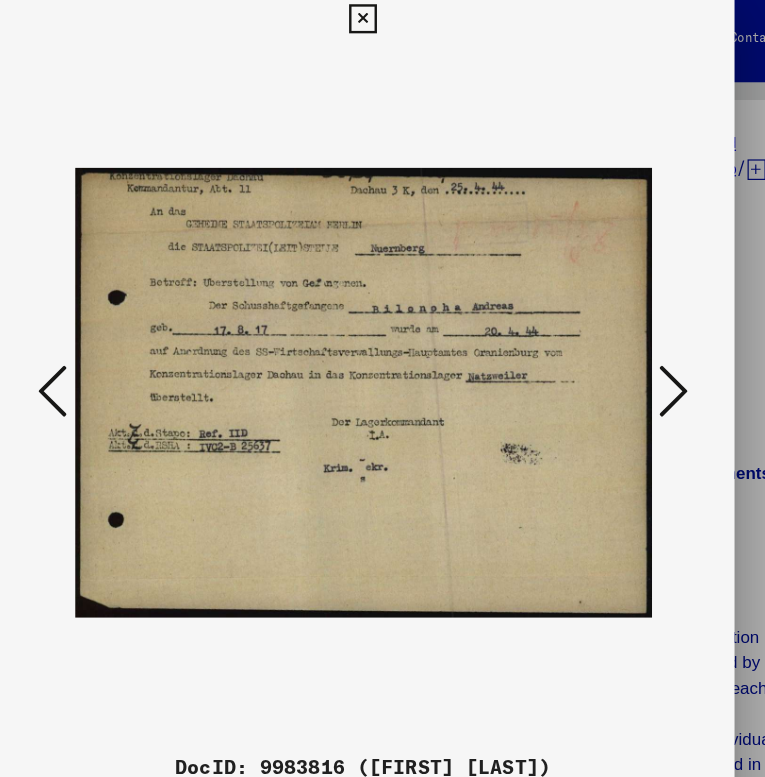click at bounding box center (639, 327) 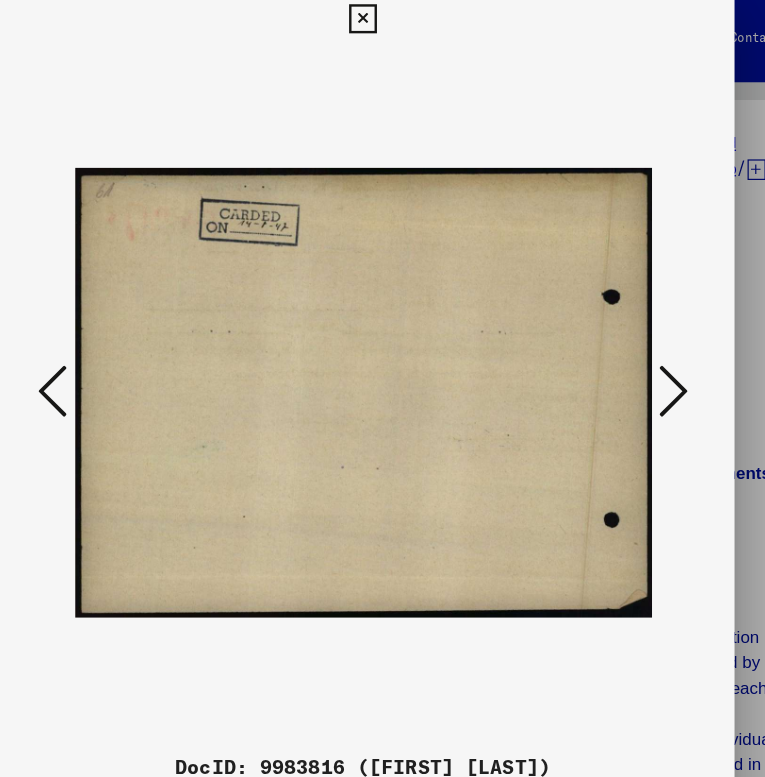 click at bounding box center (127, 327) 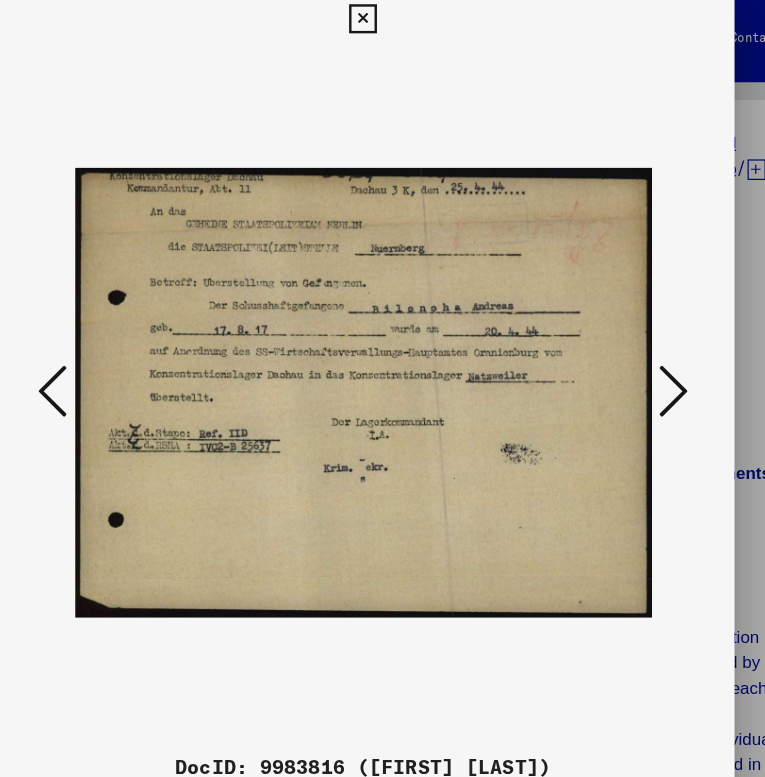type 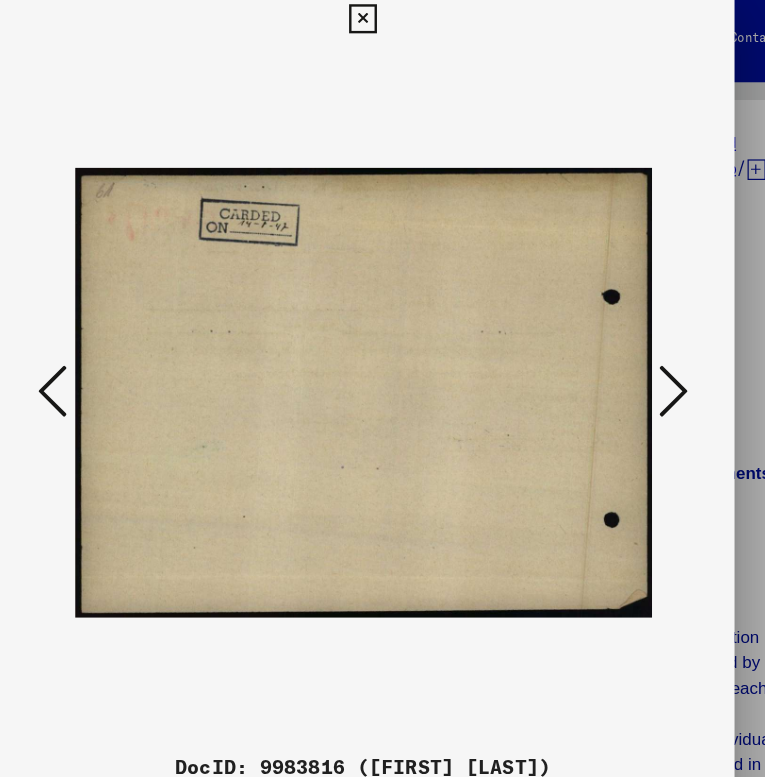 click at bounding box center (639, 327) 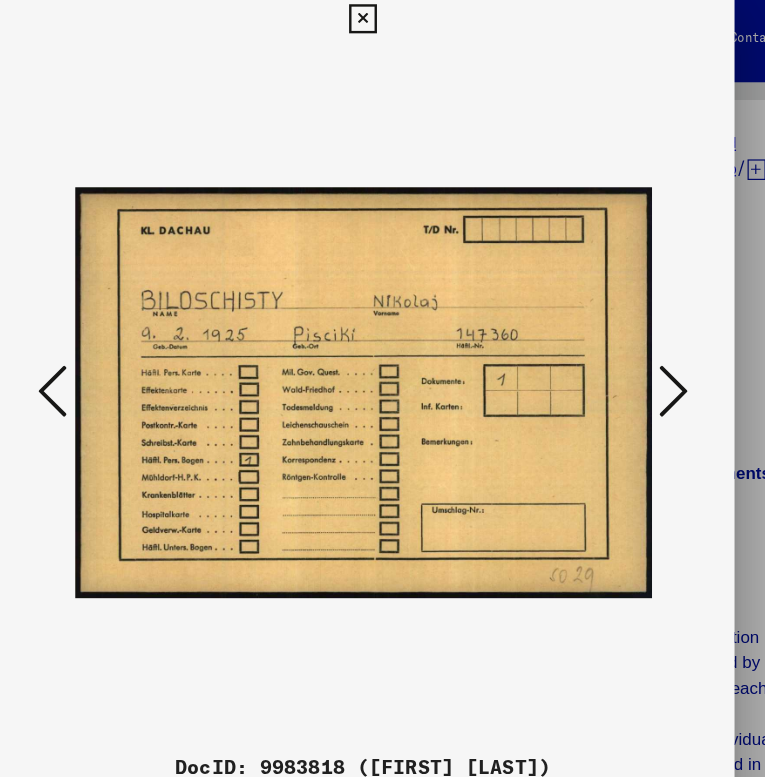 click at bounding box center (639, 327) 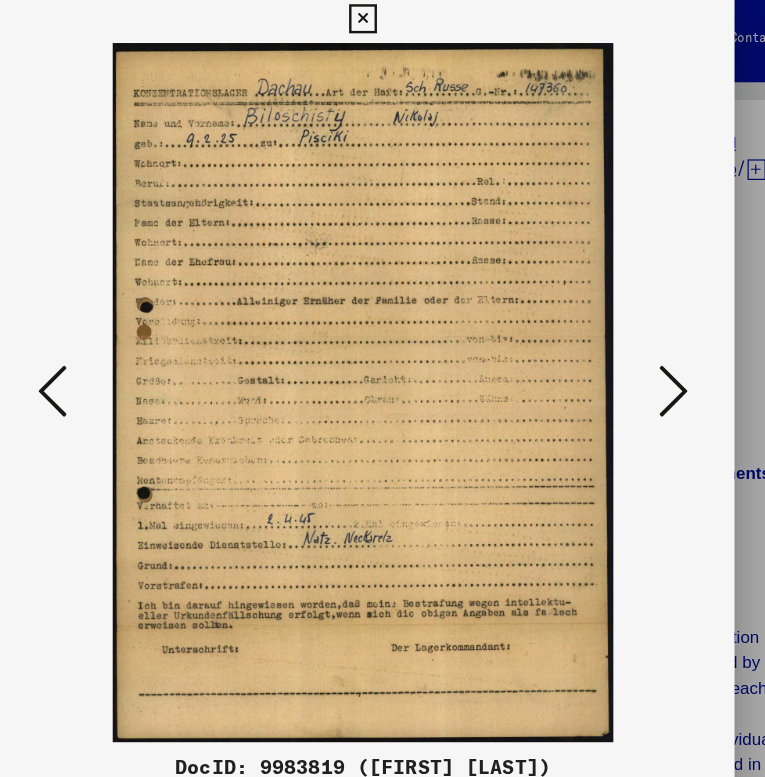 click at bounding box center (639, 327) 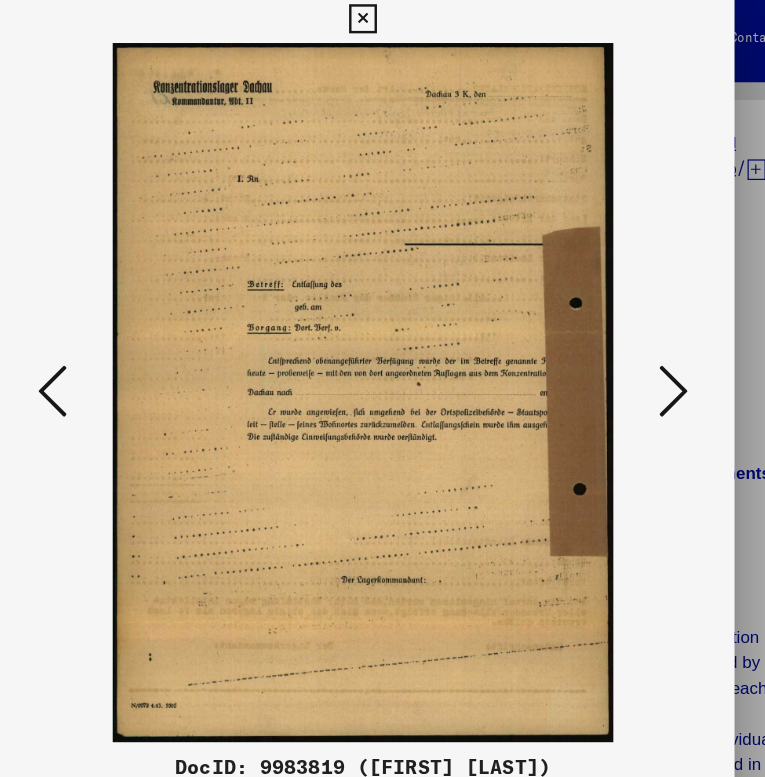 click at bounding box center (639, 327) 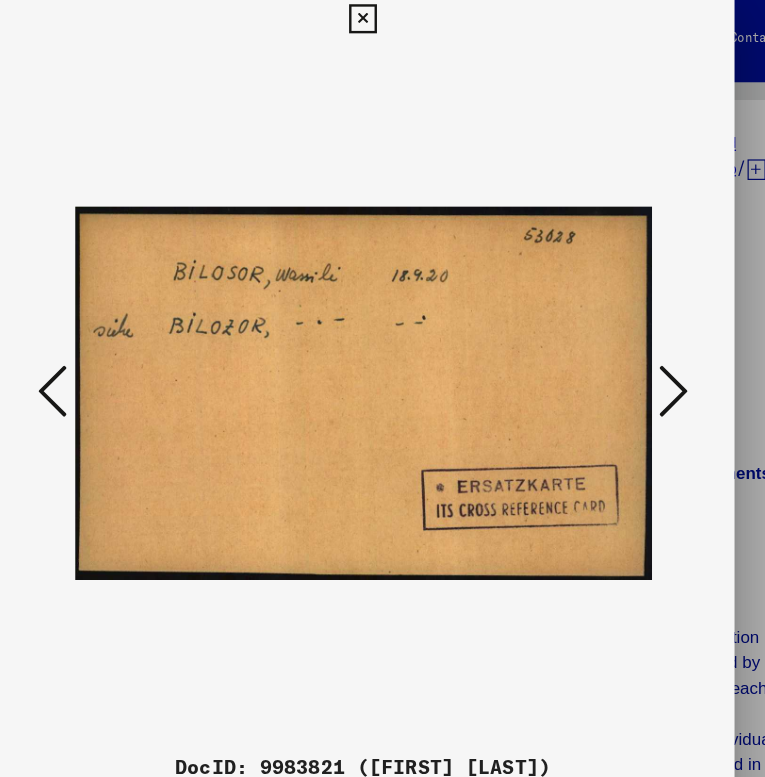 click at bounding box center (639, 327) 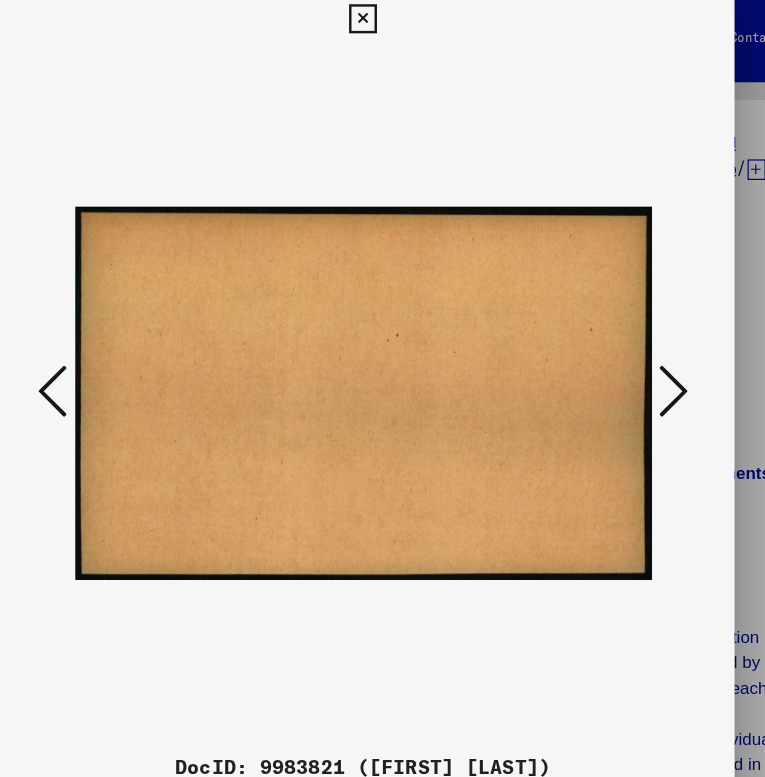 click at bounding box center [639, 327] 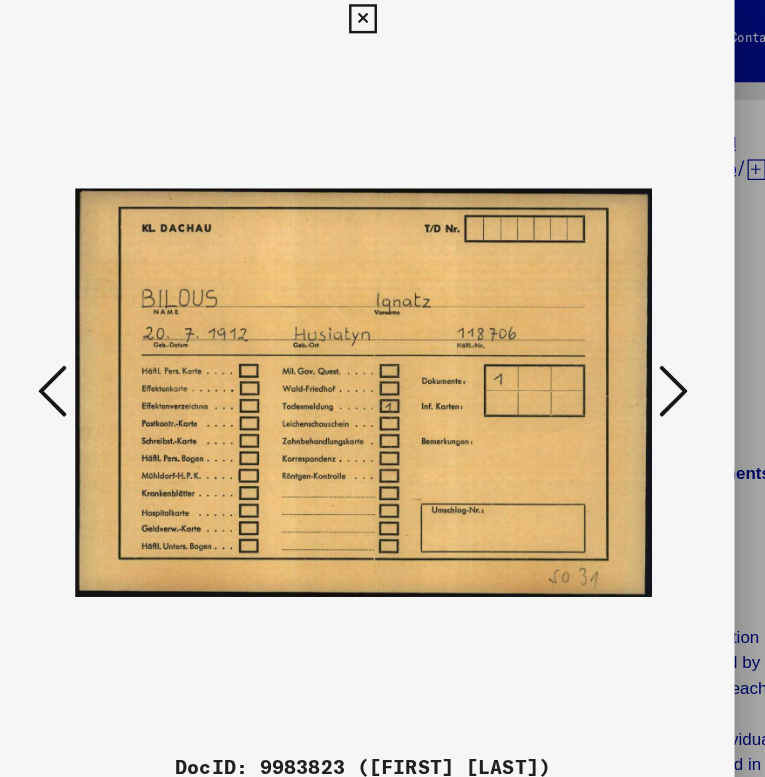 click at bounding box center [639, 327] 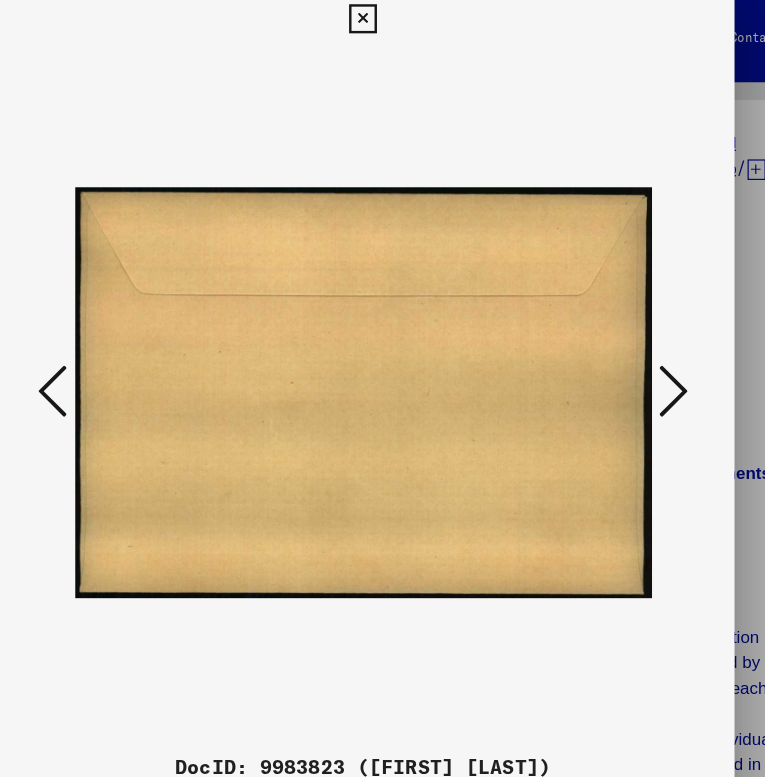 click at bounding box center (639, 327) 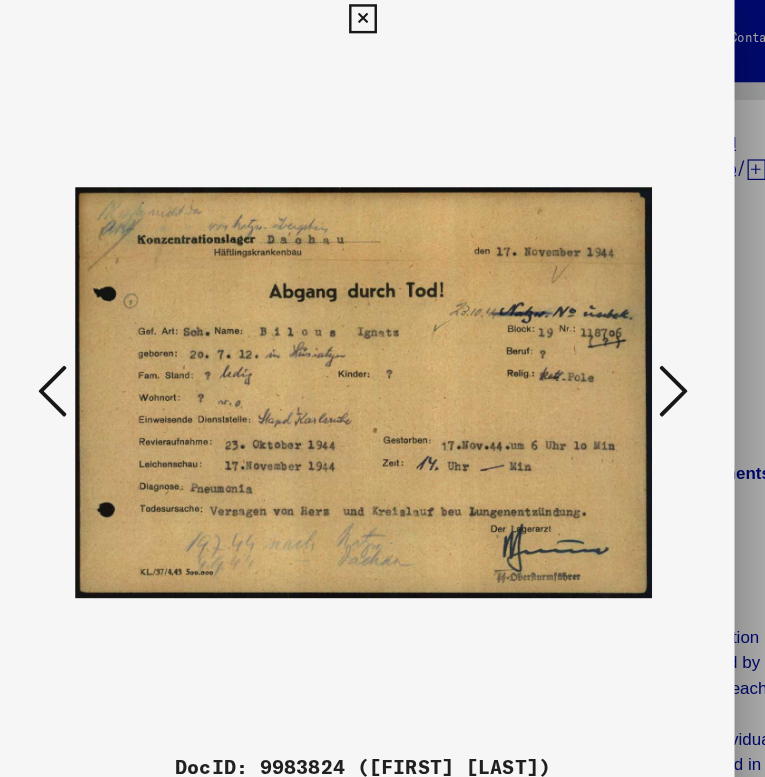 click at bounding box center [639, 327] 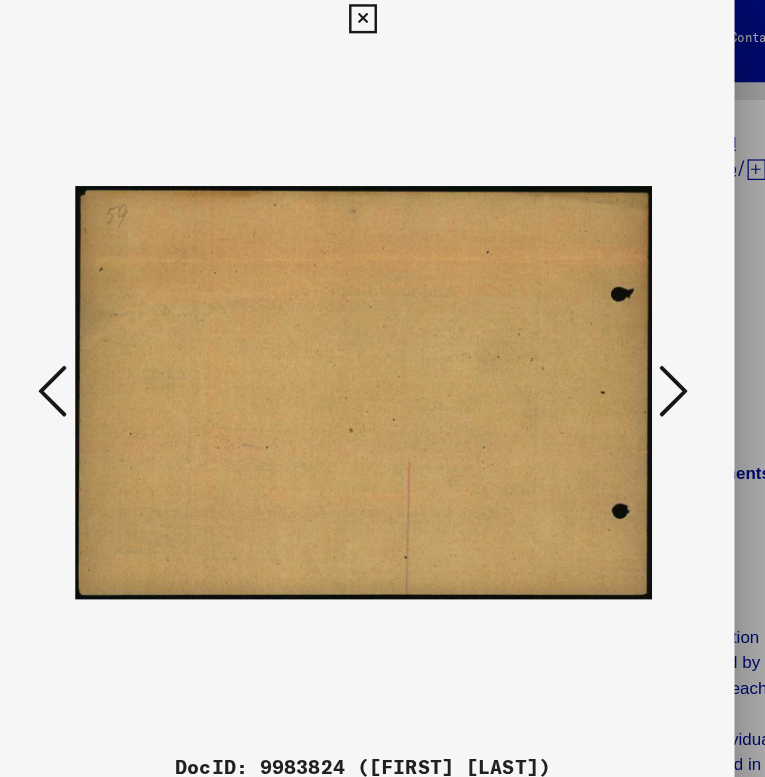 click at bounding box center [639, 327] 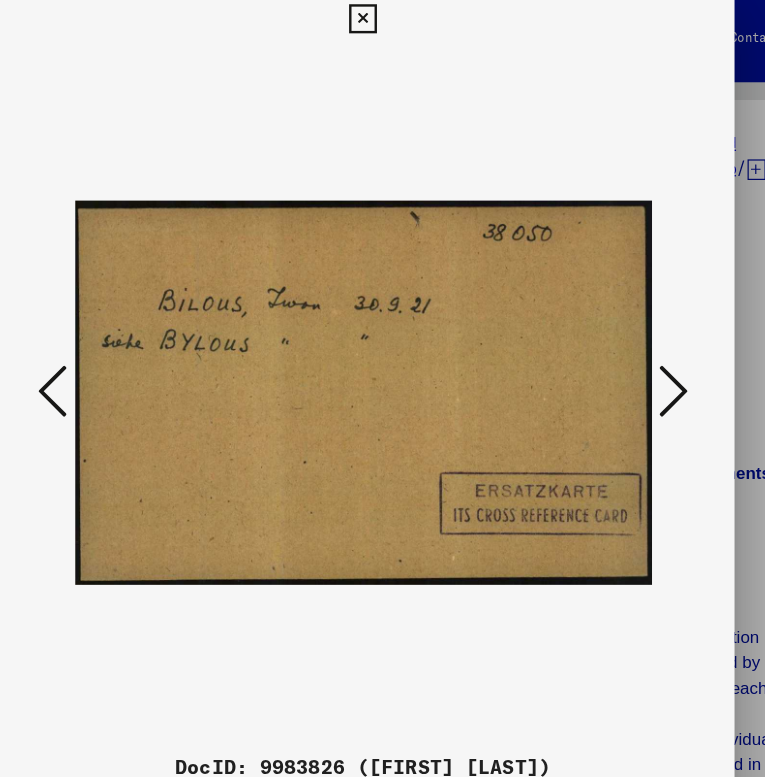 click at bounding box center [639, 327] 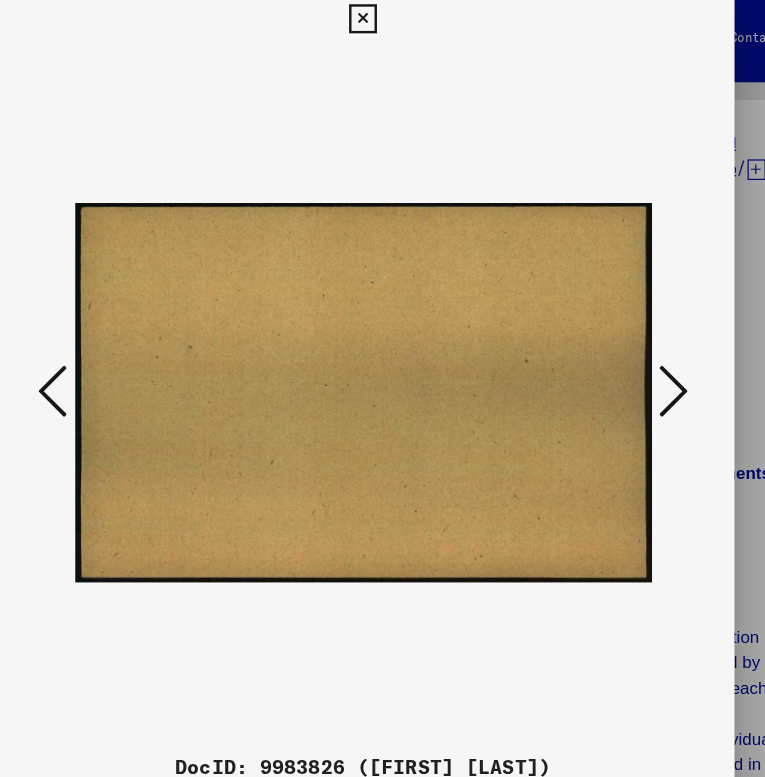click at bounding box center [639, 327] 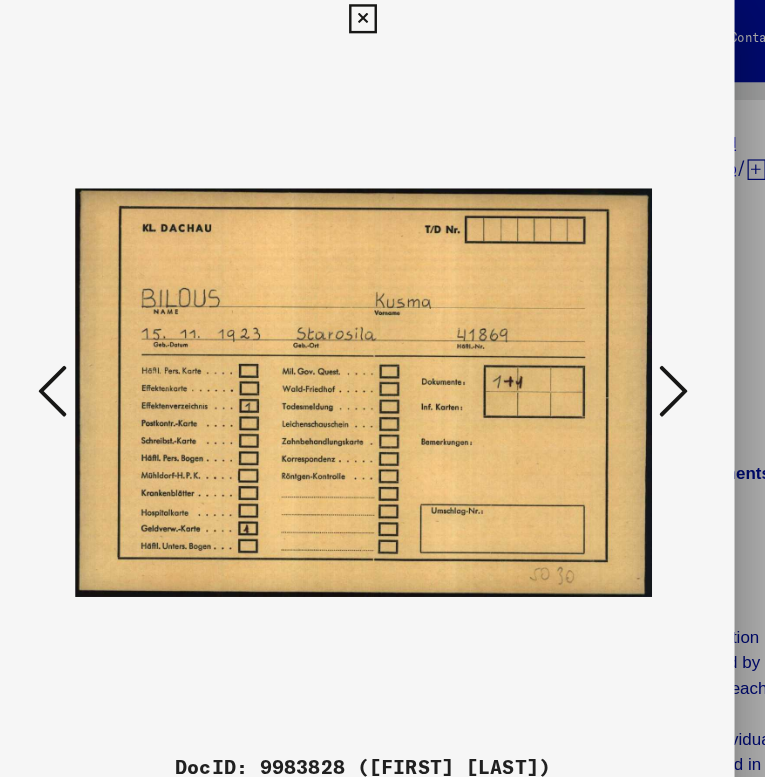 click at bounding box center [639, 327] 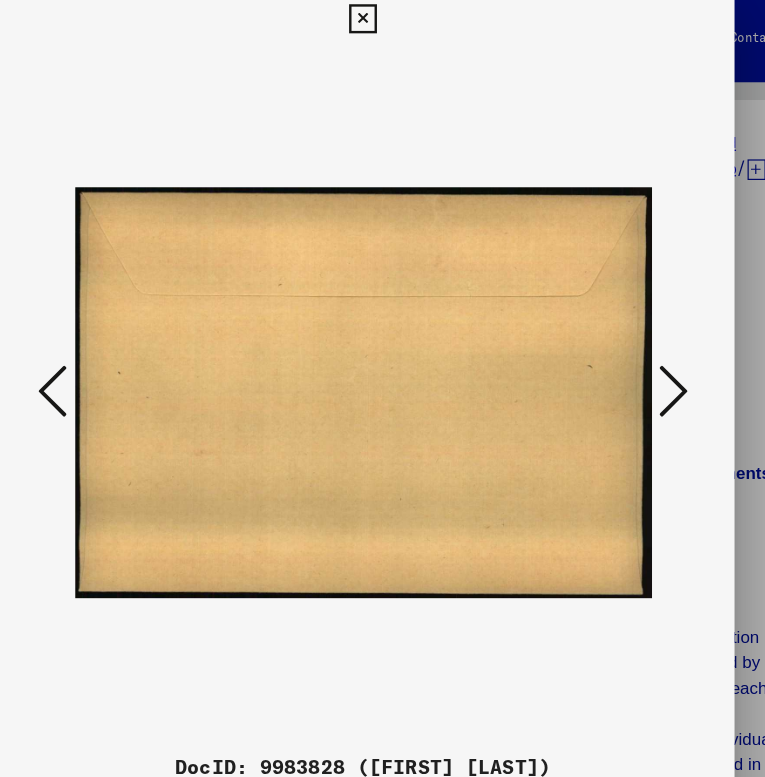 click at bounding box center (639, 327) 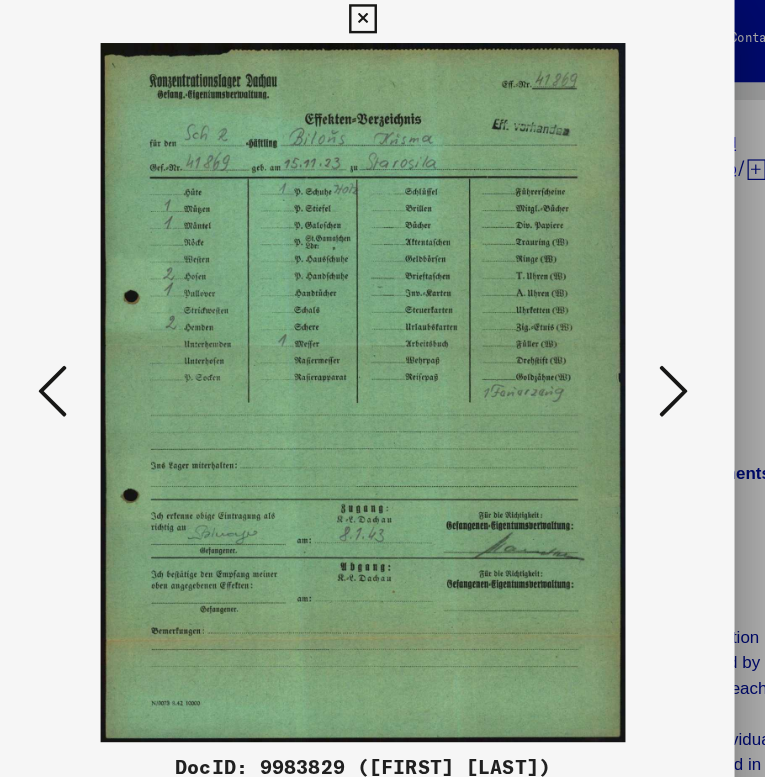 click at bounding box center [639, 327] 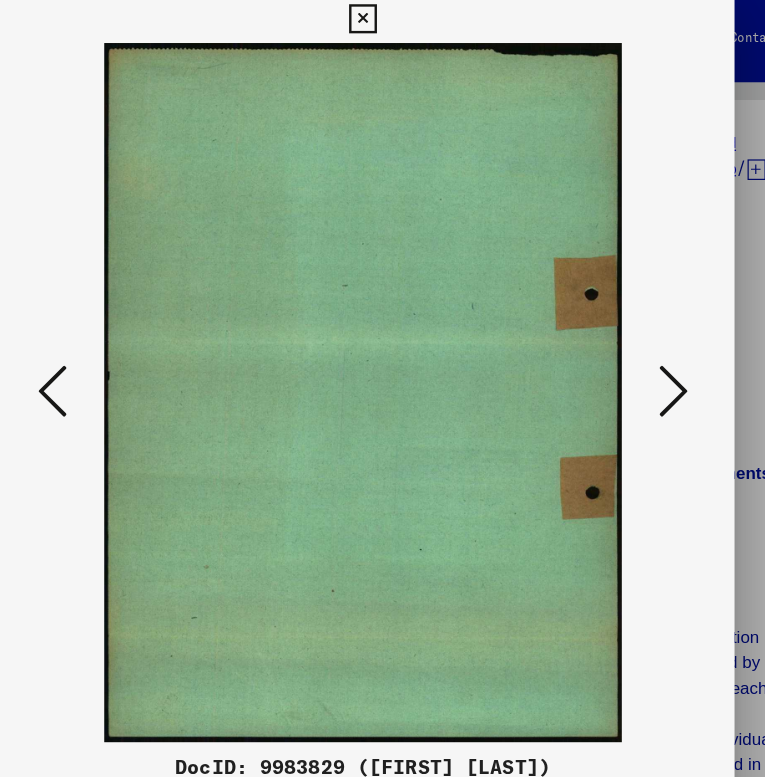 click at bounding box center (639, 327) 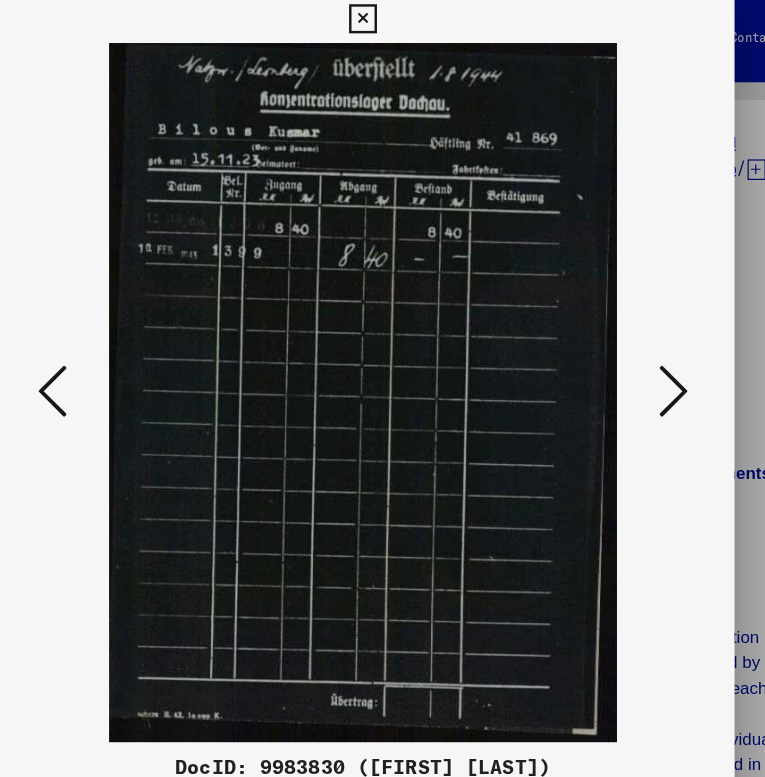 click at bounding box center (639, 327) 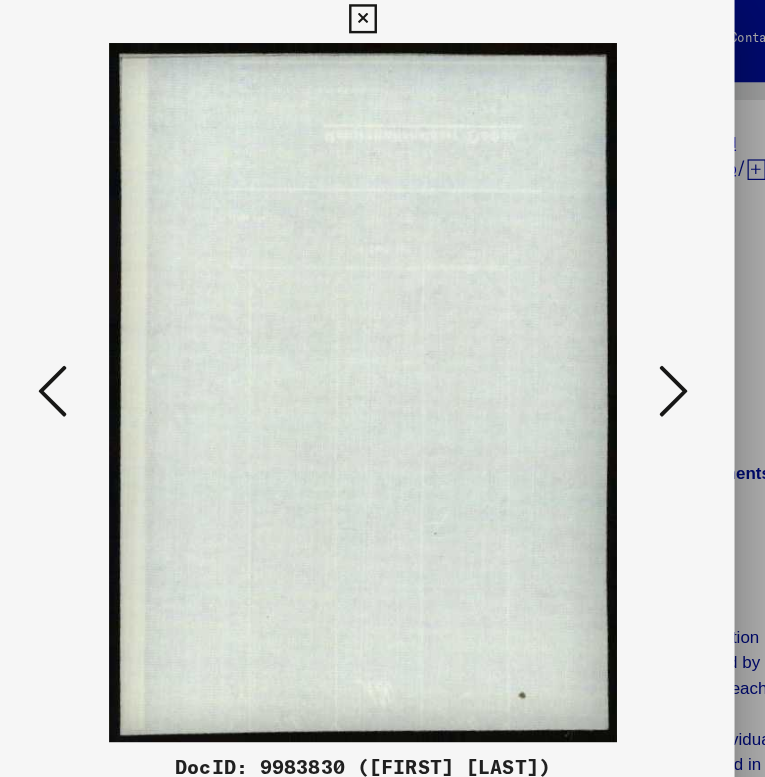 click at bounding box center [639, 327] 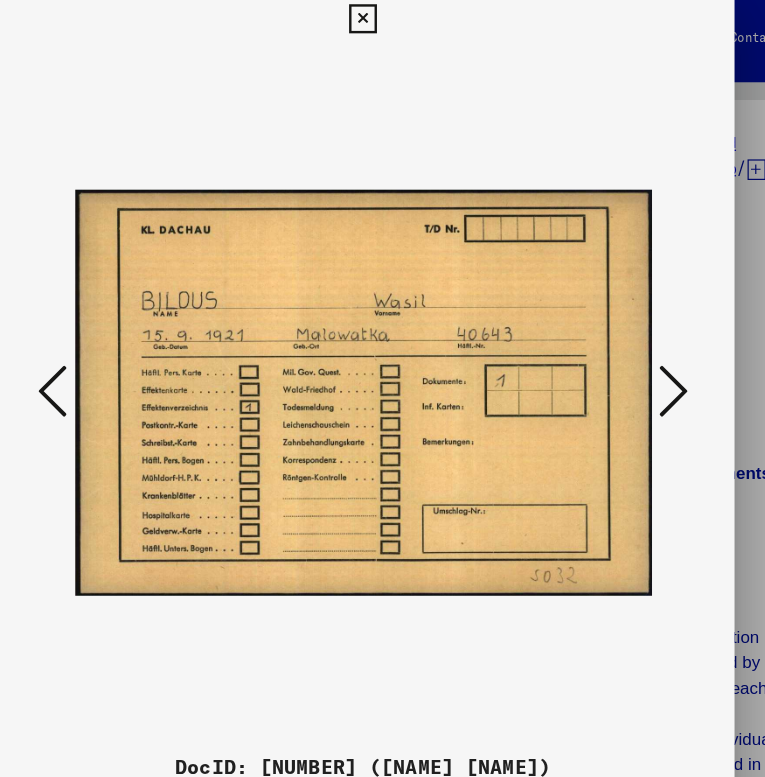 click at bounding box center [639, 327] 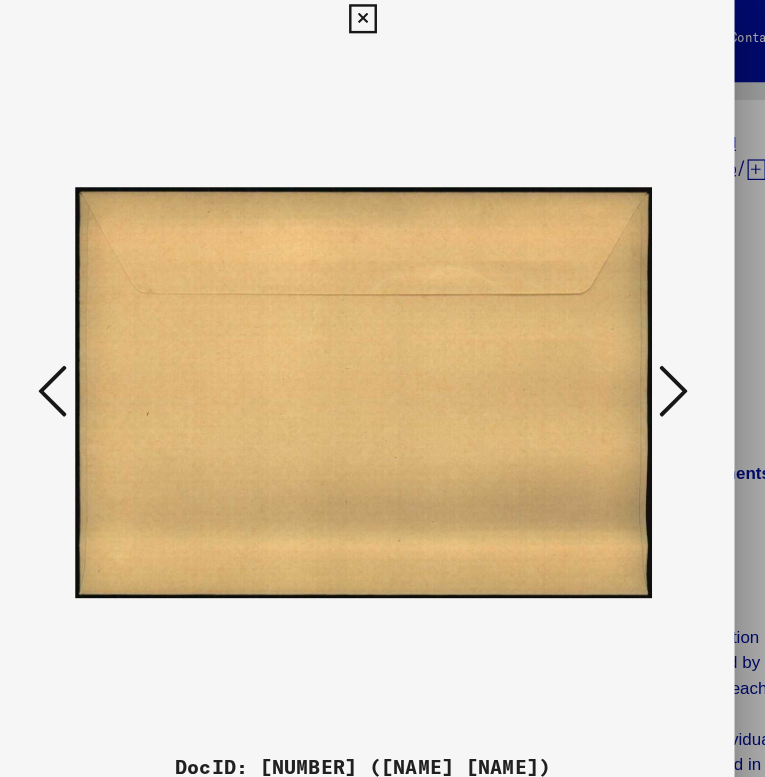 click at bounding box center (639, 327) 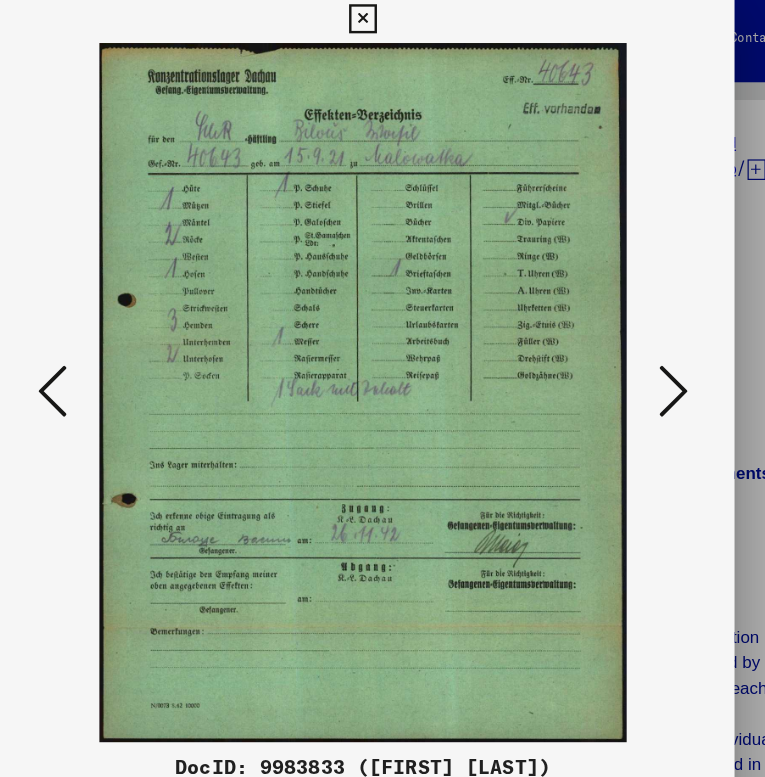 click at bounding box center [639, 327] 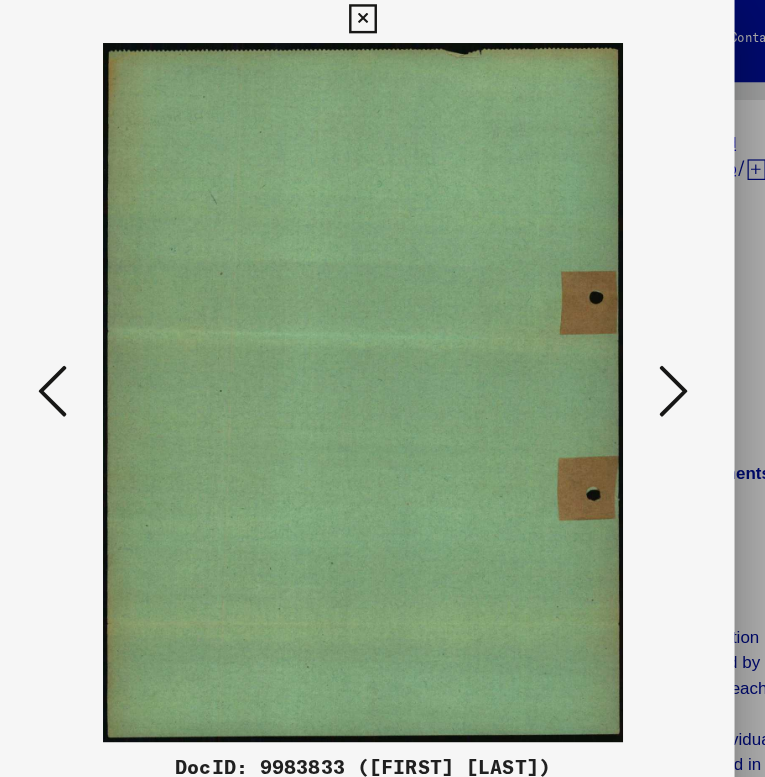 click at bounding box center (639, 327) 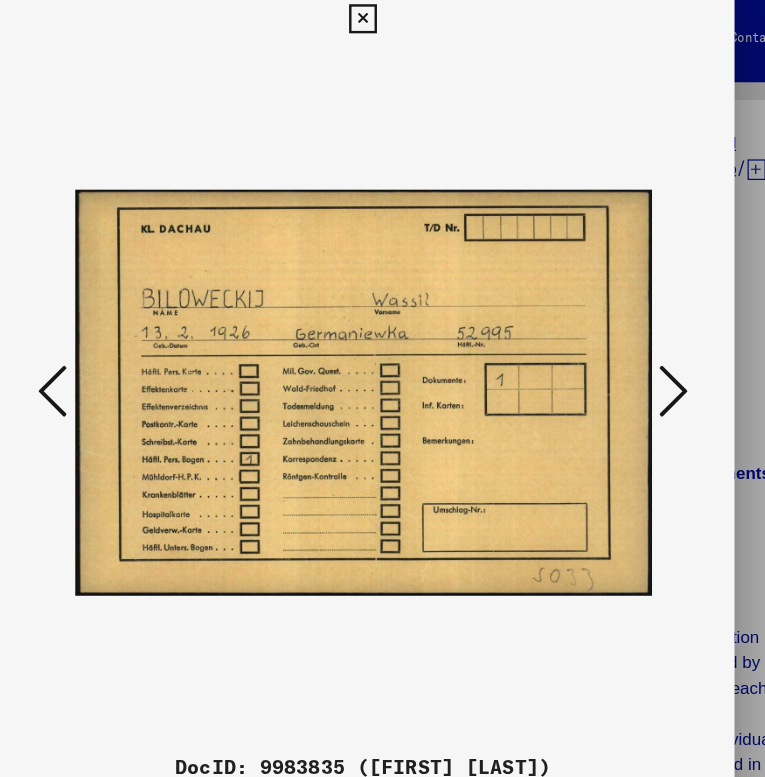 click at bounding box center [639, 327] 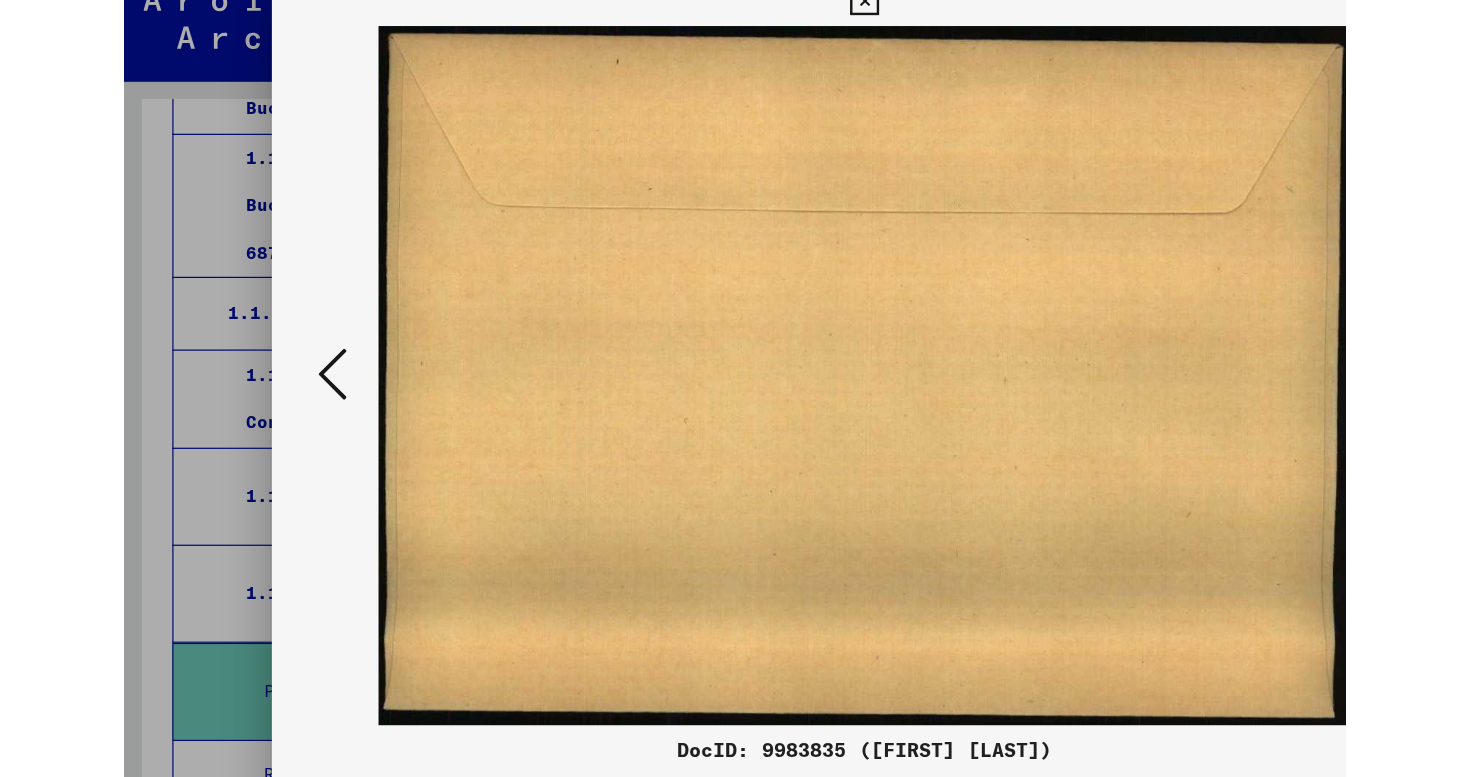 scroll, scrollTop: 1050, scrollLeft: 0, axis: vertical 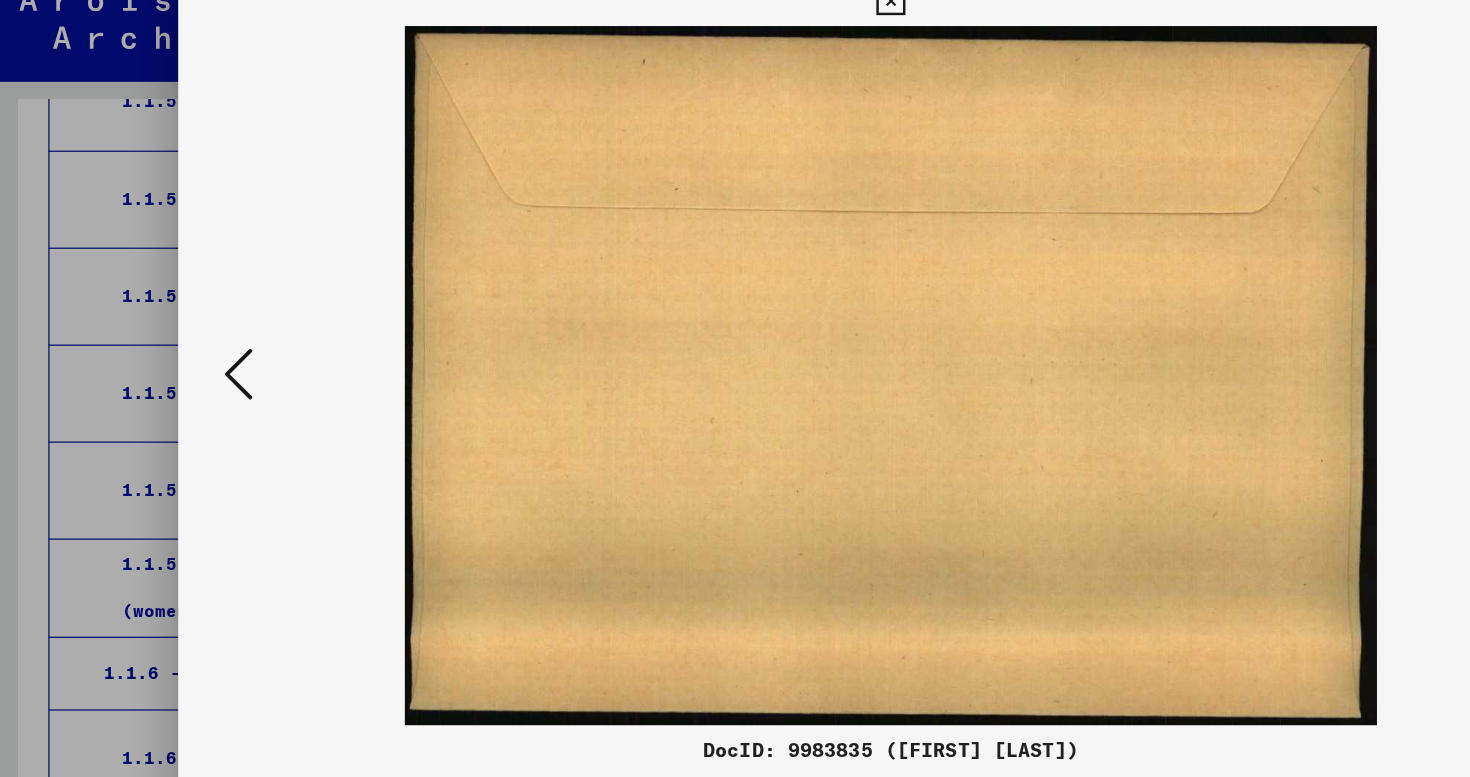 click at bounding box center [734, 30] 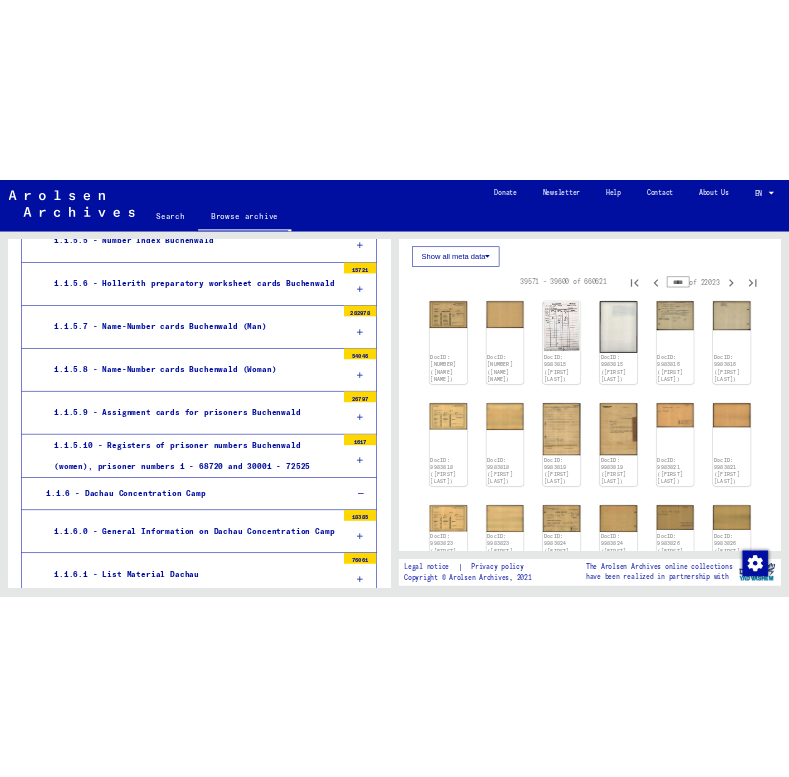 scroll, scrollTop: 517, scrollLeft: 0, axis: vertical 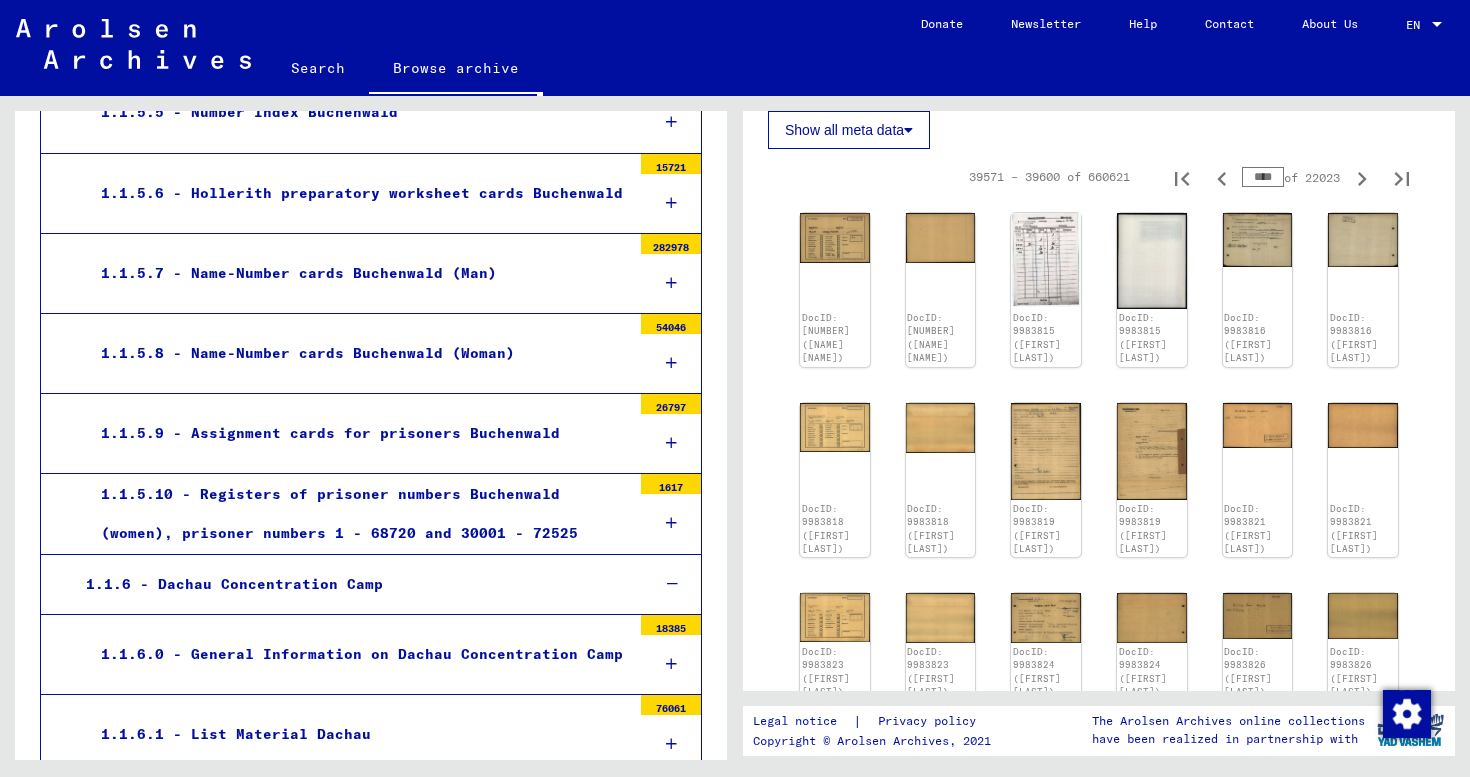 click on "****" at bounding box center [1263, 177] 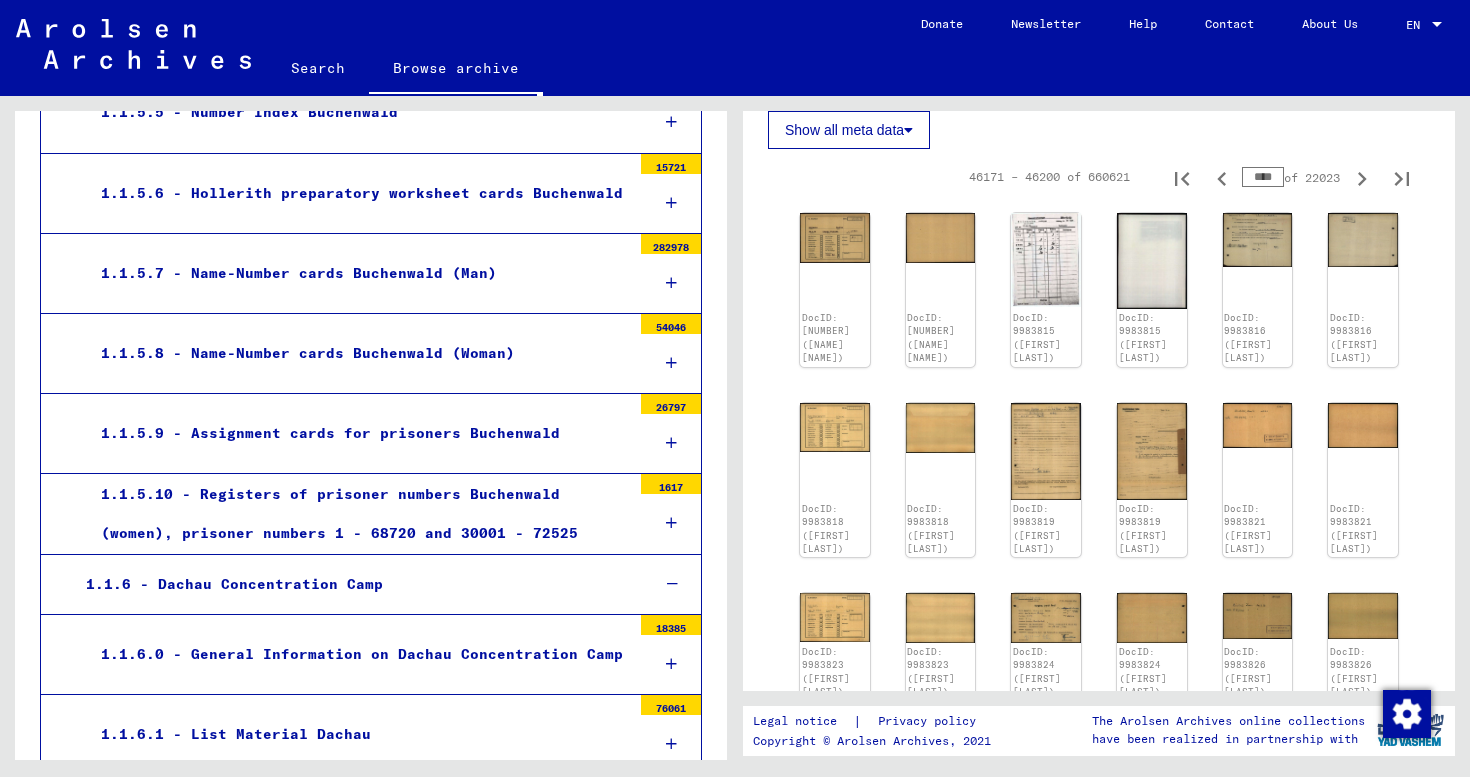 click on "Show all meta data" 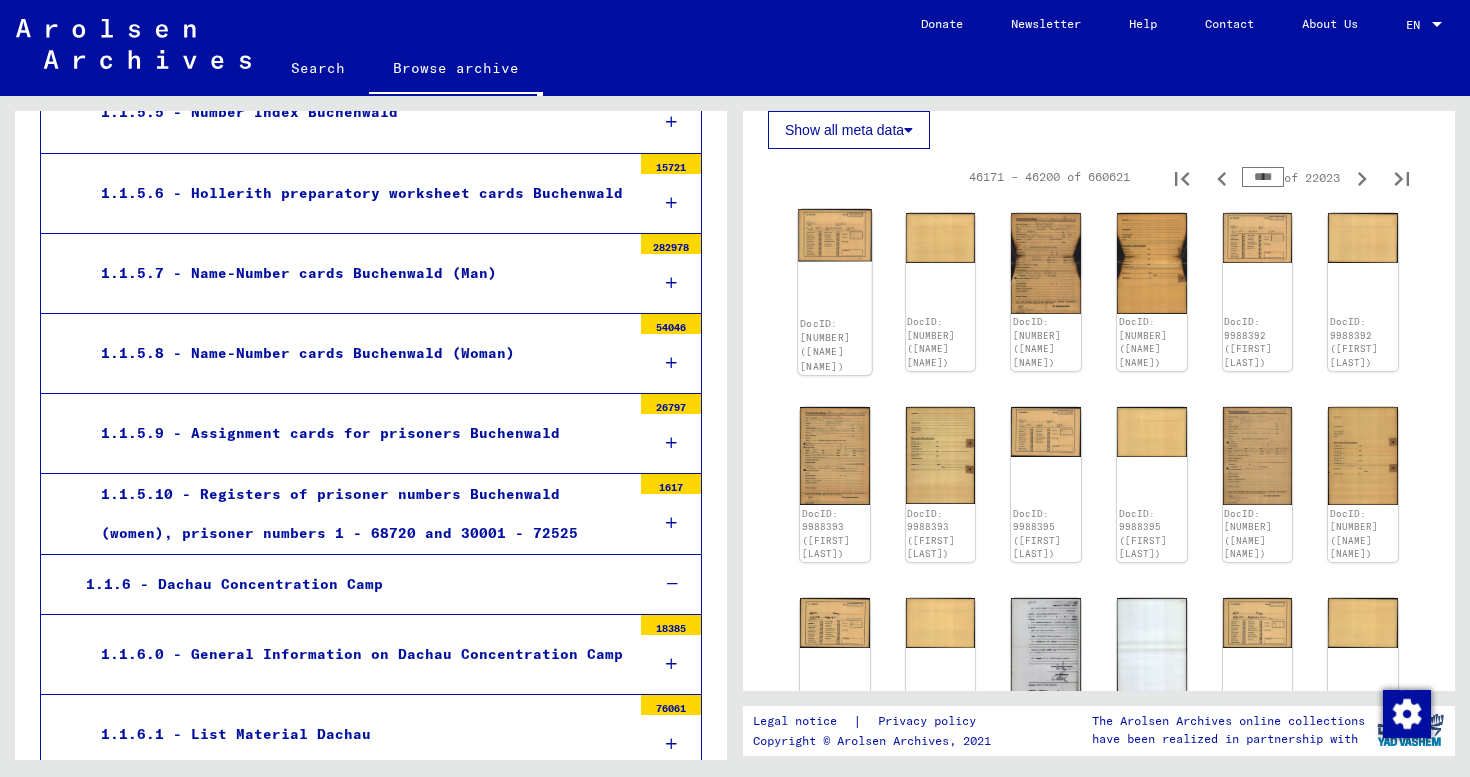 click 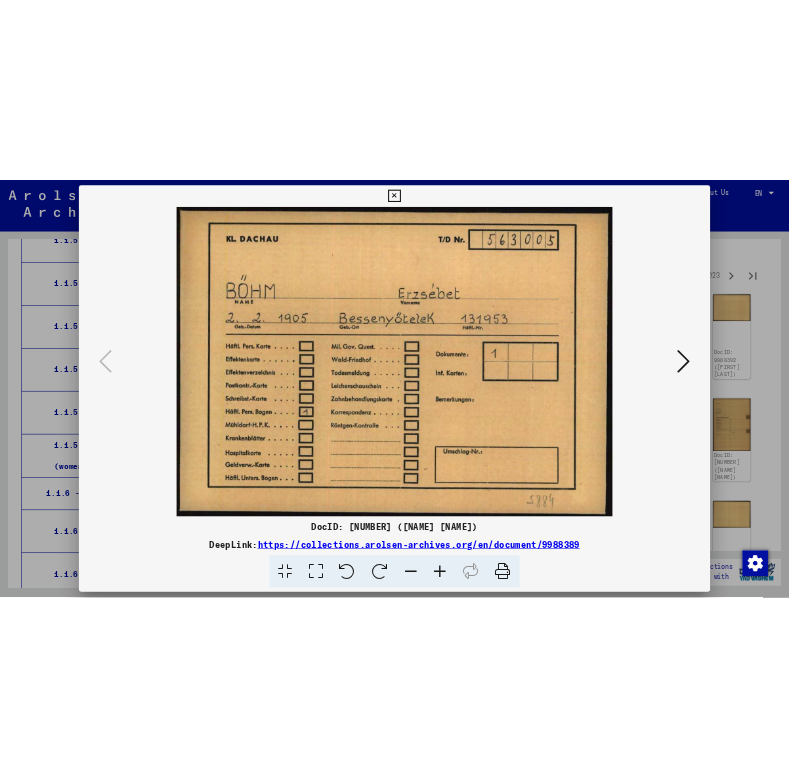 scroll, scrollTop: 1384, scrollLeft: 0, axis: vertical 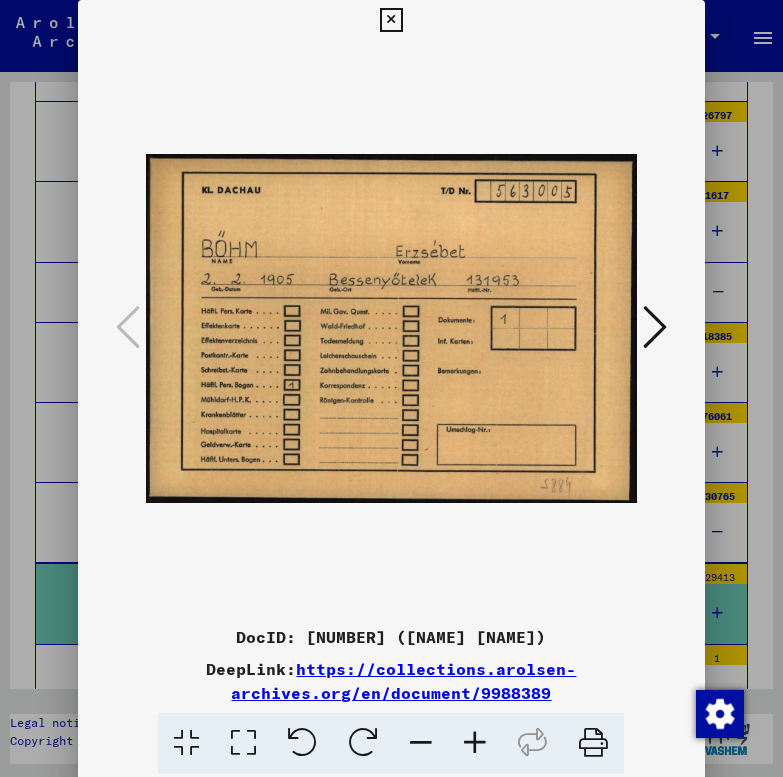 click at bounding box center (655, 327) 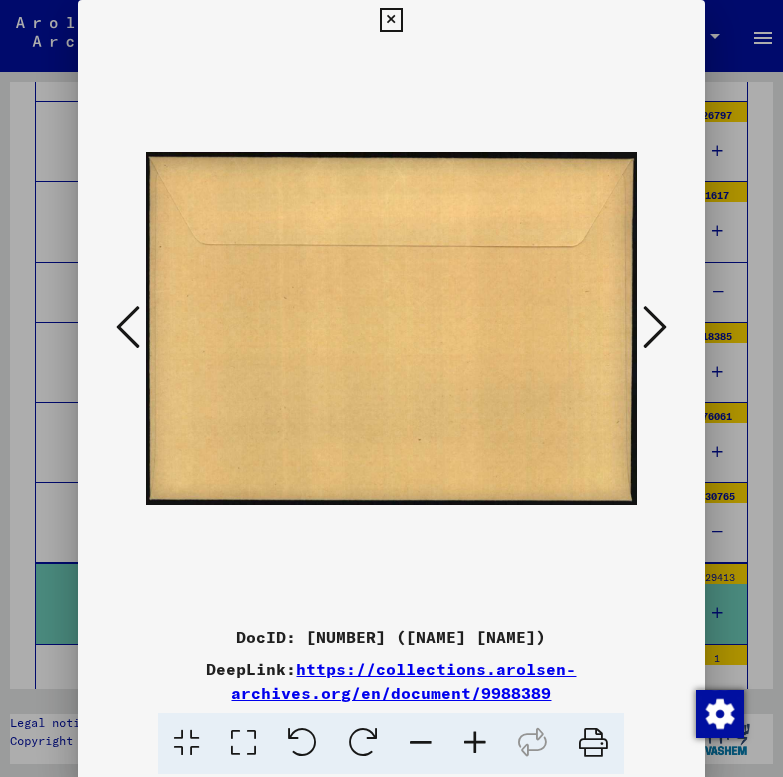 click at bounding box center [655, 327] 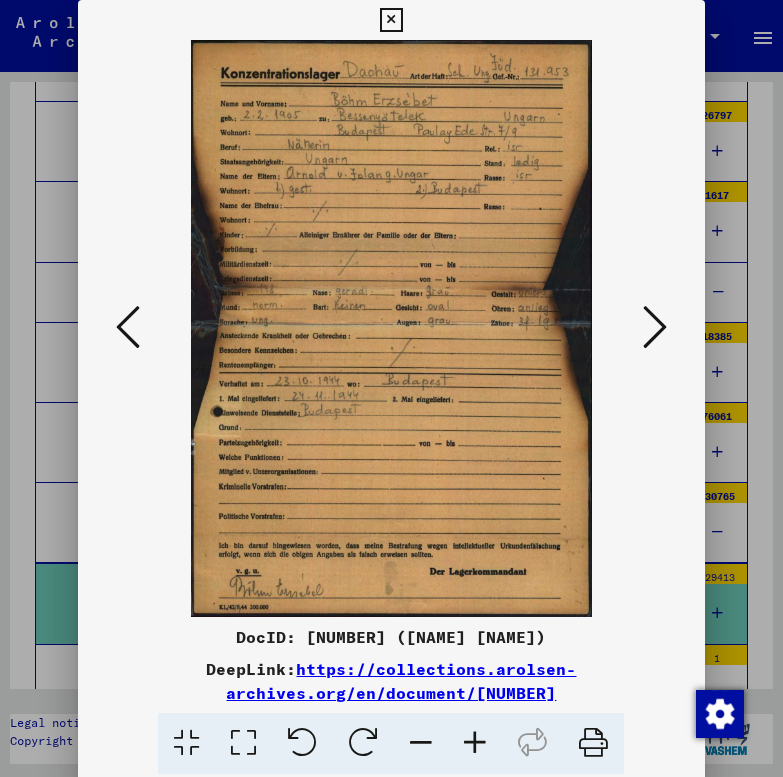 click at bounding box center [655, 327] 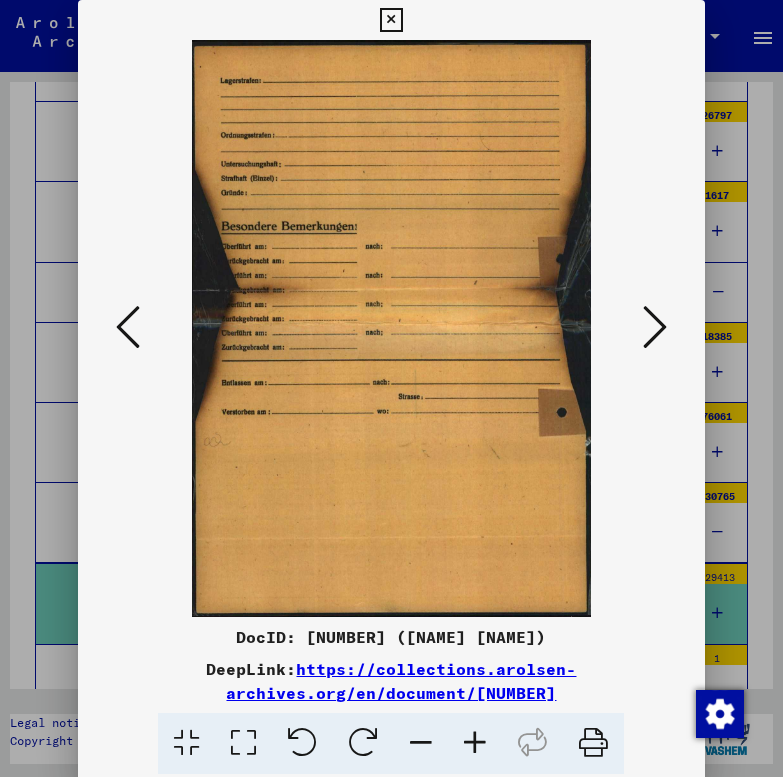 click at bounding box center [655, 327] 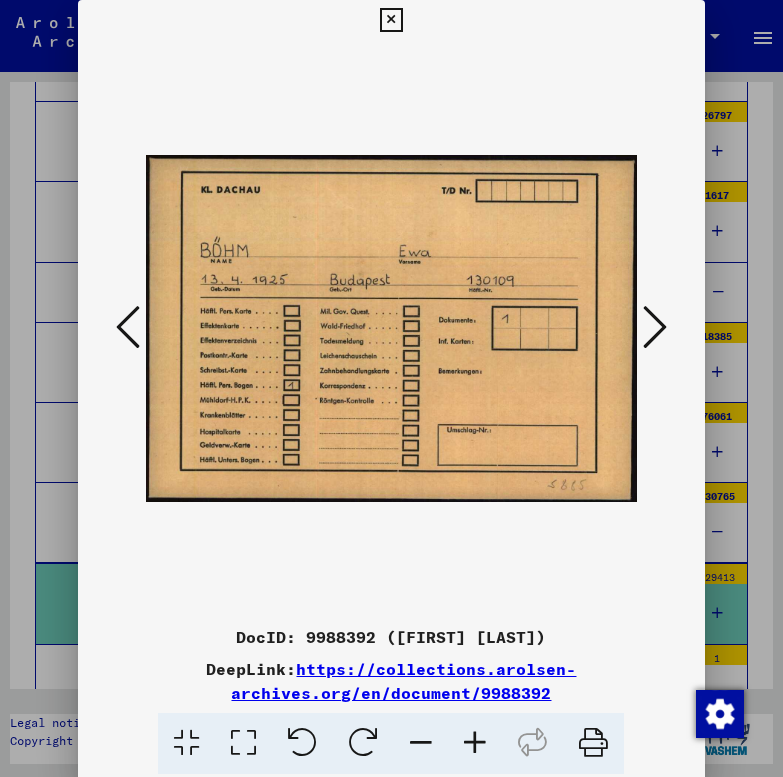 click at bounding box center [655, 327] 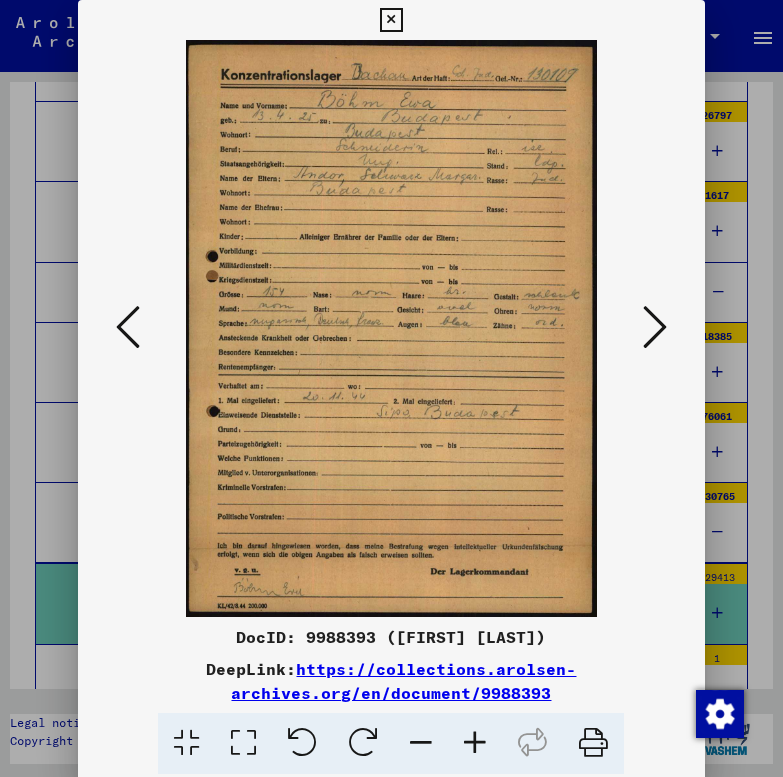 click at bounding box center [655, 327] 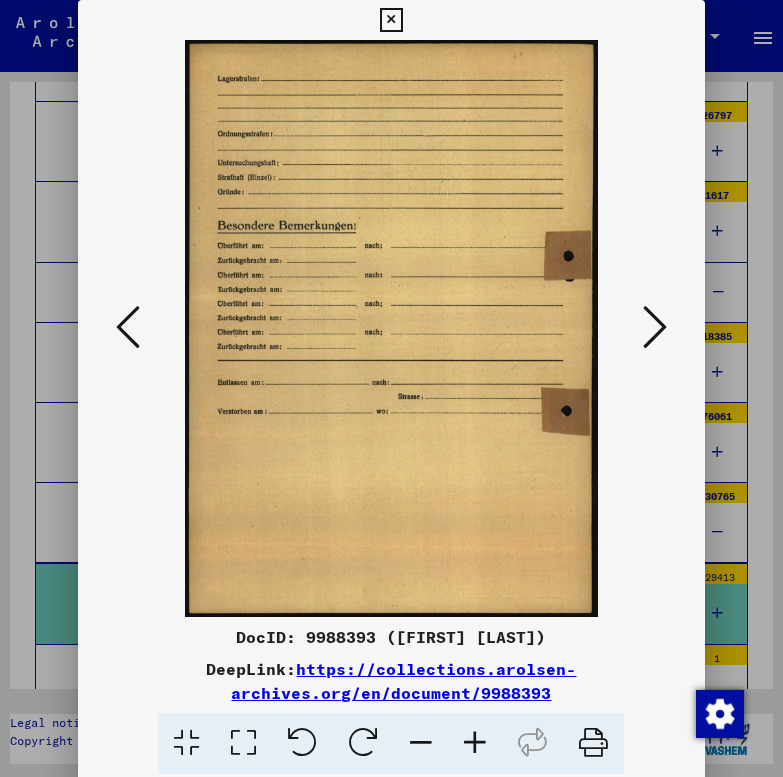 click at bounding box center [655, 327] 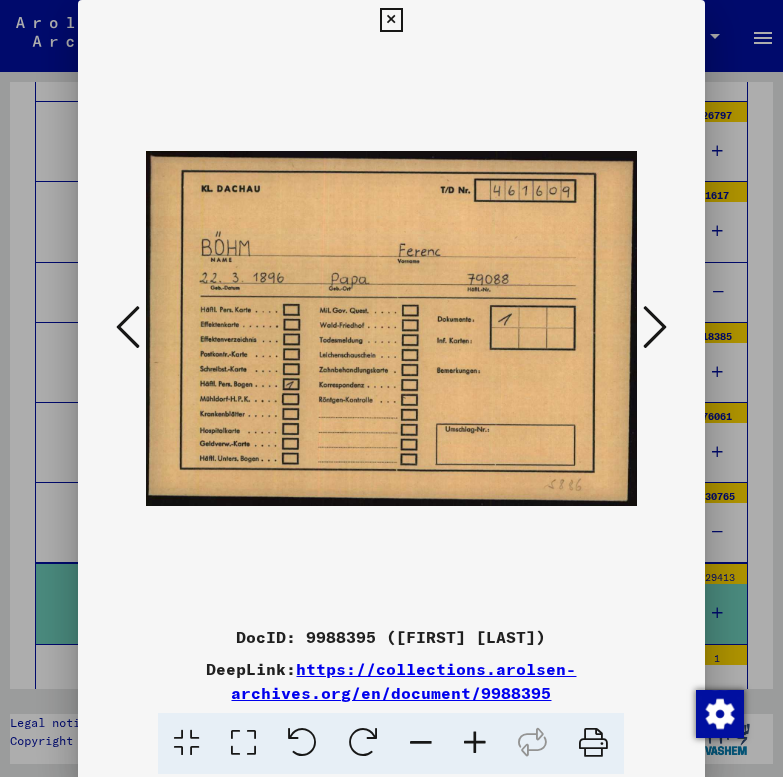 type 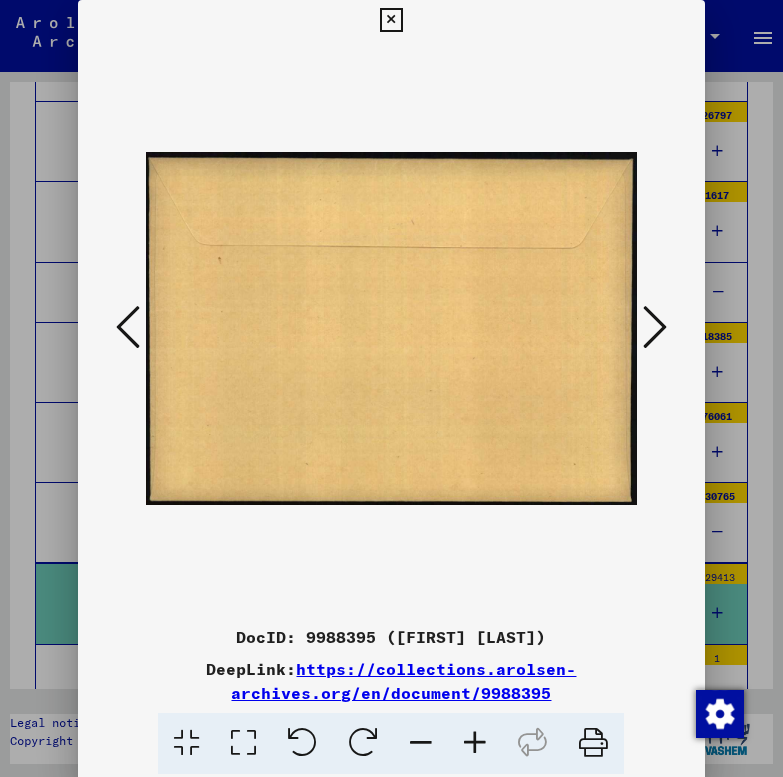 click at bounding box center (655, 328) 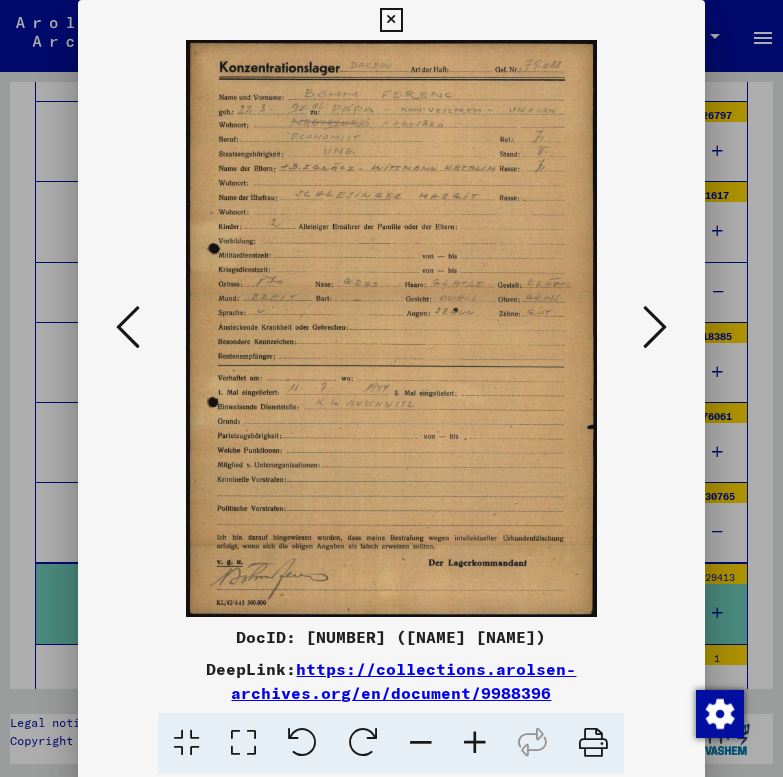 click at bounding box center [655, 328] 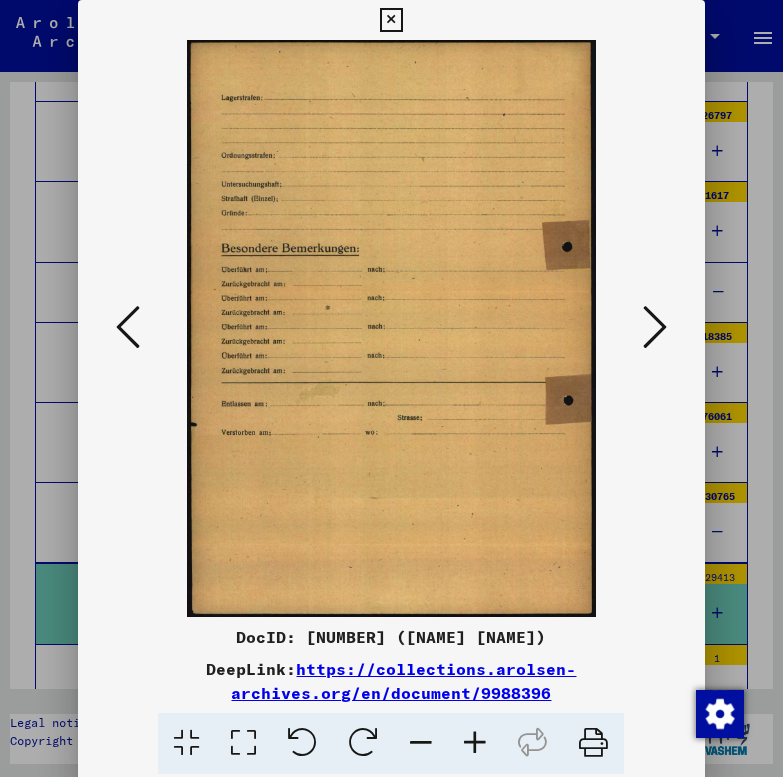 click at bounding box center [655, 328] 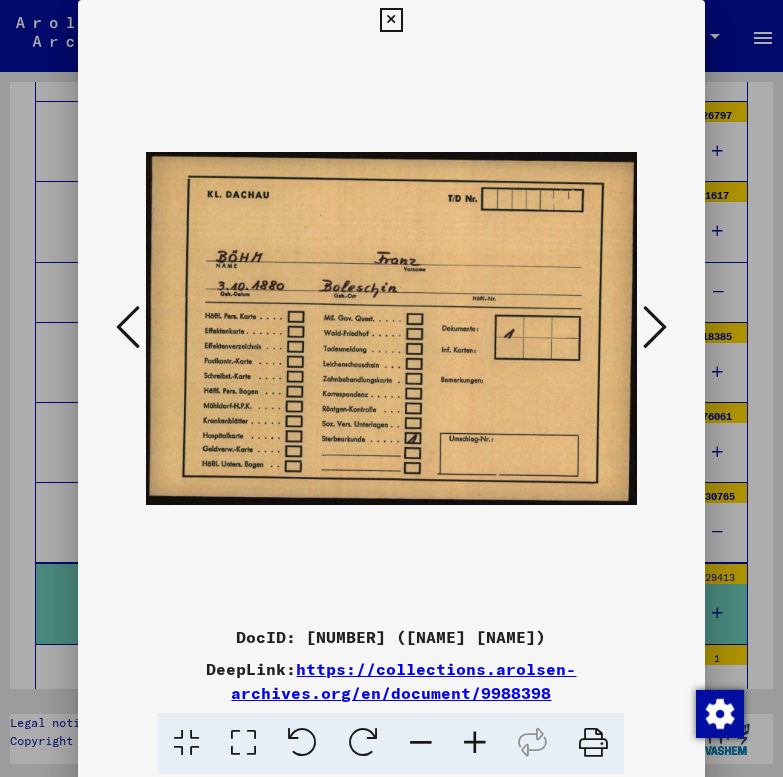 click at bounding box center (655, 327) 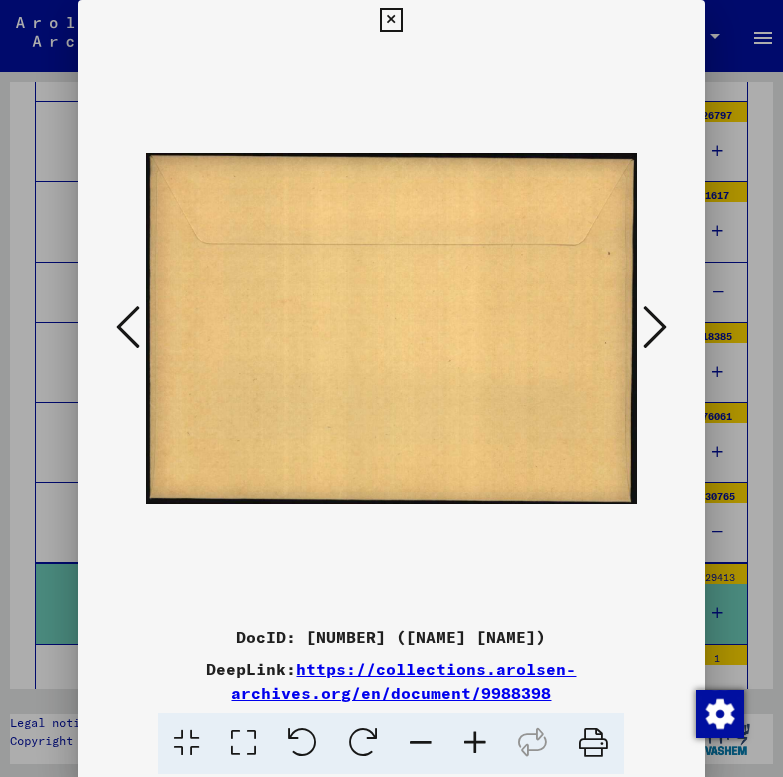 click at bounding box center [655, 327] 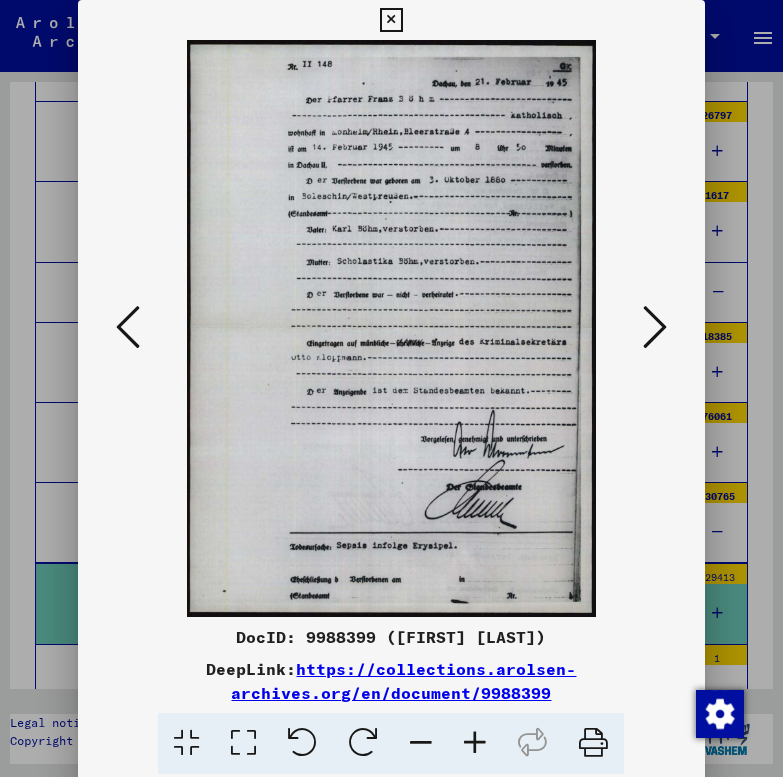 click at bounding box center [655, 327] 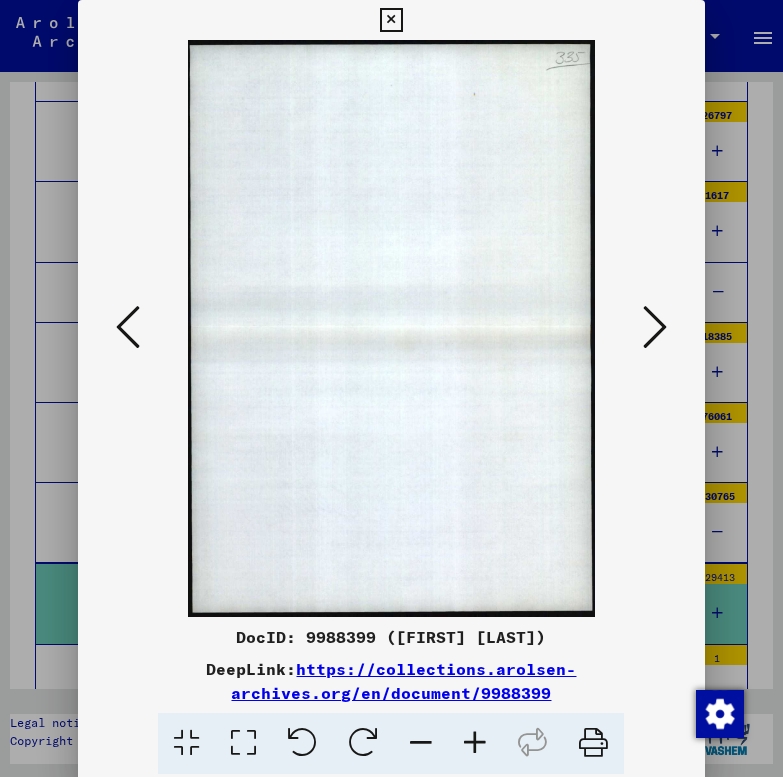 click at bounding box center [655, 327] 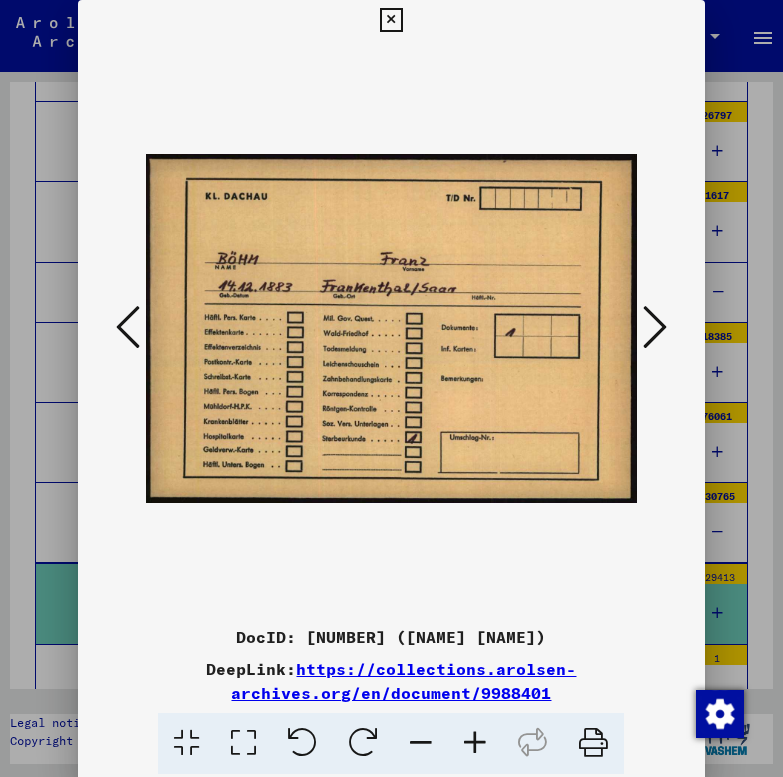 click at bounding box center [655, 327] 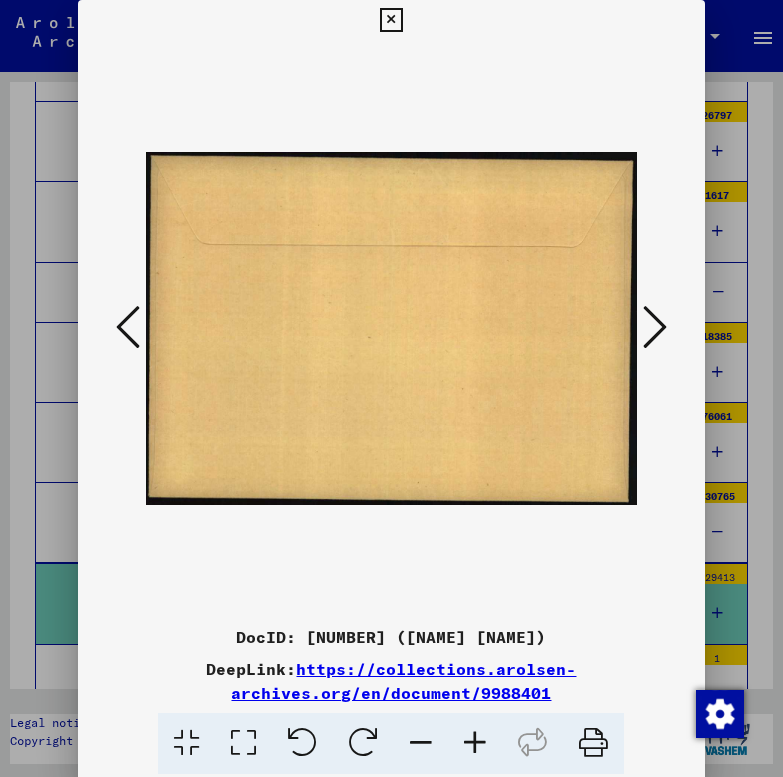click at bounding box center [655, 327] 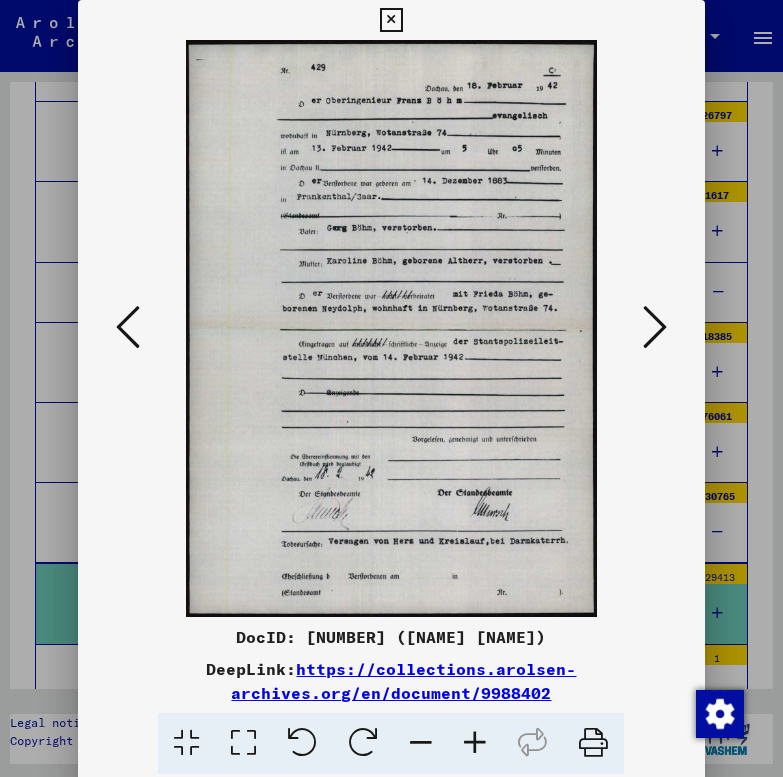 click at bounding box center (655, 327) 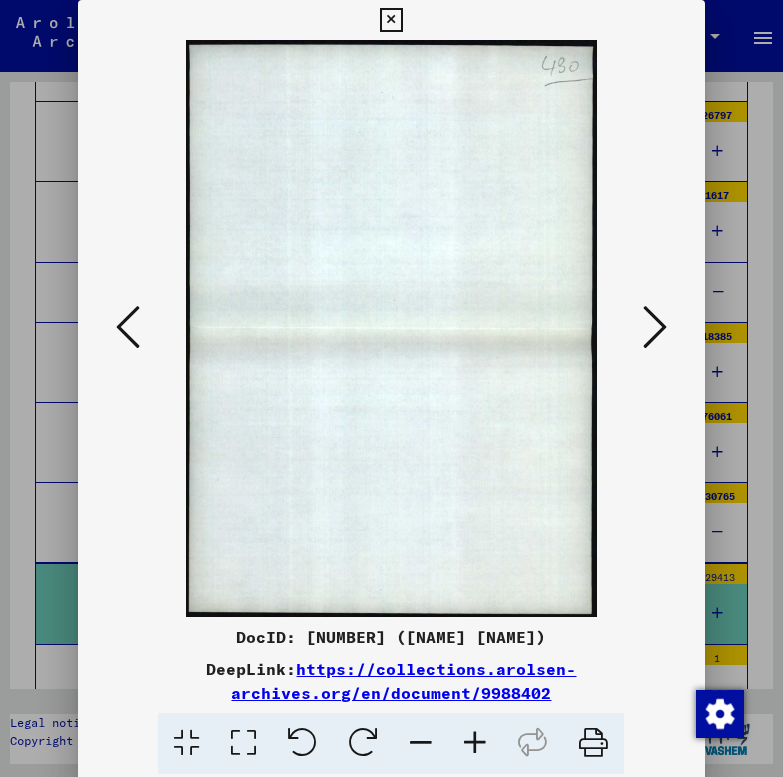 click at bounding box center (655, 327) 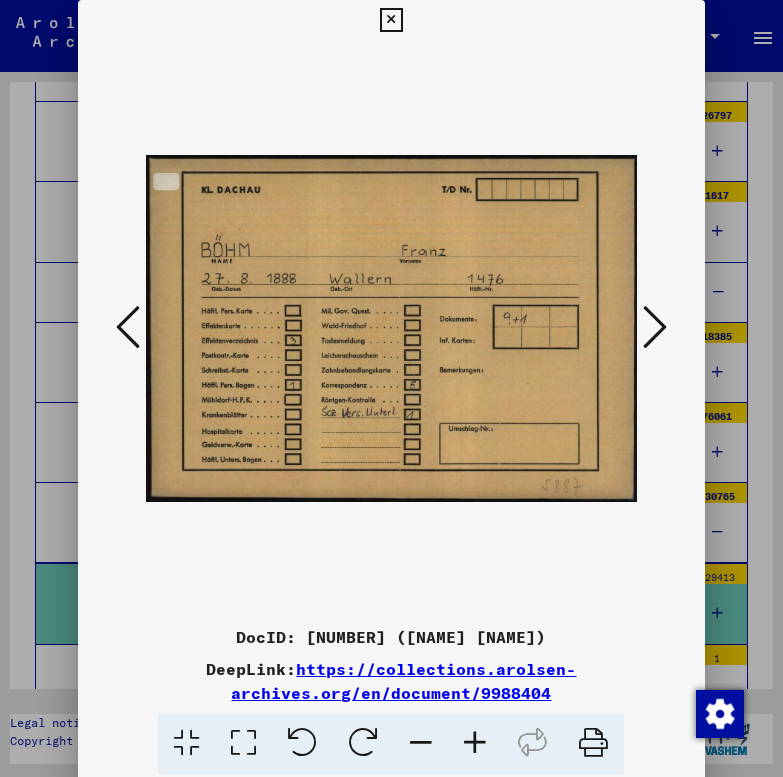 click at bounding box center [655, 327] 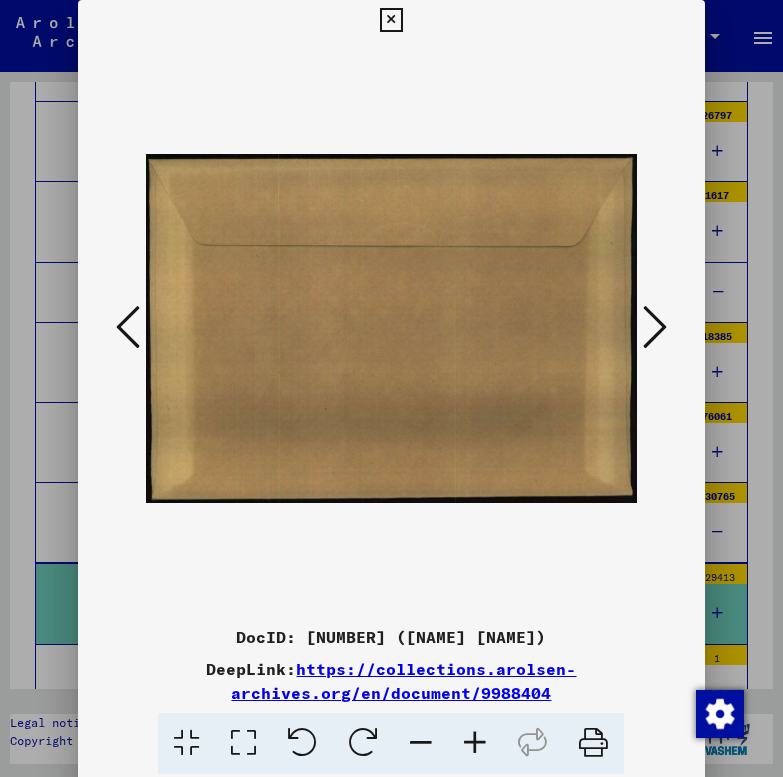click at bounding box center (655, 327) 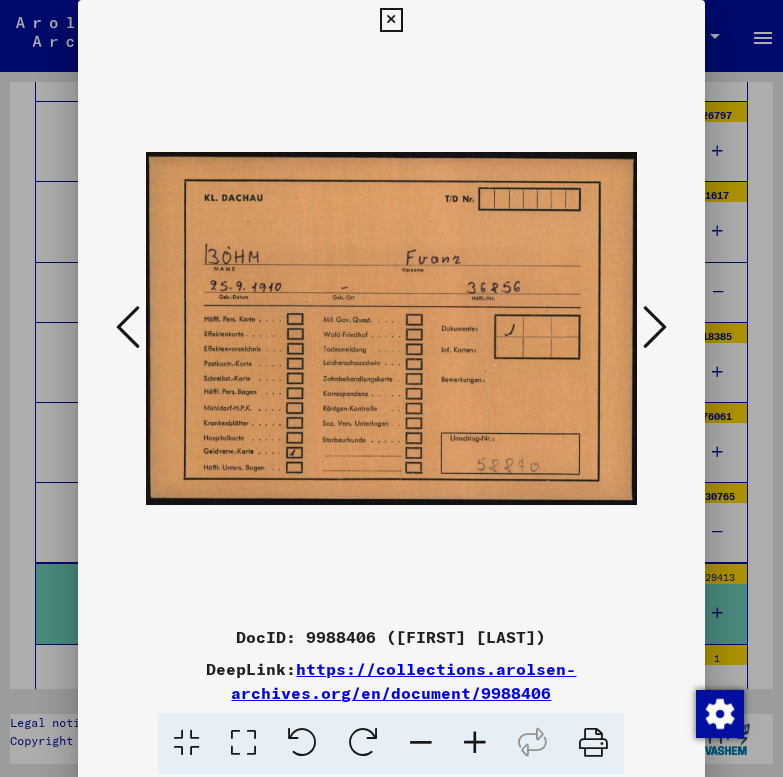 click at bounding box center [655, 327] 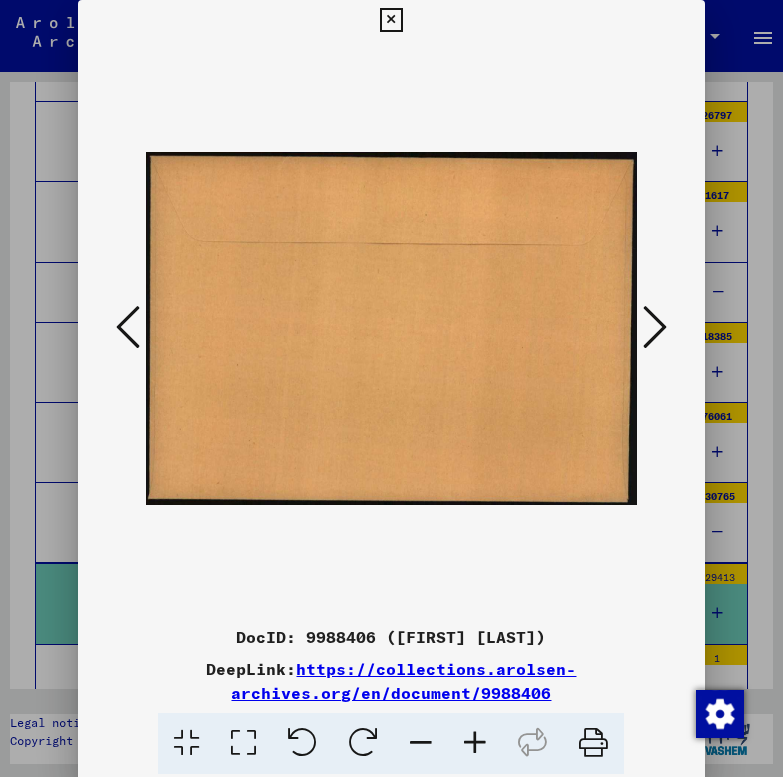 click at bounding box center [128, 327] 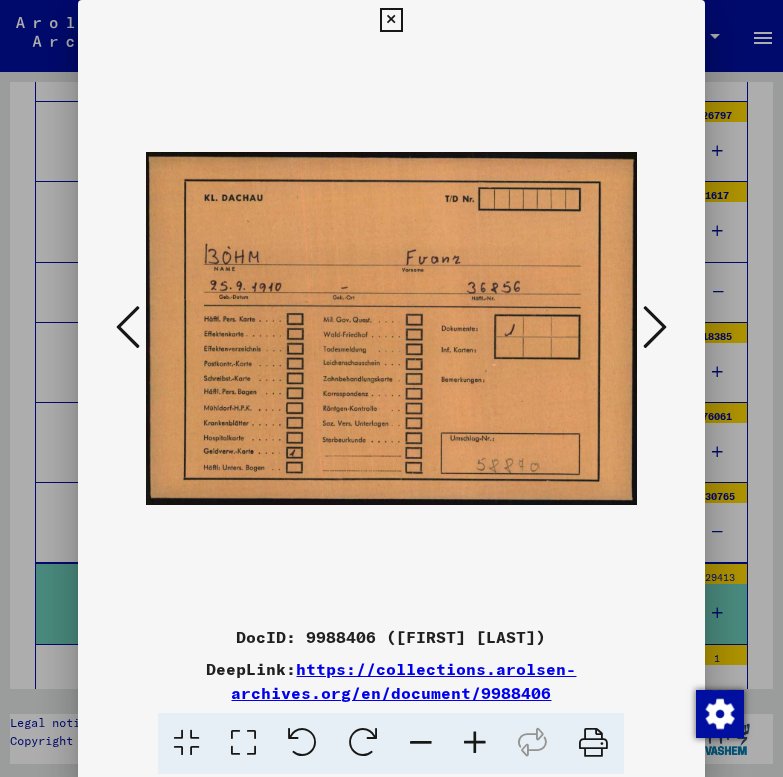 click at bounding box center (655, 327) 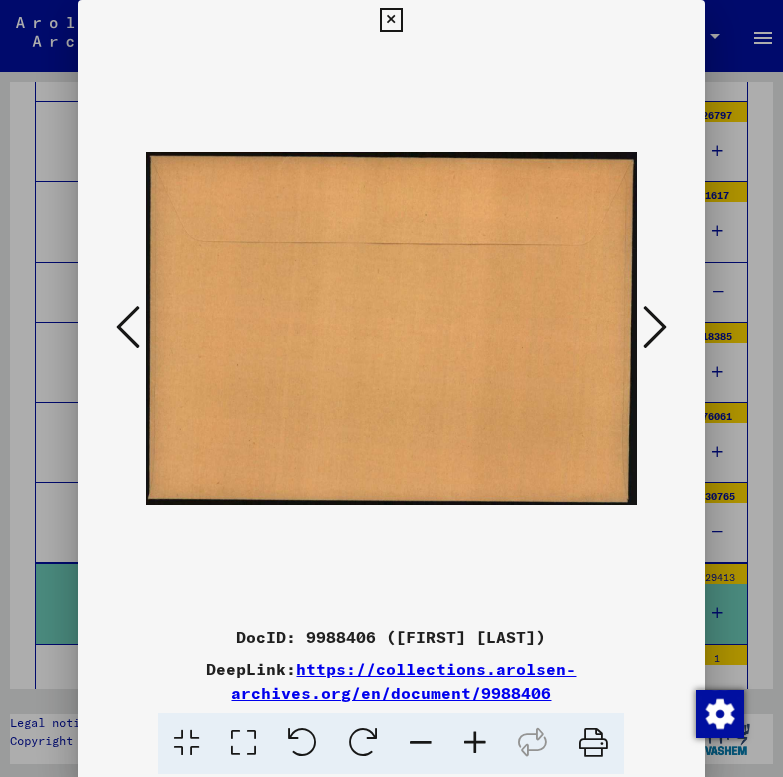 click at bounding box center (655, 327) 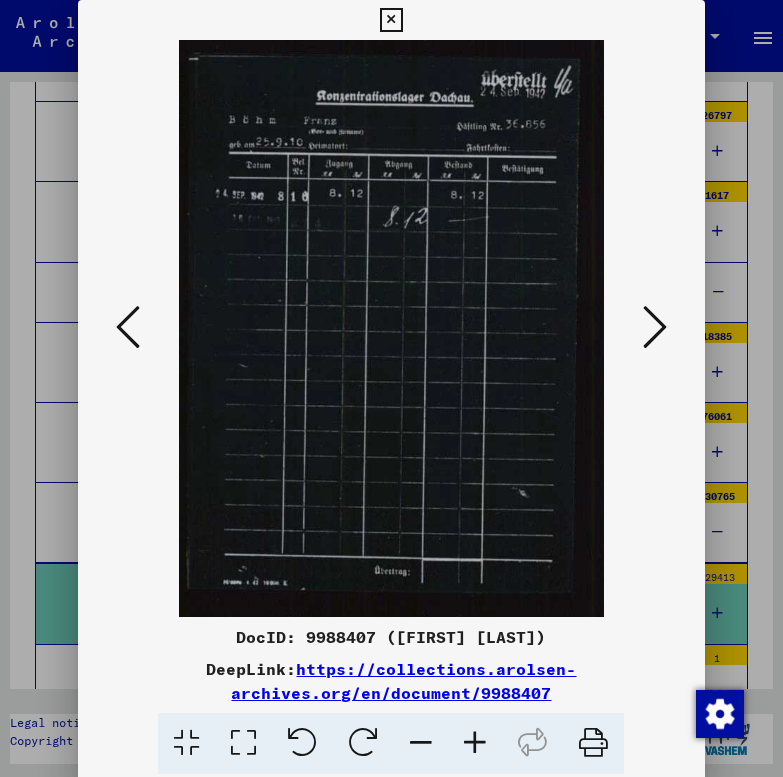 click at bounding box center [655, 327] 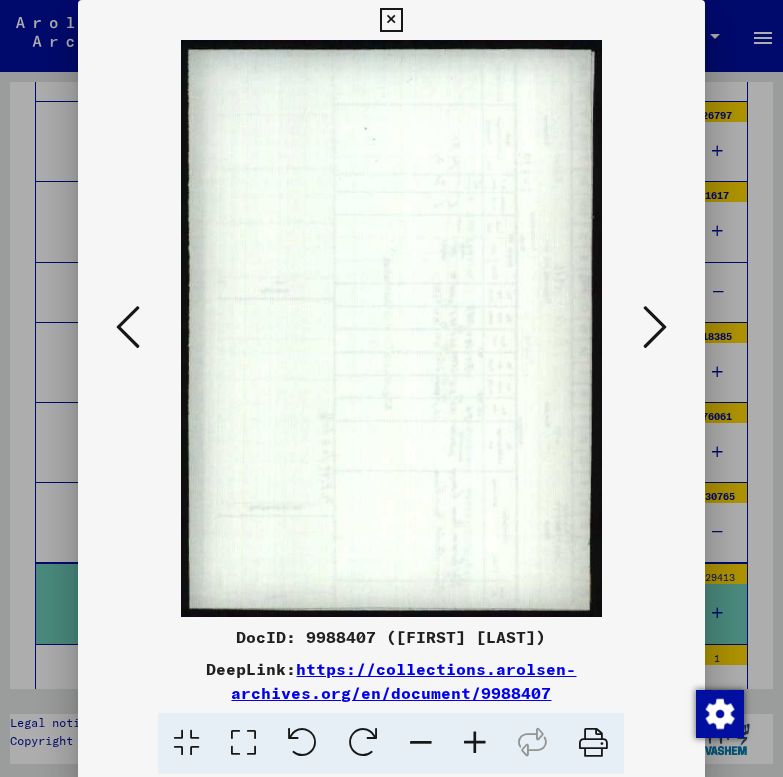 click at bounding box center [655, 327] 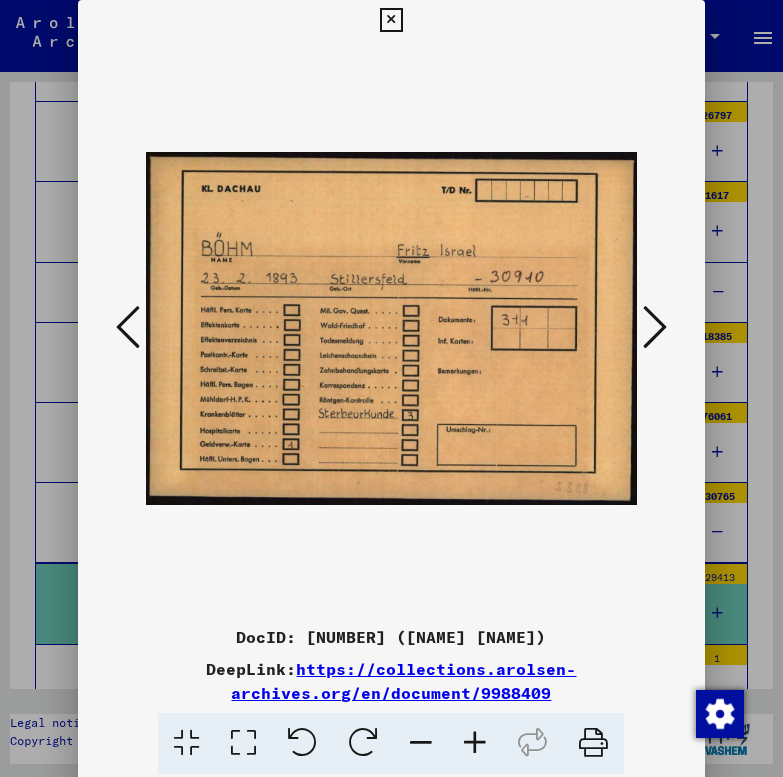 click at bounding box center [655, 327] 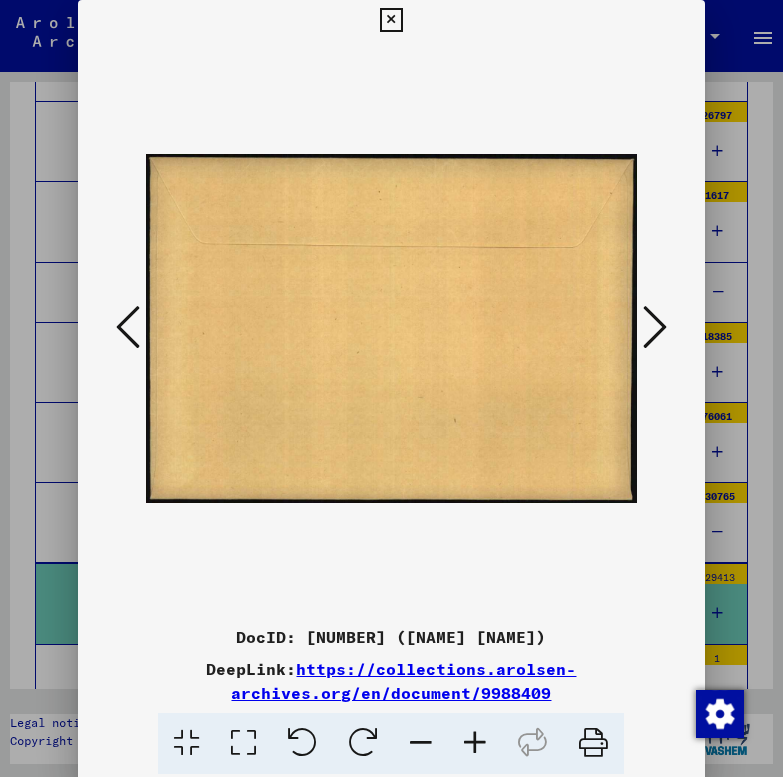 click at bounding box center [655, 327] 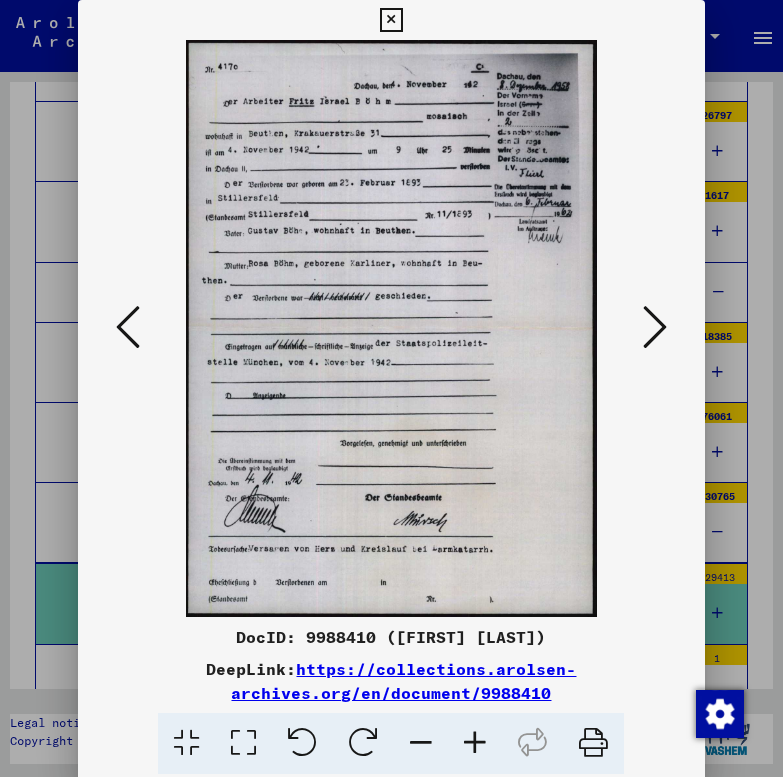 click at bounding box center (655, 327) 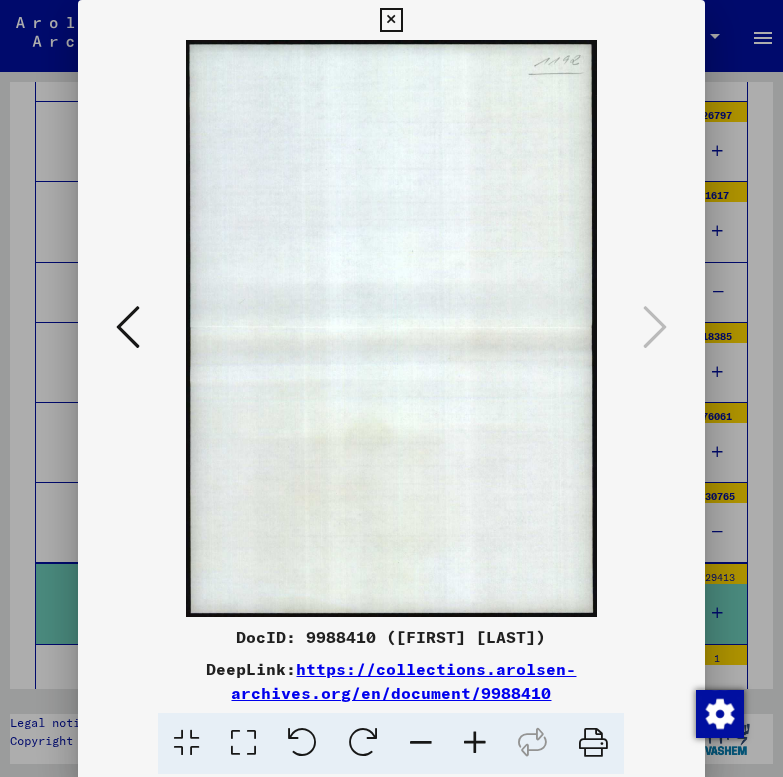 click at bounding box center (391, 20) 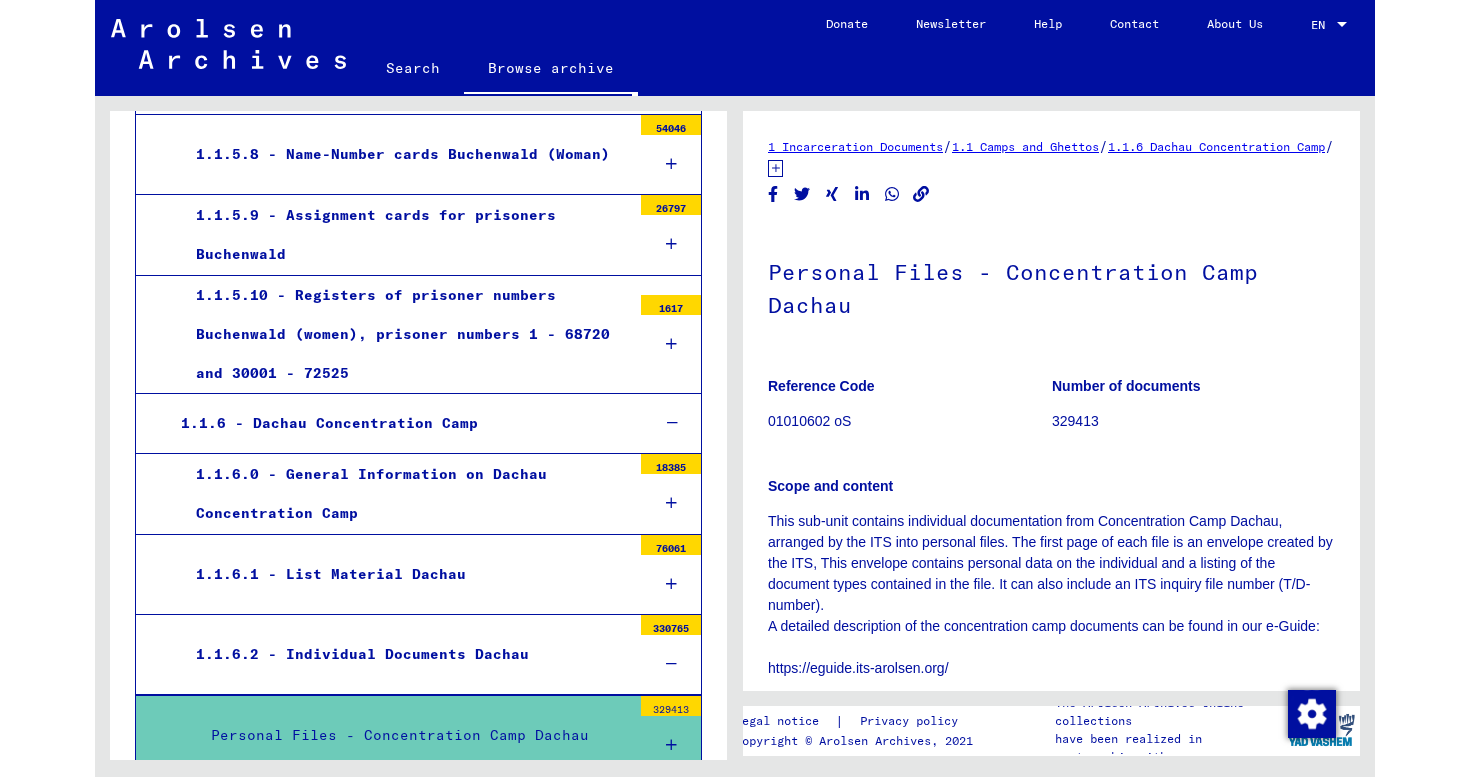 scroll, scrollTop: 1250, scrollLeft: 0, axis: vertical 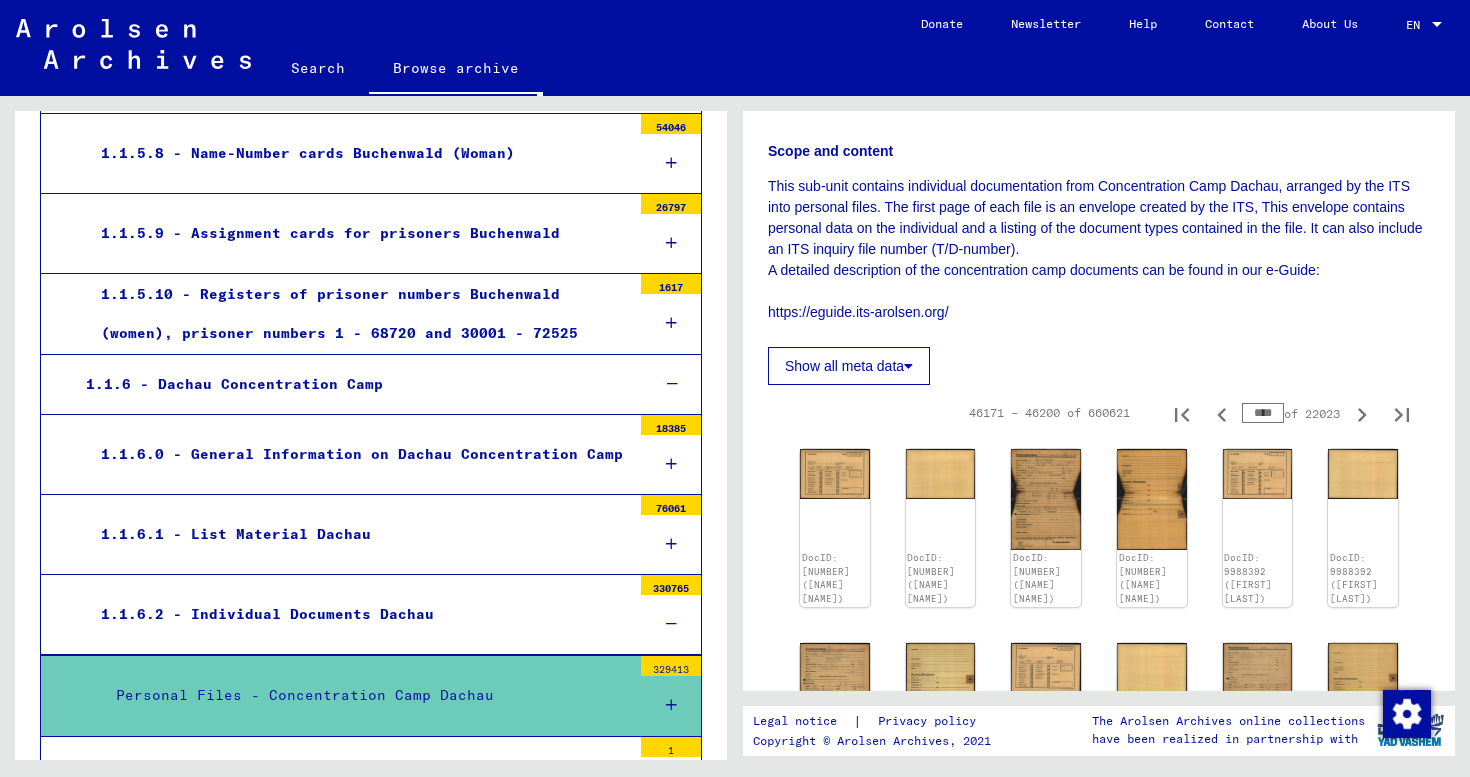 click on "****" at bounding box center (1263, 413) 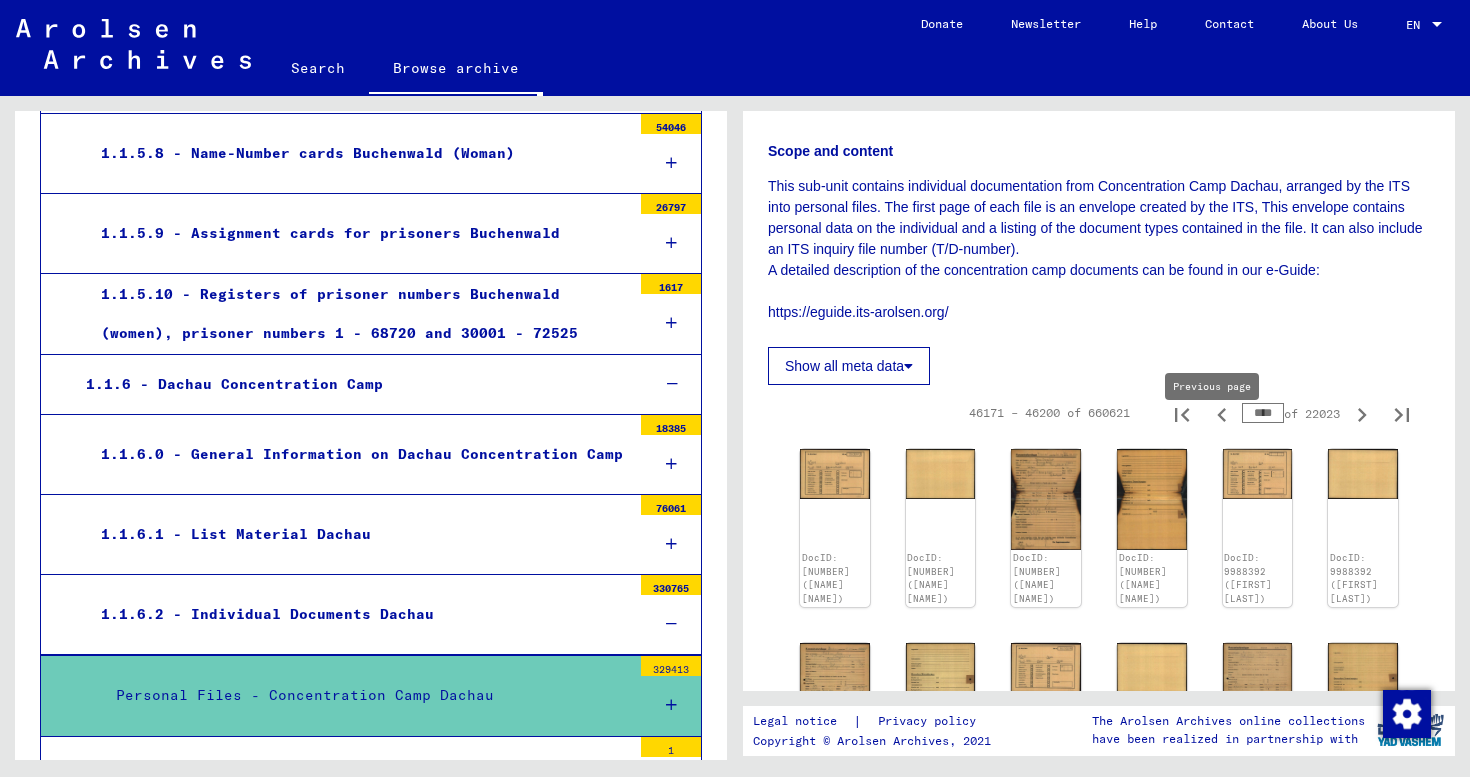 type on "****" 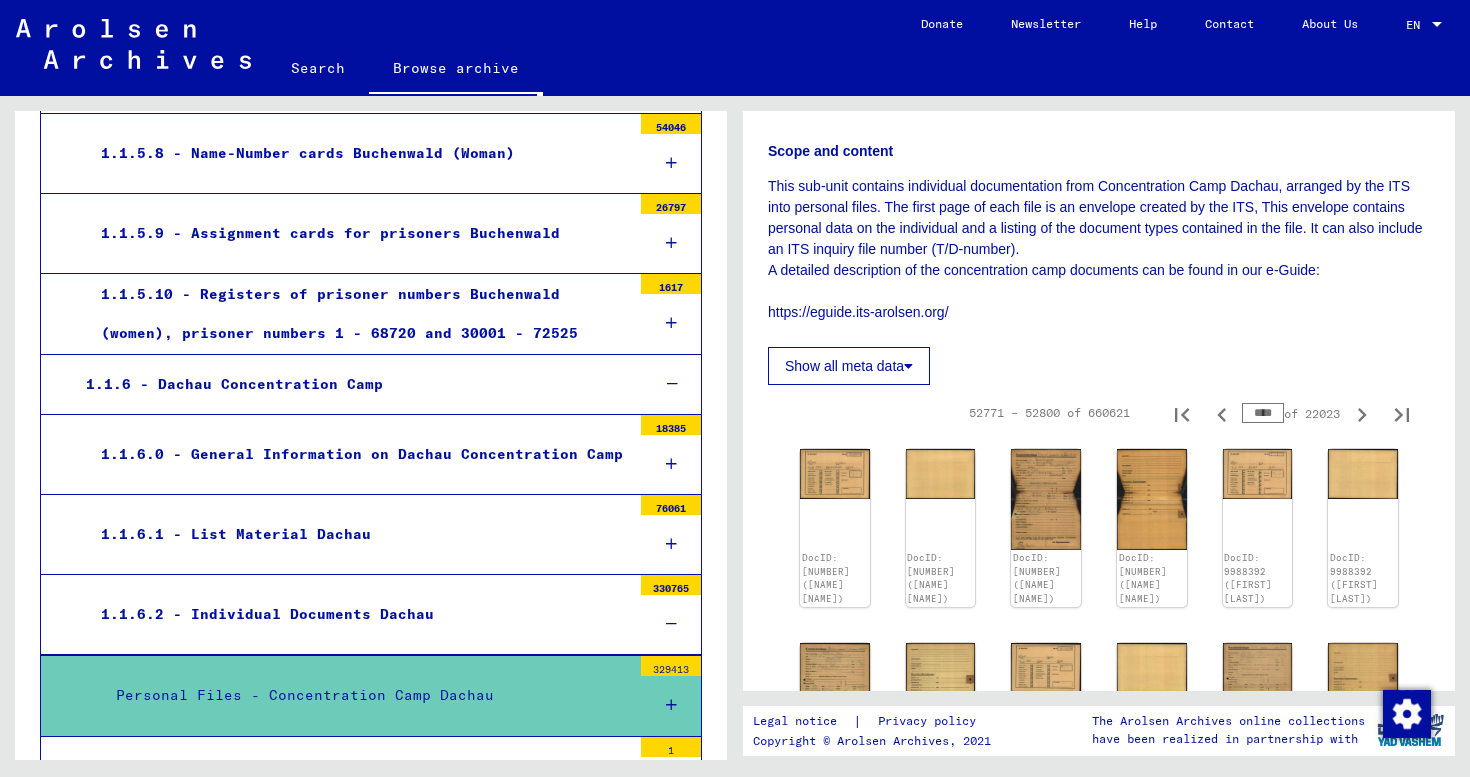 click on "Show all meta data" 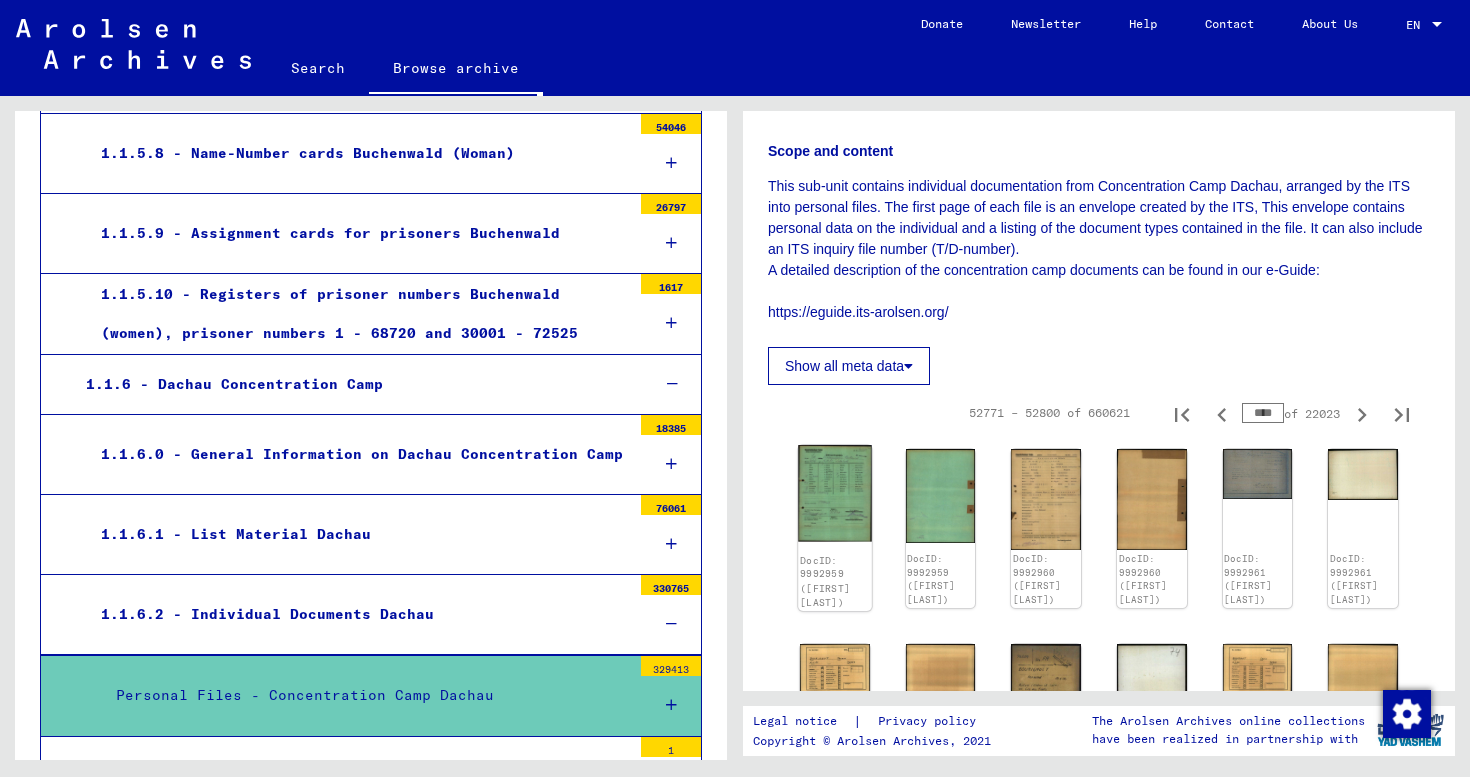click 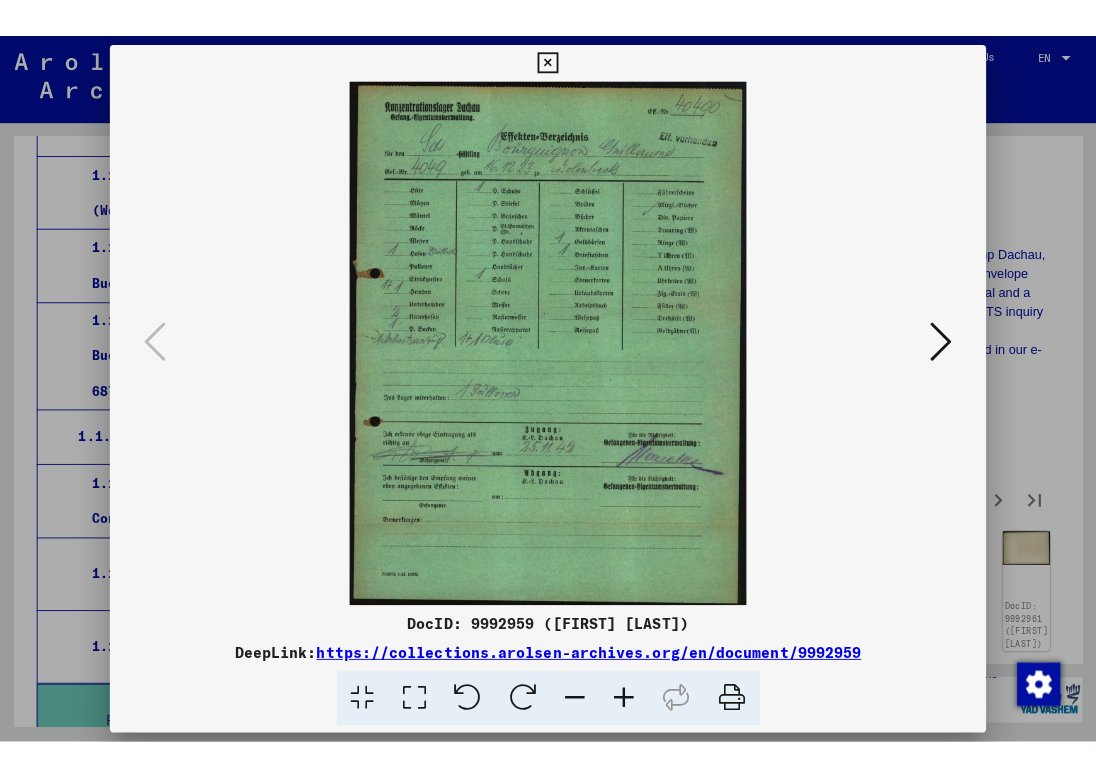 scroll, scrollTop: 1249, scrollLeft: 0, axis: vertical 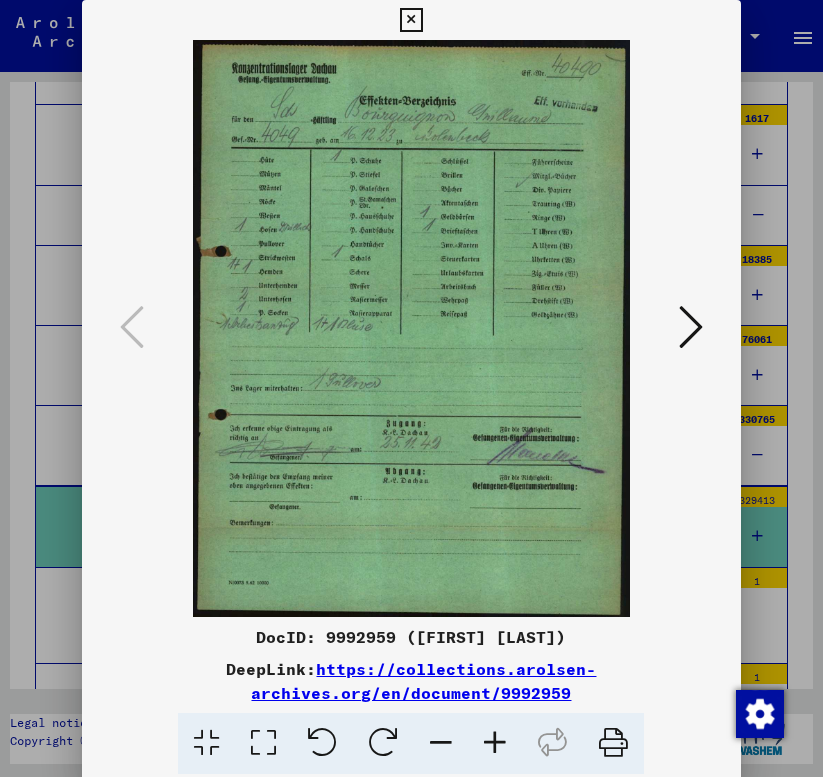 click at bounding box center (691, 327) 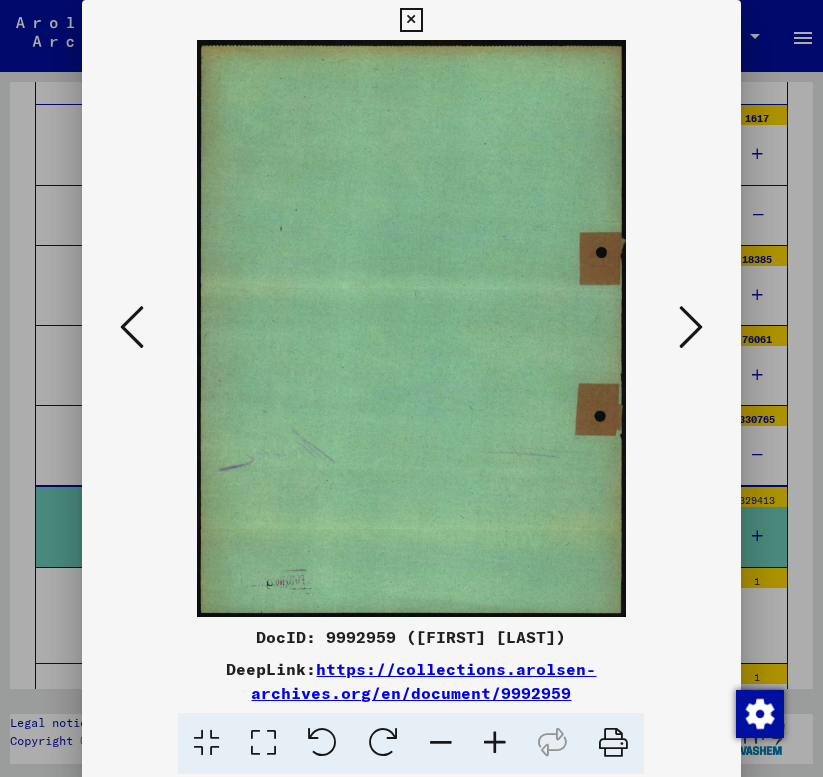 click at bounding box center (691, 327) 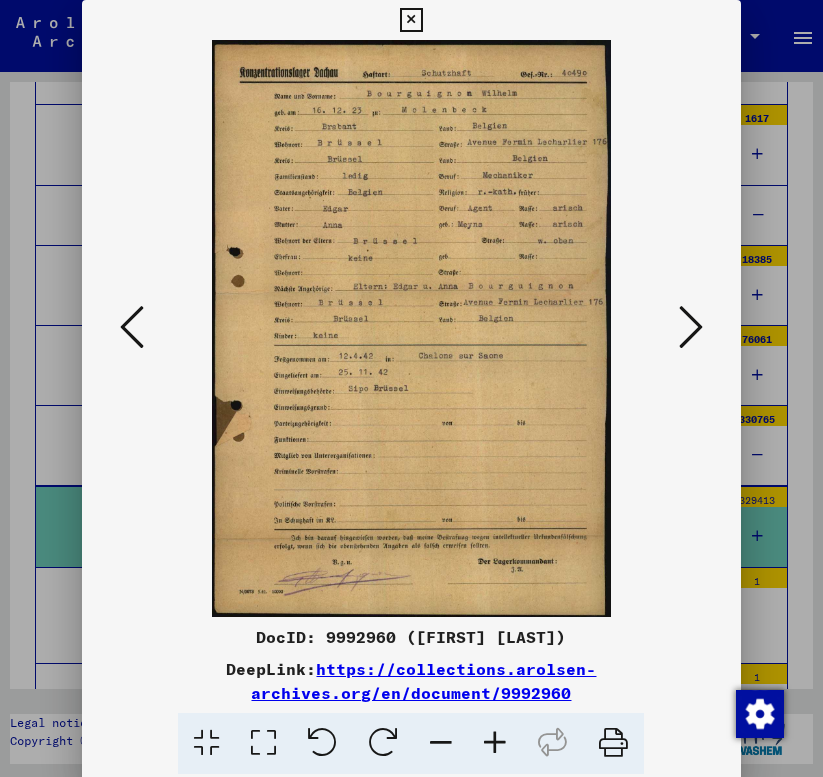 click at bounding box center (691, 327) 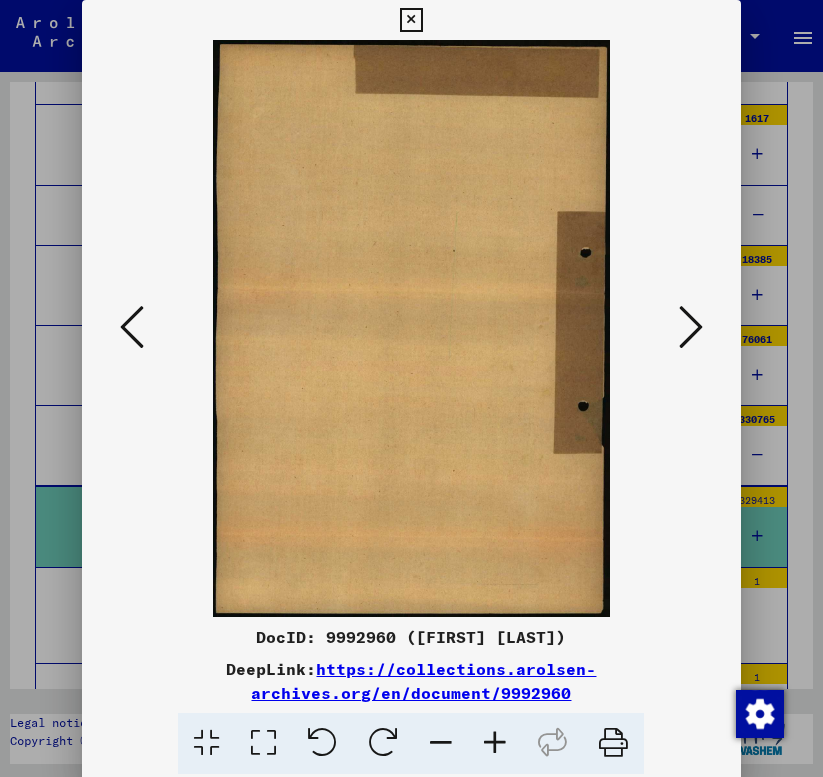 click at bounding box center (691, 327) 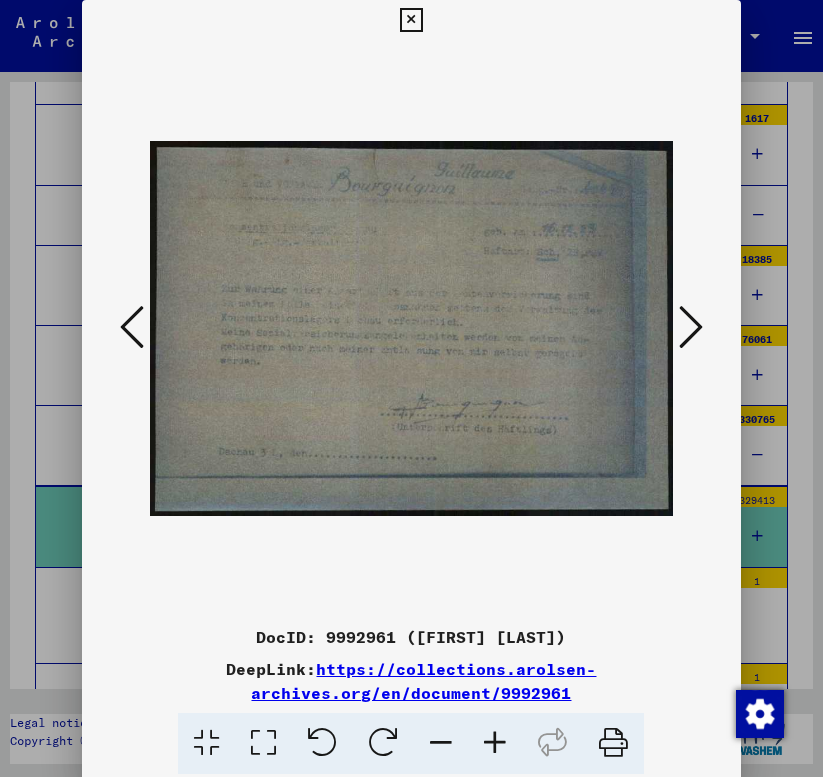 click at bounding box center (691, 327) 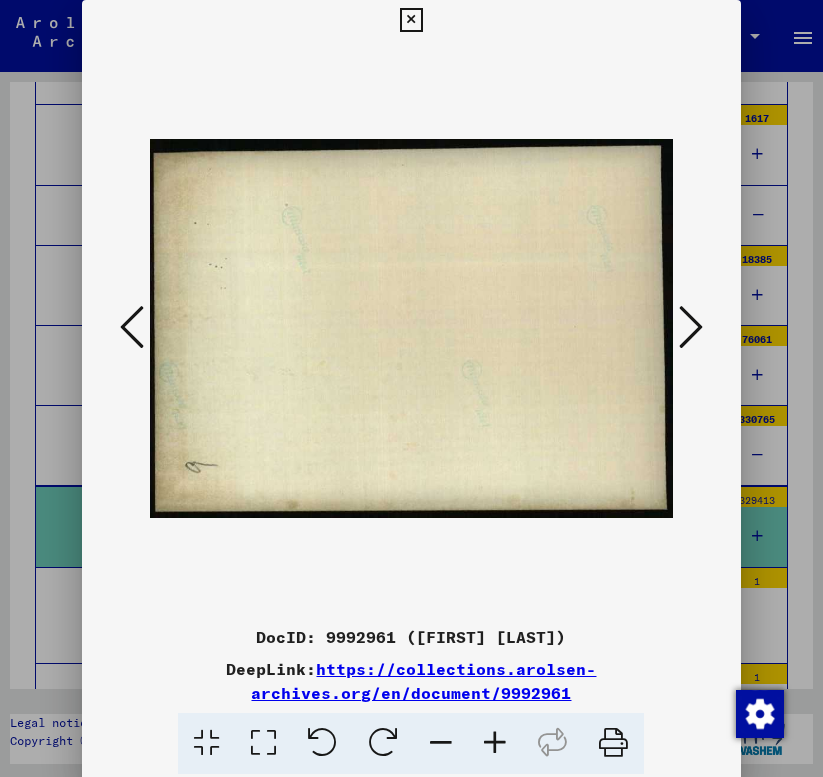 click at bounding box center [691, 327] 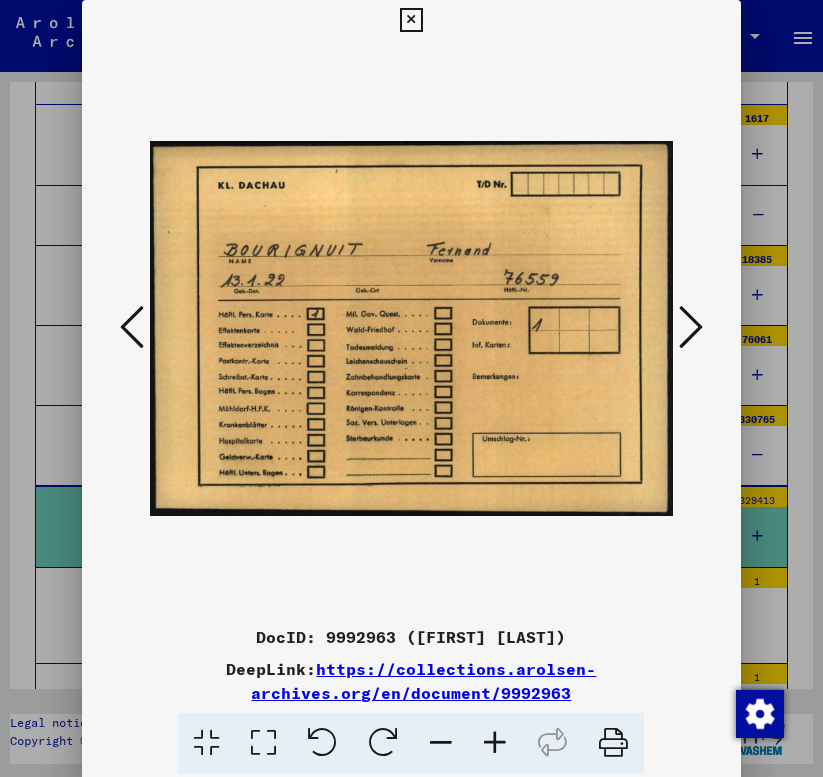click at bounding box center [691, 327] 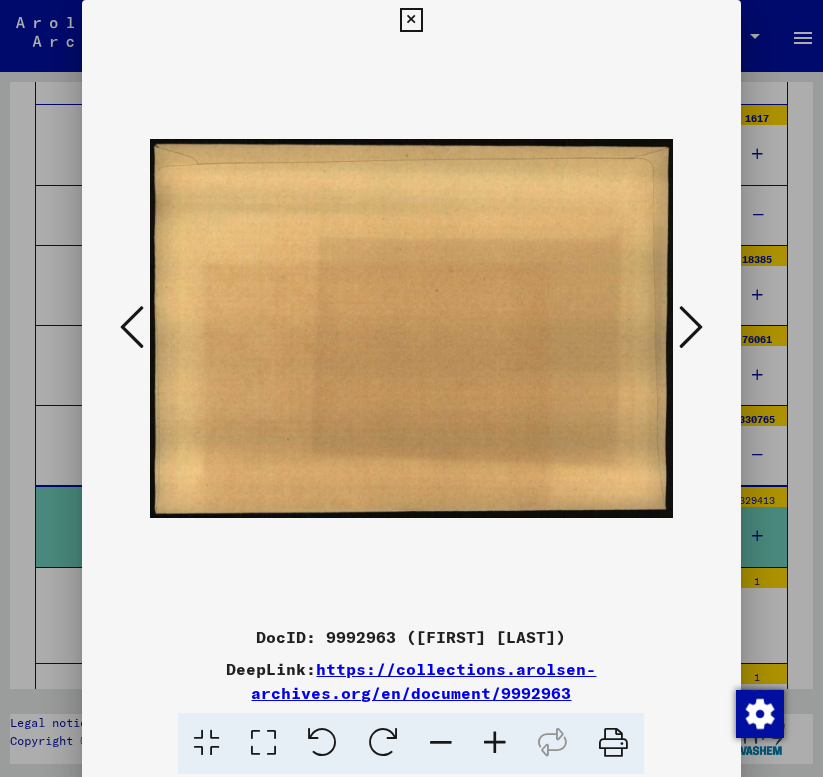 click at bounding box center (691, 327) 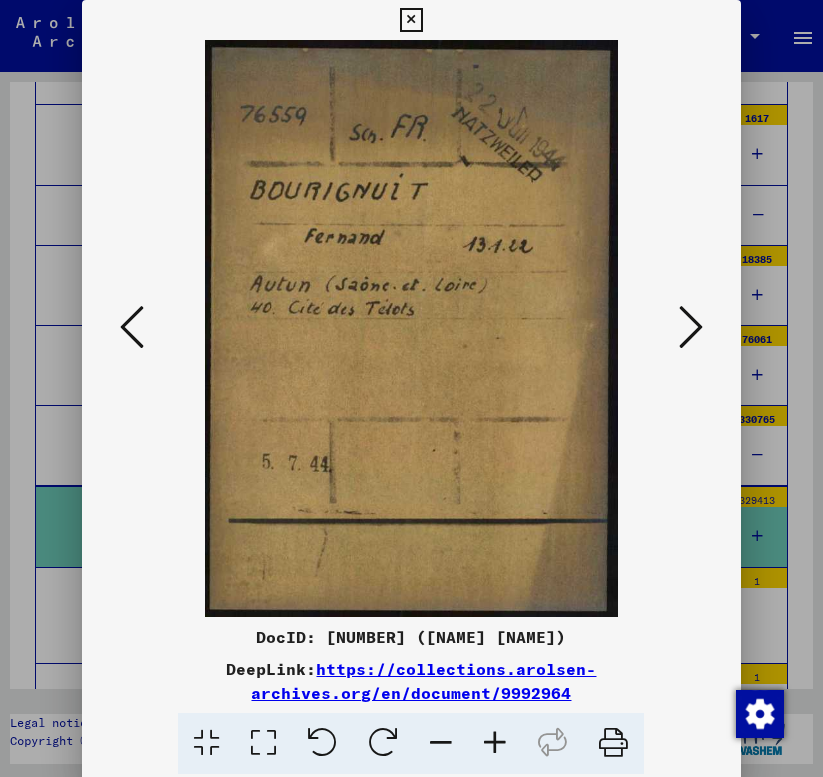 click at bounding box center (691, 327) 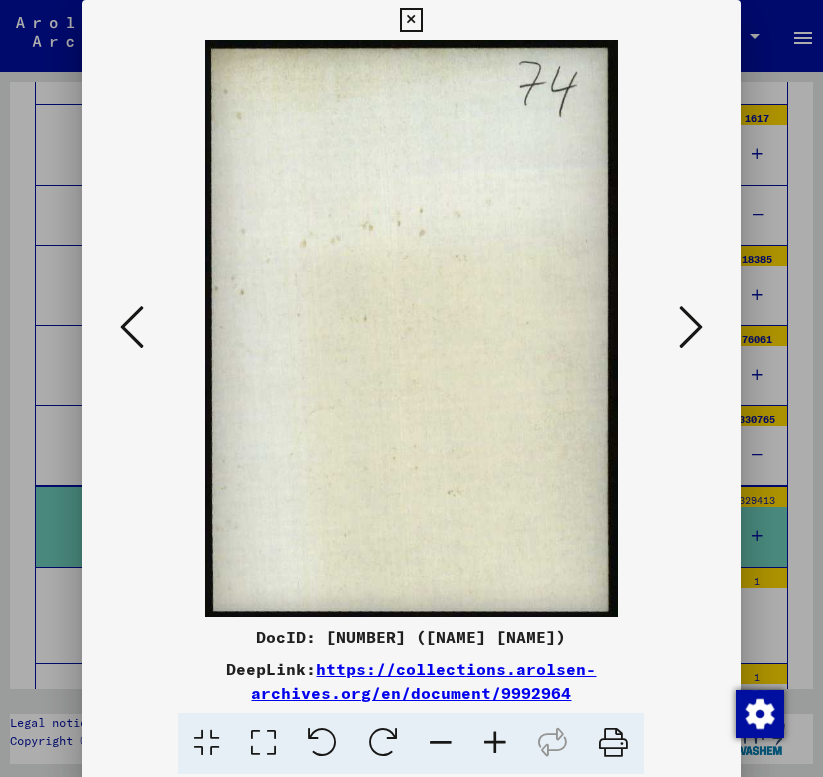 click at bounding box center (691, 327) 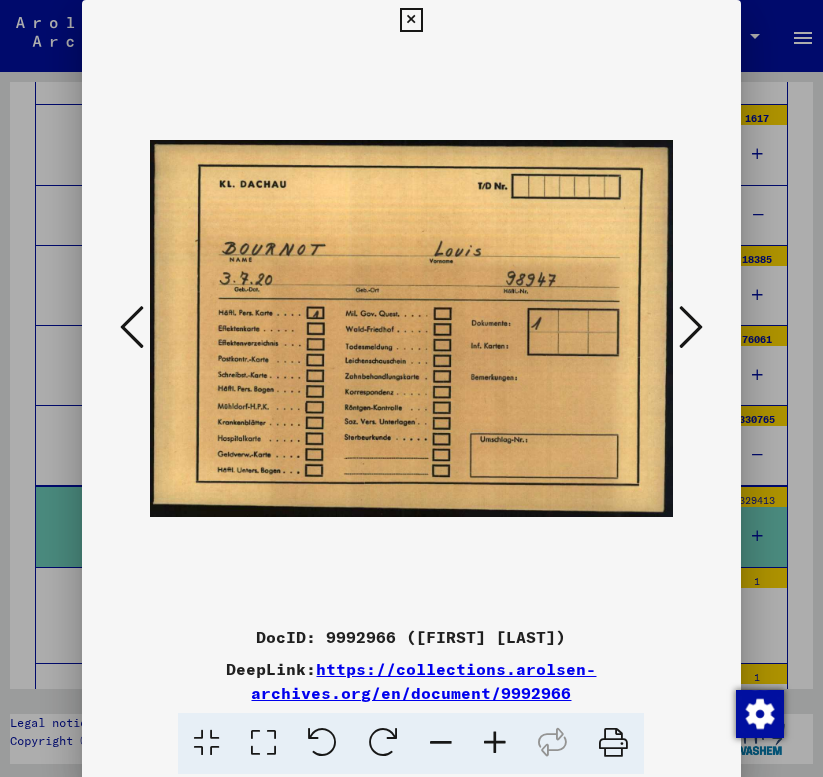 click at bounding box center [691, 327] 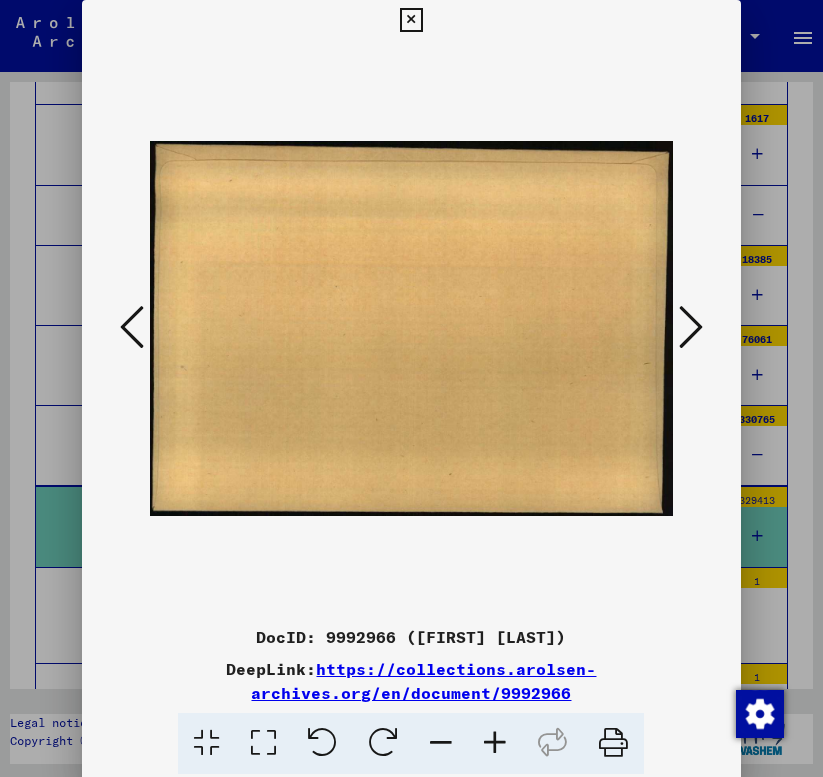 click at bounding box center [691, 327] 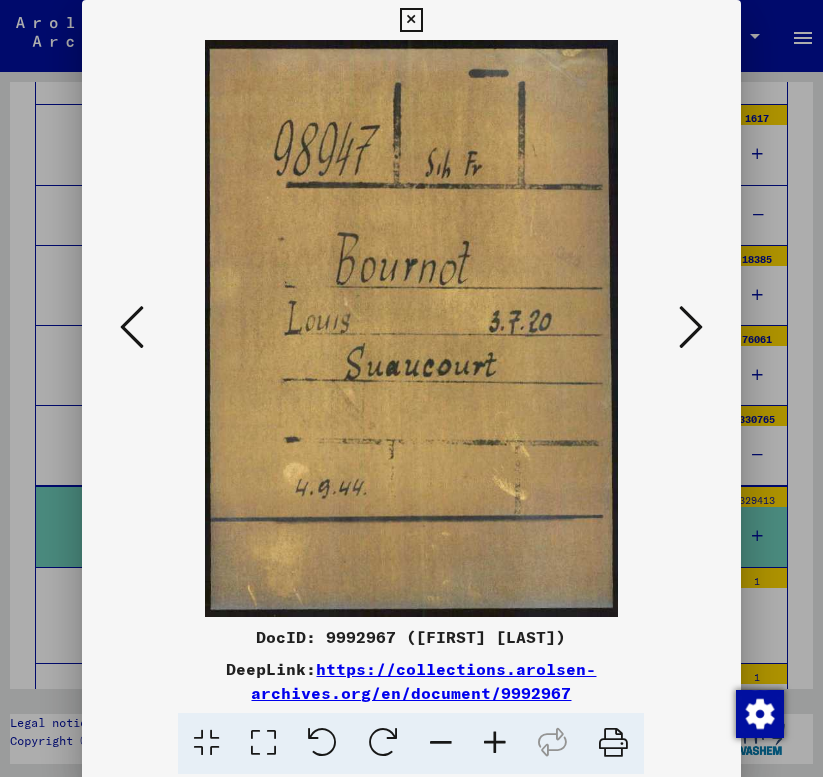 click at bounding box center (691, 327) 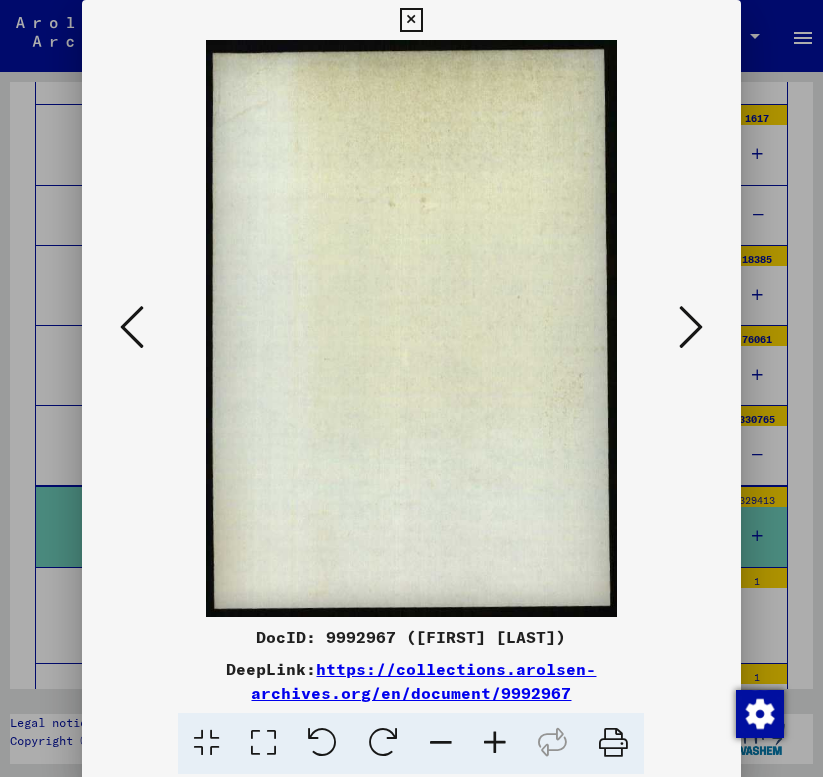 click at bounding box center (691, 327) 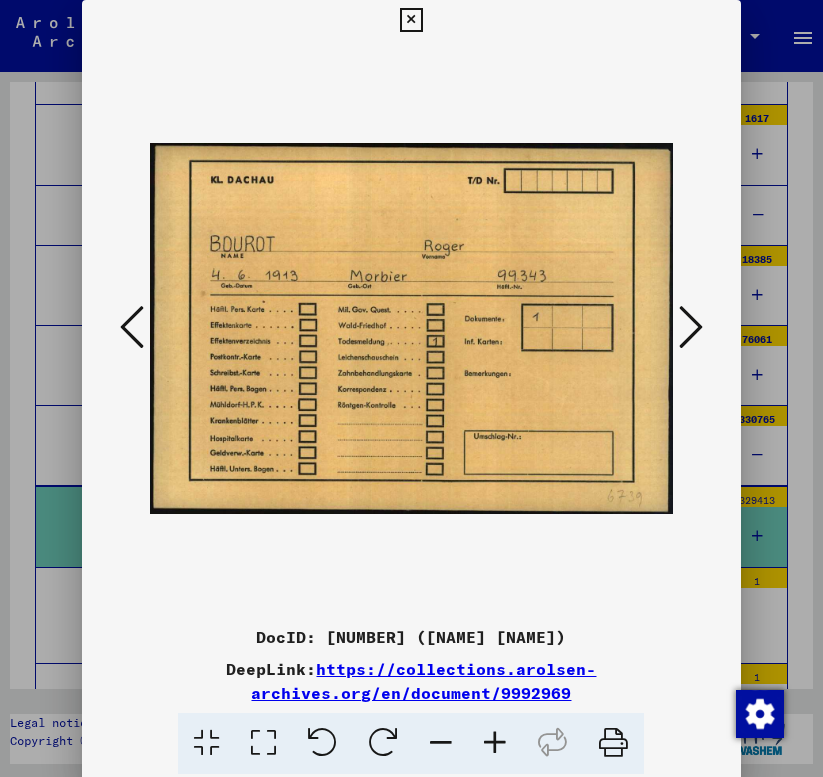 click at bounding box center [691, 327] 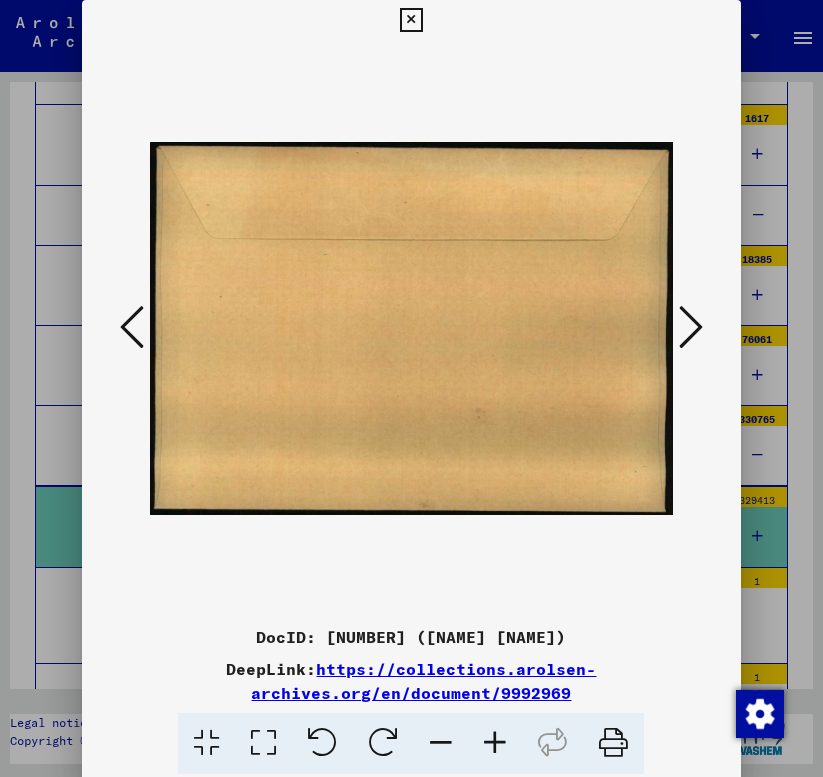 click at bounding box center [691, 327] 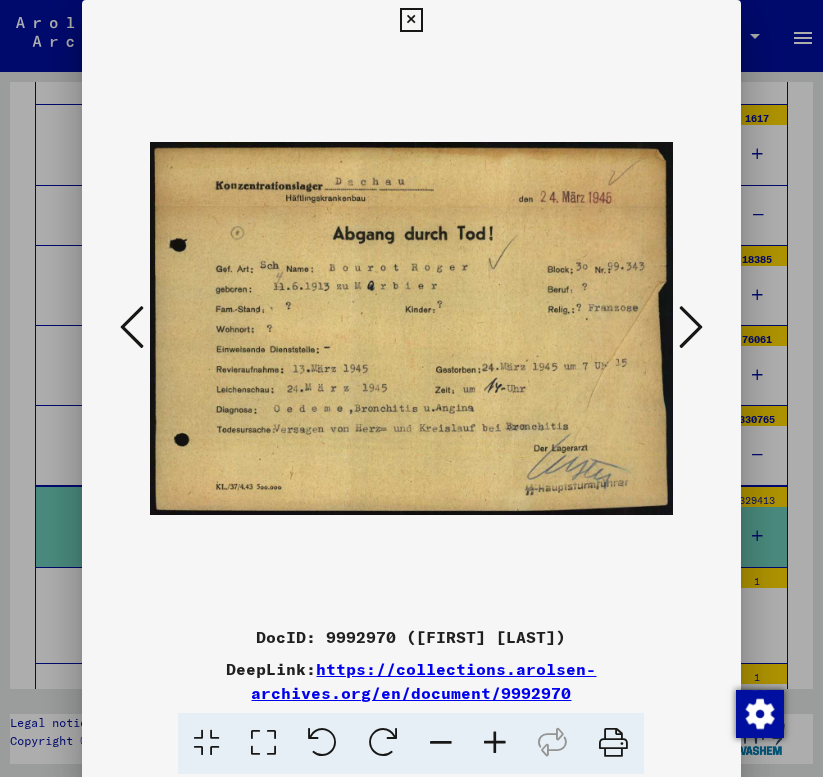 click at bounding box center (691, 327) 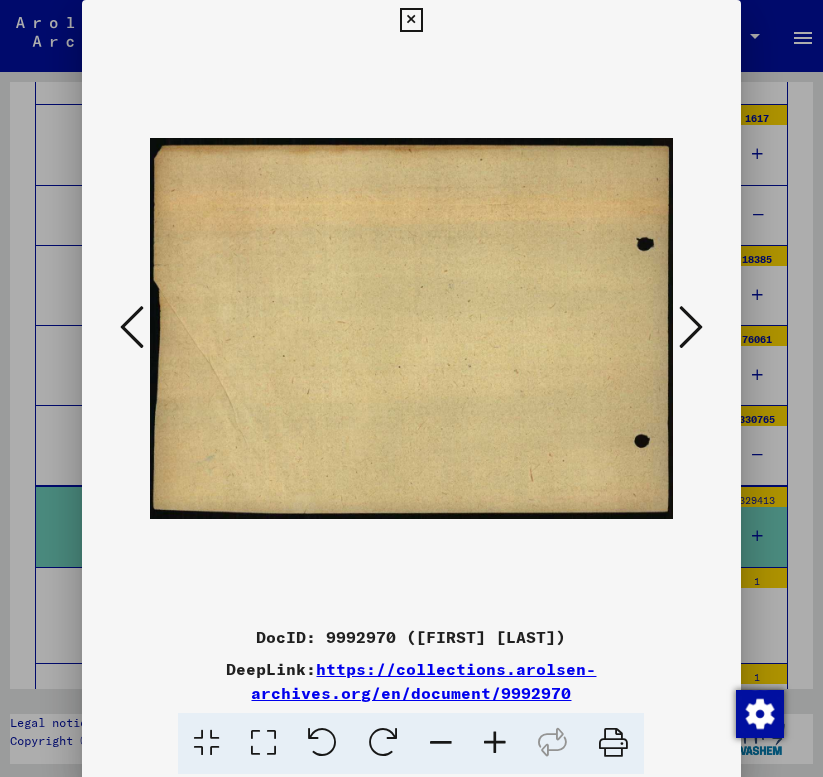 click at bounding box center [691, 327] 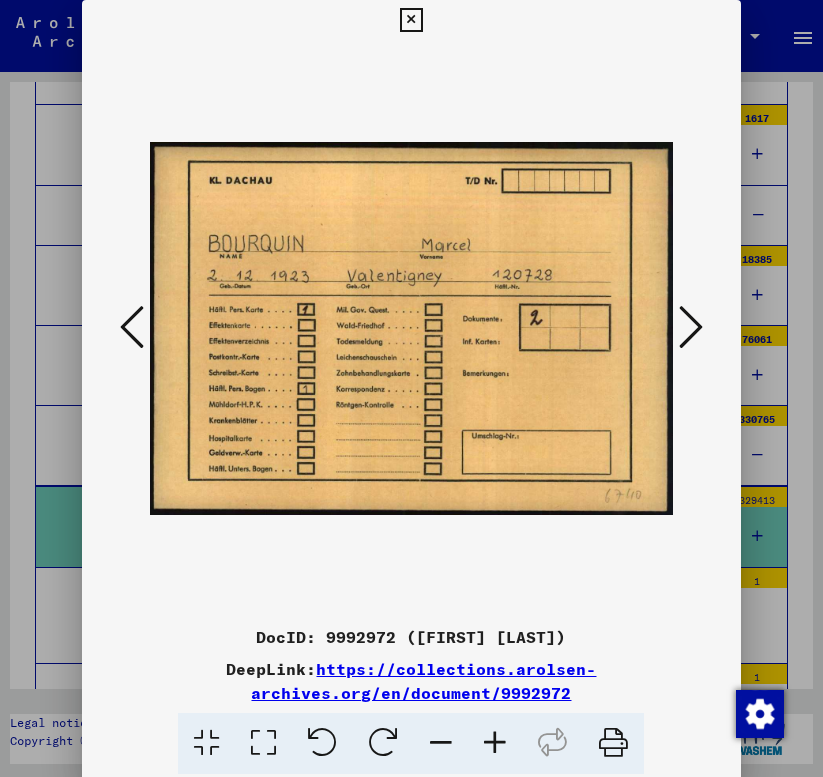 click at bounding box center [691, 327] 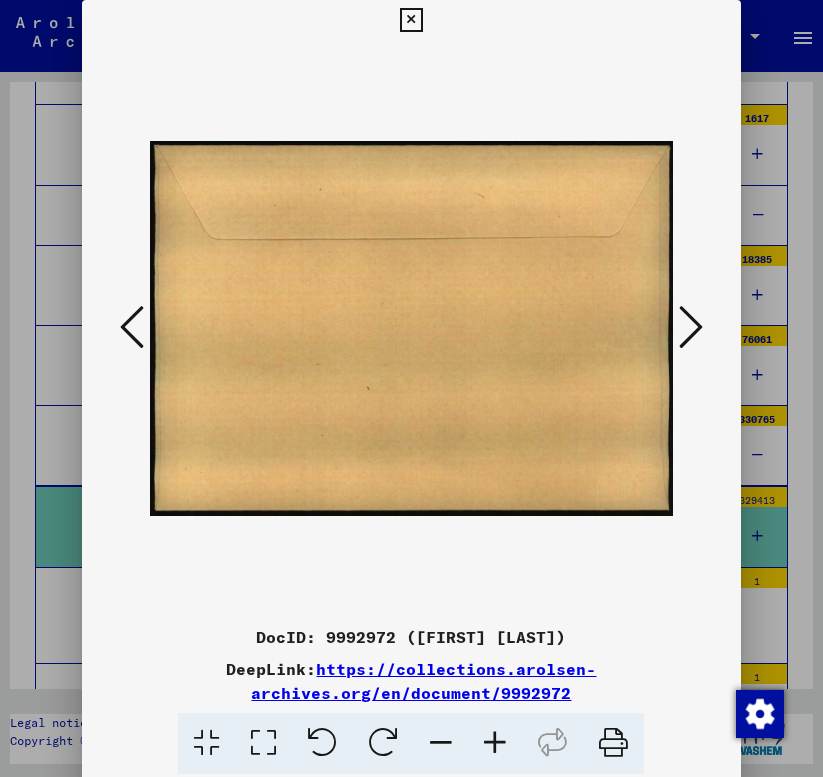 click at bounding box center (691, 327) 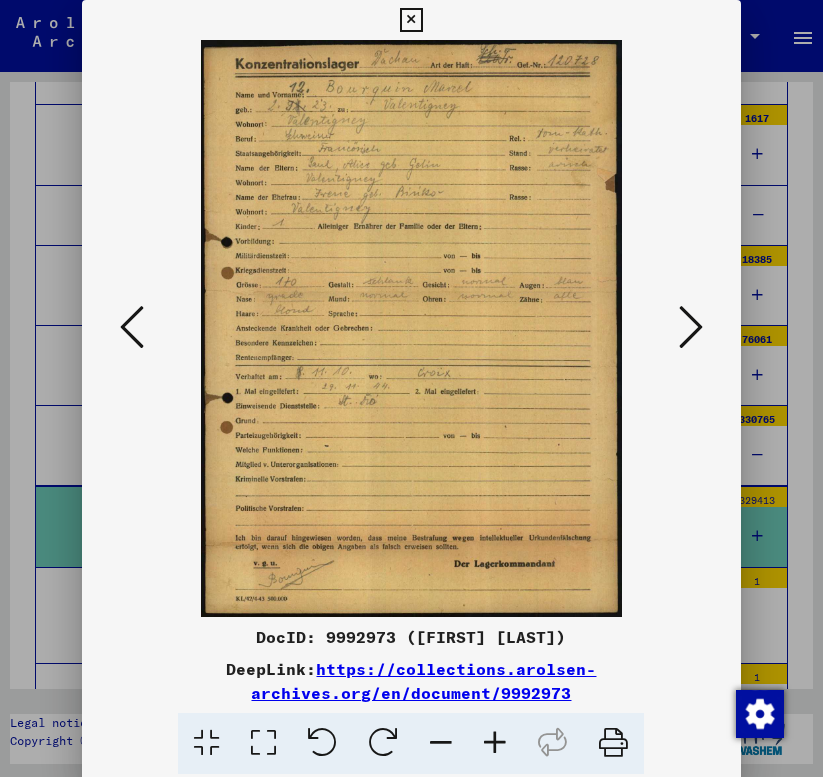 click at bounding box center [691, 327] 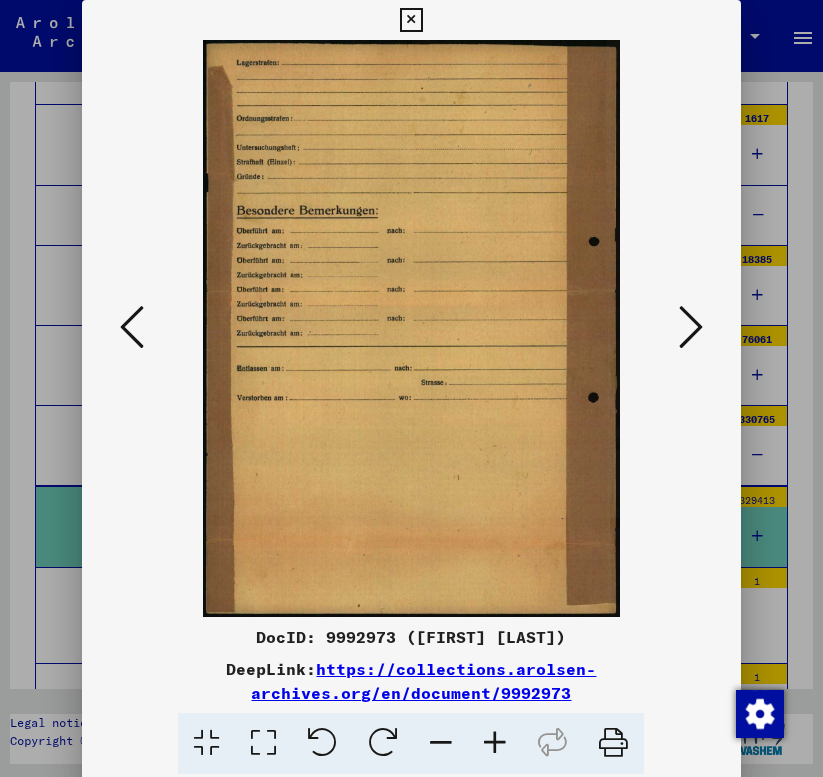 click at bounding box center [691, 327] 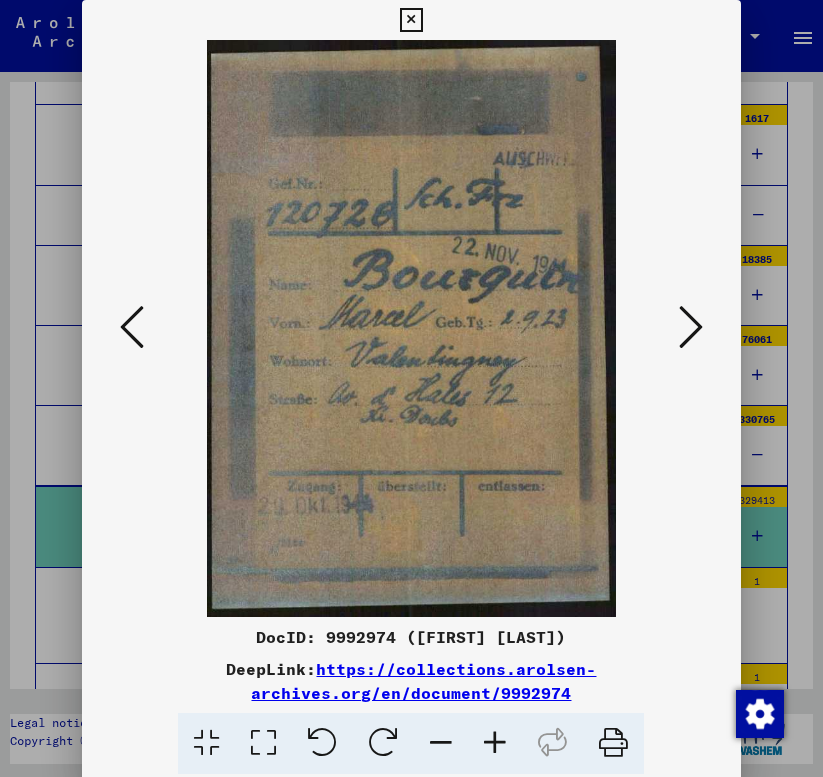 click at bounding box center (691, 327) 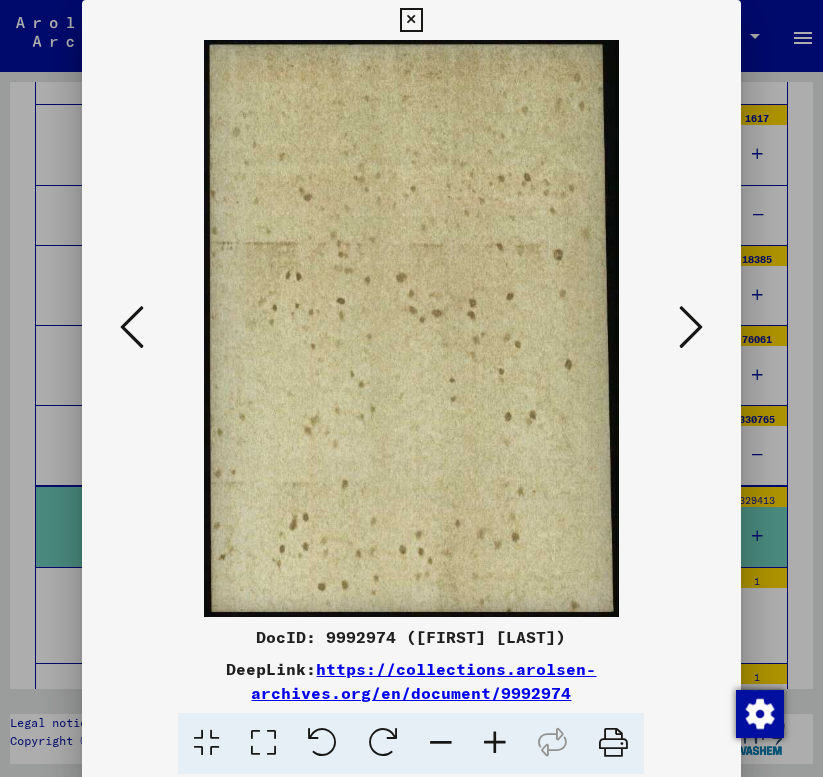 click at bounding box center (691, 327) 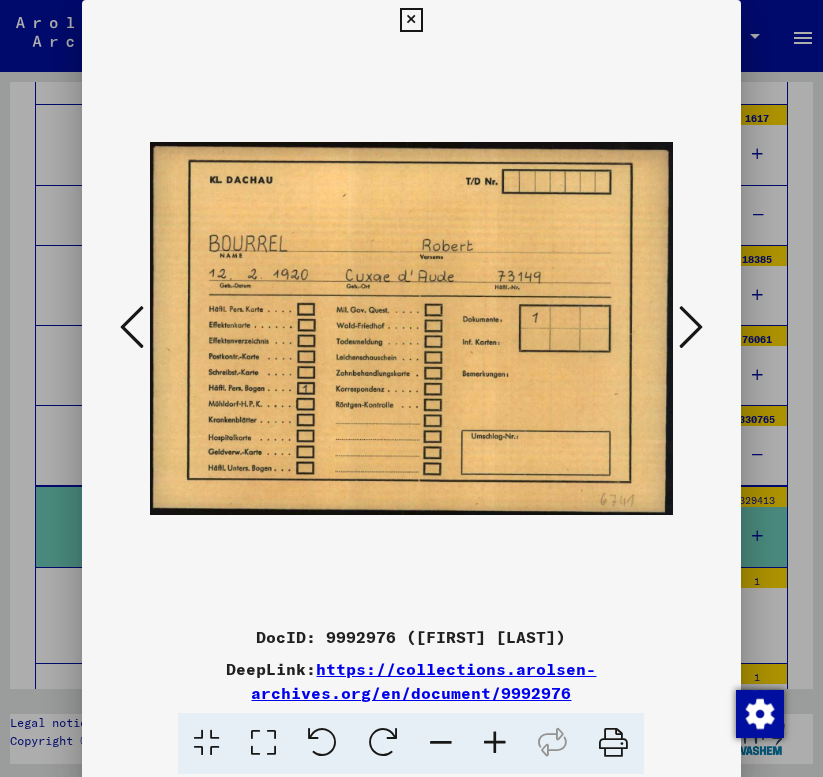 click at bounding box center [691, 327] 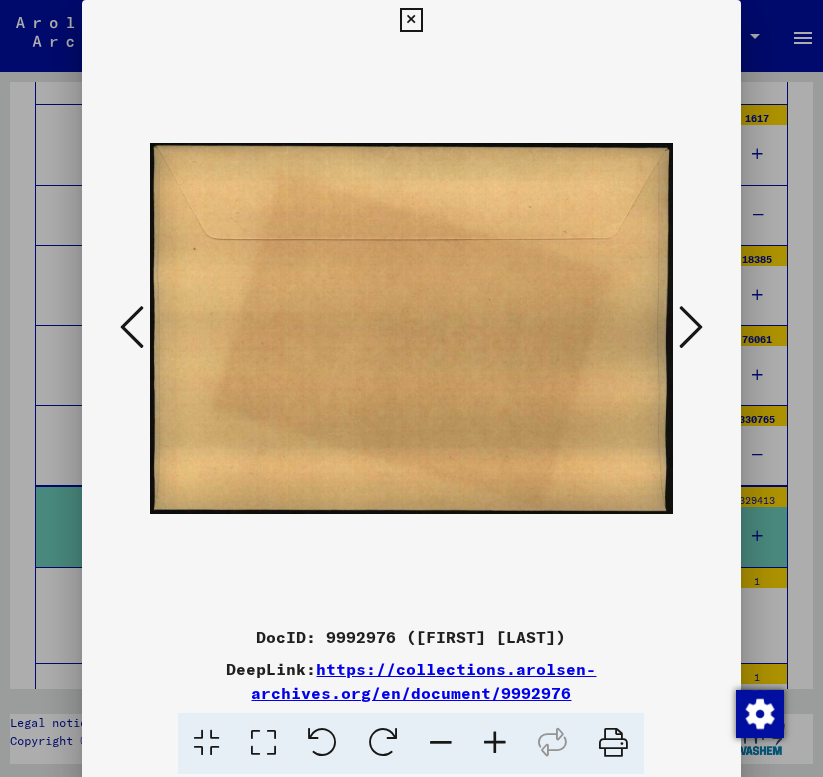 click at bounding box center (691, 327) 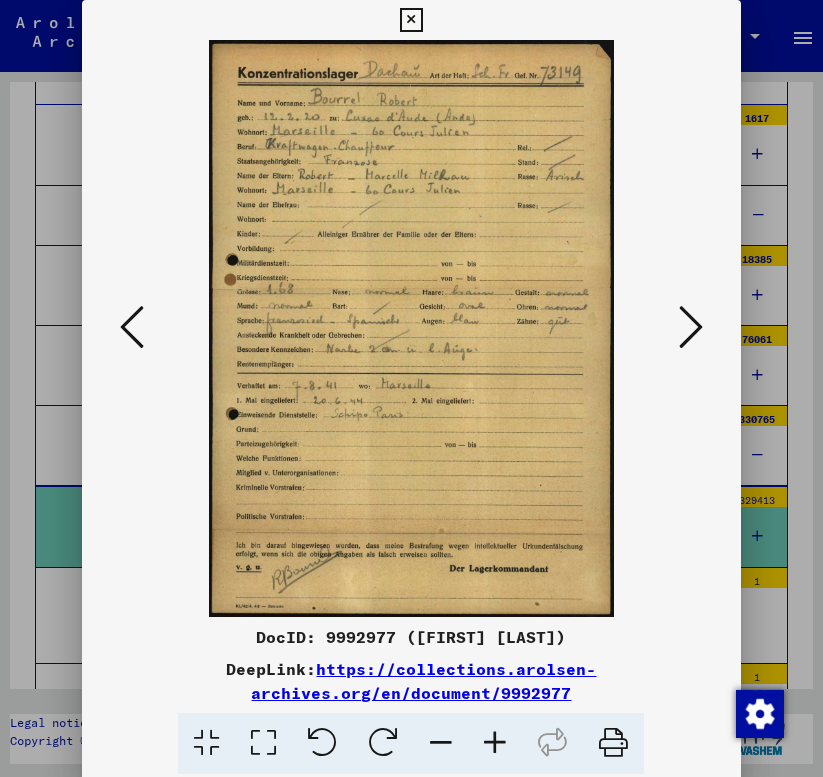 click at bounding box center [691, 327] 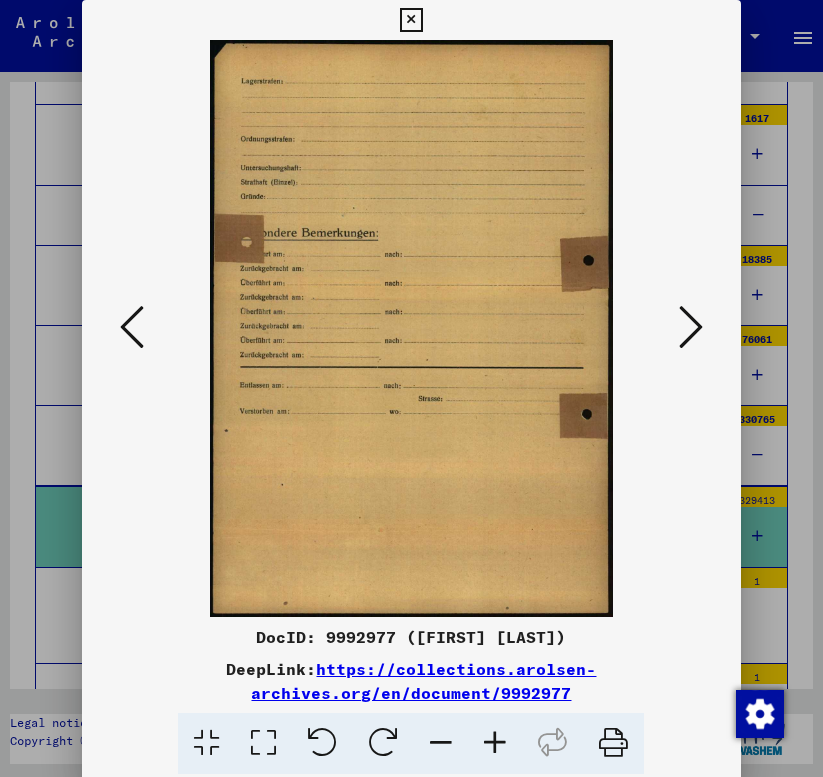 click at bounding box center [691, 327] 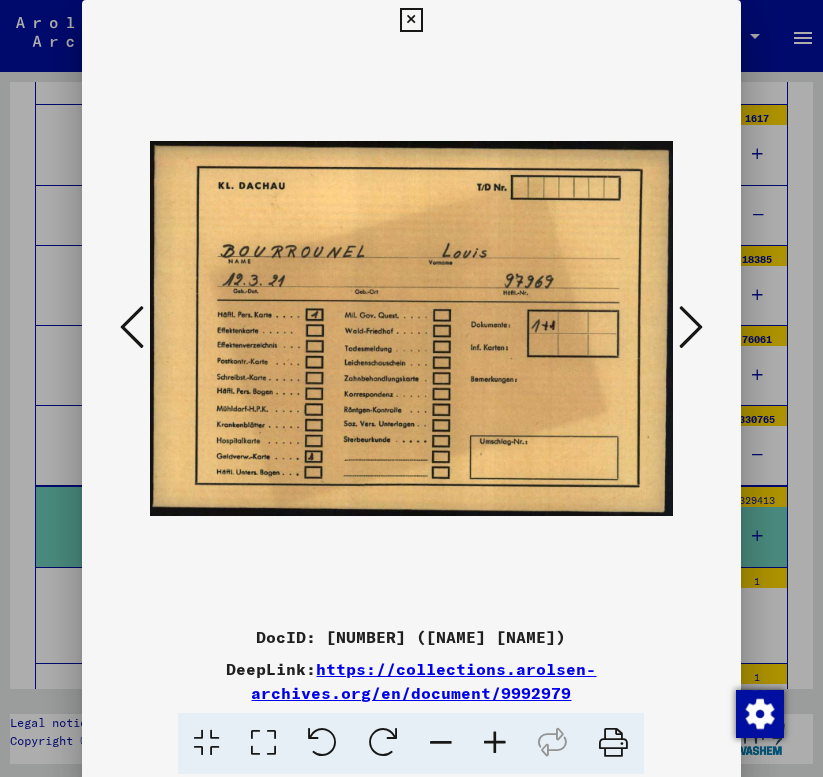 click at bounding box center (691, 327) 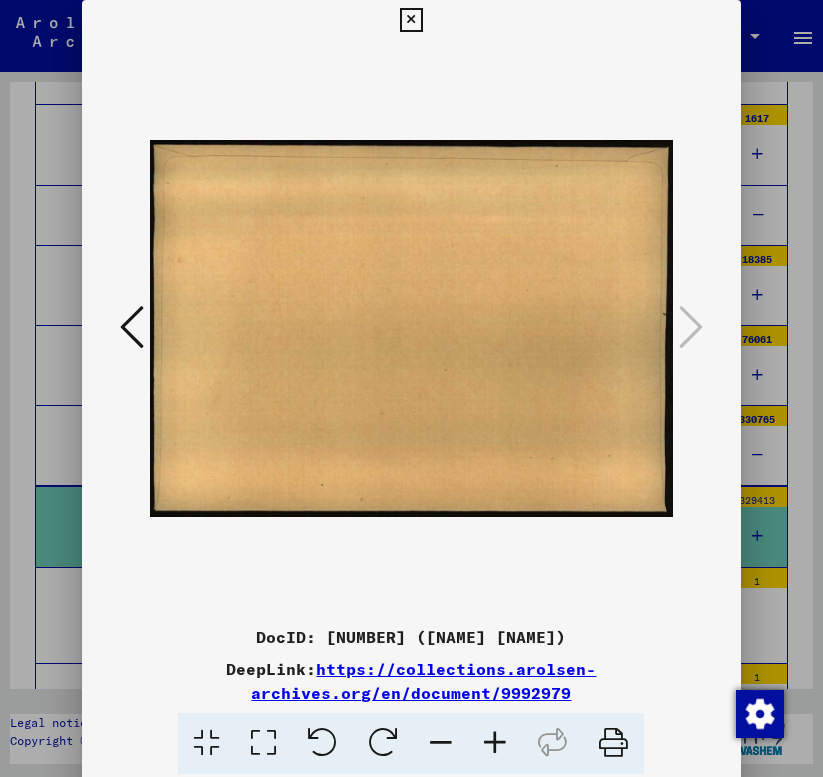 click at bounding box center [411, 20] 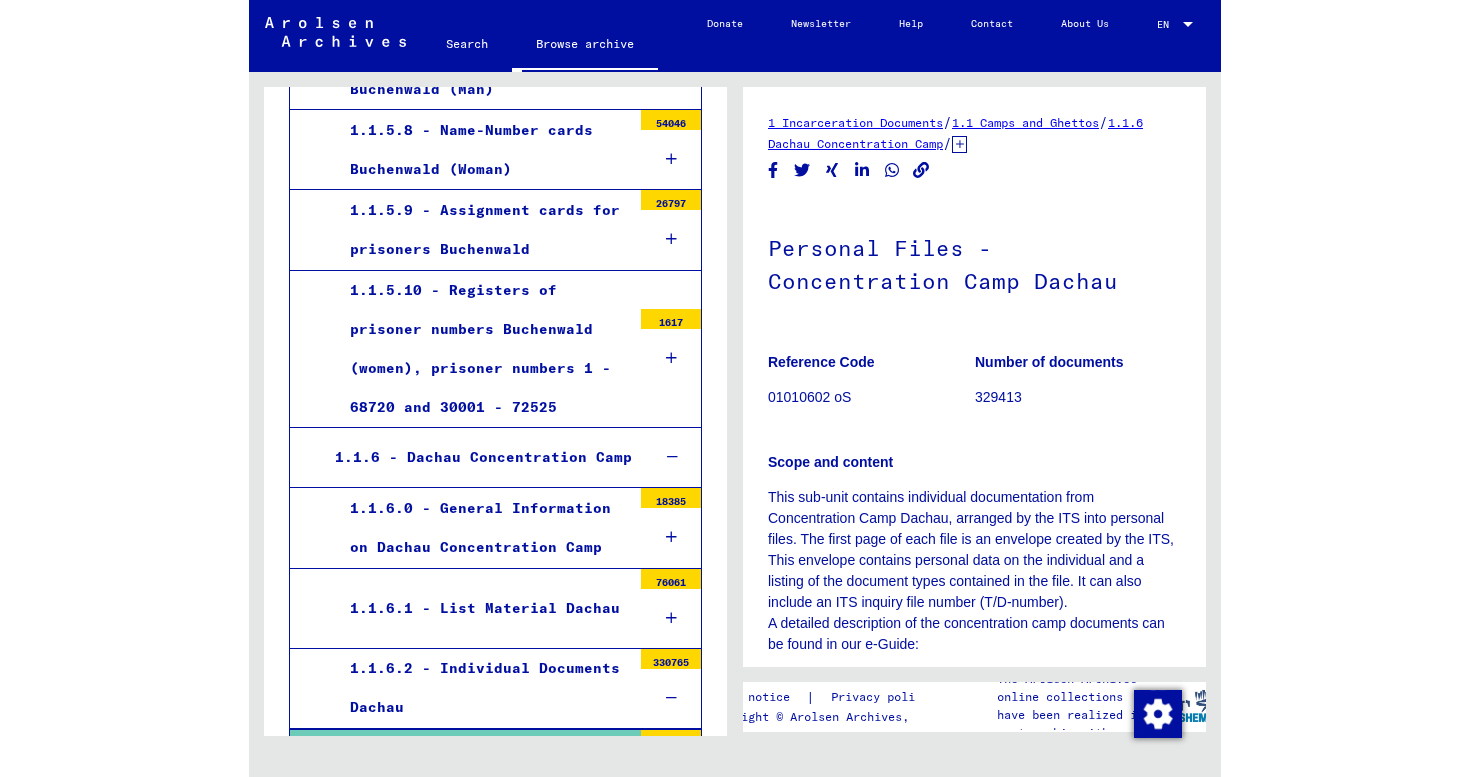 scroll, scrollTop: 1288, scrollLeft: 0, axis: vertical 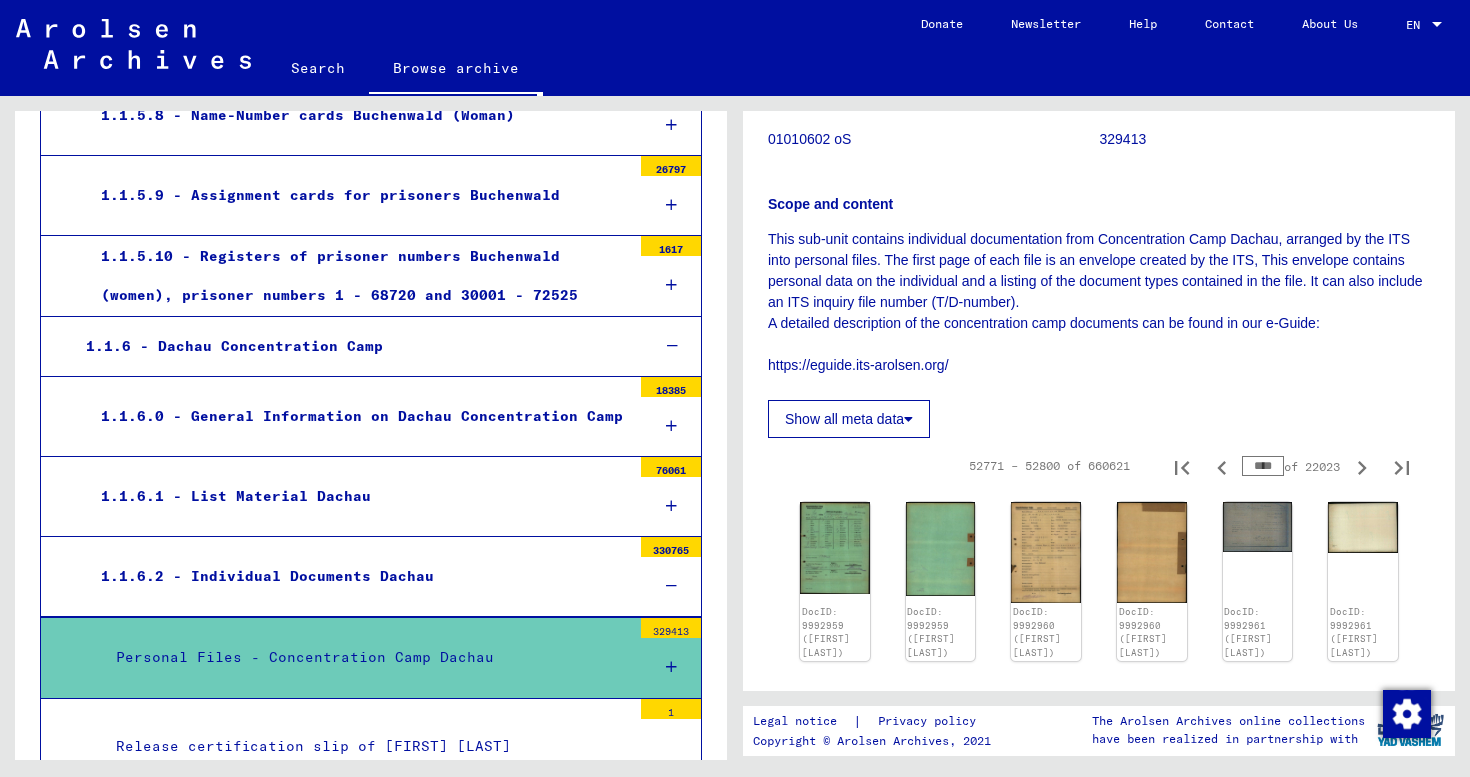 click on "****" at bounding box center [1263, 466] 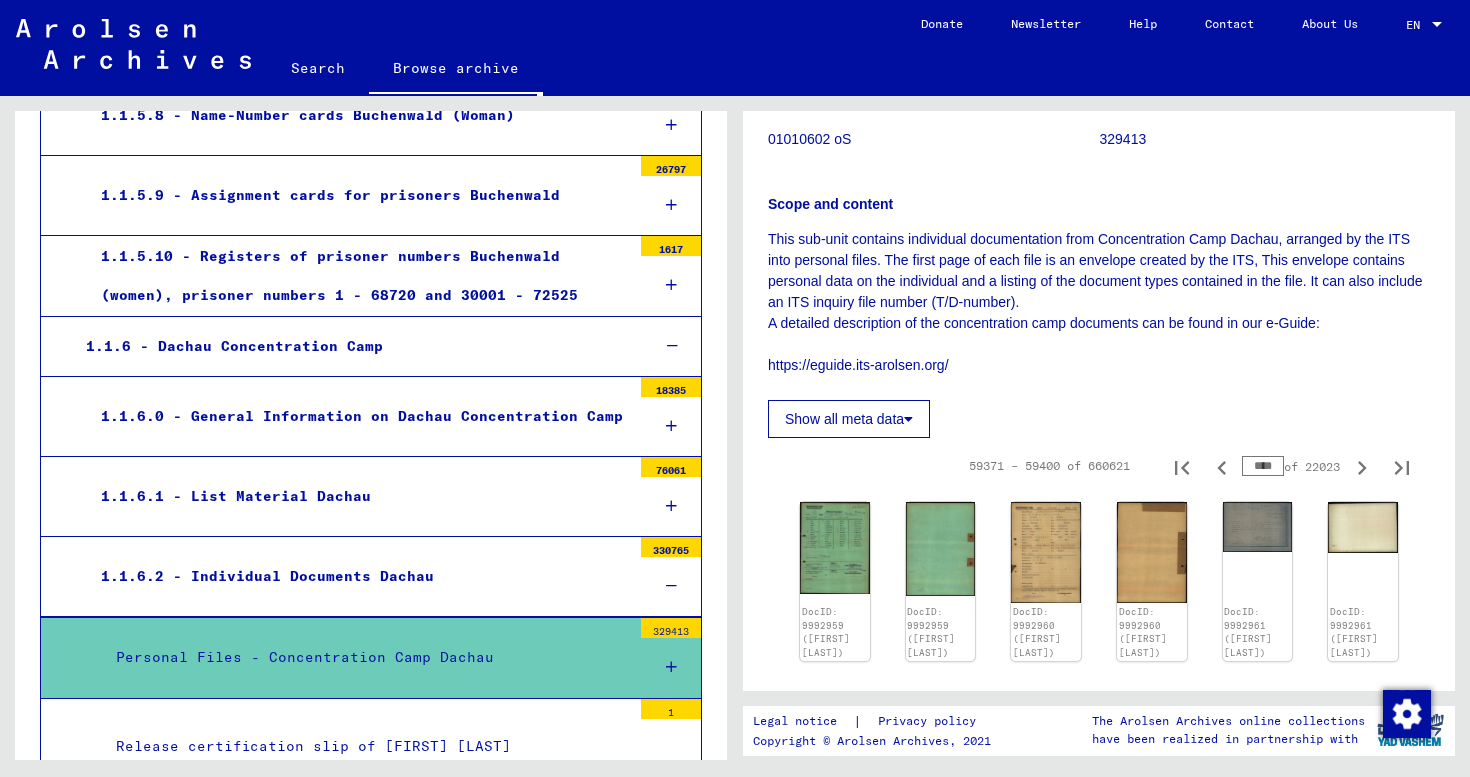 click on "Show all meta data" 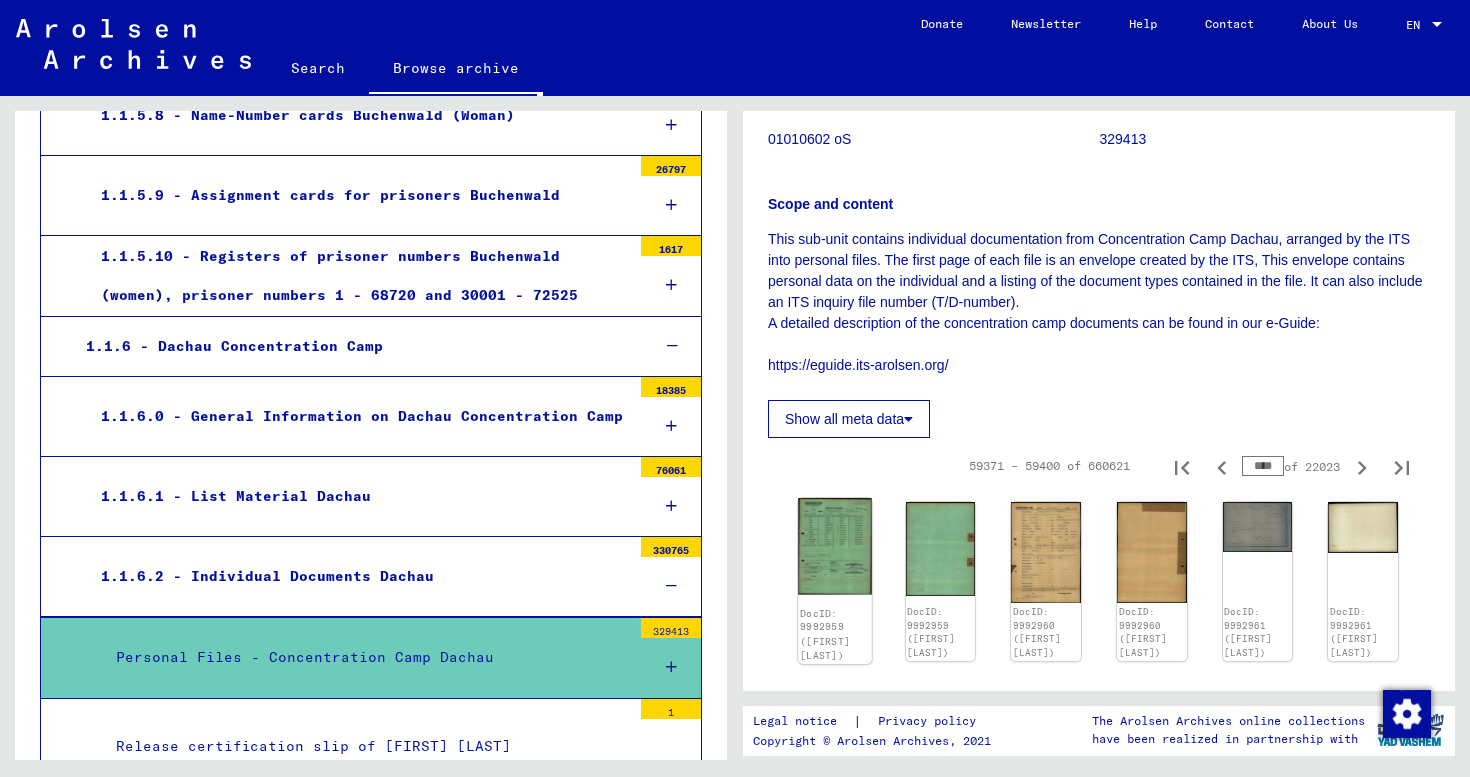 click 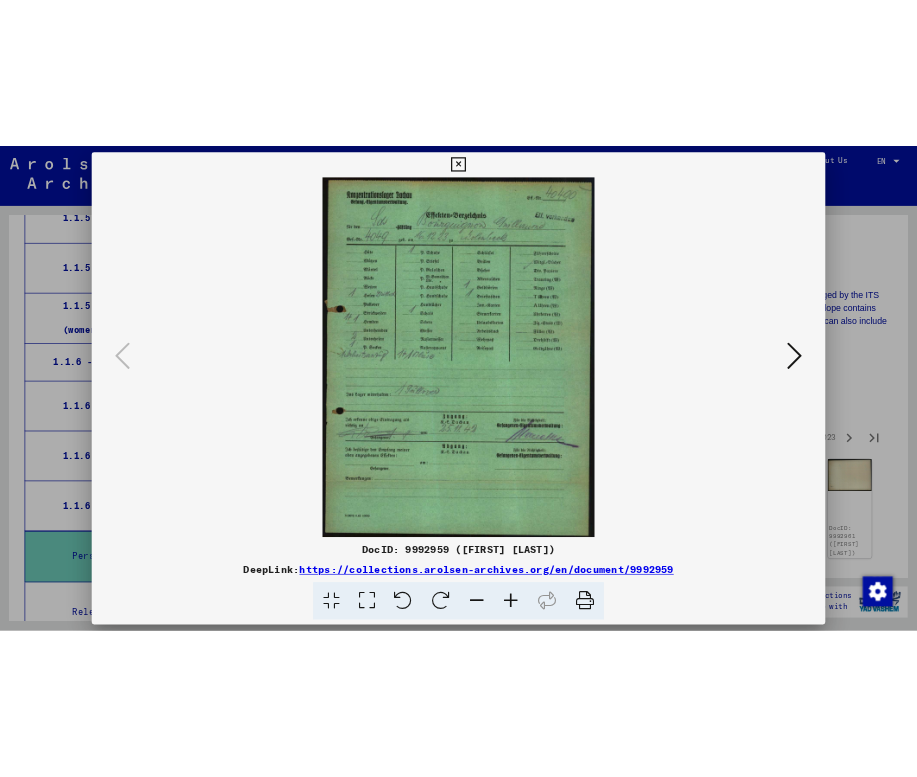 scroll, scrollTop: 1422, scrollLeft: 0, axis: vertical 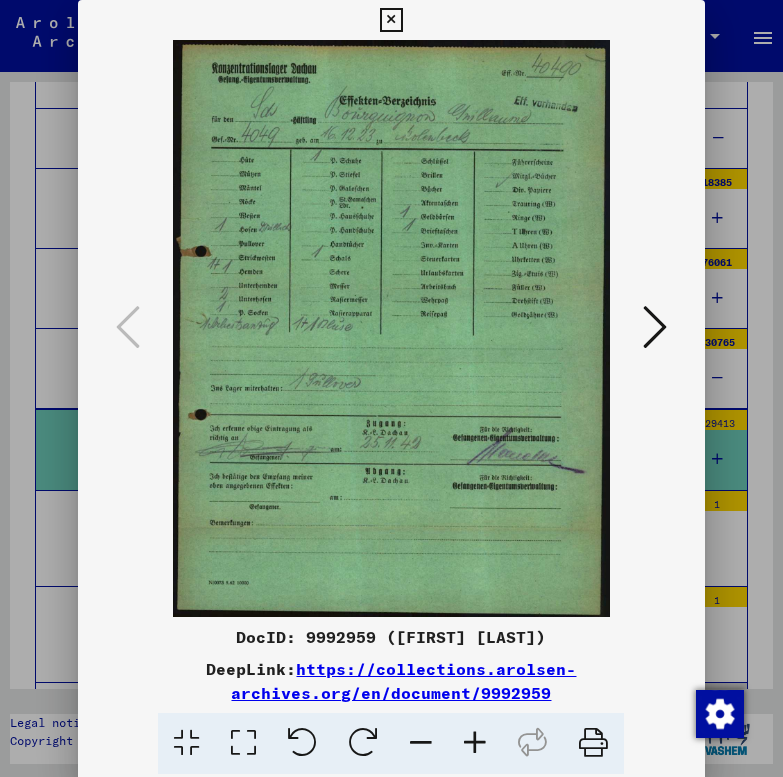 click at bounding box center [655, 327] 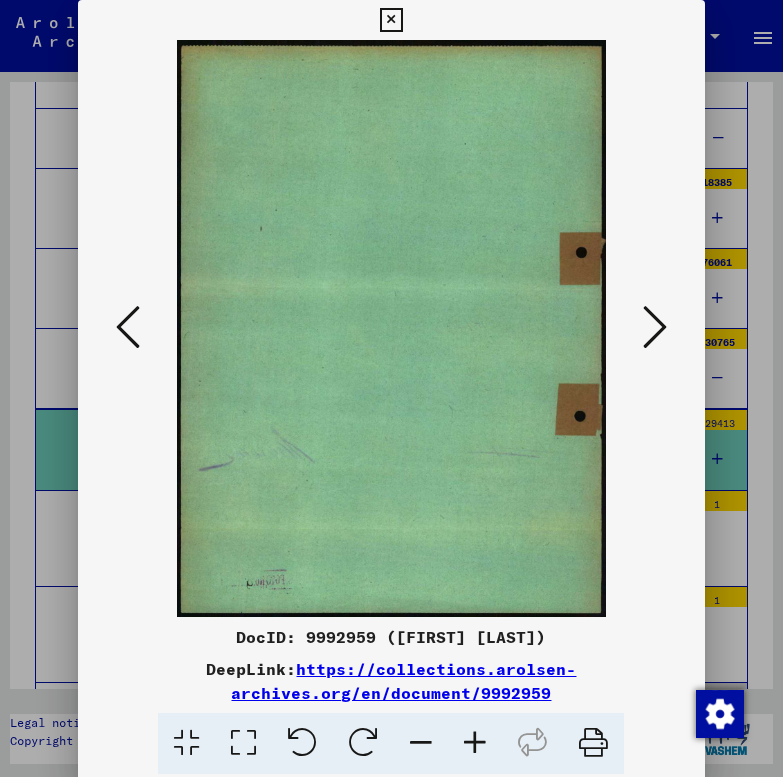 click at bounding box center (655, 327) 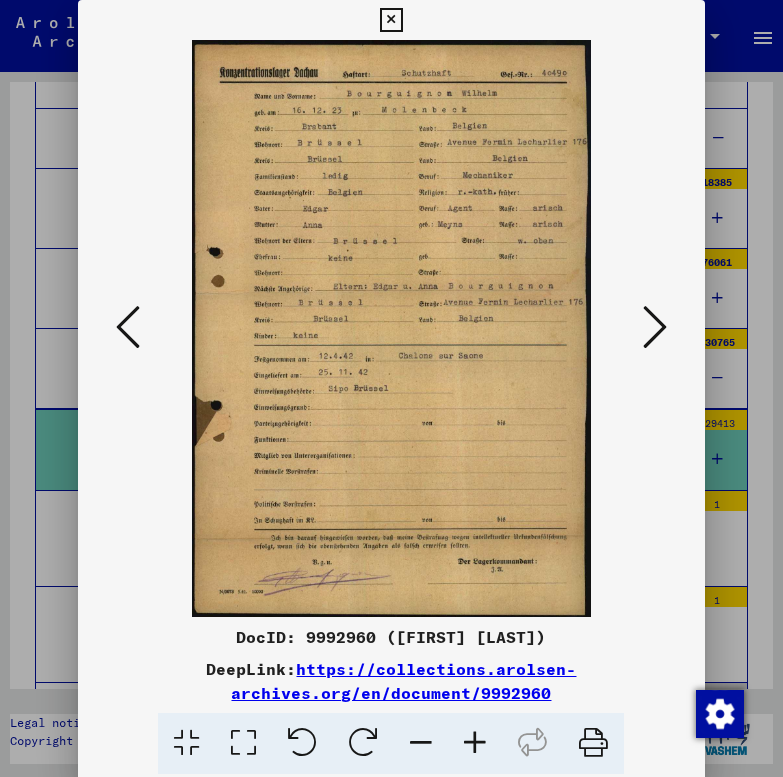 click at bounding box center (655, 327) 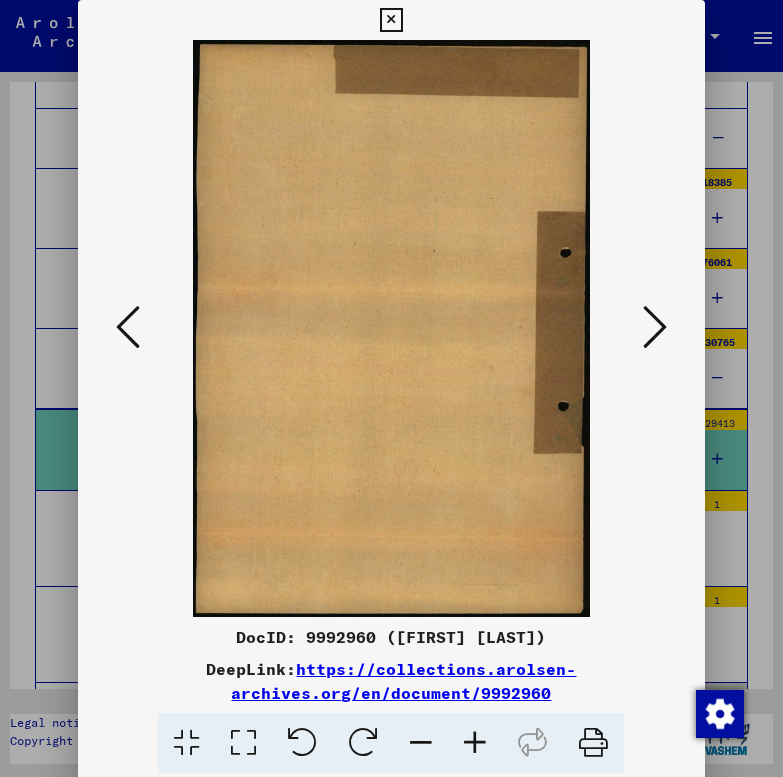 click at bounding box center [655, 327] 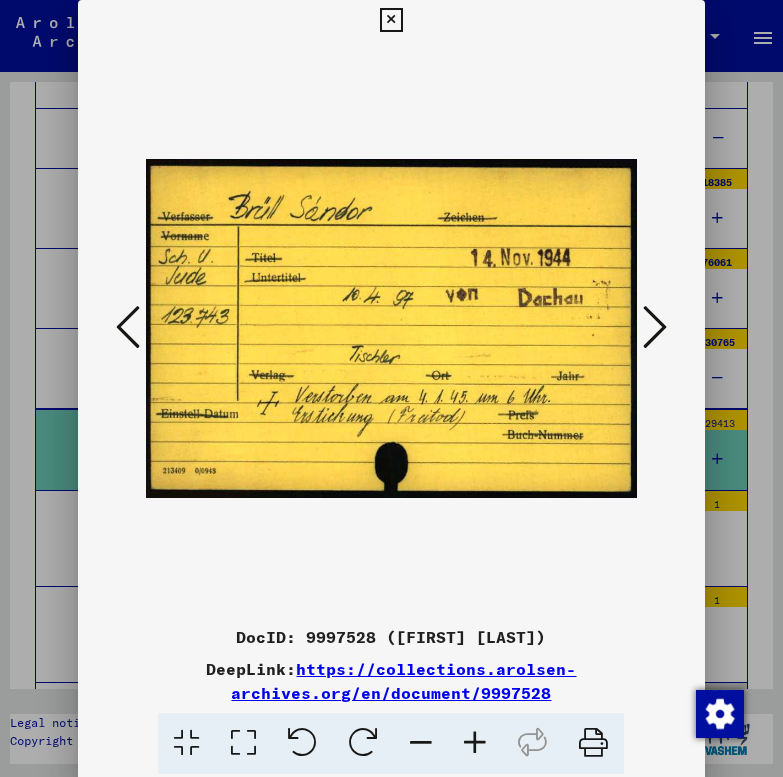click at bounding box center [655, 327] 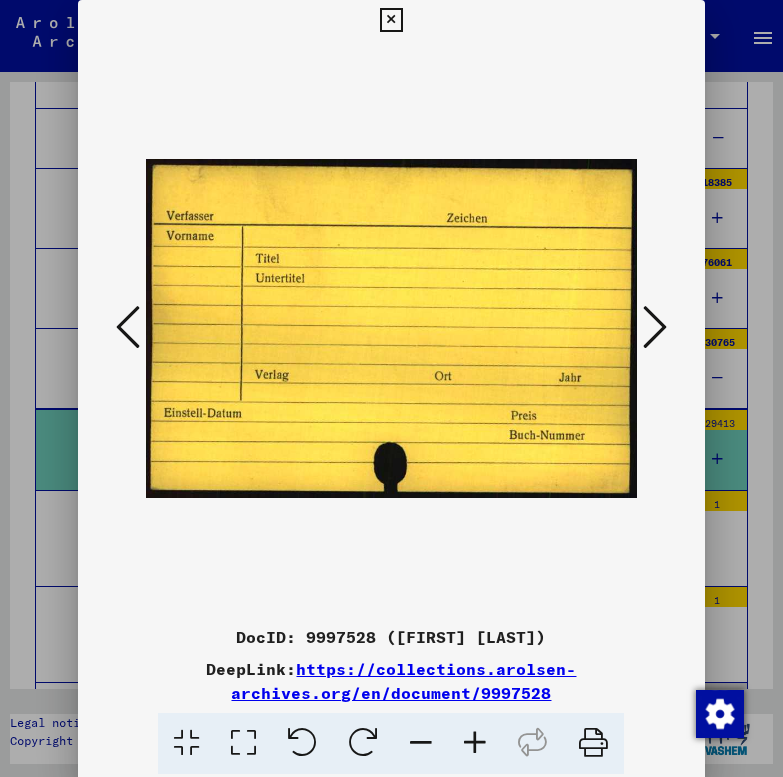 click at bounding box center (128, 327) 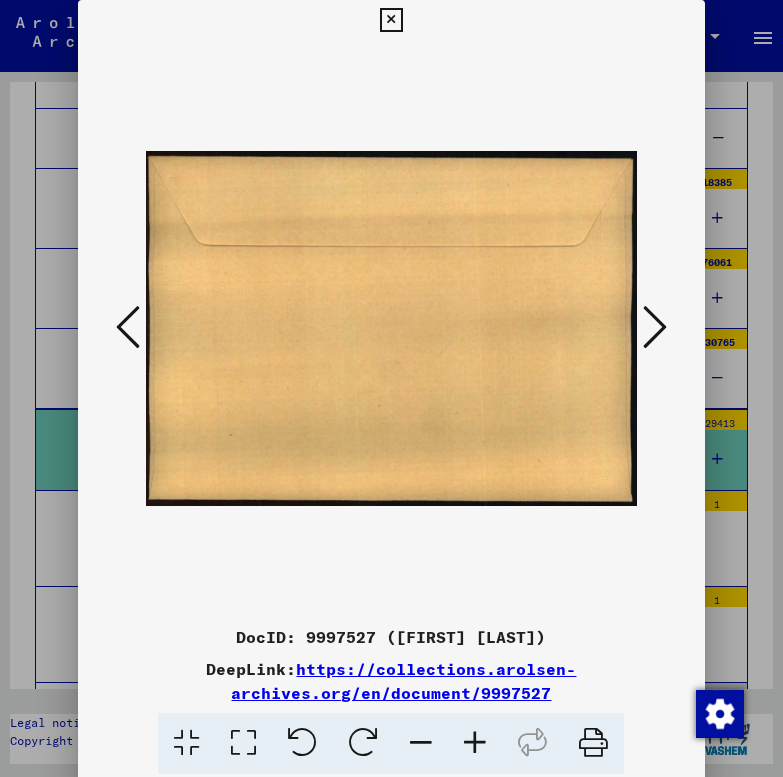 click at bounding box center (128, 327) 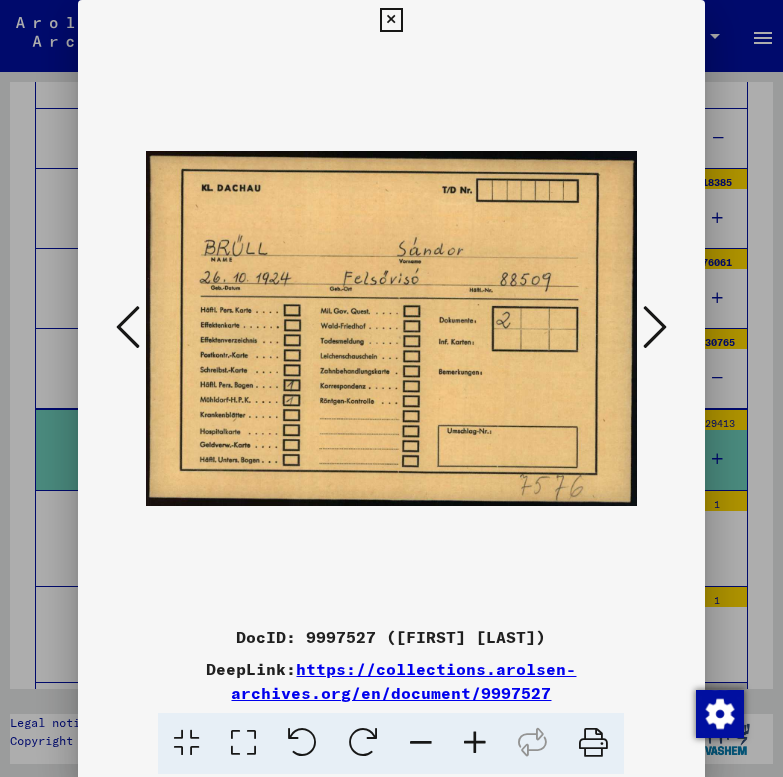 click at bounding box center [128, 327] 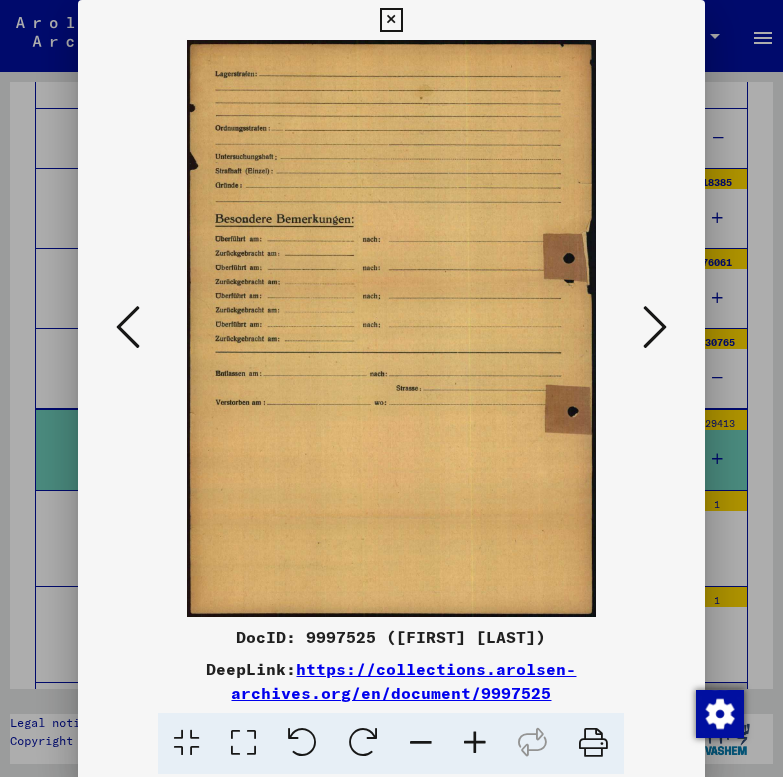 click at bounding box center [655, 327] 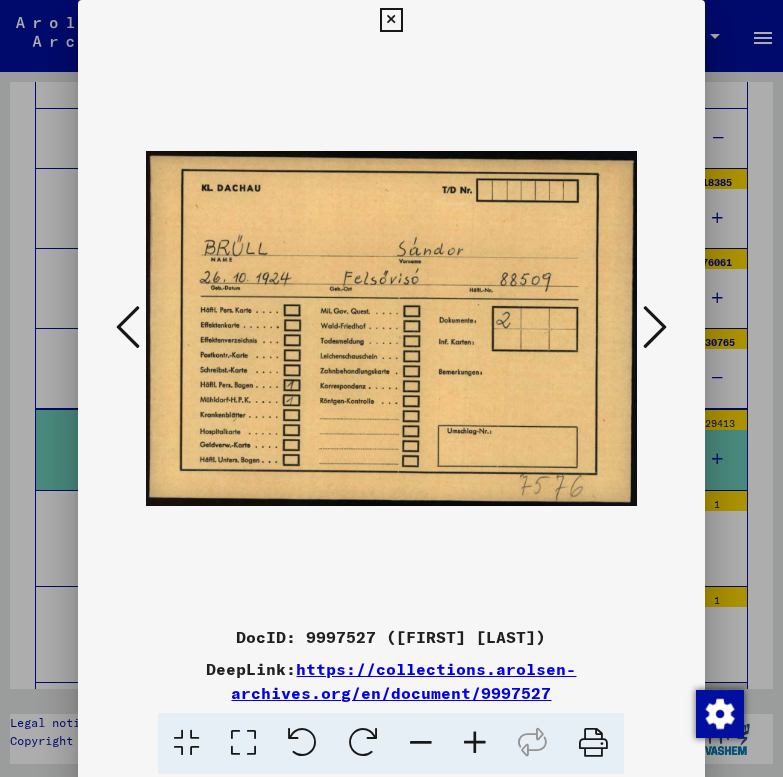 click at bounding box center (655, 327) 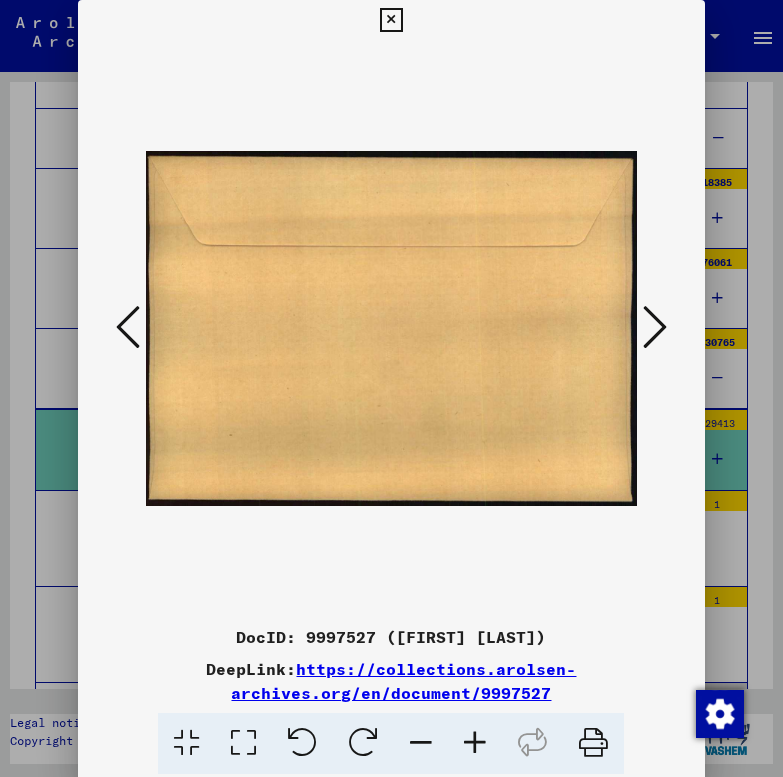 click at bounding box center [655, 327] 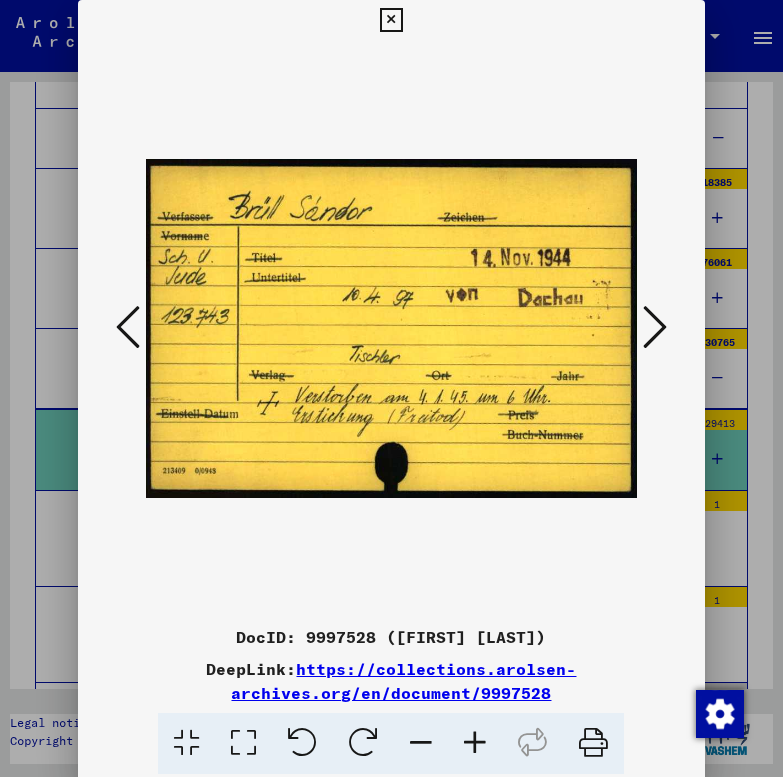 click at bounding box center (655, 327) 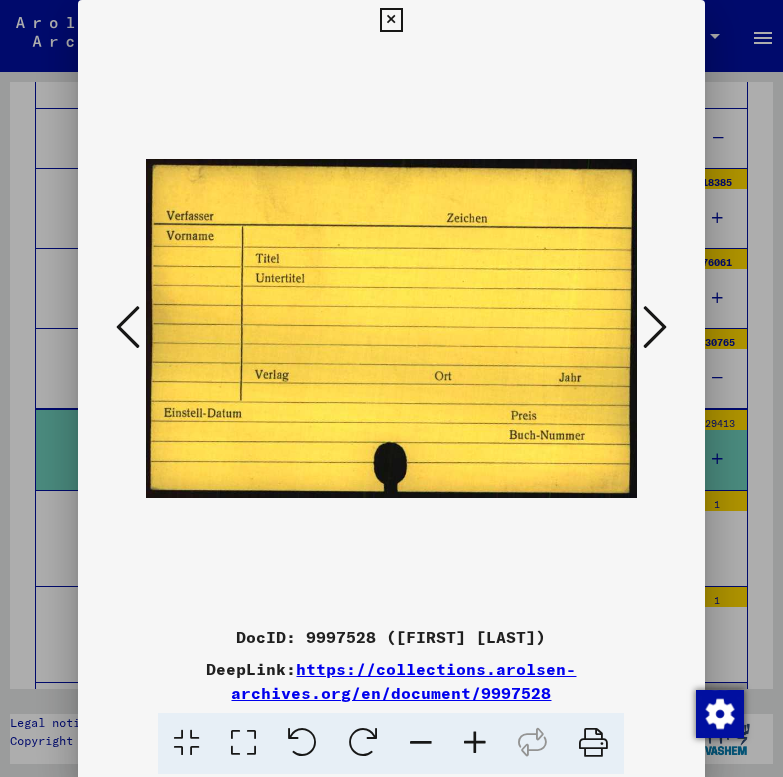 click at bounding box center (655, 327) 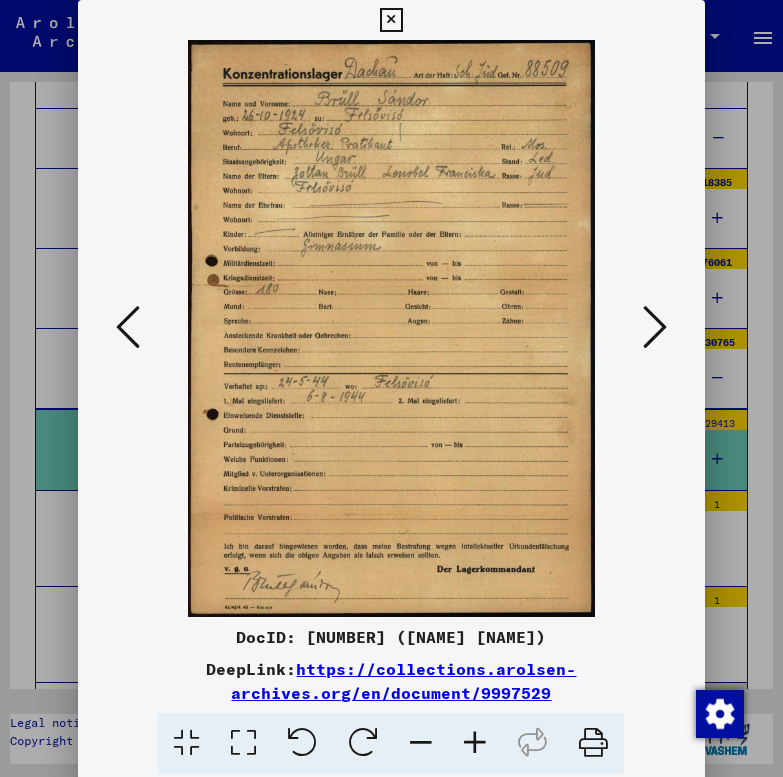 click at bounding box center [655, 327] 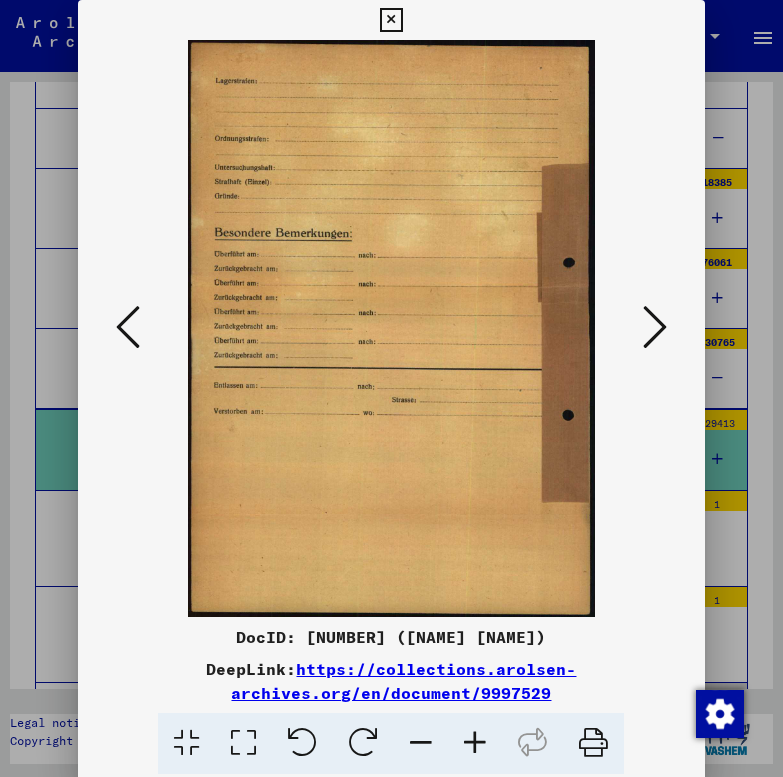 click at bounding box center [655, 327] 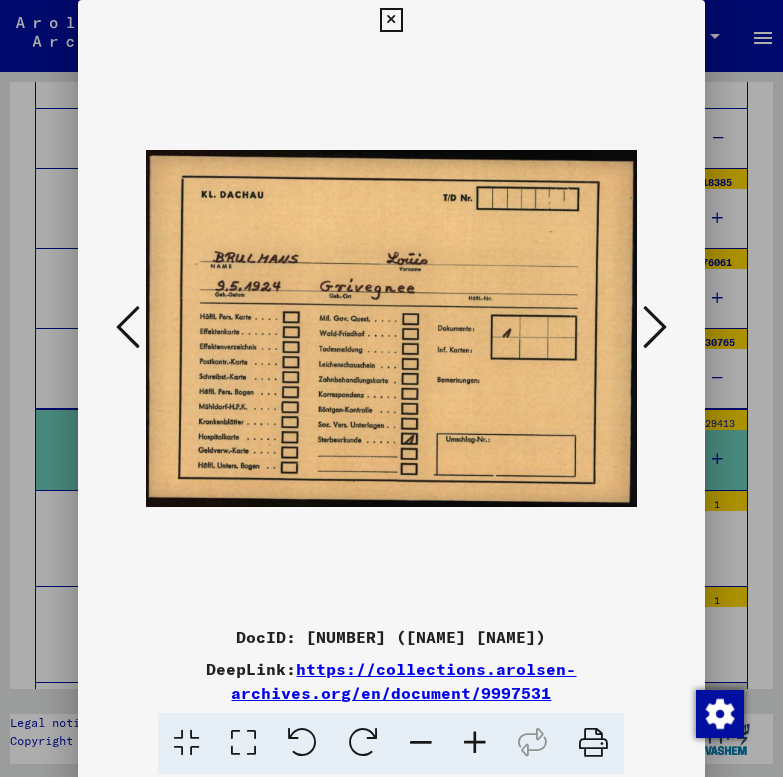 click at bounding box center (655, 327) 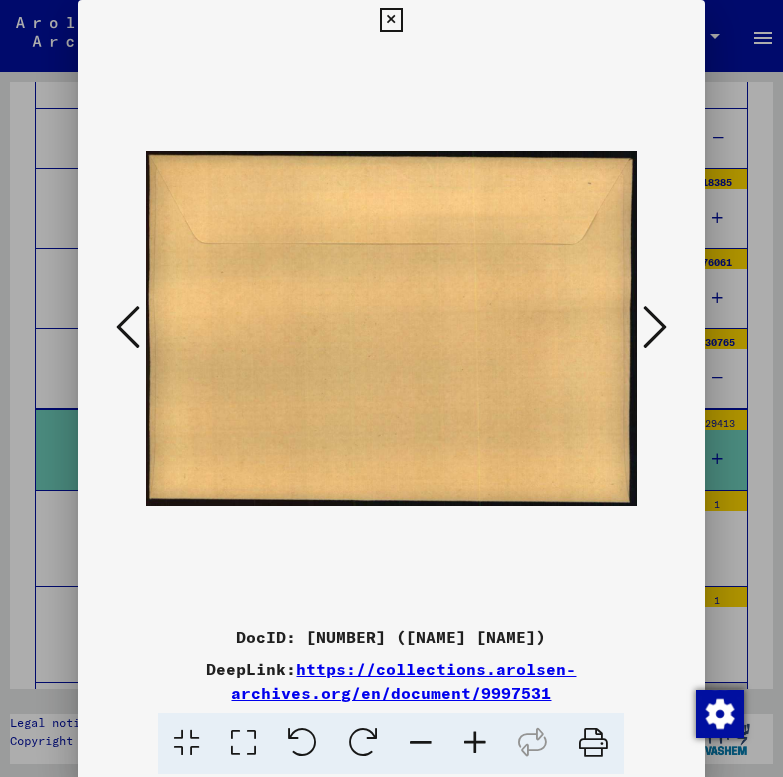 click at bounding box center (655, 327) 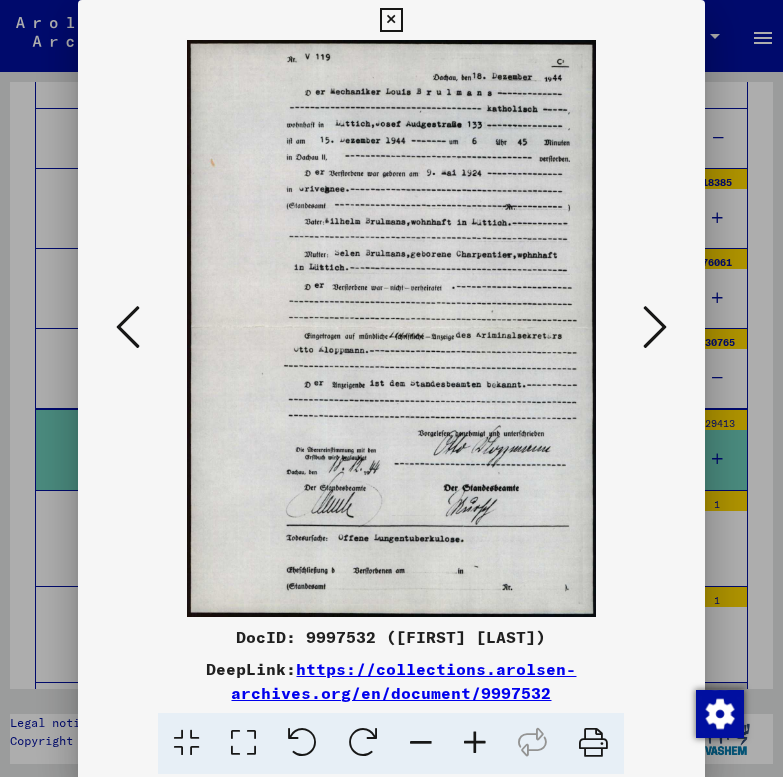 click at bounding box center [655, 327] 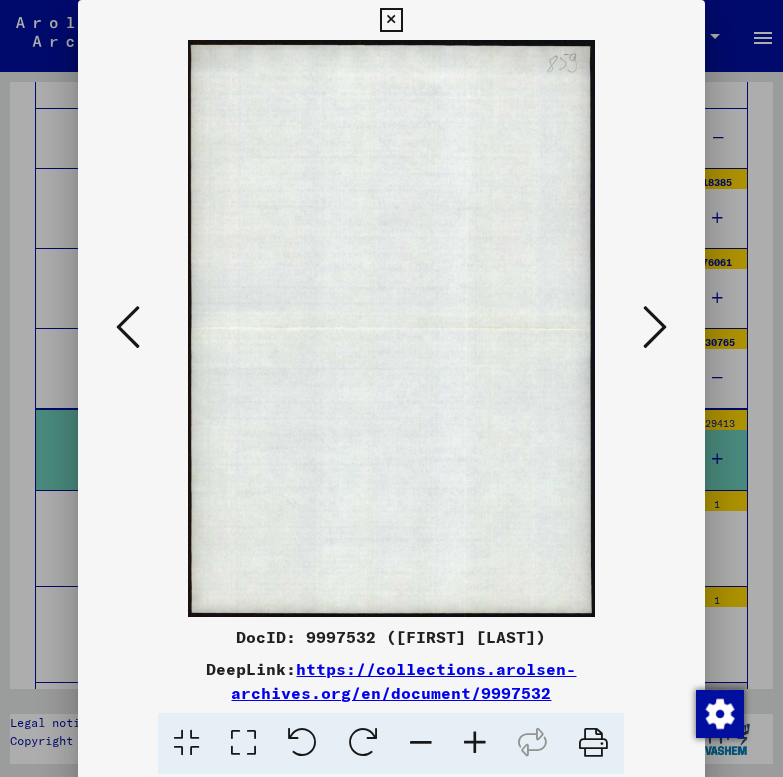 click at bounding box center [655, 327] 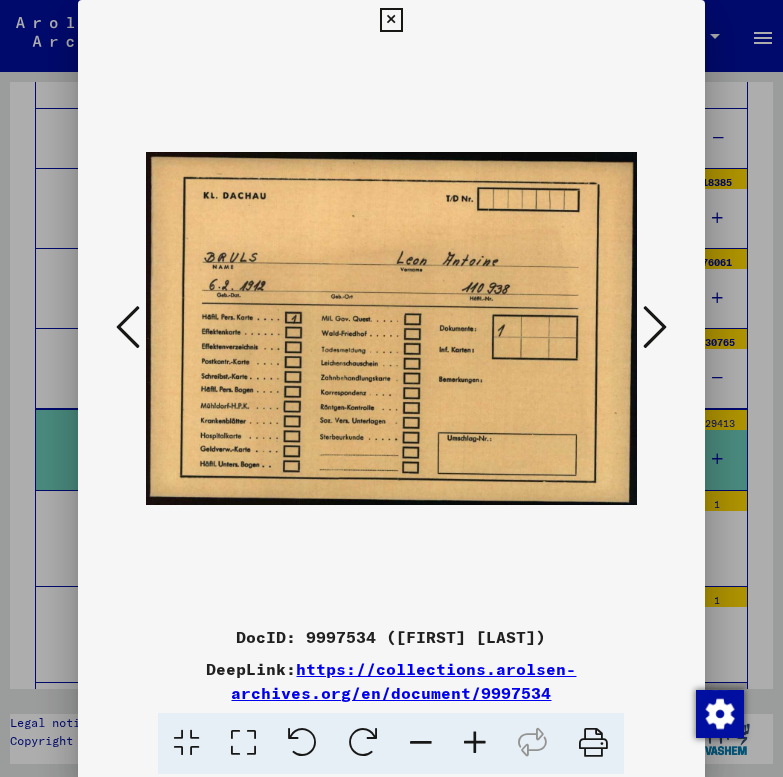 click at bounding box center (655, 327) 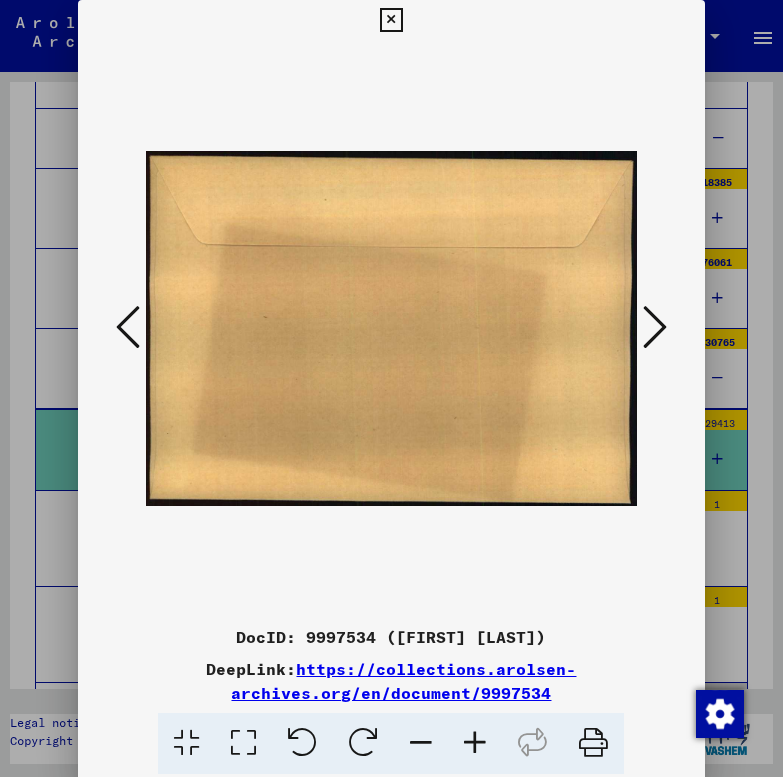 click at bounding box center [655, 327] 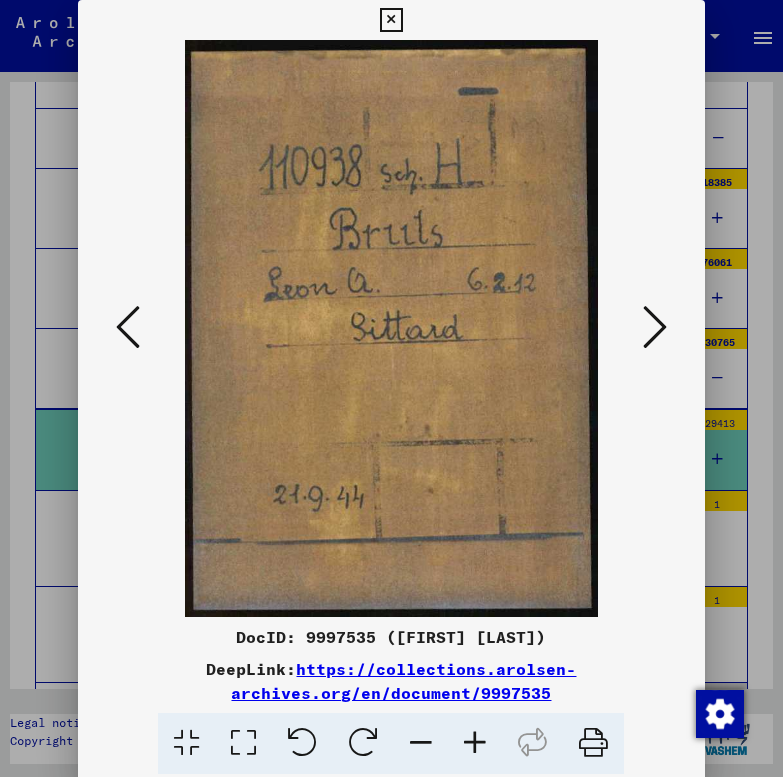 click at bounding box center (655, 327) 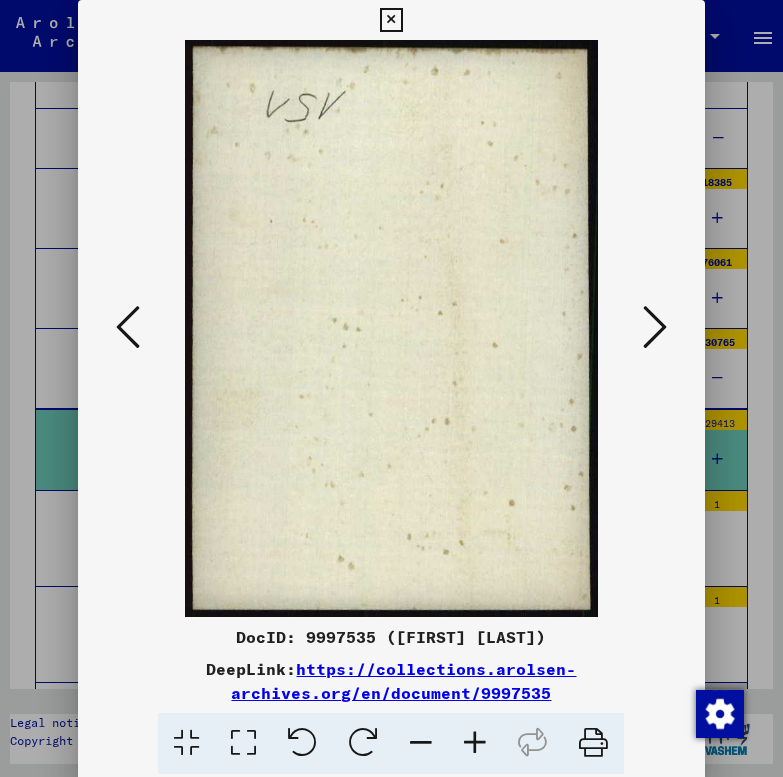 click at bounding box center [655, 327] 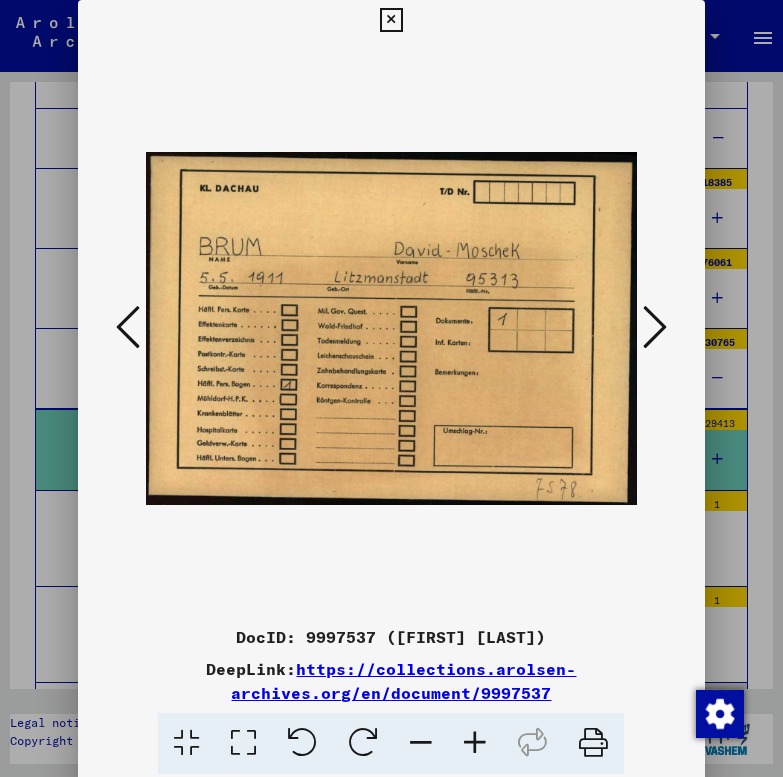 click at bounding box center [655, 327] 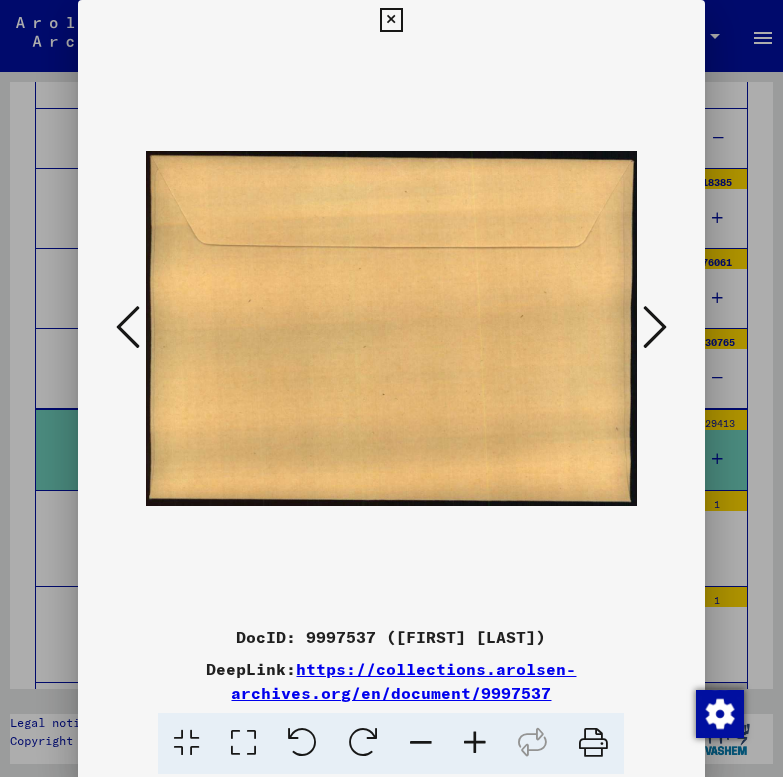 click at bounding box center (655, 327) 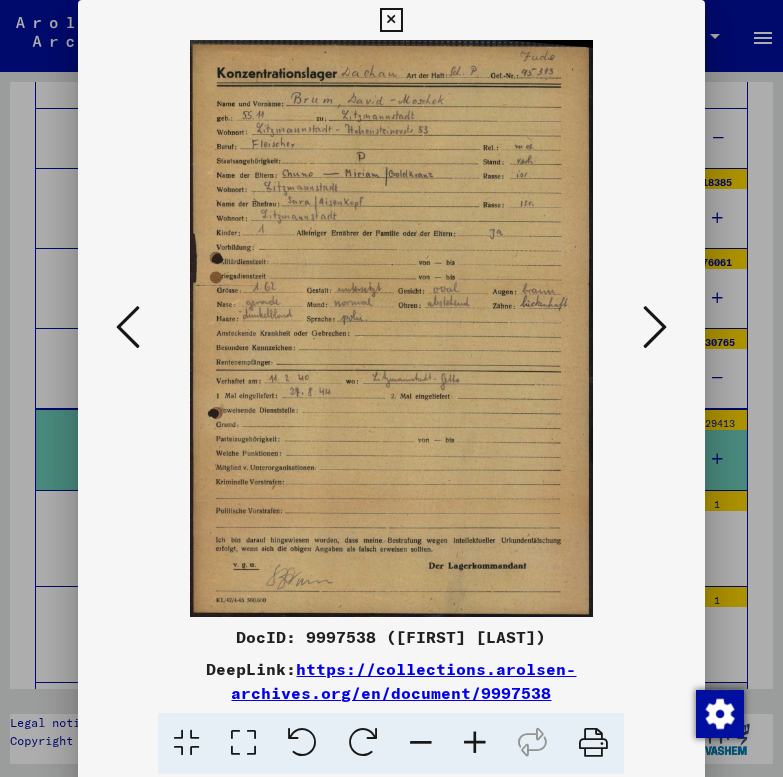 click at bounding box center [655, 327] 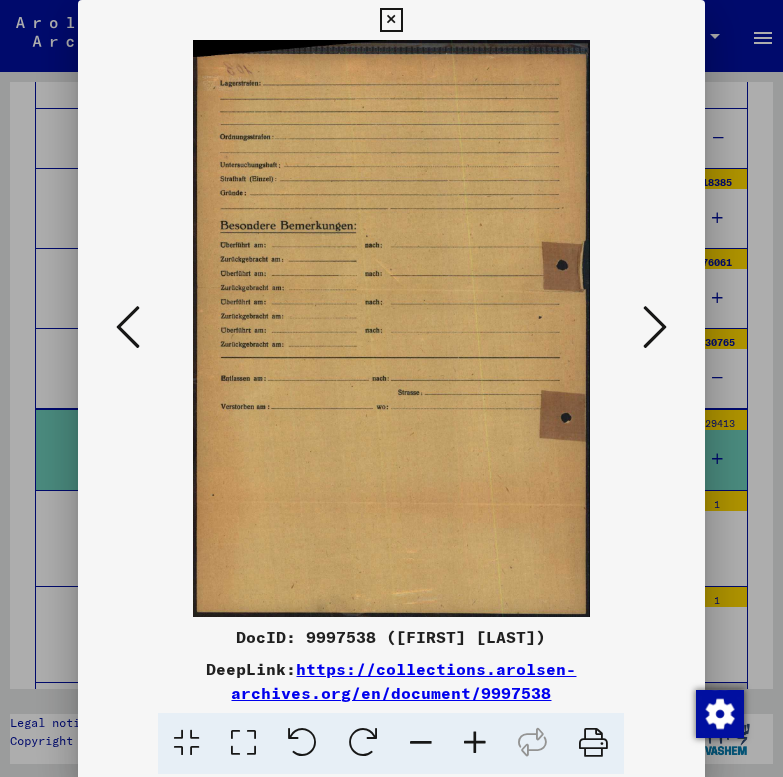 click at bounding box center (655, 327) 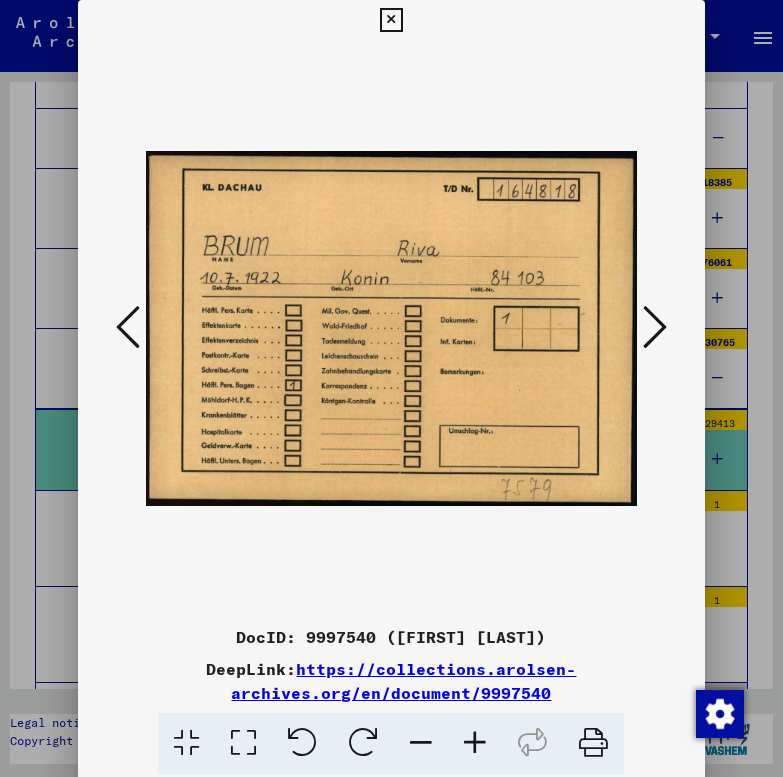 click at bounding box center [655, 327] 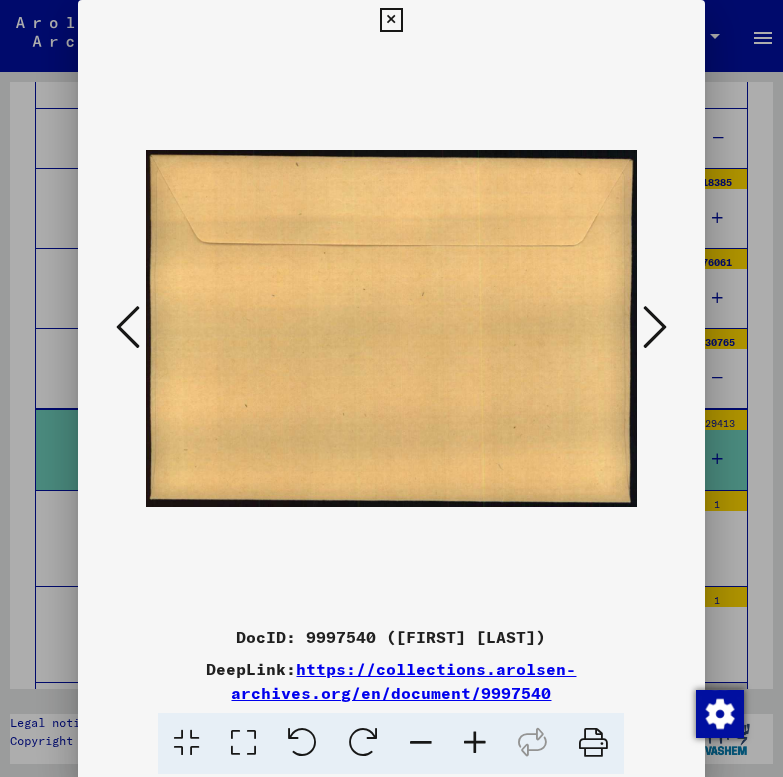 click at bounding box center (655, 327) 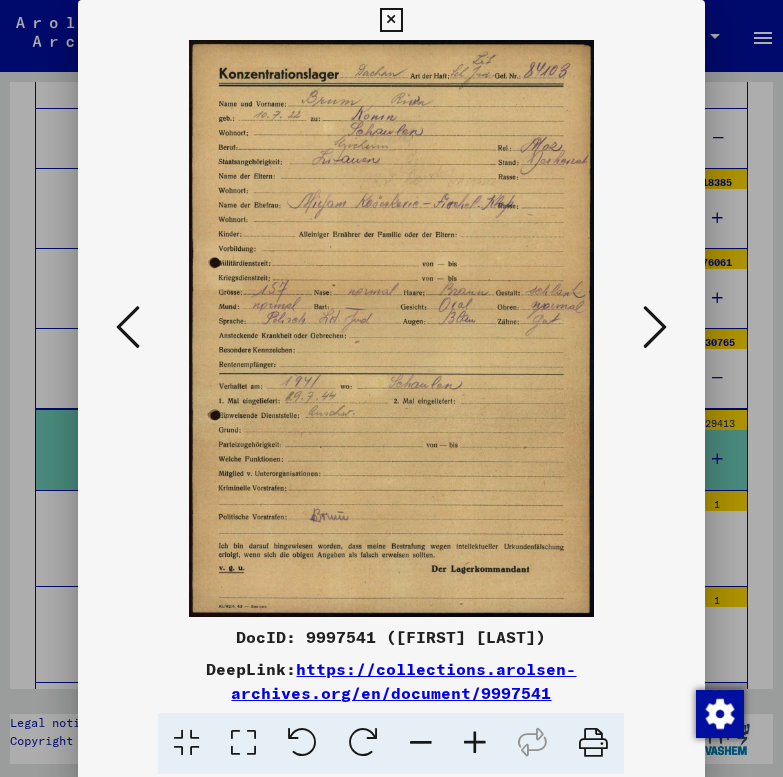 click at bounding box center [655, 327] 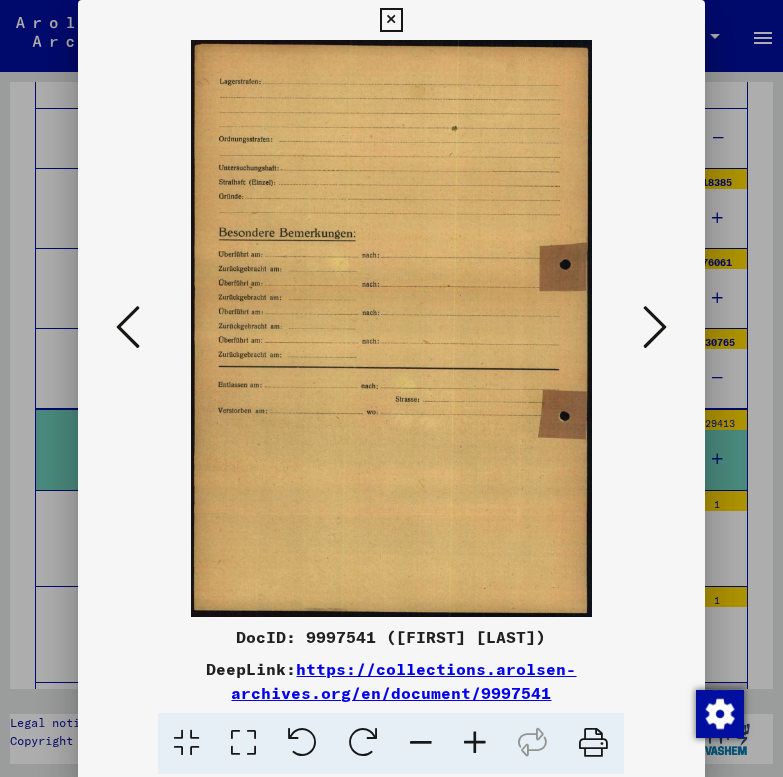 click at bounding box center [655, 327] 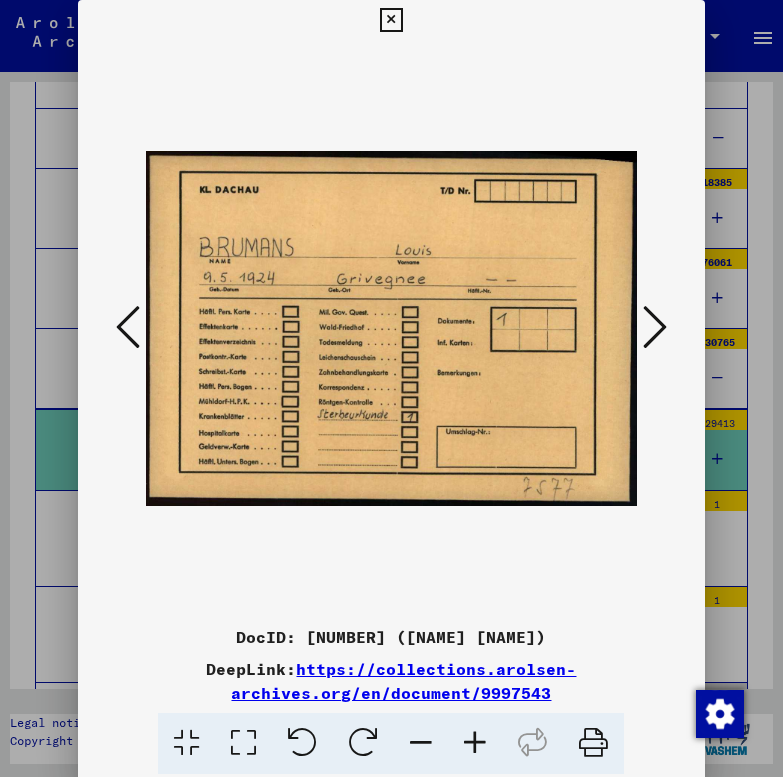 click at bounding box center [655, 327] 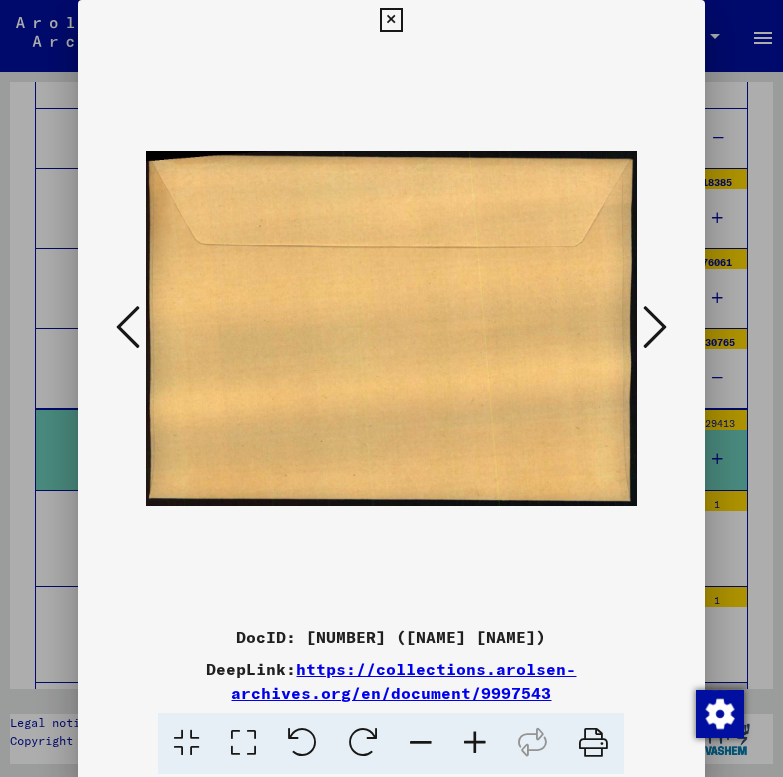 click at bounding box center [655, 327] 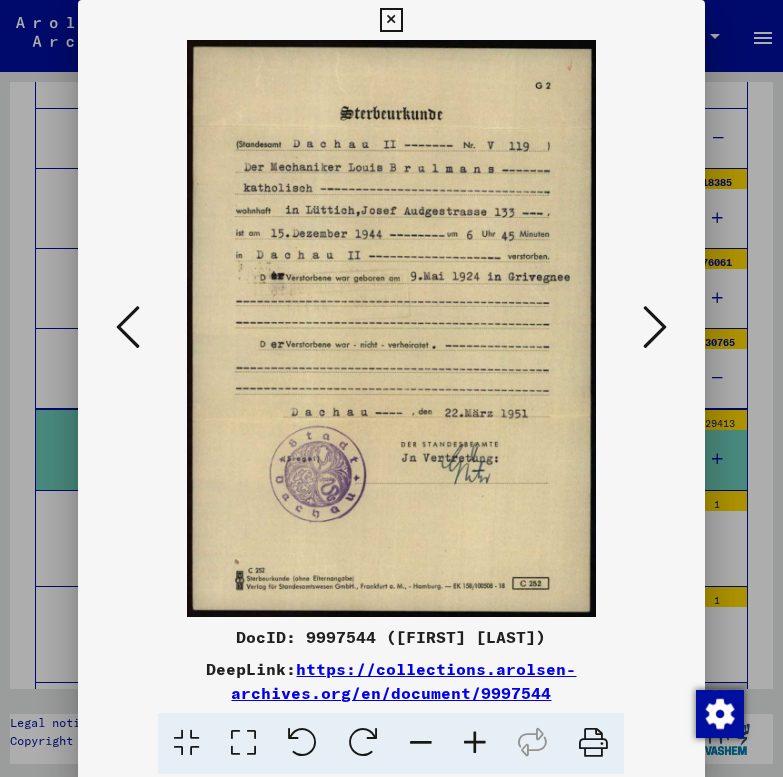 click at bounding box center (655, 327) 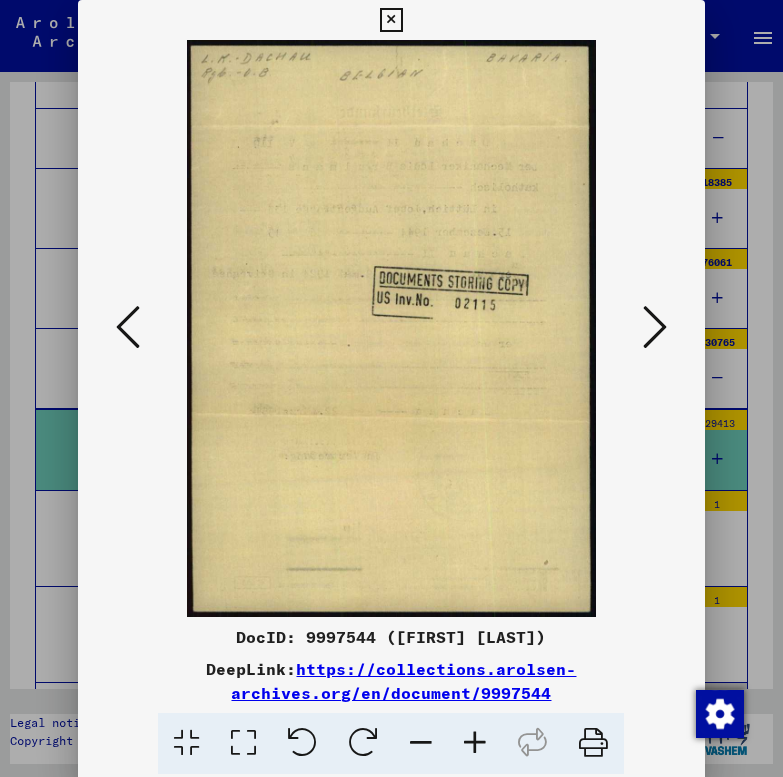 click at bounding box center [655, 327] 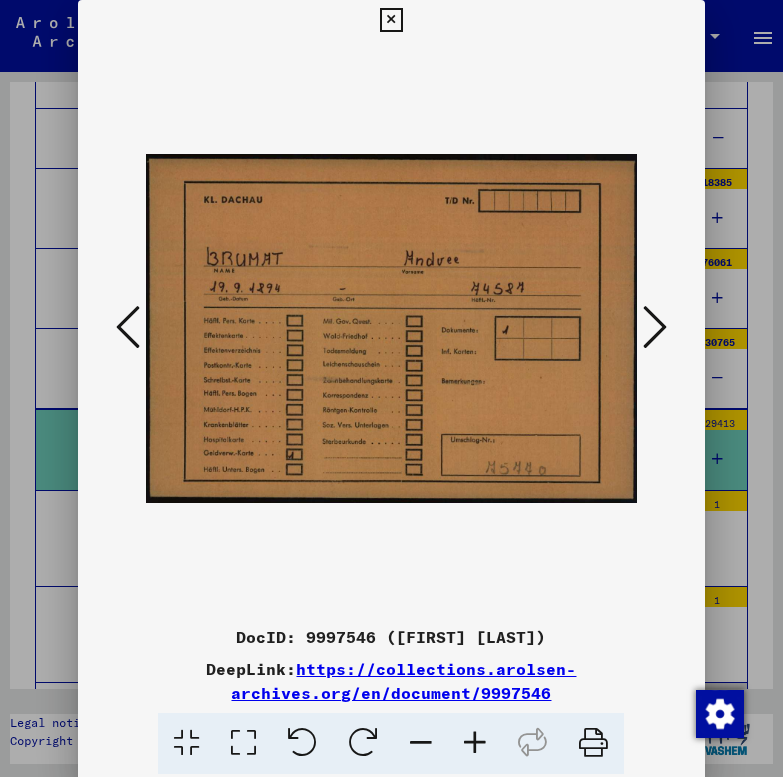 click at bounding box center [655, 327] 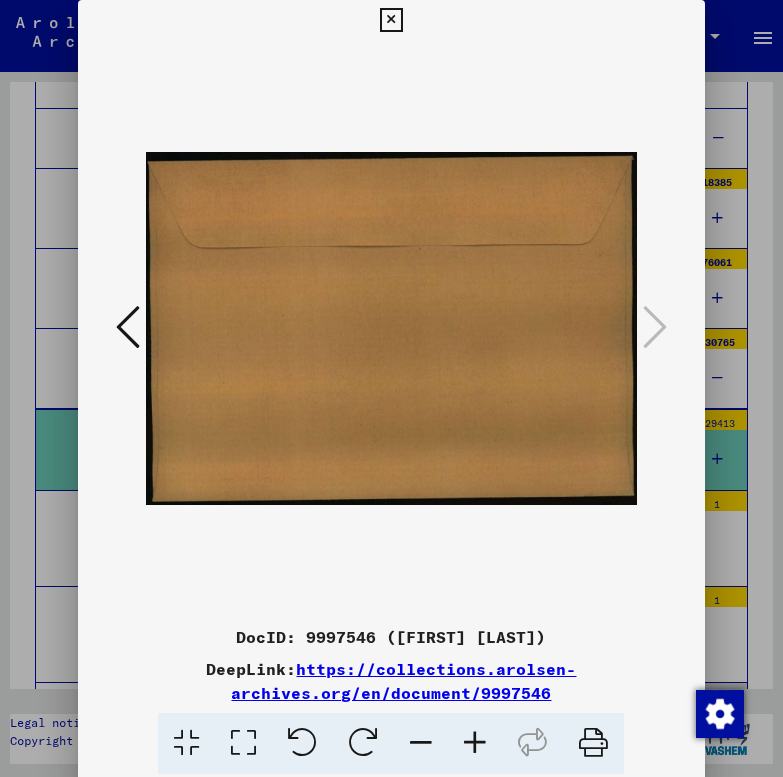 click at bounding box center (391, 20) 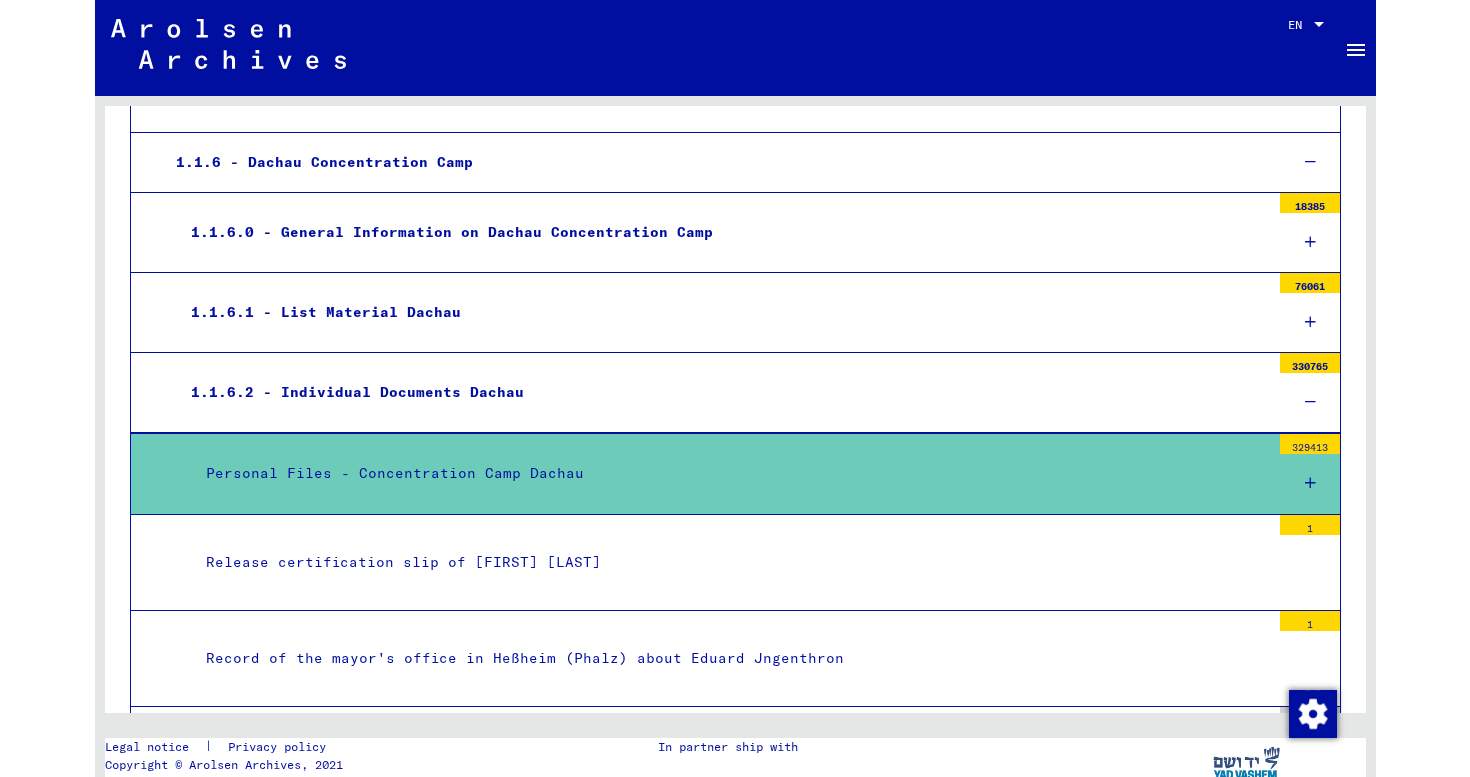 scroll, scrollTop: 1365, scrollLeft: 0, axis: vertical 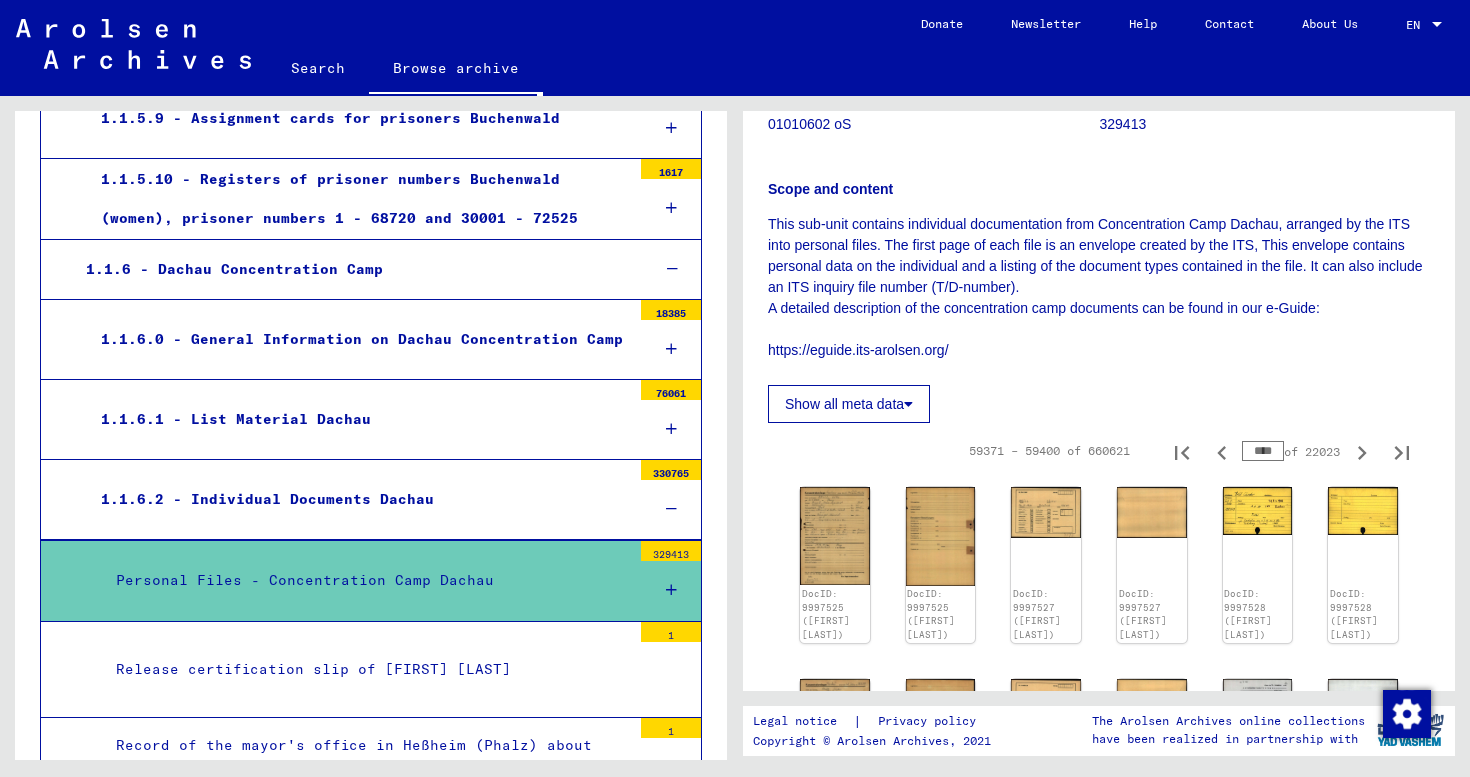 click on "****" at bounding box center [1263, 451] 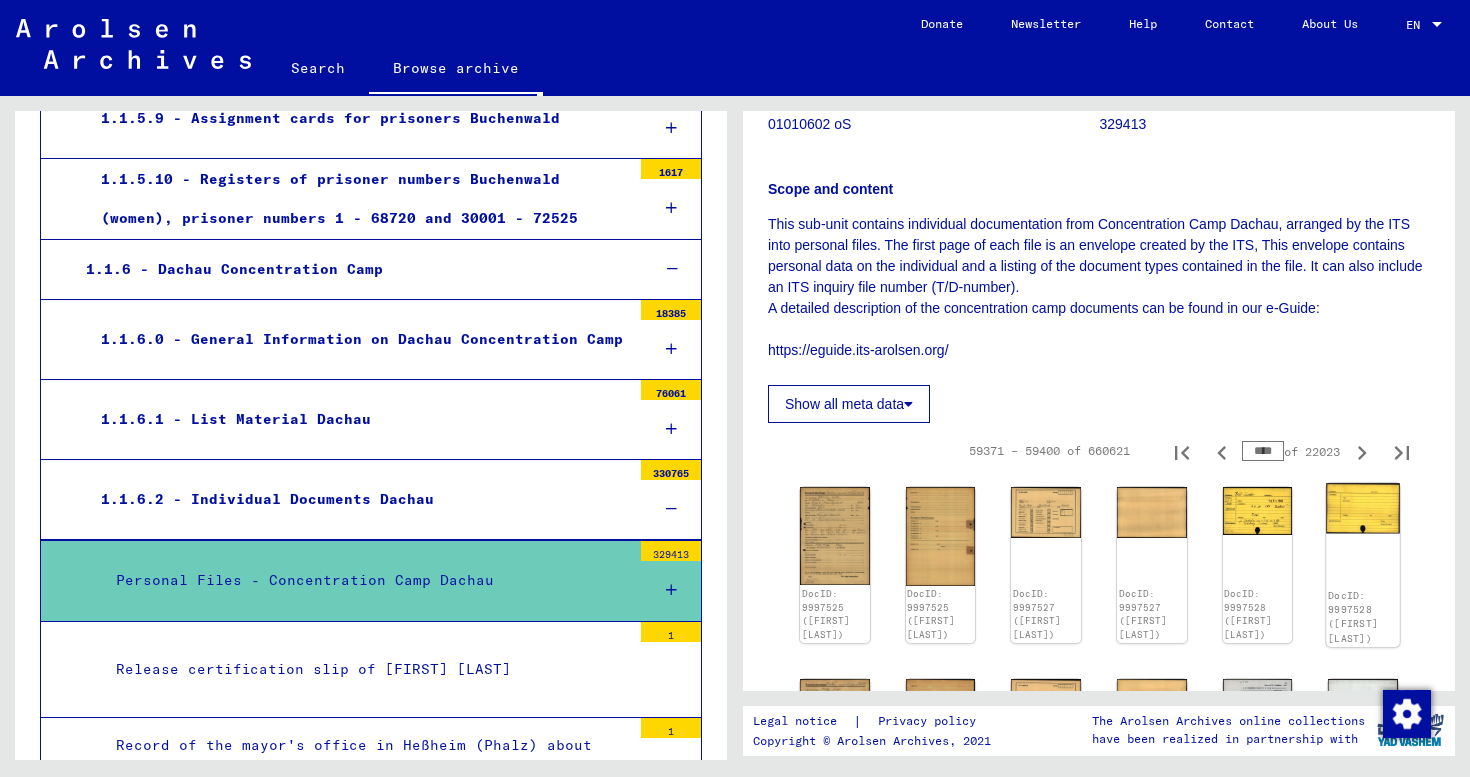 type on "****" 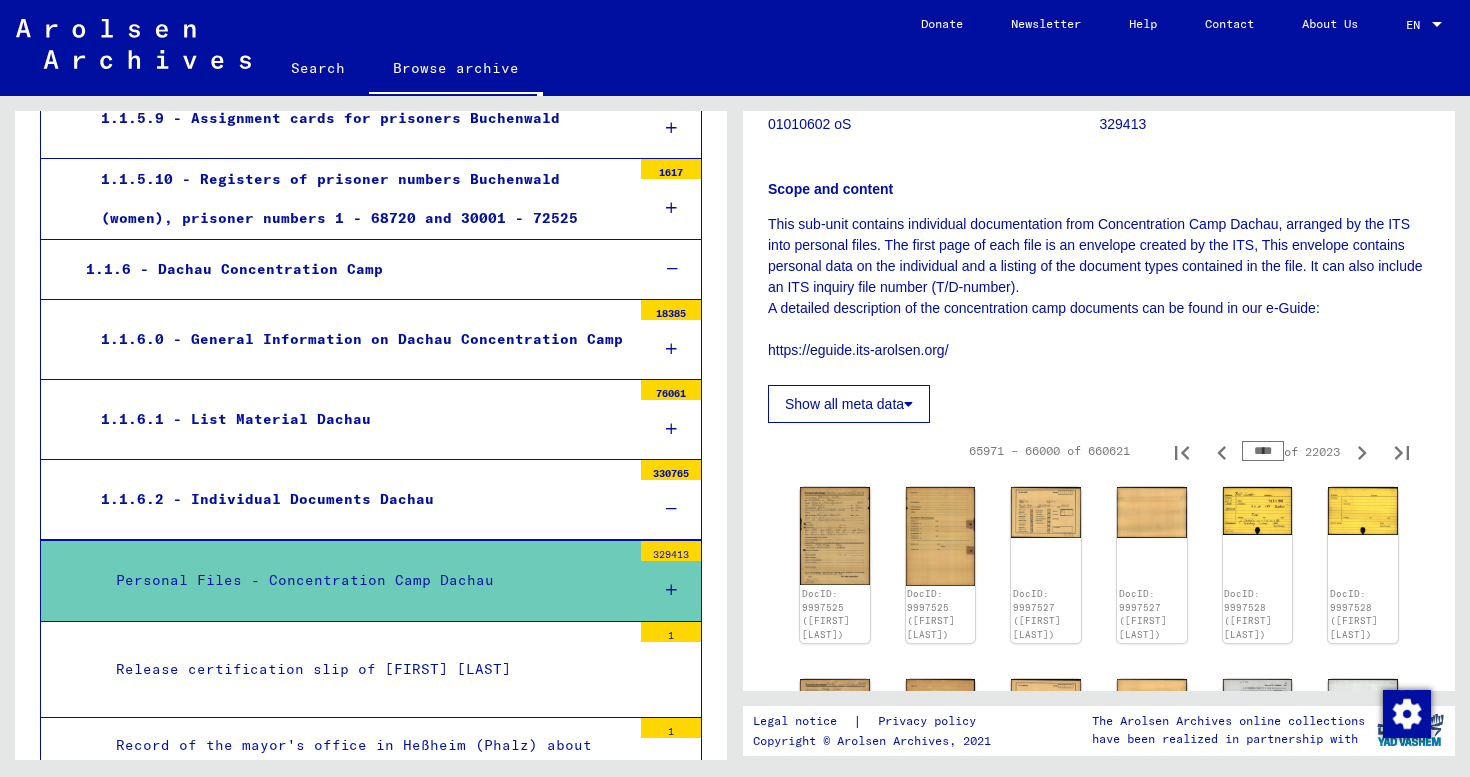 click on "Show all meta data" 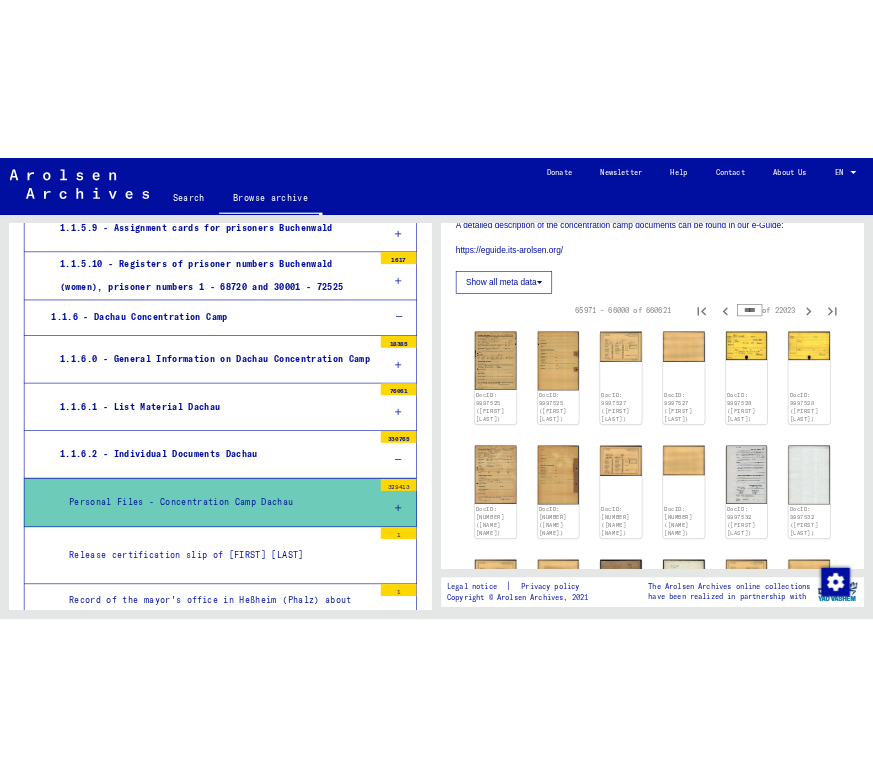 scroll, scrollTop: 441, scrollLeft: 0, axis: vertical 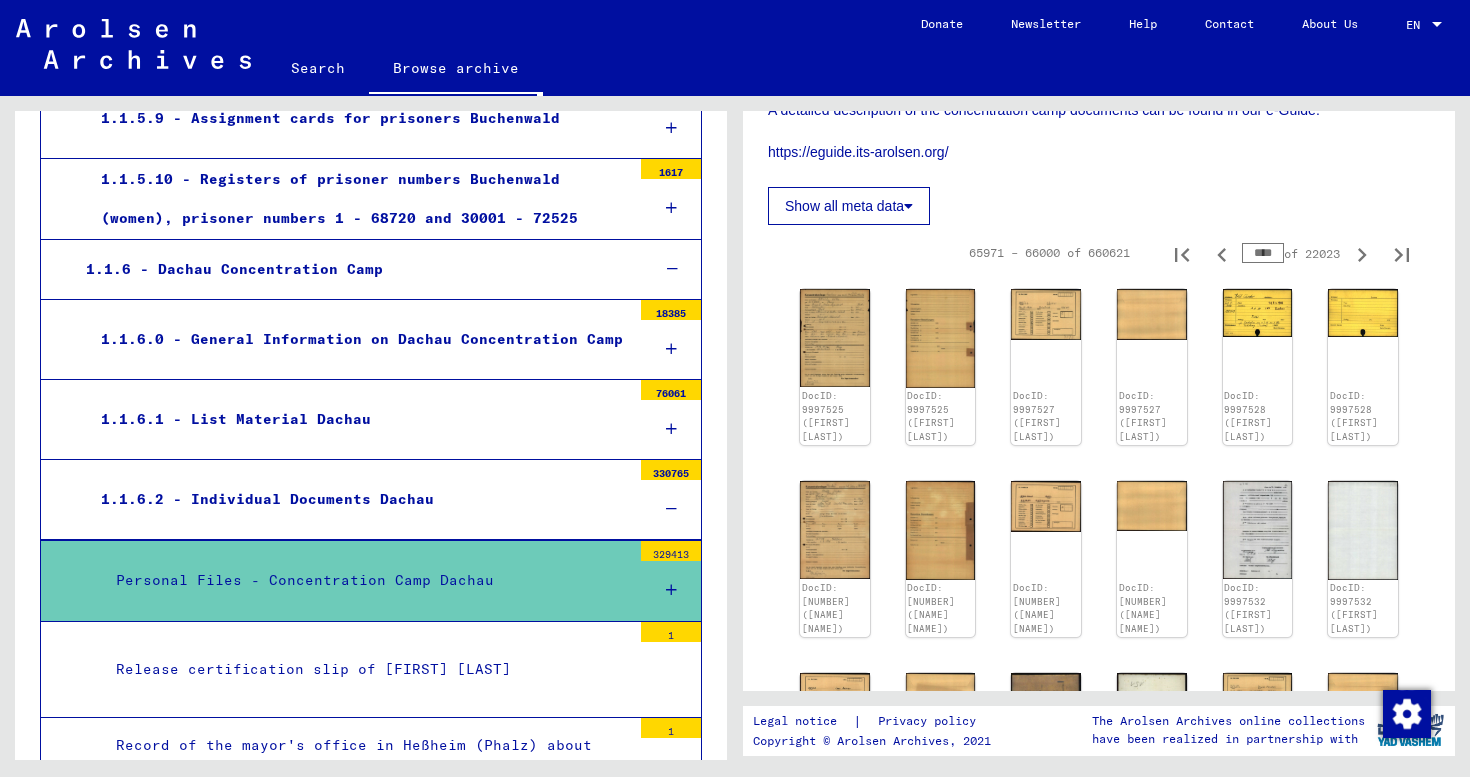 click on "****" at bounding box center (1263, 253) 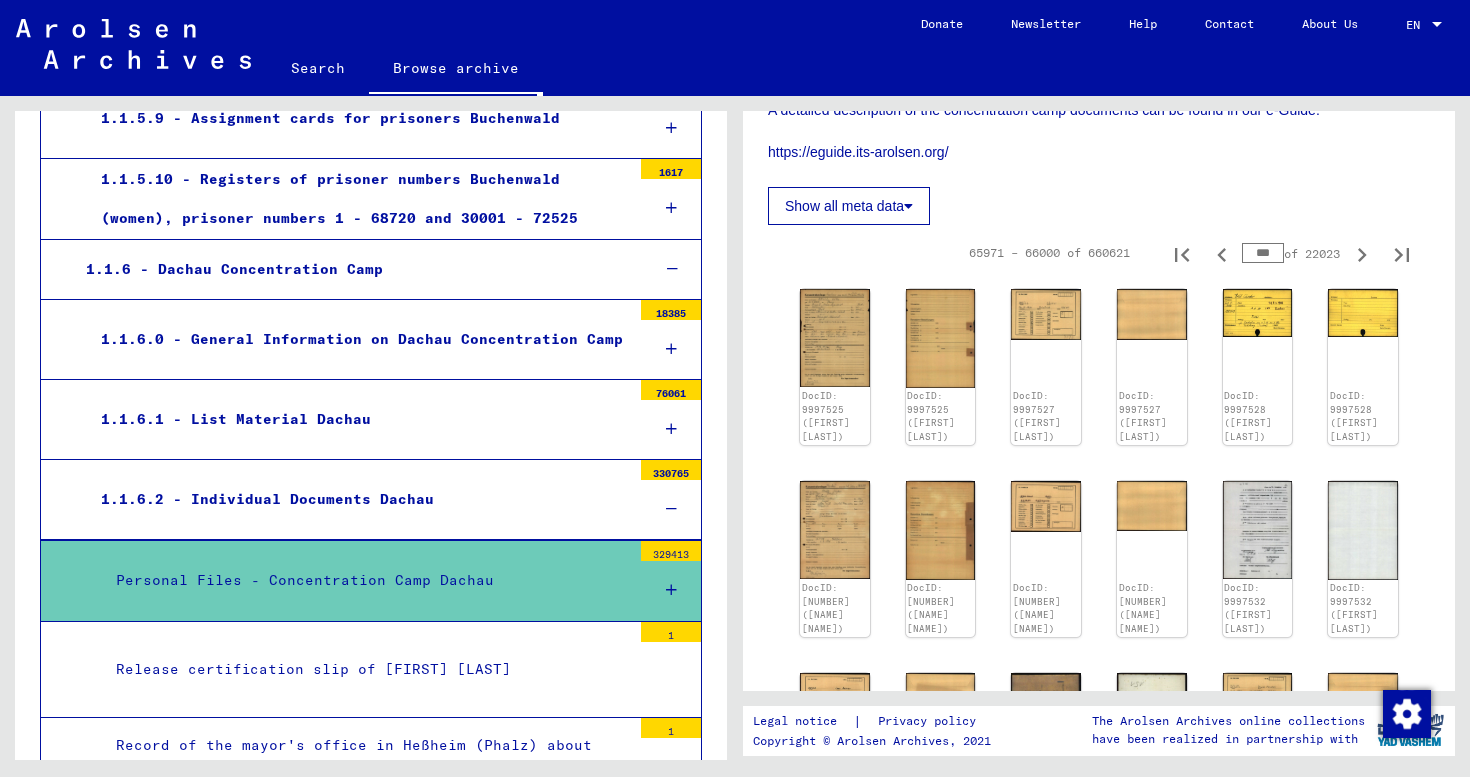 type on "***" 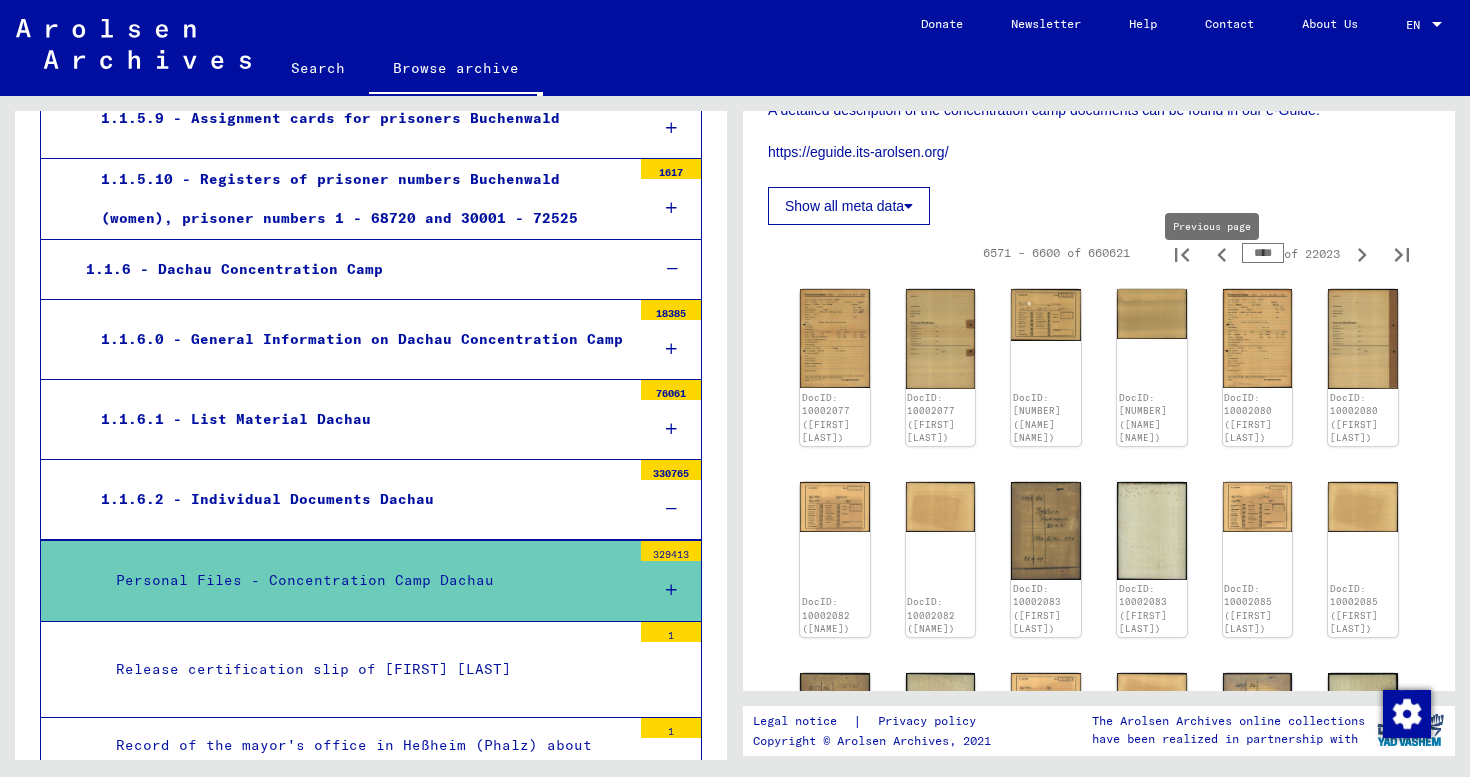 type on "****" 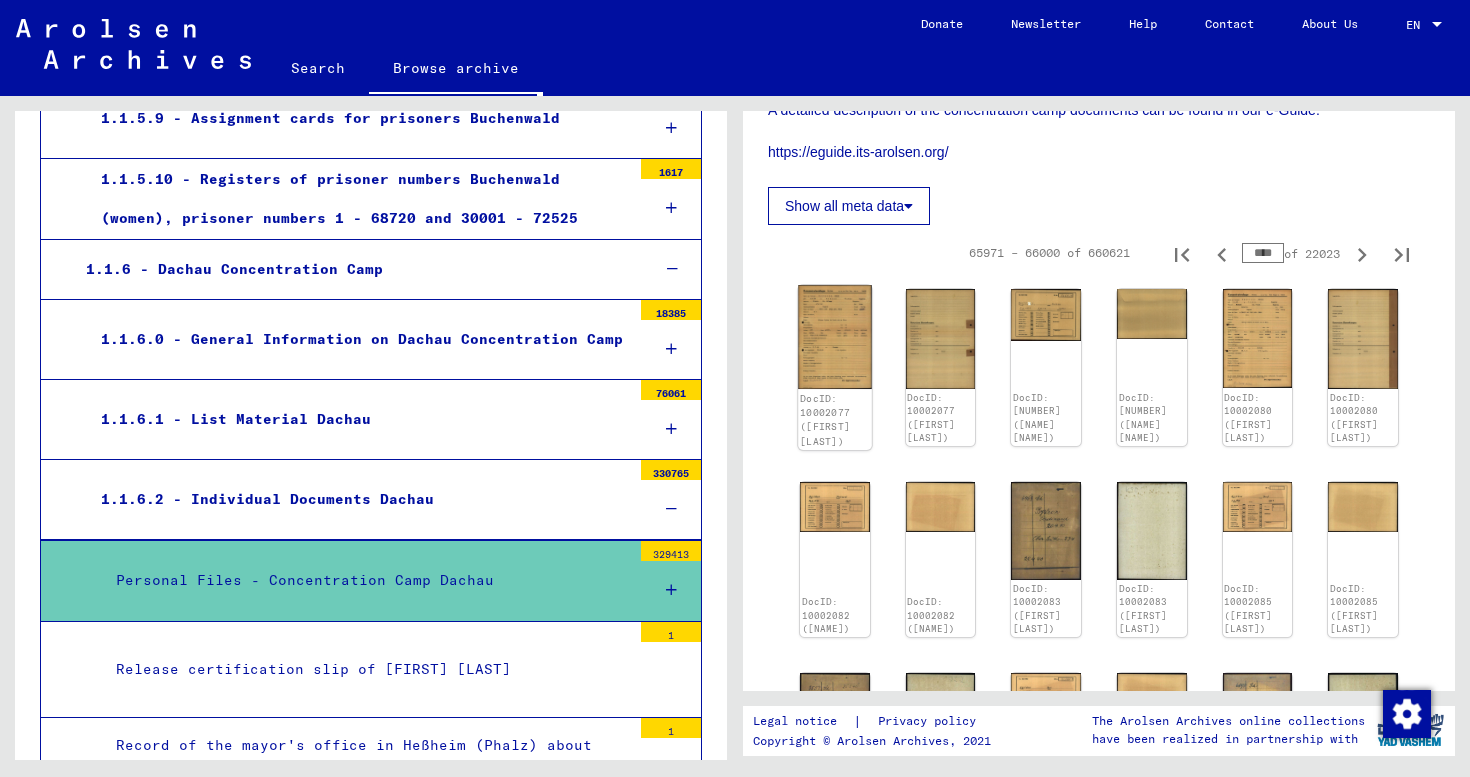click 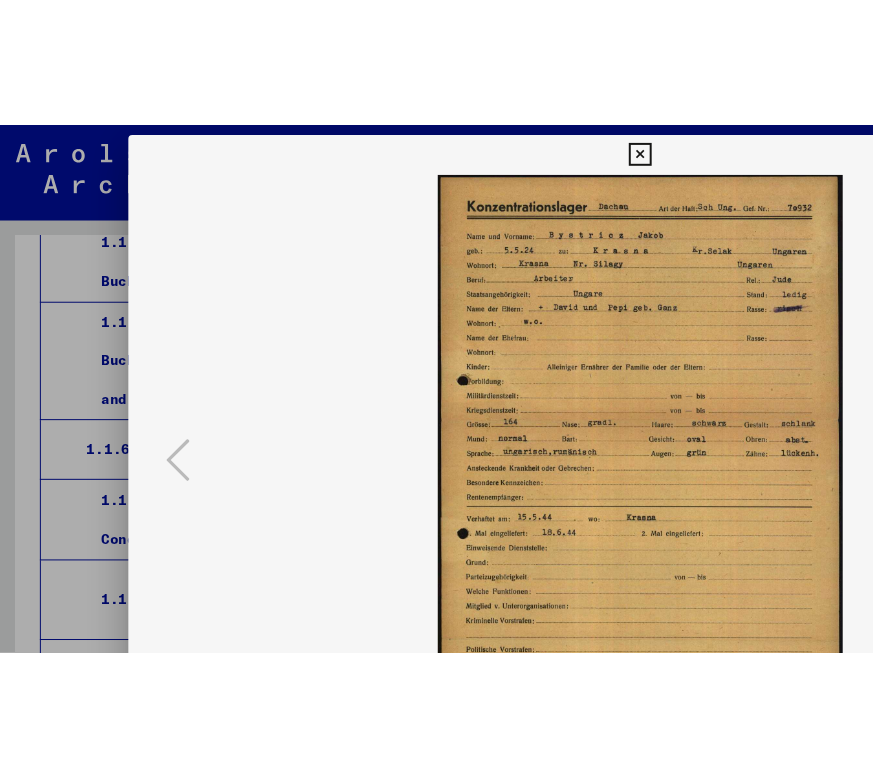 scroll, scrollTop: 1460, scrollLeft: 0, axis: vertical 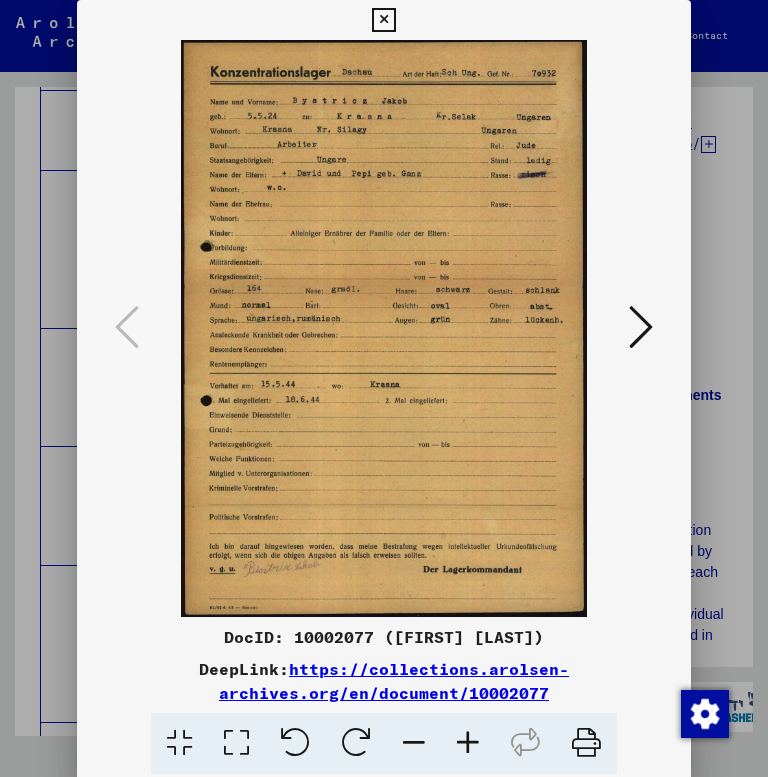 click at bounding box center (641, 327) 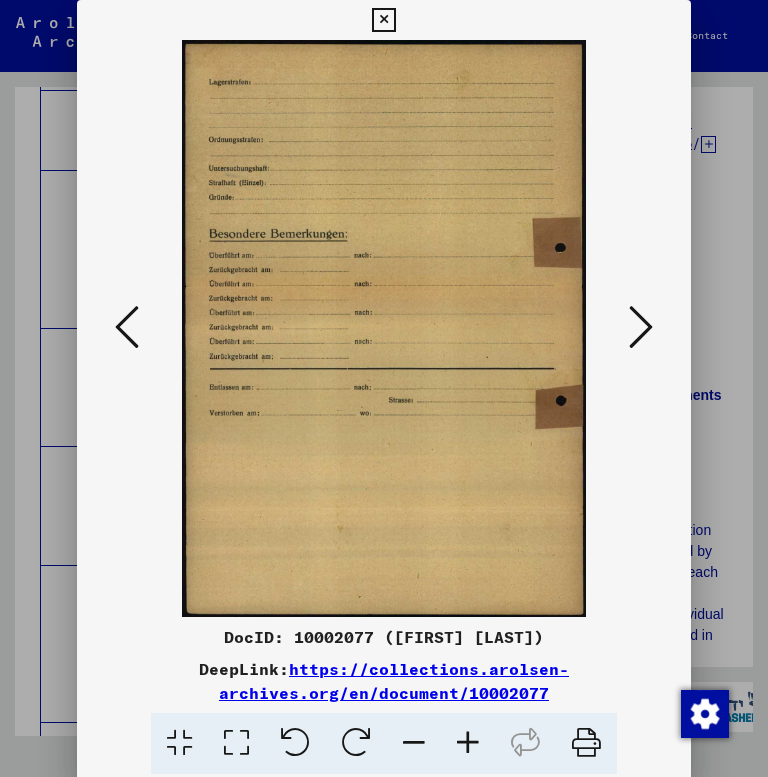 click at bounding box center [641, 327] 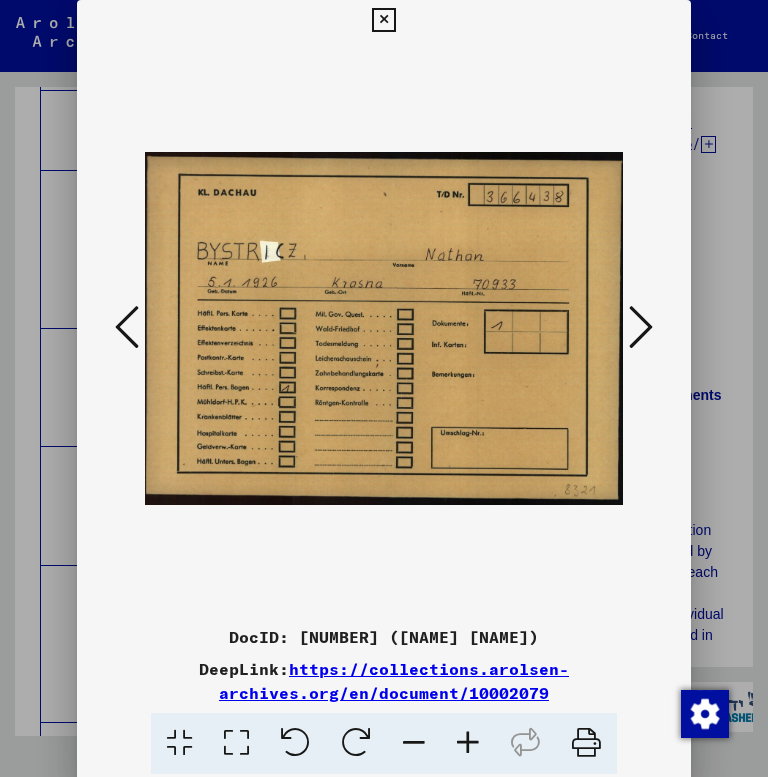 click at bounding box center [641, 327] 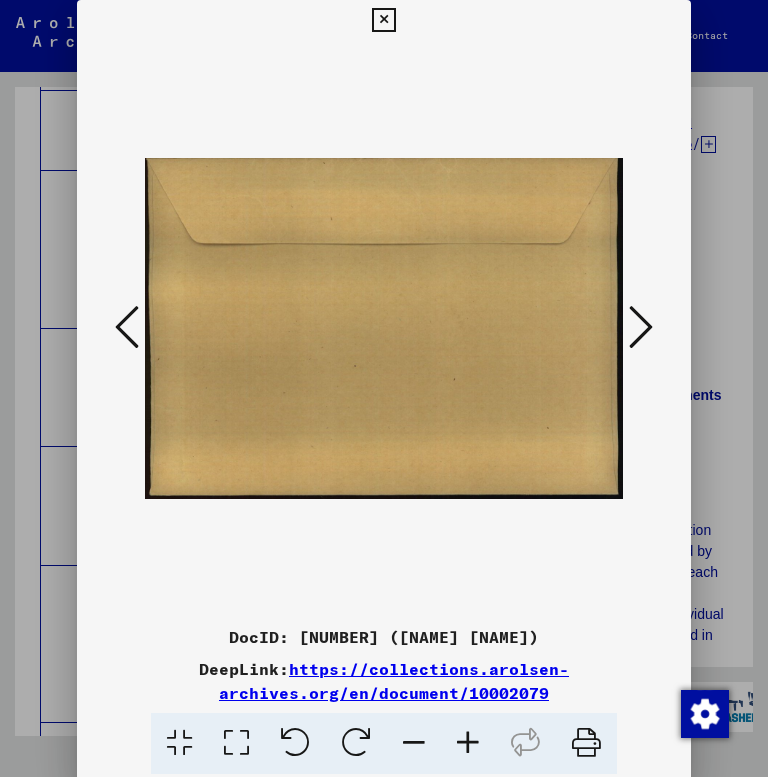 click at bounding box center (641, 327) 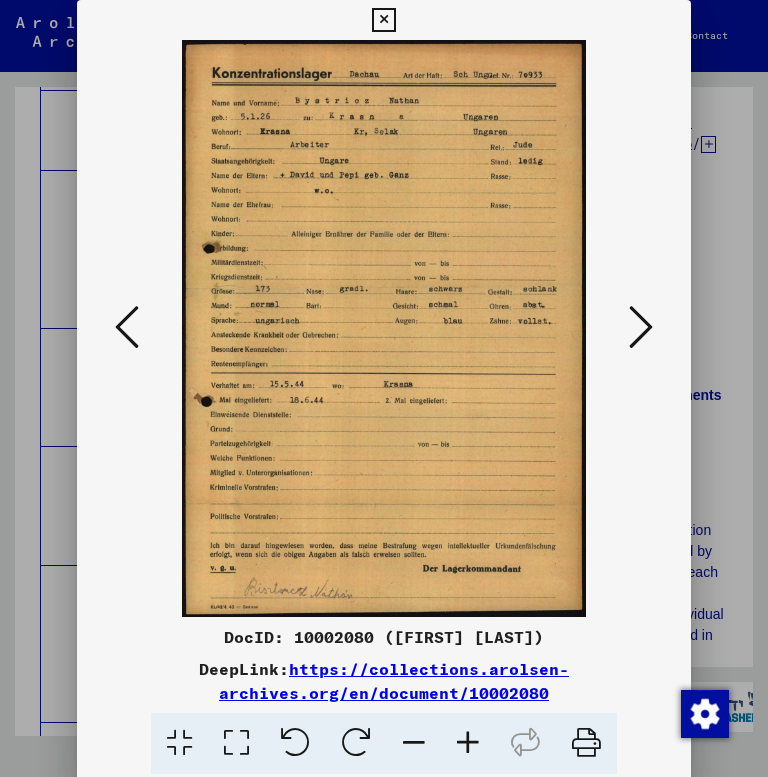 click at bounding box center [641, 327] 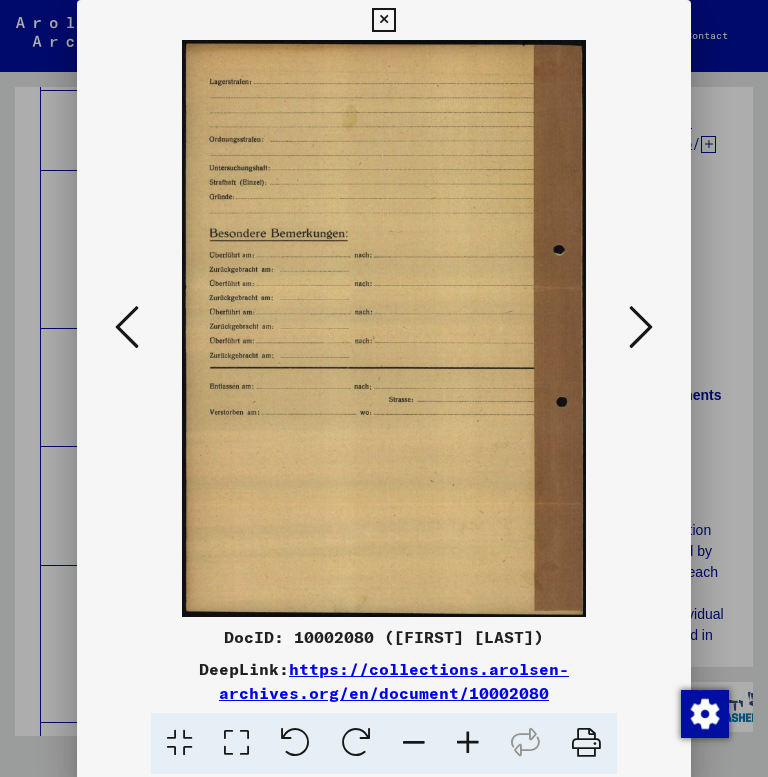 click at bounding box center (641, 327) 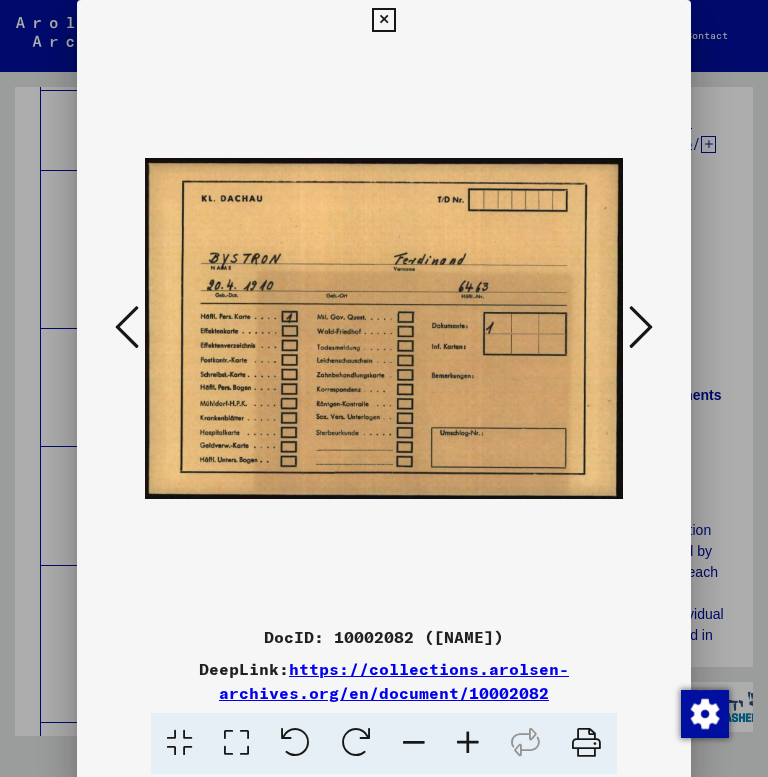 click at bounding box center (641, 327) 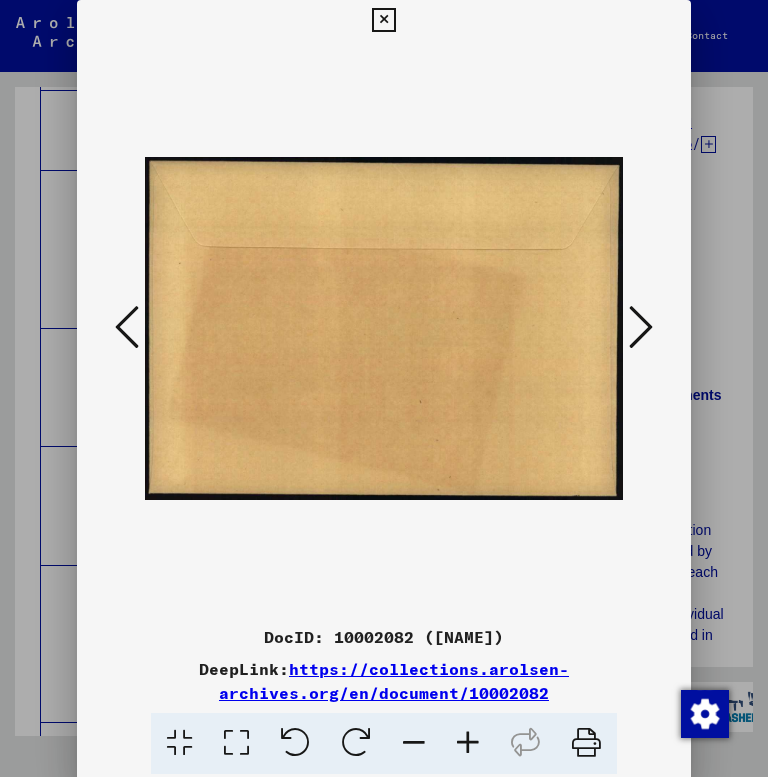 click at bounding box center [641, 327] 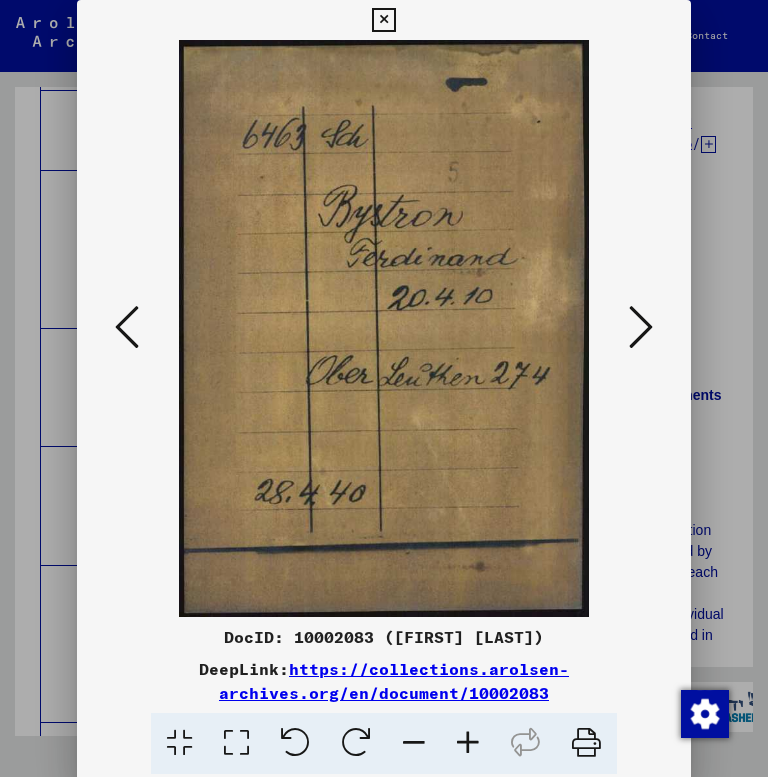 click at bounding box center [641, 327] 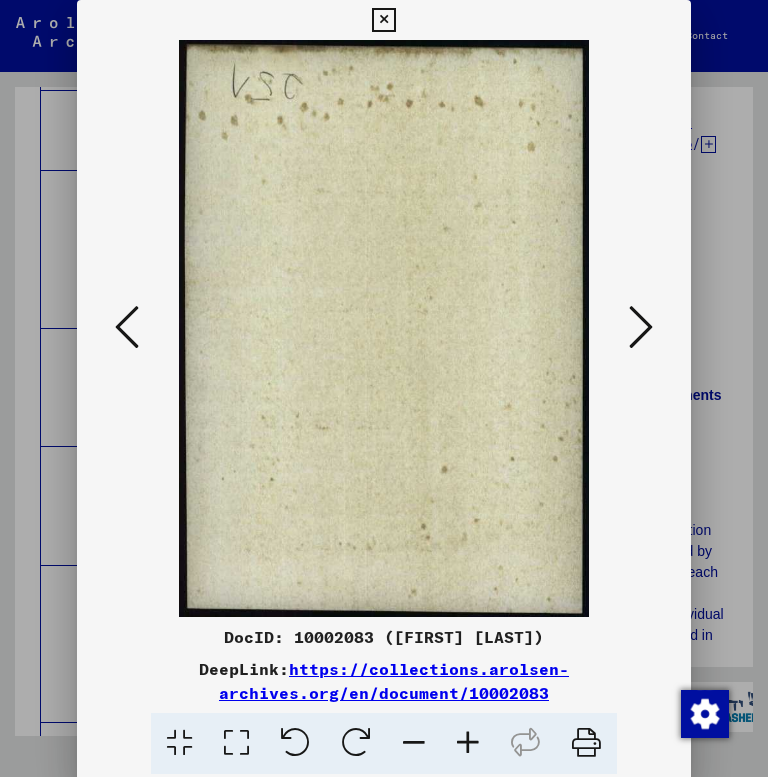 click at bounding box center (641, 327) 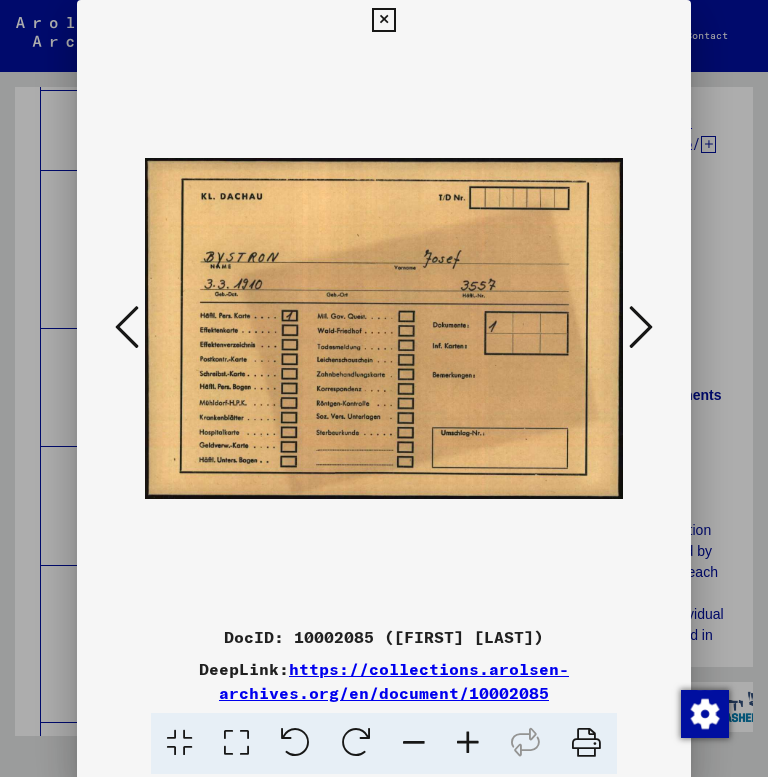 type 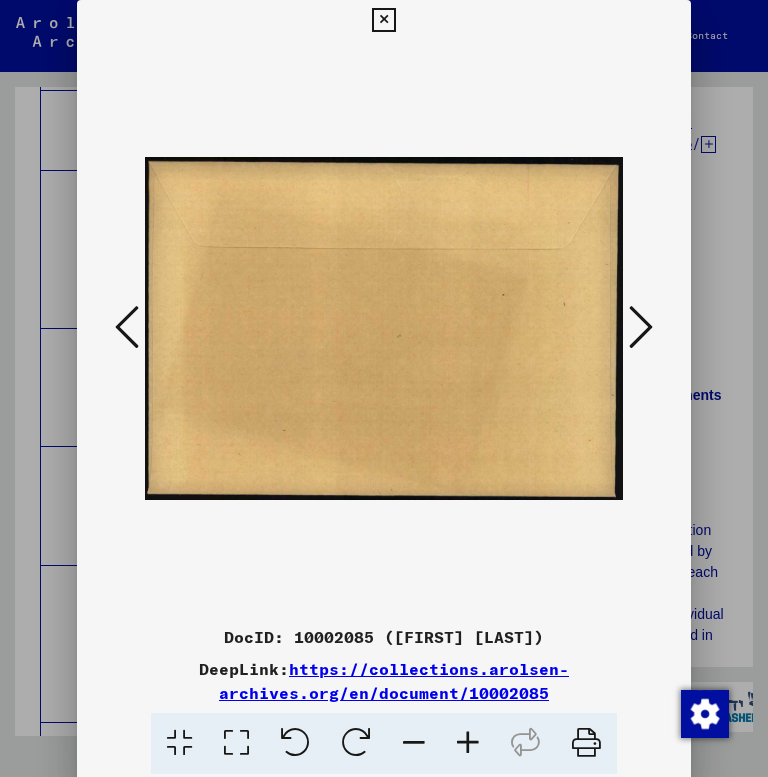 click at bounding box center (641, 327) 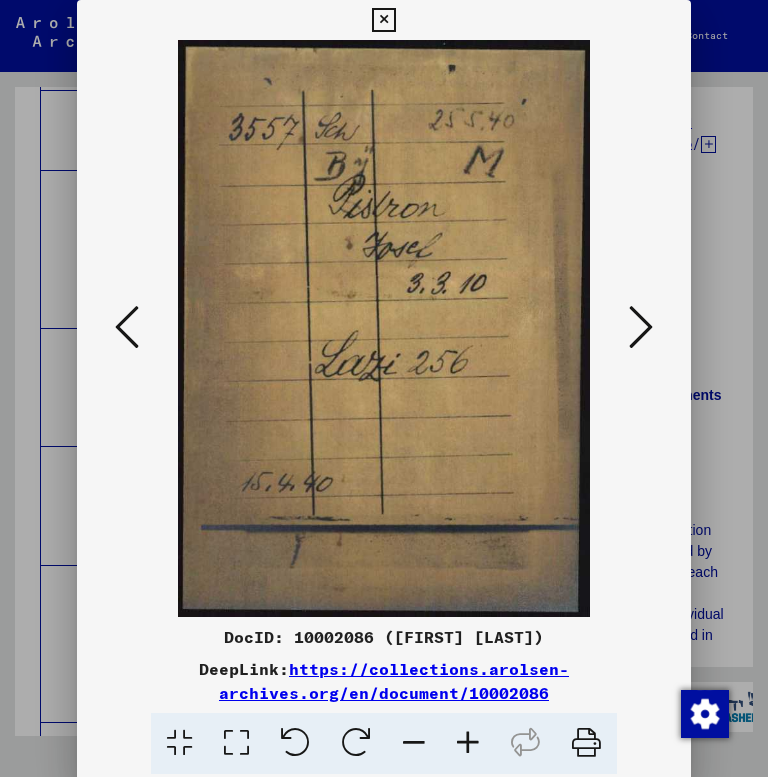 click at bounding box center [641, 327] 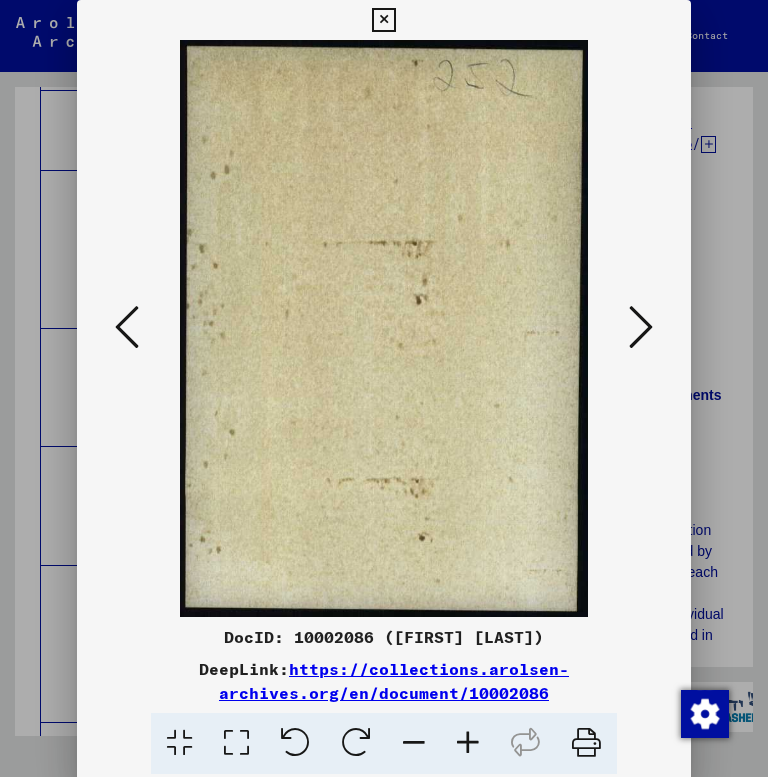 click at bounding box center [641, 327] 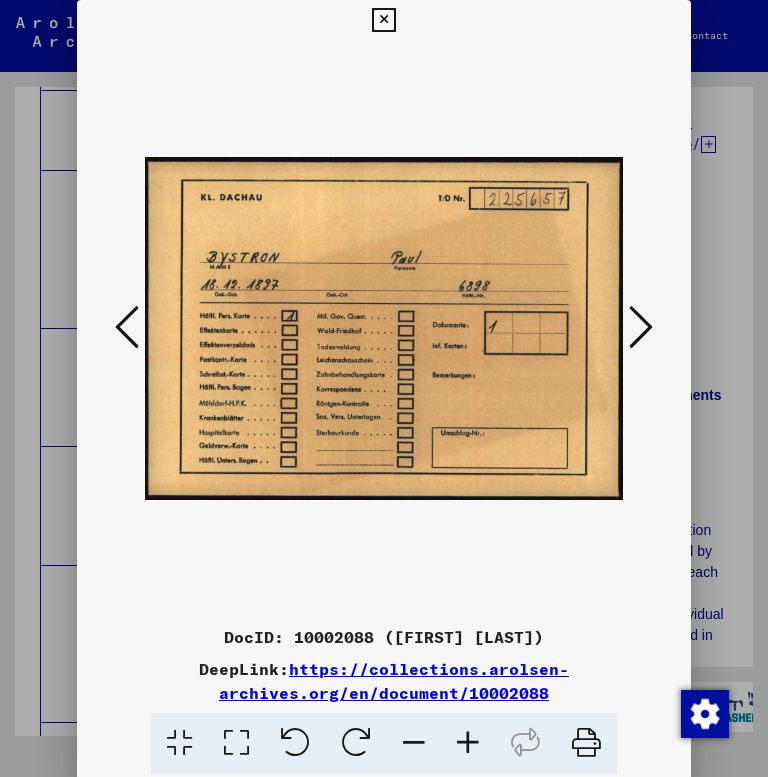 click at bounding box center (641, 327) 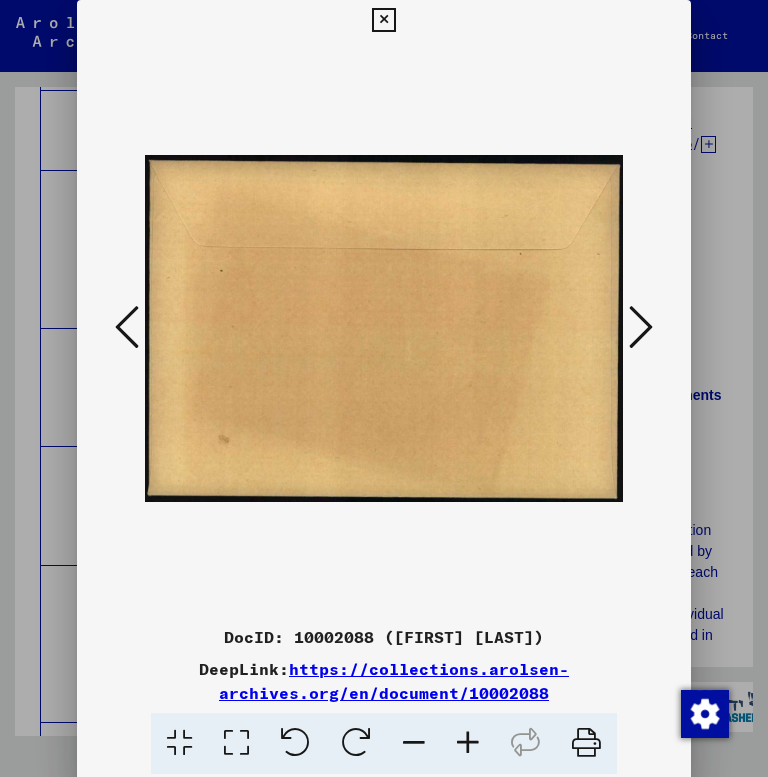 click at bounding box center [641, 327] 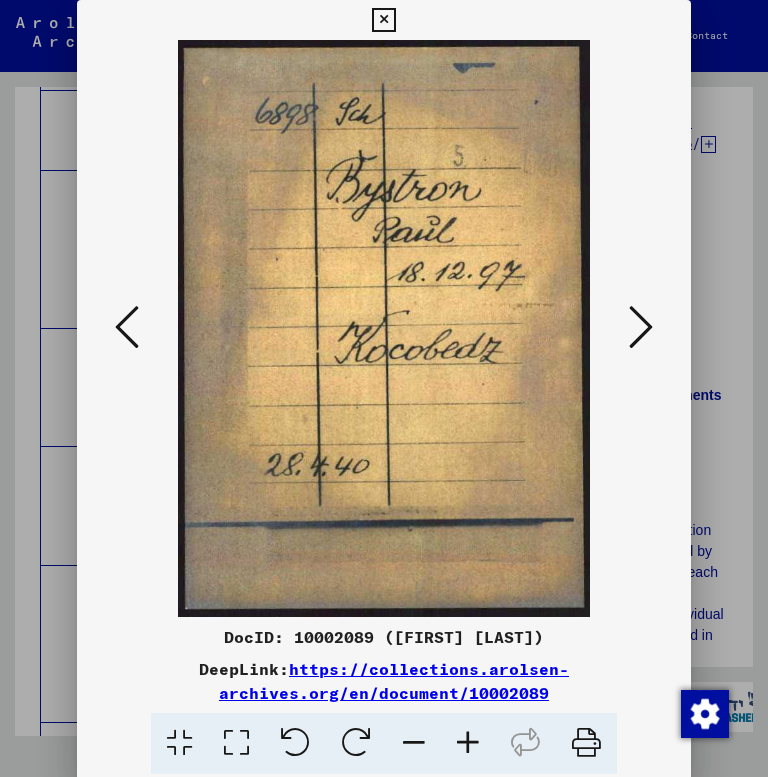 click at bounding box center [641, 327] 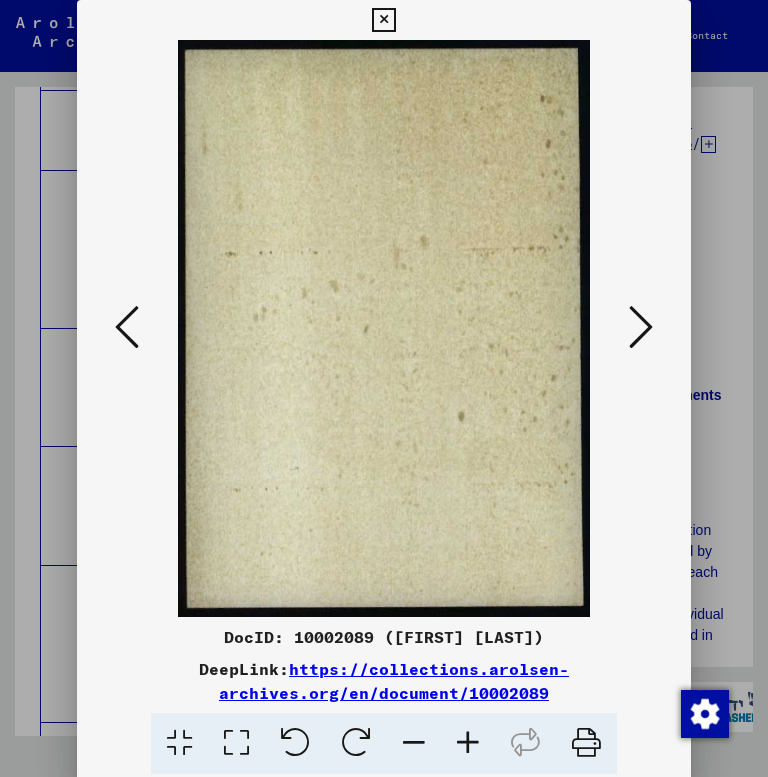click at bounding box center [641, 327] 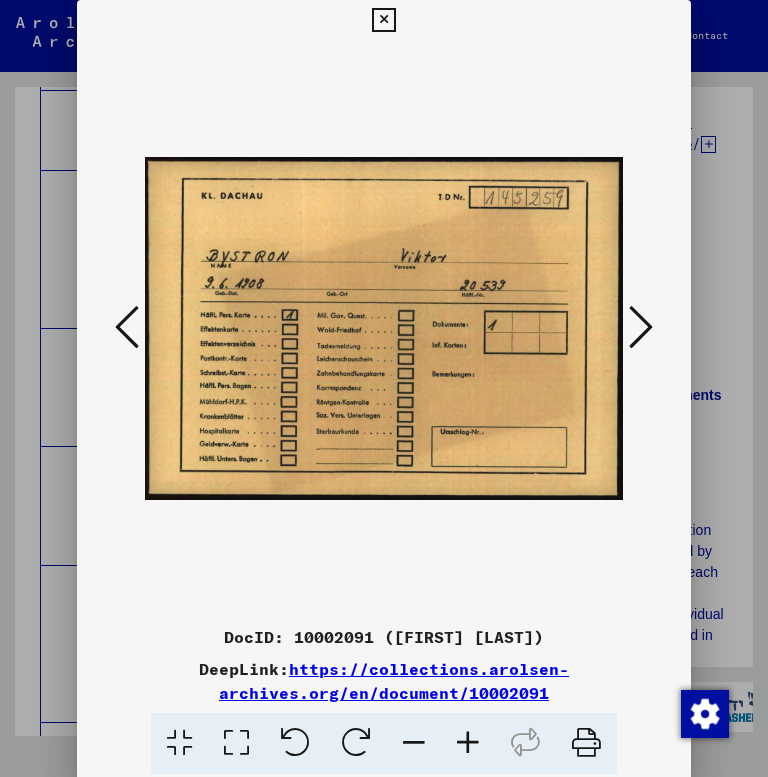 click at bounding box center (641, 327) 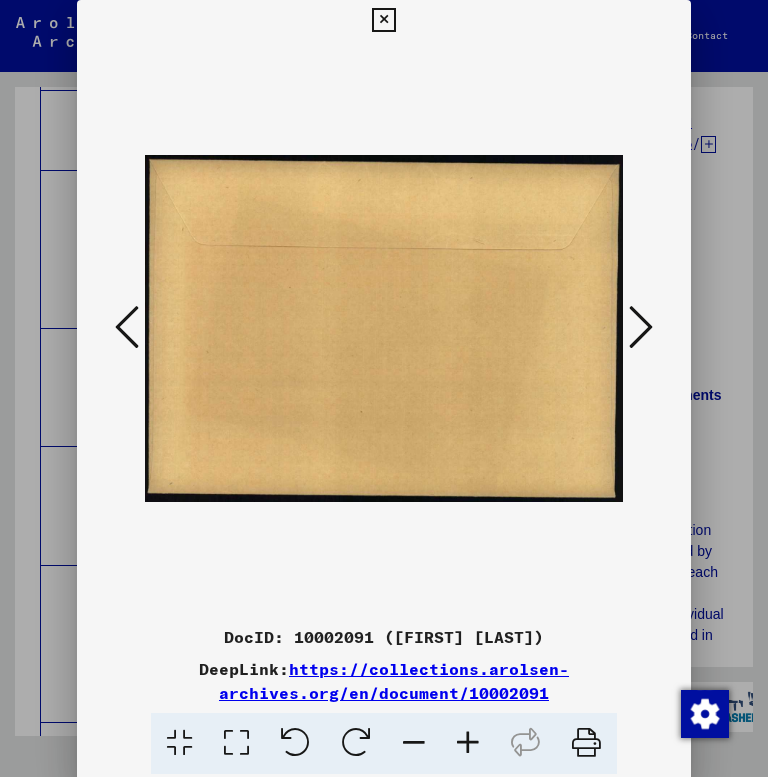 click at bounding box center (641, 327) 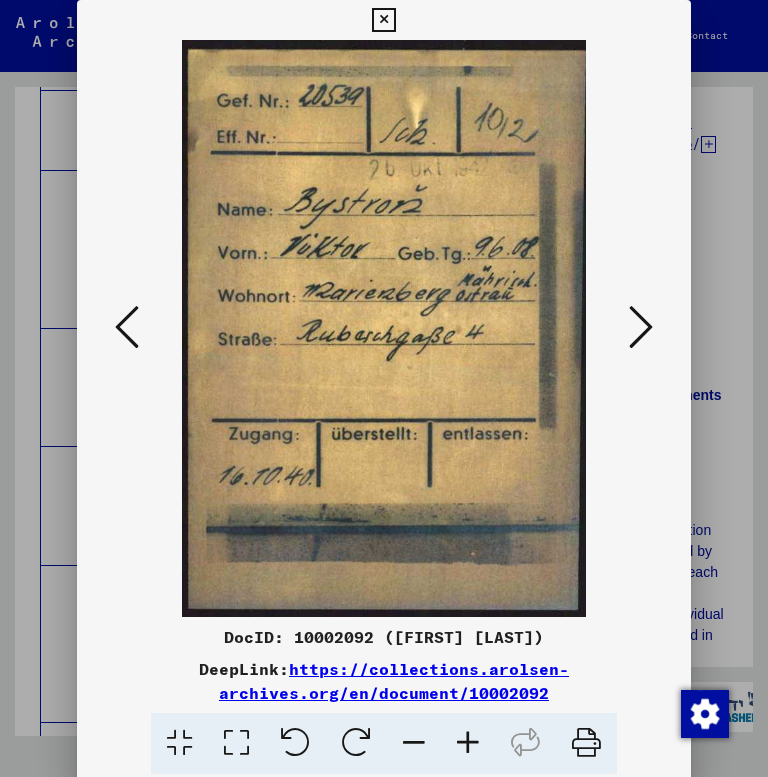 click at bounding box center [641, 327] 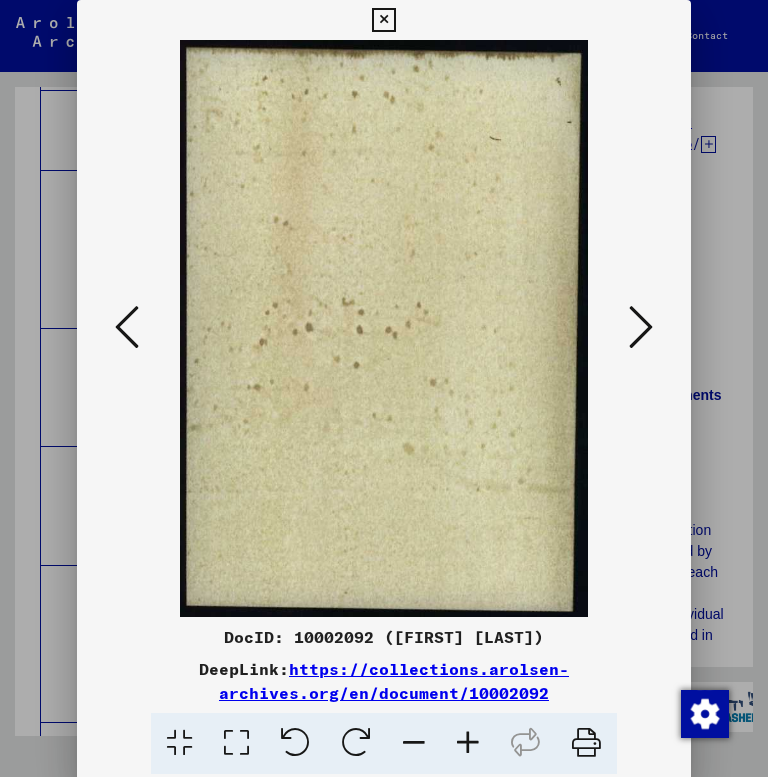 click at bounding box center (641, 327) 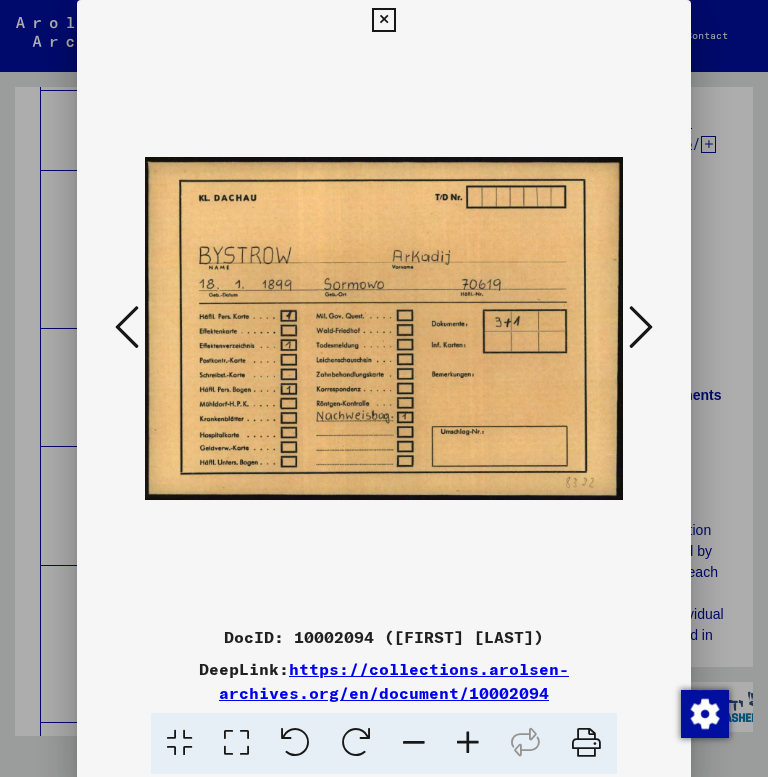 click at bounding box center [641, 327] 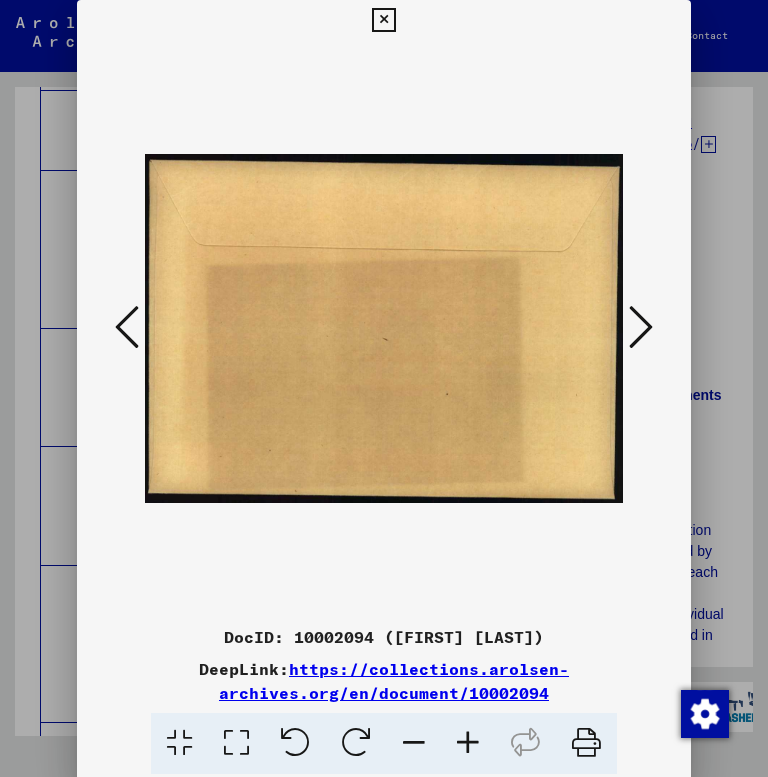 click at bounding box center [641, 327] 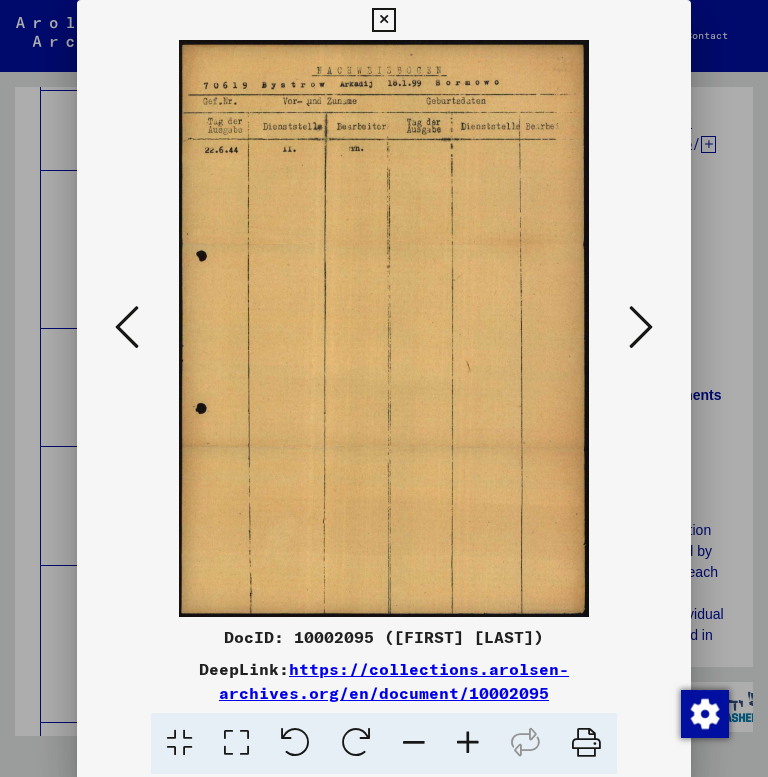 click at bounding box center (641, 327) 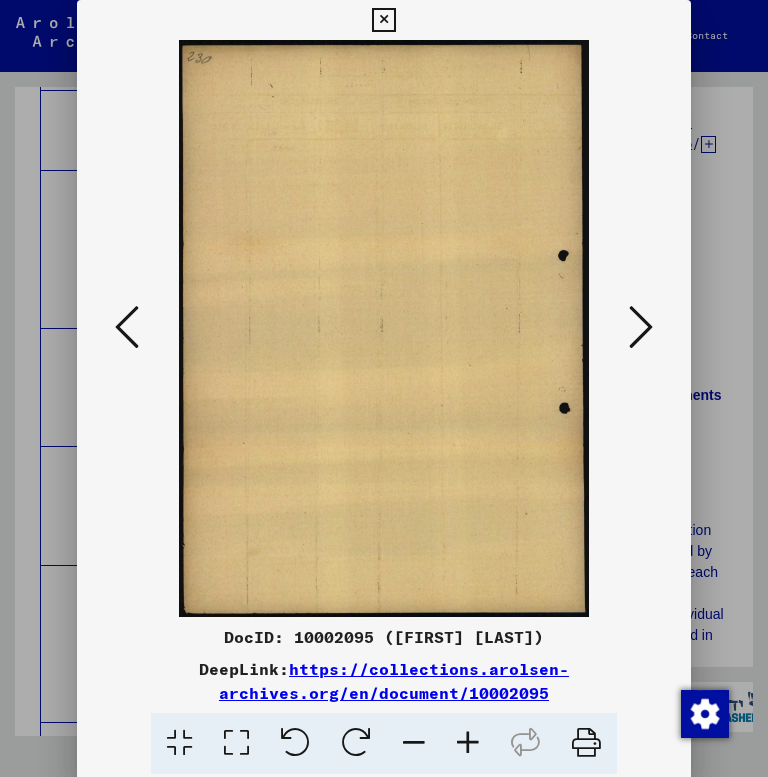 click at bounding box center (127, 327) 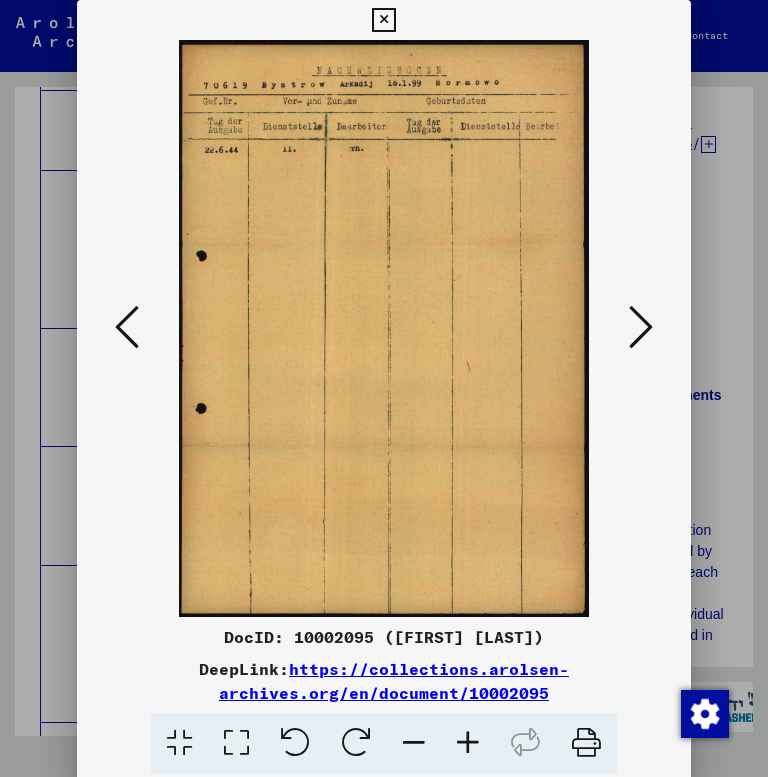 type 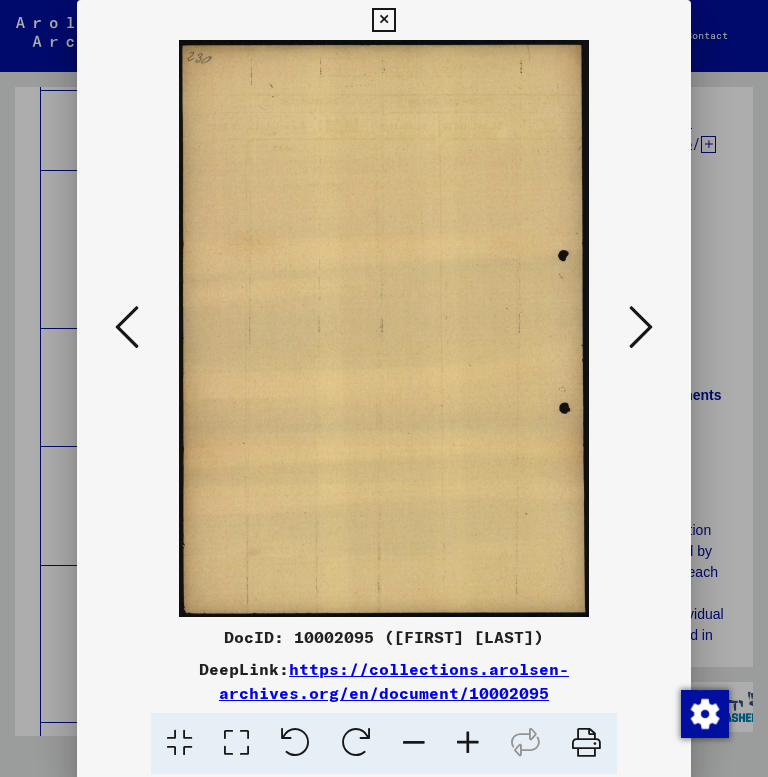 click at bounding box center [641, 327] 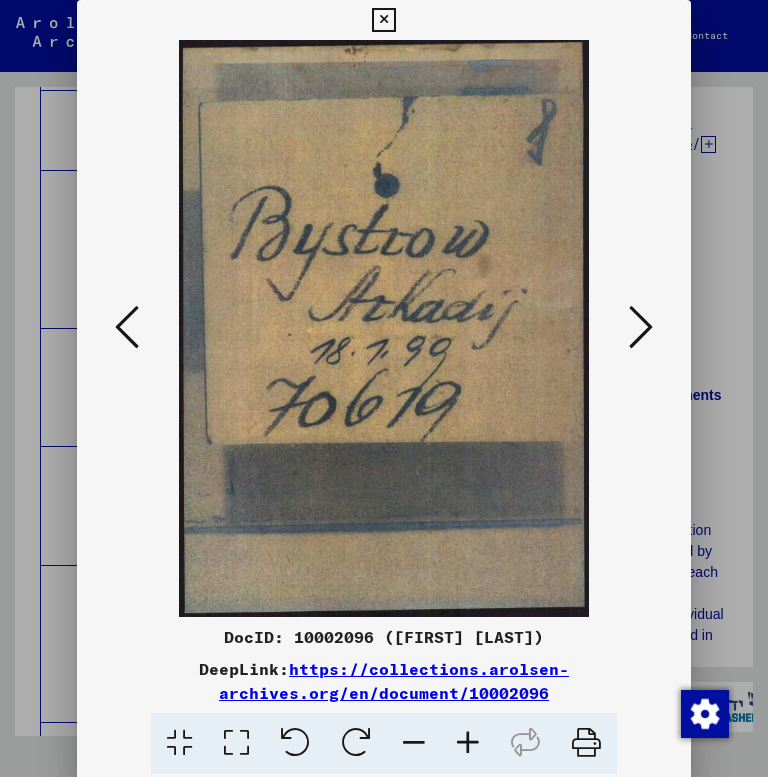 click at bounding box center [641, 327] 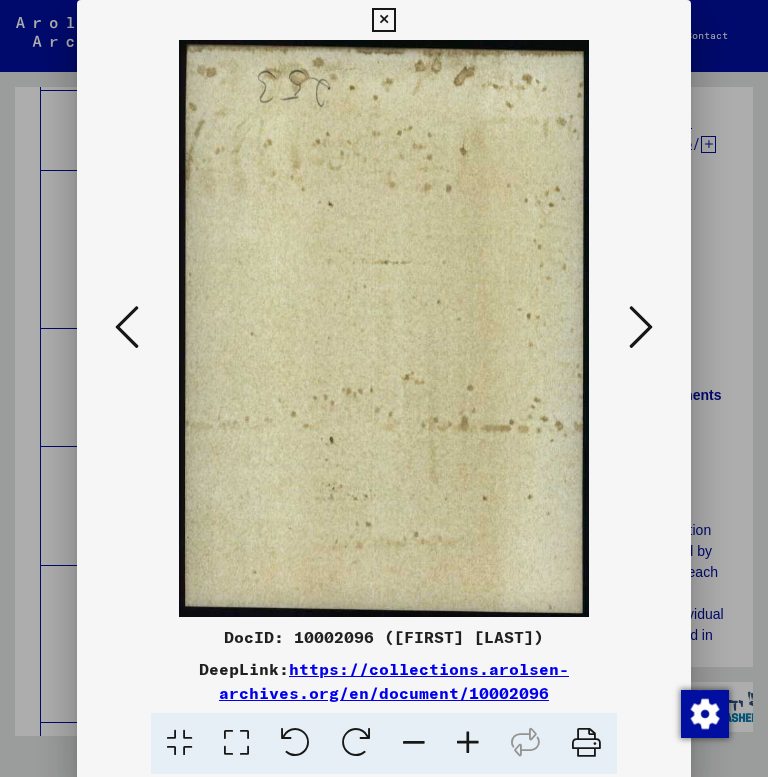 click at bounding box center (641, 327) 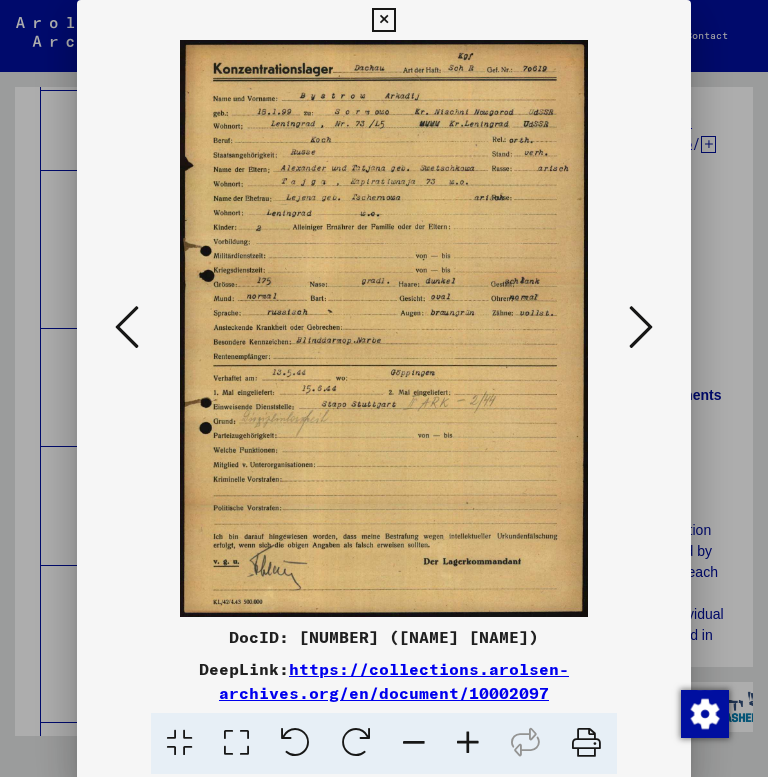 click at bounding box center [641, 327] 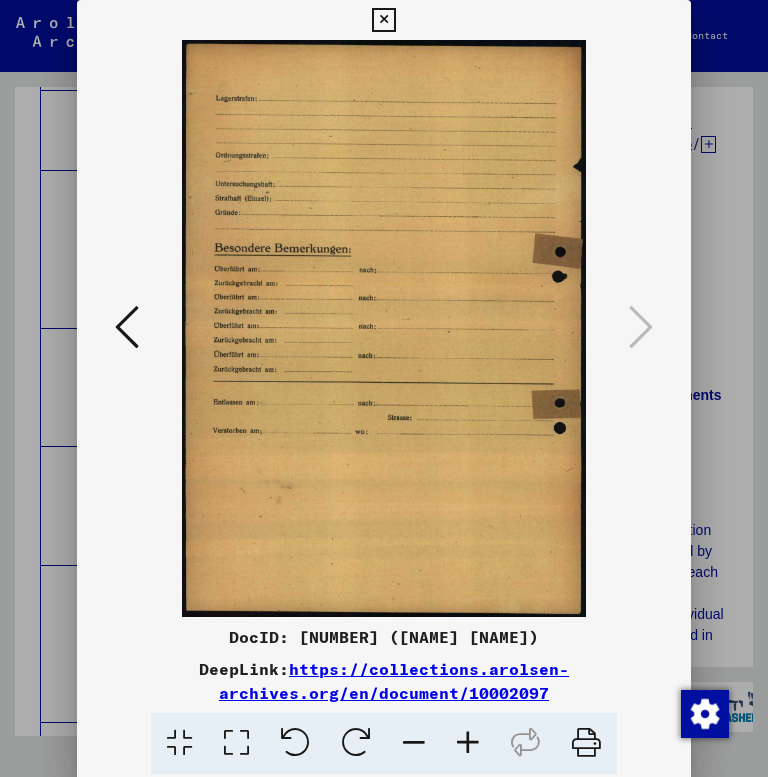click at bounding box center [383, 20] 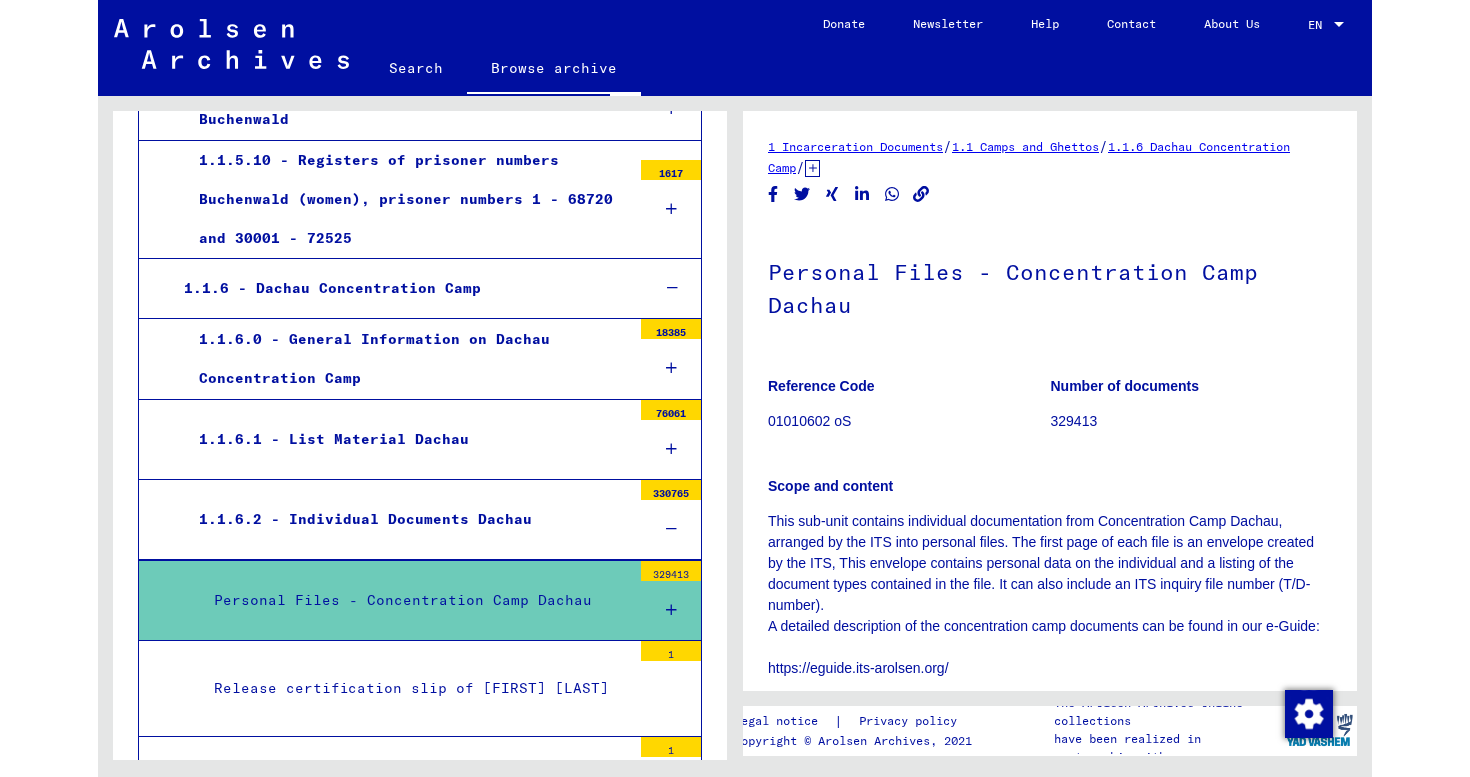 scroll, scrollTop: 1403, scrollLeft: 0, axis: vertical 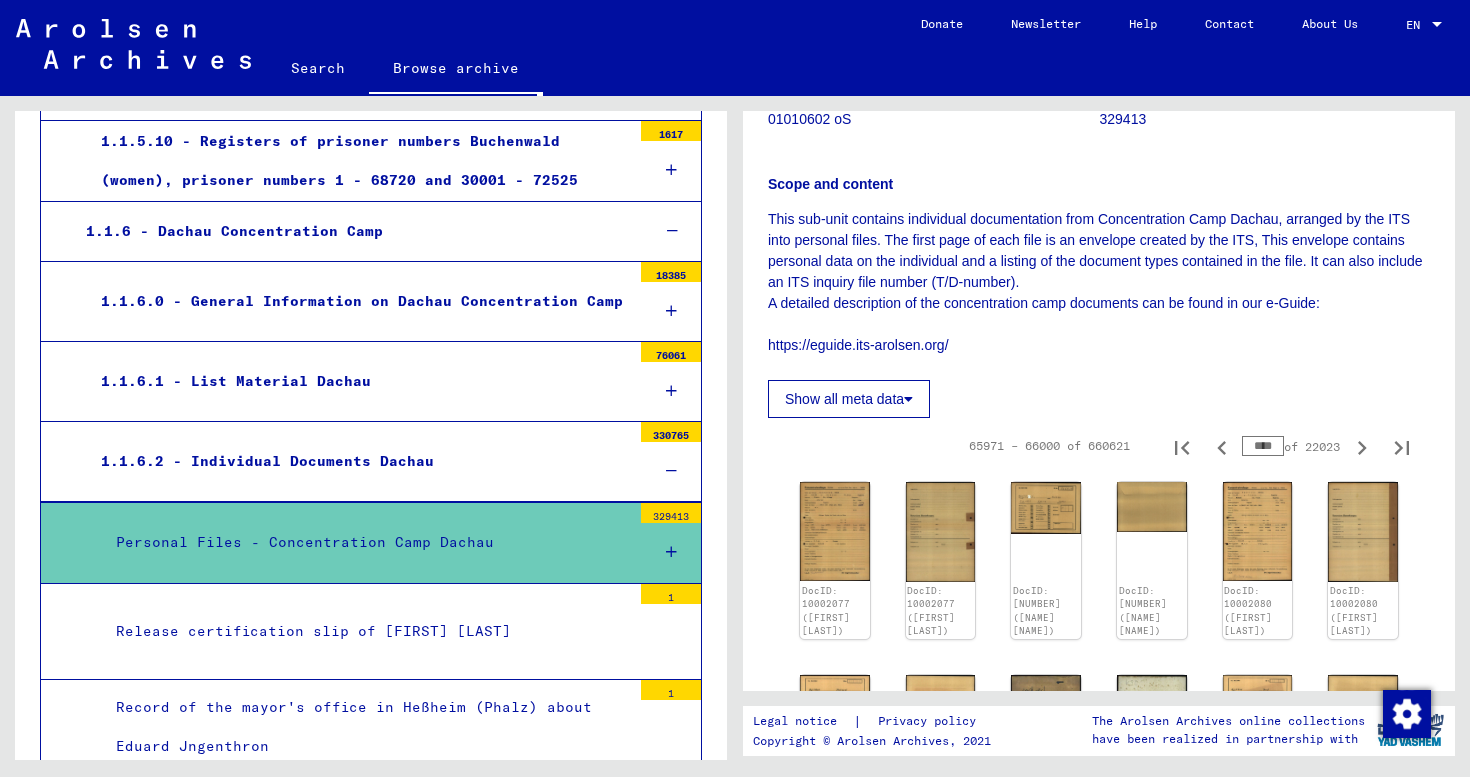 click on "****" at bounding box center (1263, 446) 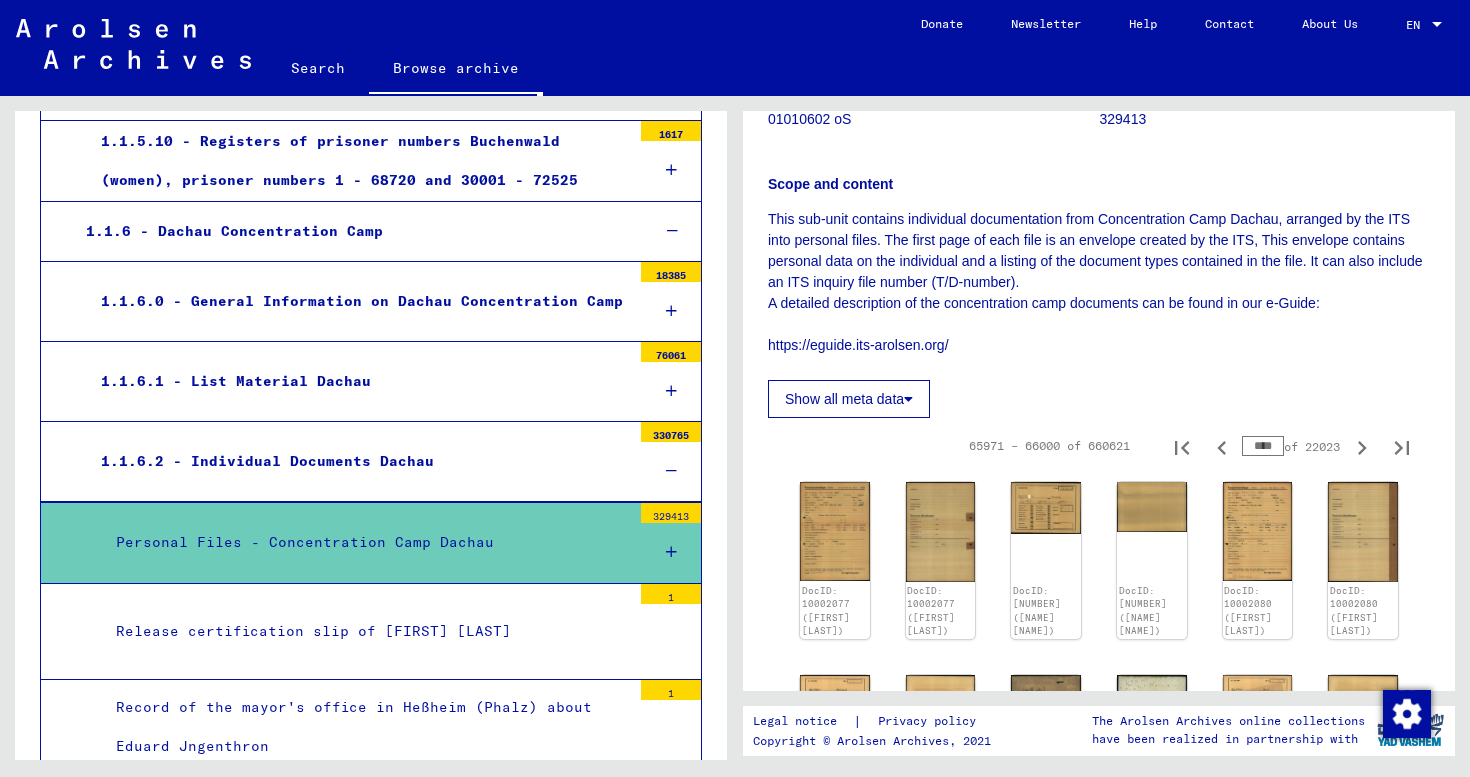 type on "****" 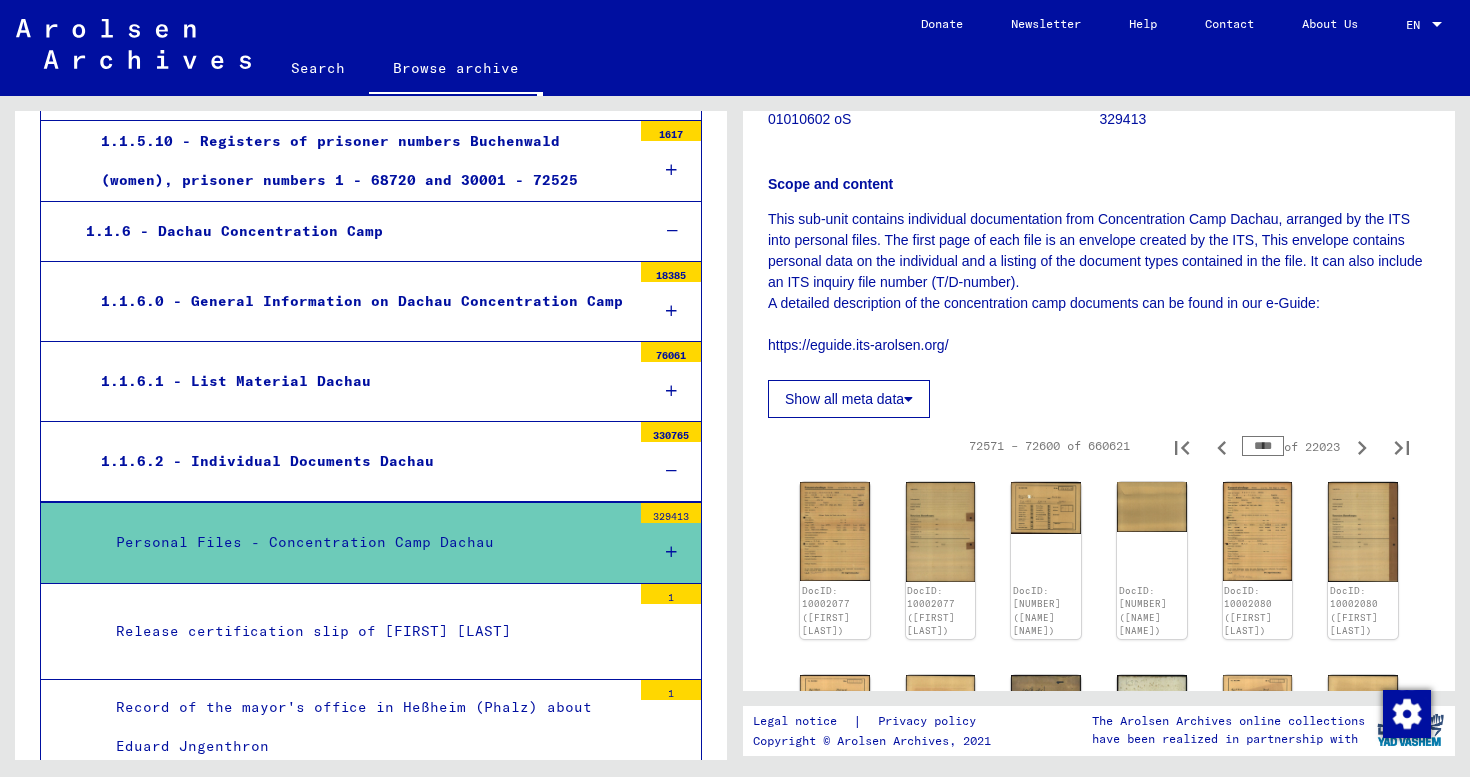 click on "Show all meta data" 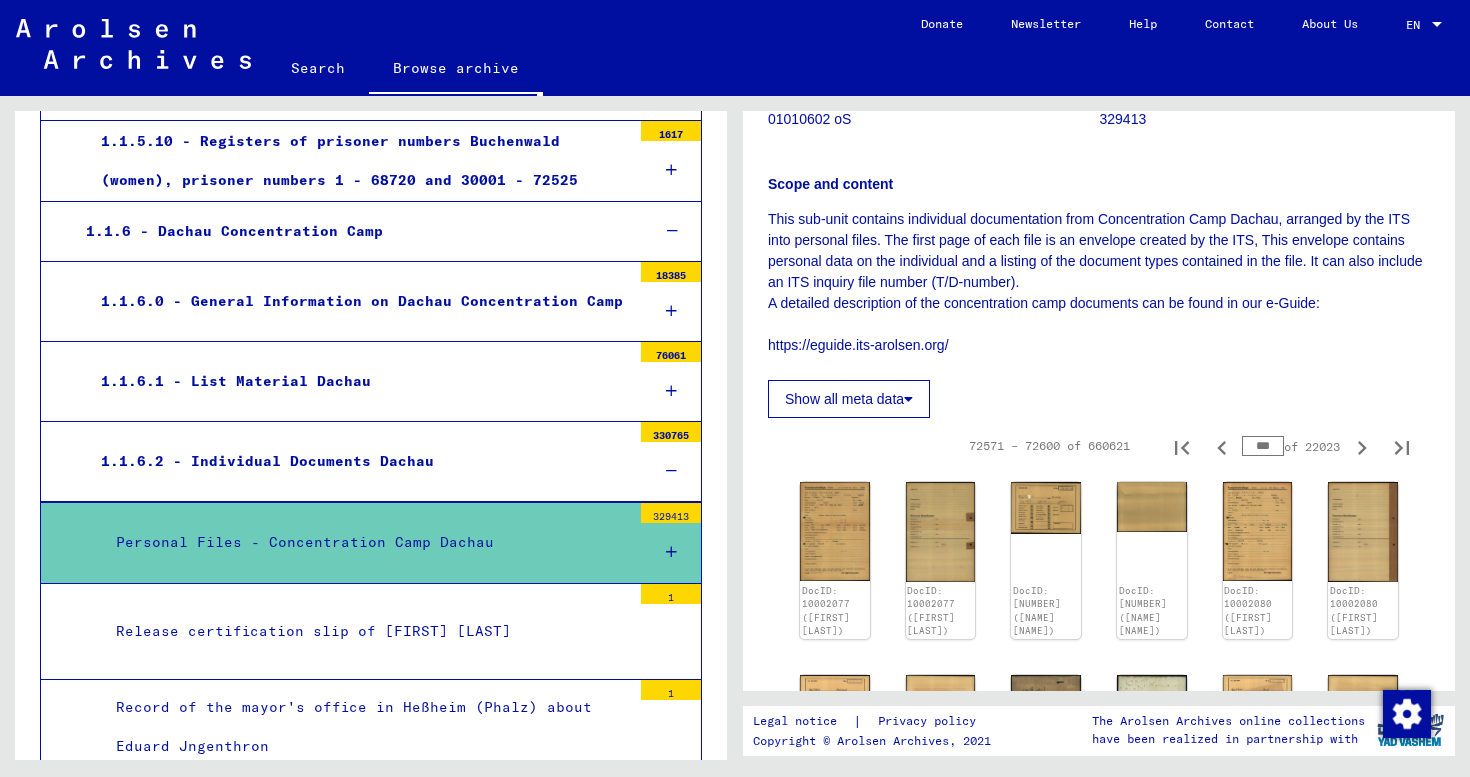 type on "***" 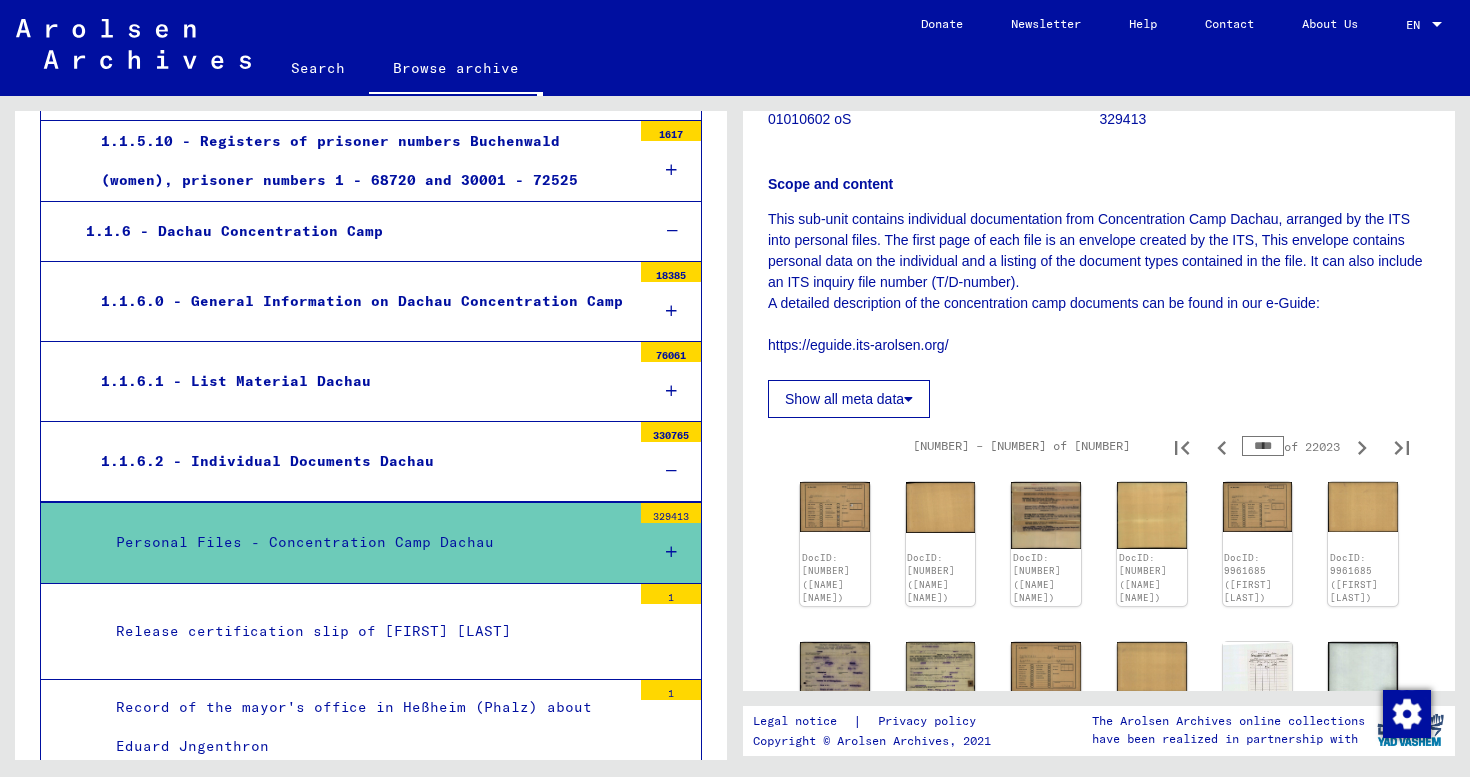 type on "****" 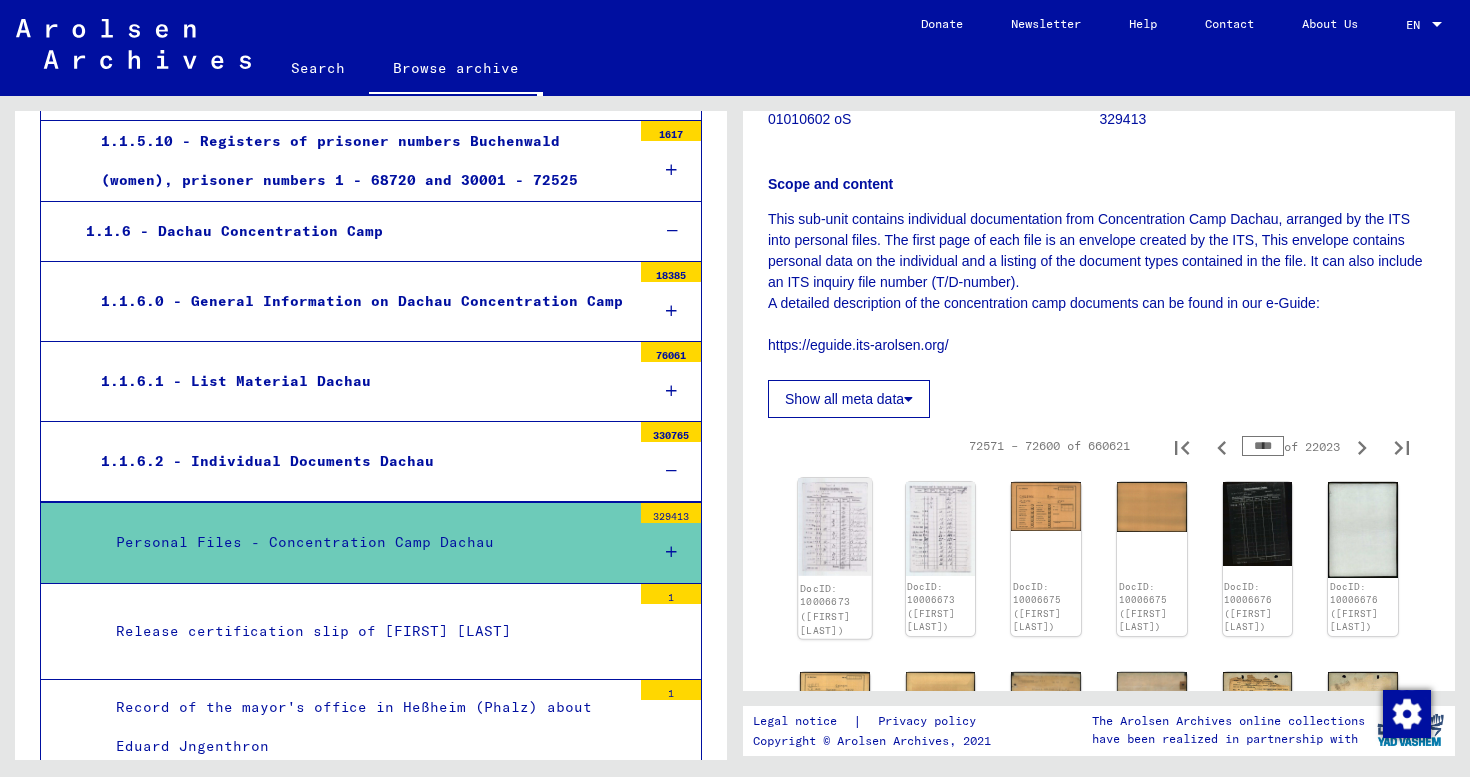 click 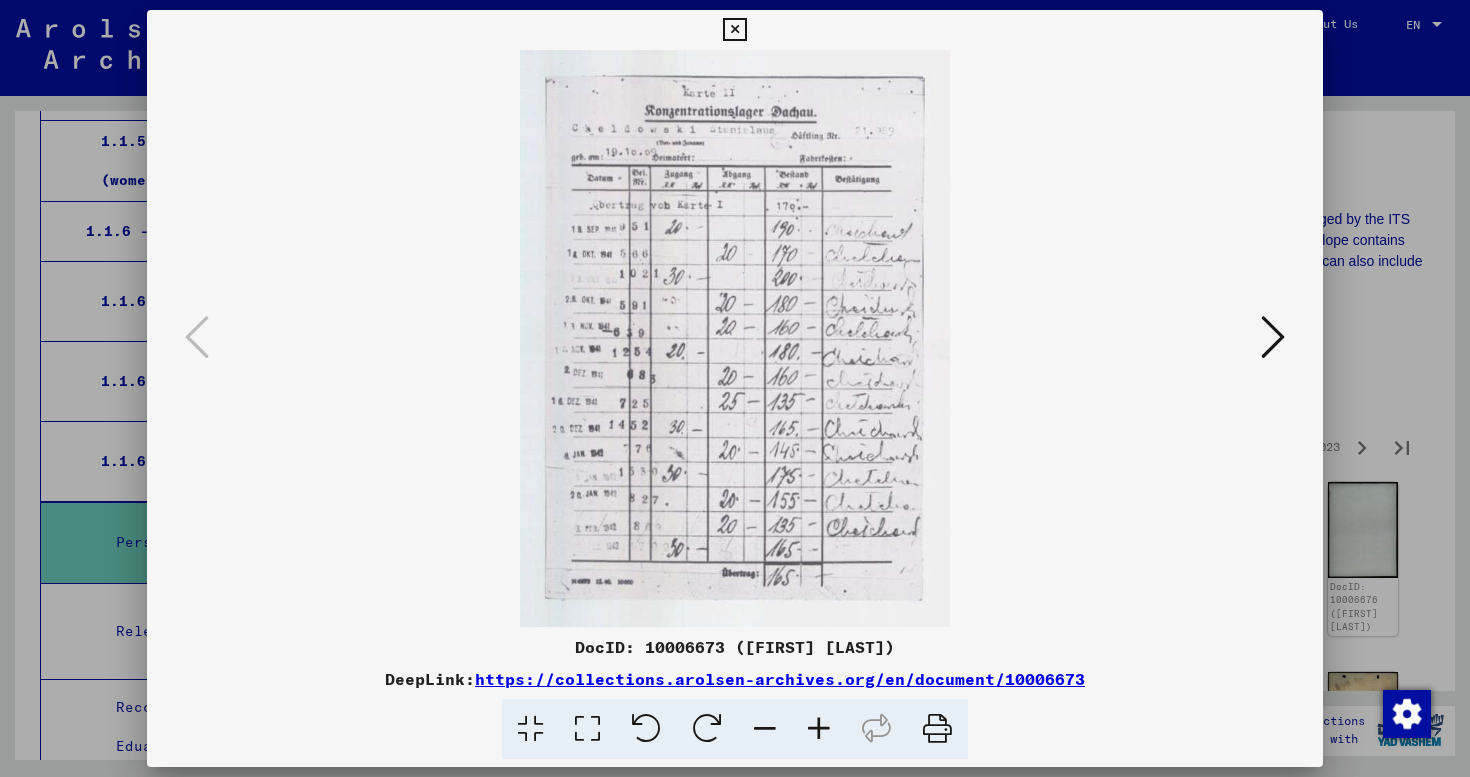 click at bounding box center [1273, 337] 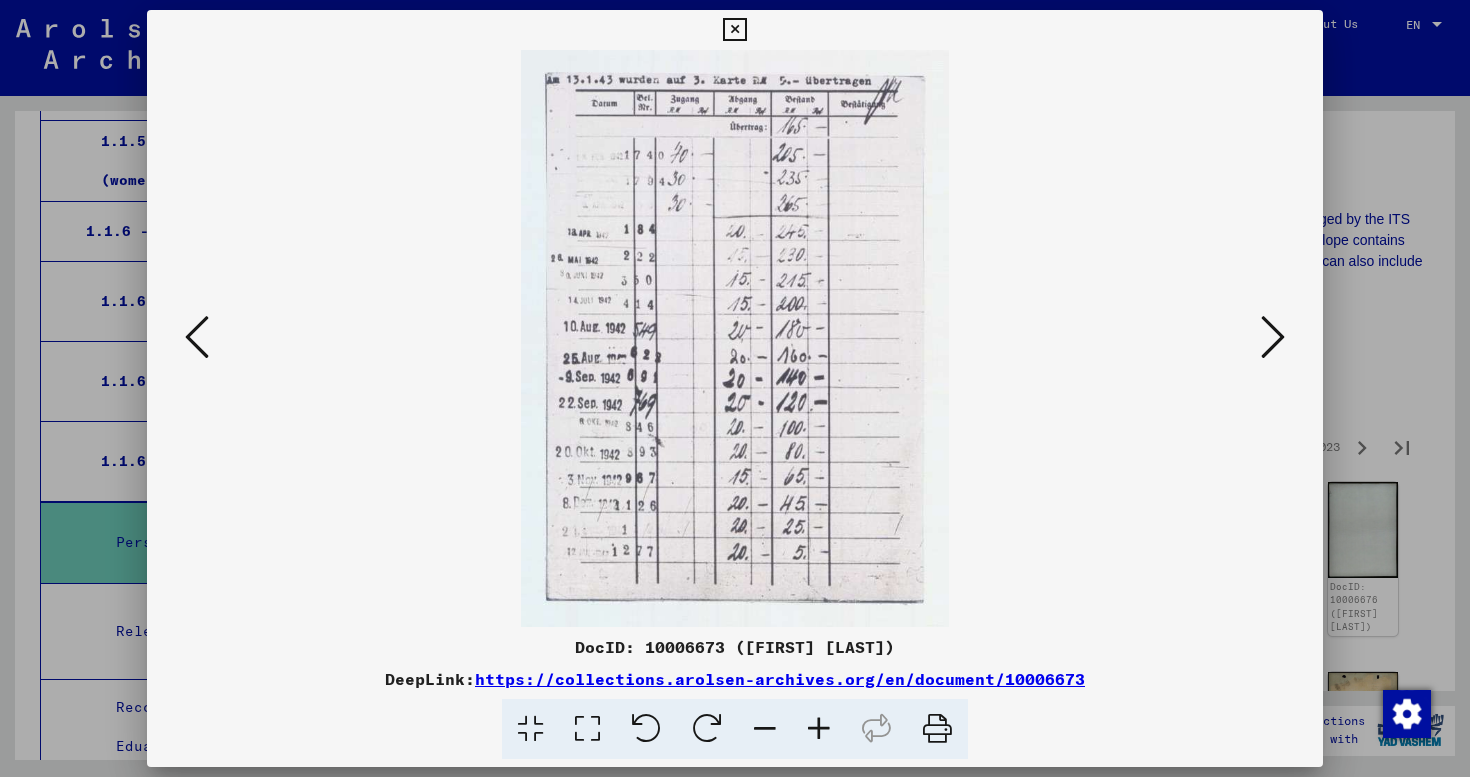 click at bounding box center (1273, 337) 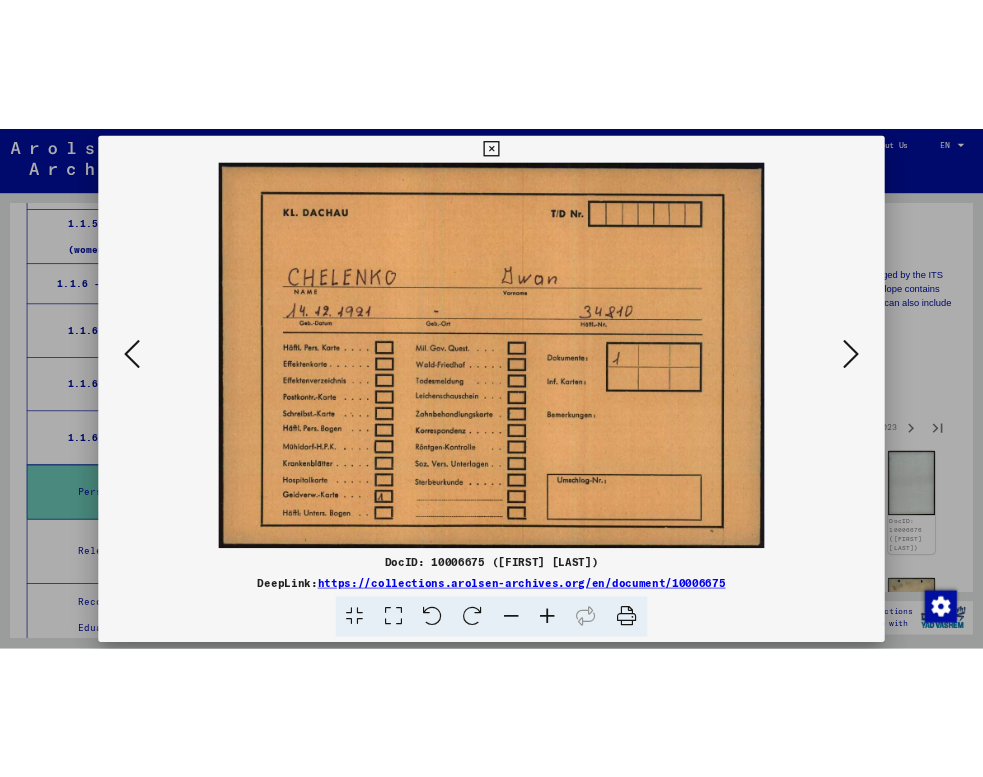 scroll, scrollTop: 1499, scrollLeft: 0, axis: vertical 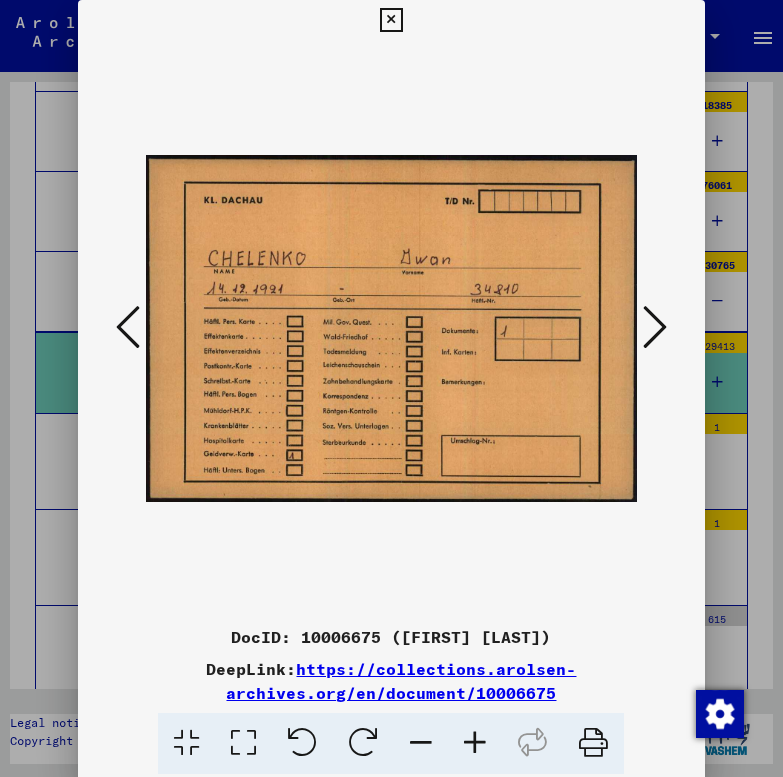 click at bounding box center [655, 327] 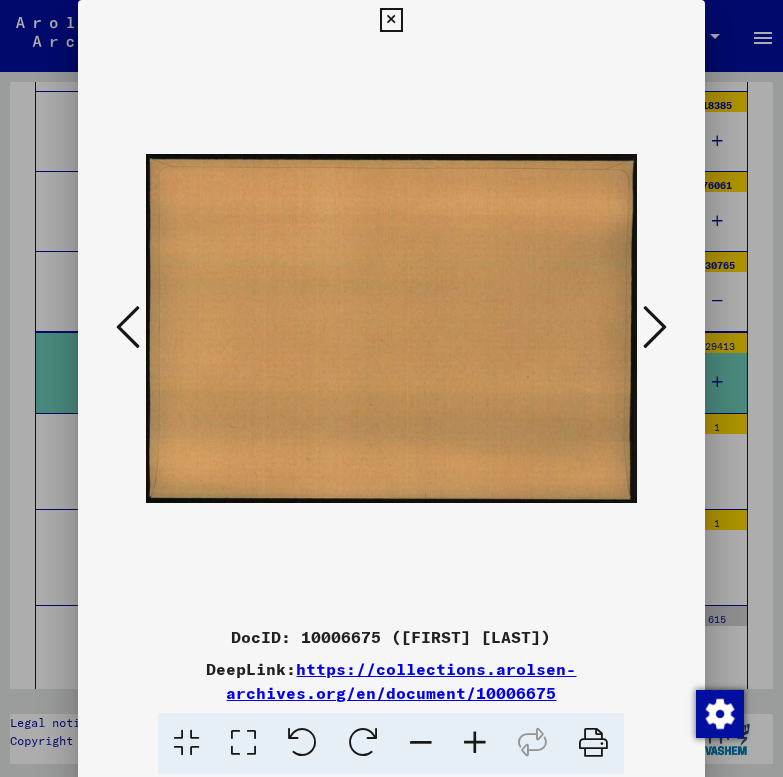 click at bounding box center [655, 327] 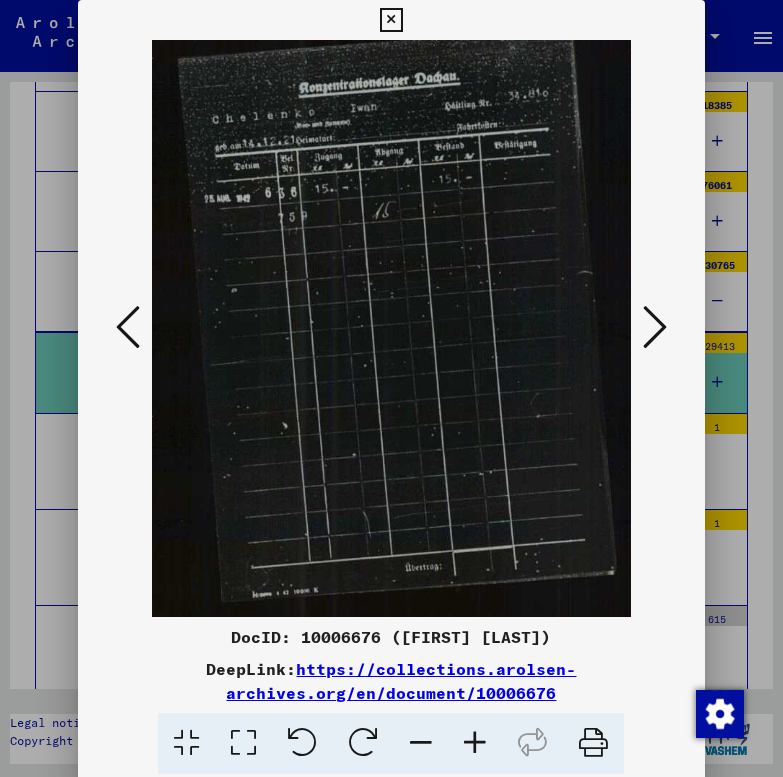 click at bounding box center (655, 327) 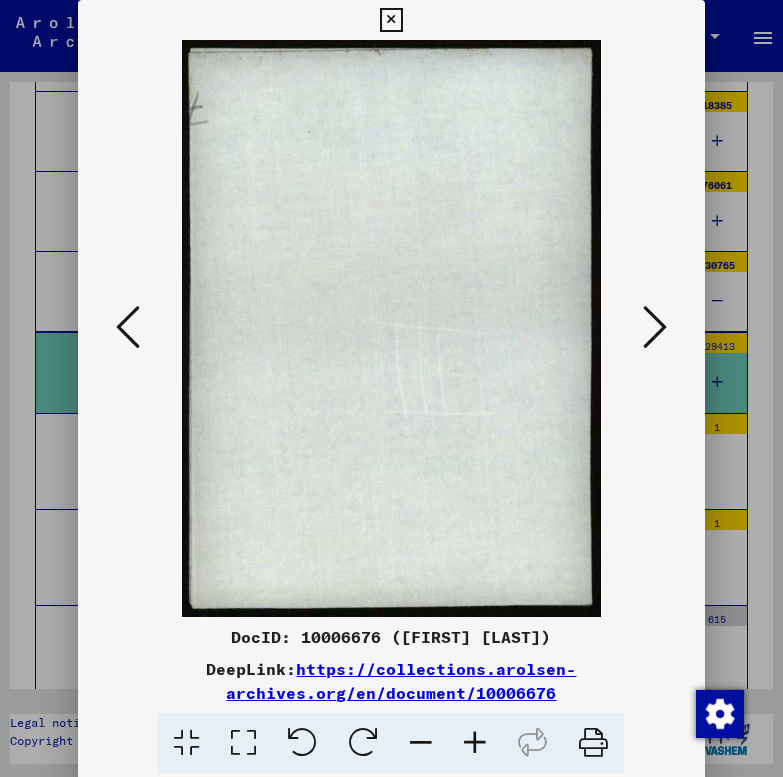 click at bounding box center [655, 327] 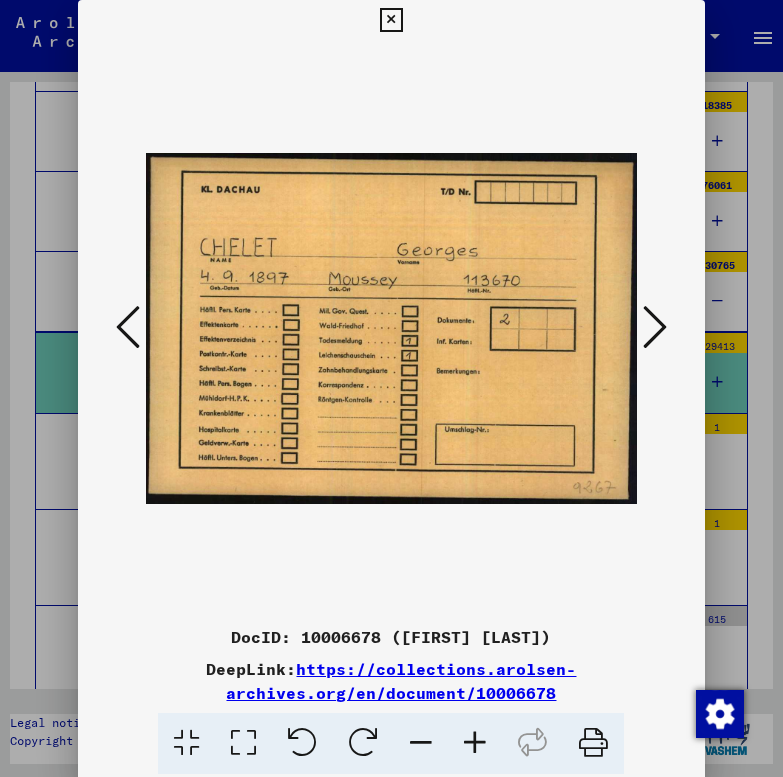 click at bounding box center [655, 327] 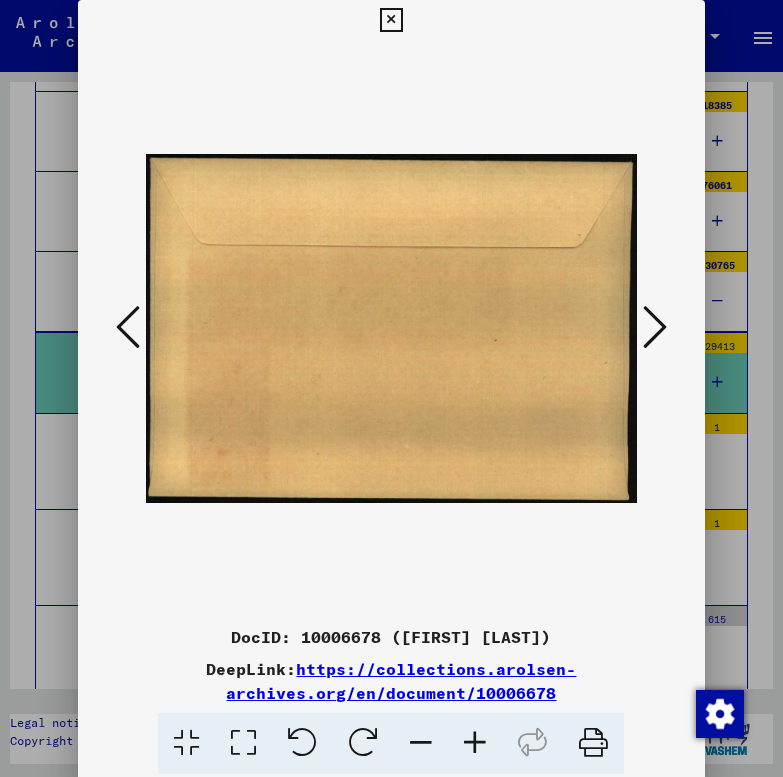 click at bounding box center [655, 327] 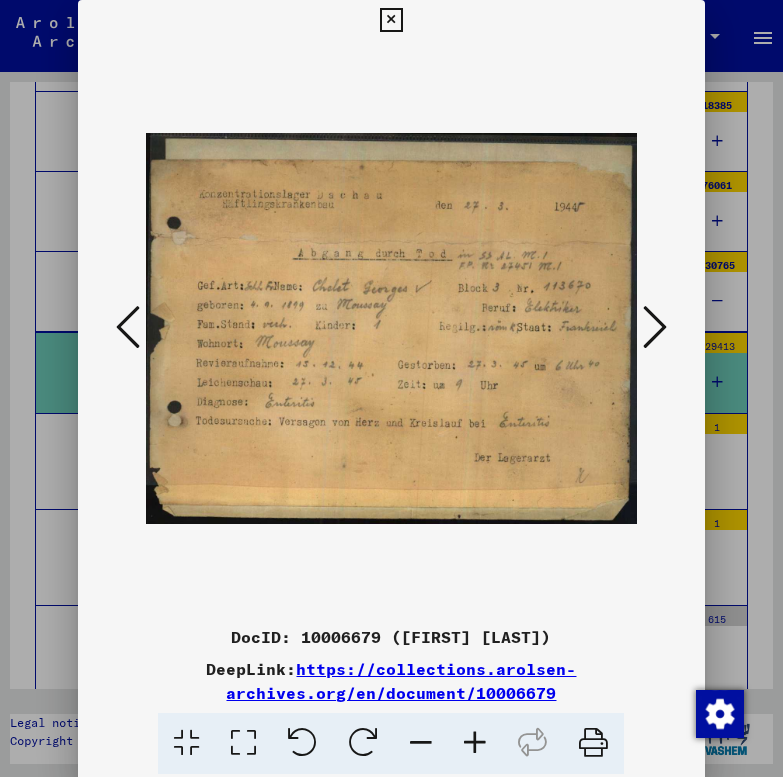click at bounding box center [655, 327] 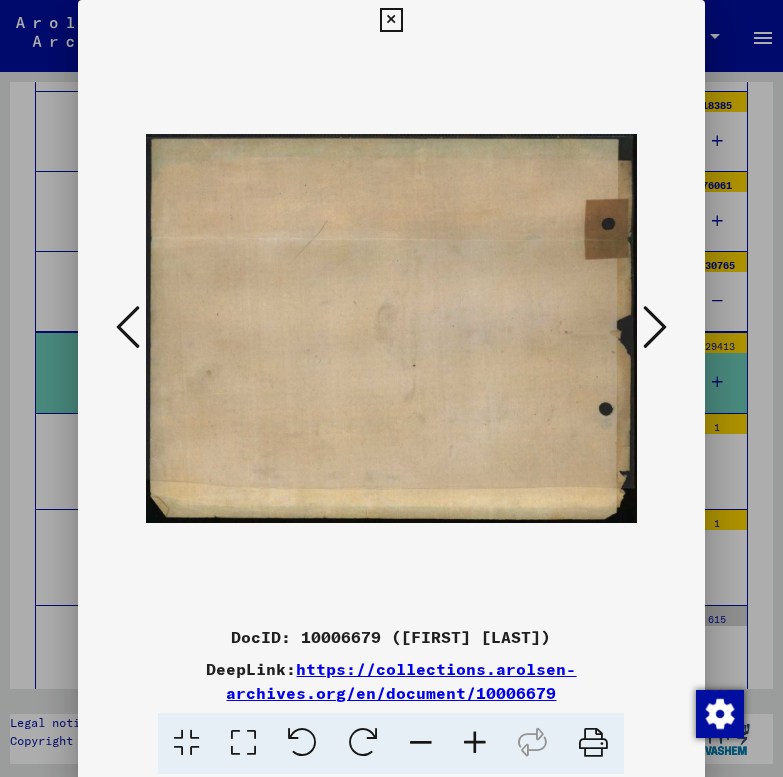 click at bounding box center (128, 327) 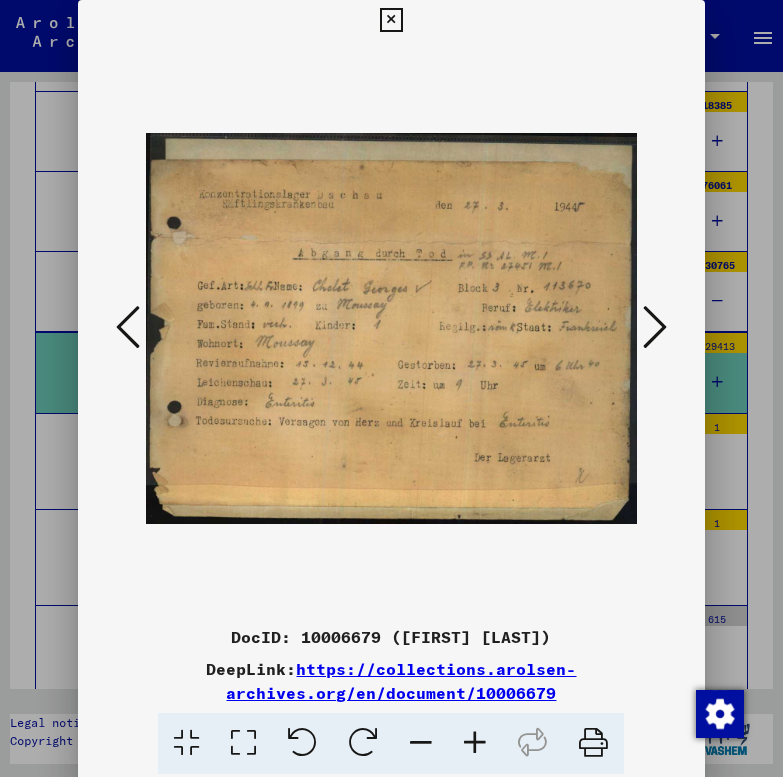 click at bounding box center [655, 327] 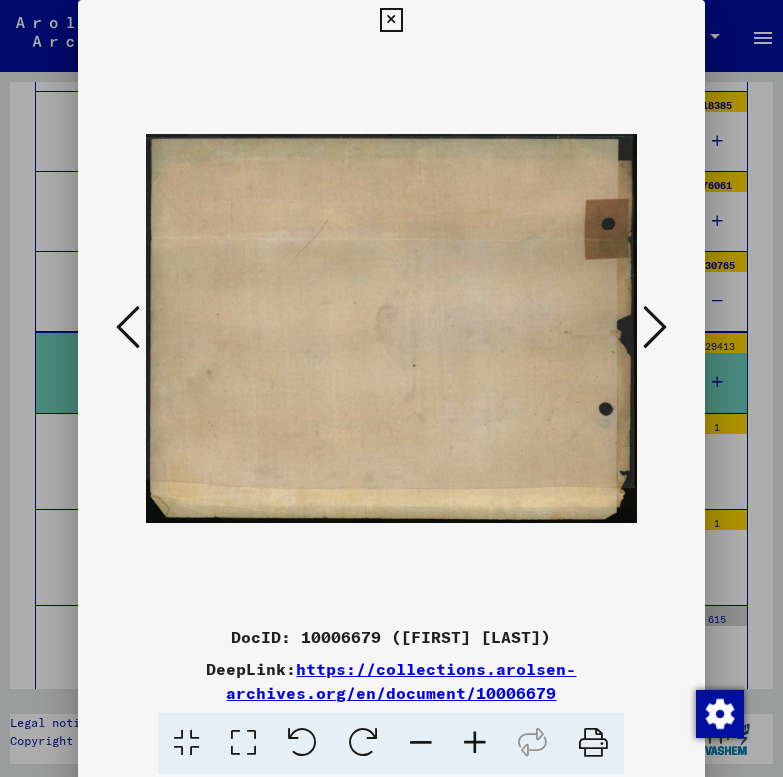 click at bounding box center (655, 327) 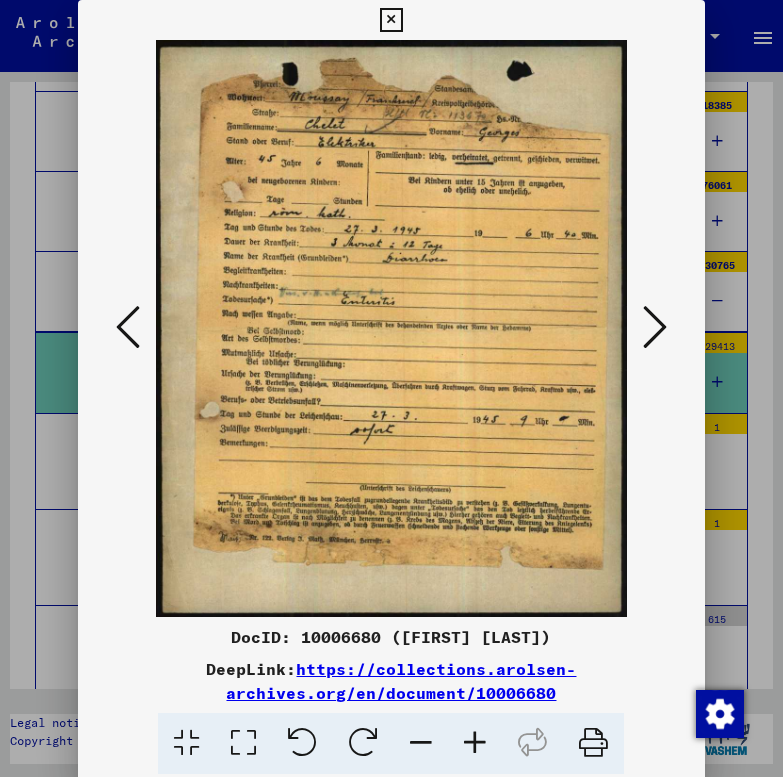 click at bounding box center [655, 327] 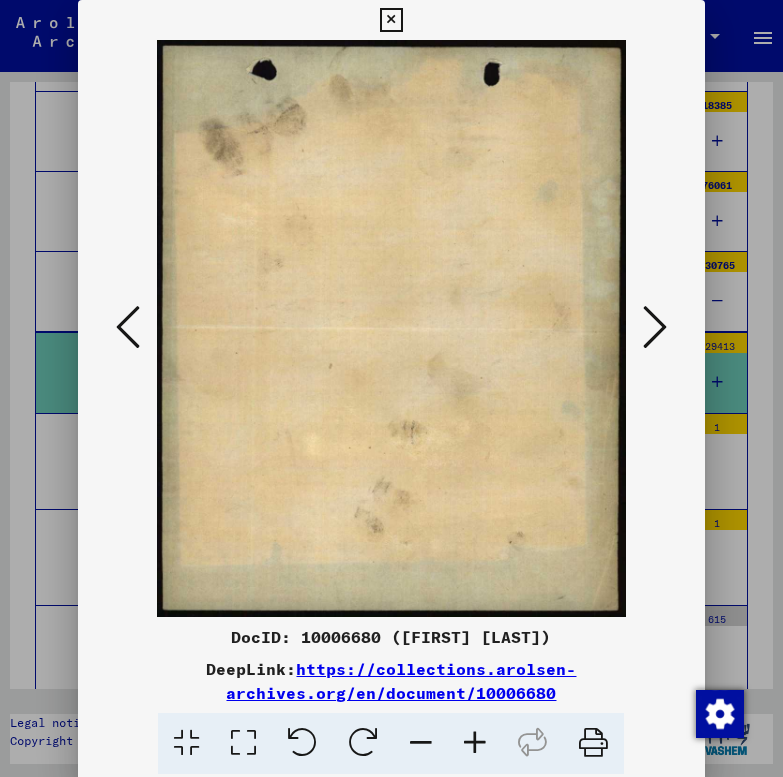 click at bounding box center (655, 327) 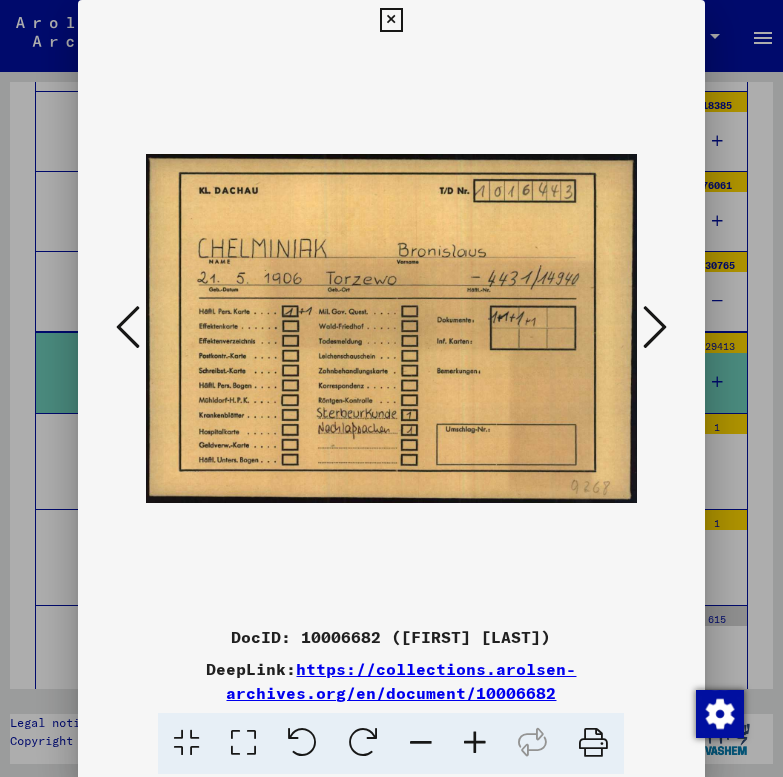 click at bounding box center (128, 327) 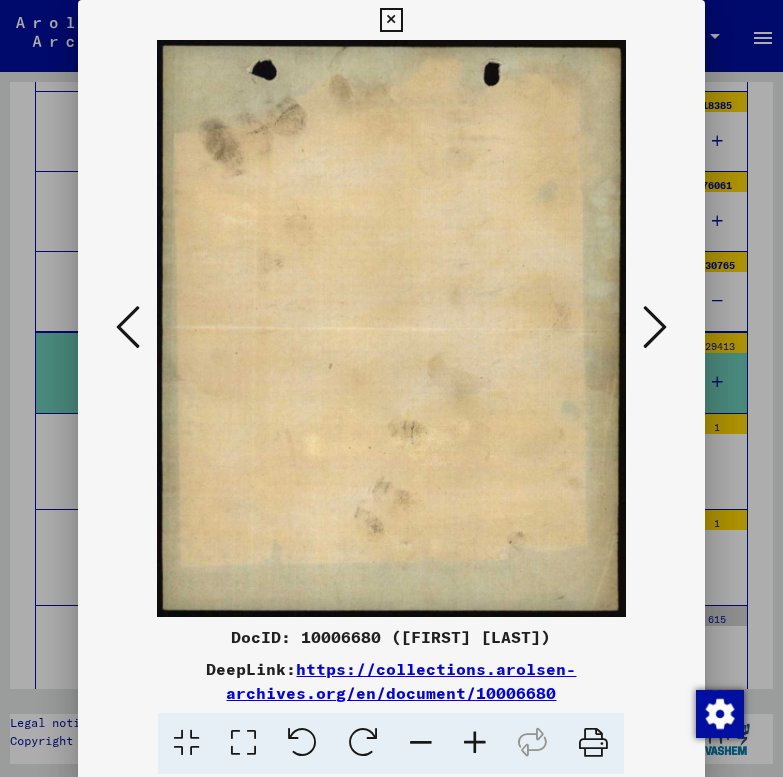 click at bounding box center (128, 327) 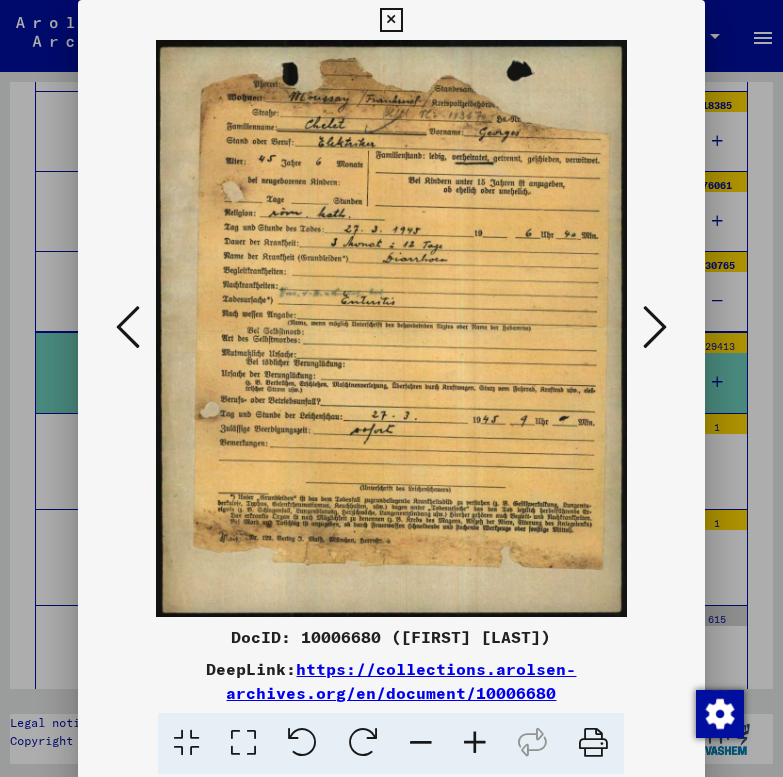 click at bounding box center [128, 327] 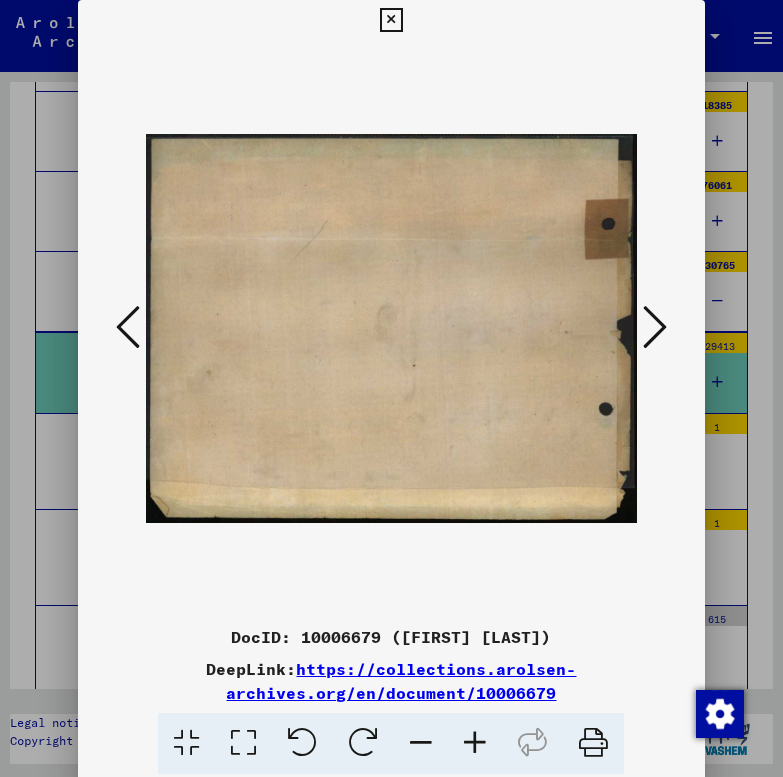 click at bounding box center [128, 327] 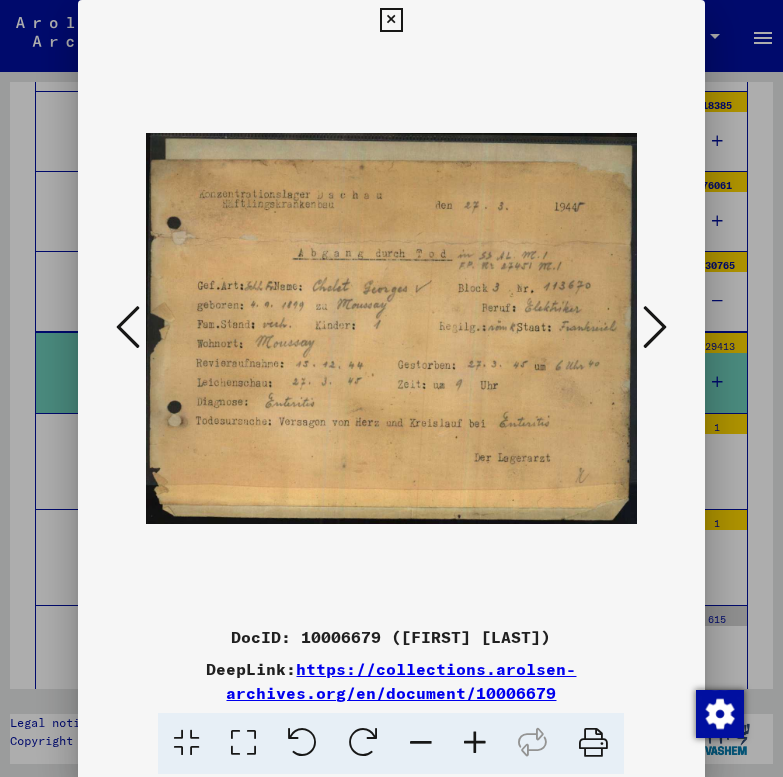click at bounding box center (128, 327) 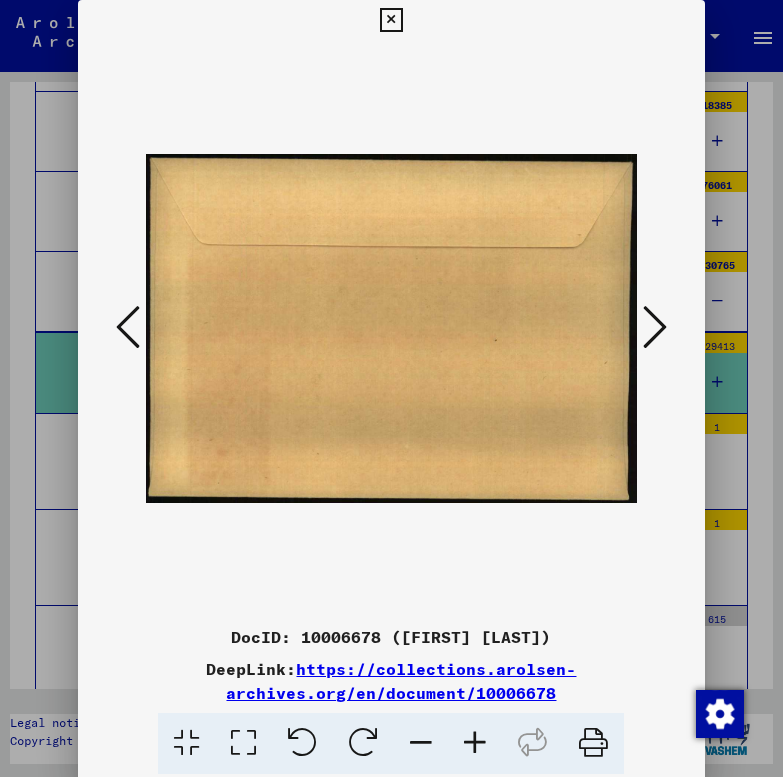 click at bounding box center [128, 327] 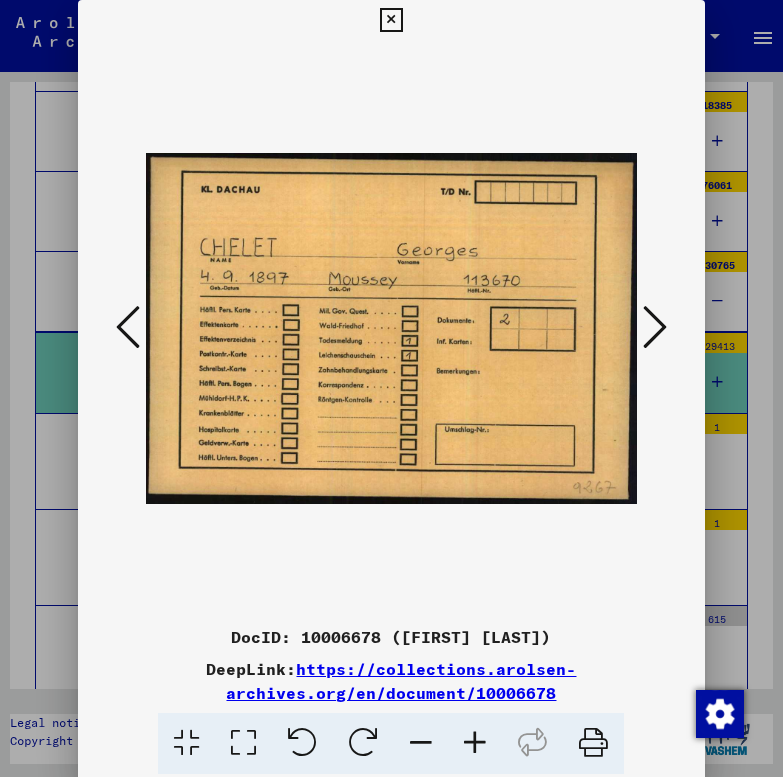 click at bounding box center [655, 327] 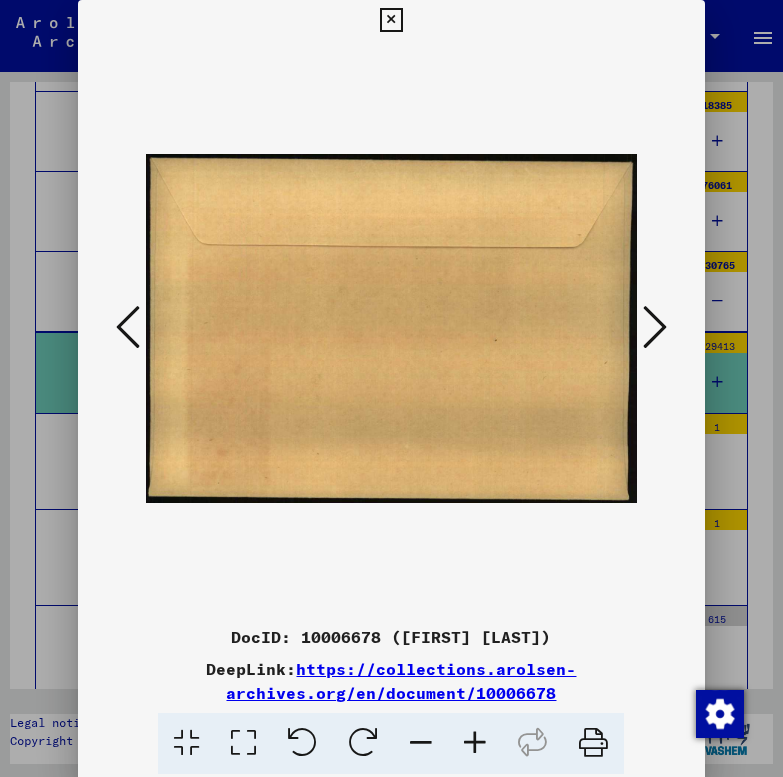 click at bounding box center [655, 327] 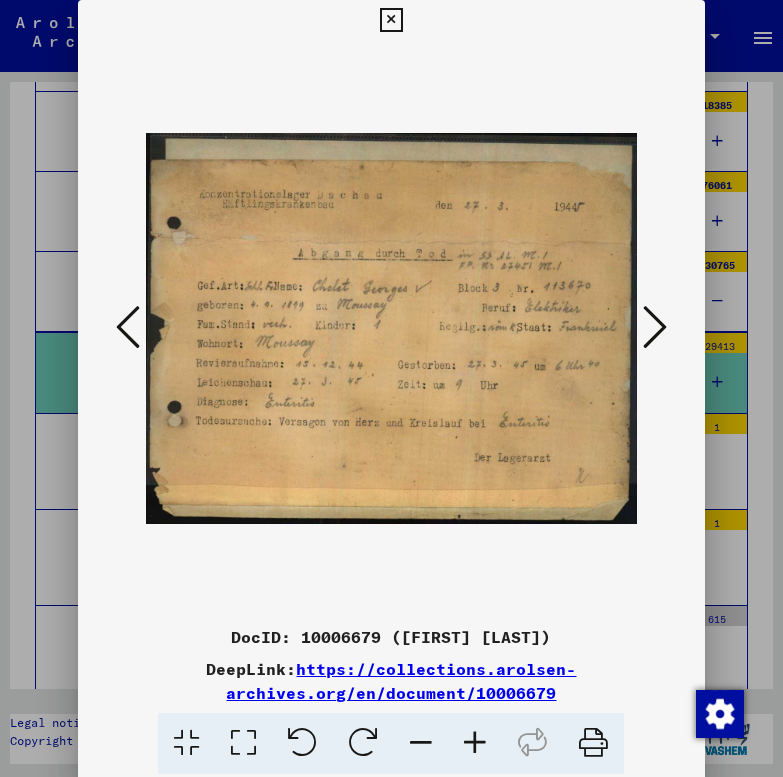 click at bounding box center (655, 327) 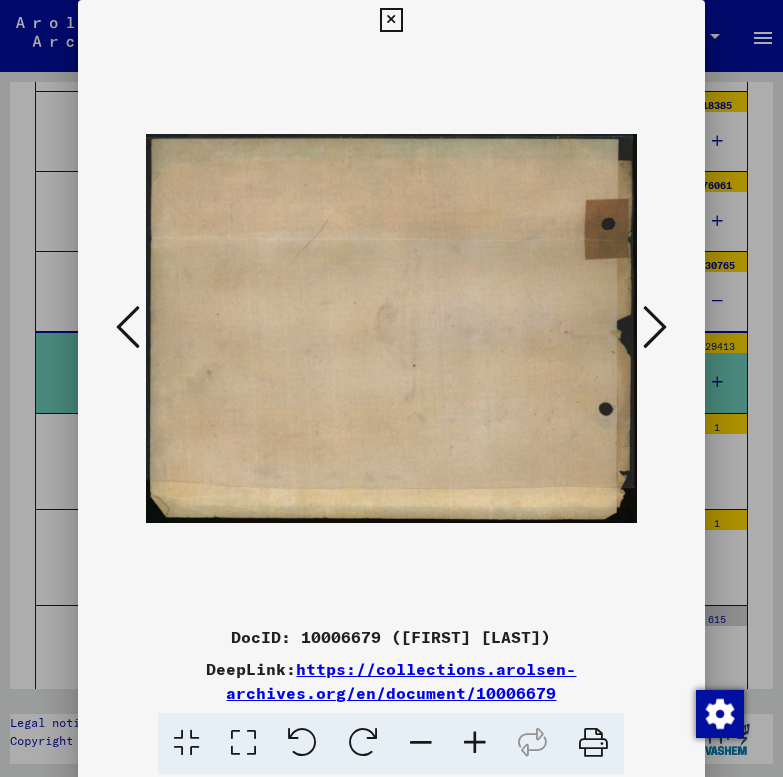 click at bounding box center (655, 327) 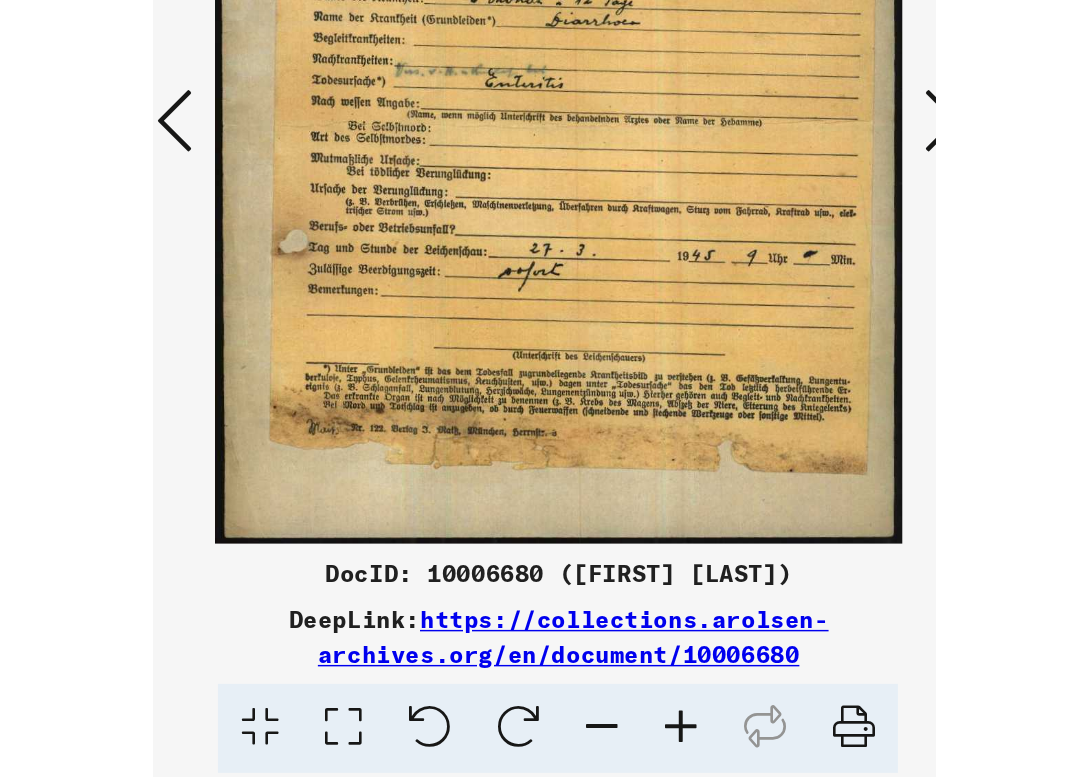 scroll, scrollTop: 0, scrollLeft: 0, axis: both 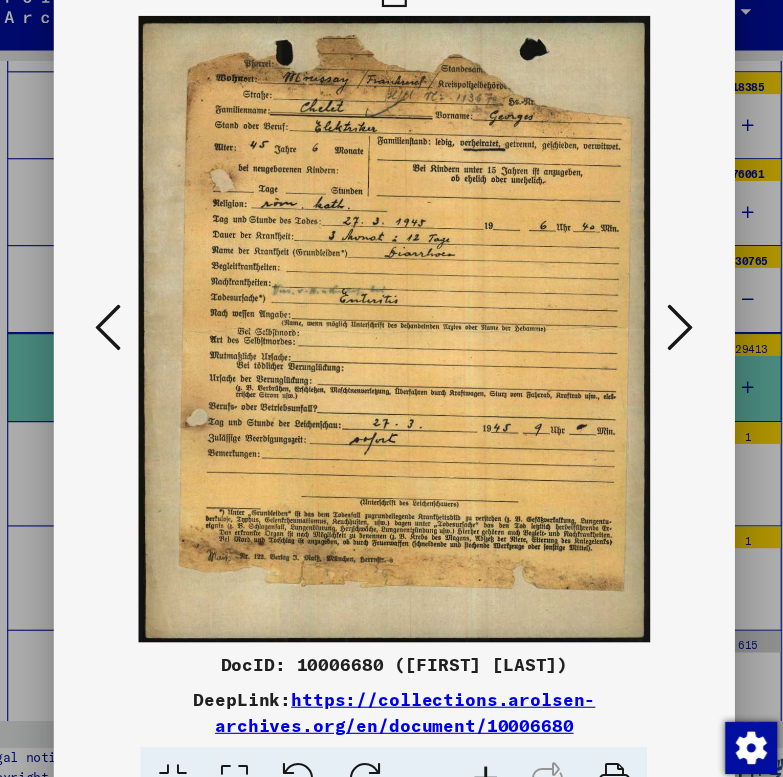 type 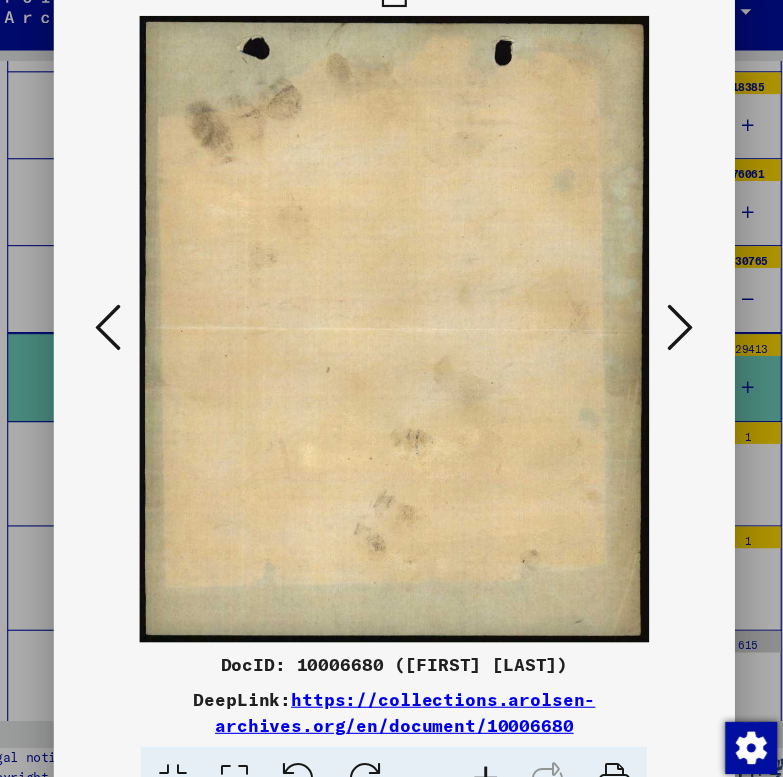 click at bounding box center [655, 327] 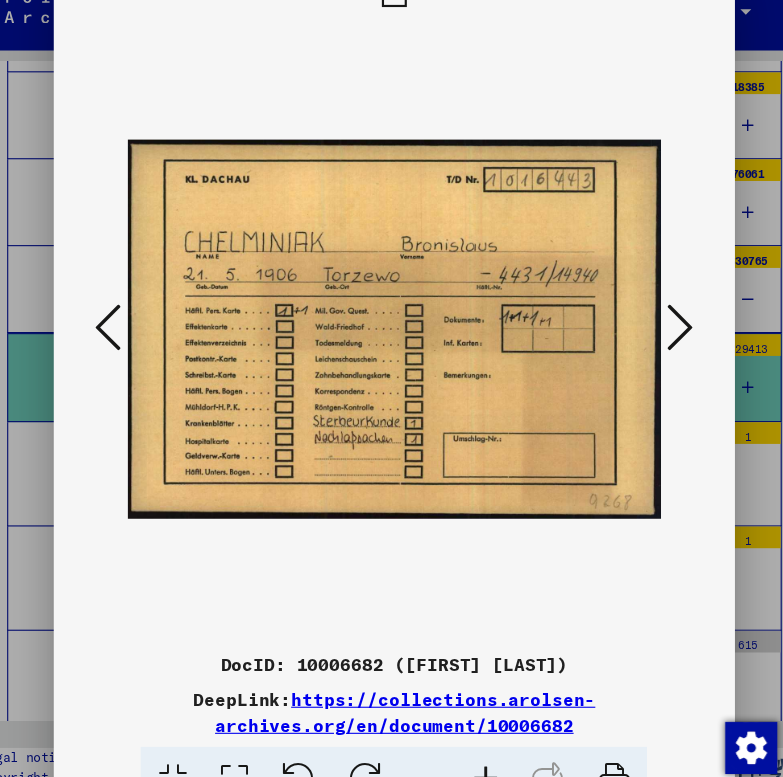 click at bounding box center (655, 327) 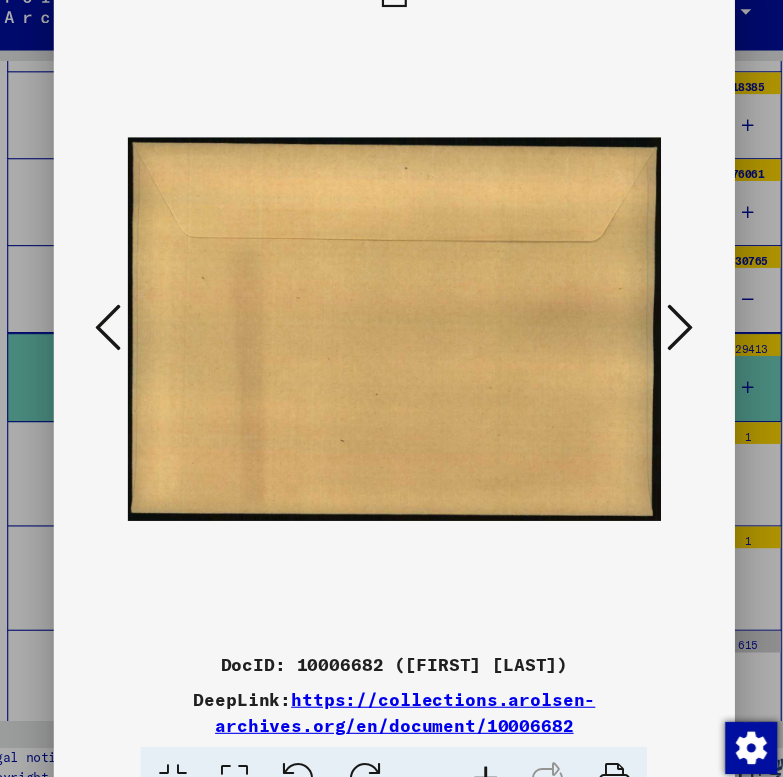 click at bounding box center [655, 327] 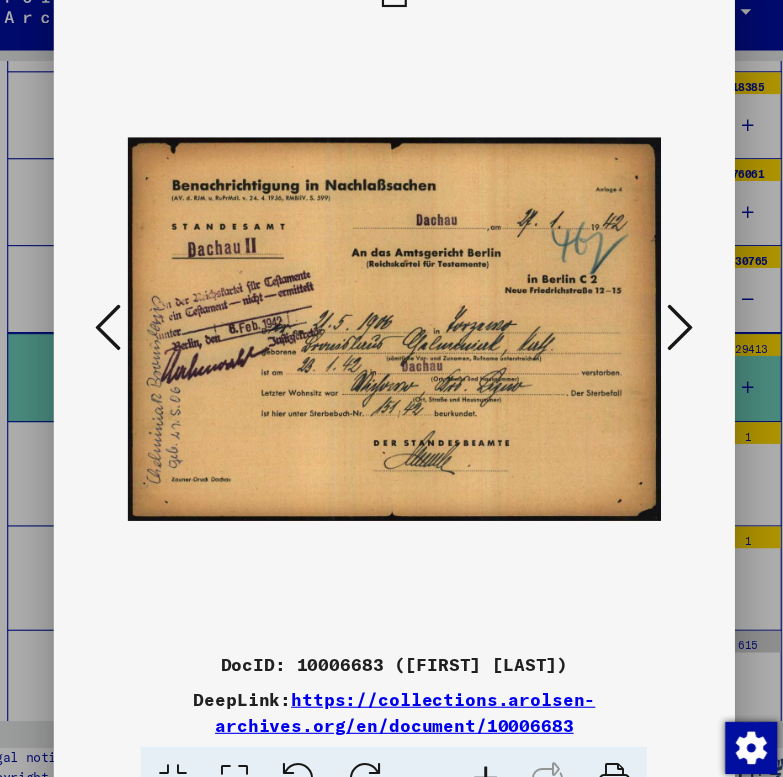 click at bounding box center (655, 327) 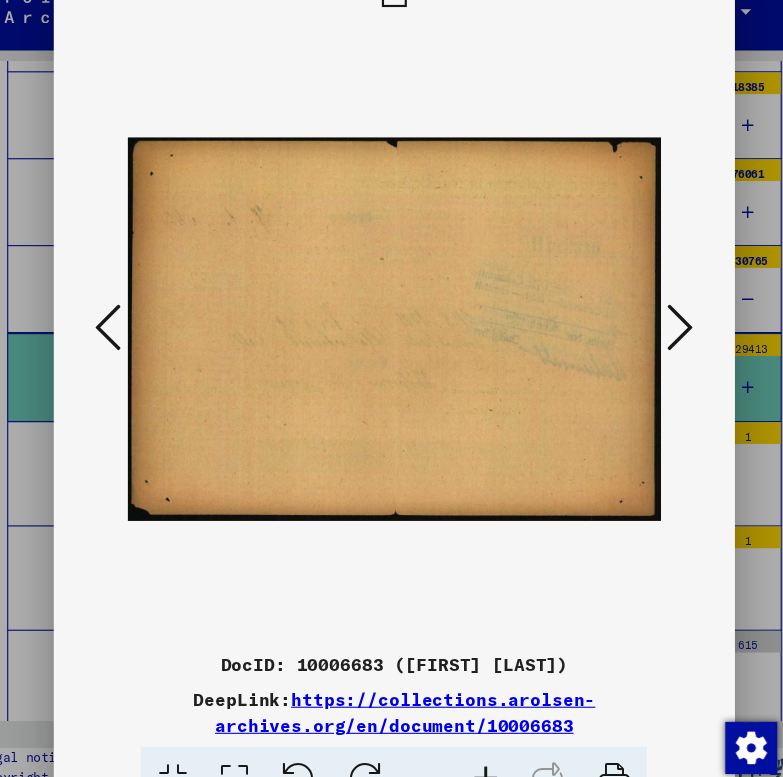 click at bounding box center (655, 327) 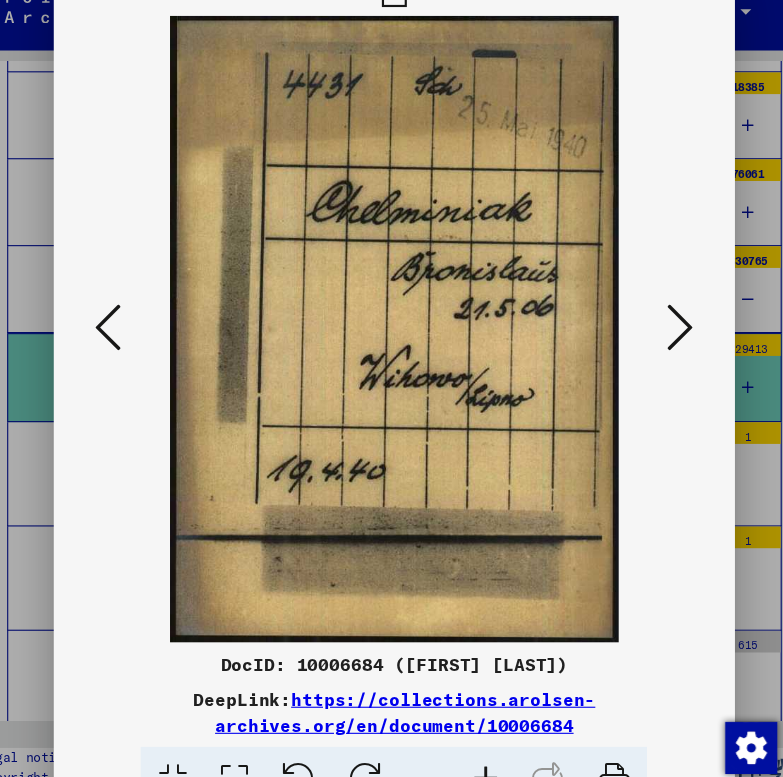 click at bounding box center [128, 327] 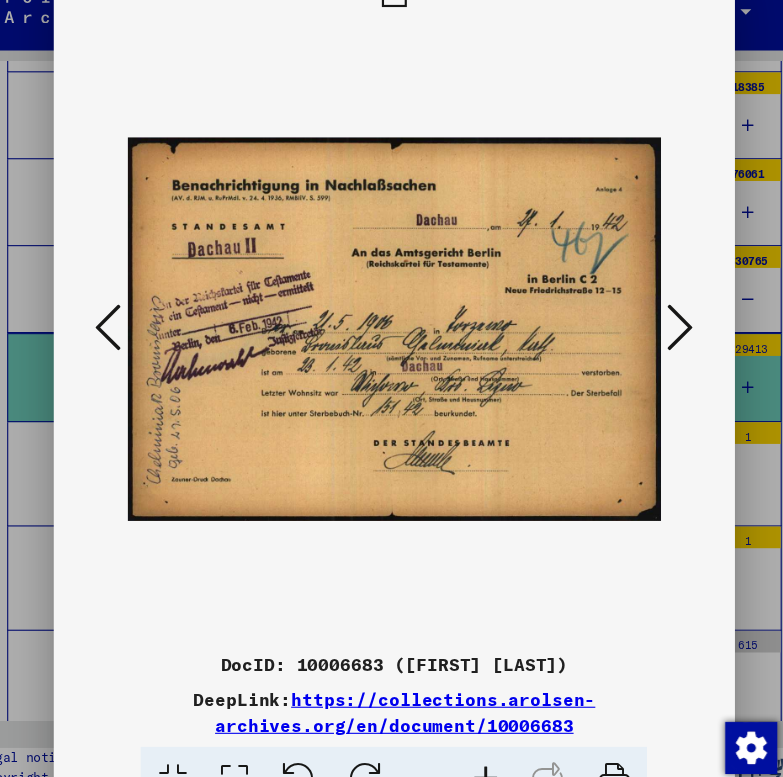 click at bounding box center (128, 327) 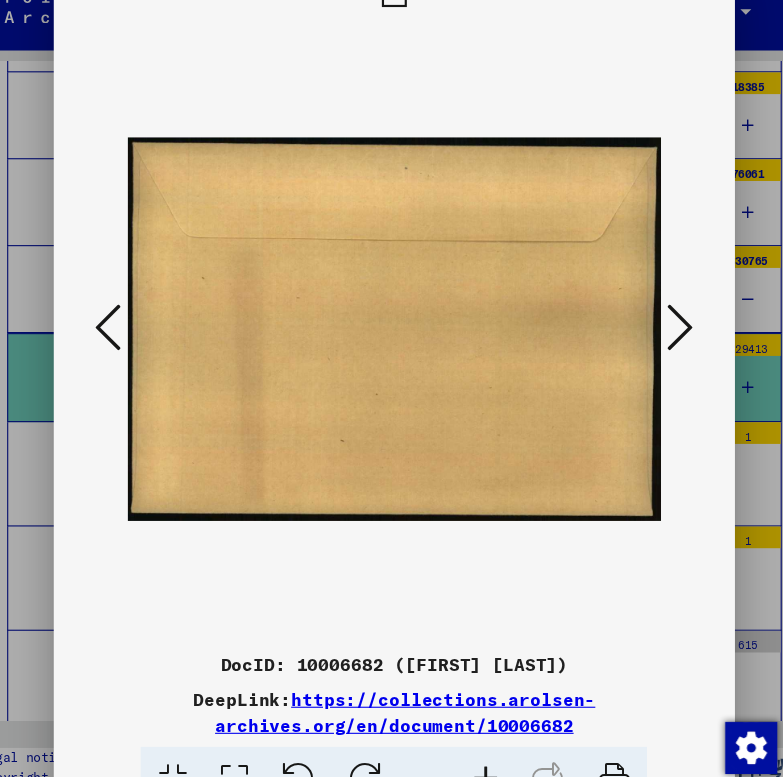 click at bounding box center [128, 327] 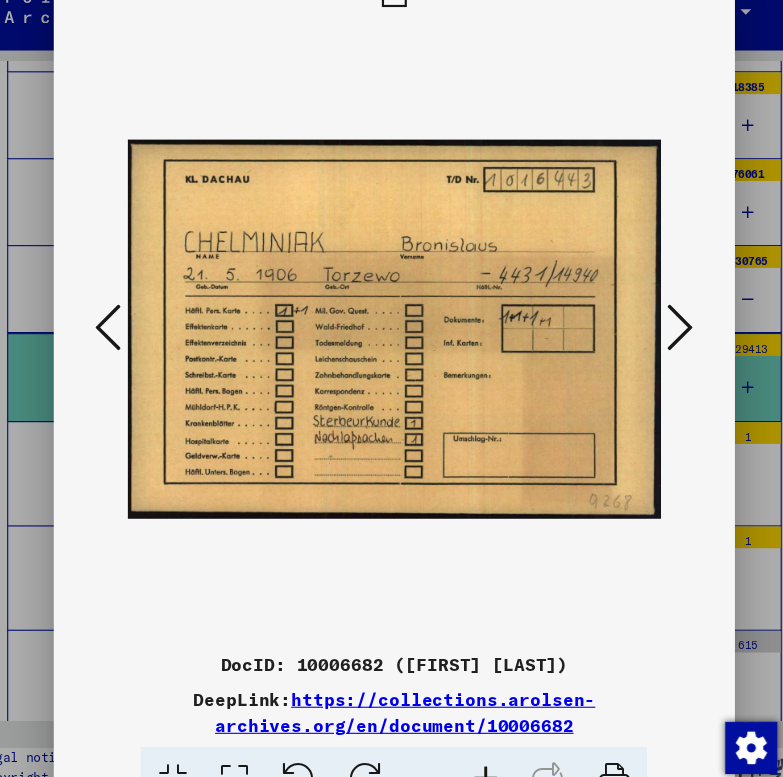 click at bounding box center [655, 327] 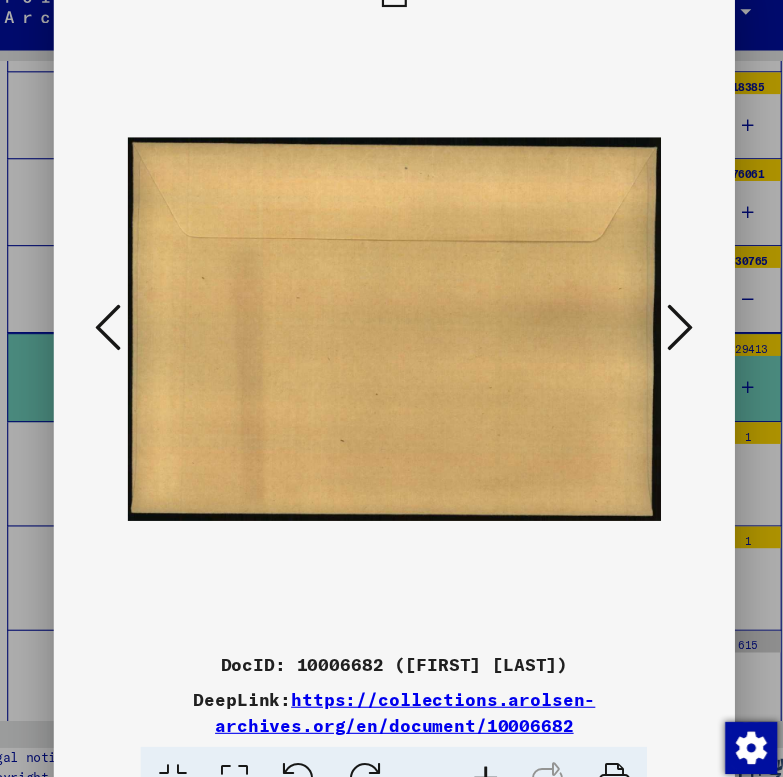 click at bounding box center [655, 327] 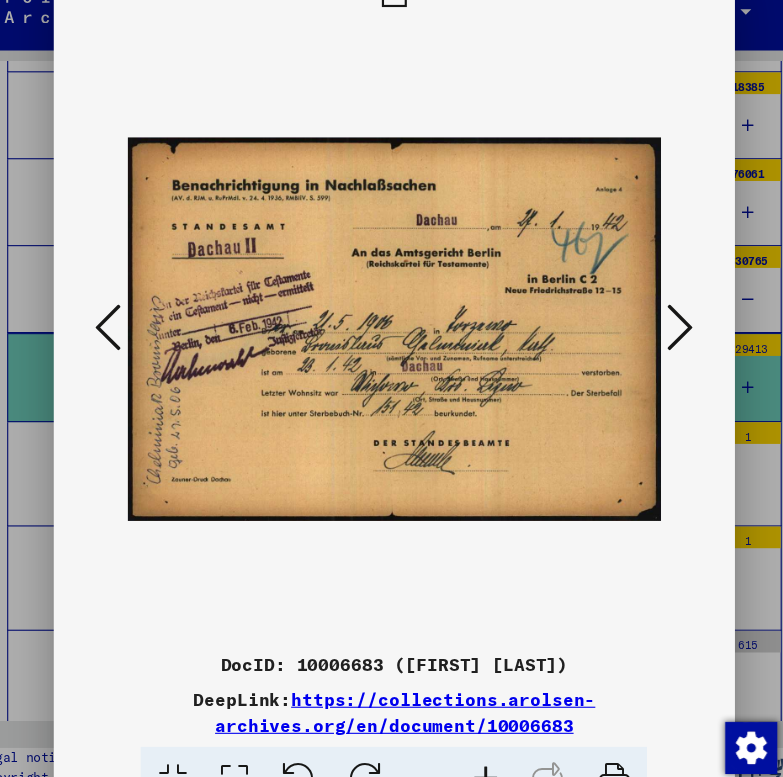 click at bounding box center [128, 328] 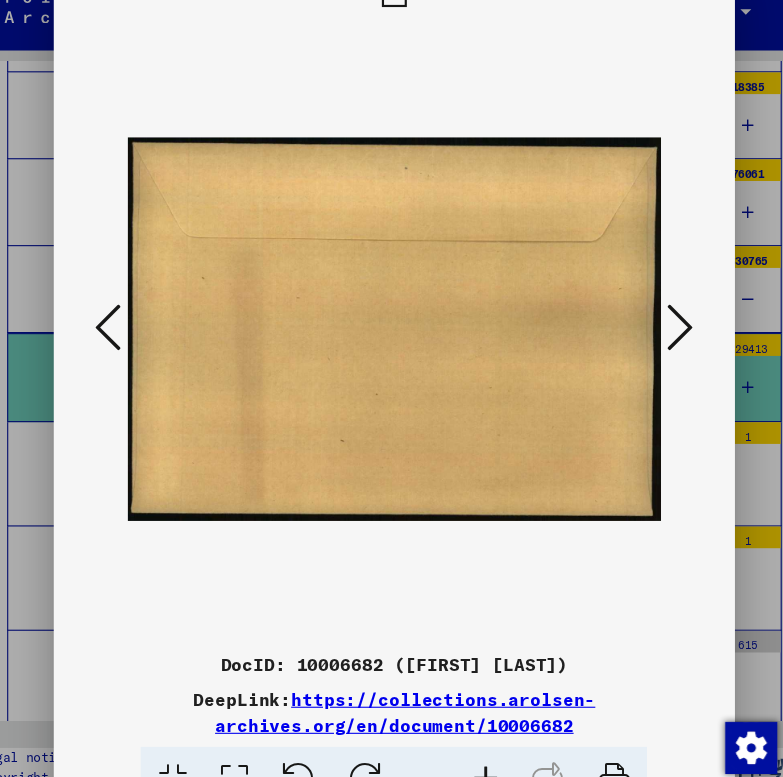 click at bounding box center (128, 328) 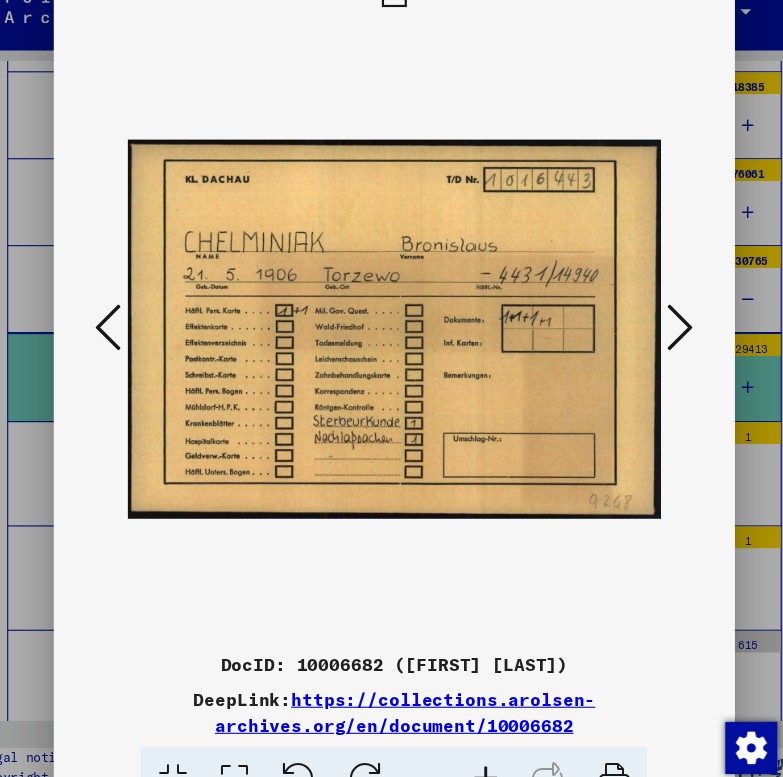 click at bounding box center [655, 327] 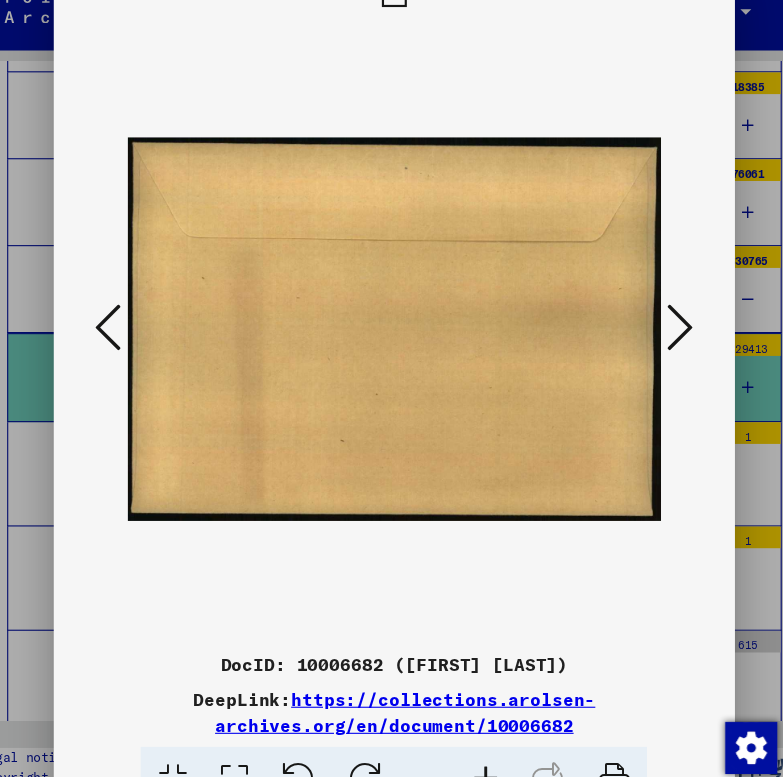 click at bounding box center [655, 327] 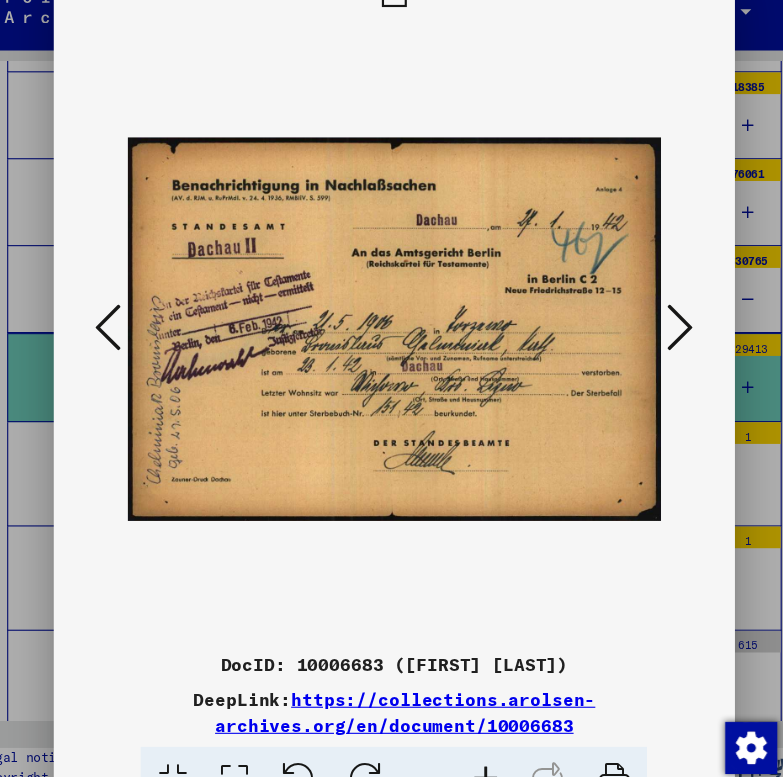 click at bounding box center [655, 327] 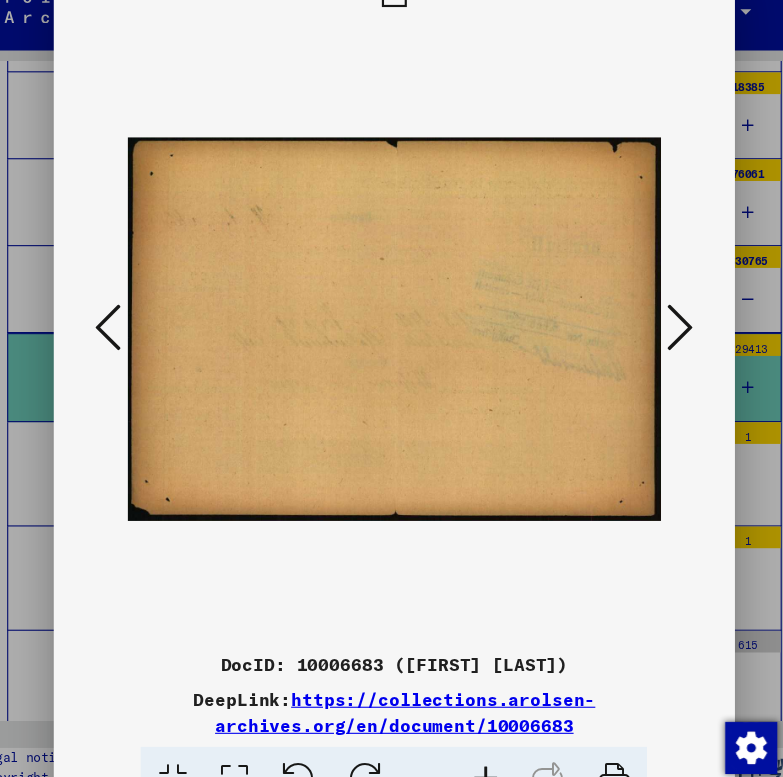 click at bounding box center (655, 327) 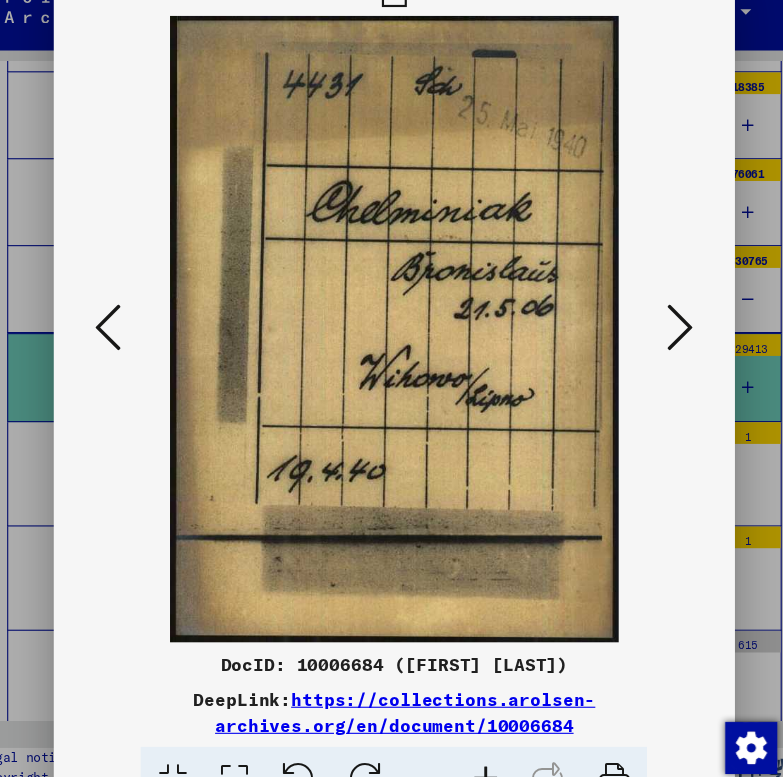click at bounding box center [655, 327] 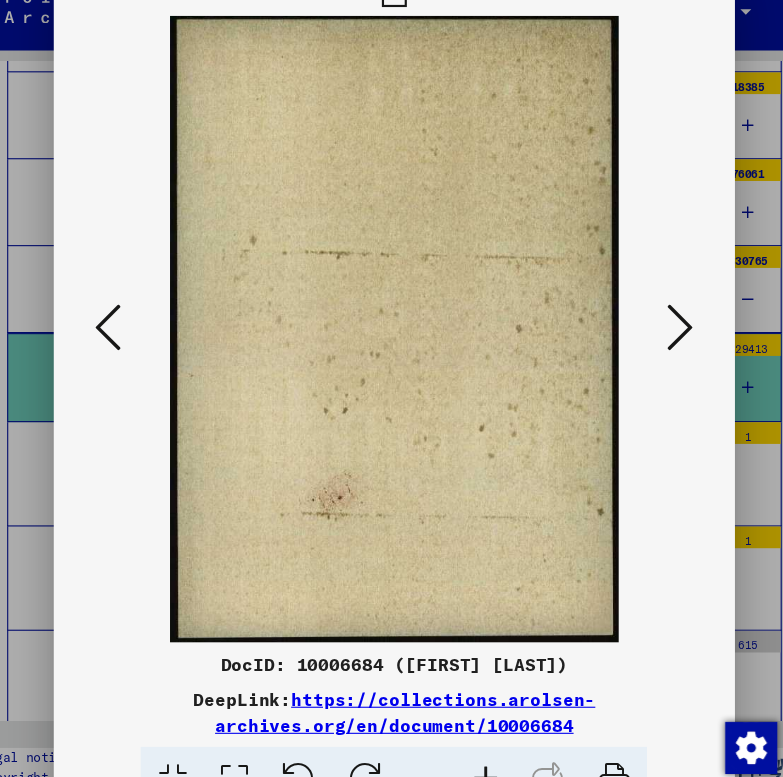 click at bounding box center [655, 327] 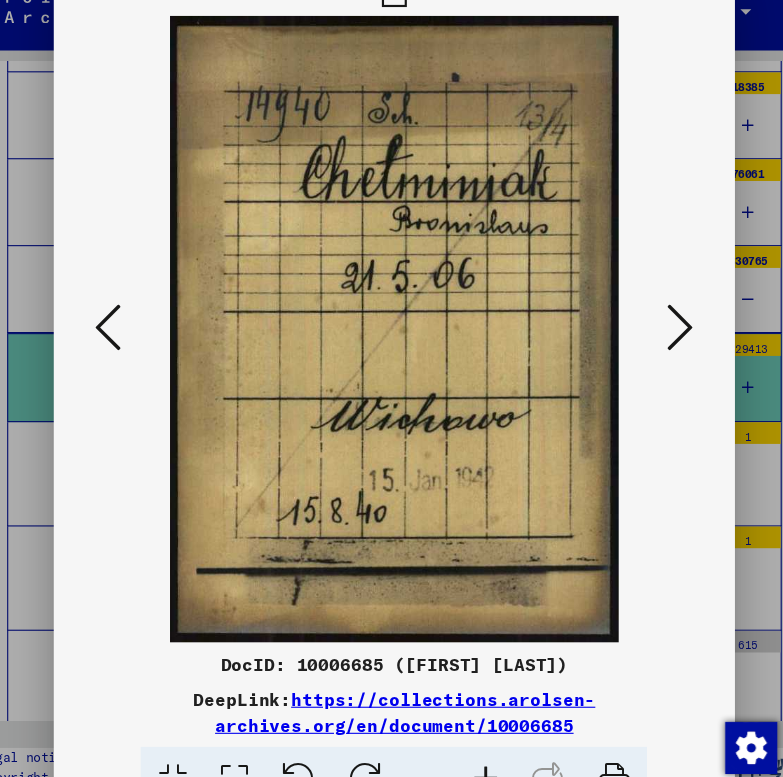 click at bounding box center [655, 327] 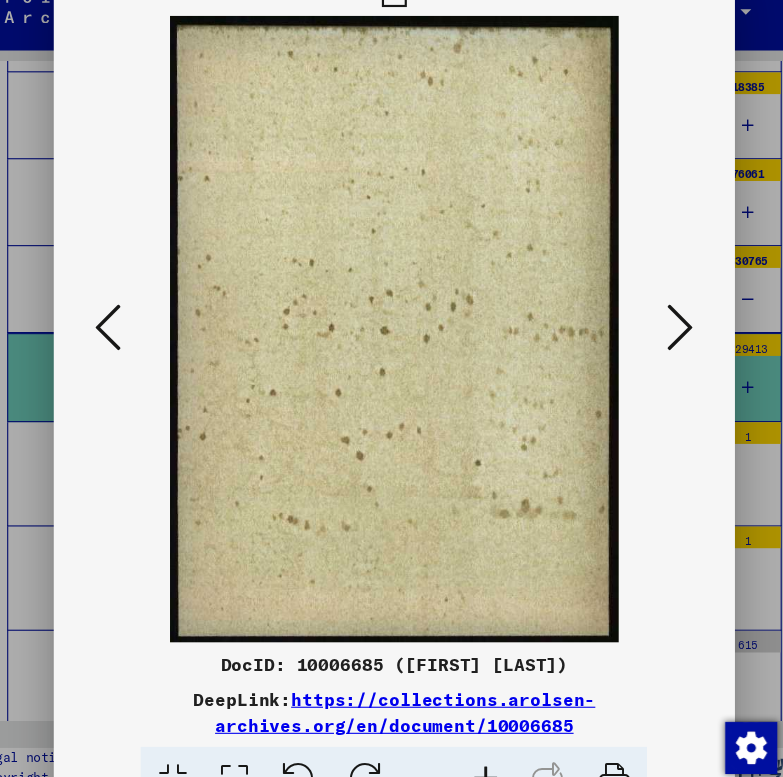 click at bounding box center [655, 327] 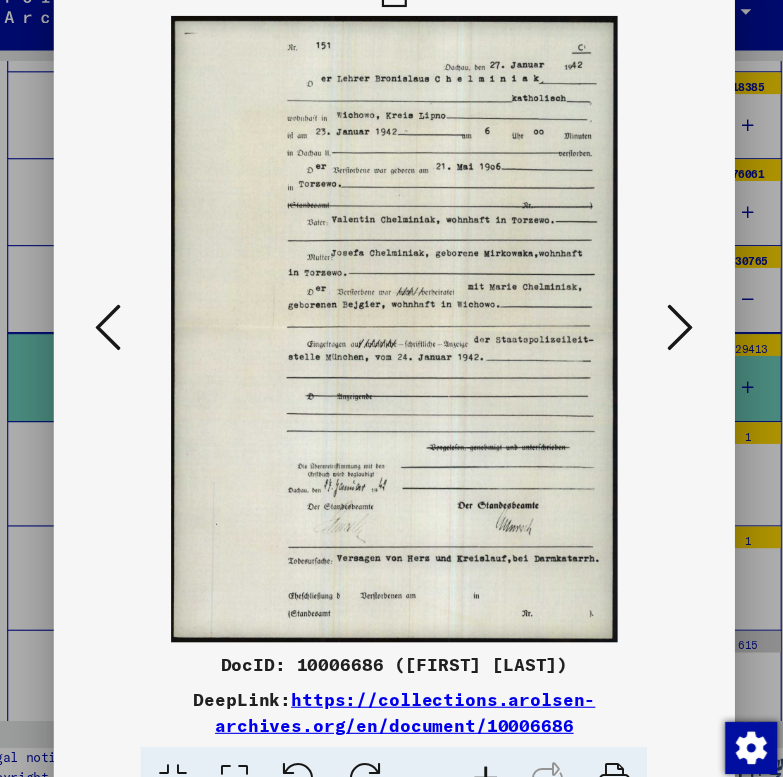 click at bounding box center [655, 327] 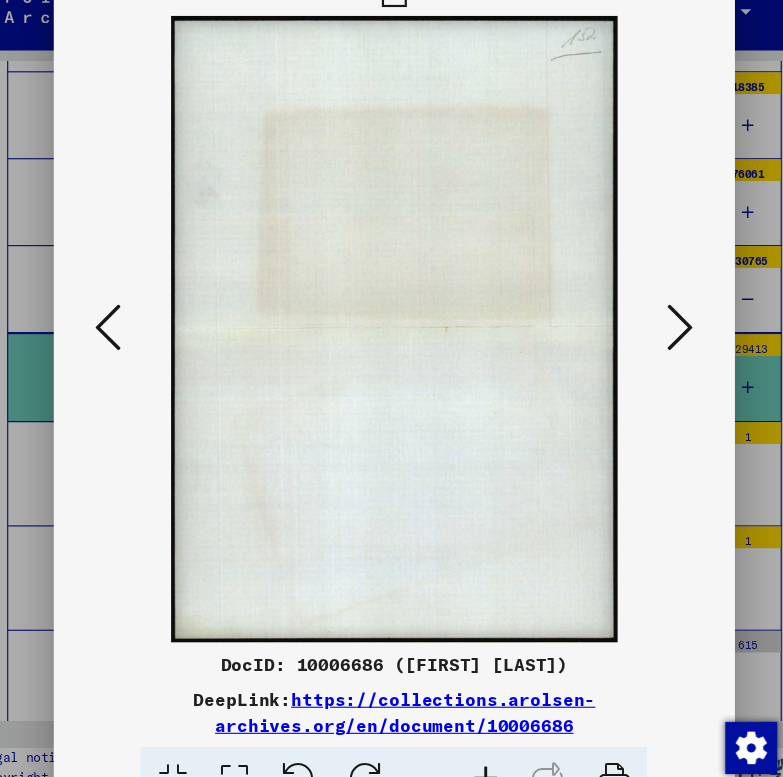 click at bounding box center (128, 327) 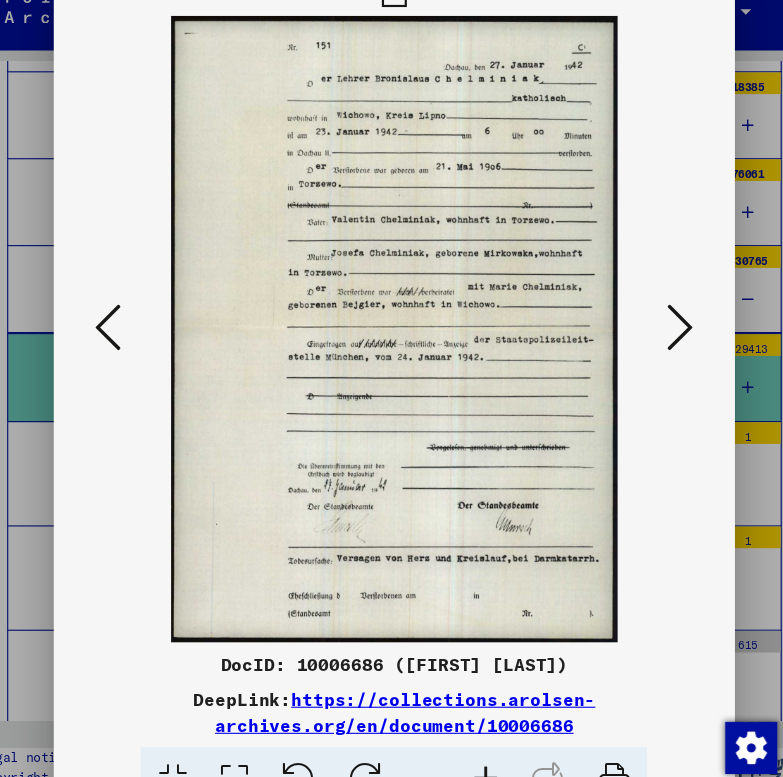 click at bounding box center [655, 327] 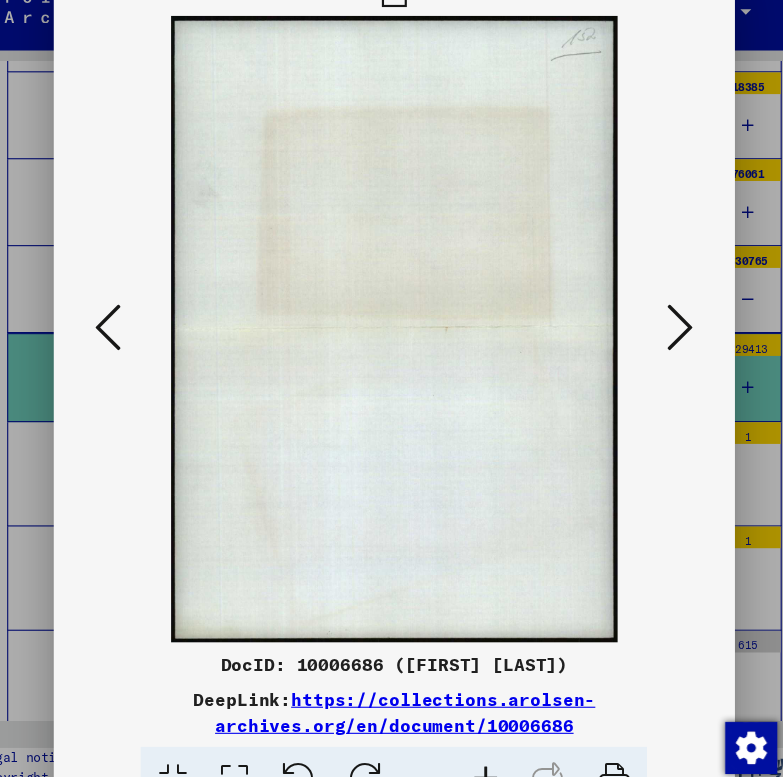 click at bounding box center (655, 327) 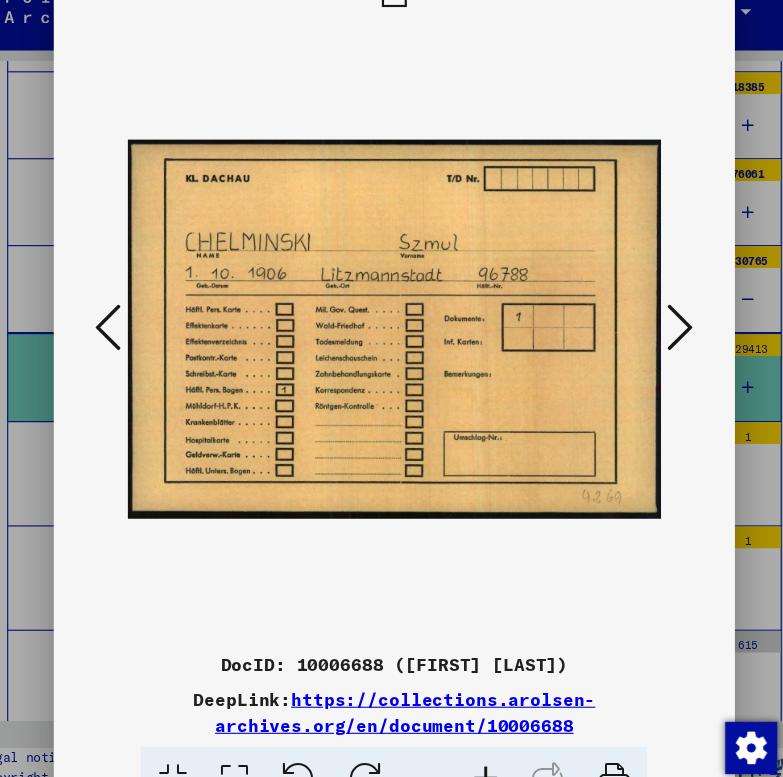 click at bounding box center [655, 327] 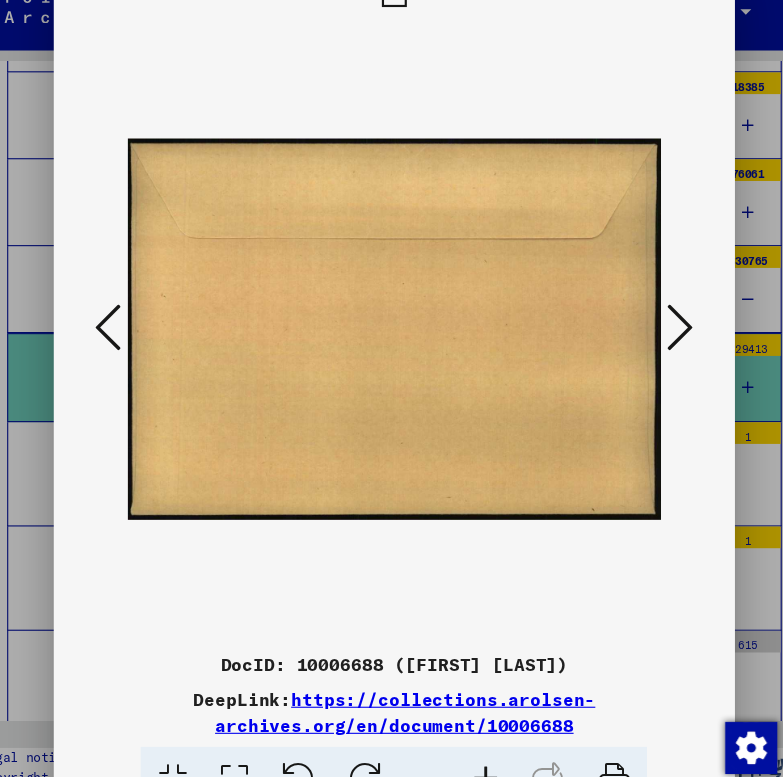 click at bounding box center [655, 327] 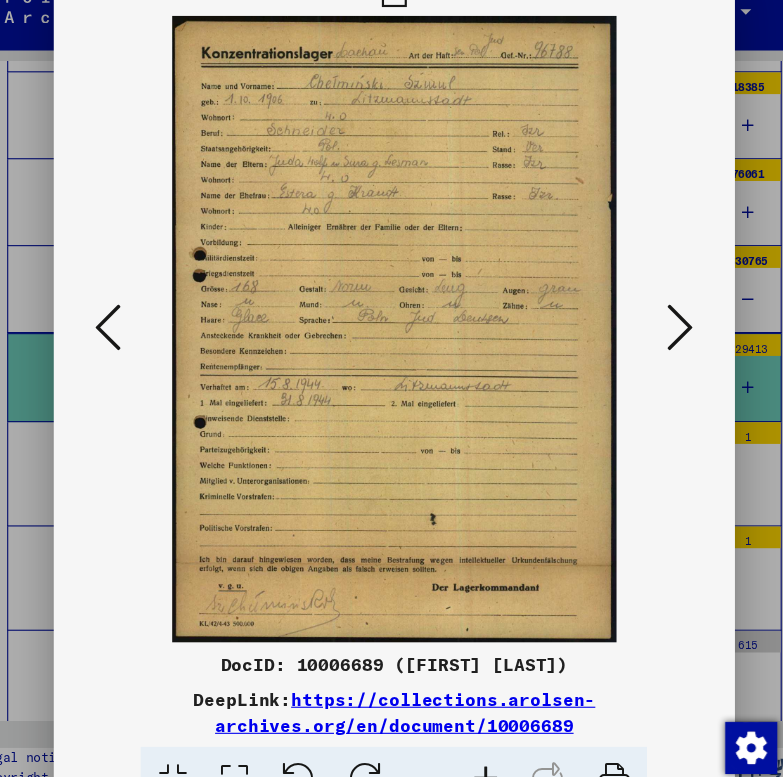 click at bounding box center (655, 327) 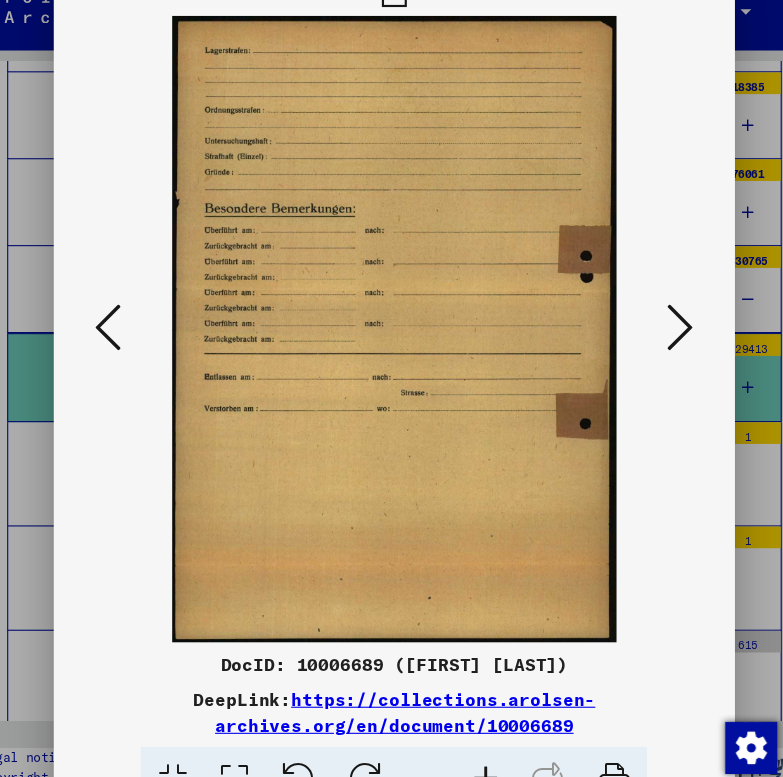 click at bounding box center (655, 327) 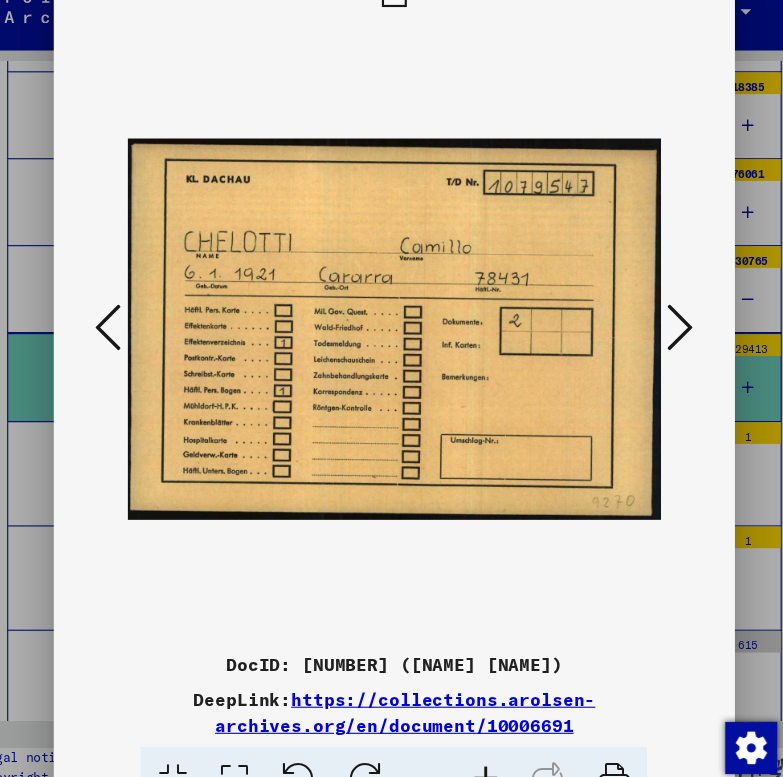 click at bounding box center (655, 327) 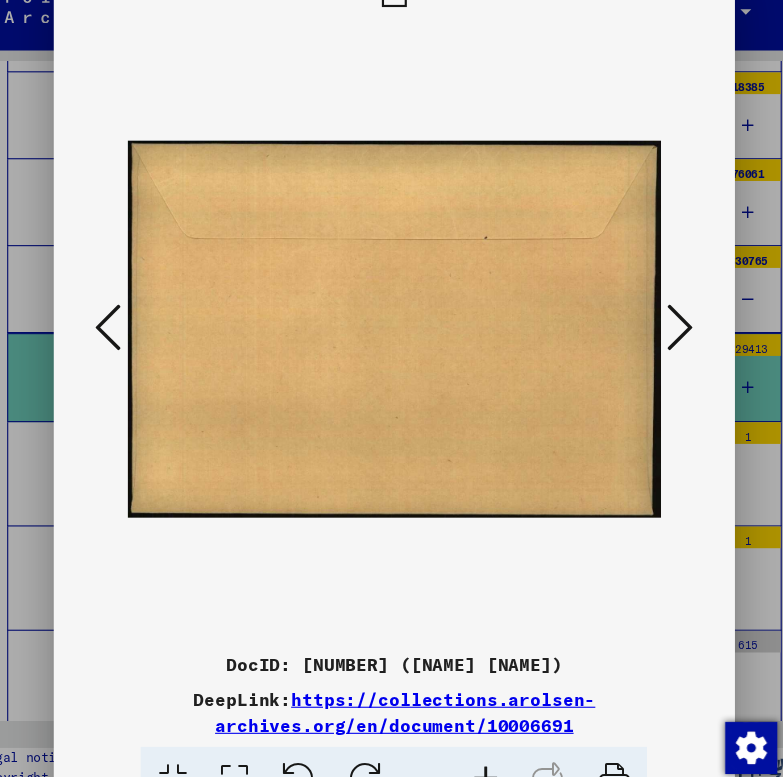 click at bounding box center (655, 327) 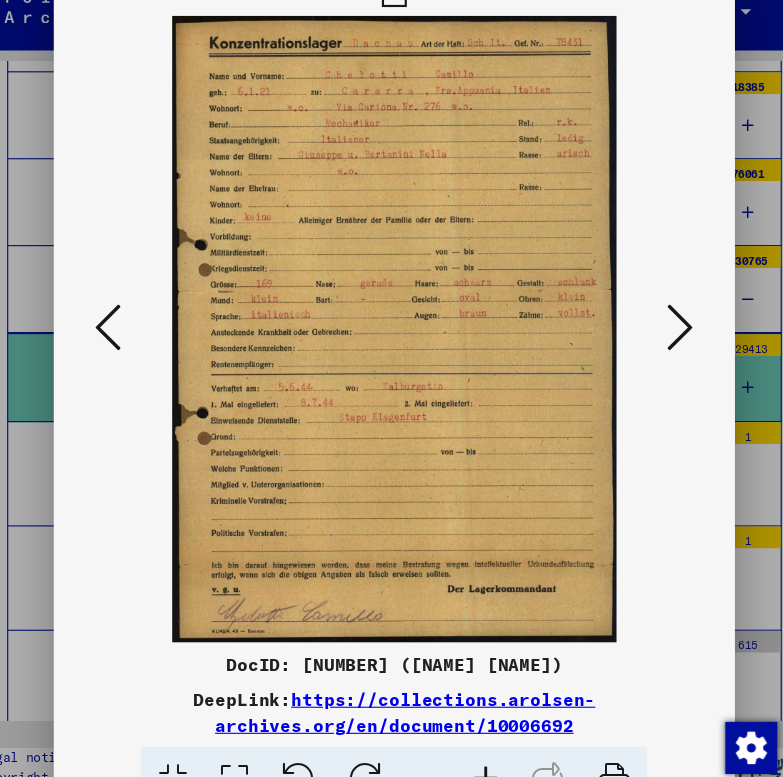 click at bounding box center [655, 327] 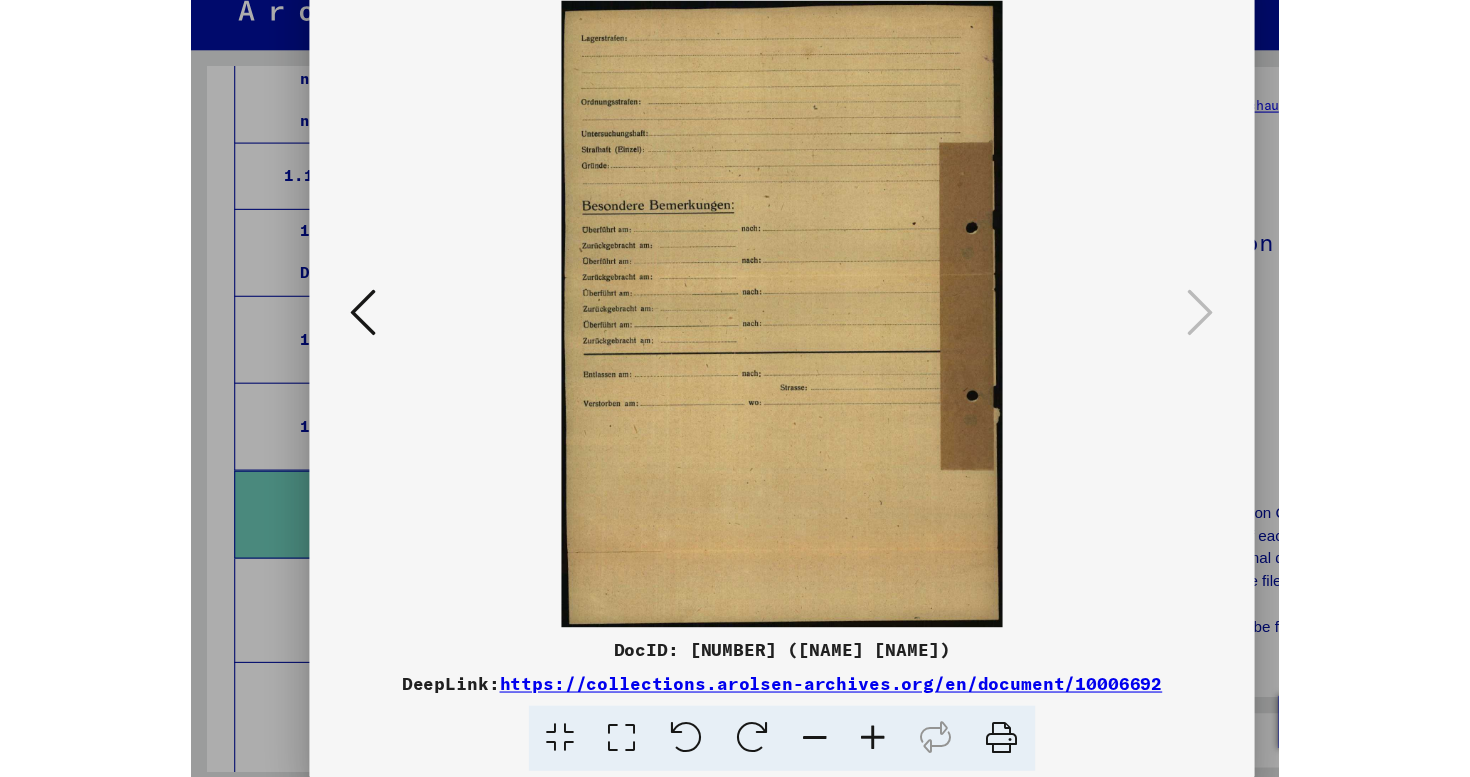scroll, scrollTop: 1422, scrollLeft: 0, axis: vertical 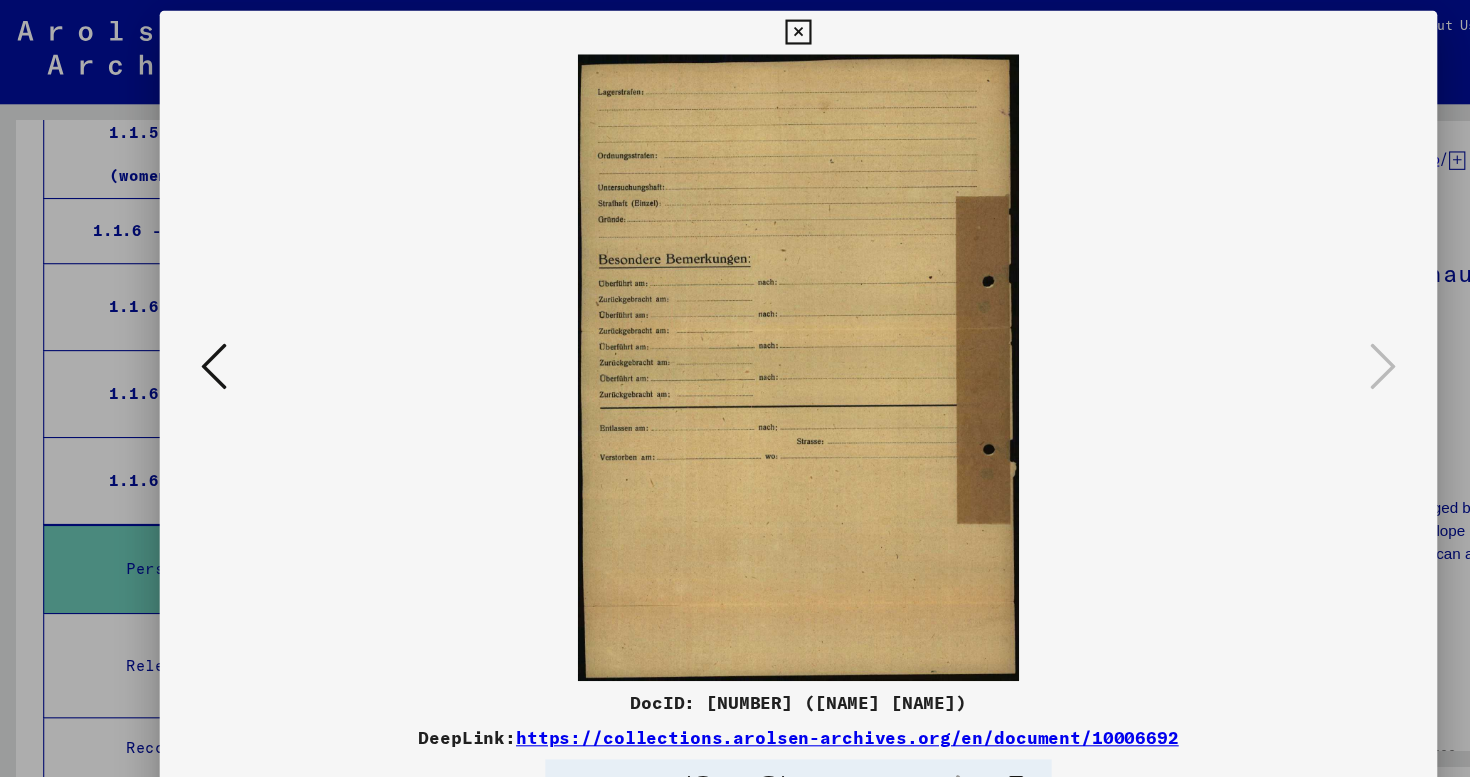 click at bounding box center [734, 30] 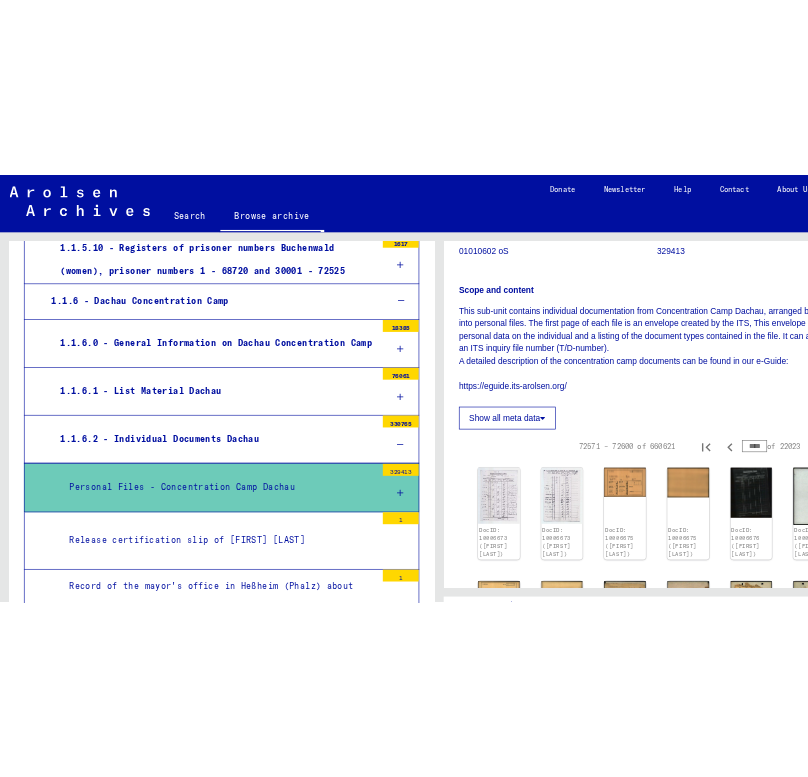 scroll, scrollTop: 273, scrollLeft: 0, axis: vertical 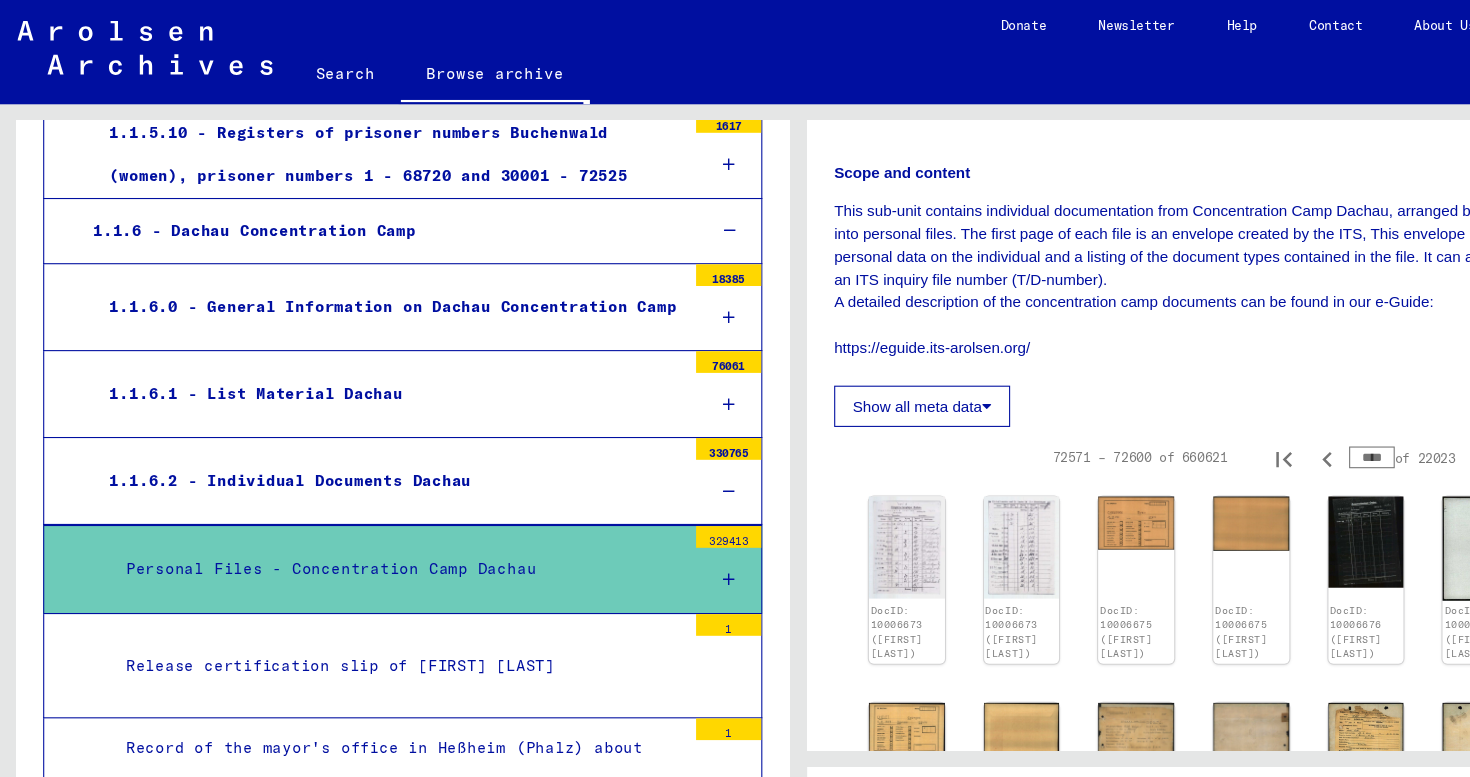 click on "****" at bounding box center [1263, 421] 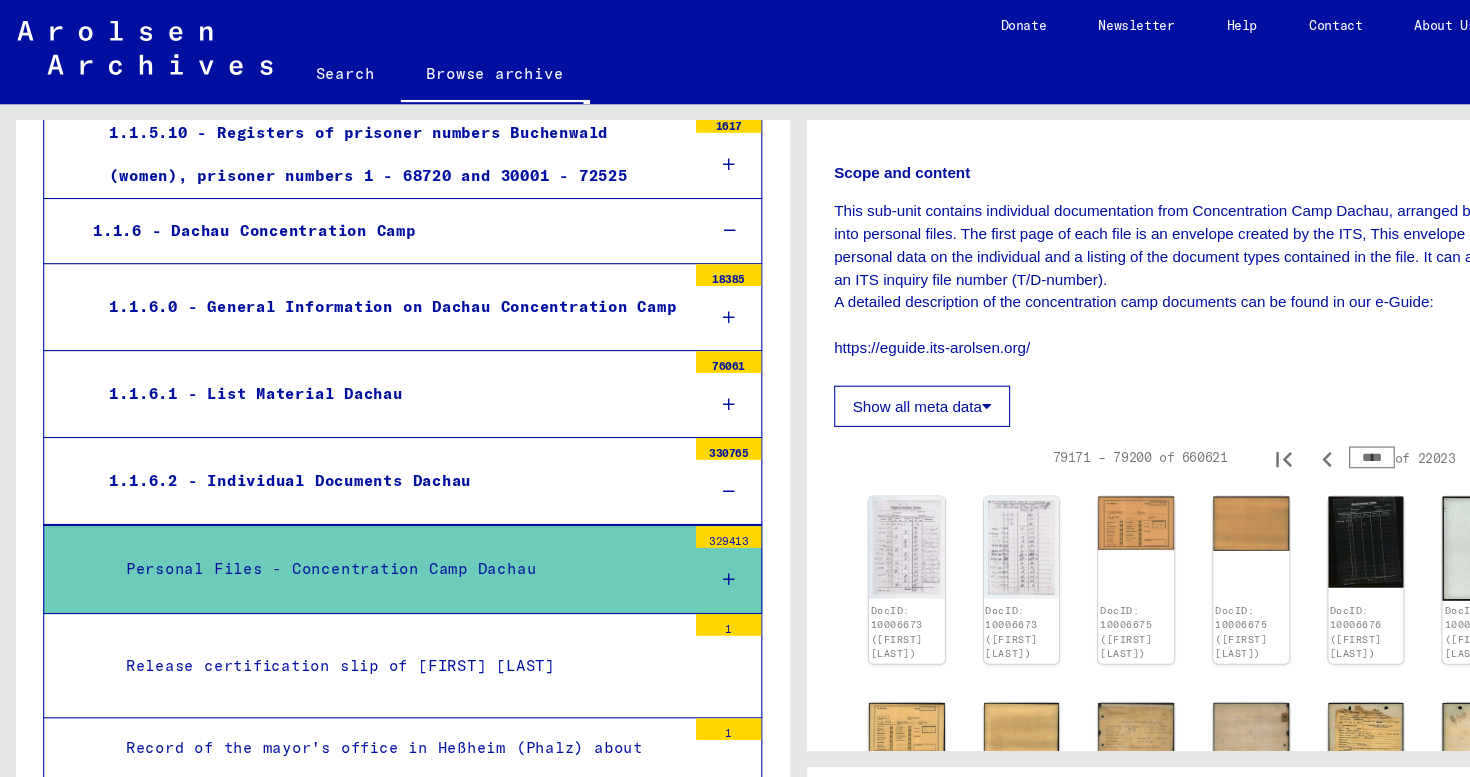 click on "Show all meta data" 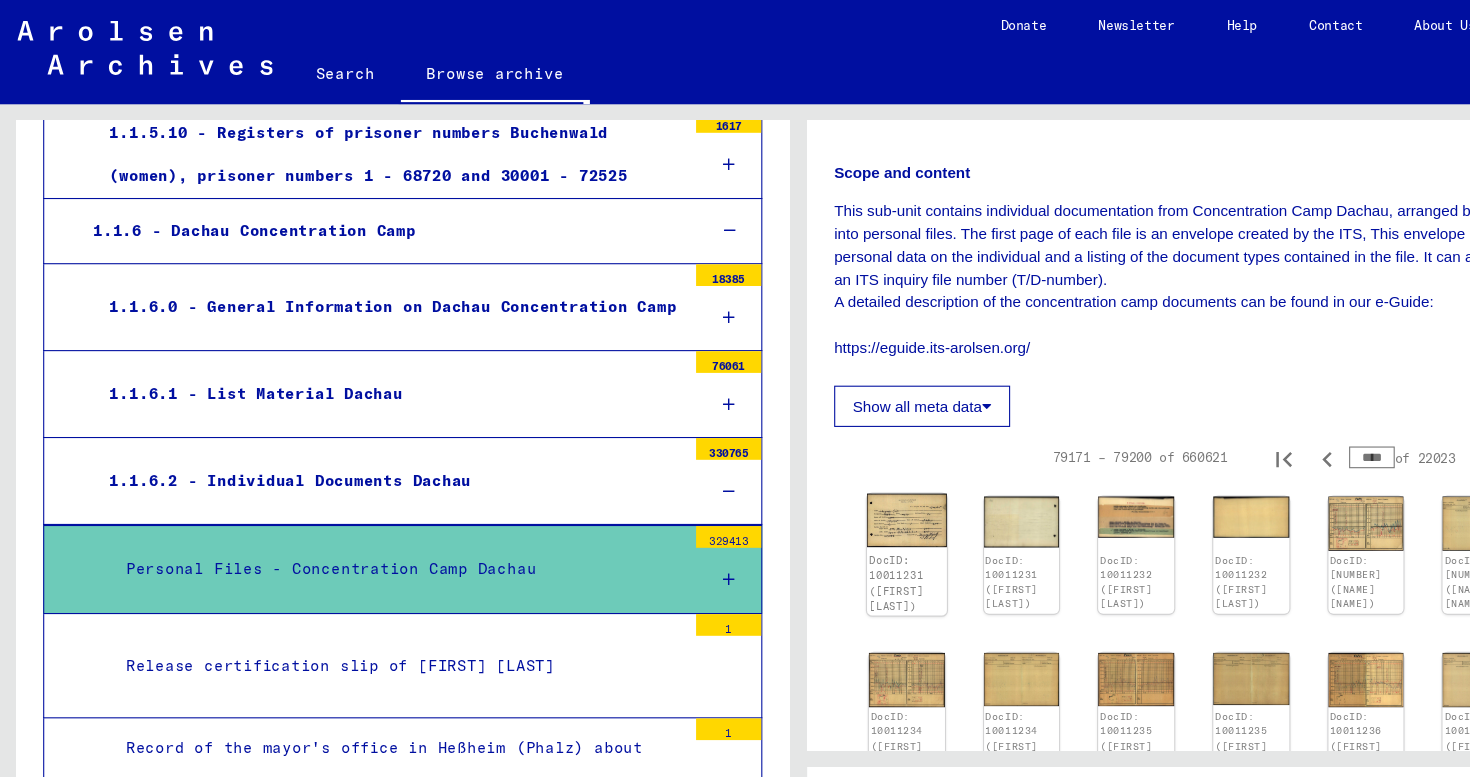 click 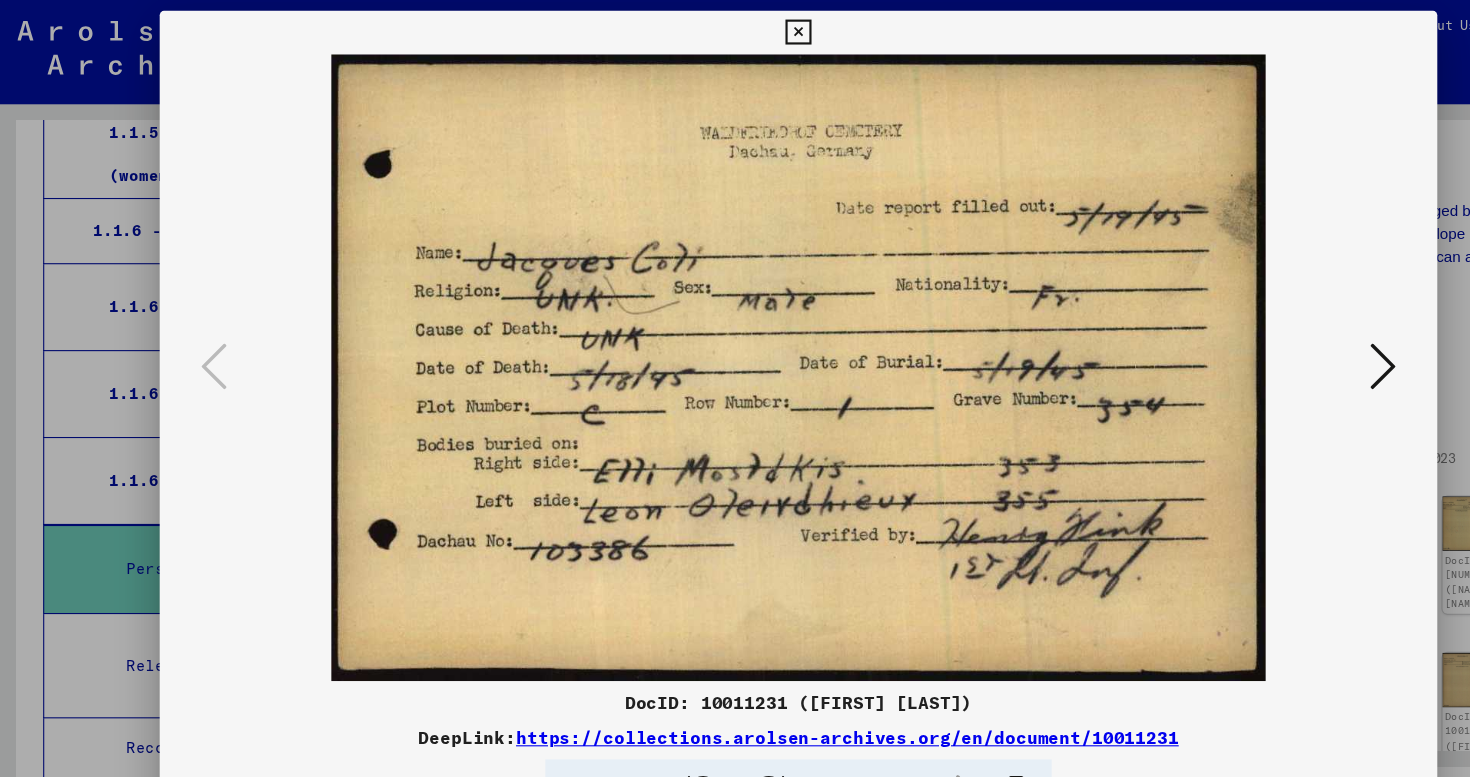 click at bounding box center (1273, 337) 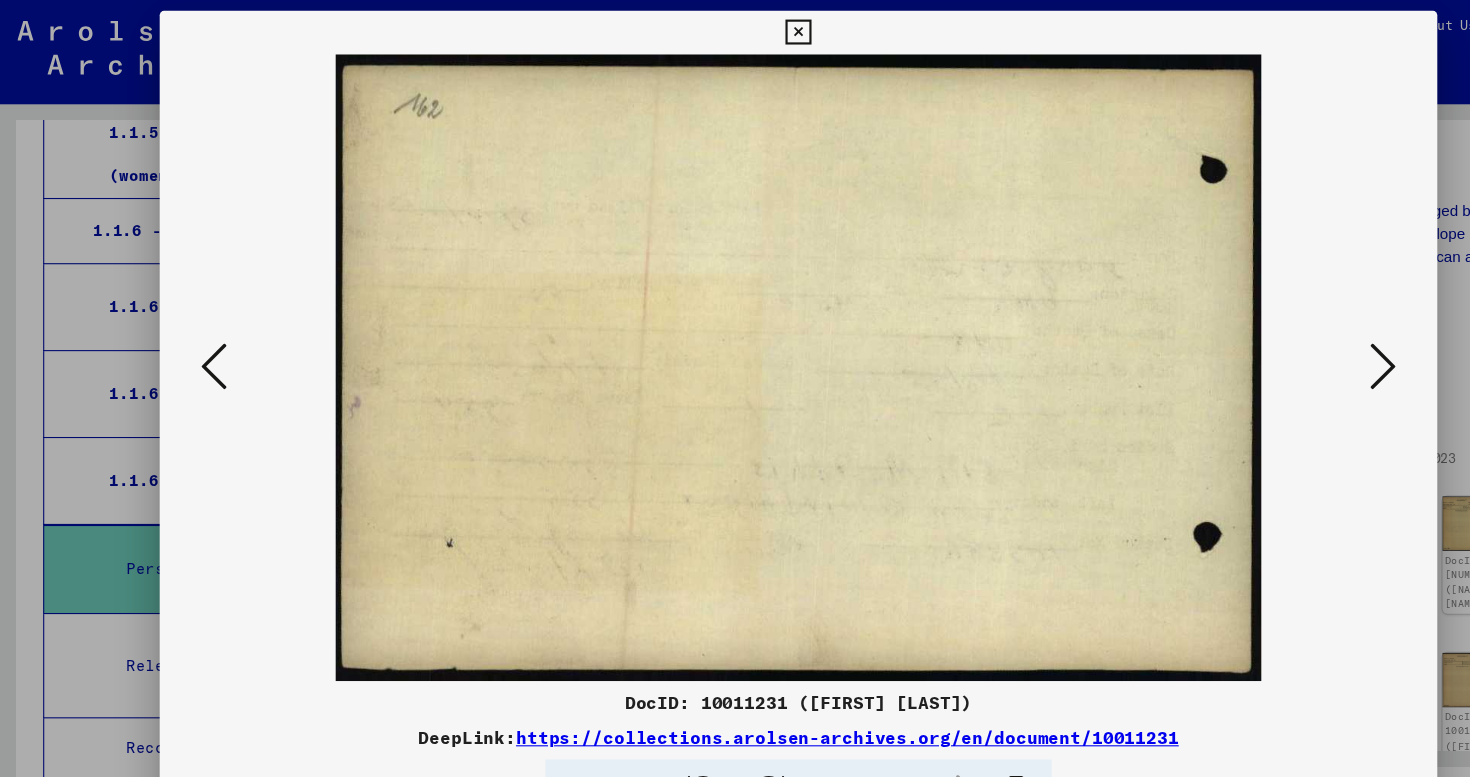 click at bounding box center (1273, 337) 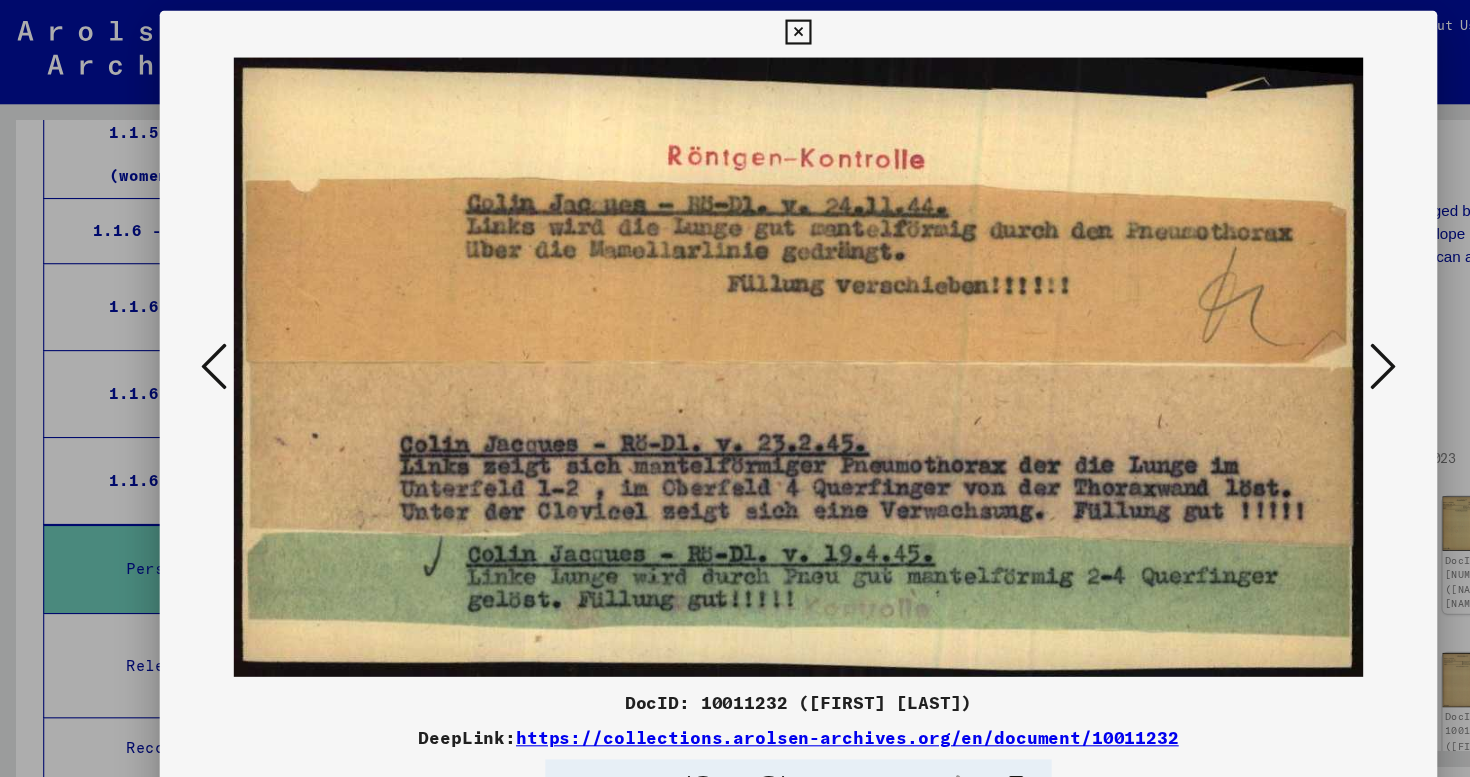 click at bounding box center (197, 337) 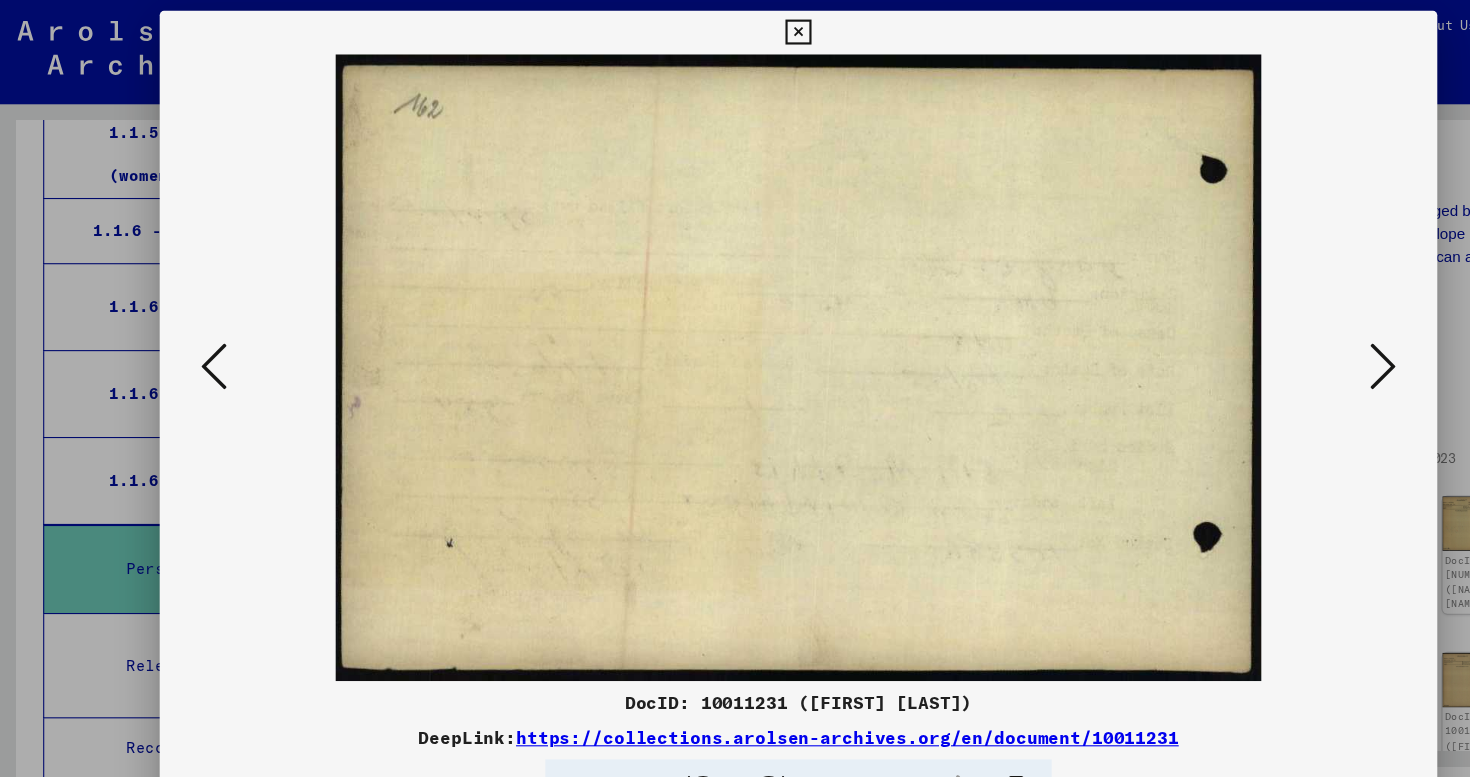 click at bounding box center (1273, 337) 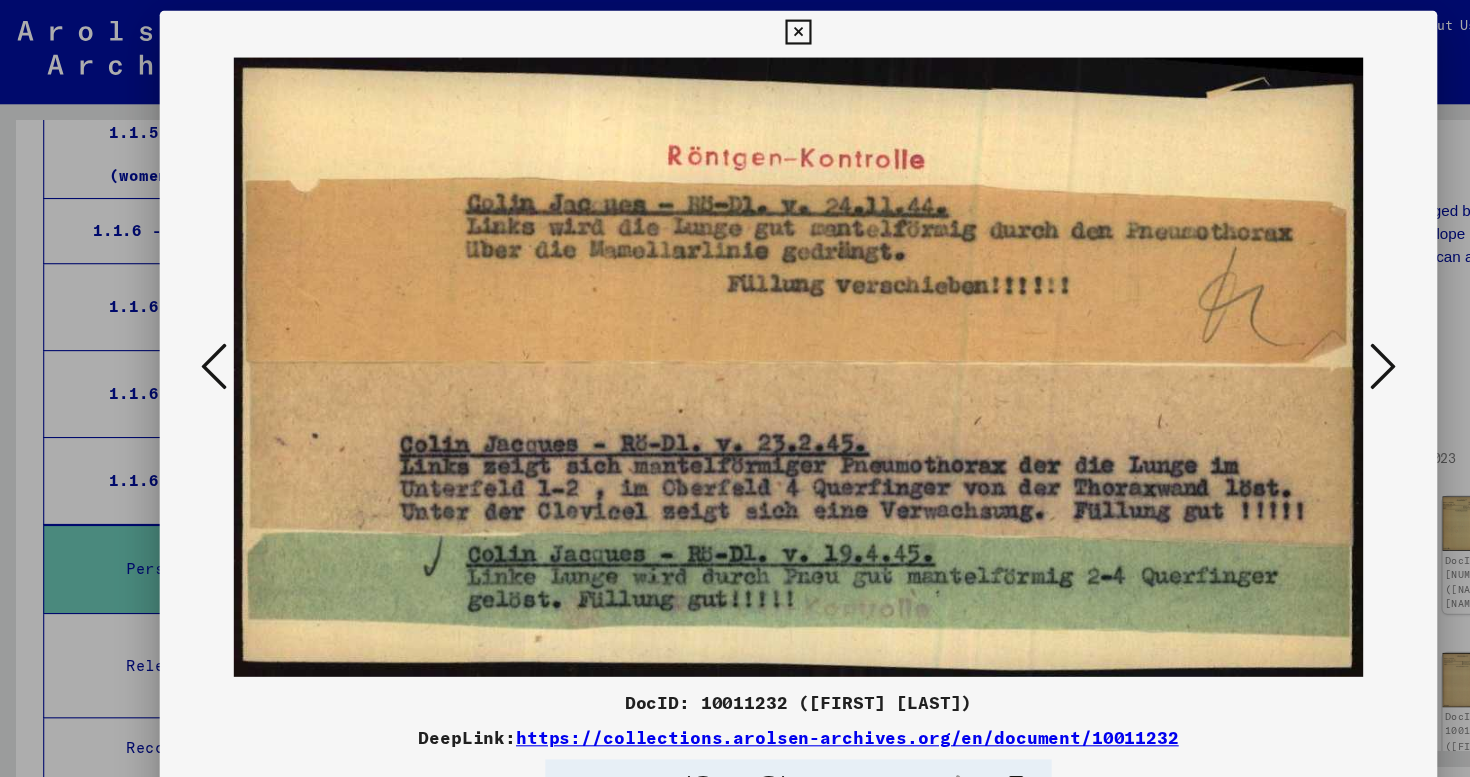click at bounding box center [1273, 337] 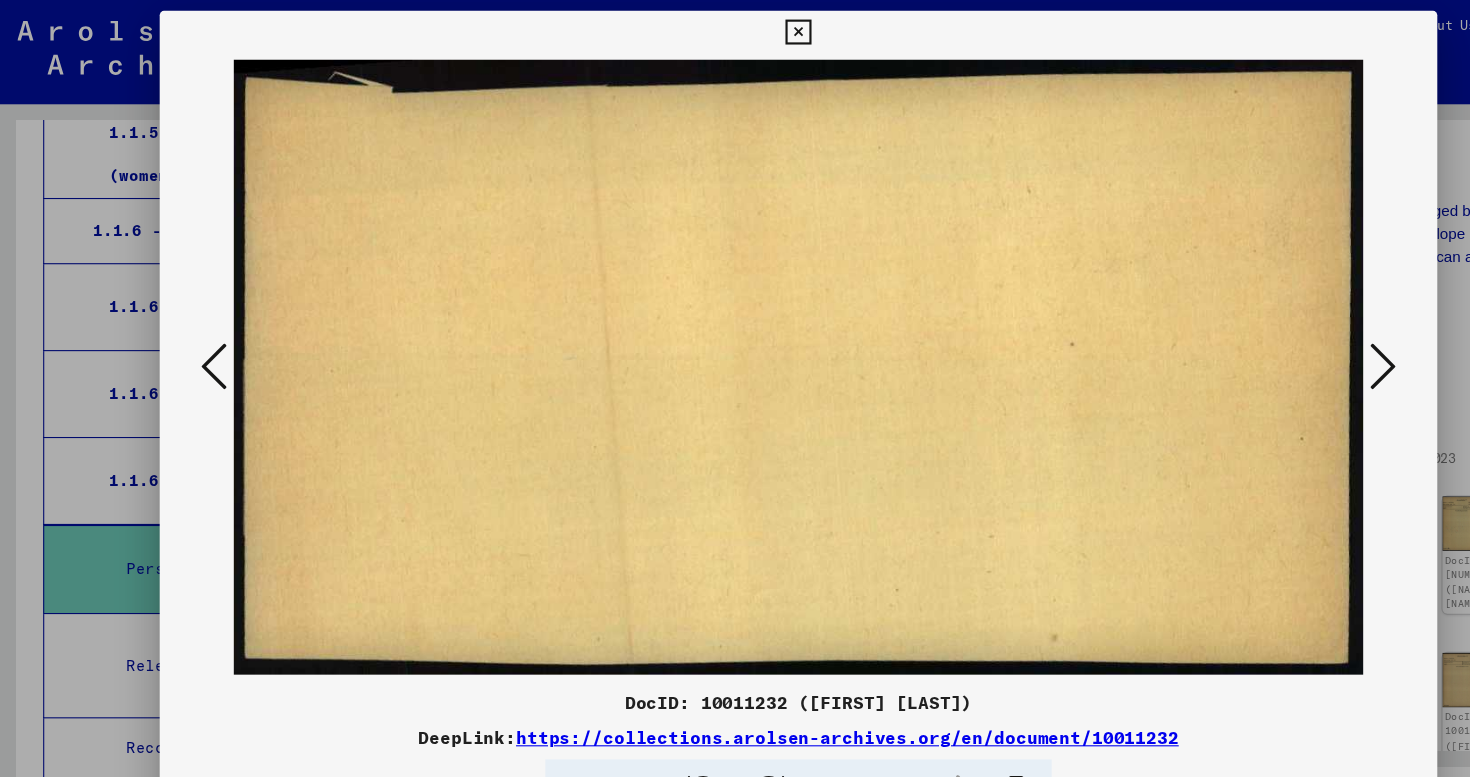 click at bounding box center [1273, 337] 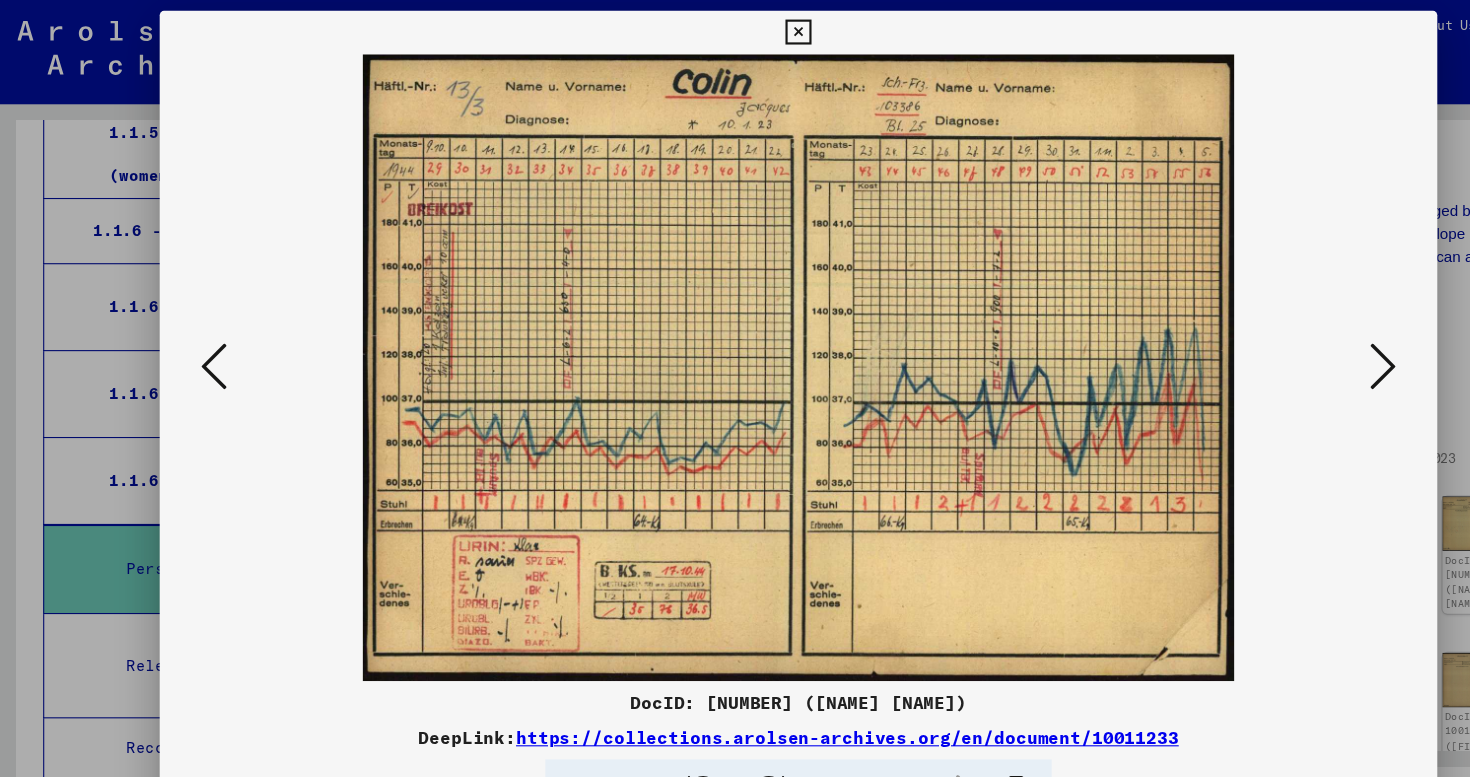 click at bounding box center [197, 337] 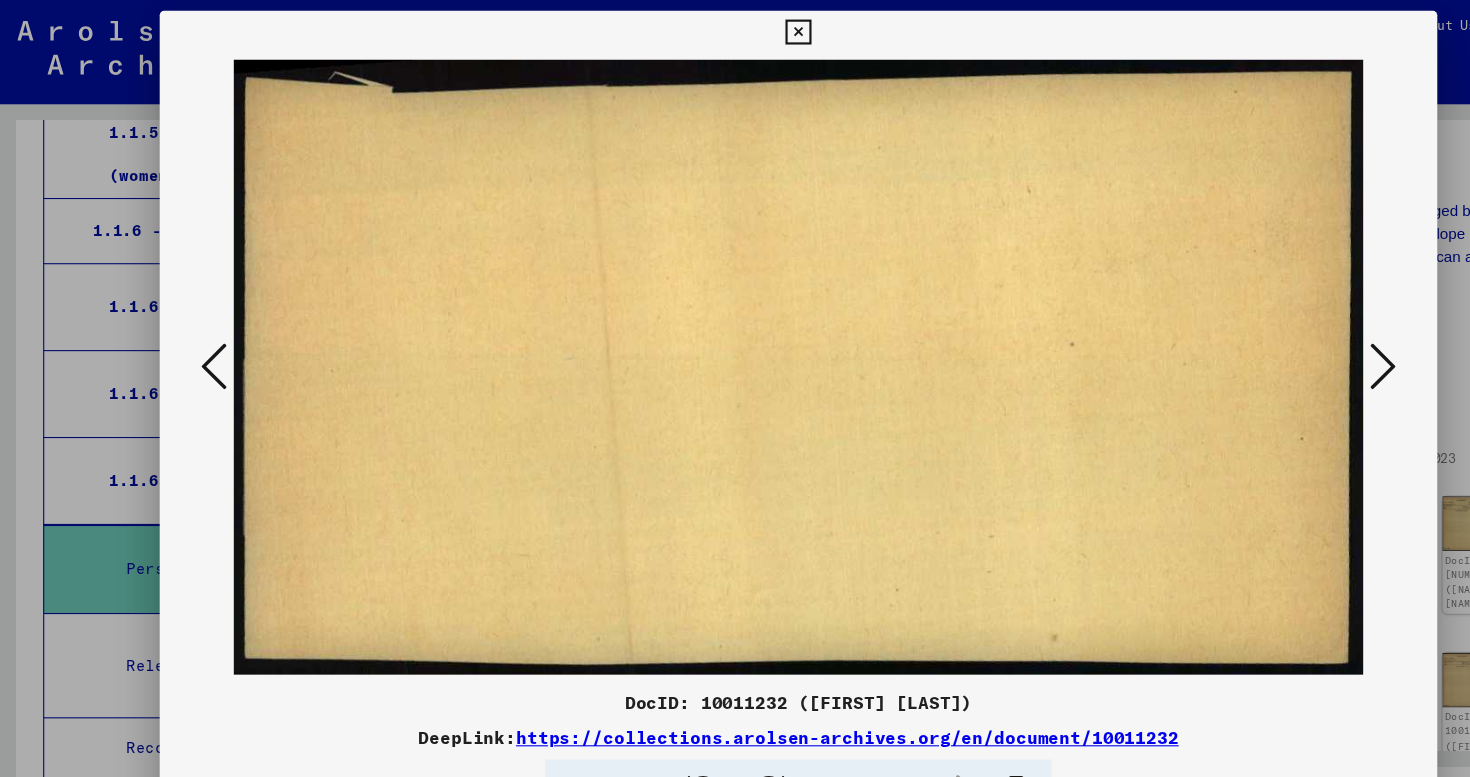 click at bounding box center (197, 337) 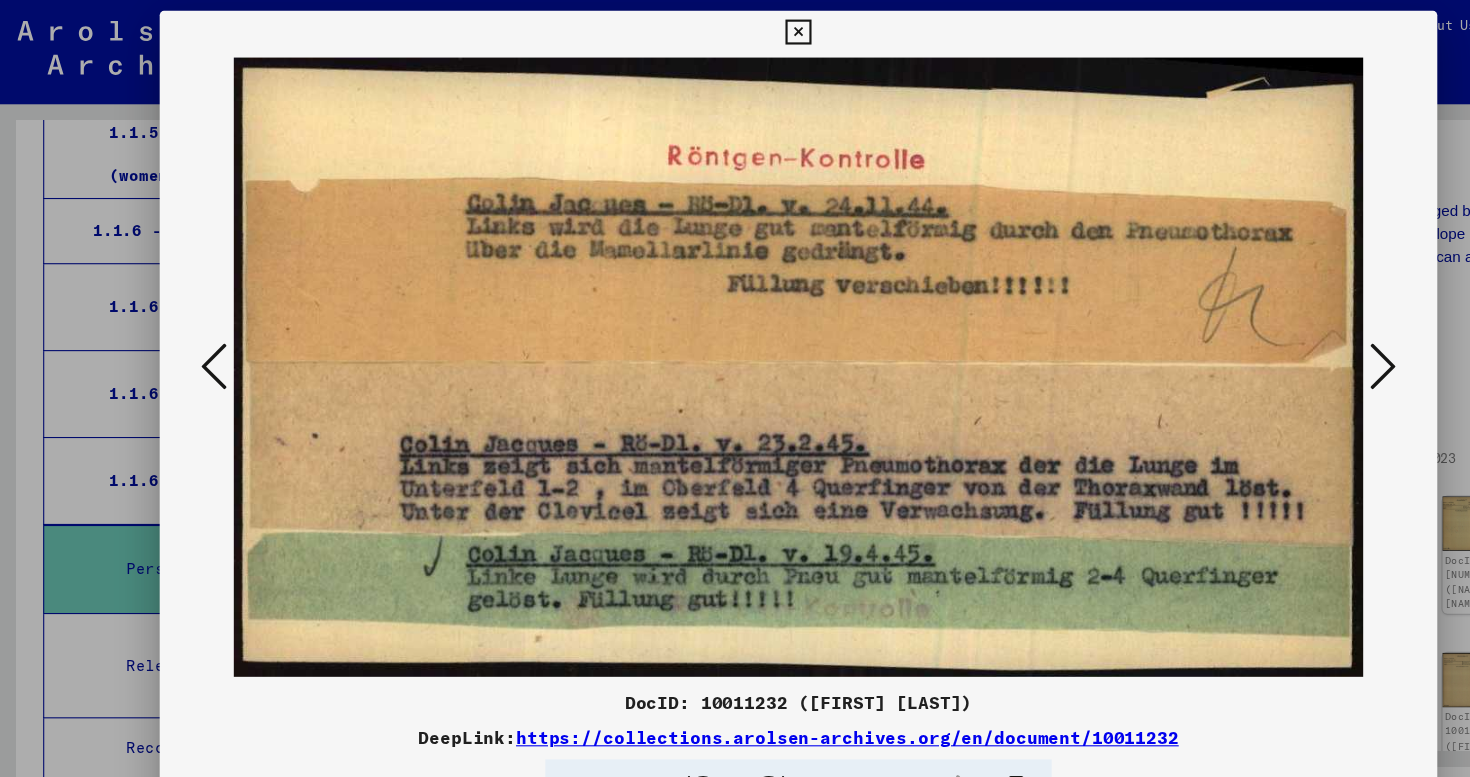 click at bounding box center [197, 337] 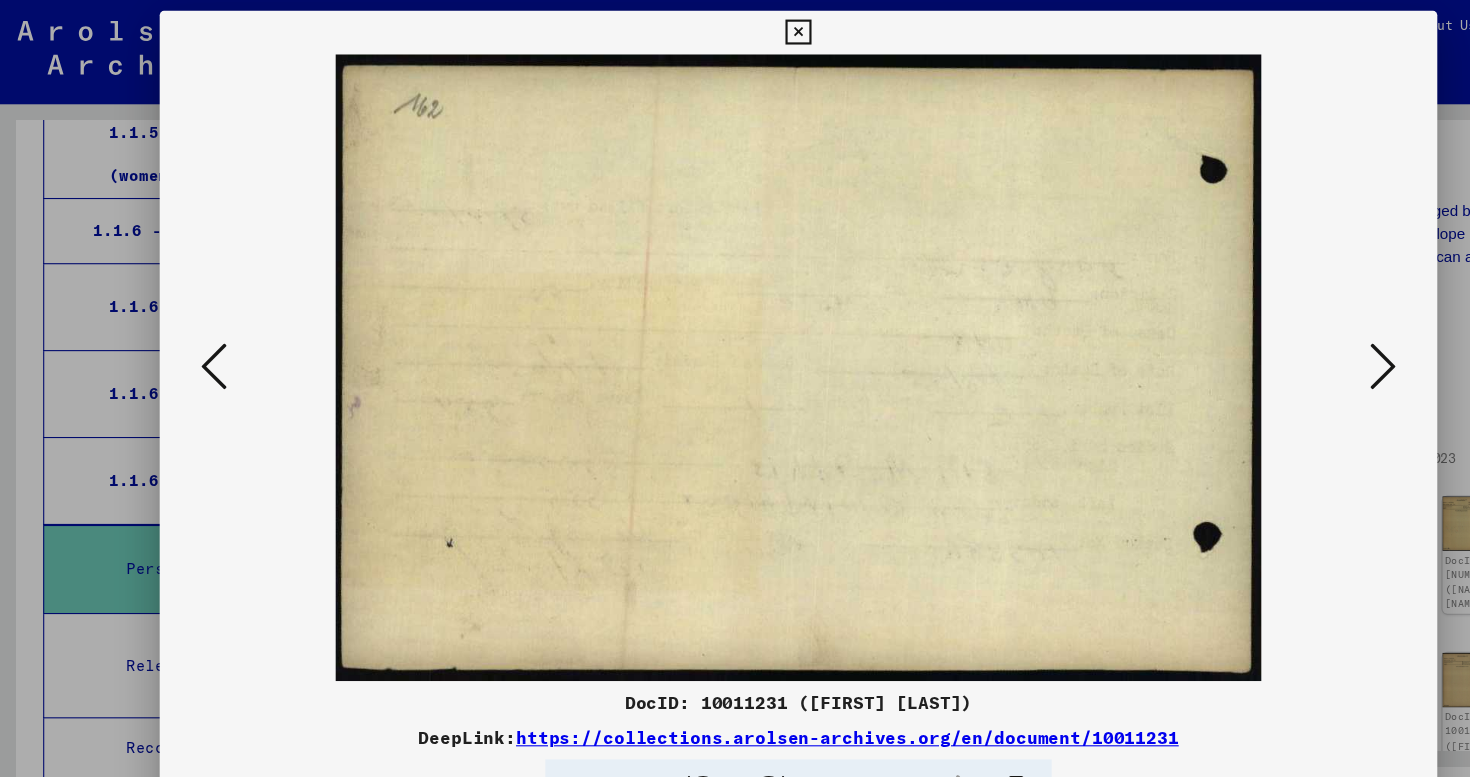 click at bounding box center (197, 337) 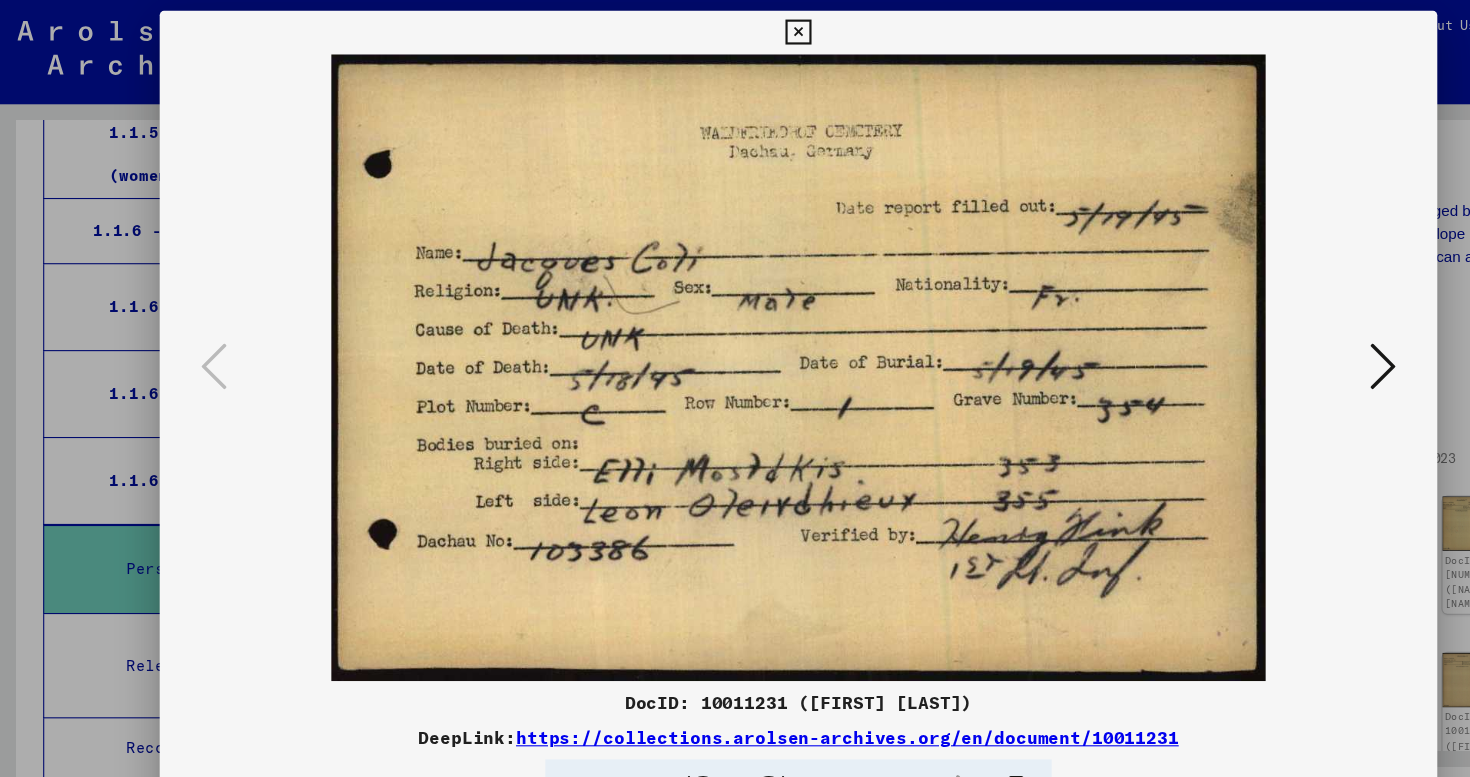 click at bounding box center (1273, 337) 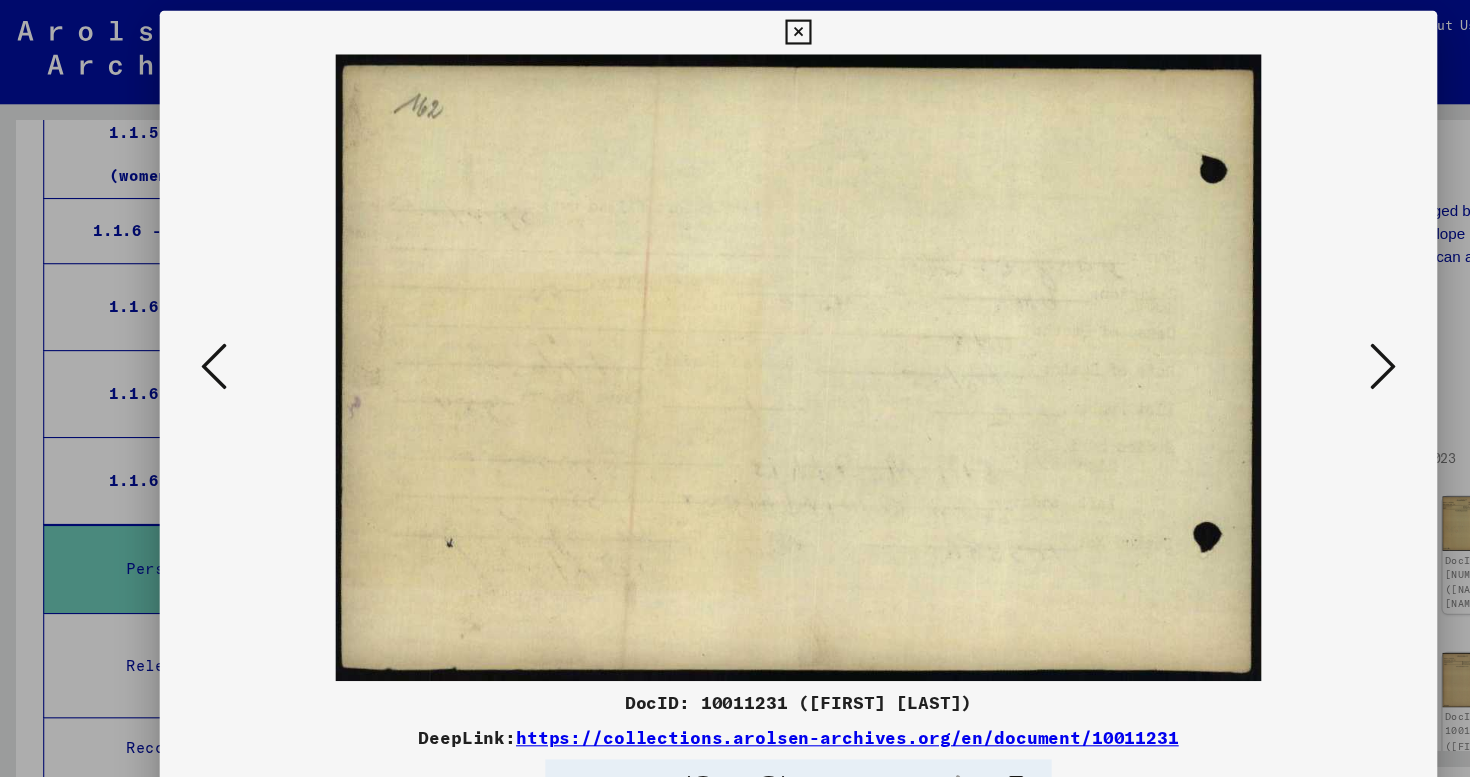 click at bounding box center (1273, 337) 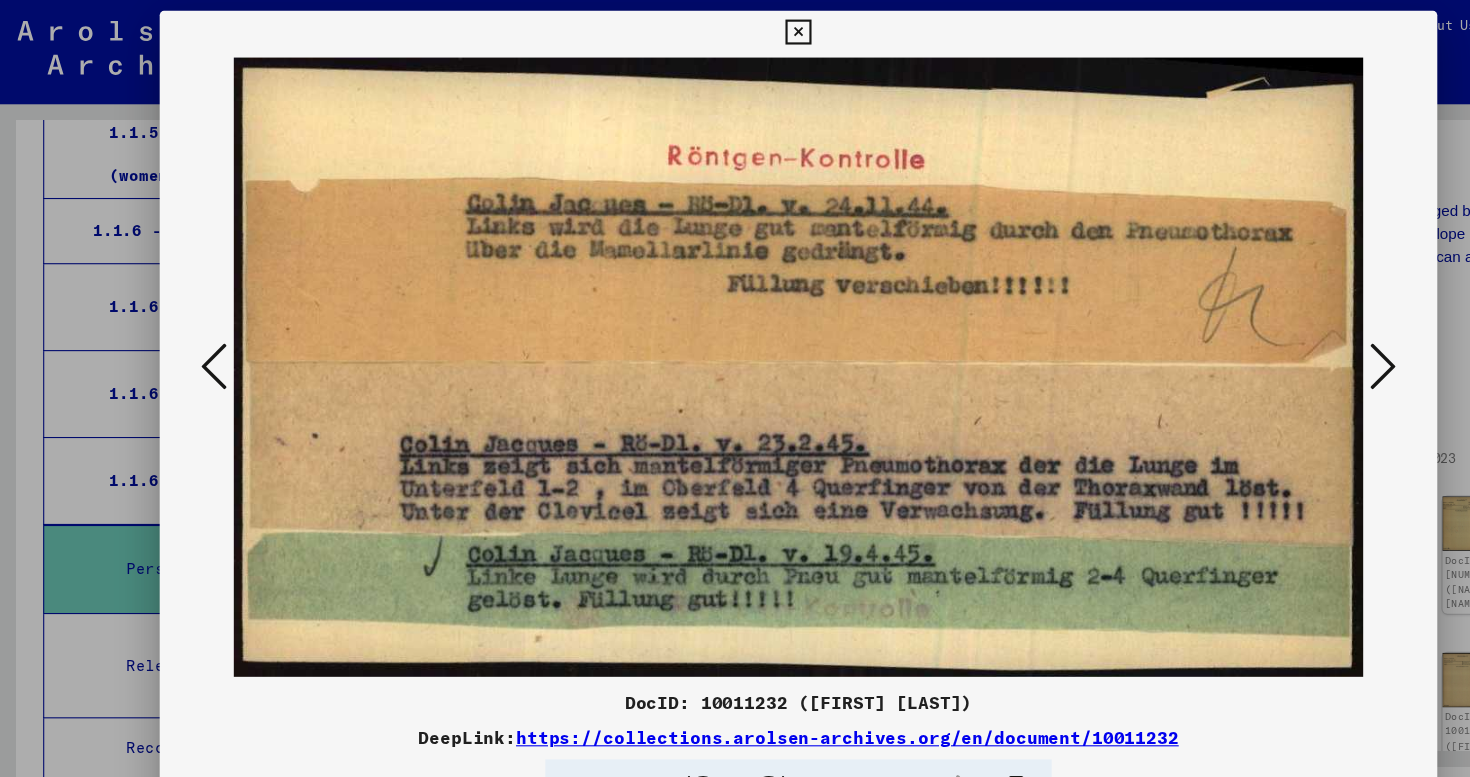 click at bounding box center (1273, 337) 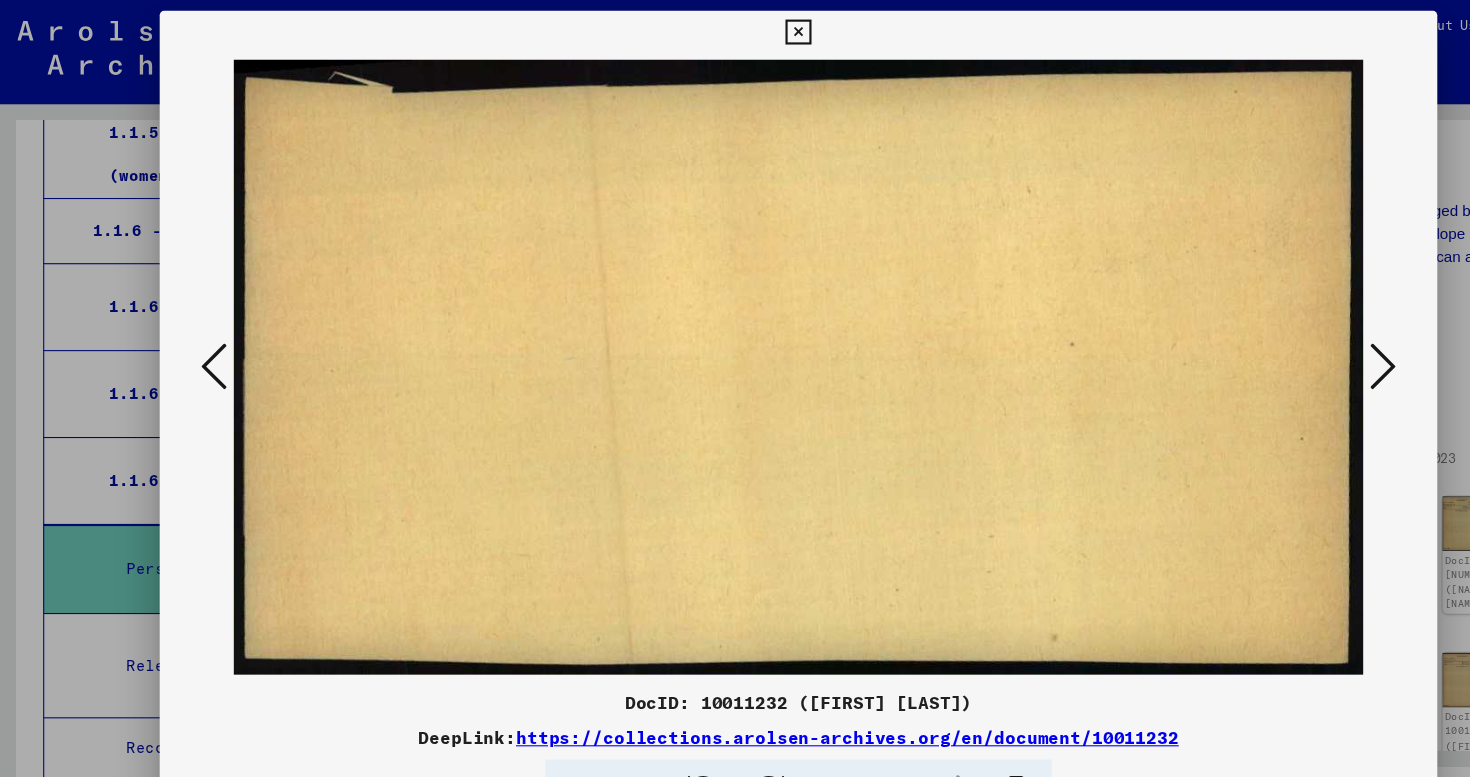 click at bounding box center [1273, 337] 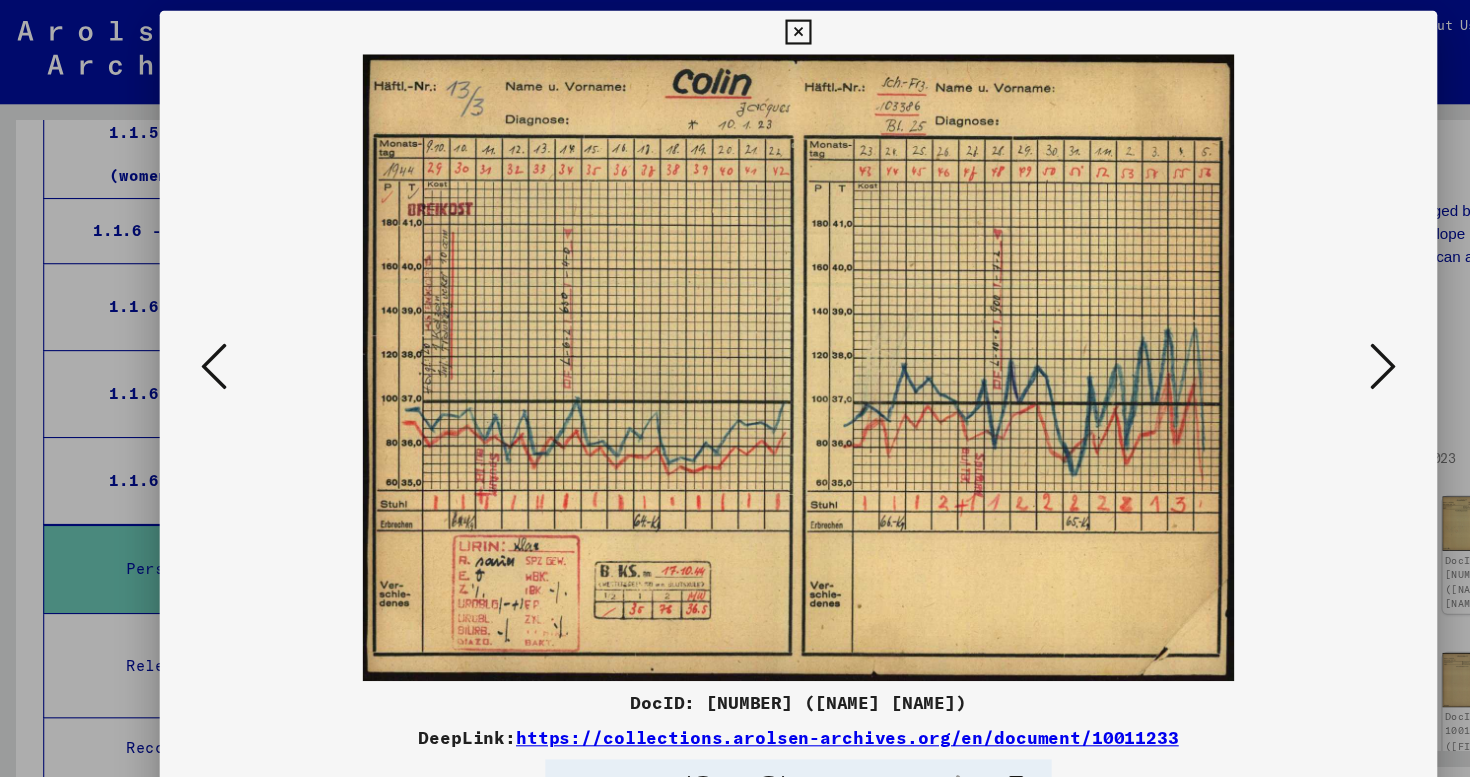 click at bounding box center (1273, 337) 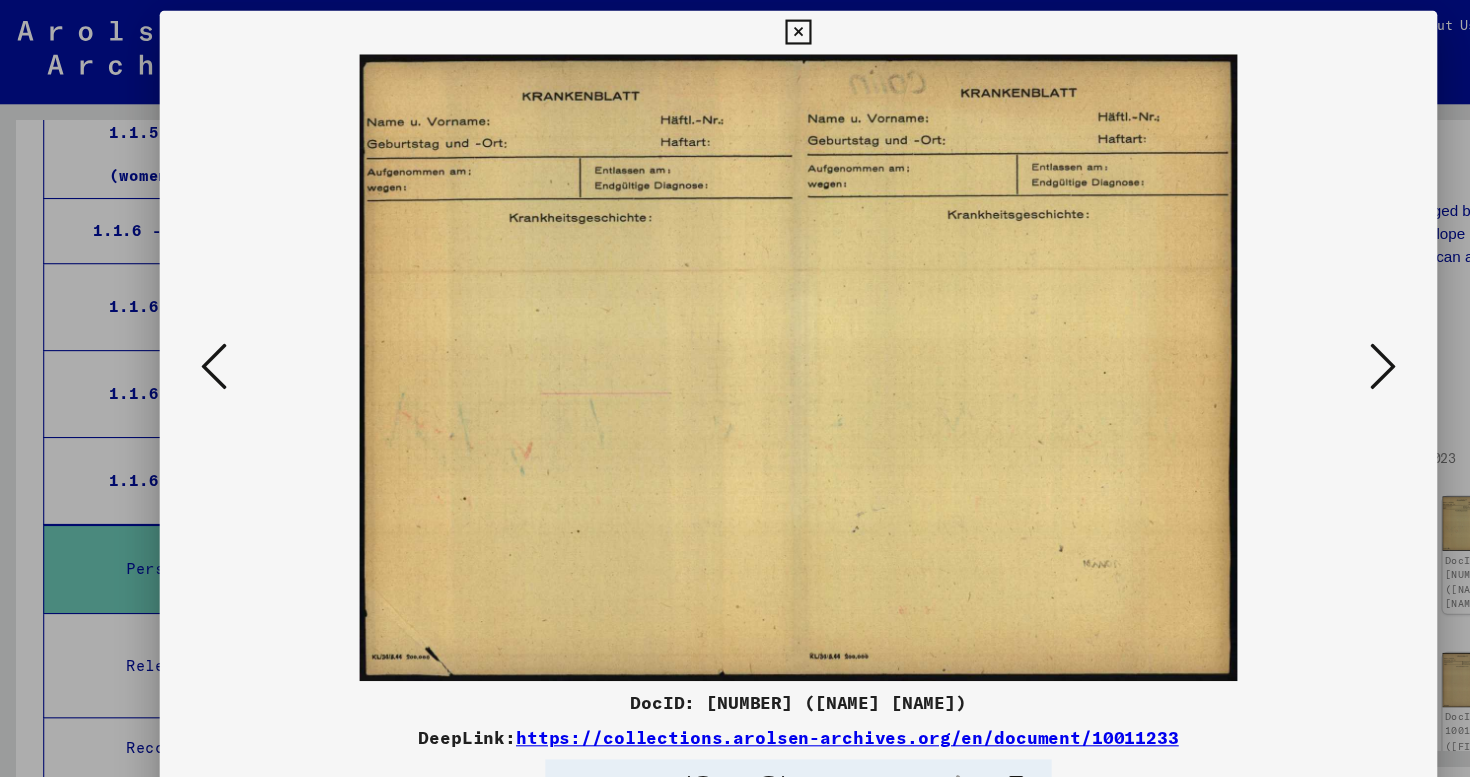 click at bounding box center [1273, 337] 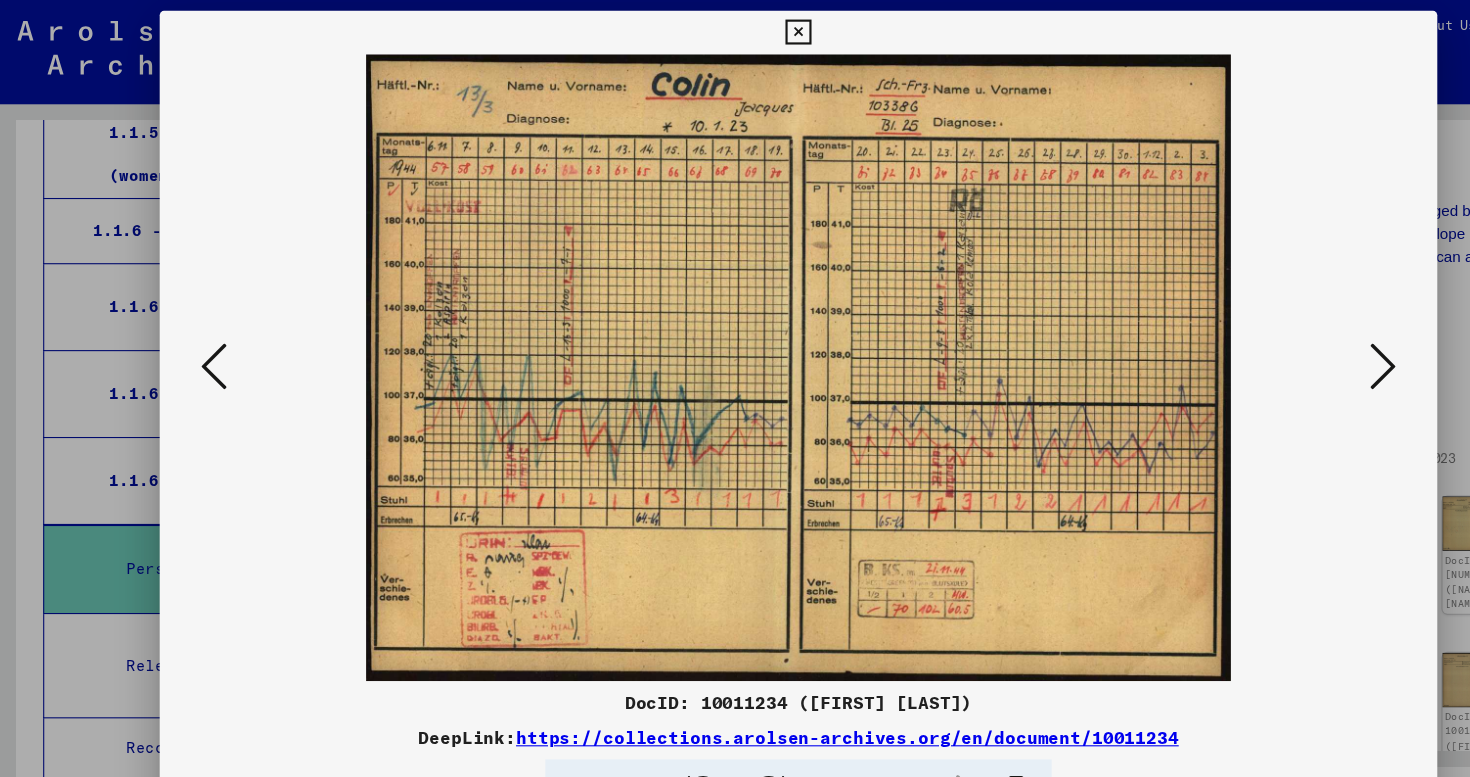 click at bounding box center (1273, 337) 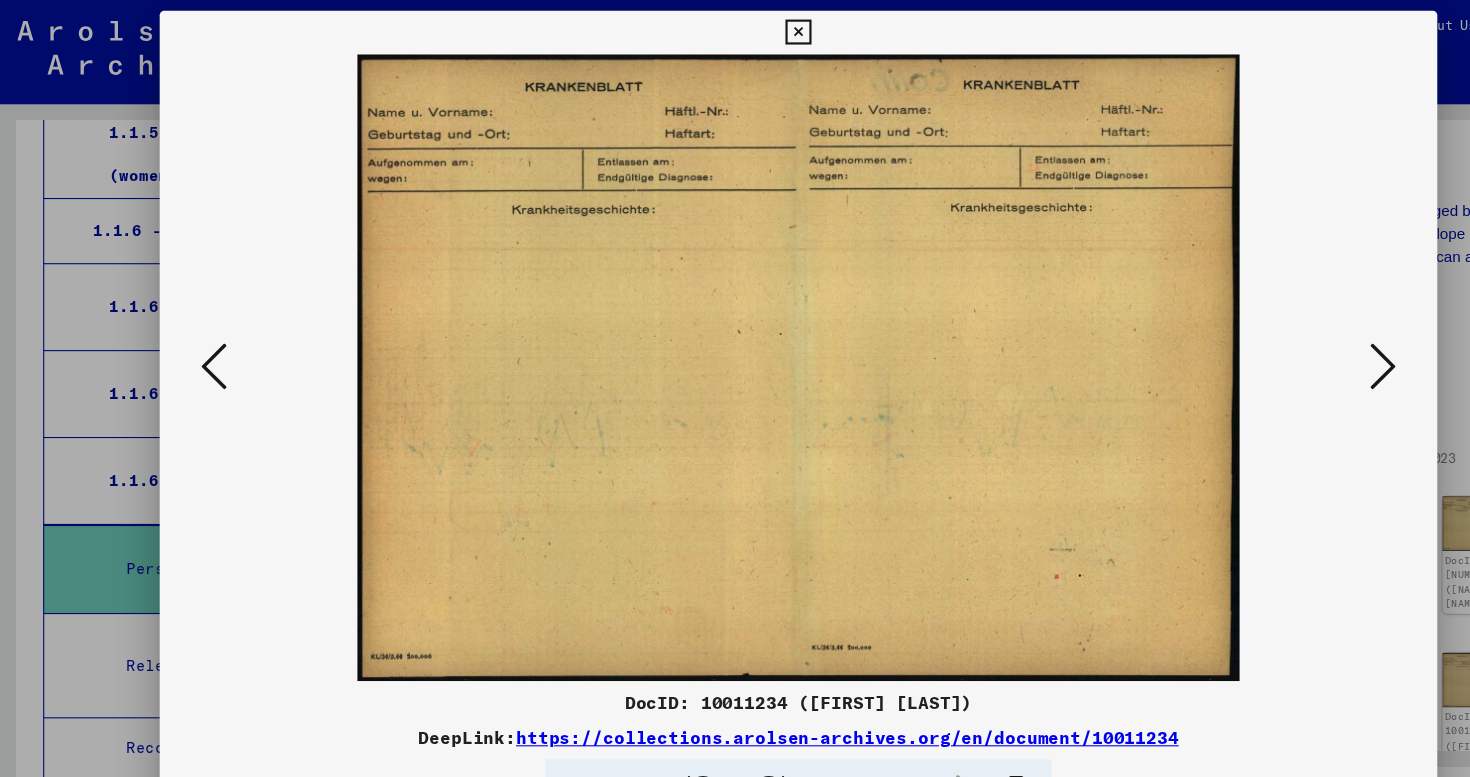click at bounding box center [1273, 337] 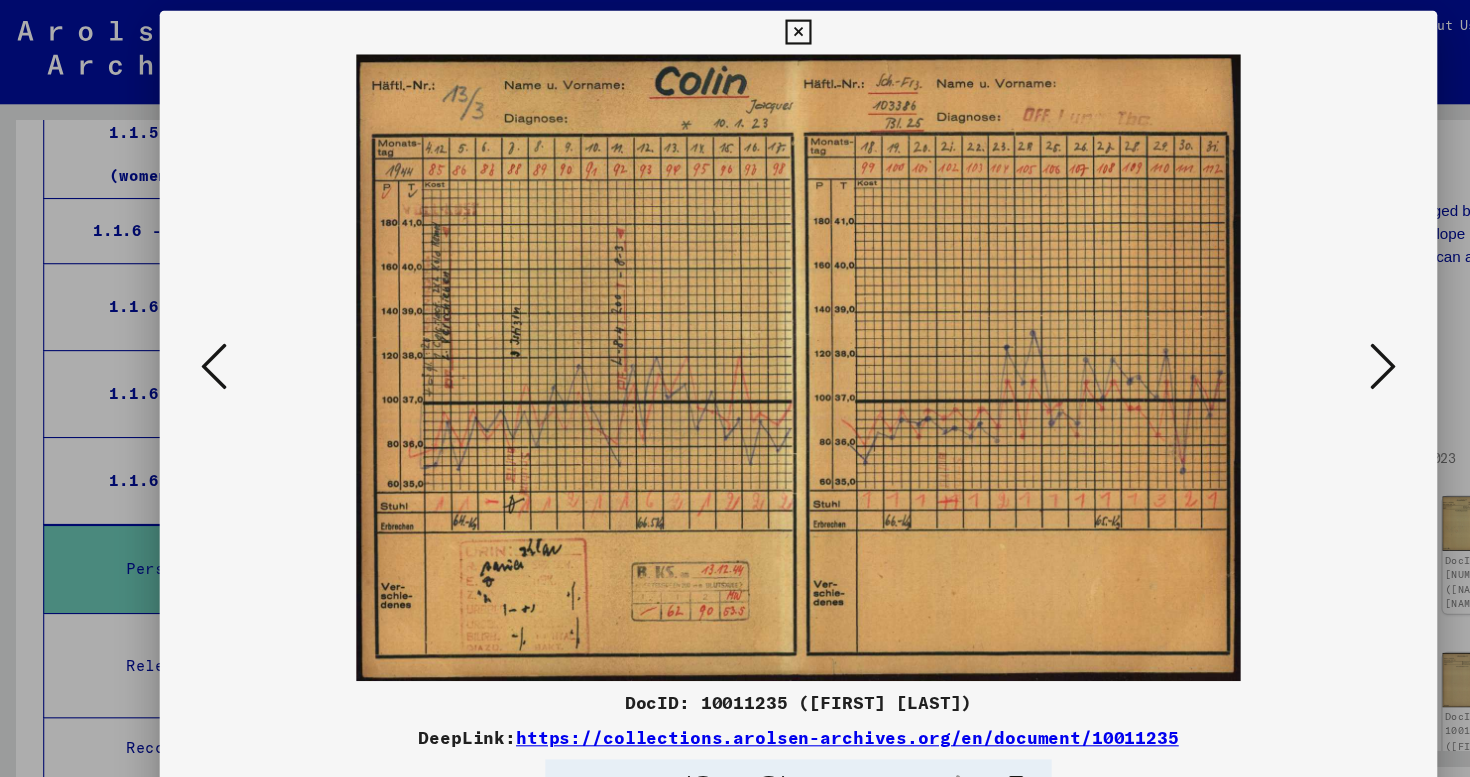 click at bounding box center [1273, 337] 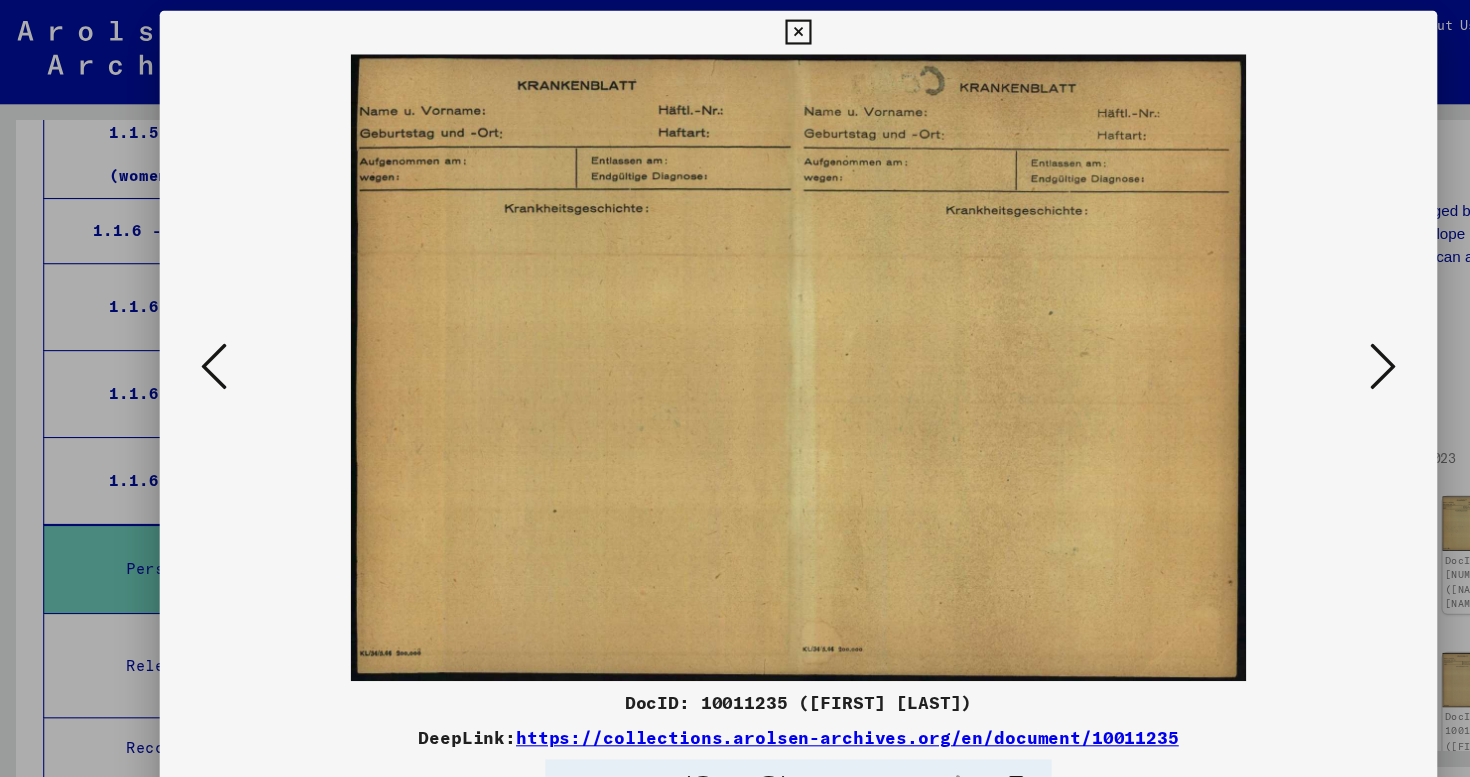 click at bounding box center (1273, 337) 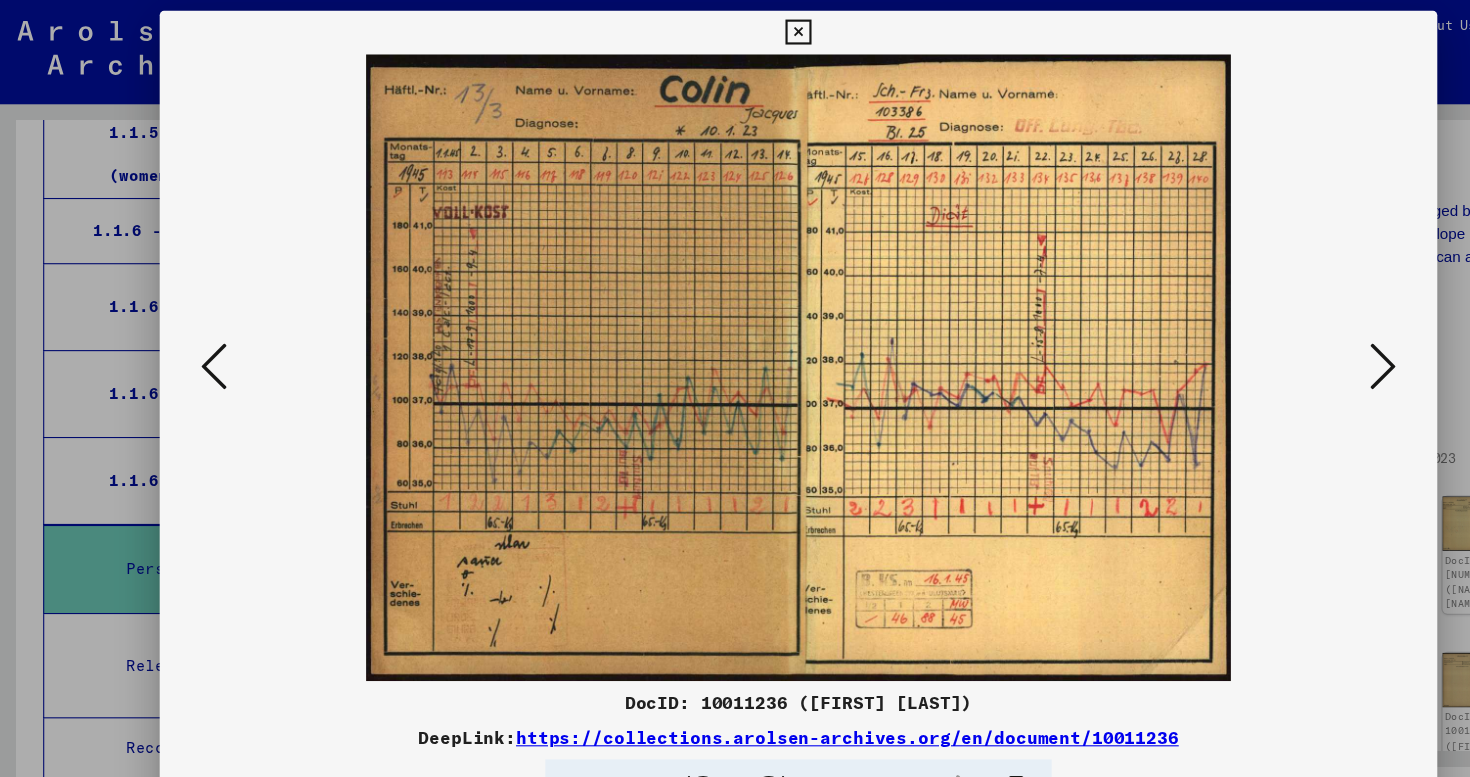 click at bounding box center (1273, 337) 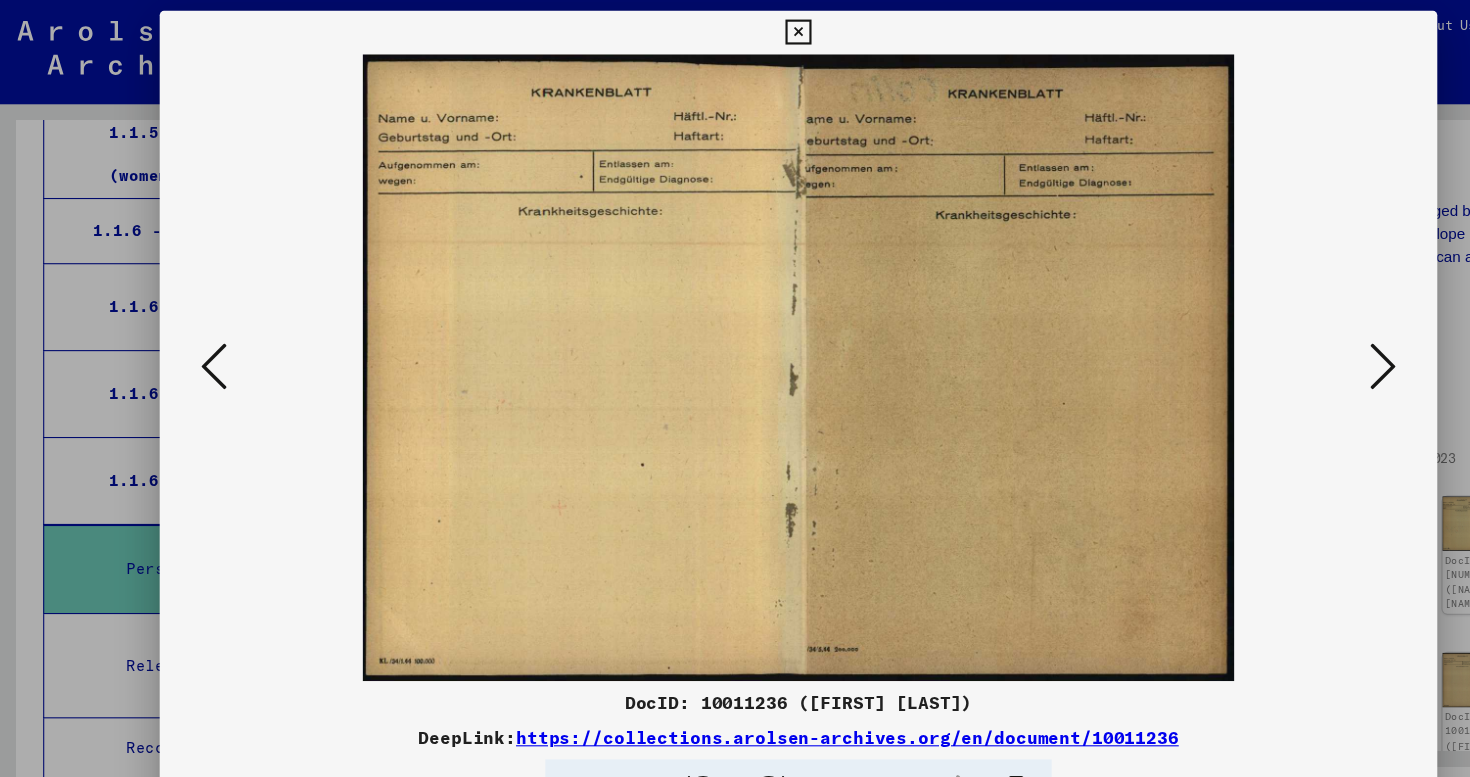 click at bounding box center [1273, 337] 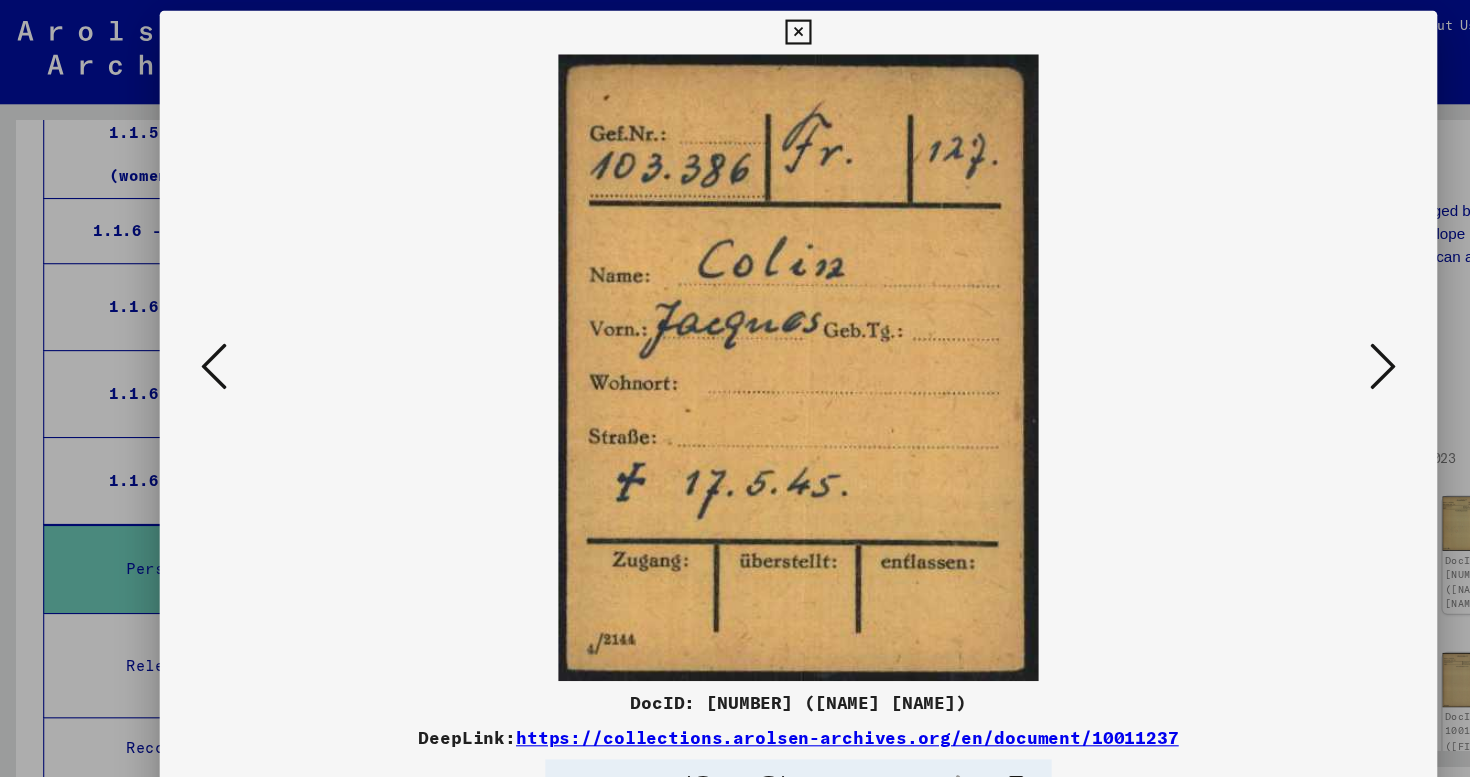 click at bounding box center [1273, 337] 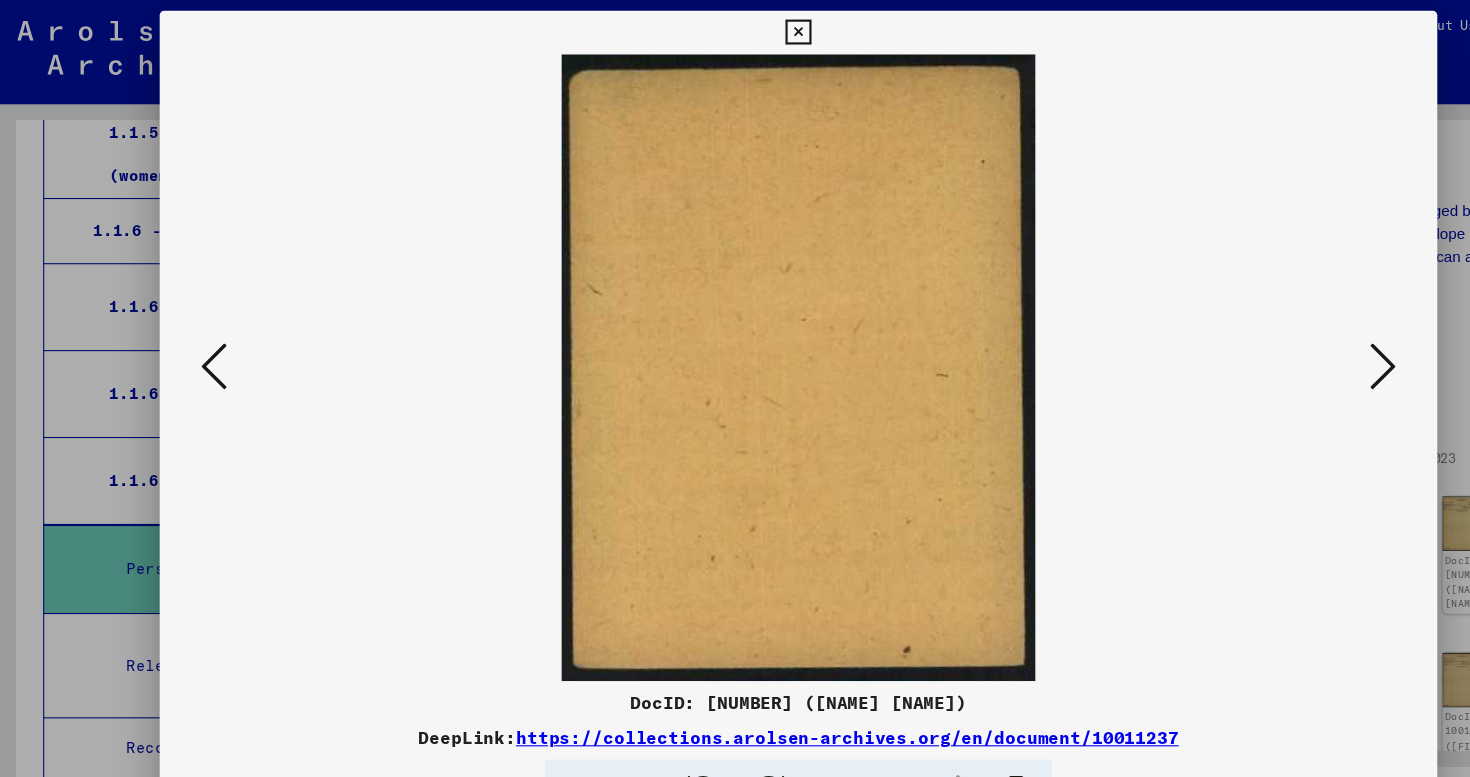 click at bounding box center (1273, 337) 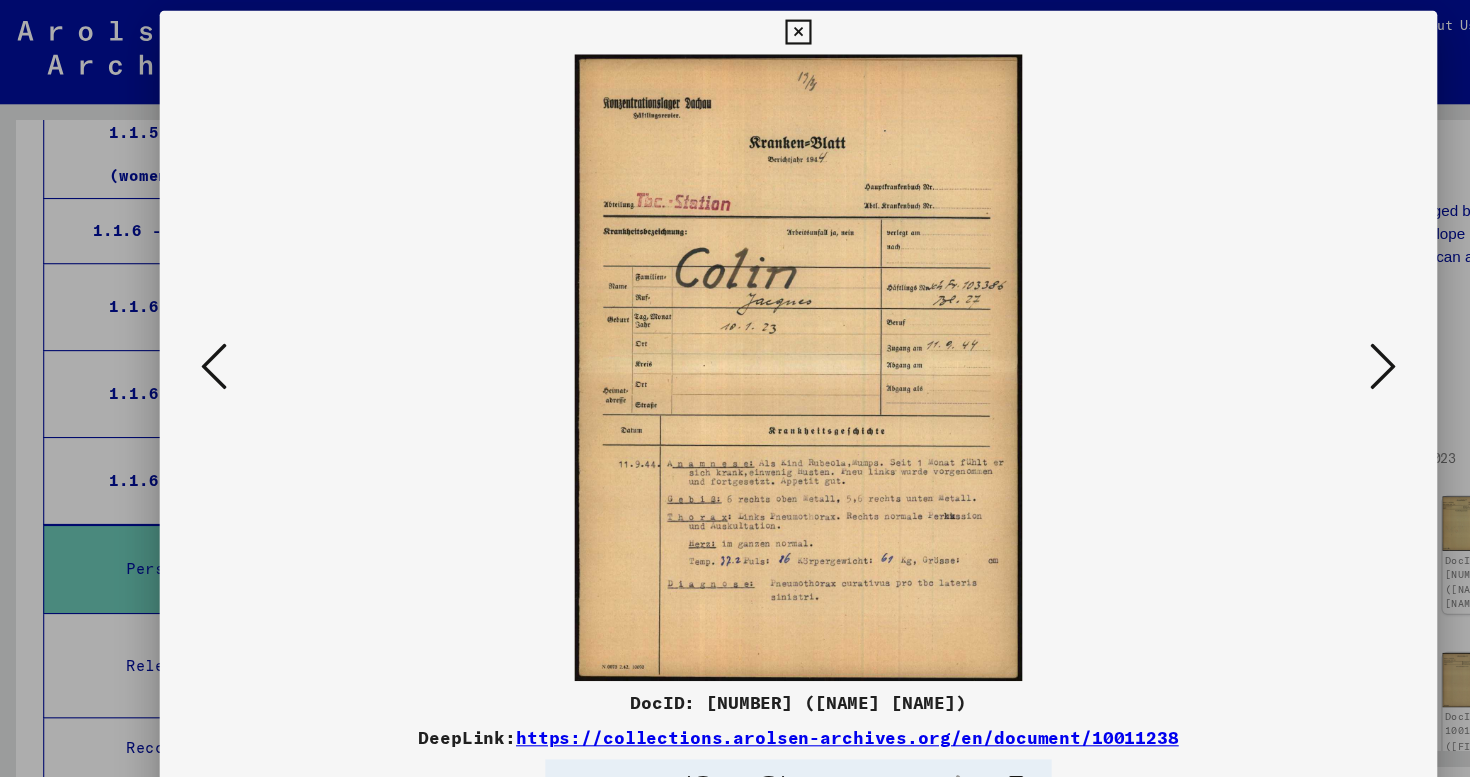 click at bounding box center [1273, 337] 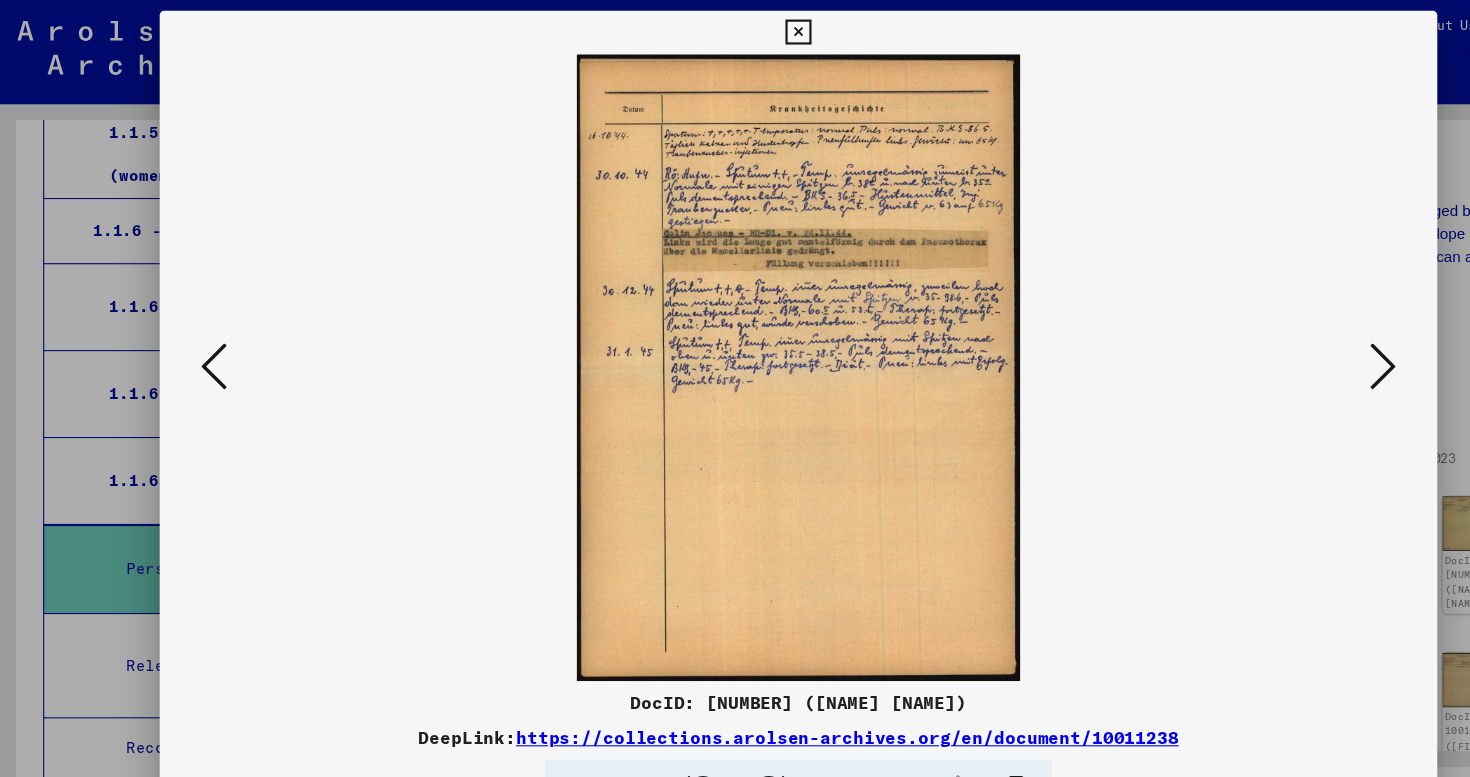 click at bounding box center [1273, 337] 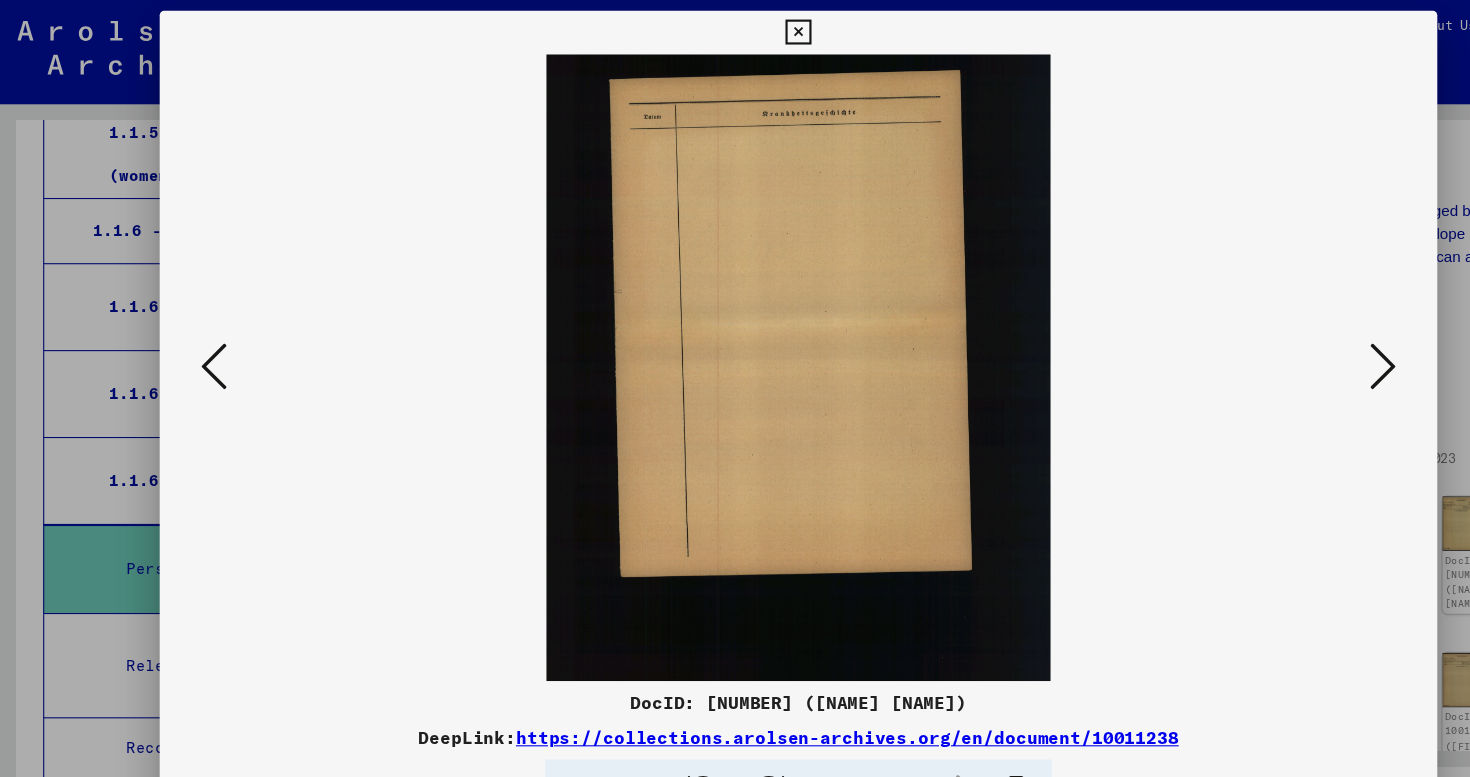 click at bounding box center (1273, 337) 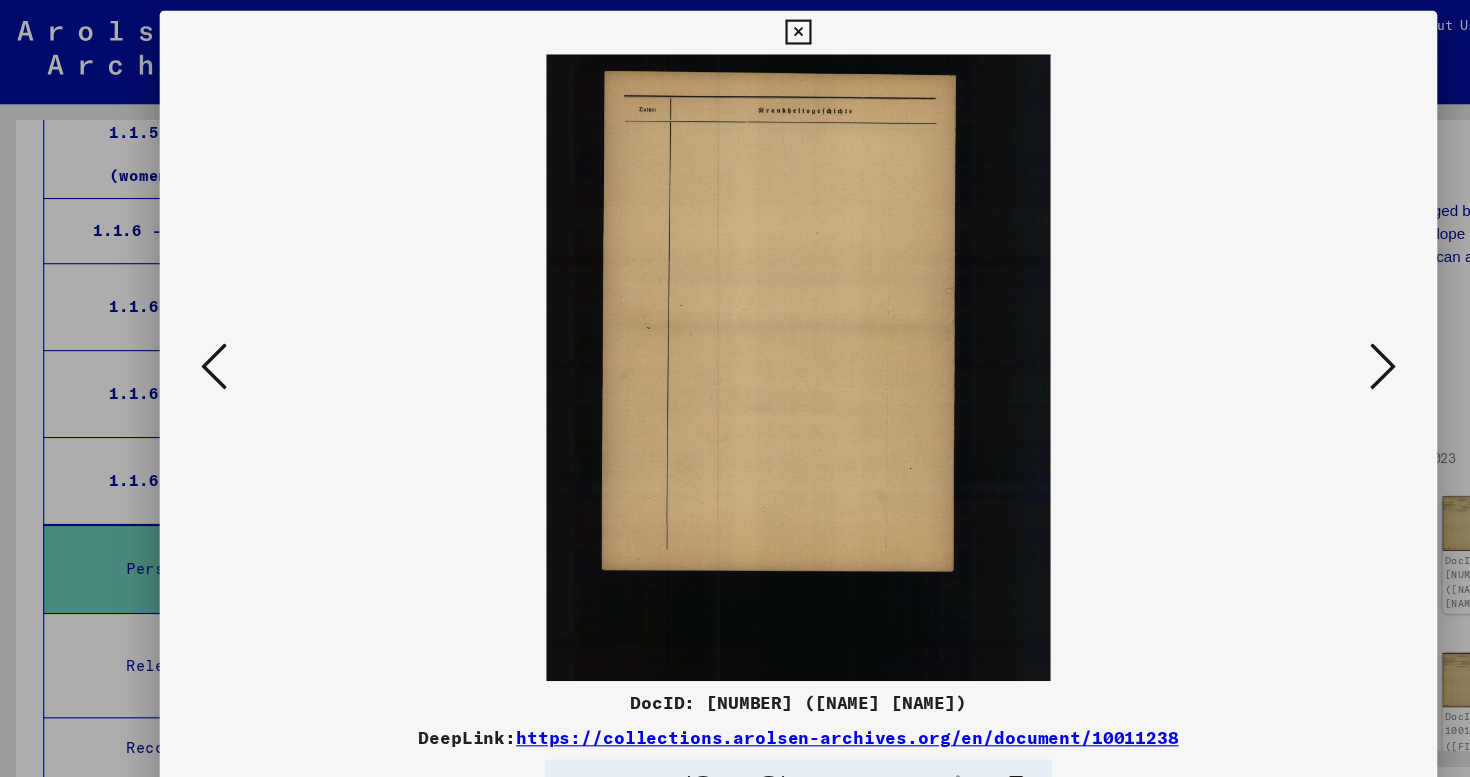 click at bounding box center [1273, 337] 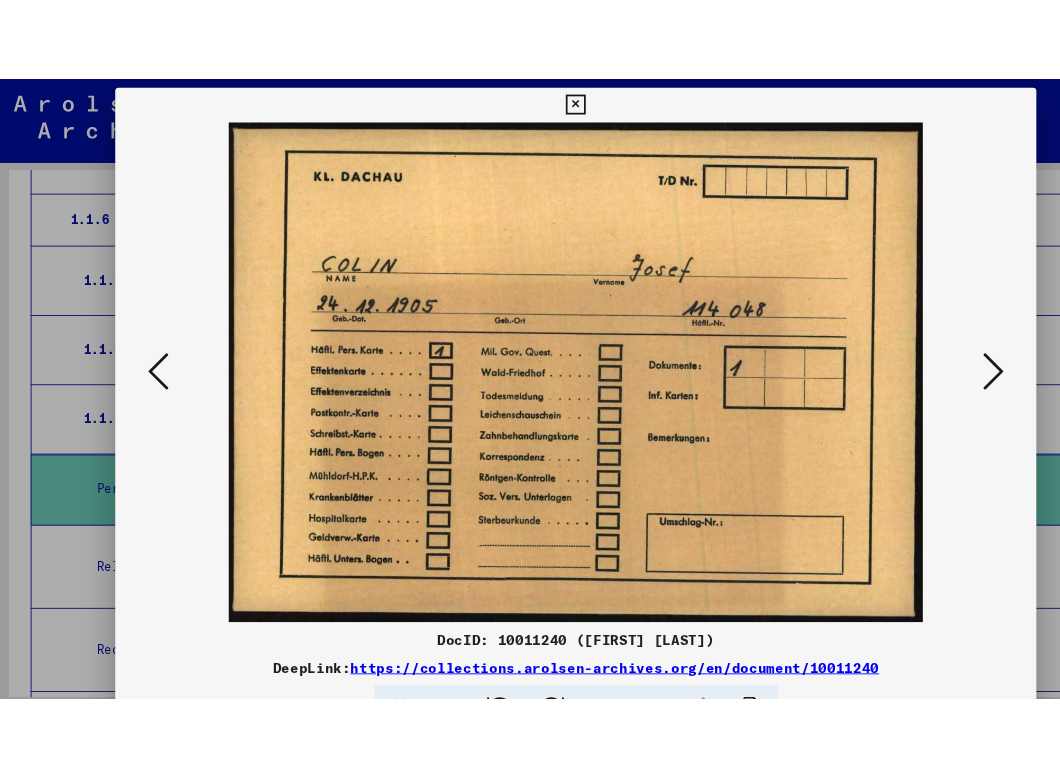 scroll, scrollTop: 1891, scrollLeft: 0, axis: vertical 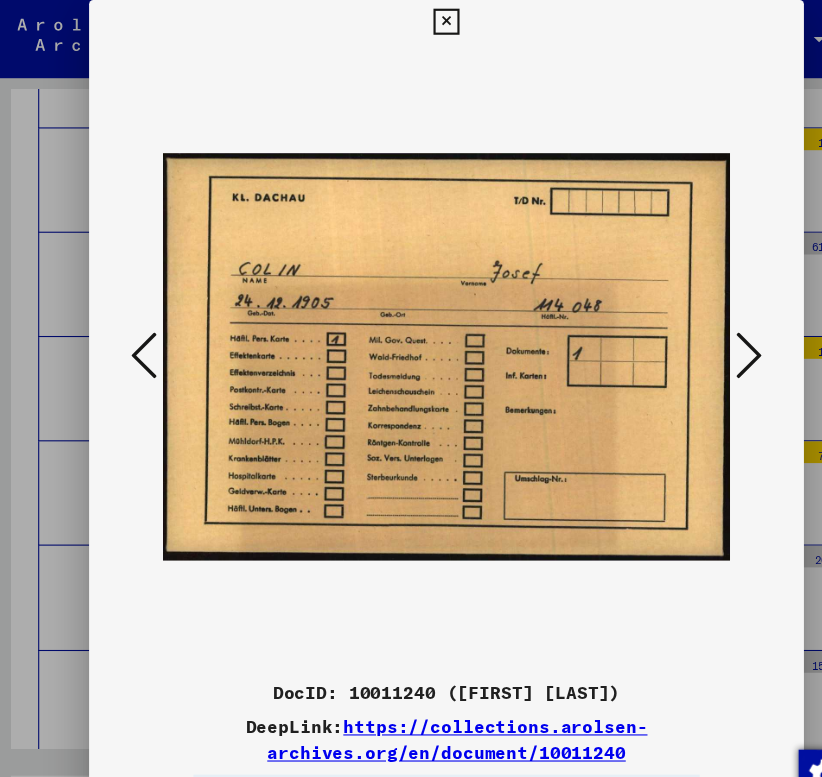 click at bounding box center [690, 327] 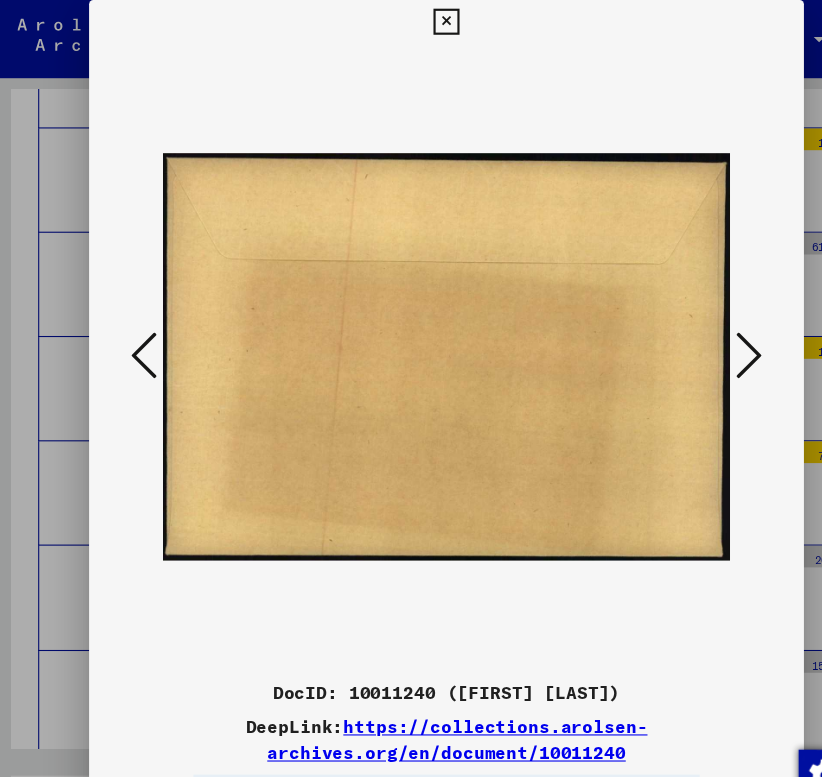click at bounding box center [690, 327] 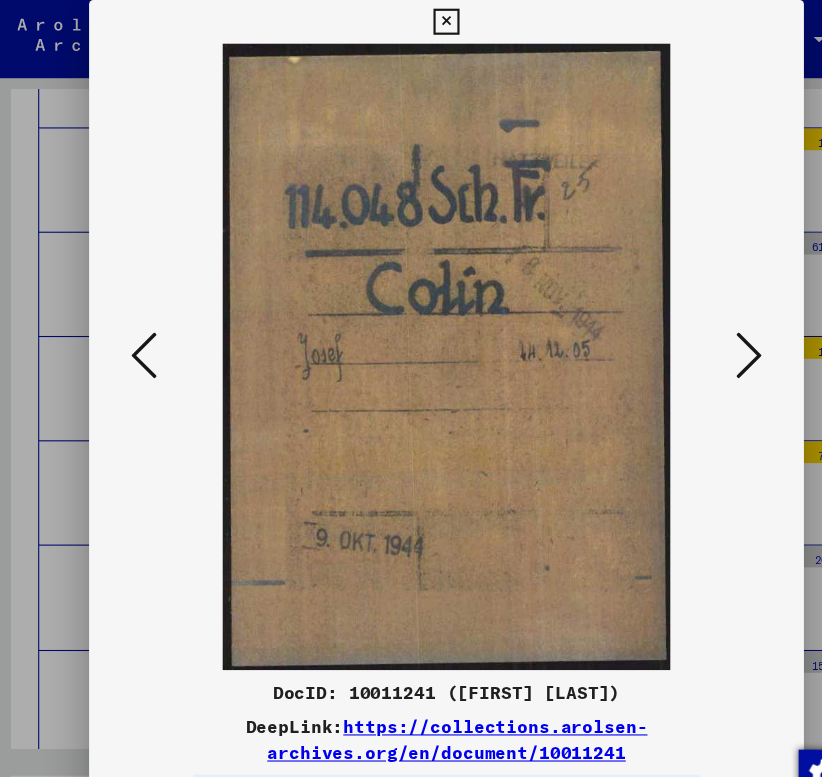 click at bounding box center [690, 327] 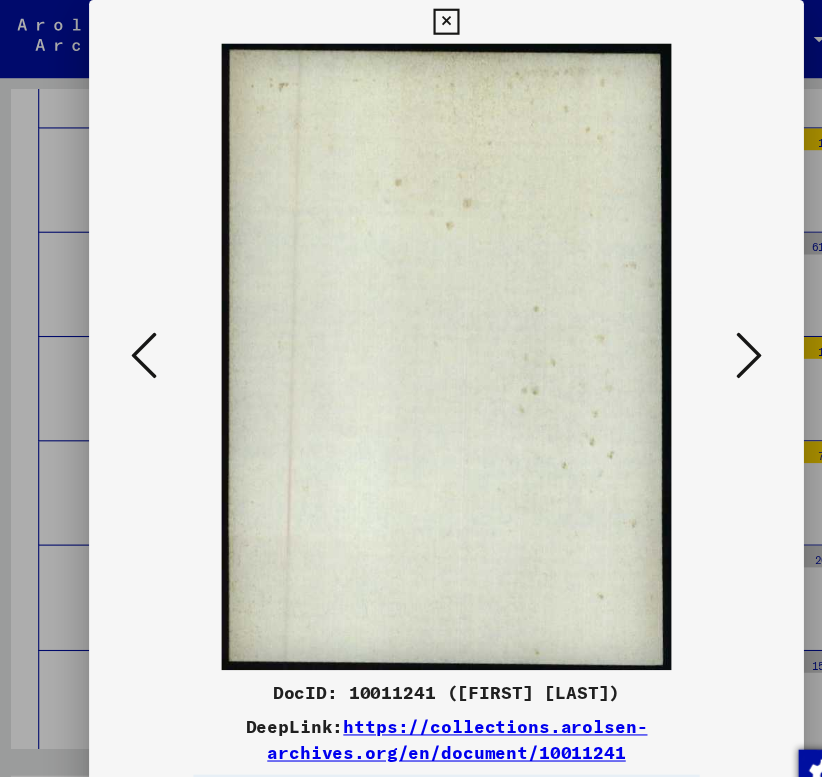 click at bounding box center (690, 327) 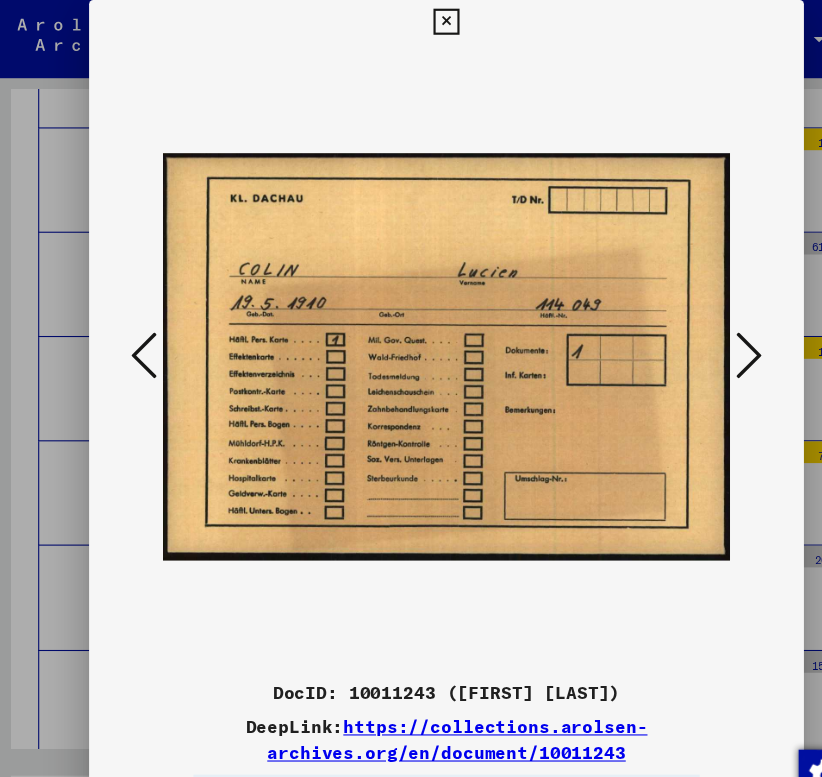 click at bounding box center (690, 327) 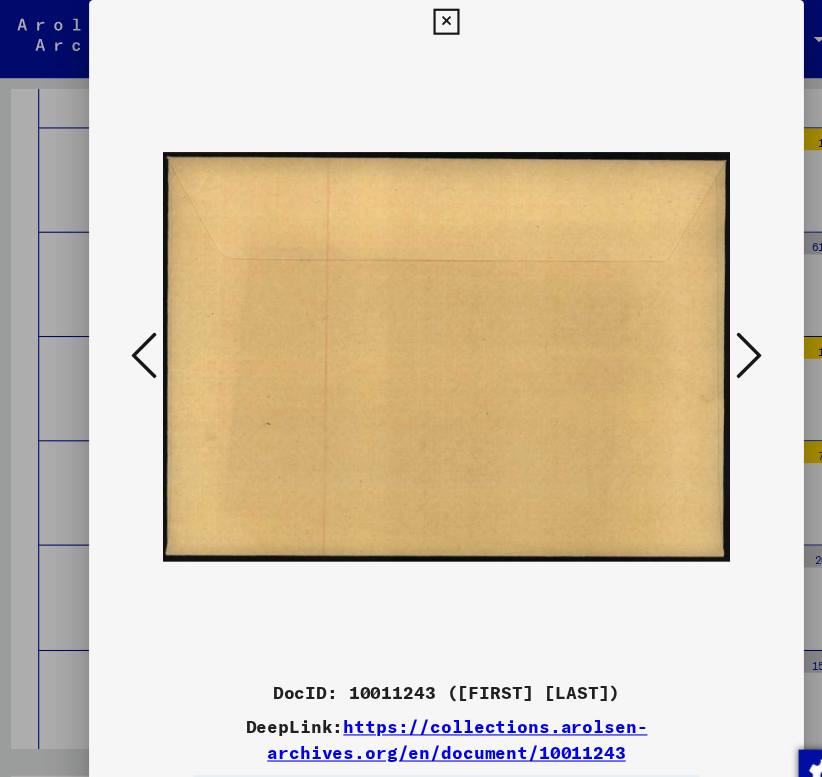 click at bounding box center [690, 327] 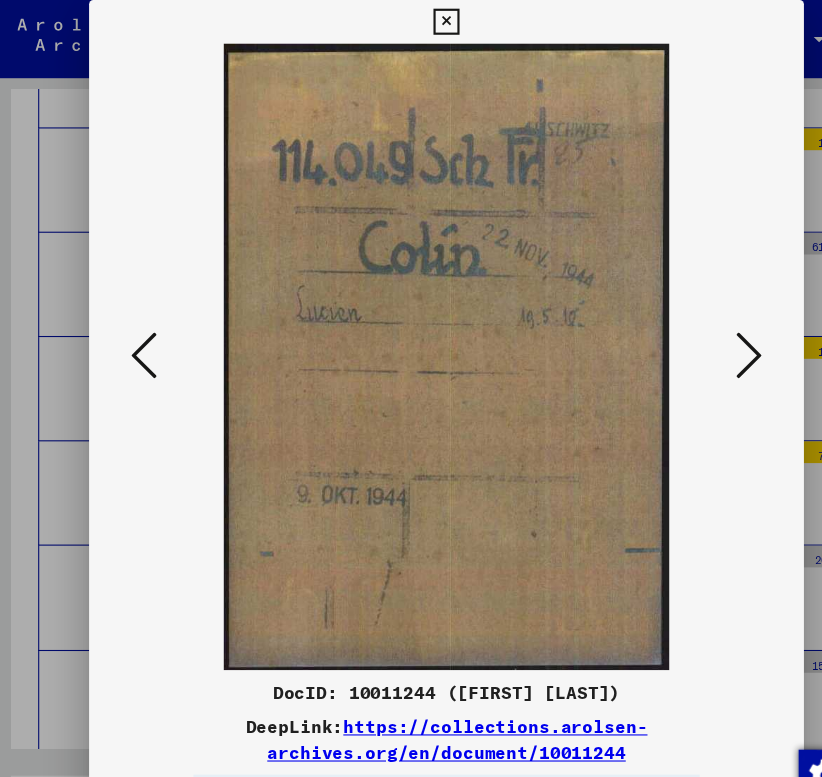 click at bounding box center (690, 327) 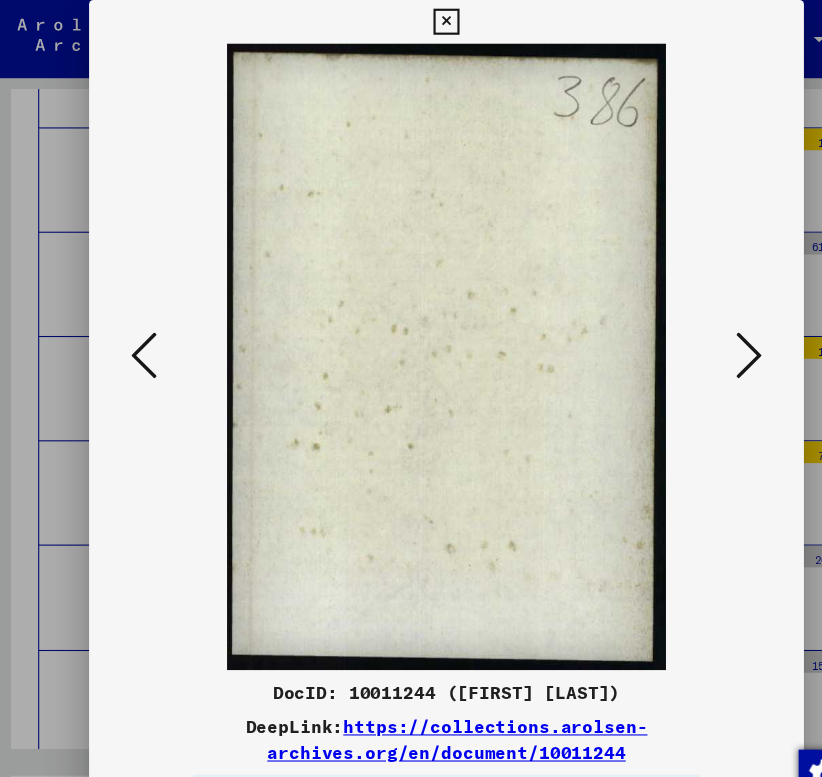 click at bounding box center (690, 327) 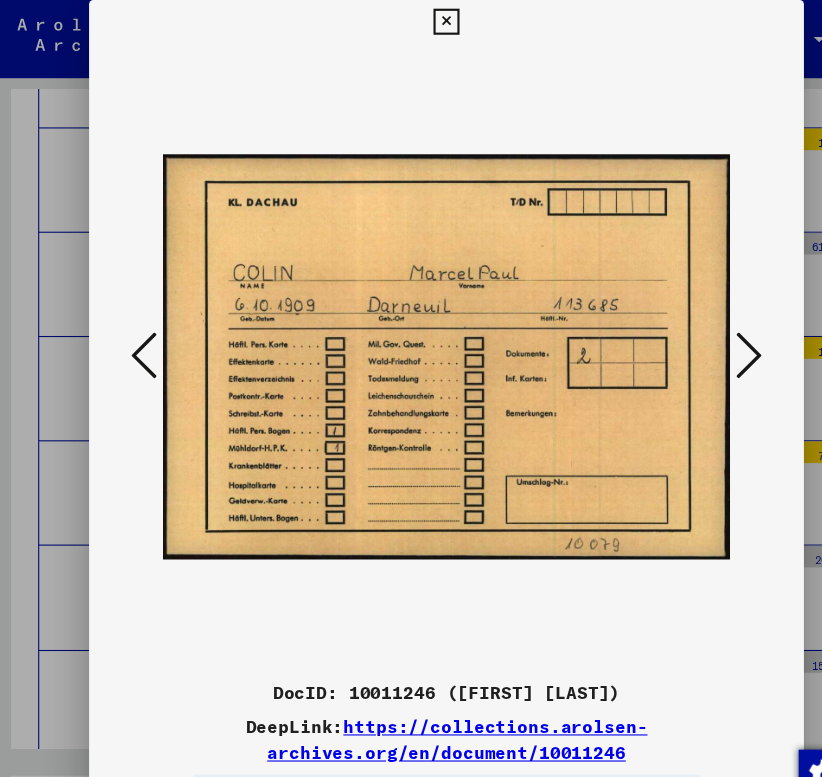 click at bounding box center [690, 327] 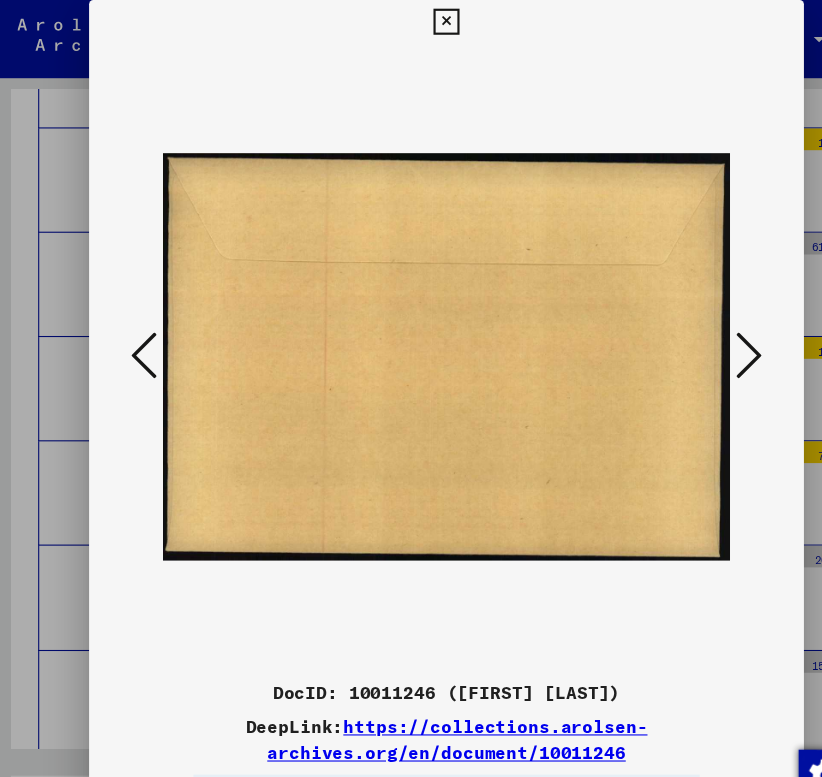 click at bounding box center [690, 327] 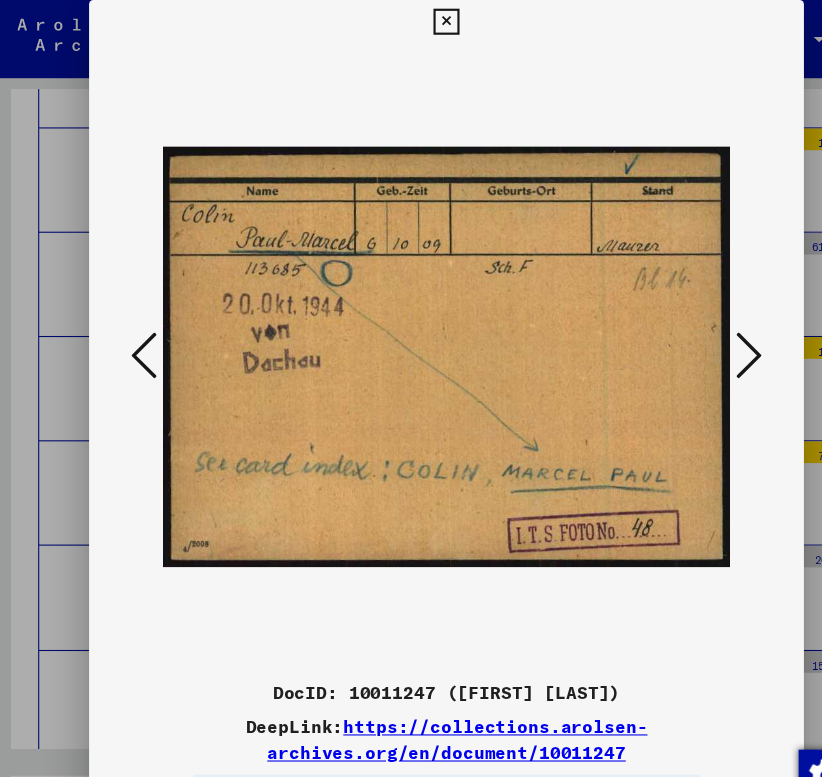 click at bounding box center (690, 327) 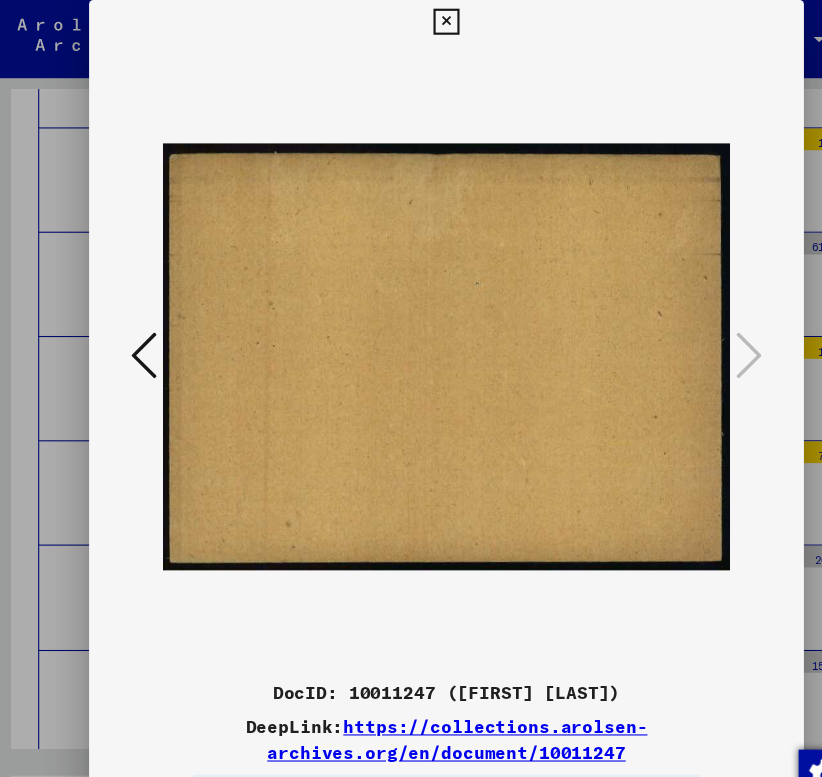 click at bounding box center (410, 20) 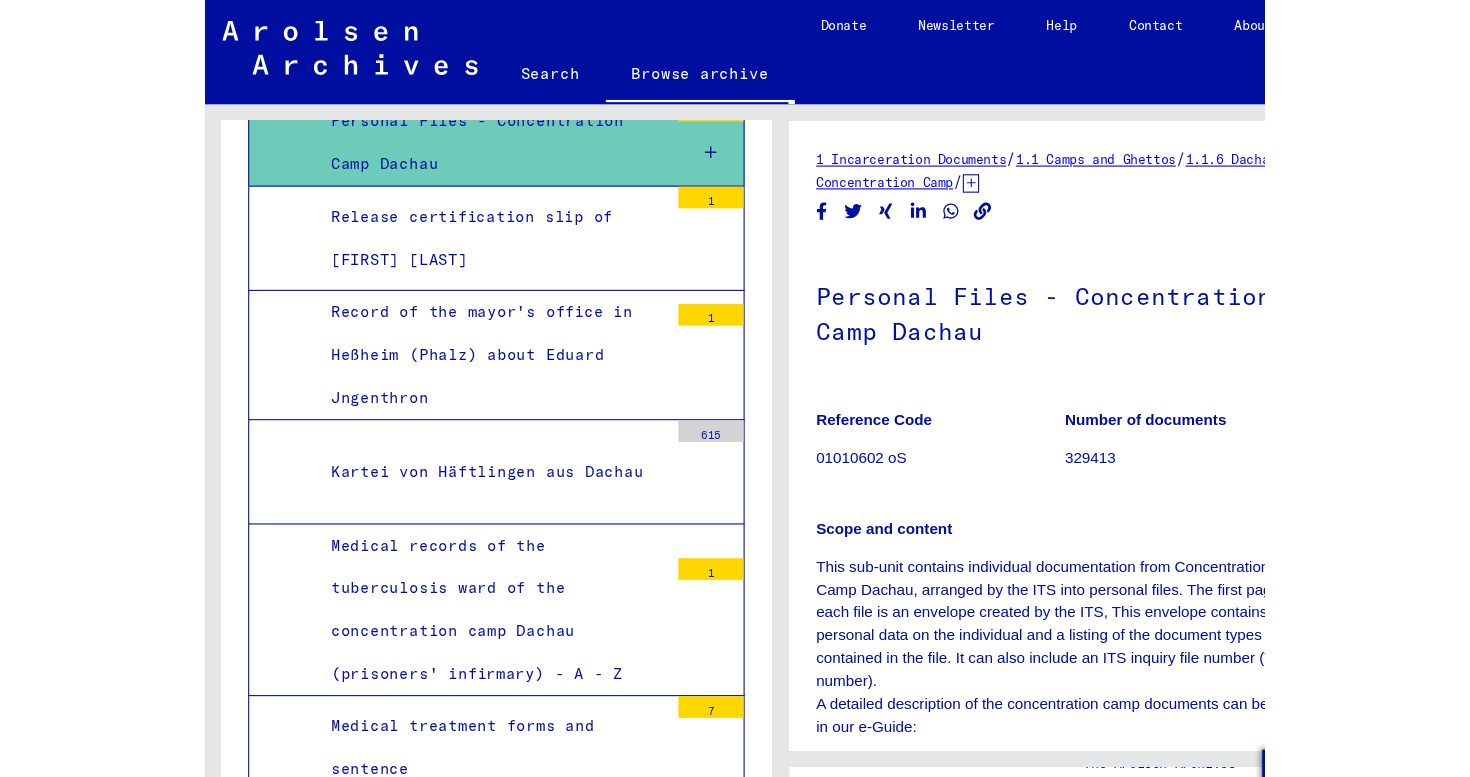 scroll, scrollTop: 1756, scrollLeft: 0, axis: vertical 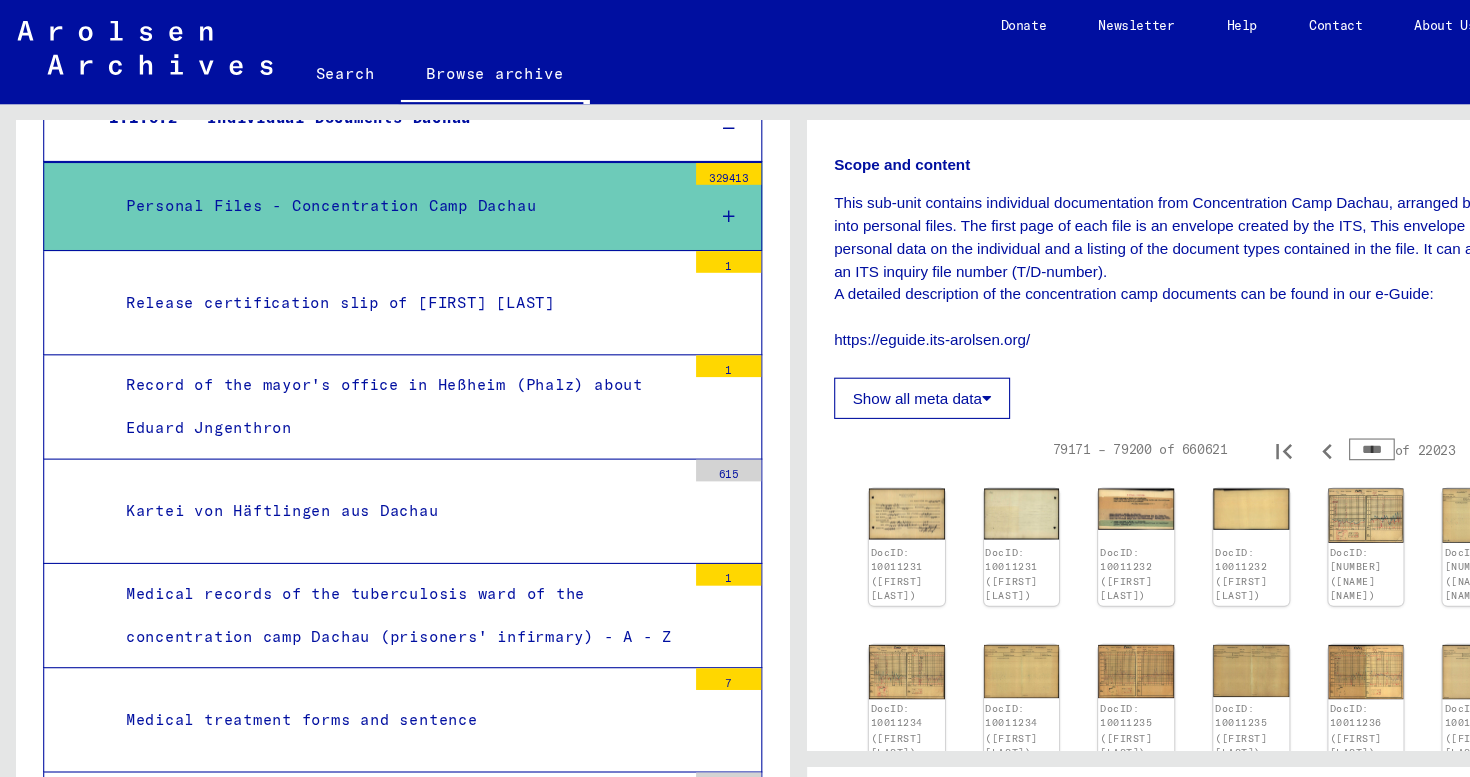 click on "****" at bounding box center (1263, 414) 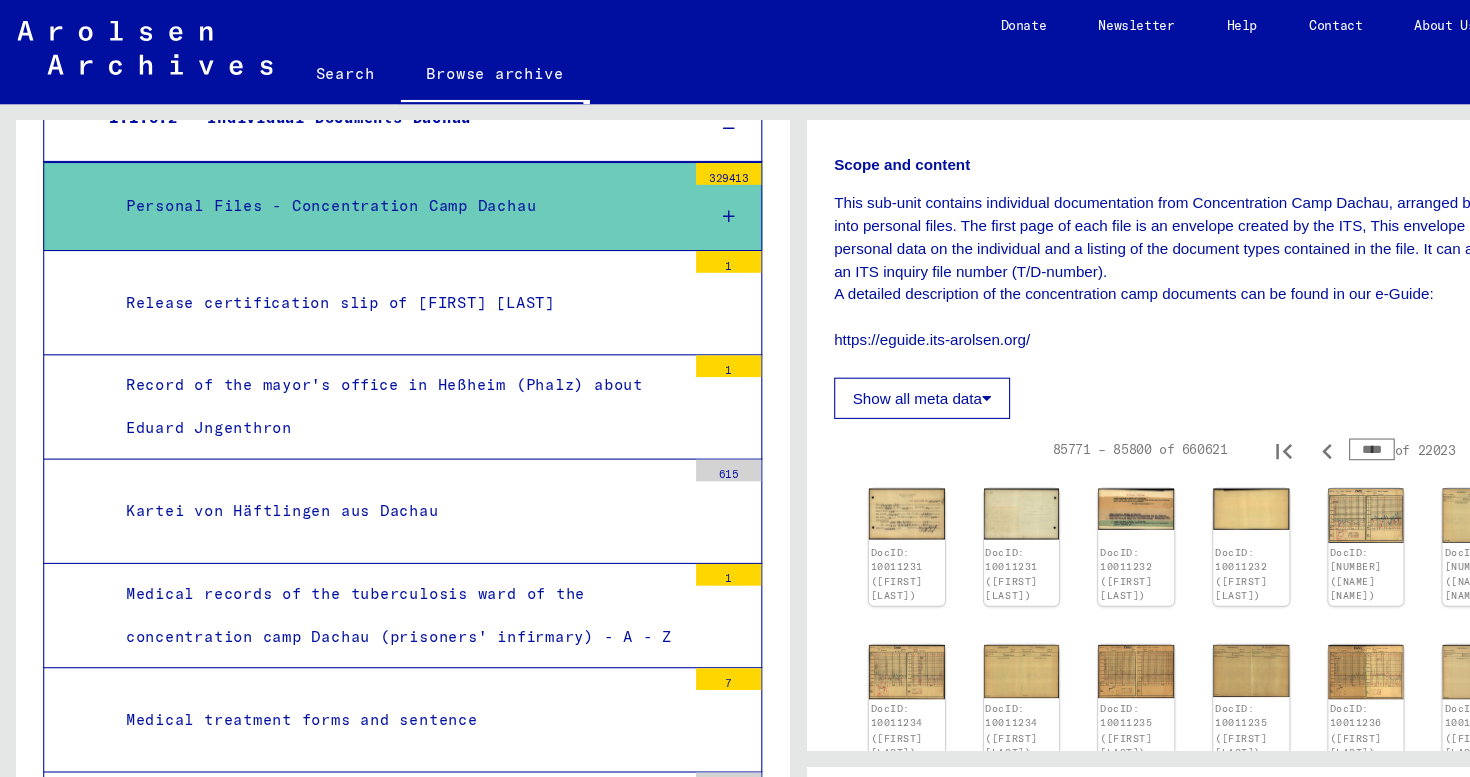 click on "Show all meta data" 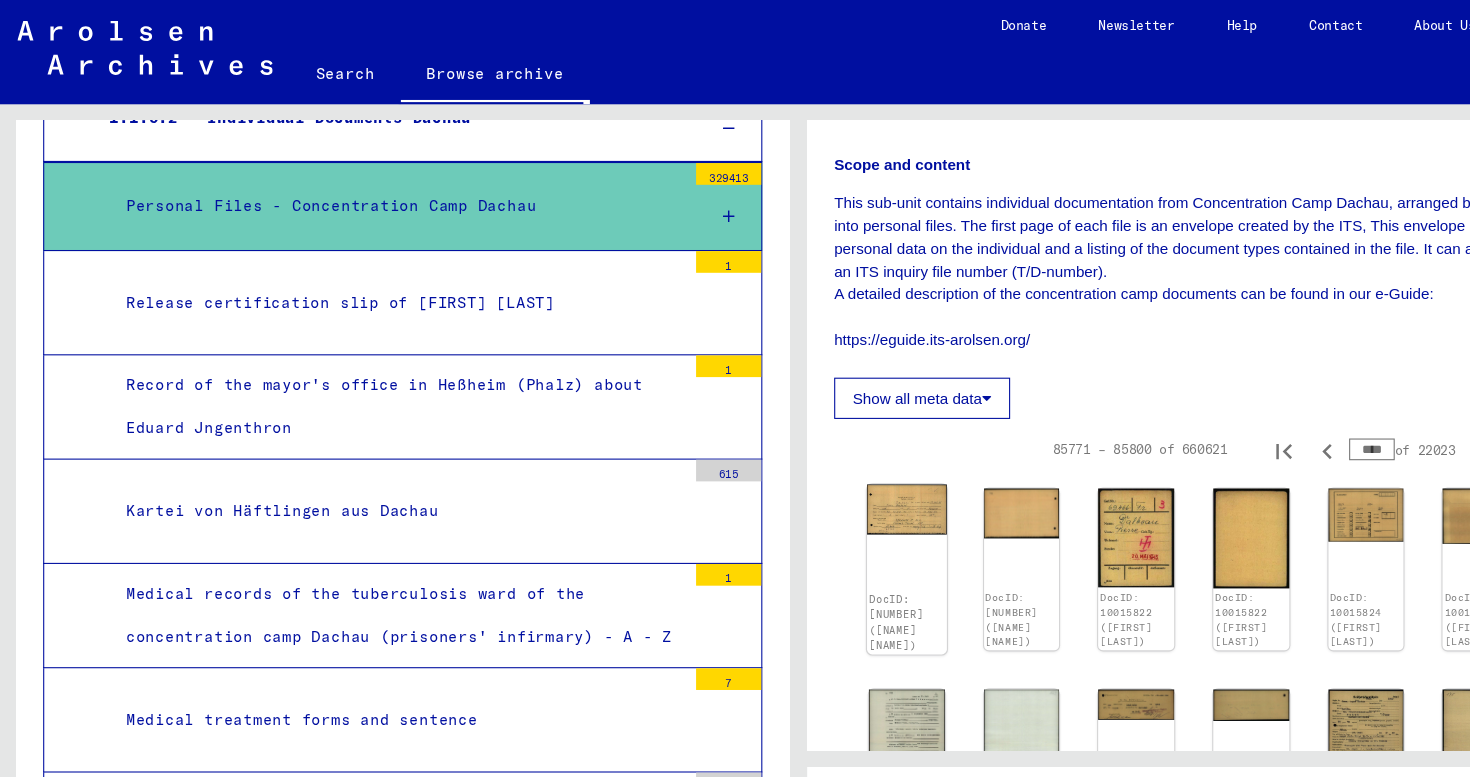 click 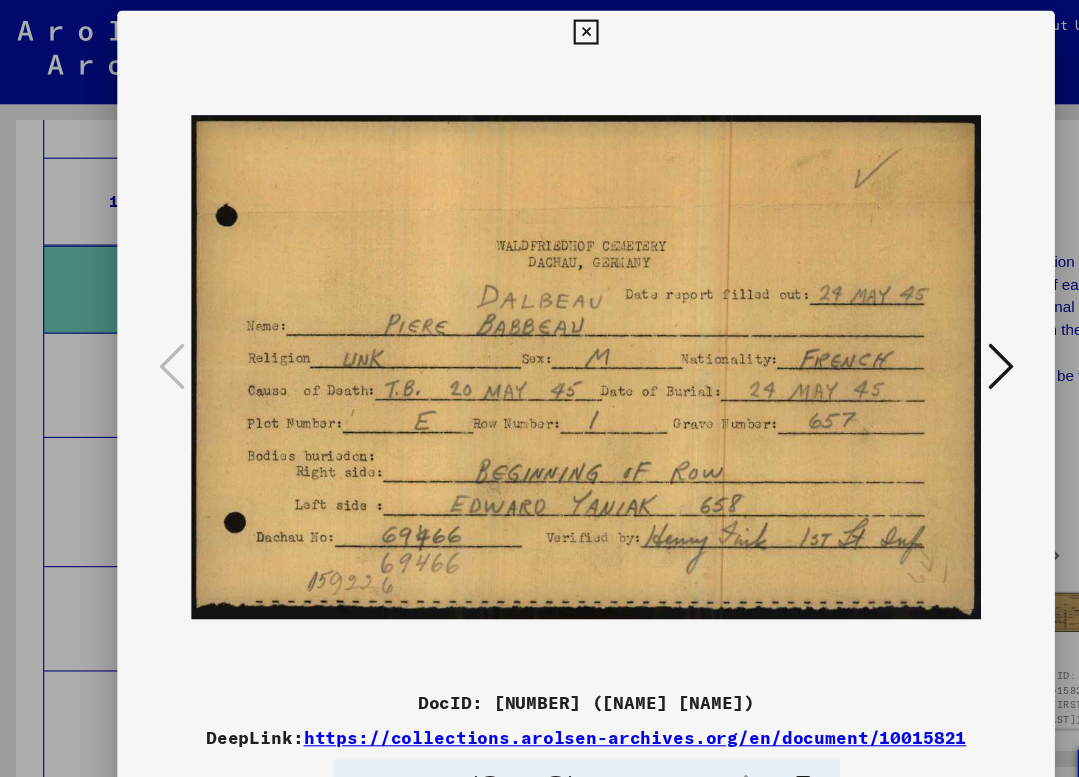 scroll, scrollTop: 1987, scrollLeft: 0, axis: vertical 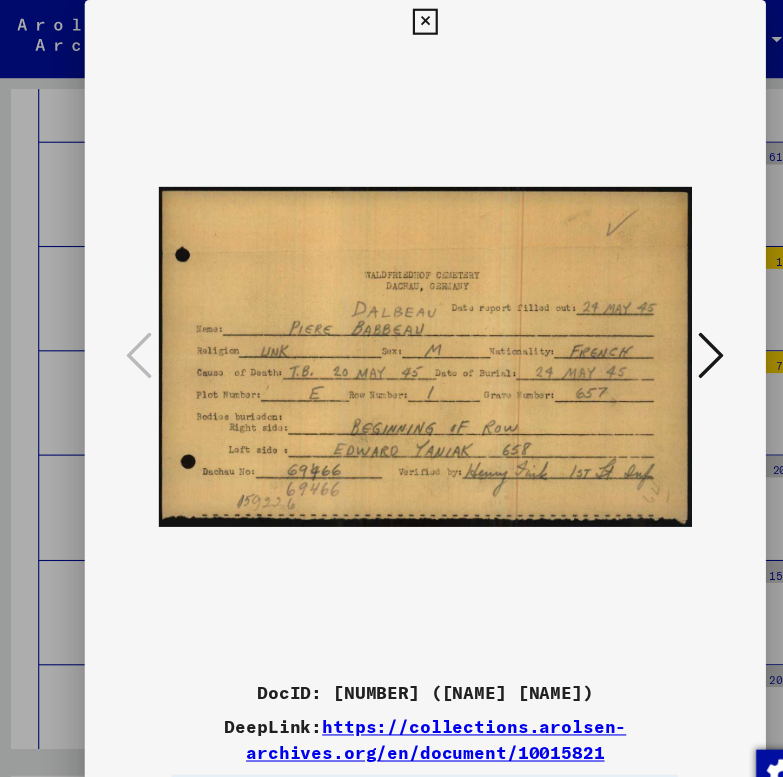 click at bounding box center (655, 327) 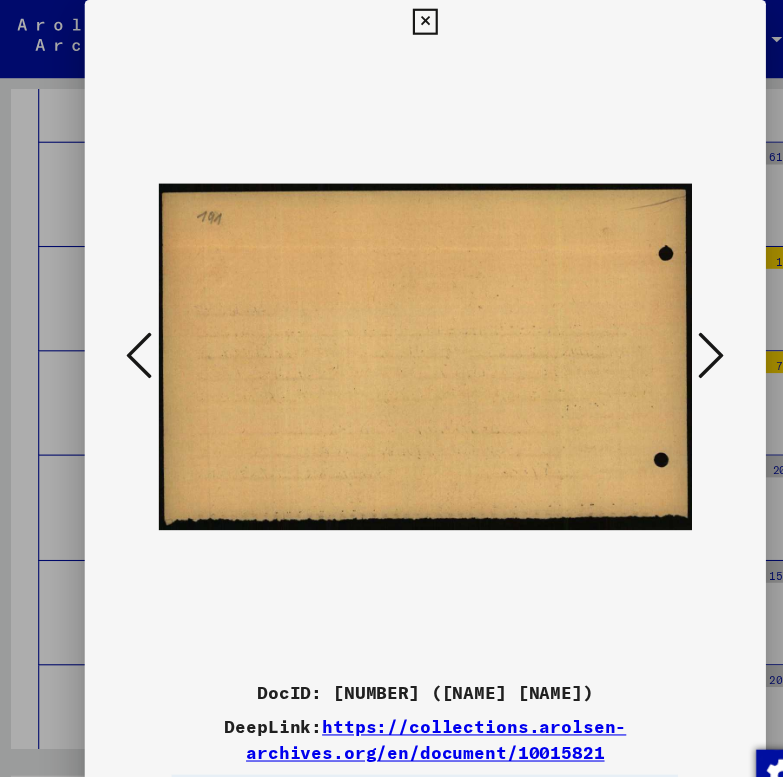 click at bounding box center [655, 327] 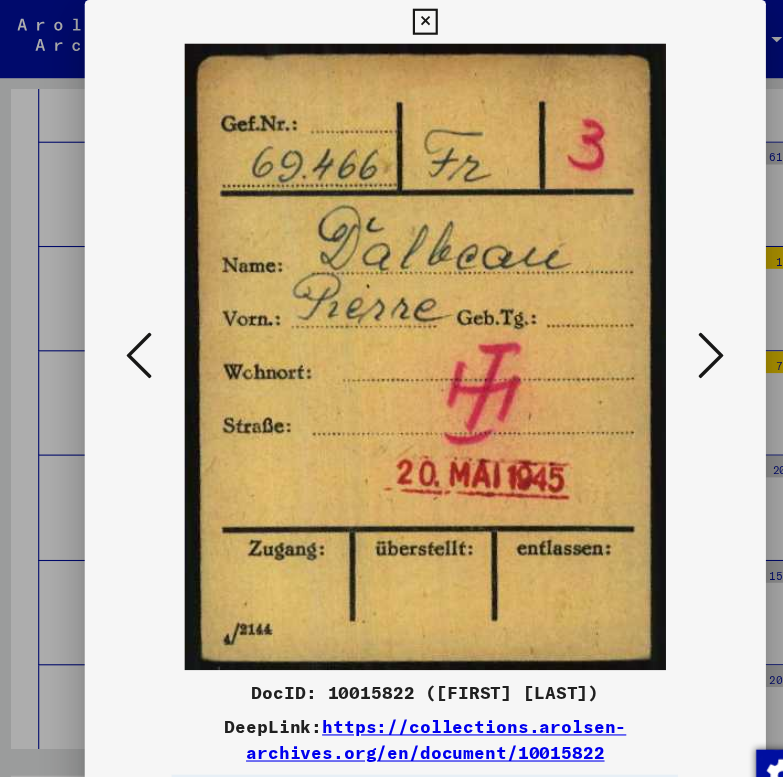 click at bounding box center (655, 327) 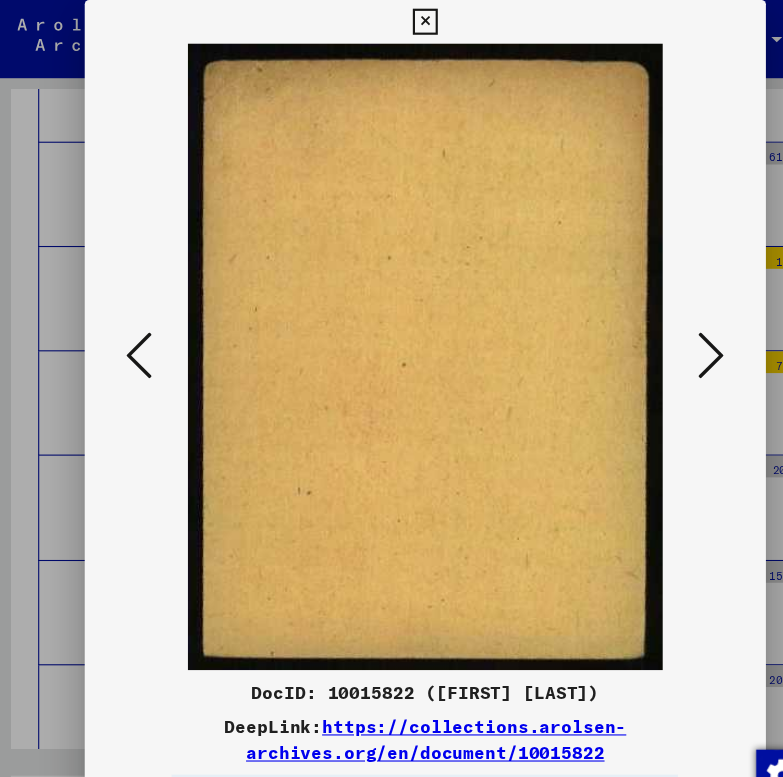 click at bounding box center [128, 328] 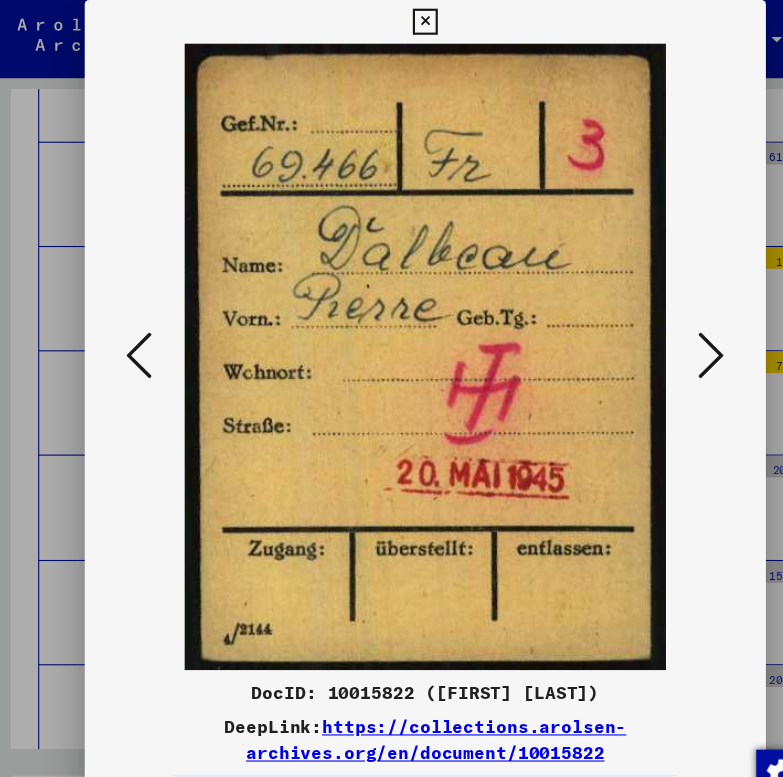 click at bounding box center [655, 327] 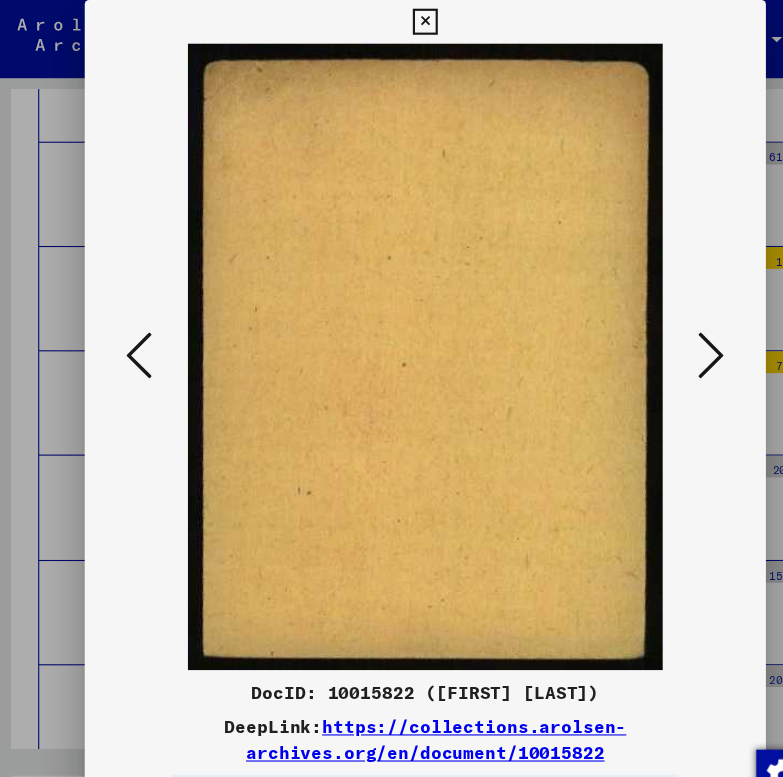 click at bounding box center [655, 327] 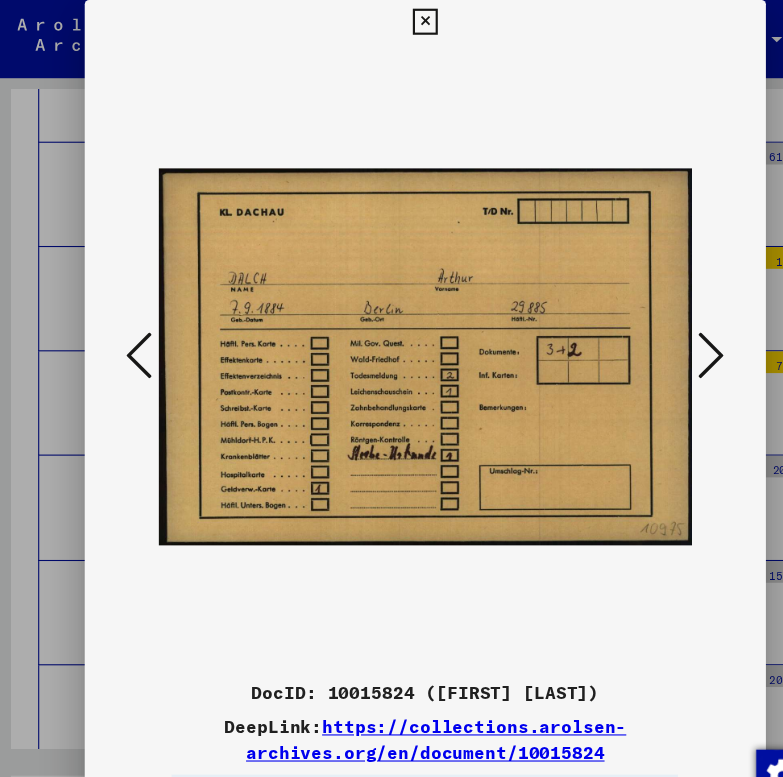 click at bounding box center [655, 327] 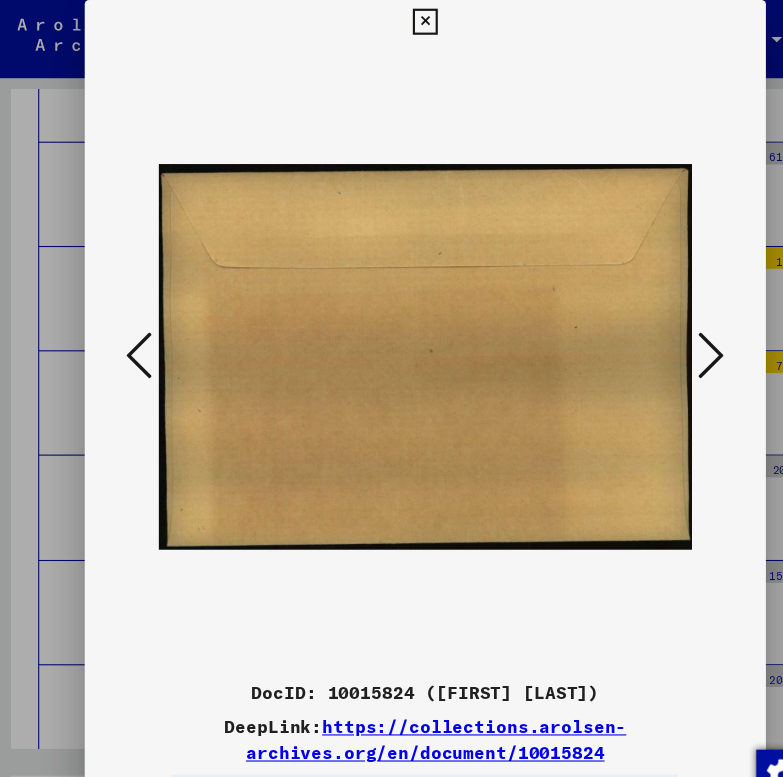click at bounding box center [655, 327] 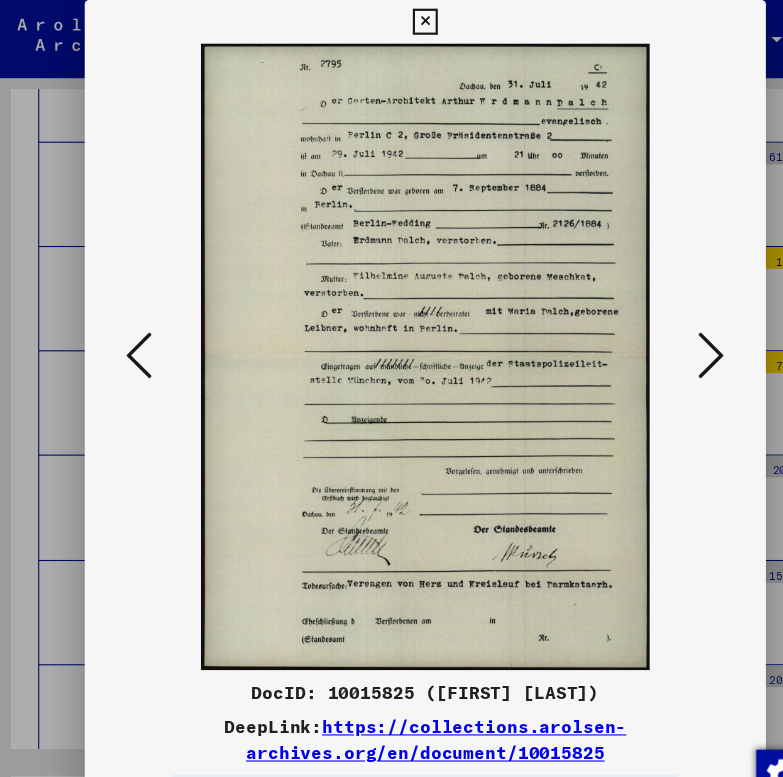 click at bounding box center (655, 327) 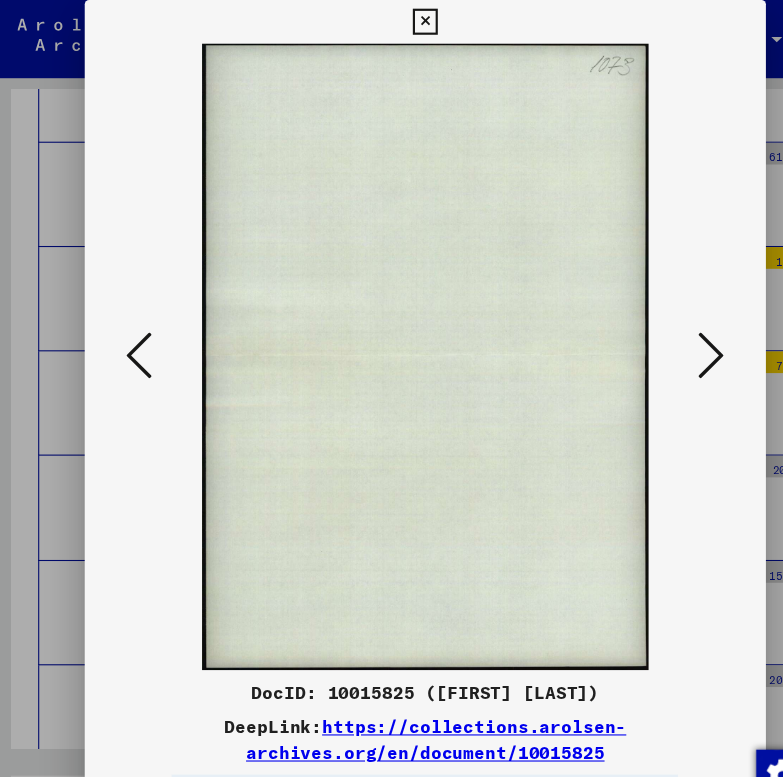 click at bounding box center [655, 327] 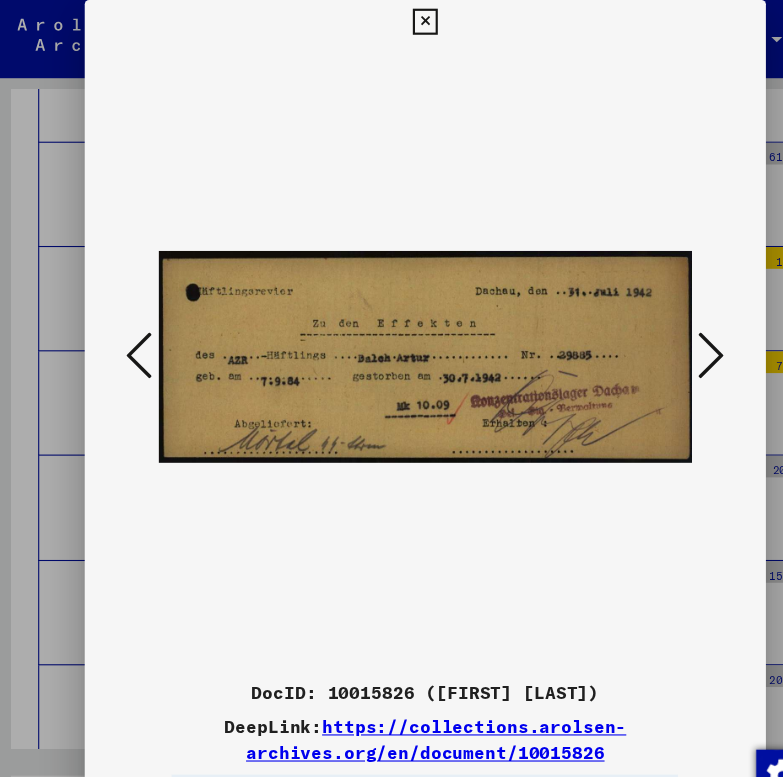 click at bounding box center [655, 327] 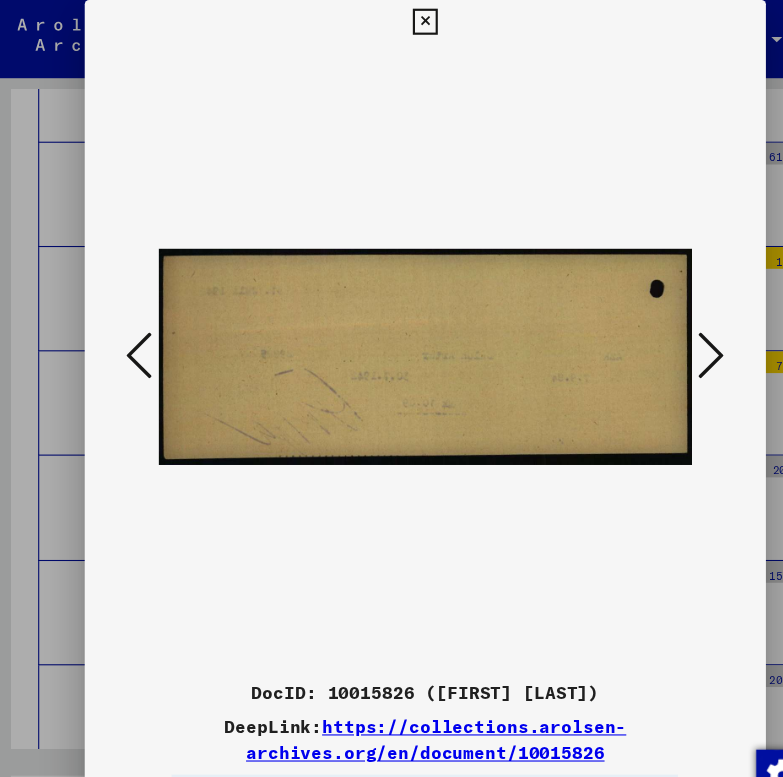 click at bounding box center [655, 327] 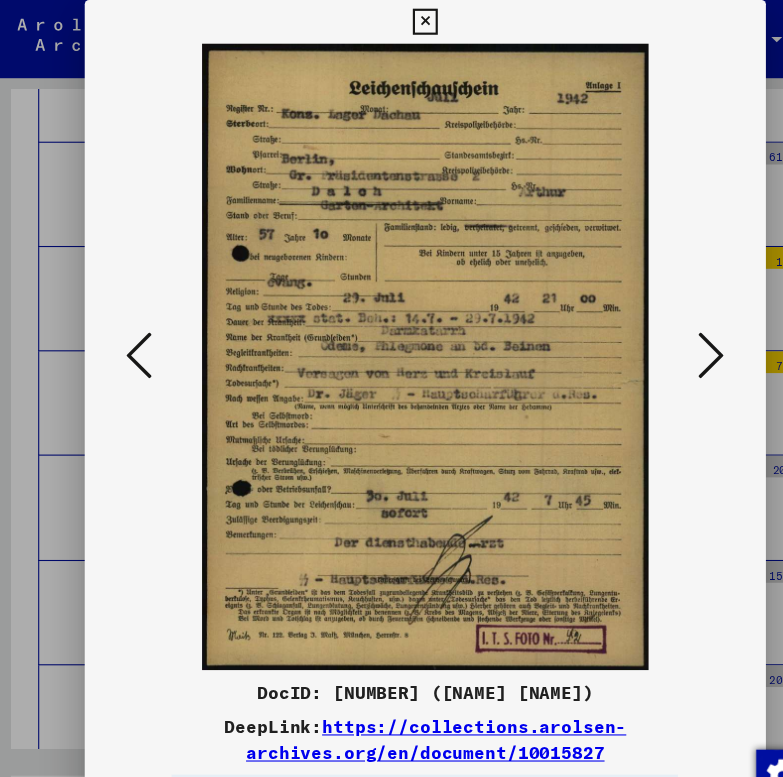 click at bounding box center [655, 327] 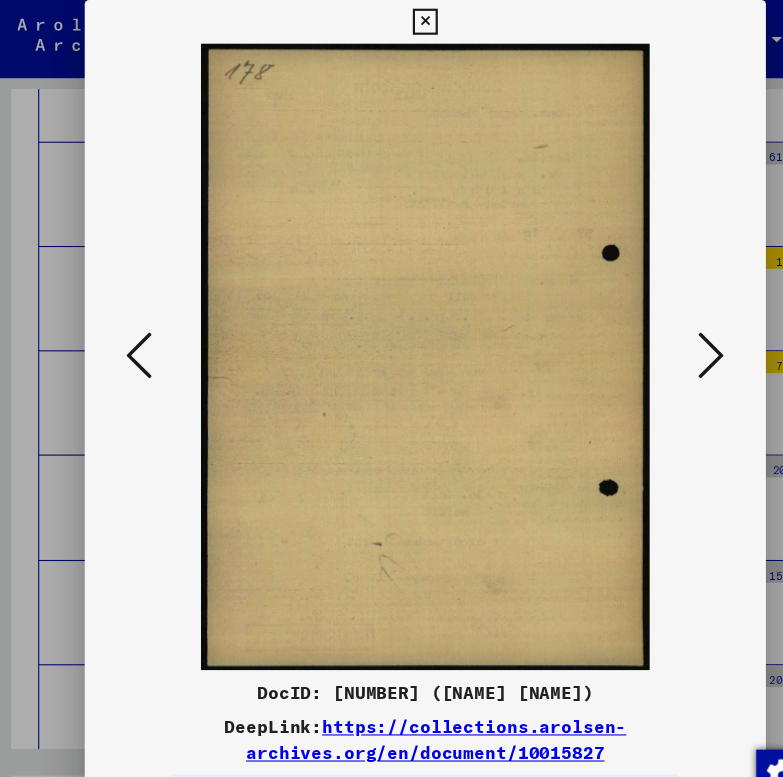 click at bounding box center (655, 327) 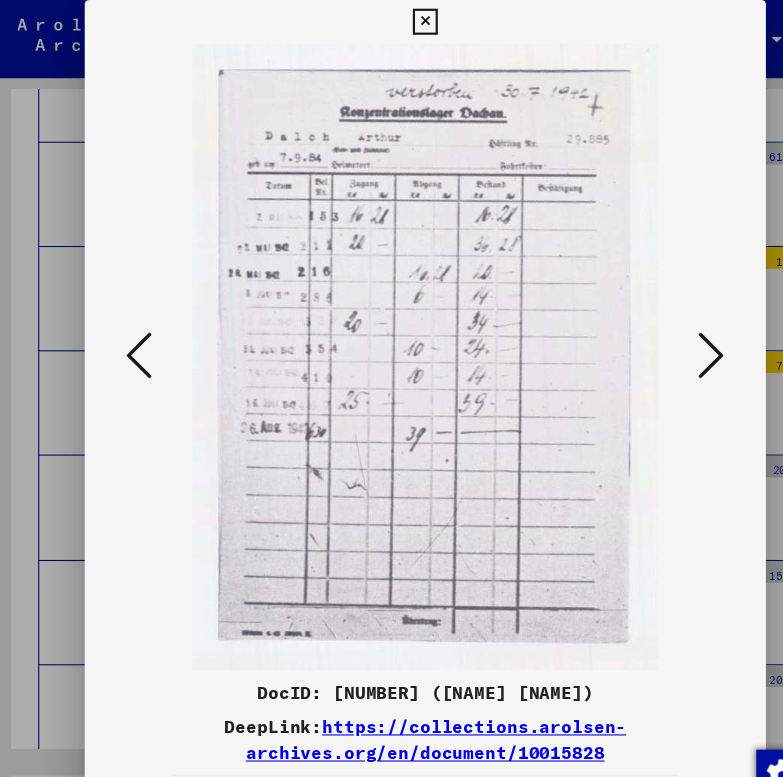 click at bounding box center [655, 327] 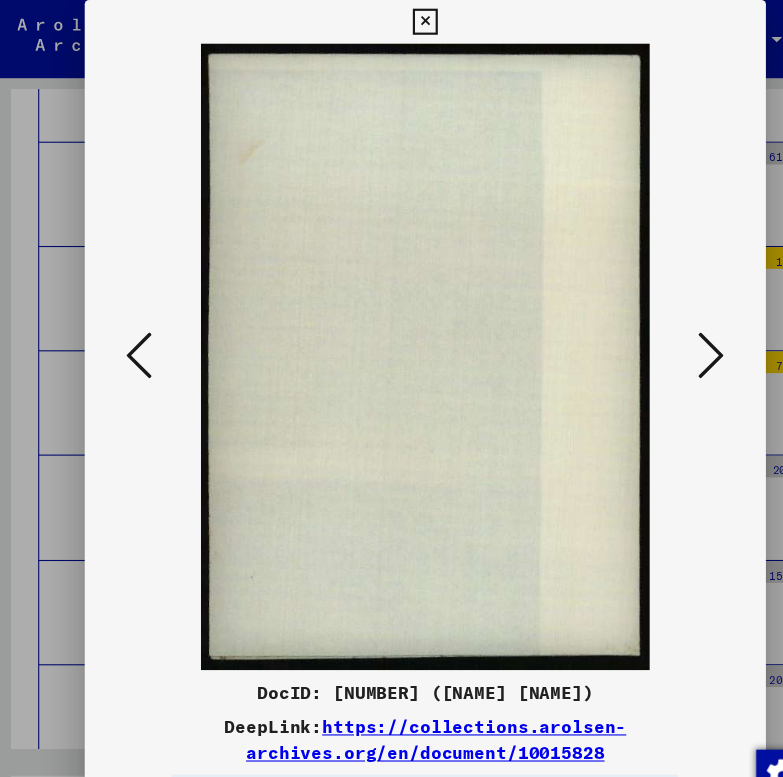 click at bounding box center [655, 327] 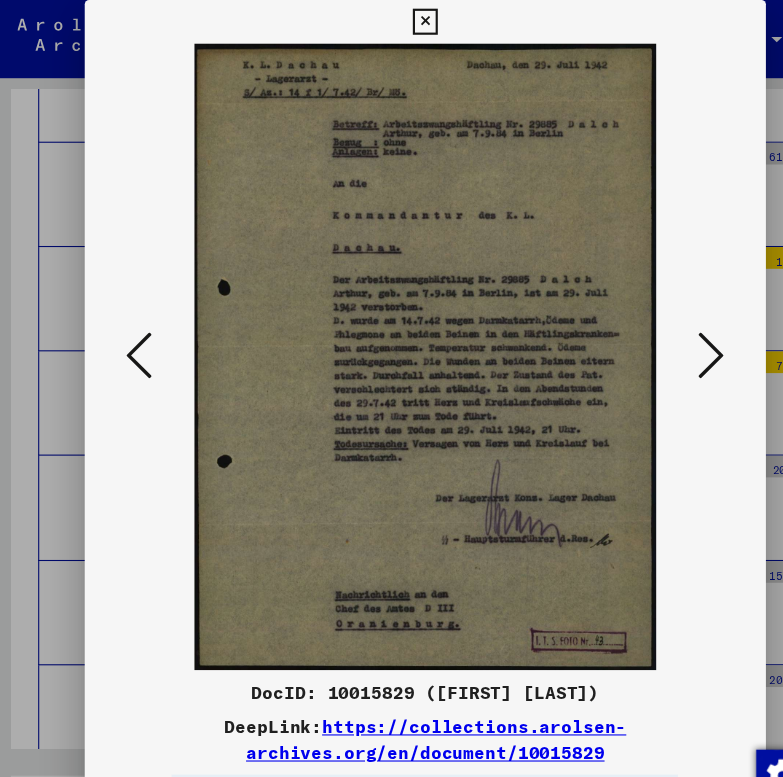 click at bounding box center (655, 327) 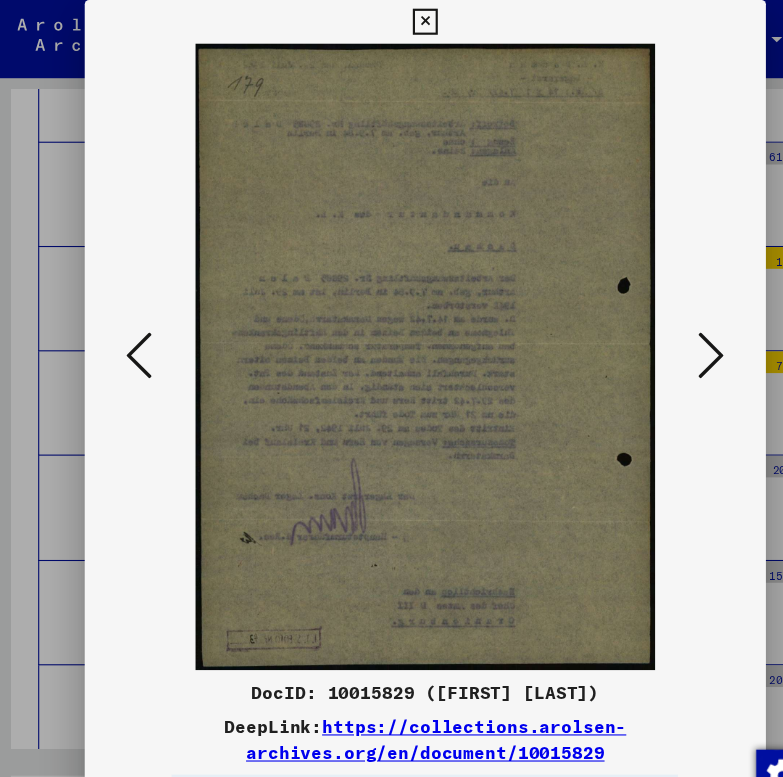 click at bounding box center [655, 327] 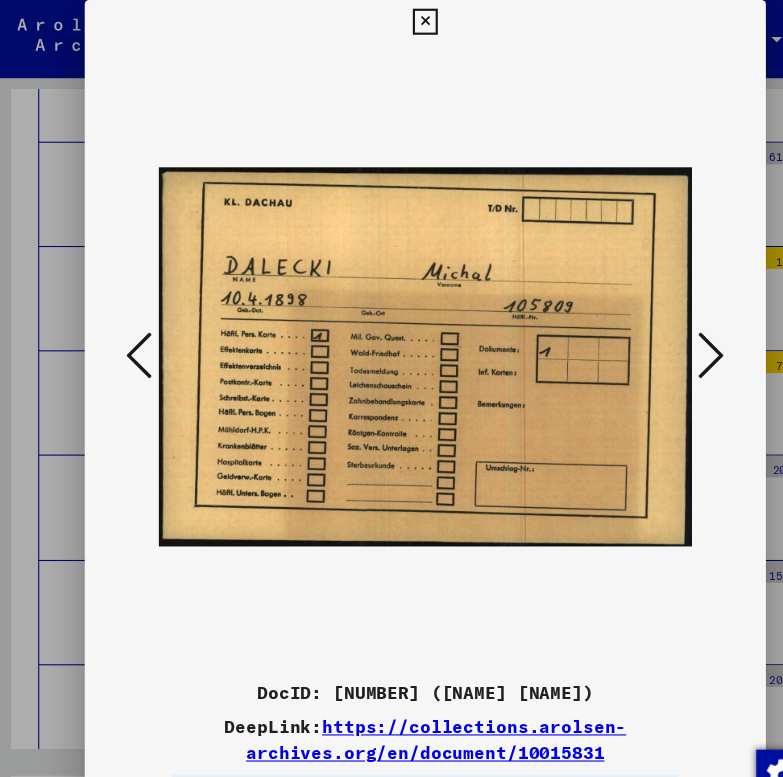 click at bounding box center [655, 327] 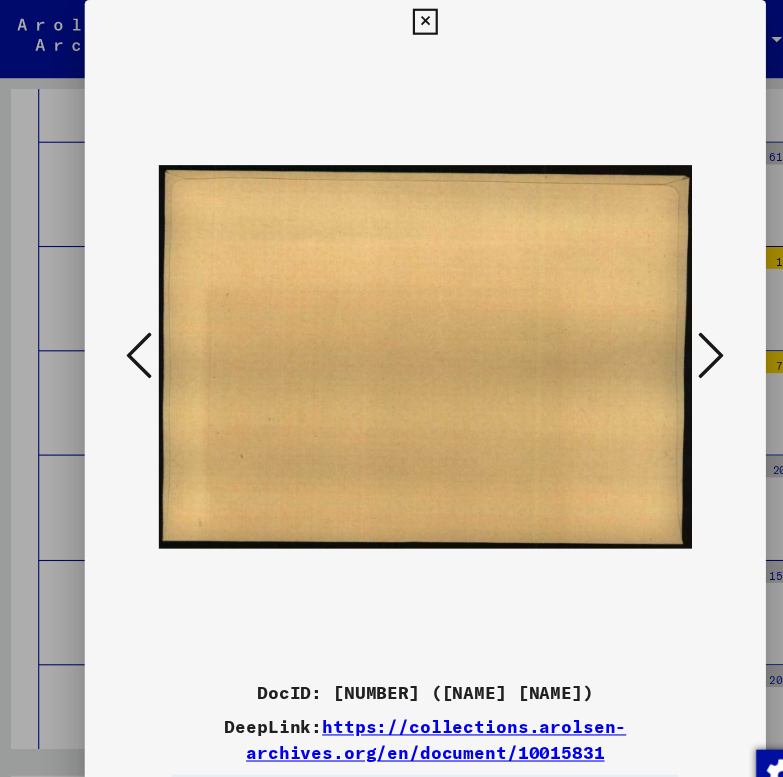 click at bounding box center (655, 327) 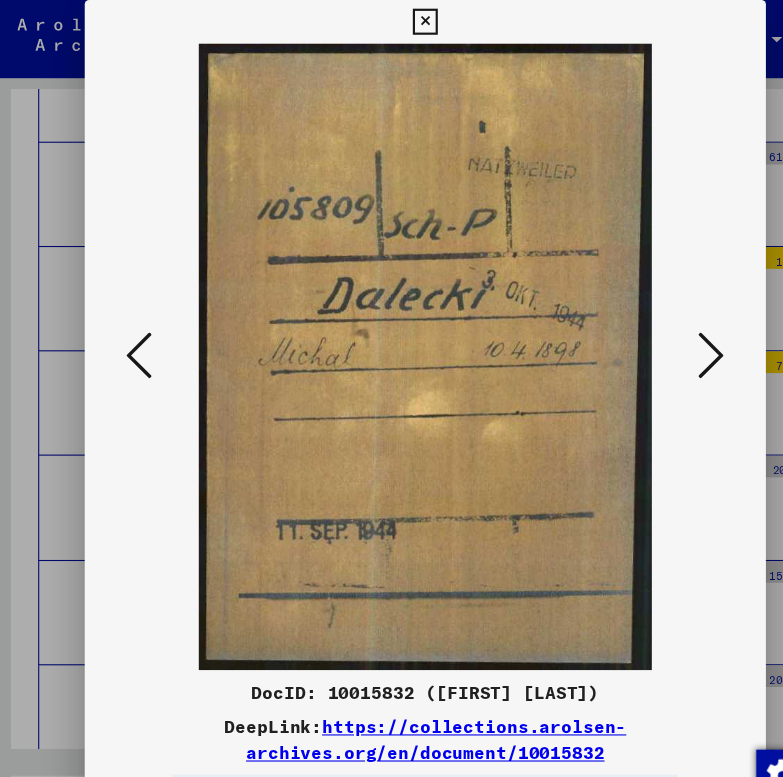 click at bounding box center [655, 327] 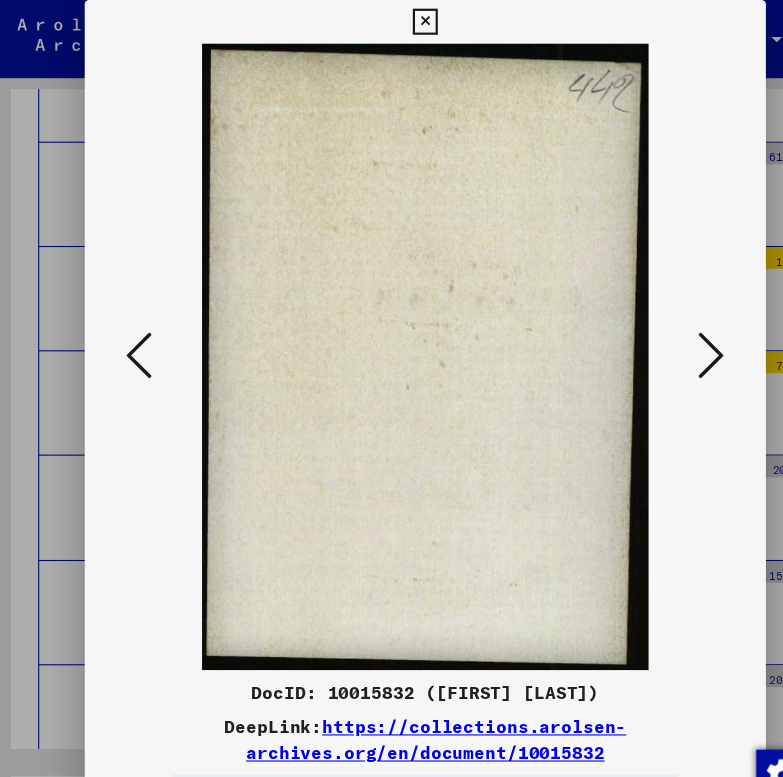 click at bounding box center (655, 327) 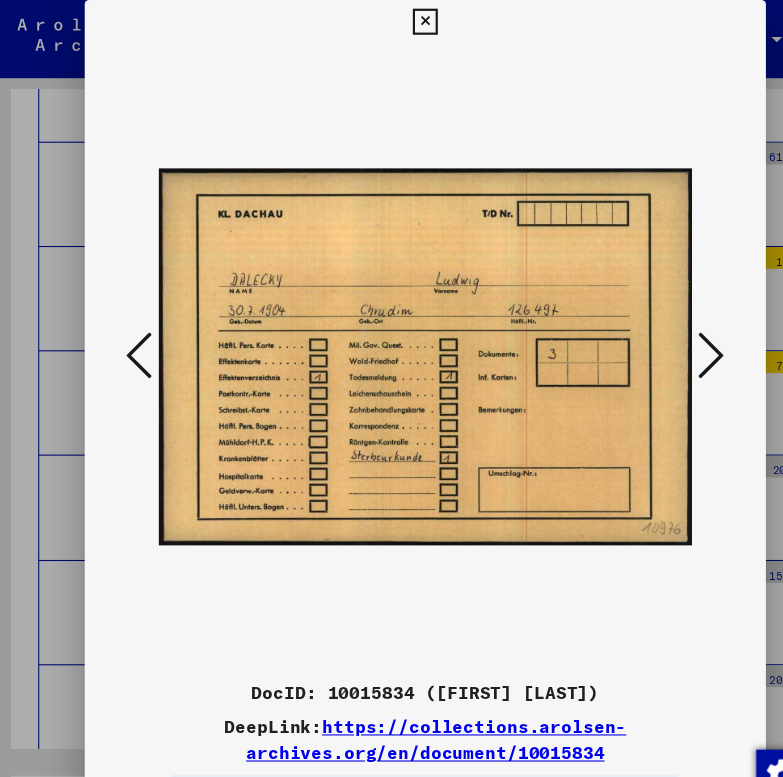 click at bounding box center [655, 327] 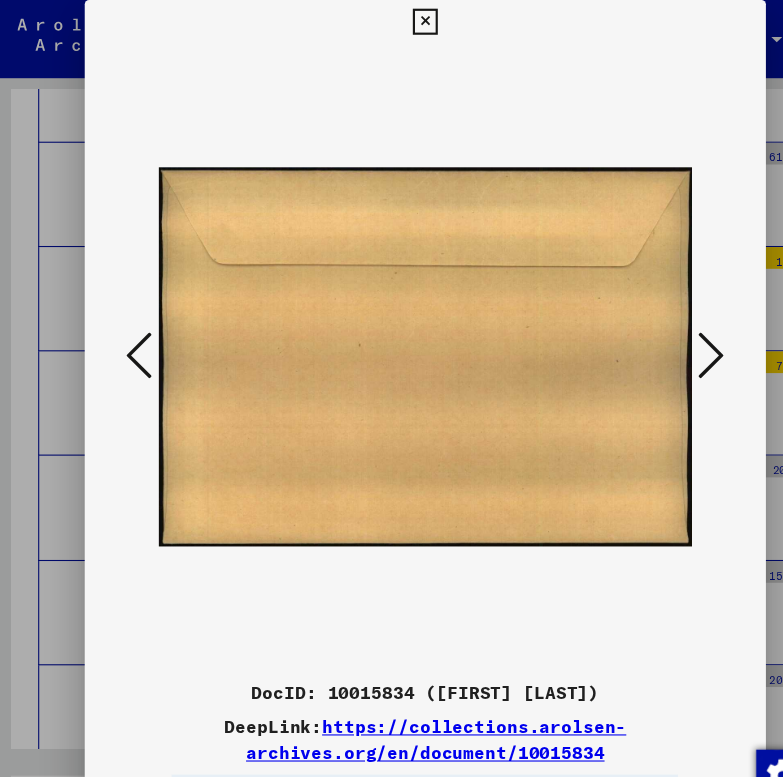 click at bounding box center (655, 327) 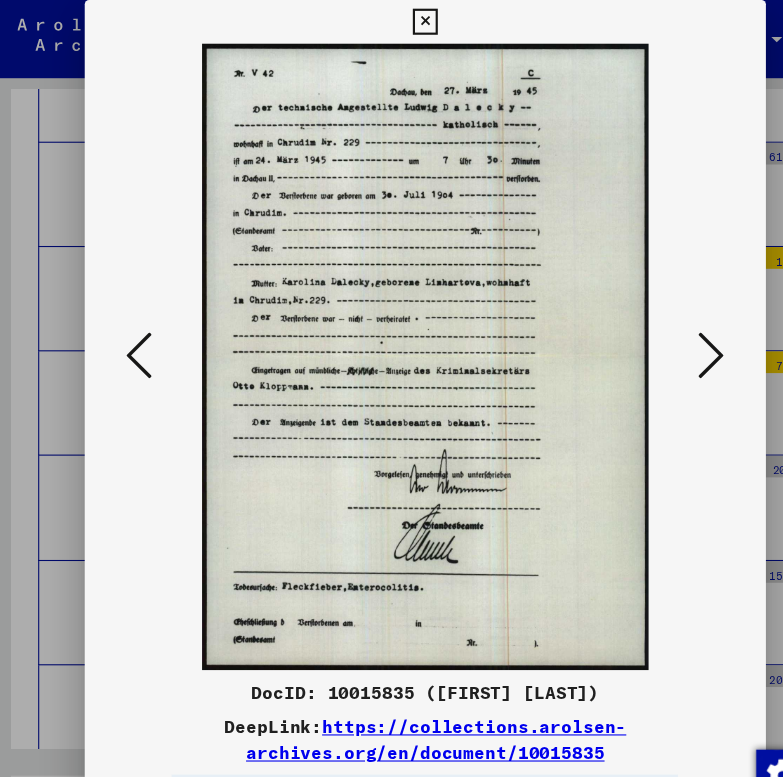 click at bounding box center [655, 327] 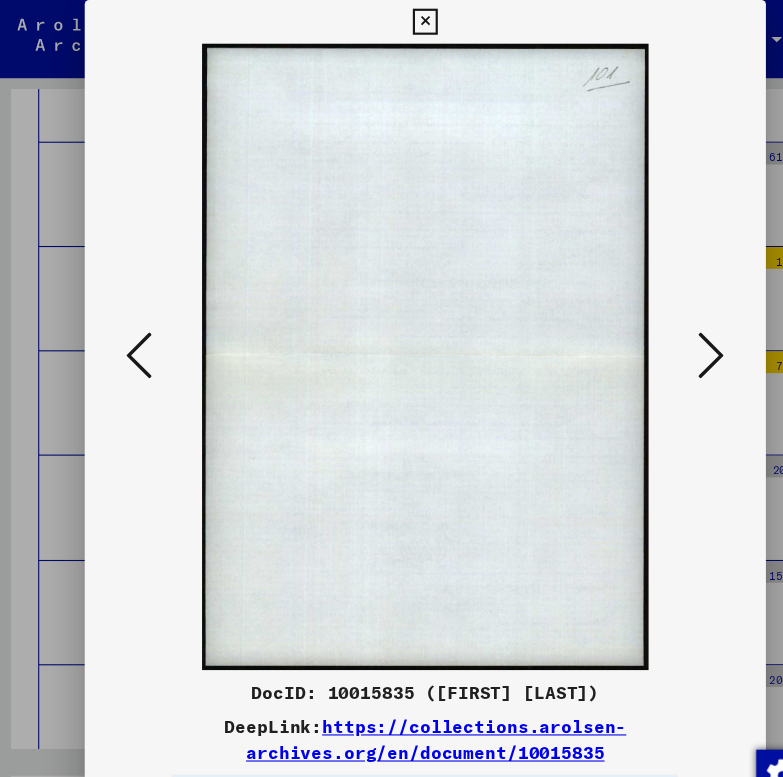 click at bounding box center (655, 327) 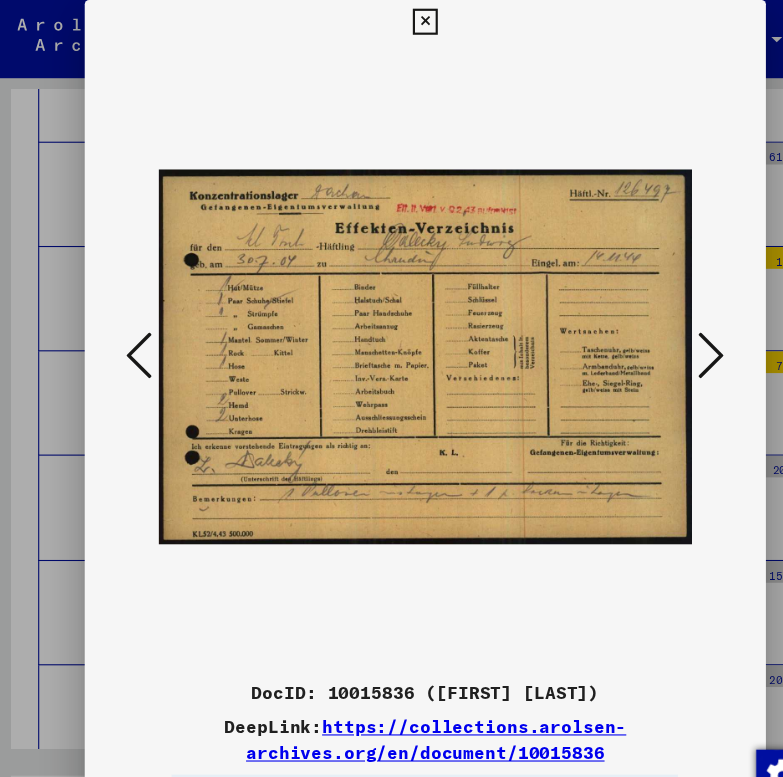 click at bounding box center [655, 327] 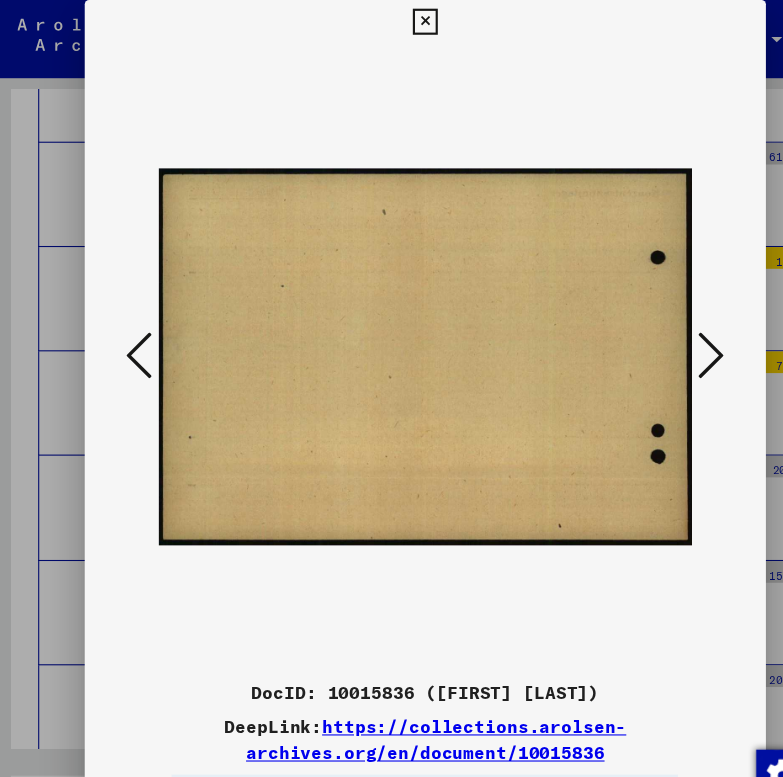 click at bounding box center [655, 327] 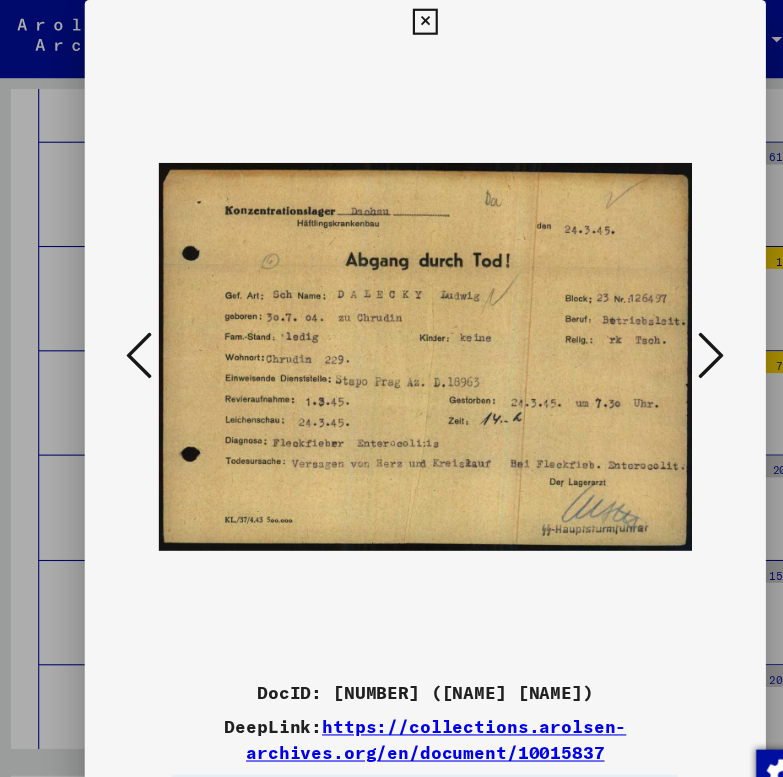 click at bounding box center (655, 327) 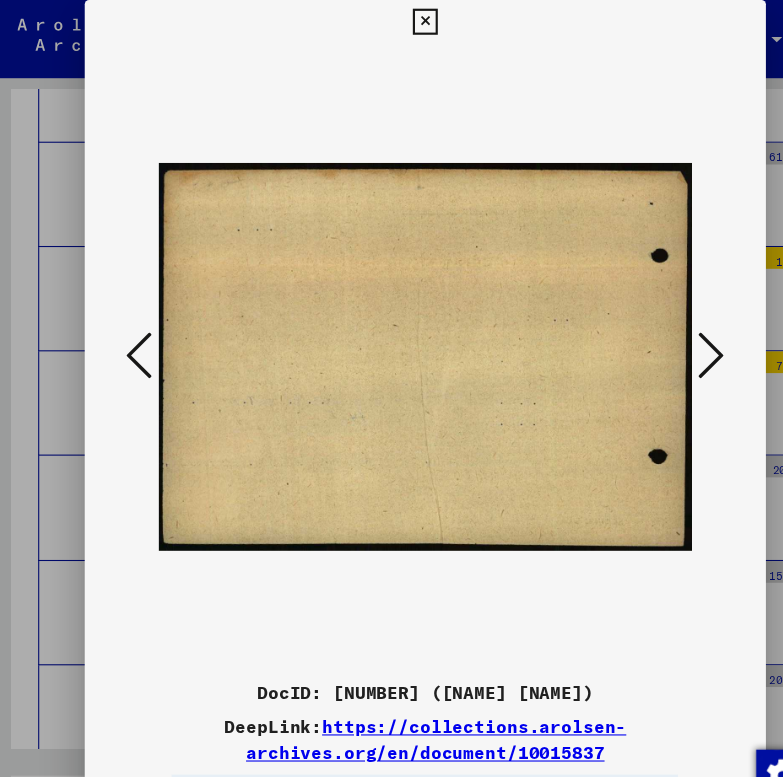 click at bounding box center (655, 327) 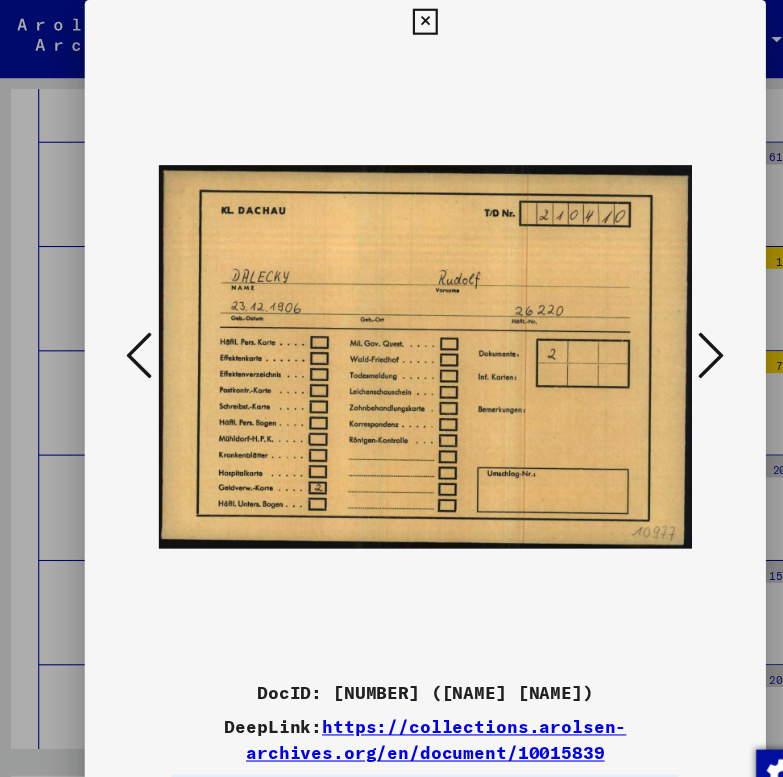 click at bounding box center [655, 327] 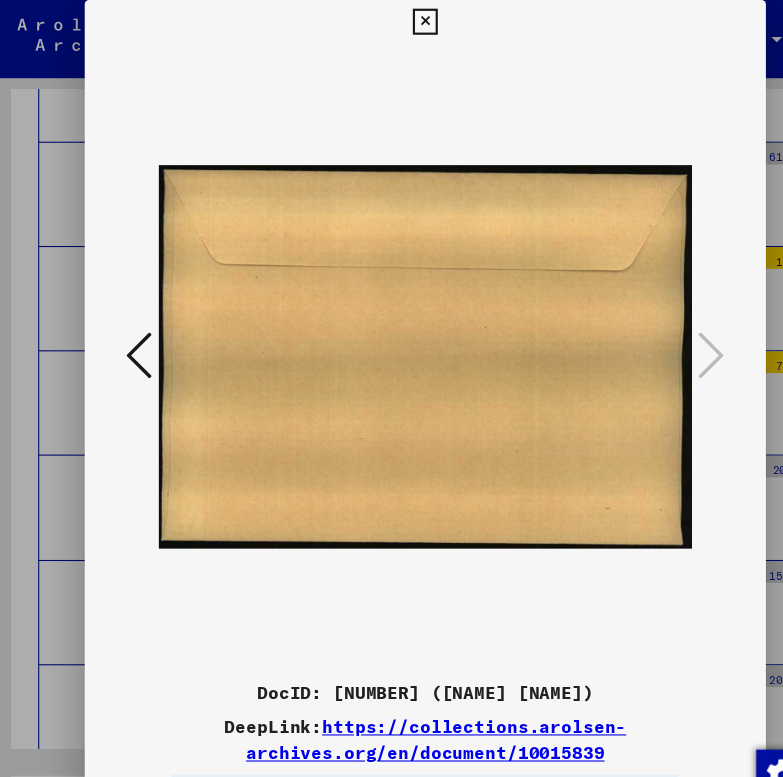 click at bounding box center (391, 20) 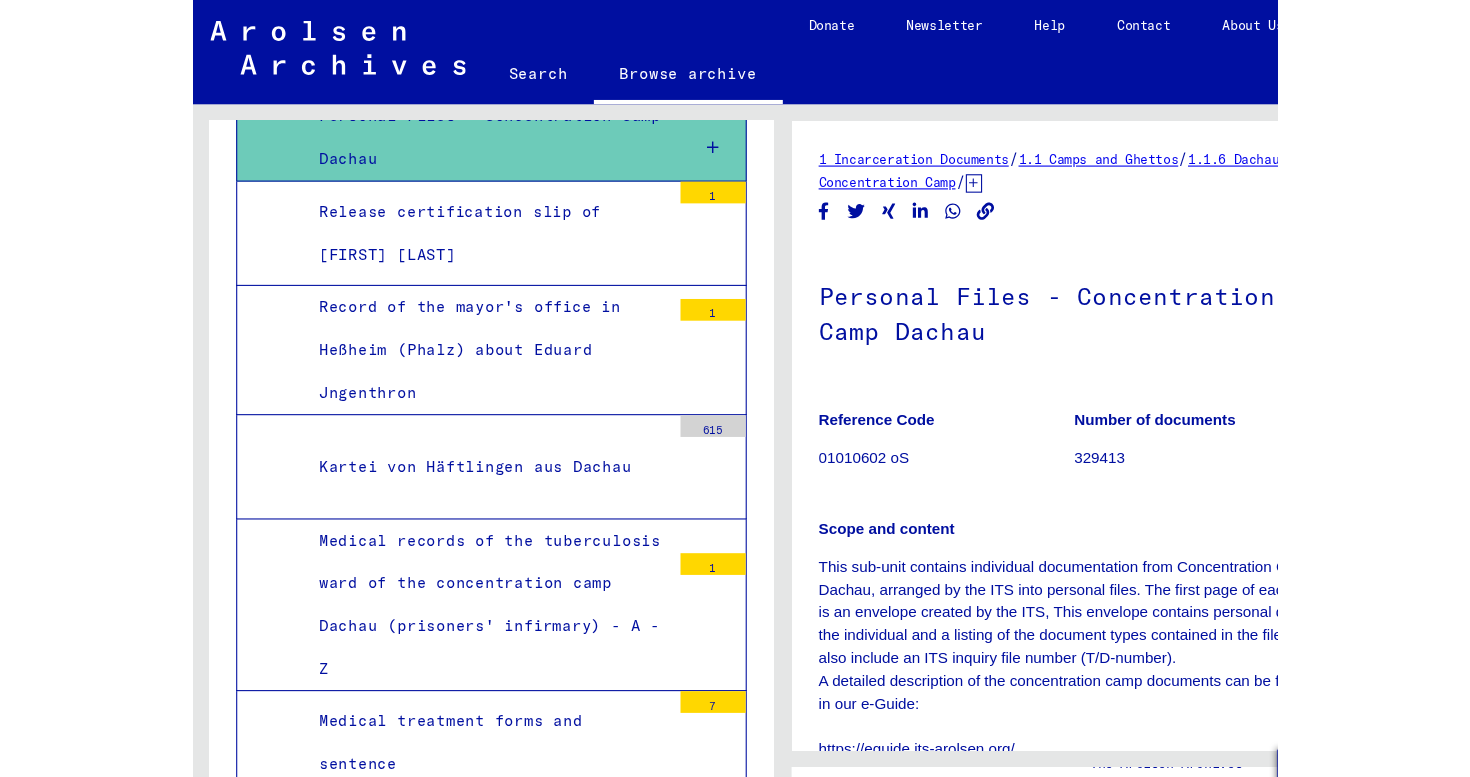scroll, scrollTop: 1858, scrollLeft: 0, axis: vertical 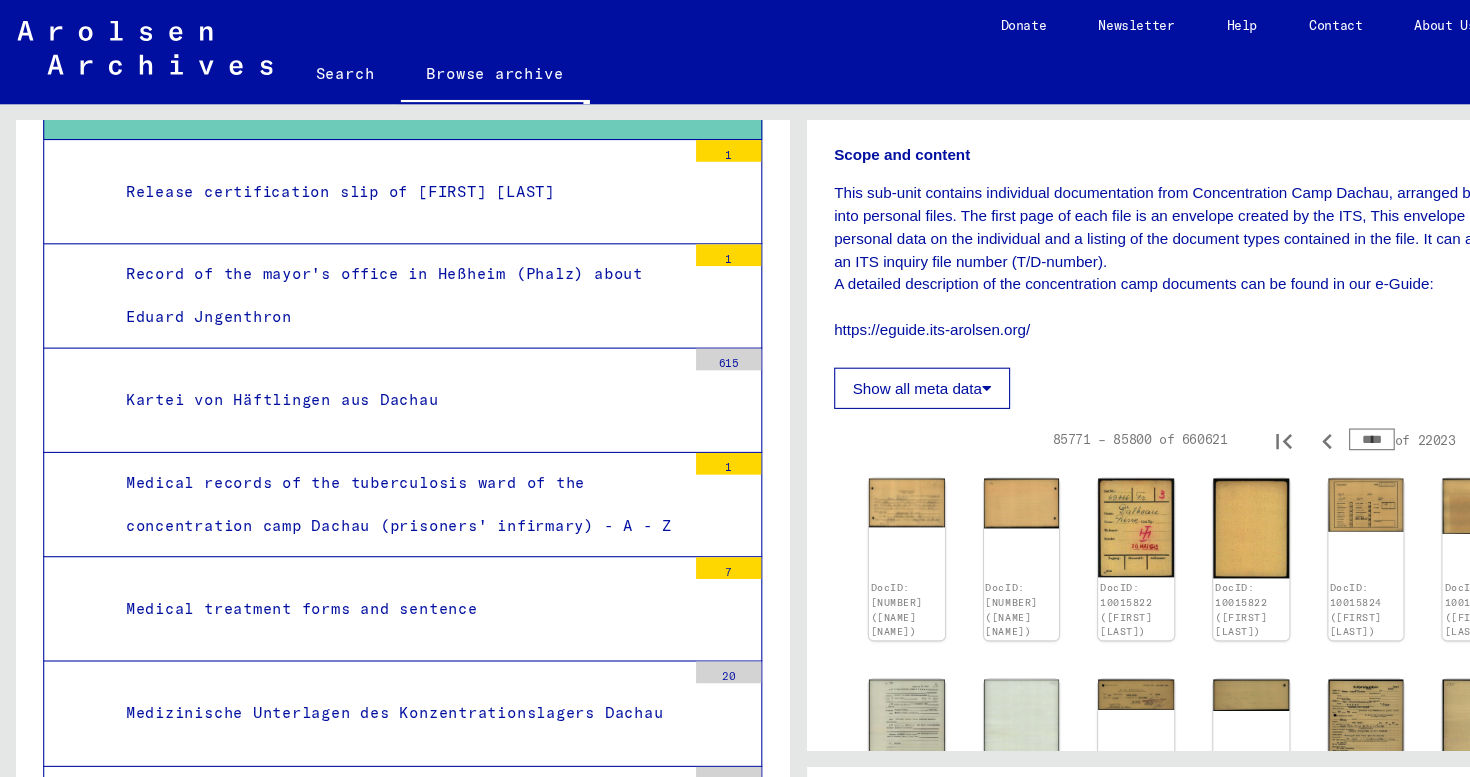 click on "****" at bounding box center [1263, 404] 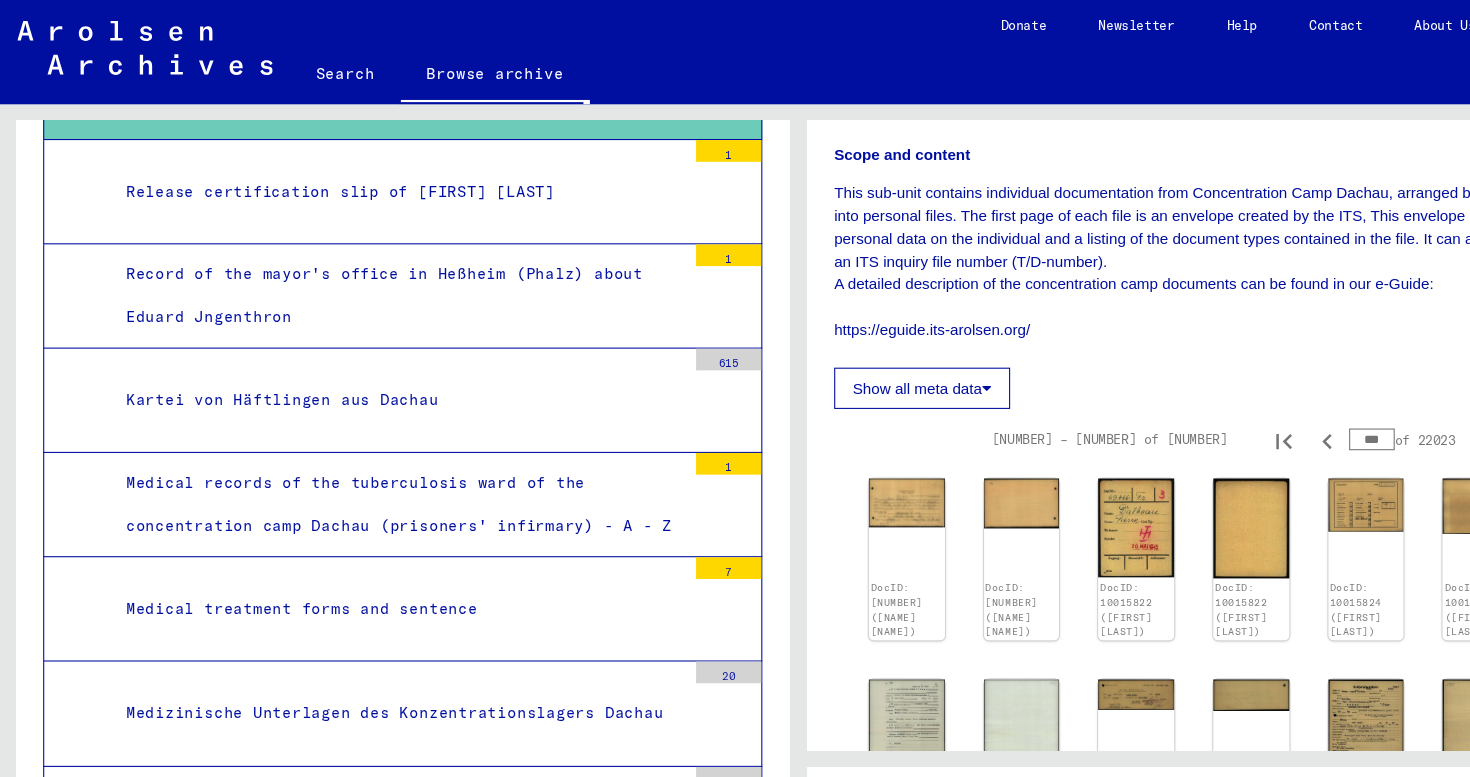type on "***" 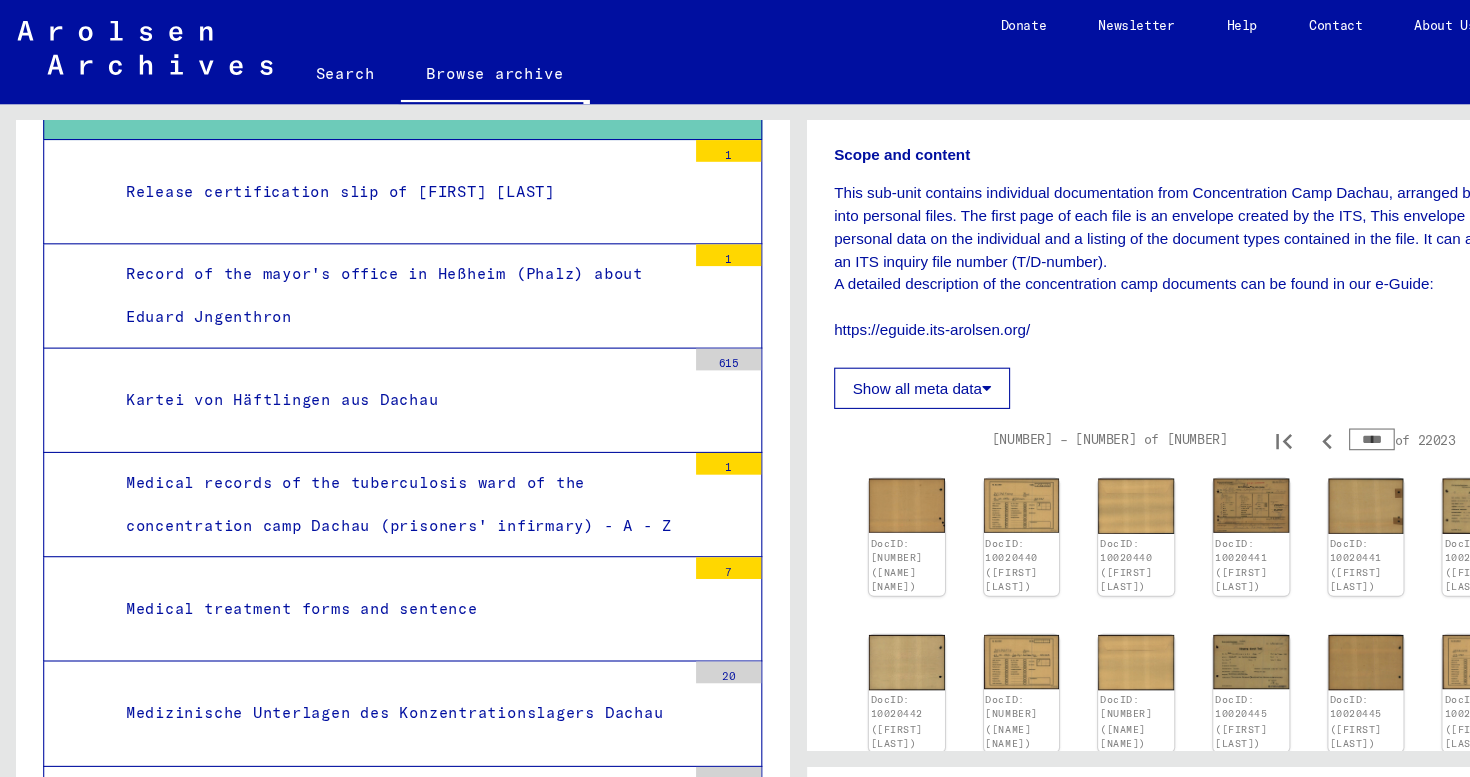type on "****" 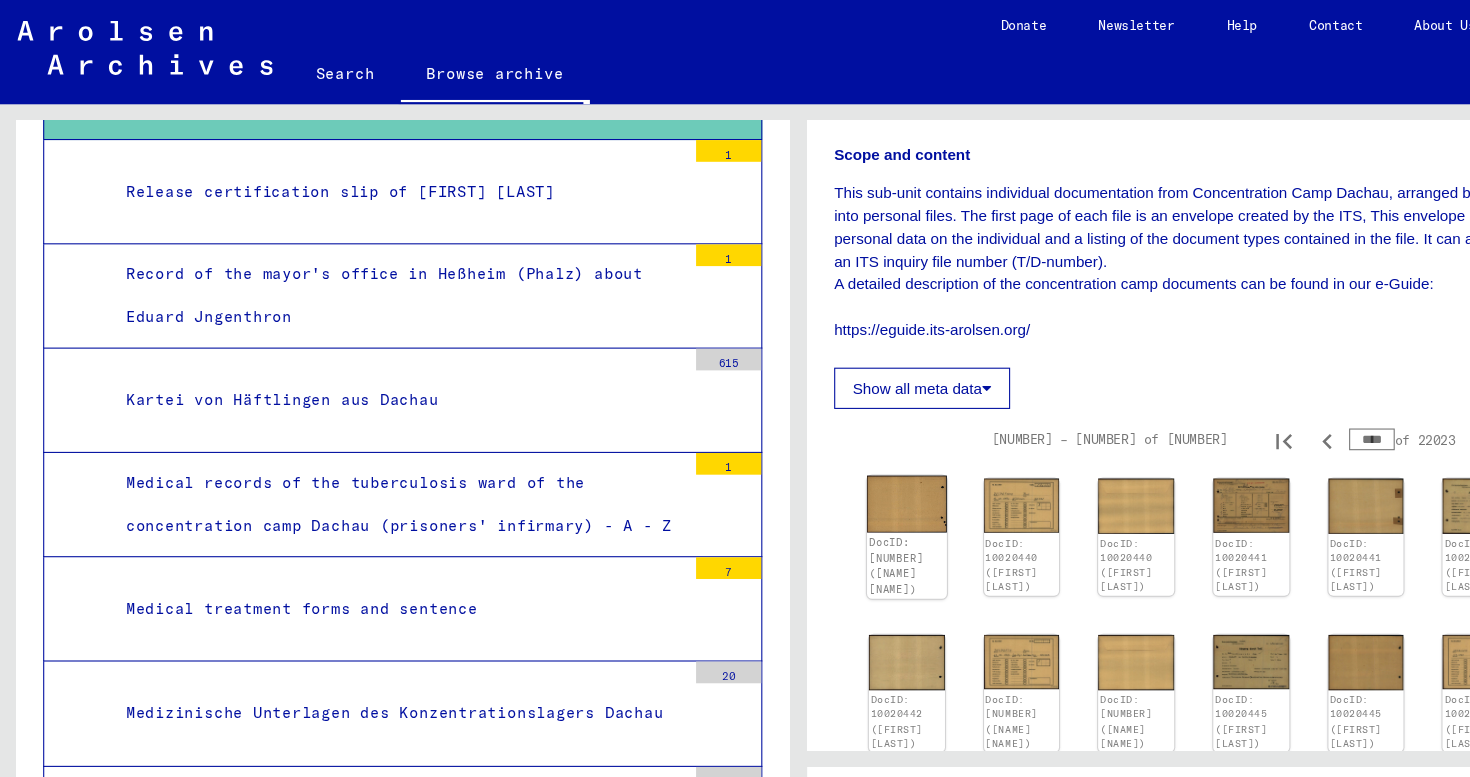 click 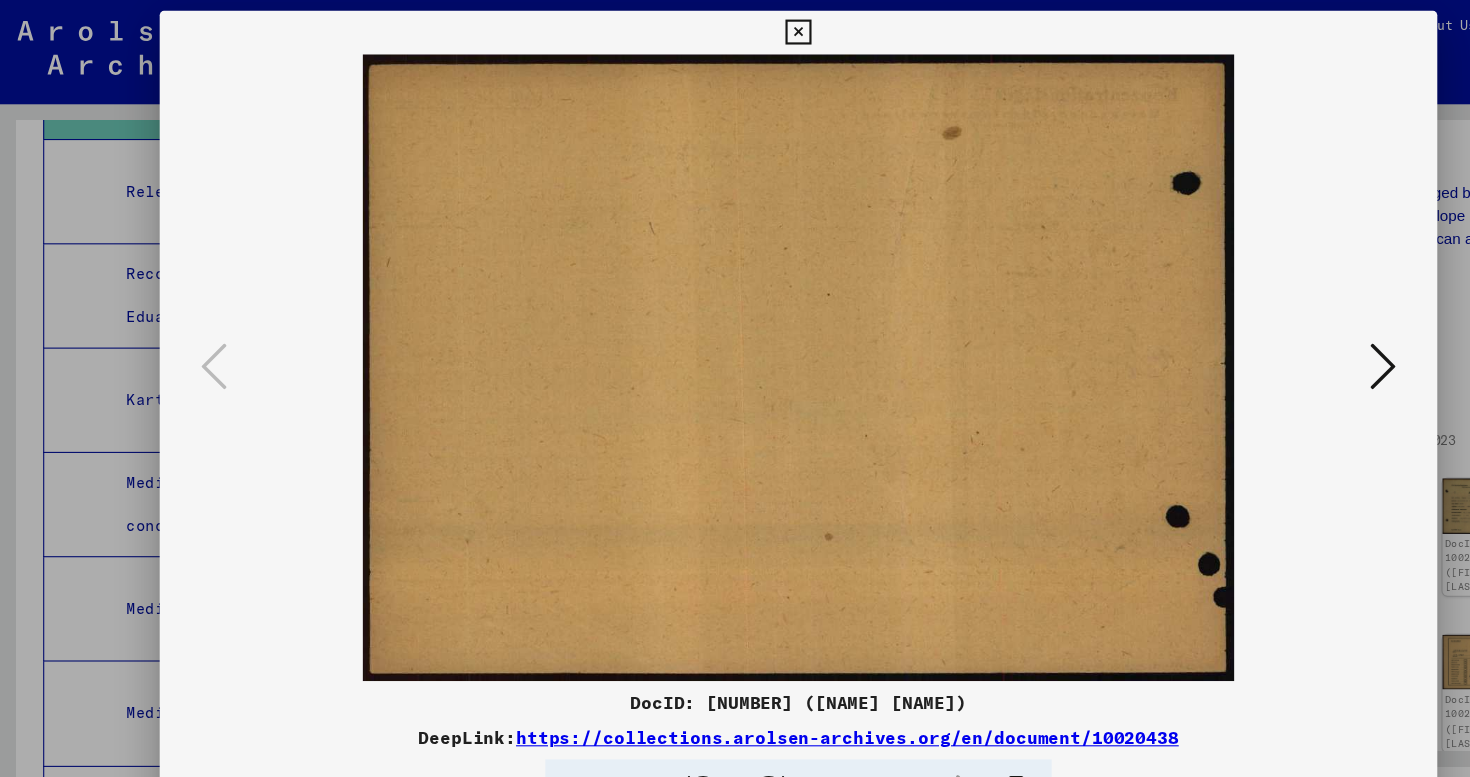 click at bounding box center (1273, 337) 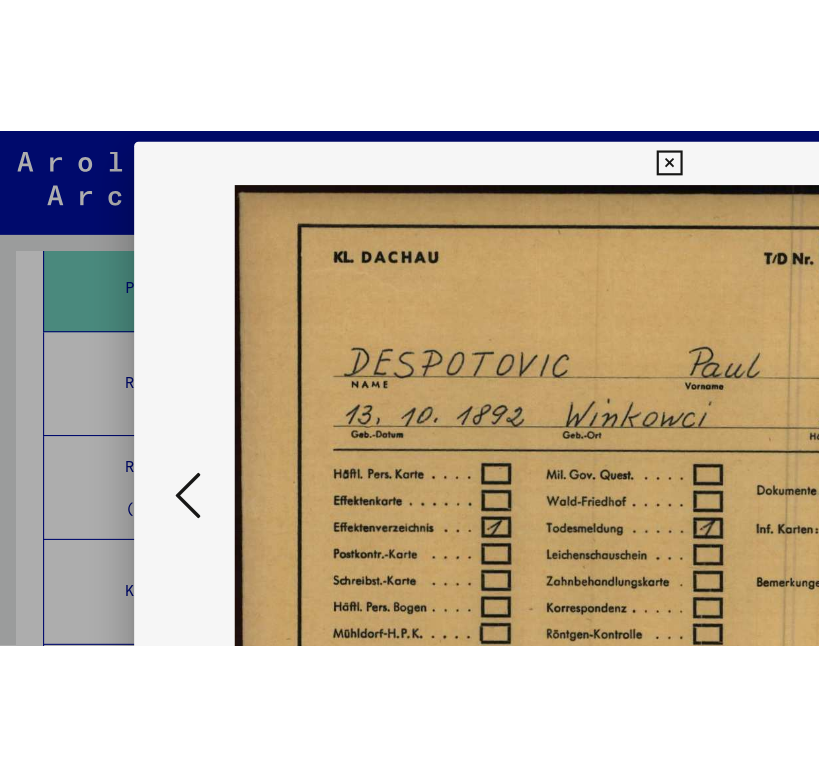 scroll, scrollTop: 2231, scrollLeft: 0, axis: vertical 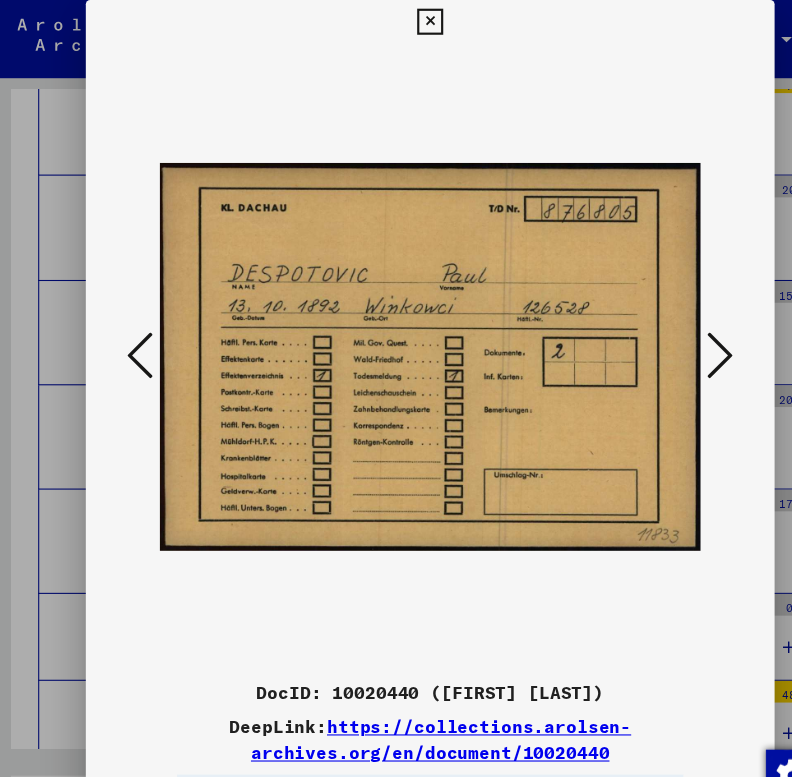 click at bounding box center (663, 327) 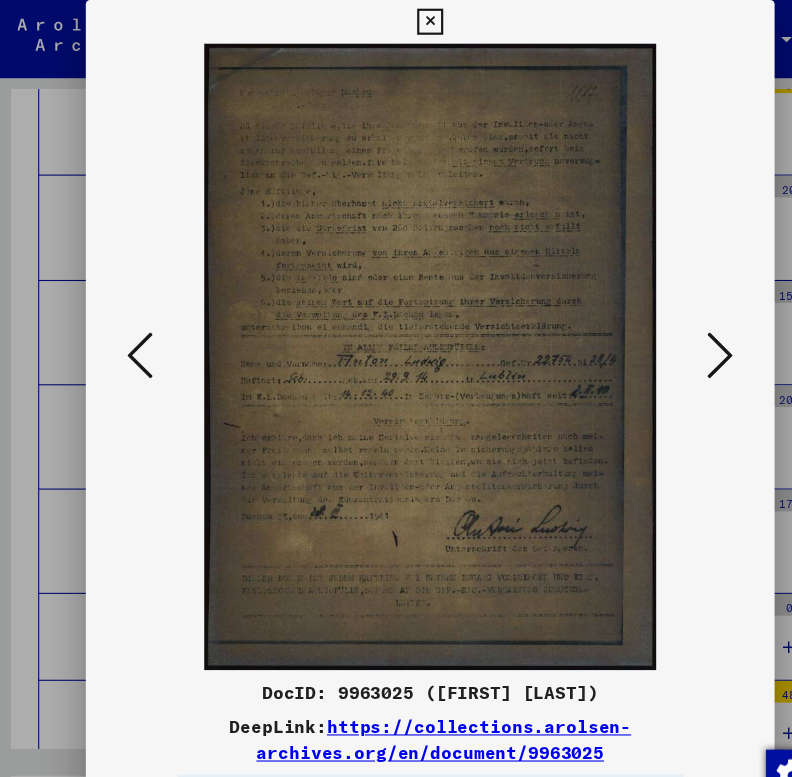 click at bounding box center (663, 327) 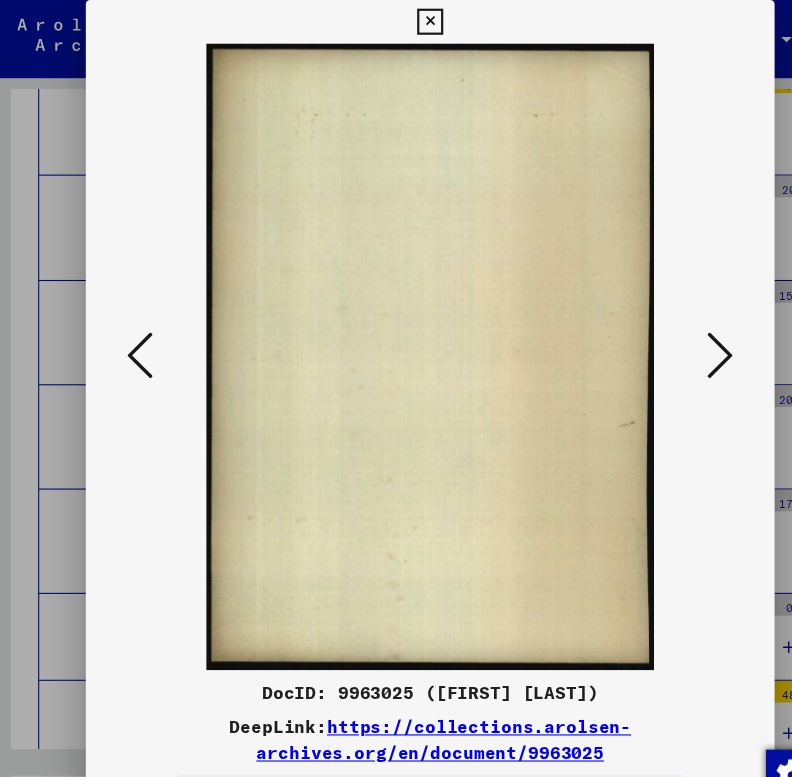 click at bounding box center [663, 327] 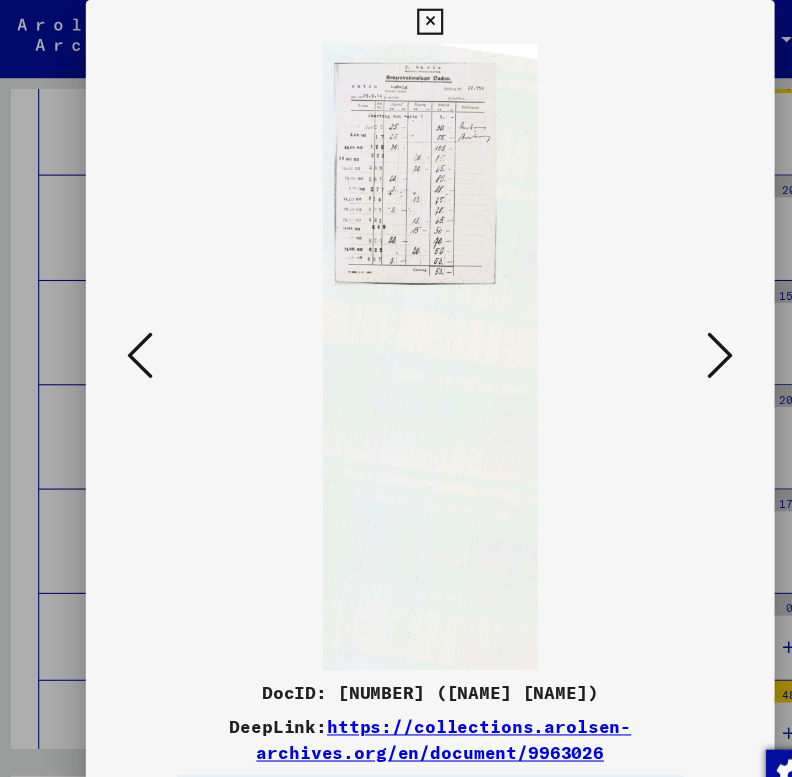 click at bounding box center (663, 327) 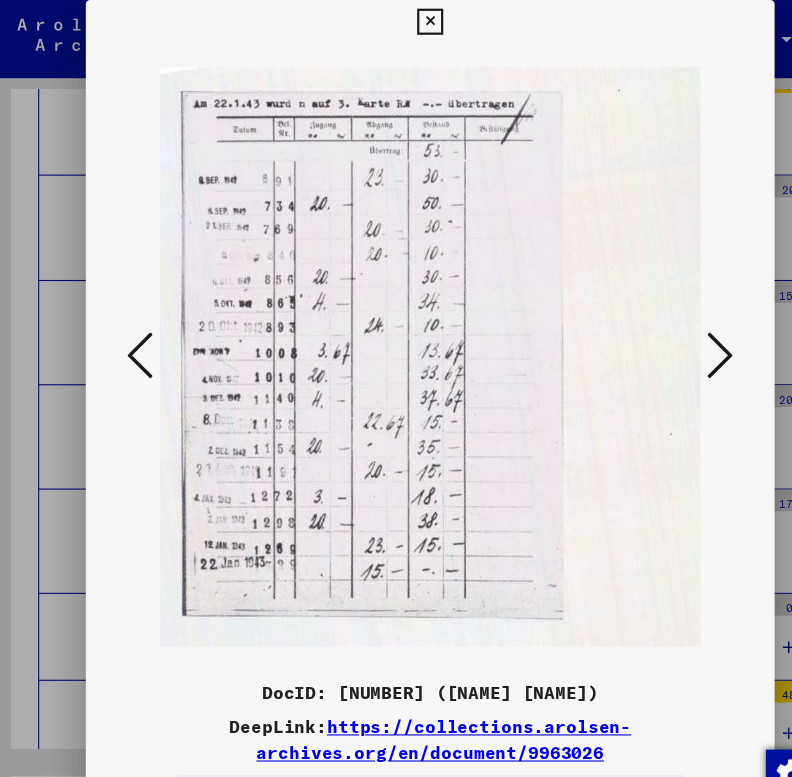click at bounding box center (663, 327) 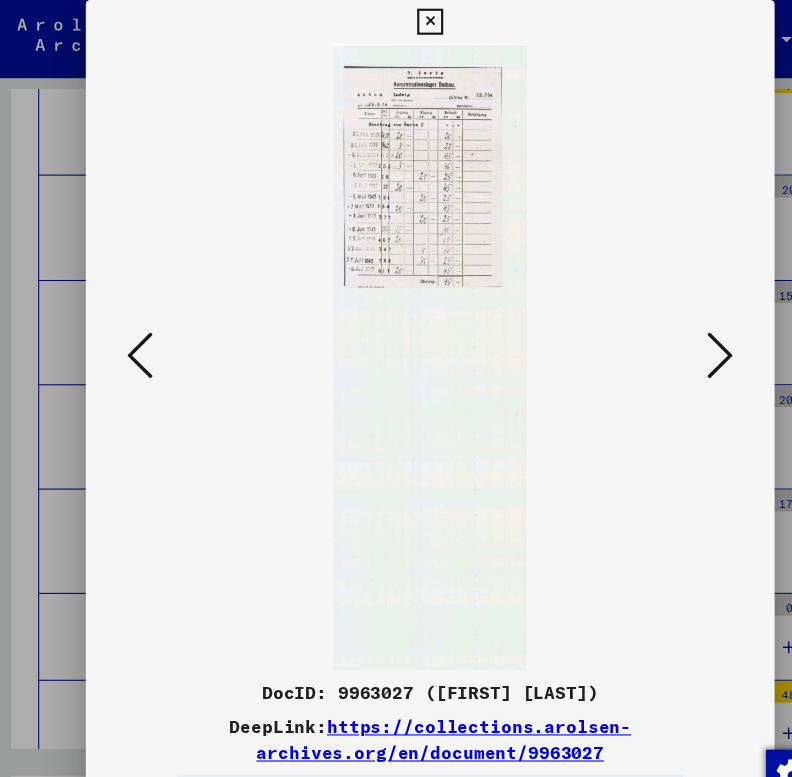 click at bounding box center [663, 327] 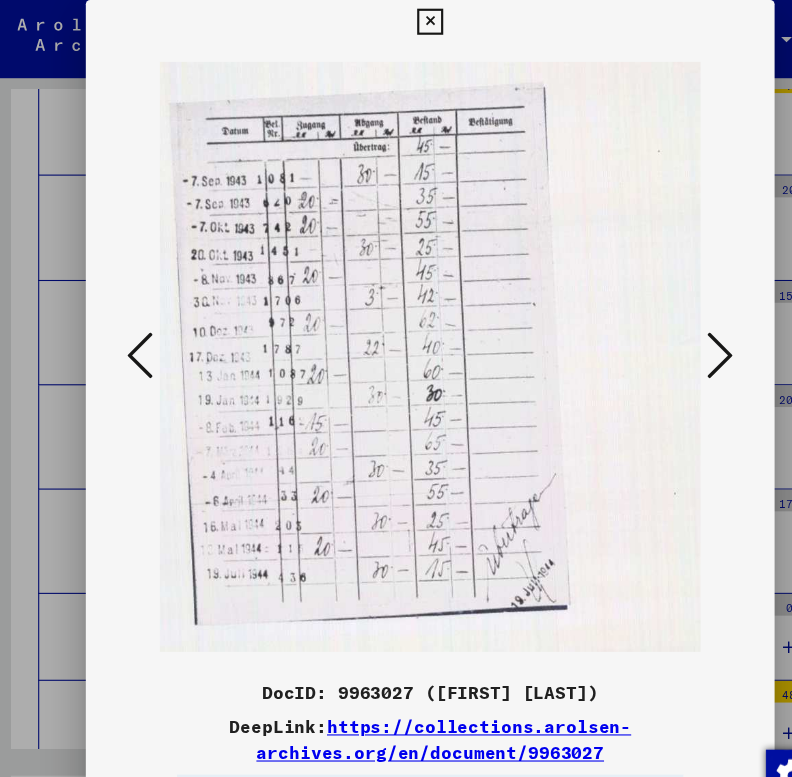 click at bounding box center [663, 327] 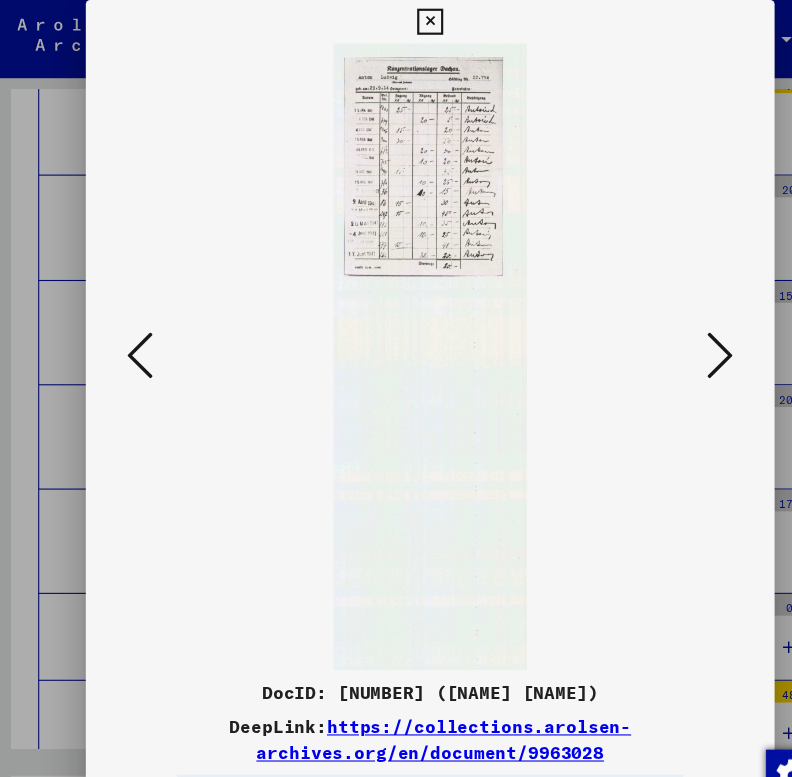 click at bounding box center (663, 327) 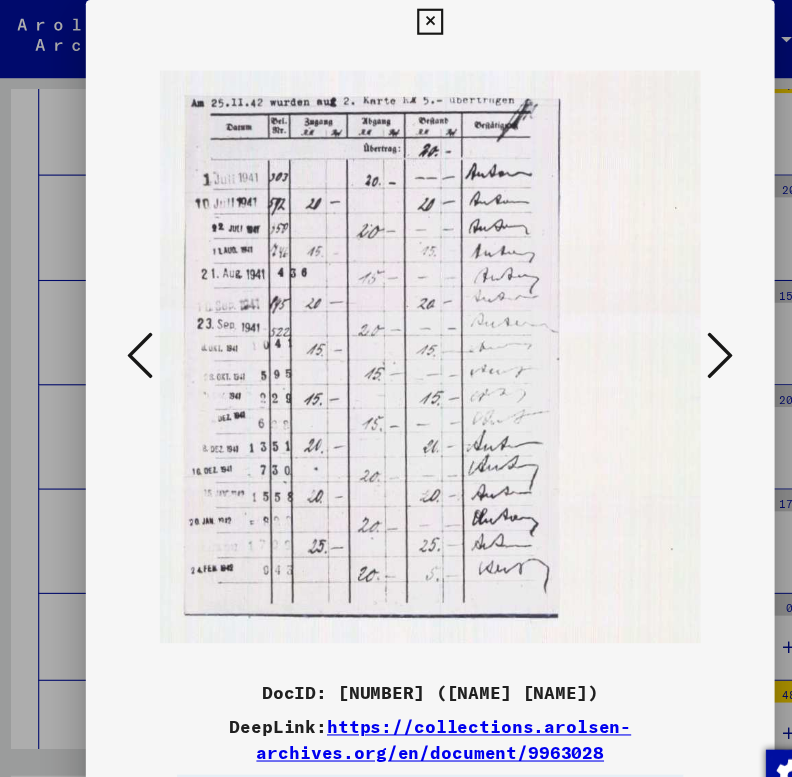 click at bounding box center (663, 327) 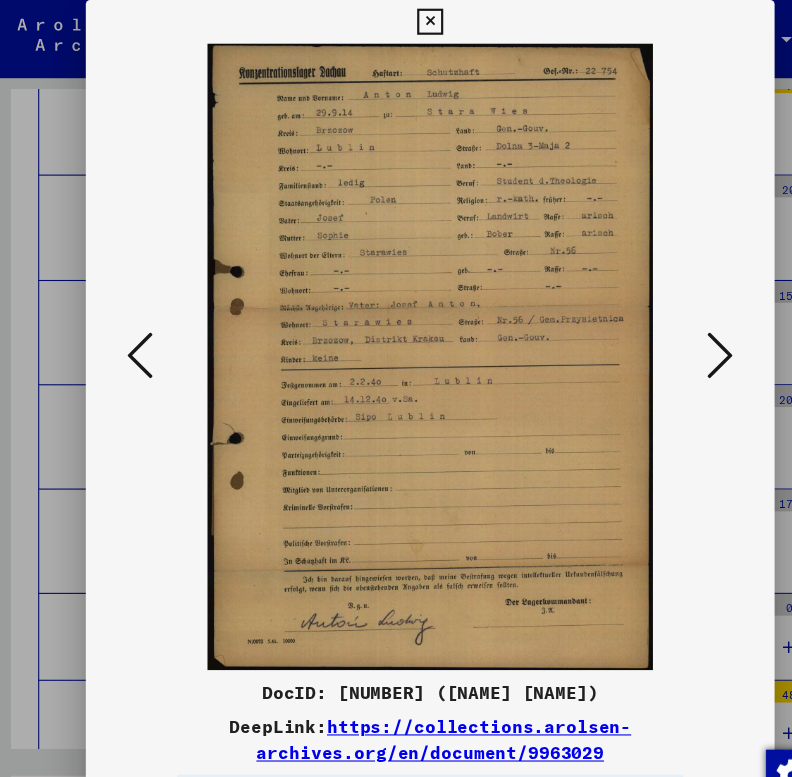 click at bounding box center (663, 327) 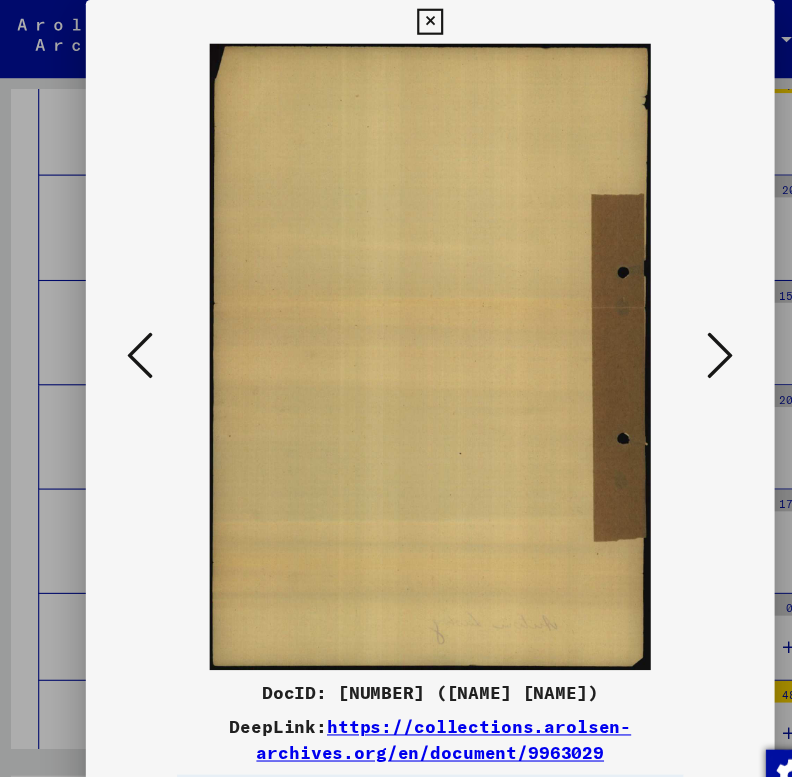 click at bounding box center (129, 327) 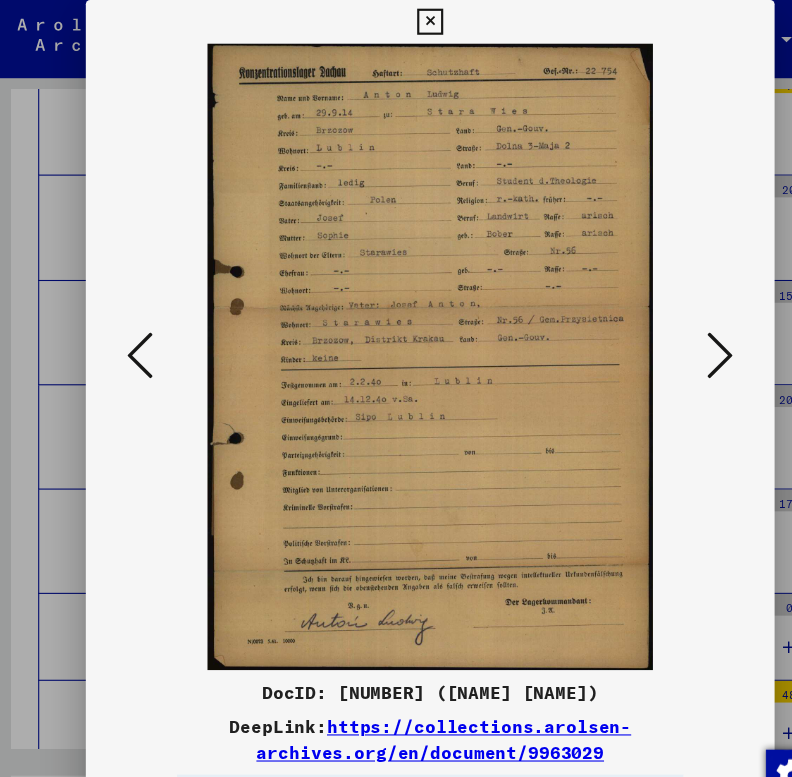 click at bounding box center (129, 327) 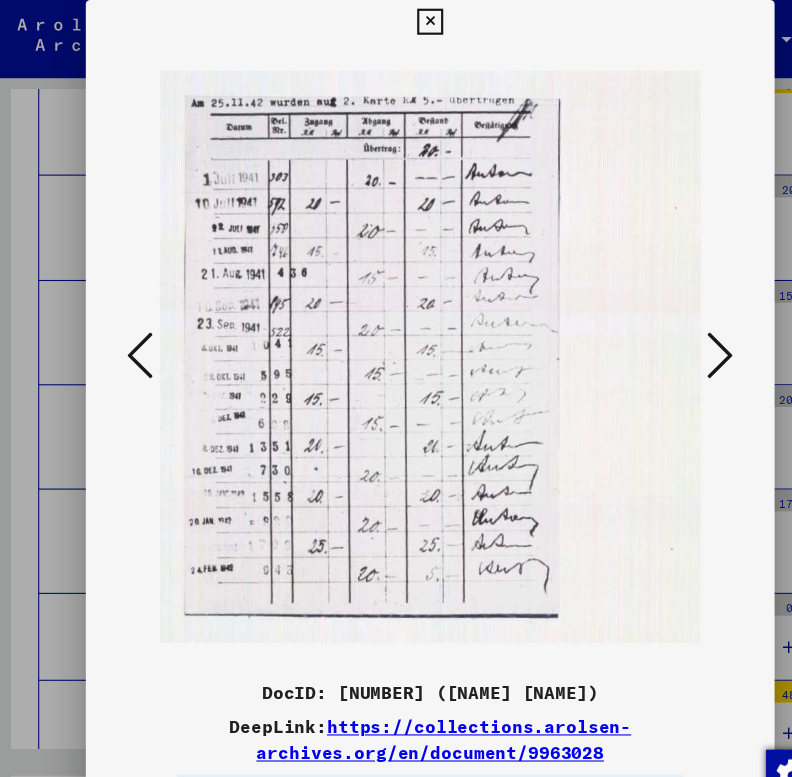 click at bounding box center (129, 327) 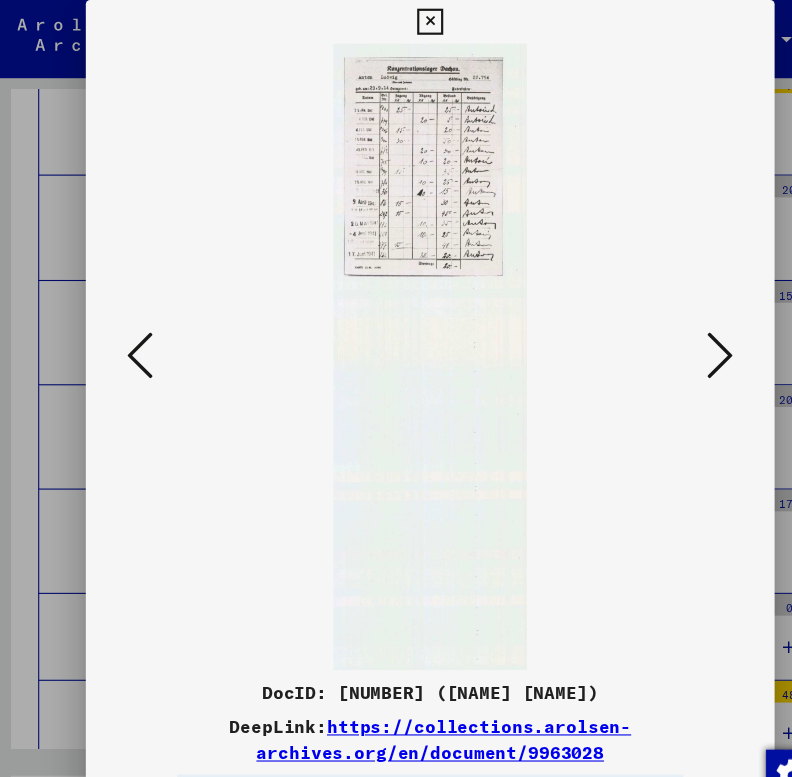 click at bounding box center (129, 327) 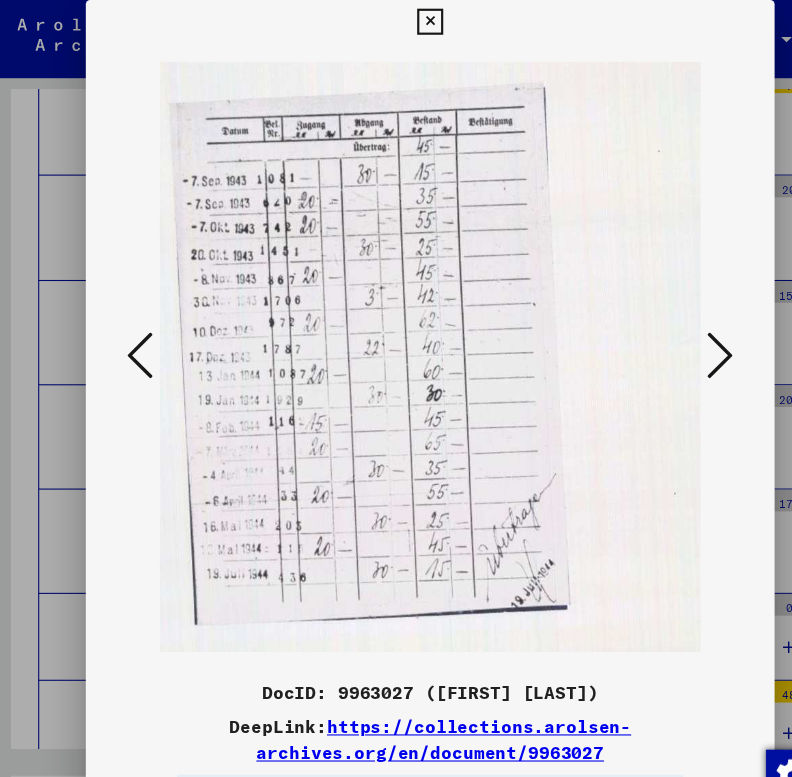 click at bounding box center (129, 327) 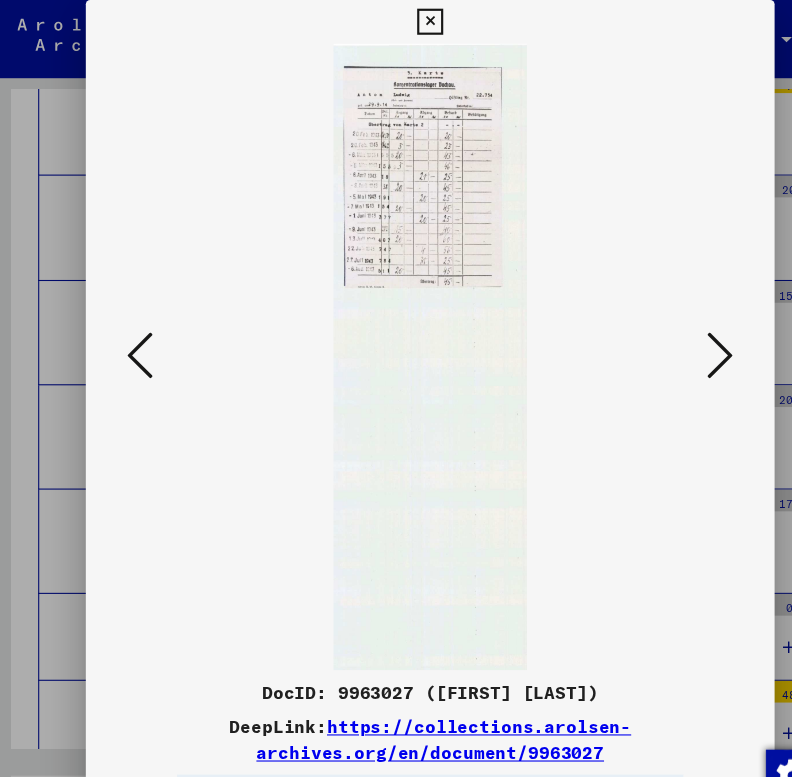 click at bounding box center [129, 327] 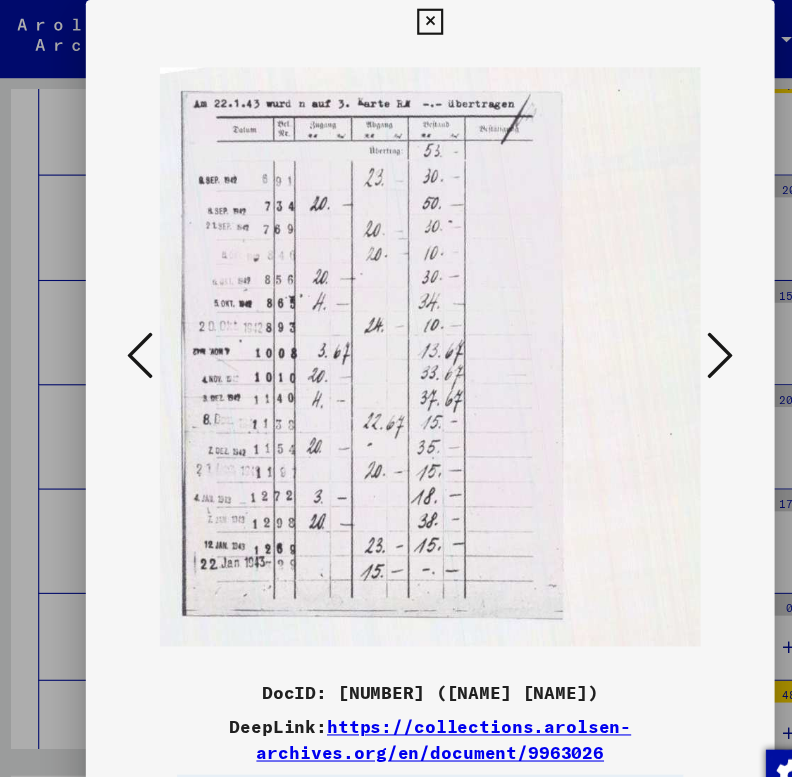 click at bounding box center (129, 327) 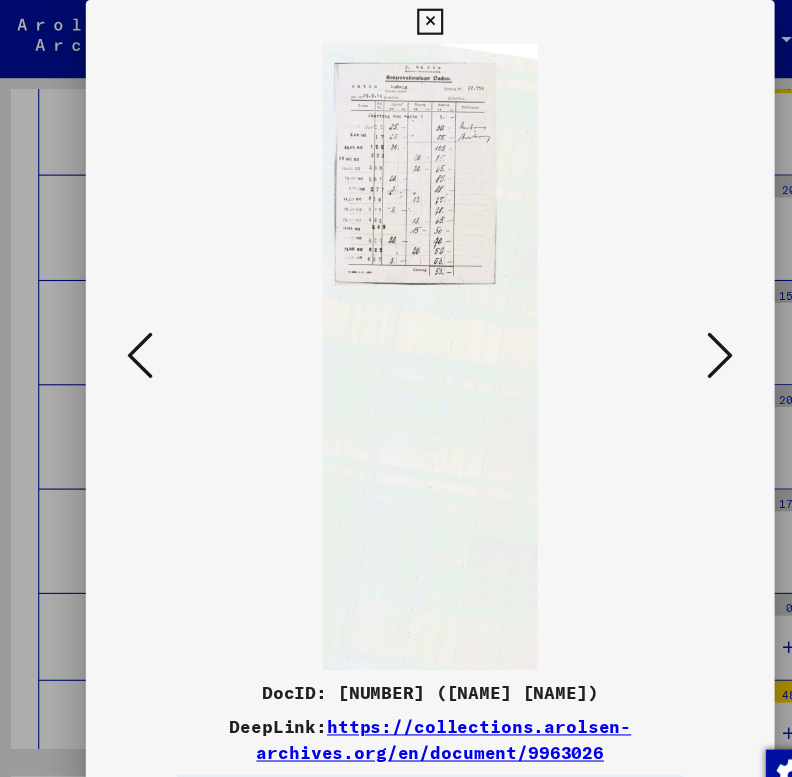 click at bounding box center (129, 327) 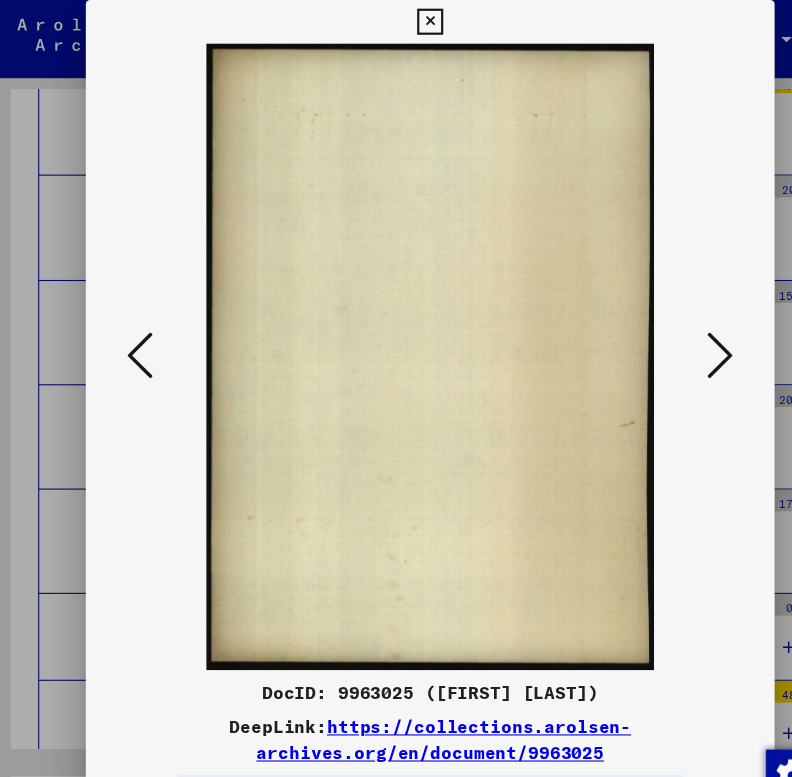 click at bounding box center (129, 327) 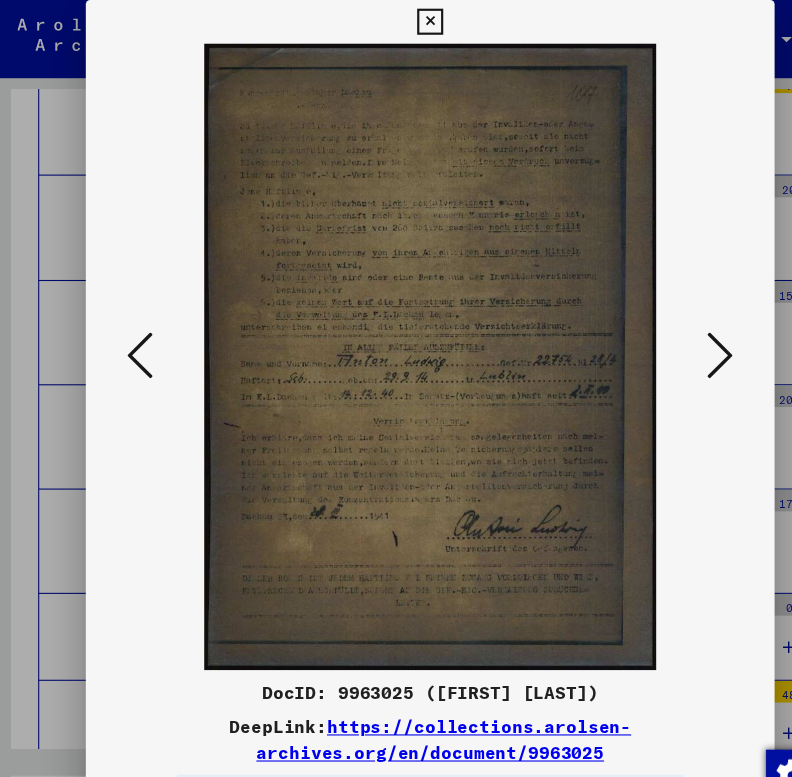 click at bounding box center (129, 327) 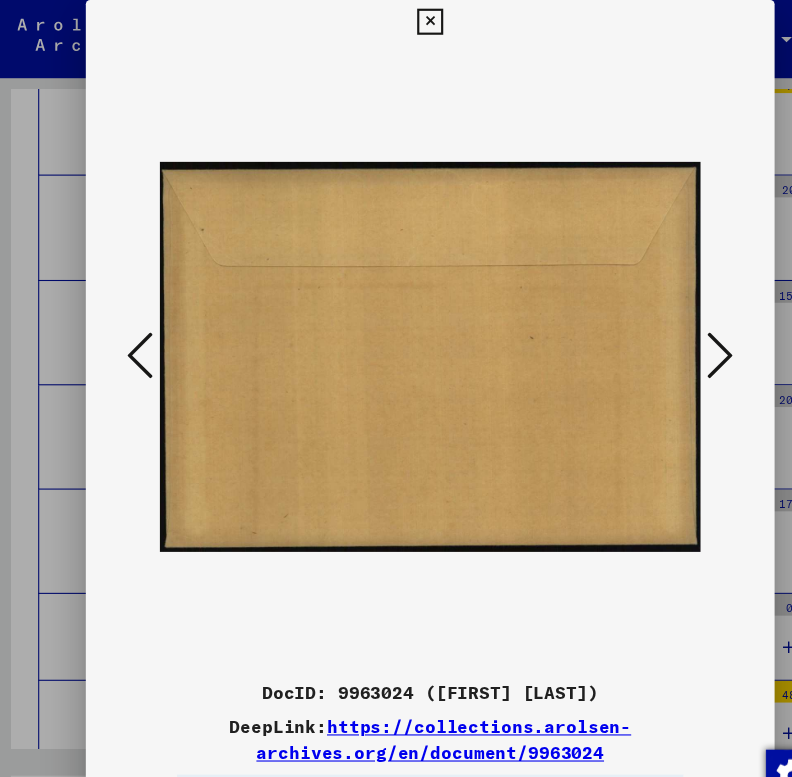 click at bounding box center [129, 327] 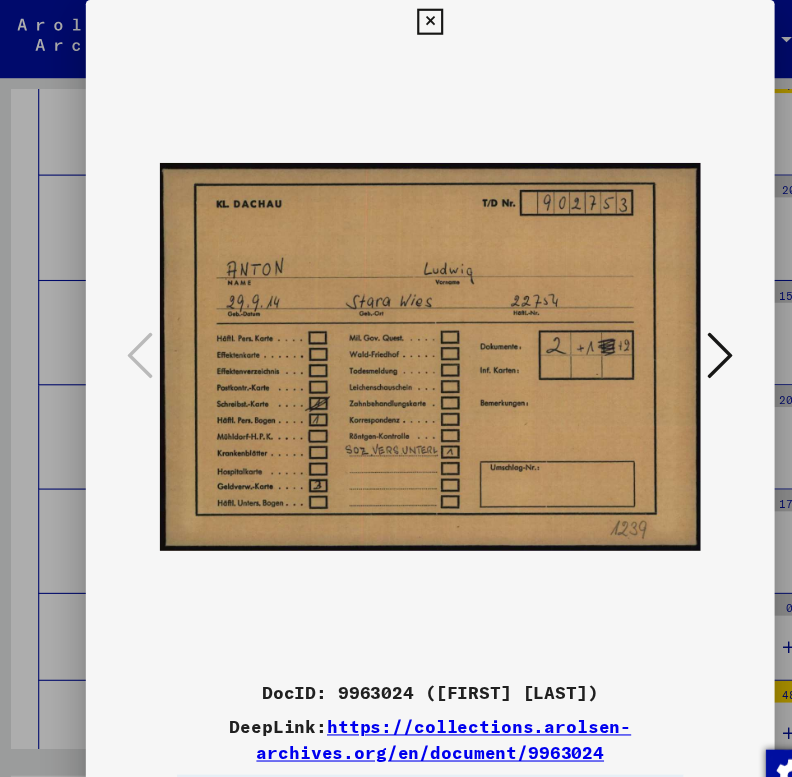 click at bounding box center (663, 327) 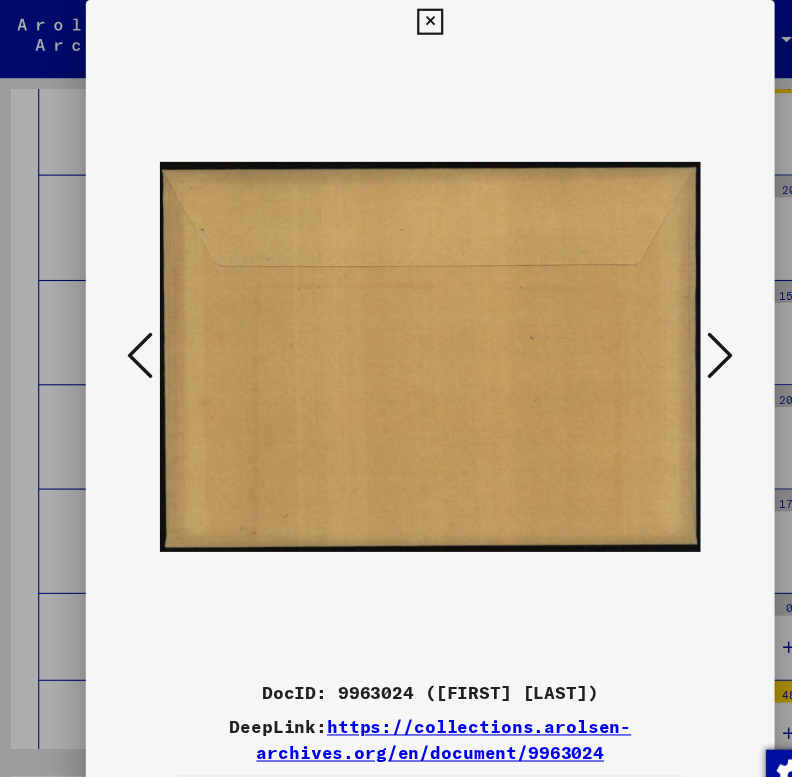 click at bounding box center (663, 327) 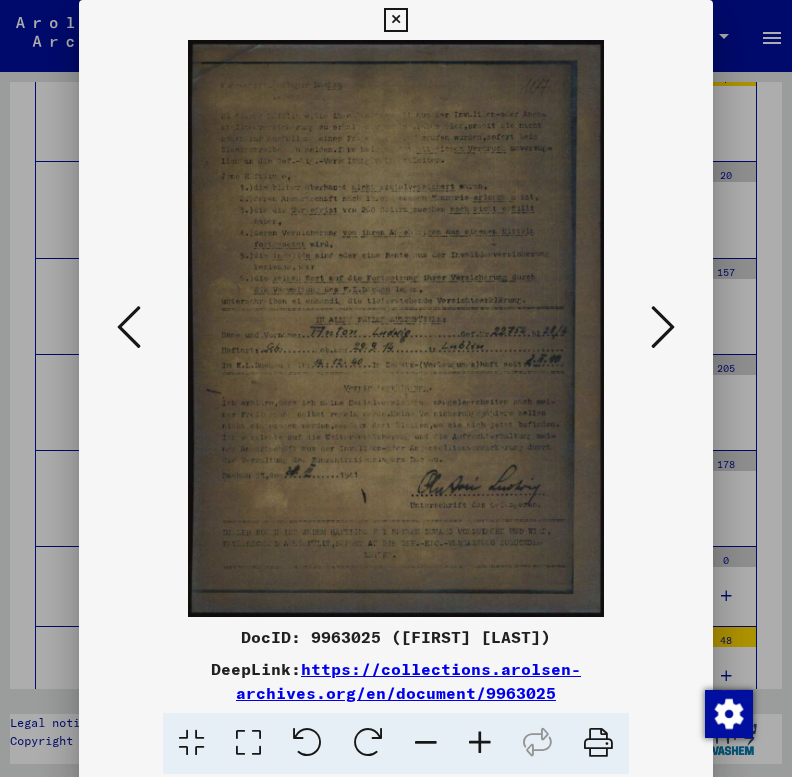 click at bounding box center (663, 327) 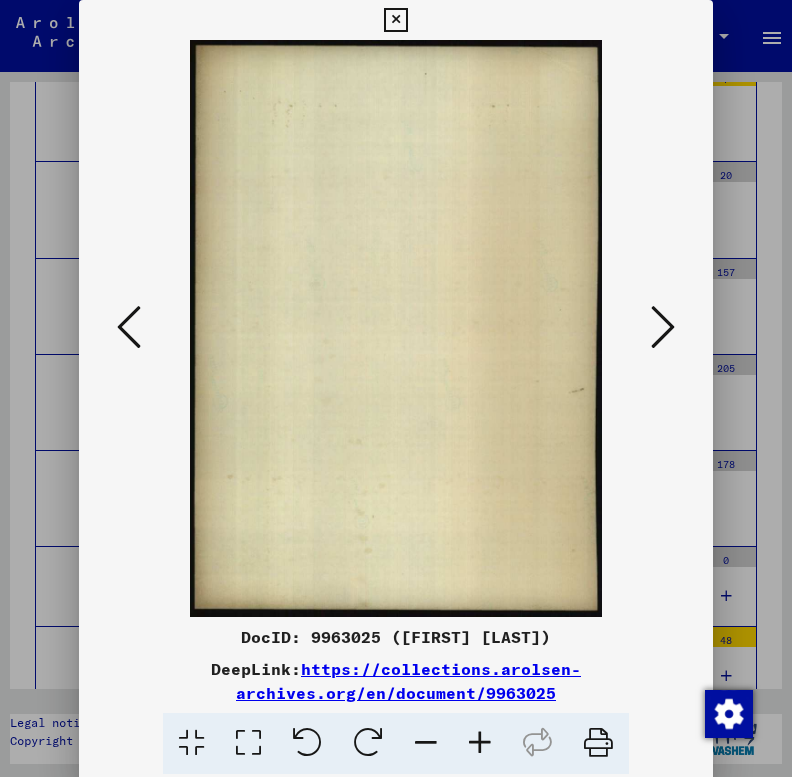 click at bounding box center (663, 327) 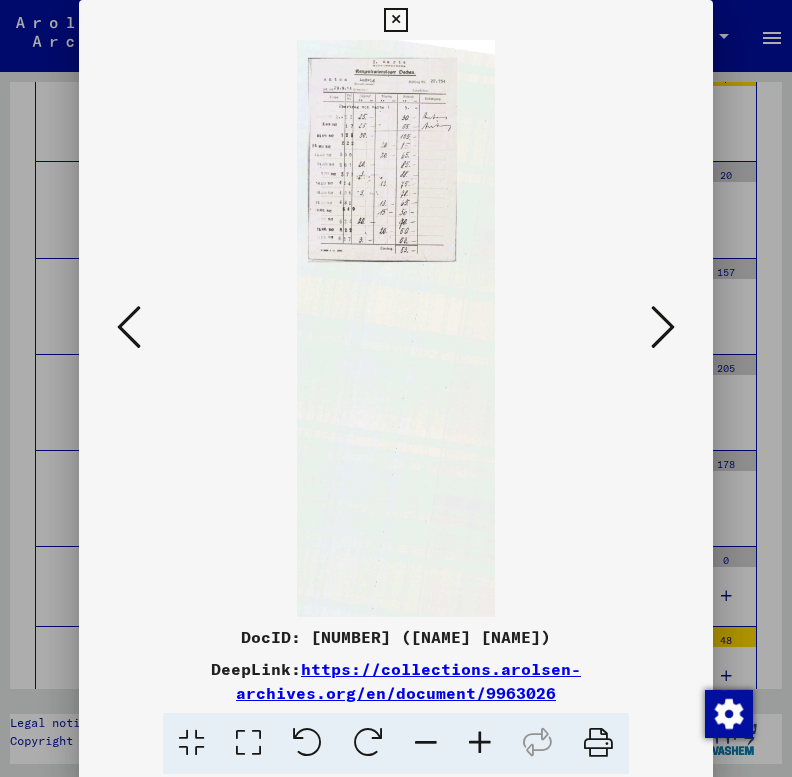 click at bounding box center [663, 327] 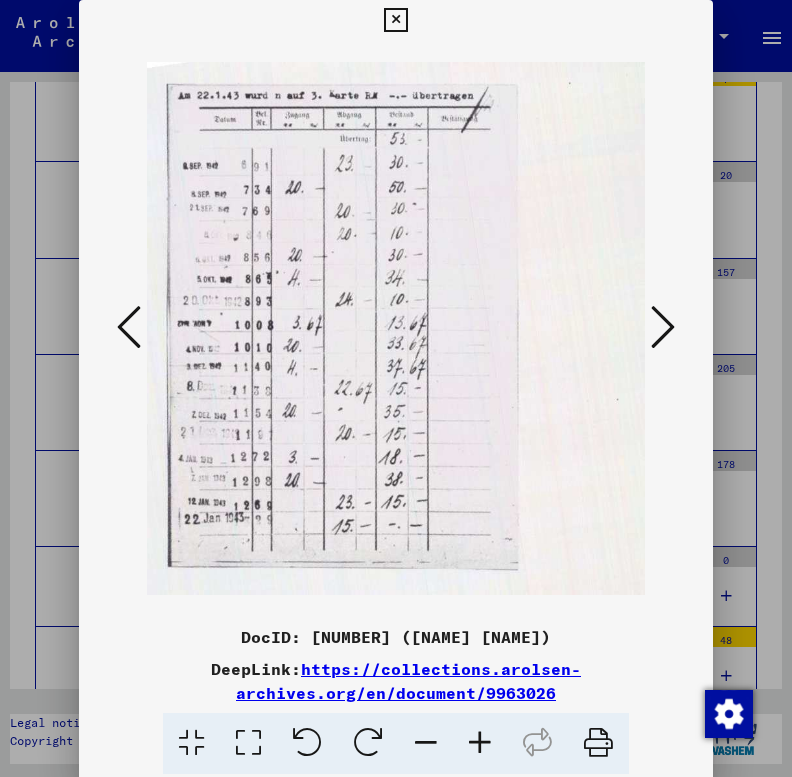 click at bounding box center [663, 327] 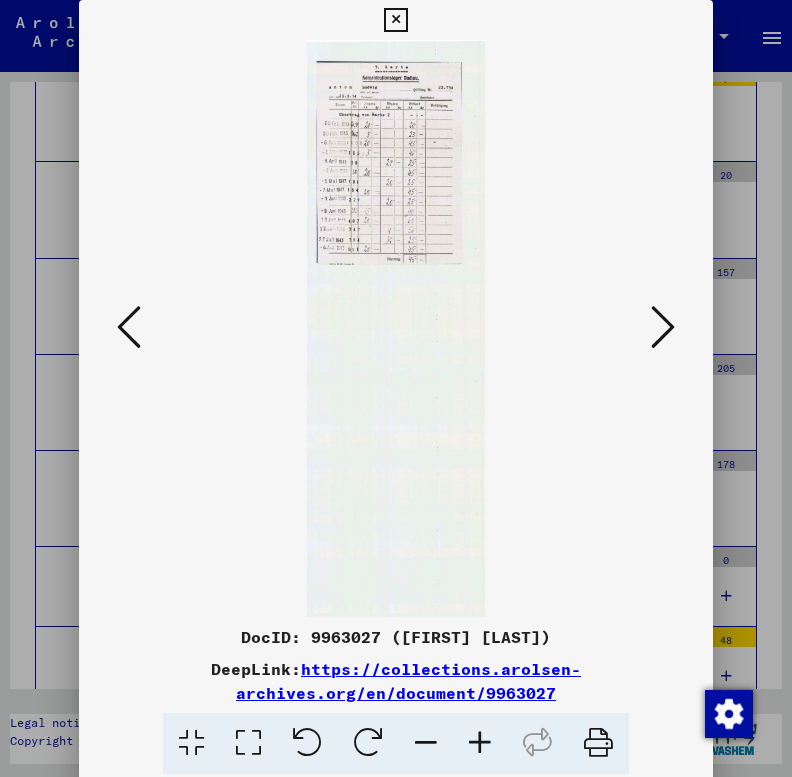 click at bounding box center [663, 327] 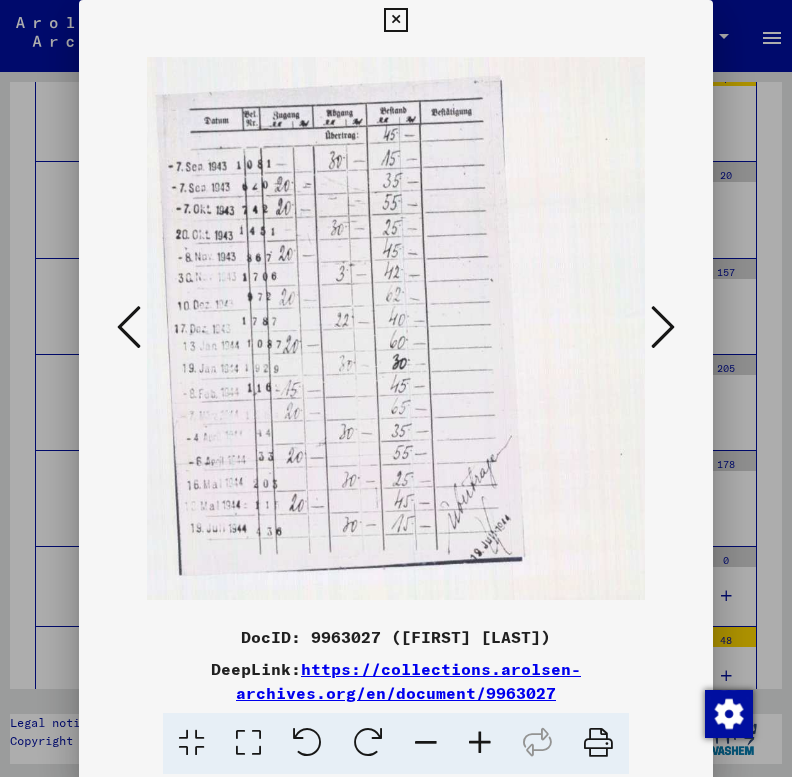 click at bounding box center (663, 327) 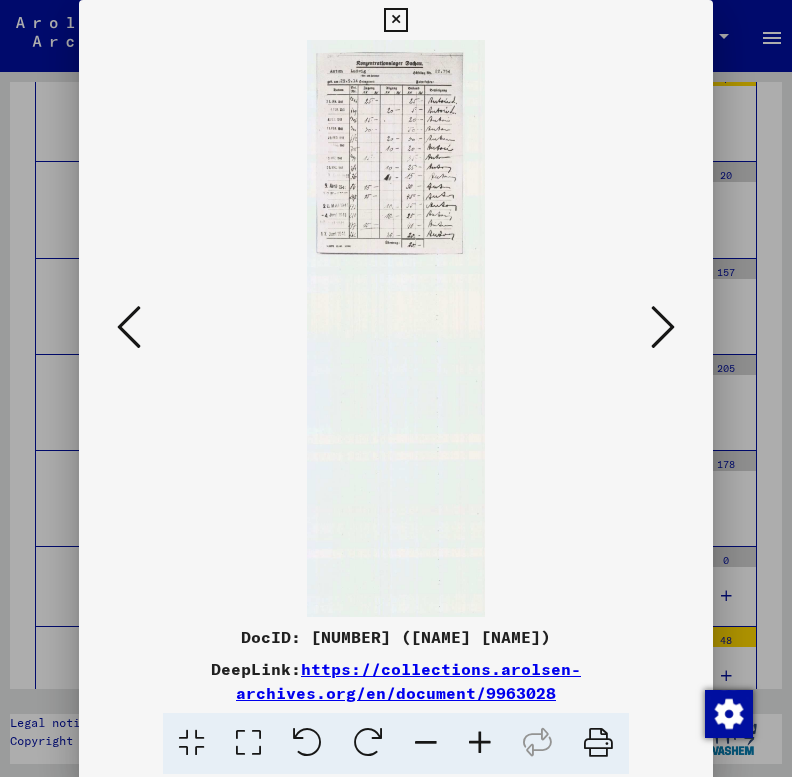 click at bounding box center [663, 327] 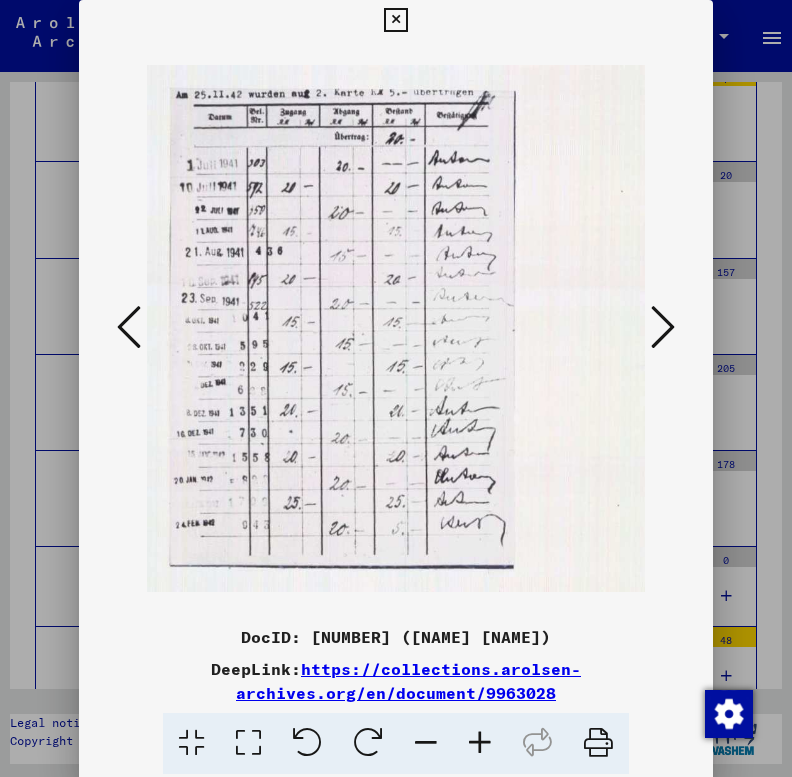 click at bounding box center (663, 327) 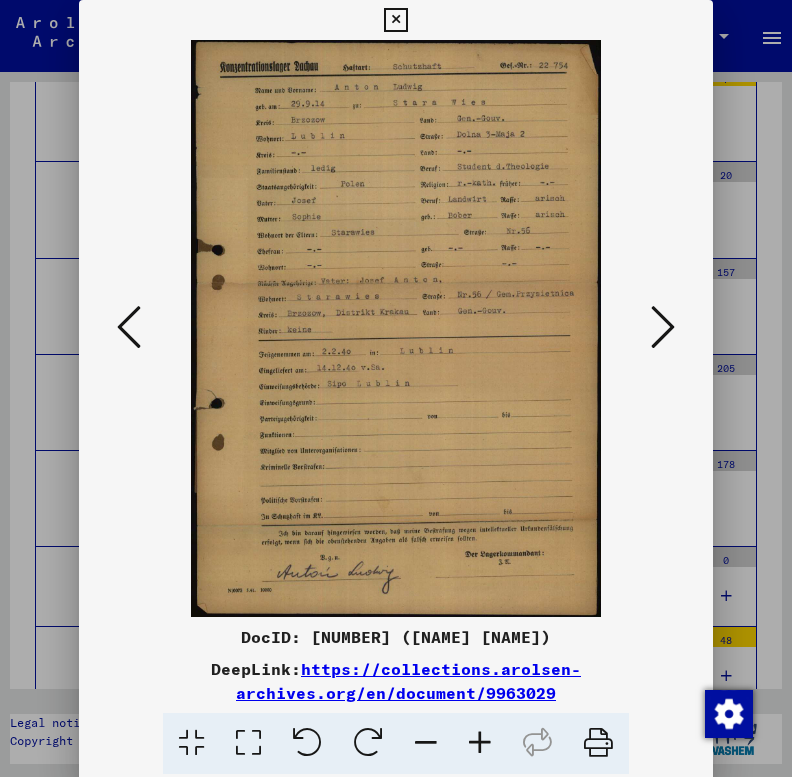 click at bounding box center (663, 327) 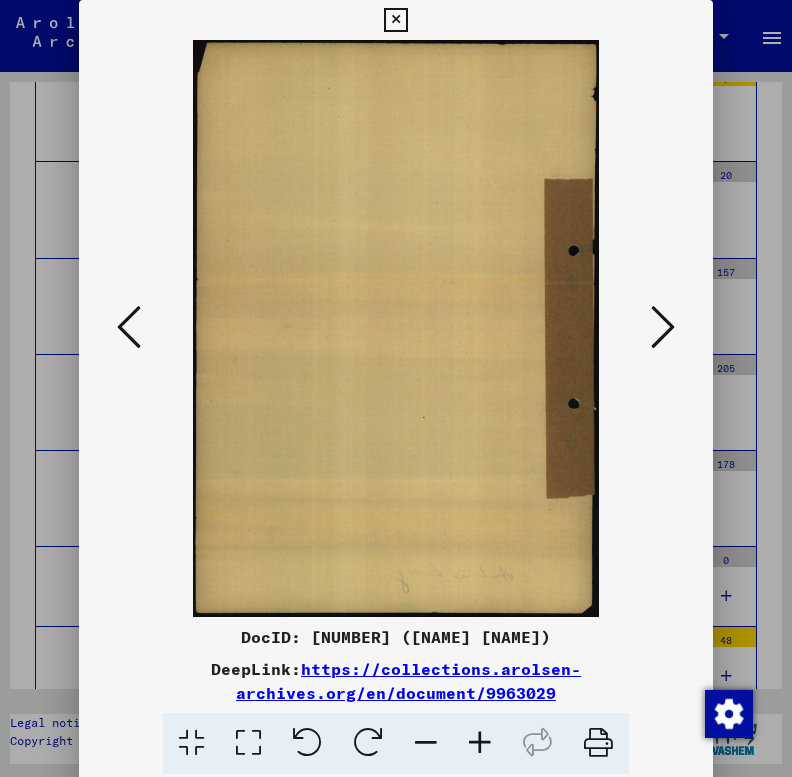 click at bounding box center (663, 327) 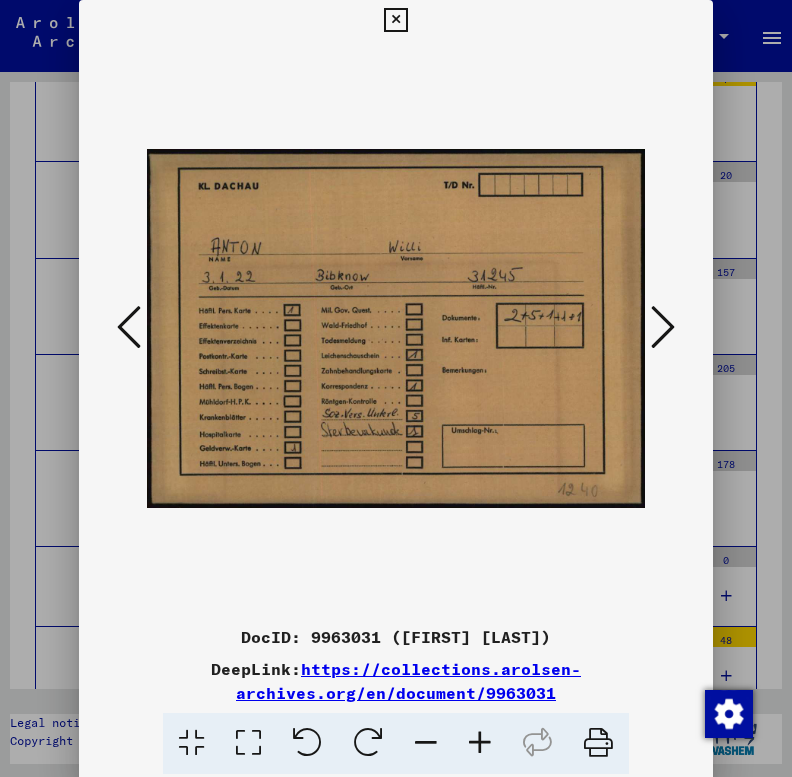 click at bounding box center [663, 327] 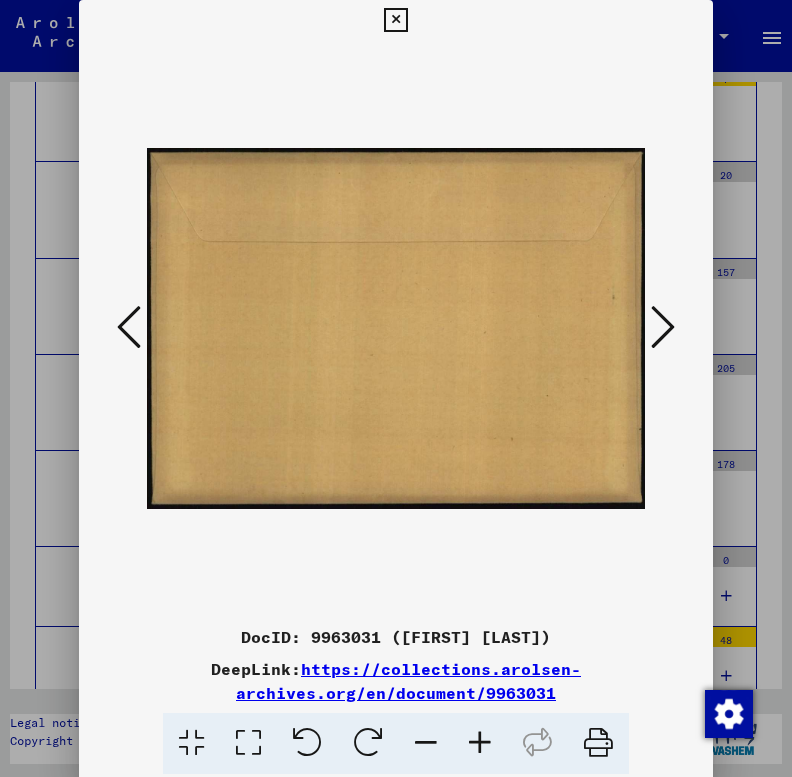 click at bounding box center (663, 327) 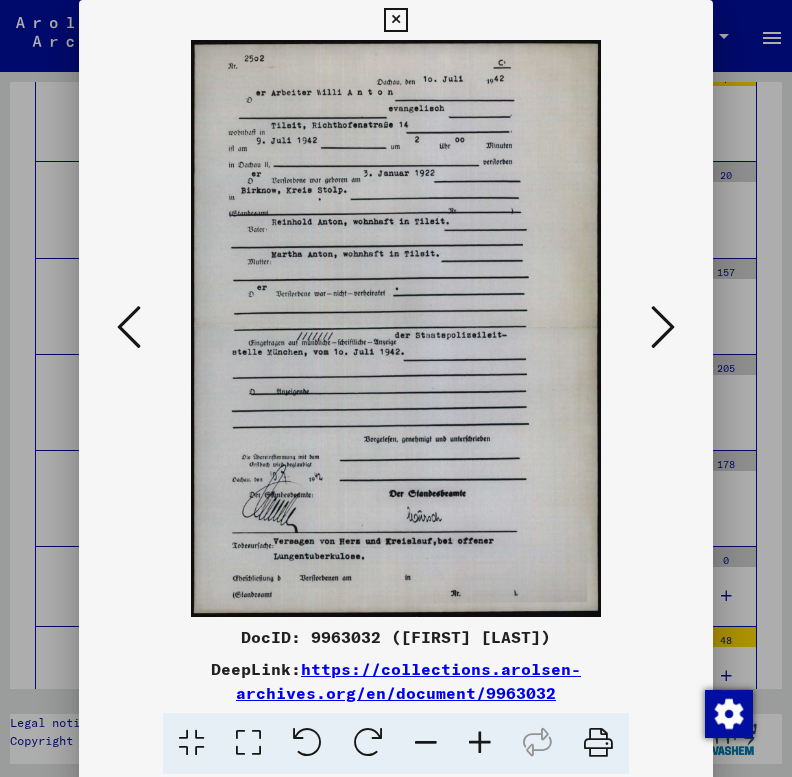 click at bounding box center (663, 327) 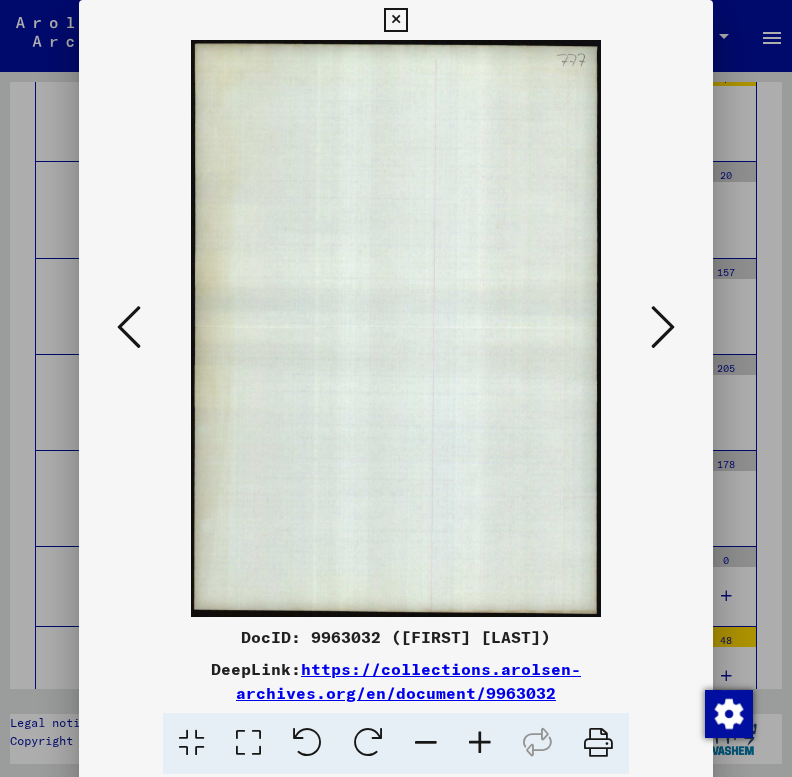 click at bounding box center (129, 328) 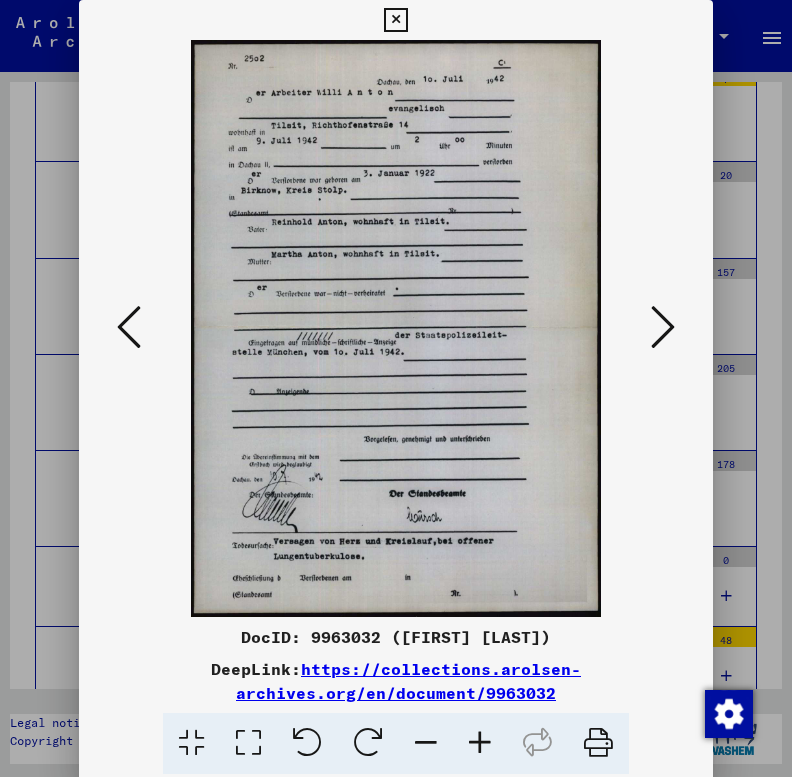click at bounding box center (663, 327) 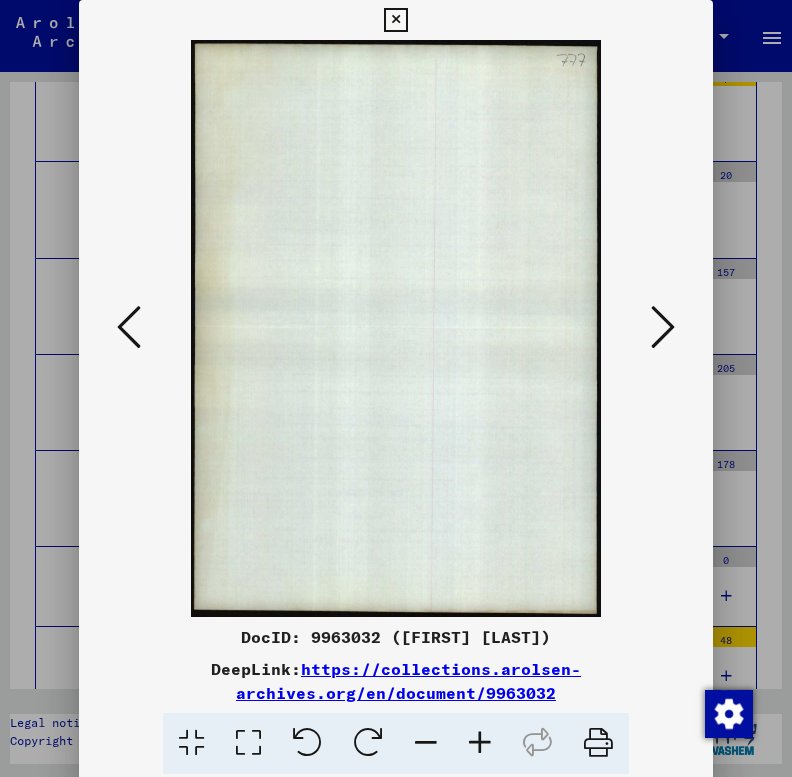 click at bounding box center [663, 327] 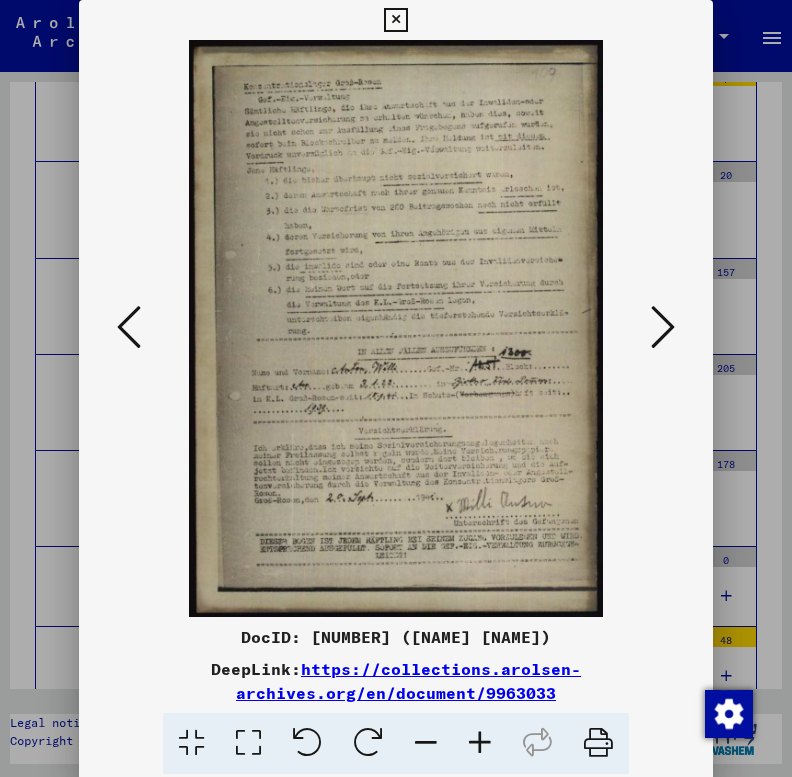 click at bounding box center [663, 327] 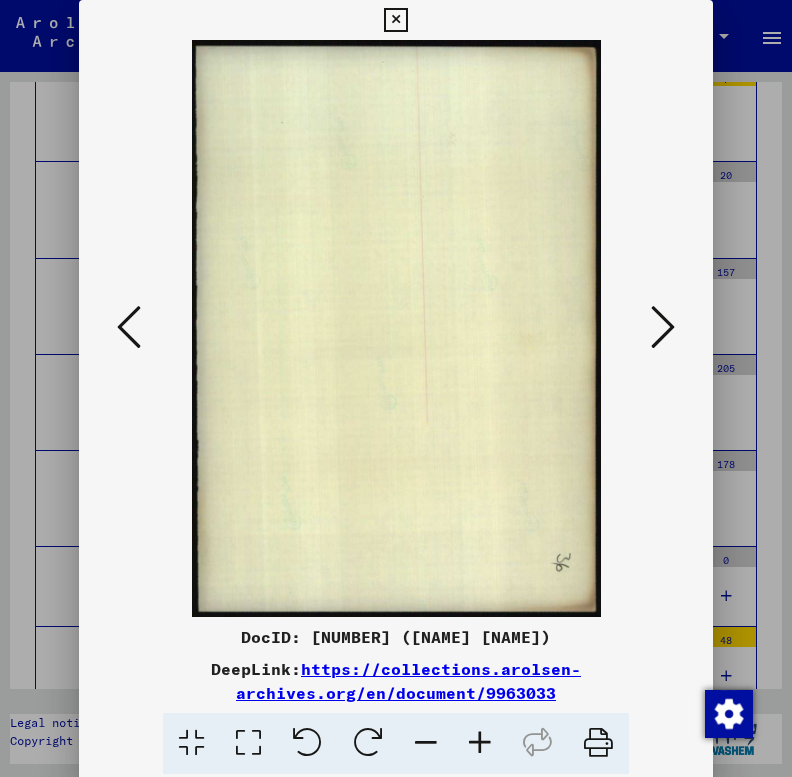 click at bounding box center [663, 327] 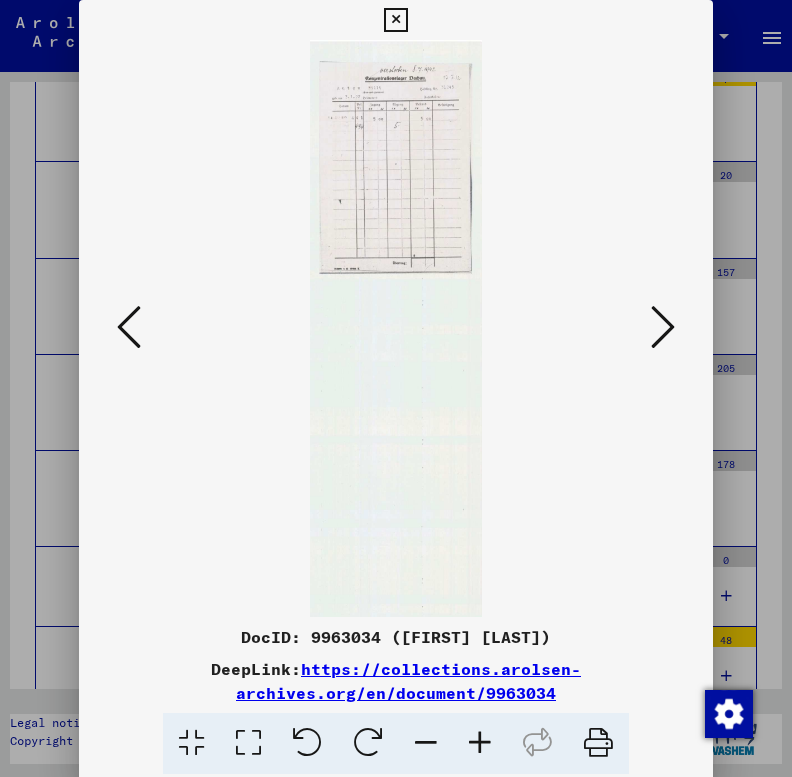 click at bounding box center [663, 327] 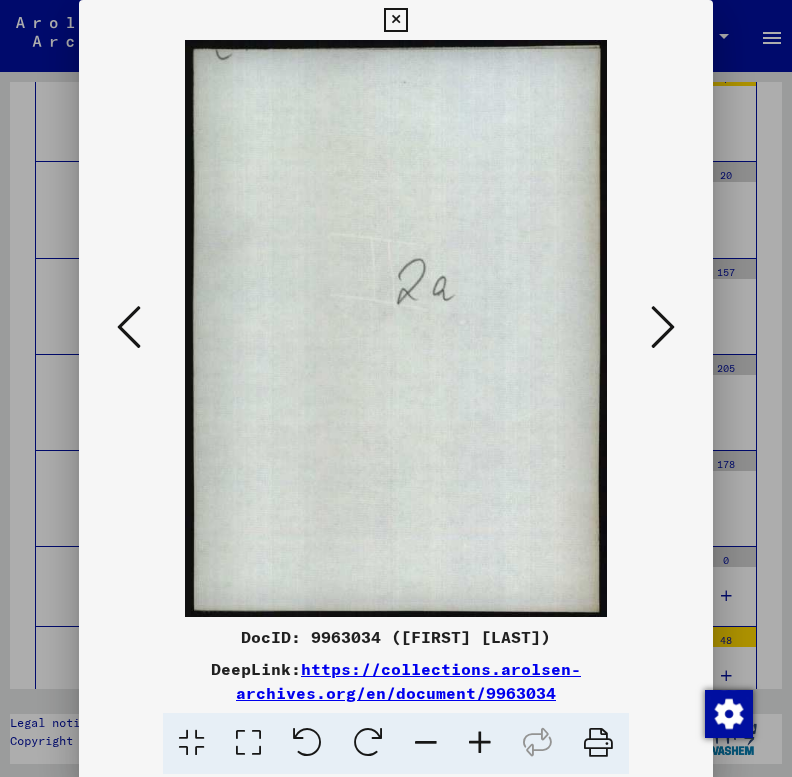 click at bounding box center (663, 327) 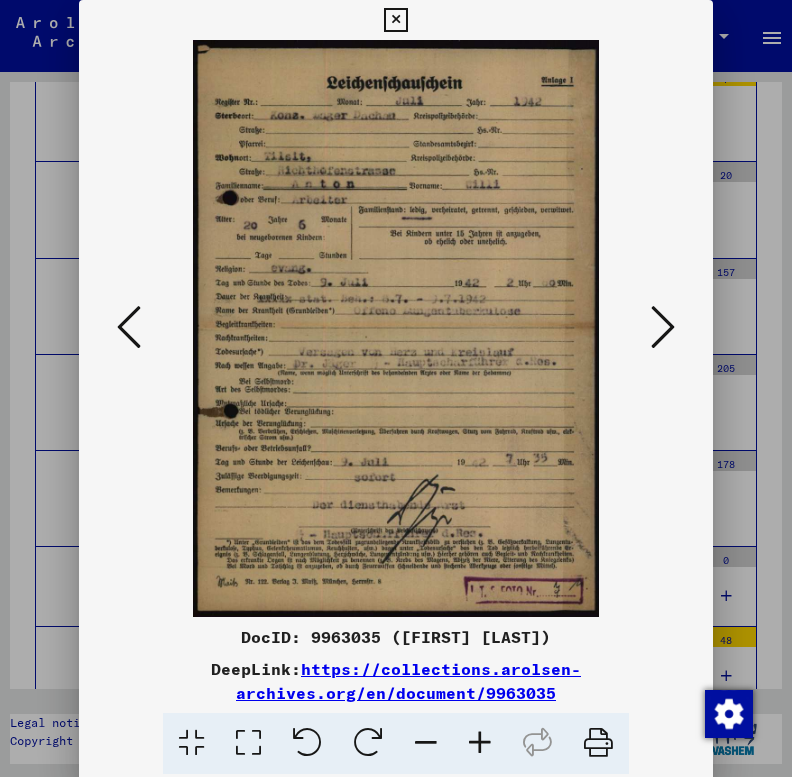 click at bounding box center [663, 327] 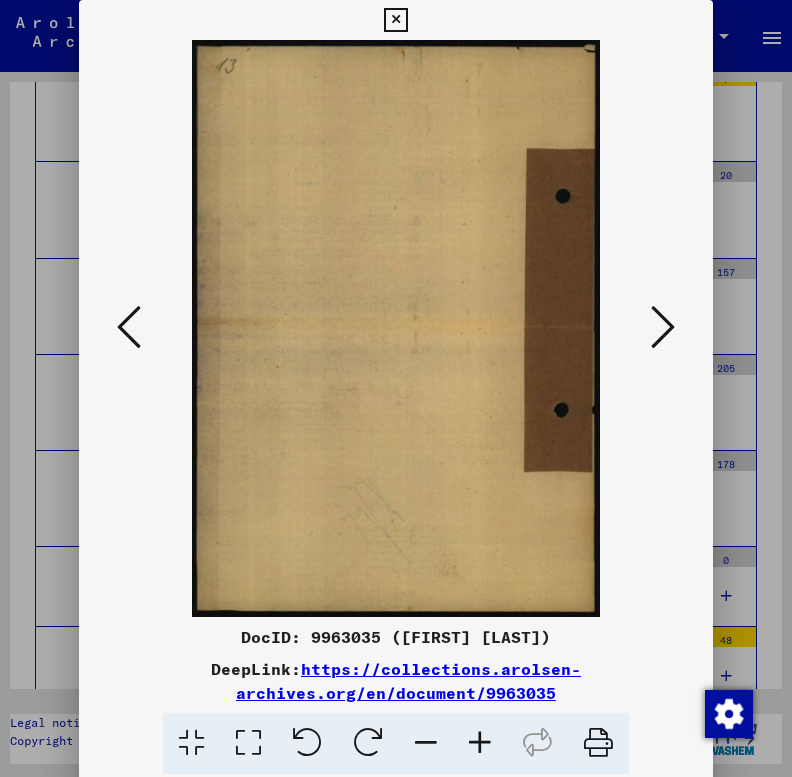 click at bounding box center [663, 327] 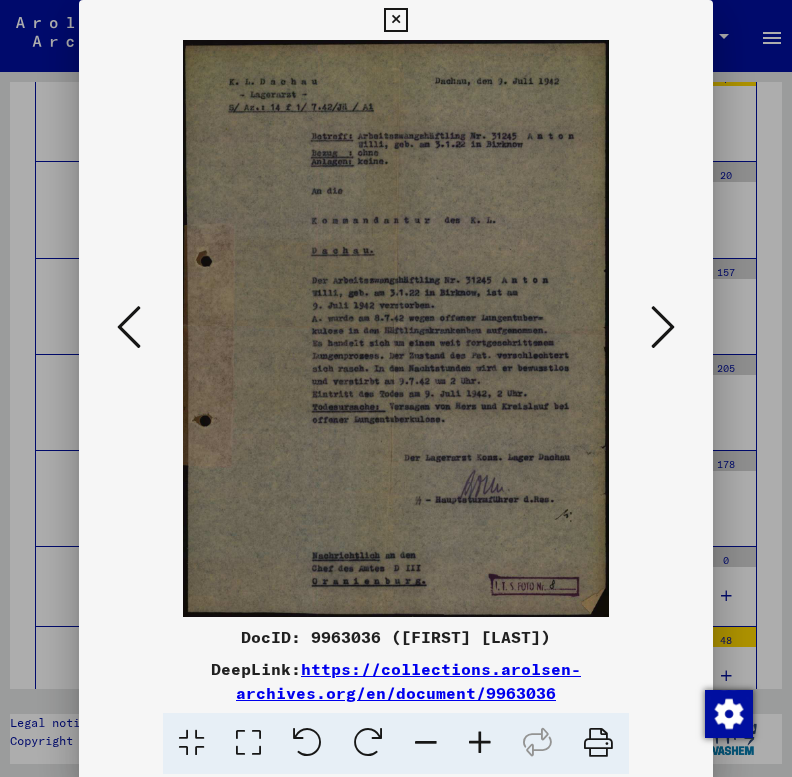 click at bounding box center (663, 327) 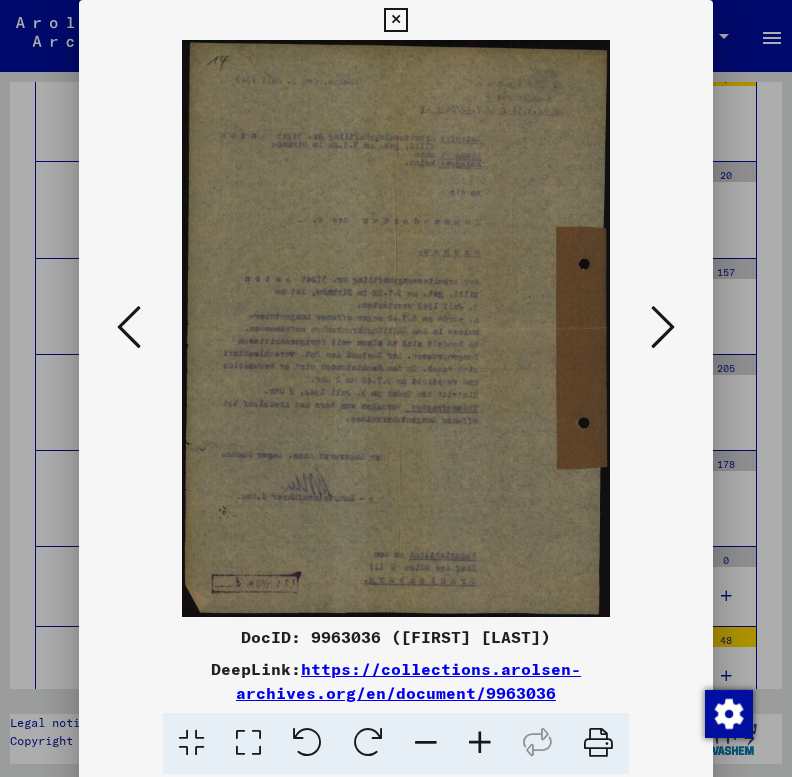 click at bounding box center (663, 327) 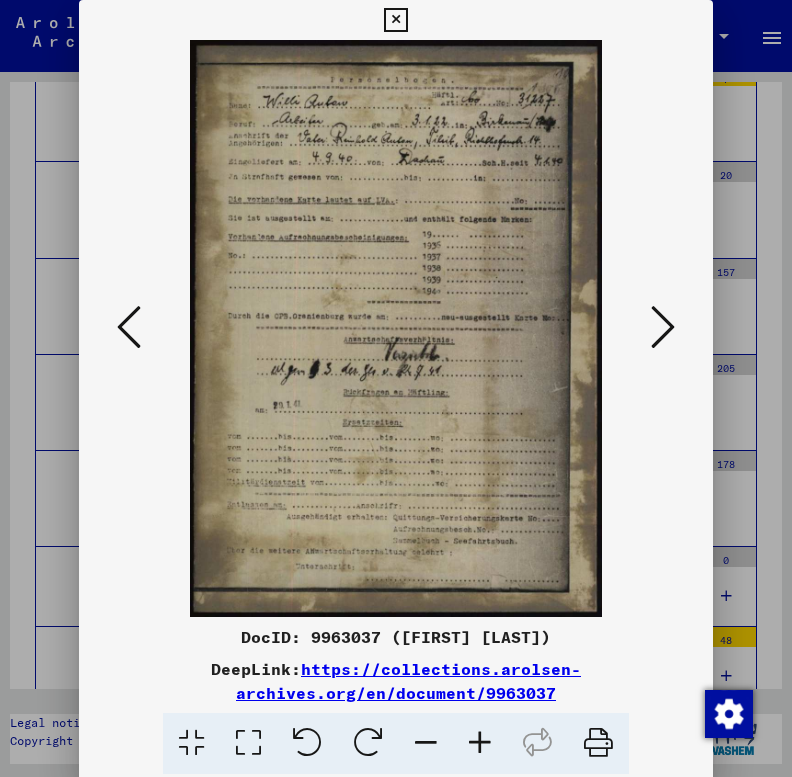 click at bounding box center [663, 327] 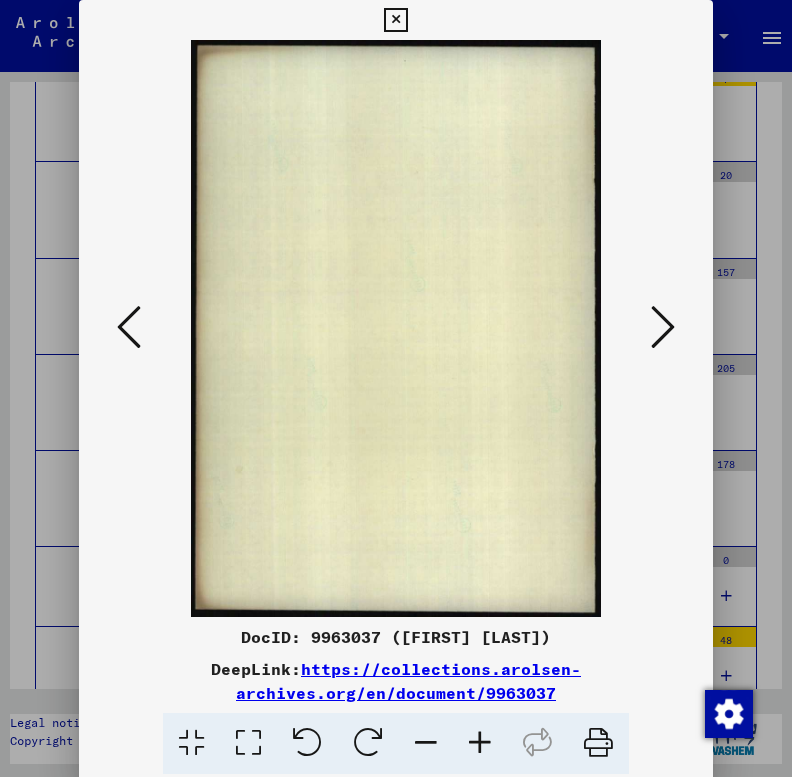 click at bounding box center [663, 327] 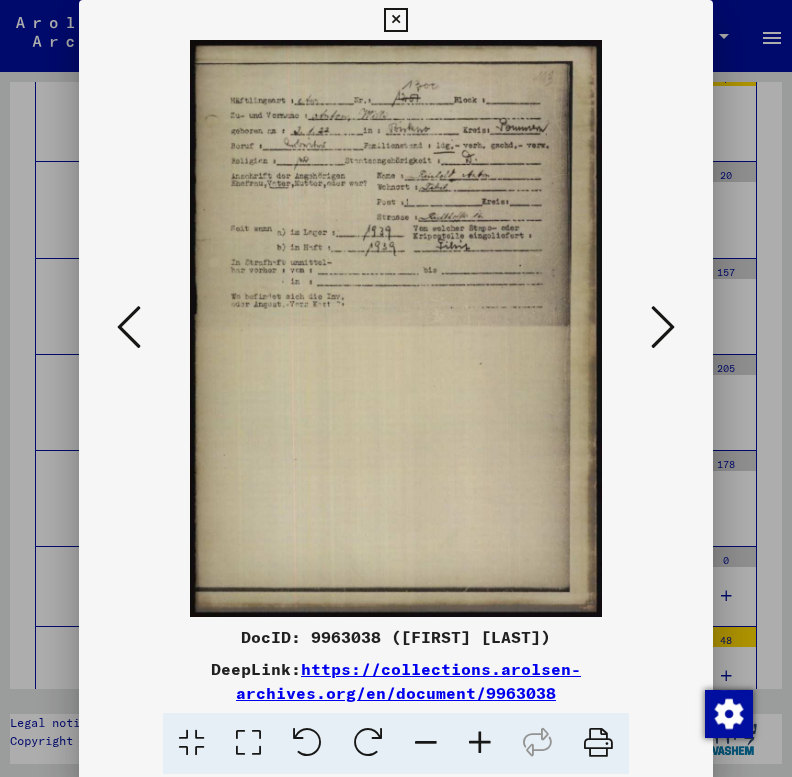 click at bounding box center (663, 327) 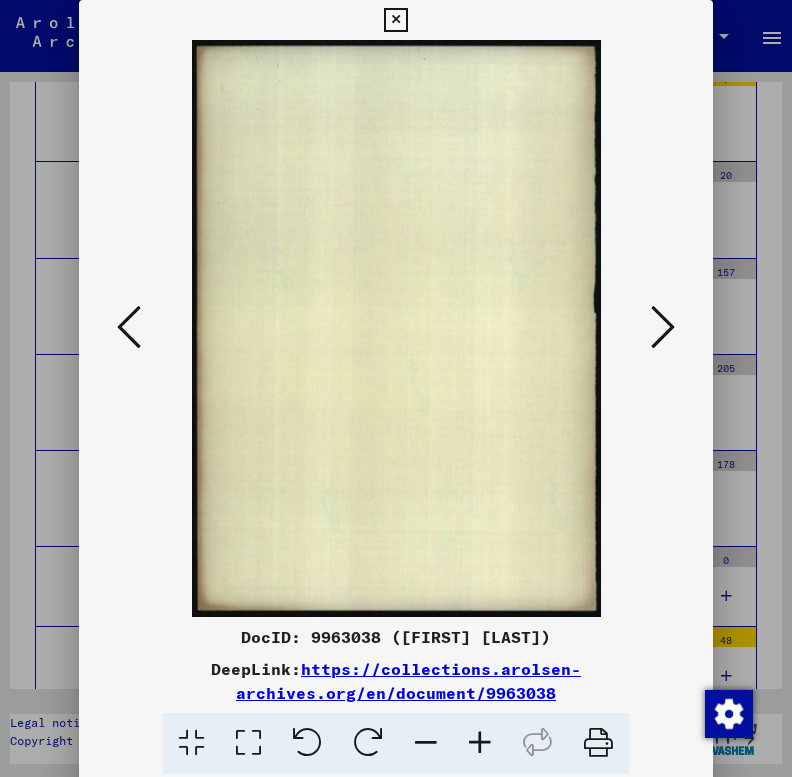 click at bounding box center (663, 327) 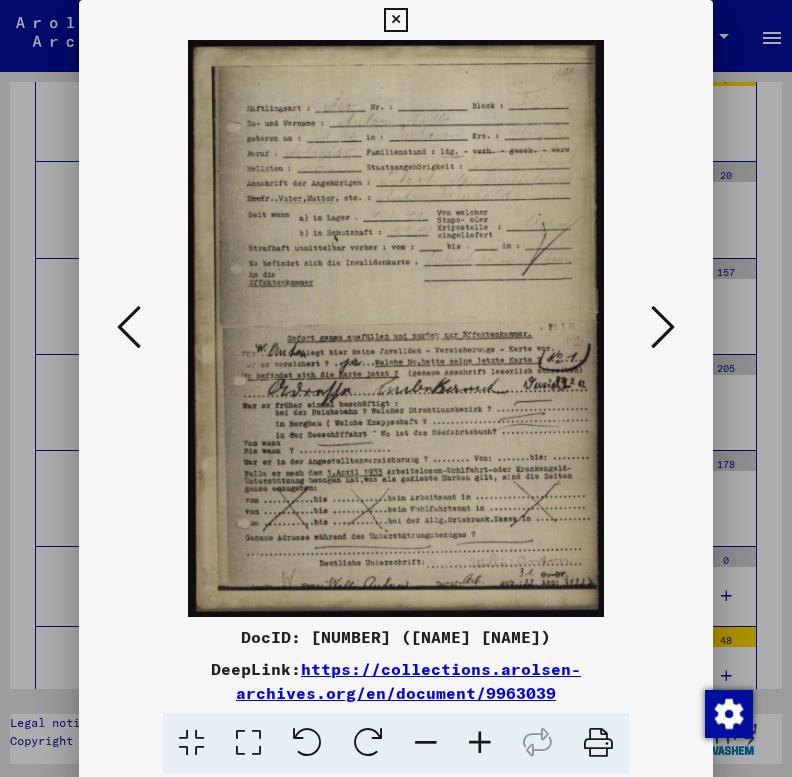 click at bounding box center [663, 327] 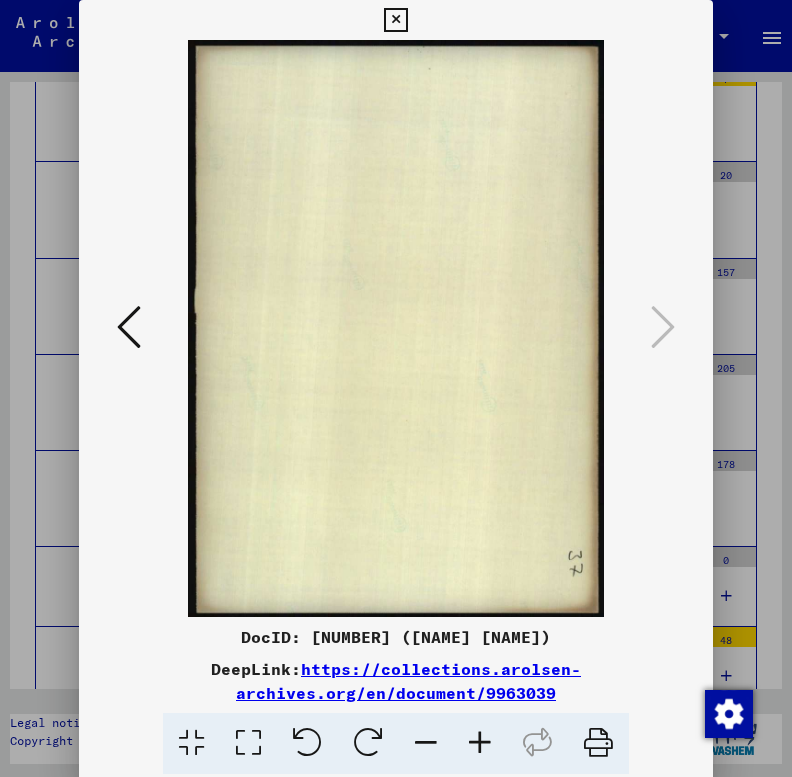 click at bounding box center (395, 20) 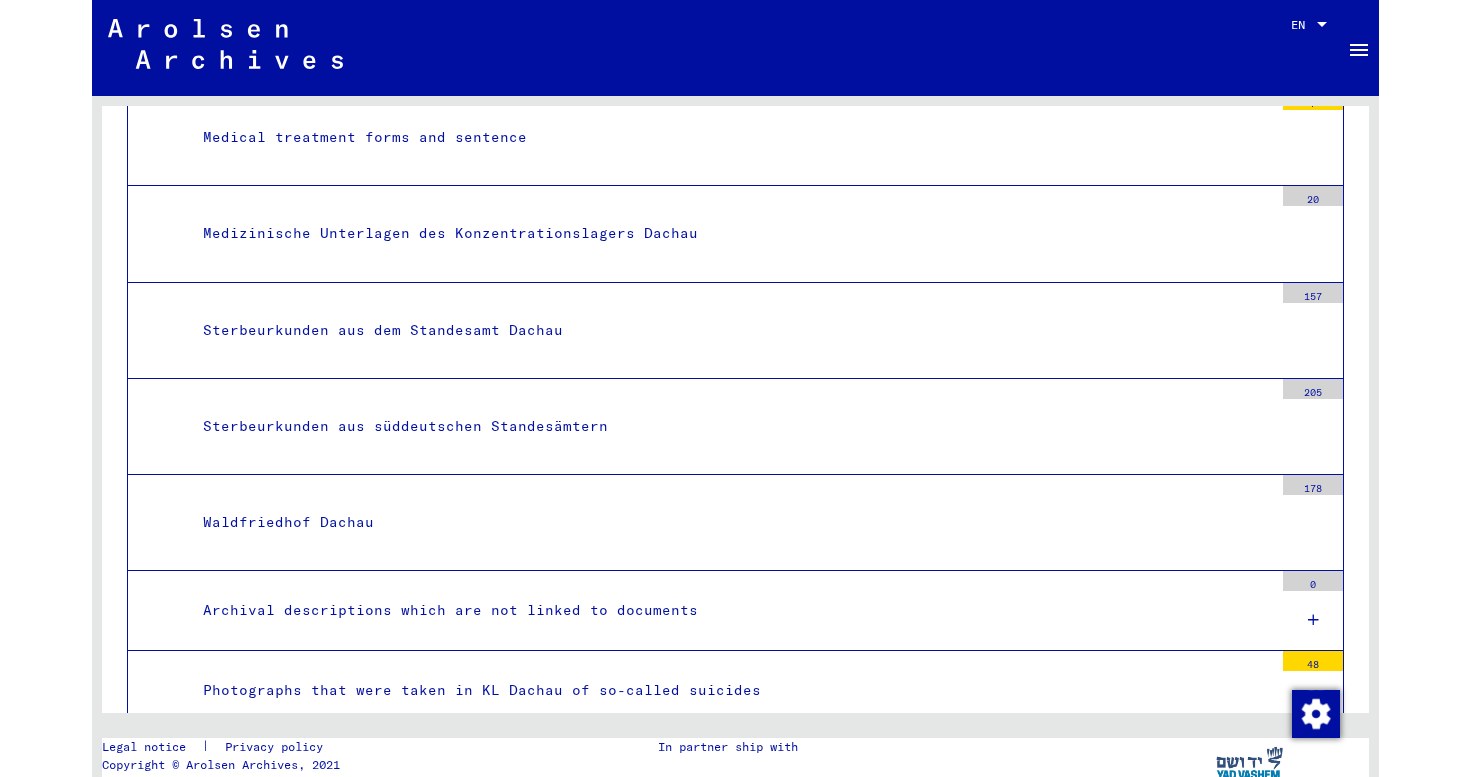 scroll, scrollTop: 2073, scrollLeft: 0, axis: vertical 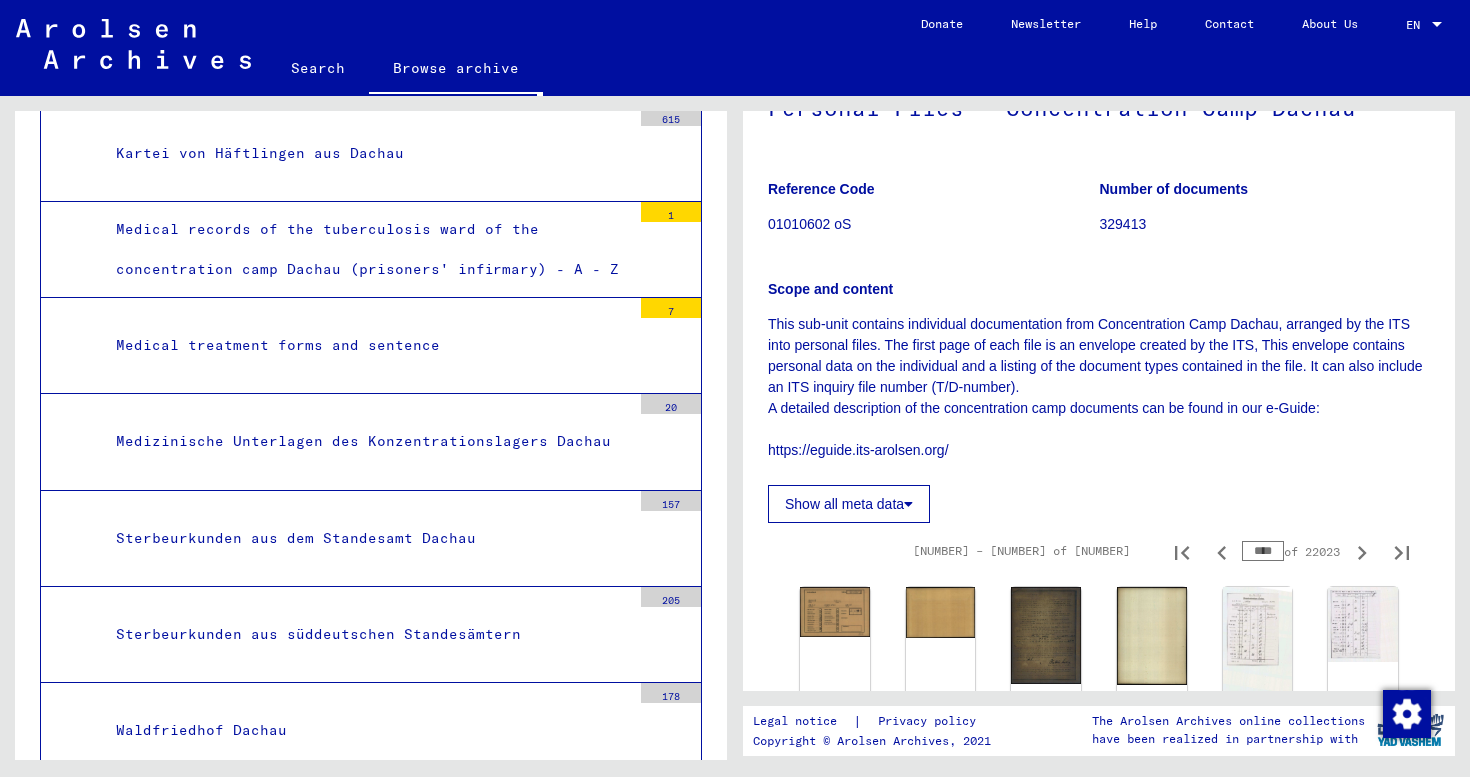 click on "****" at bounding box center [1263, 551] 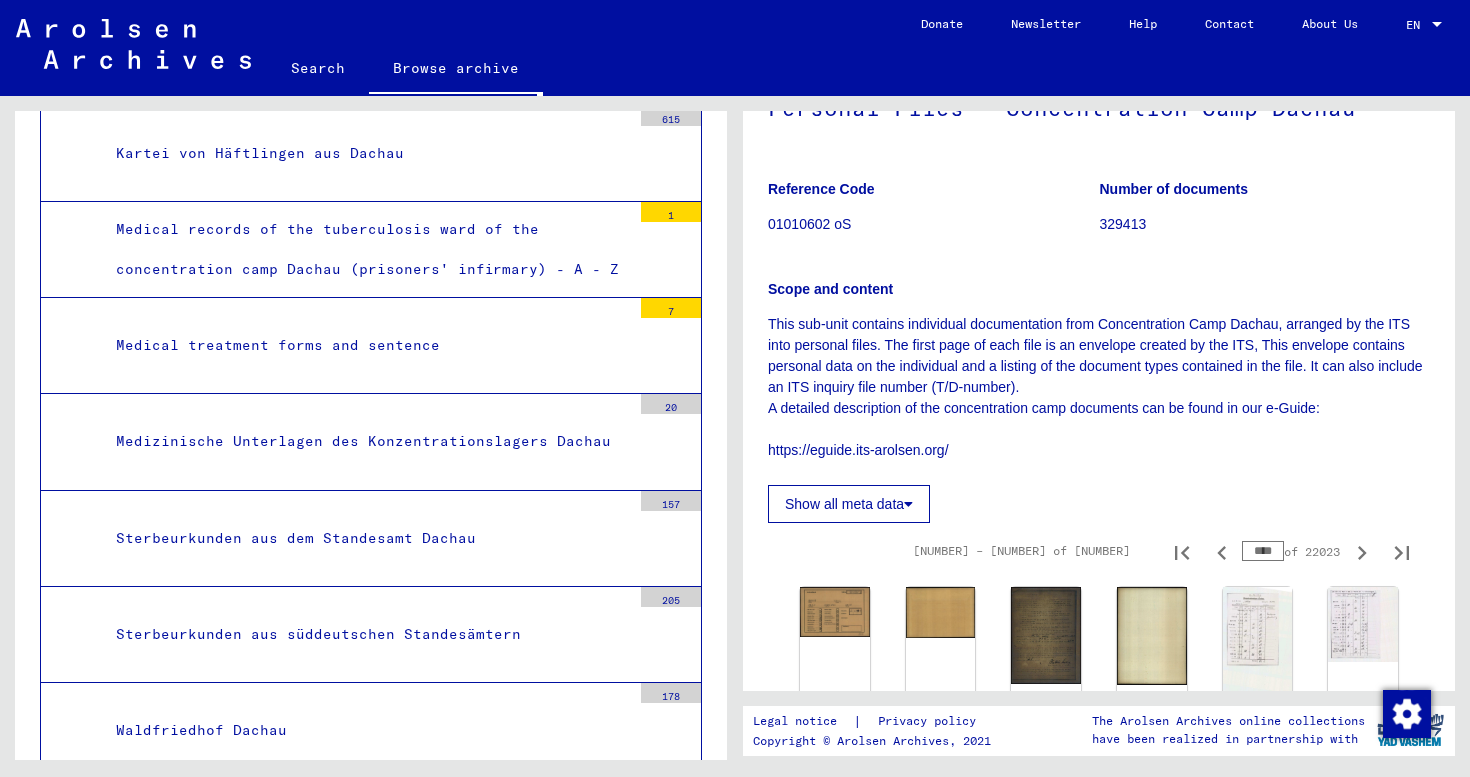 type on "****" 